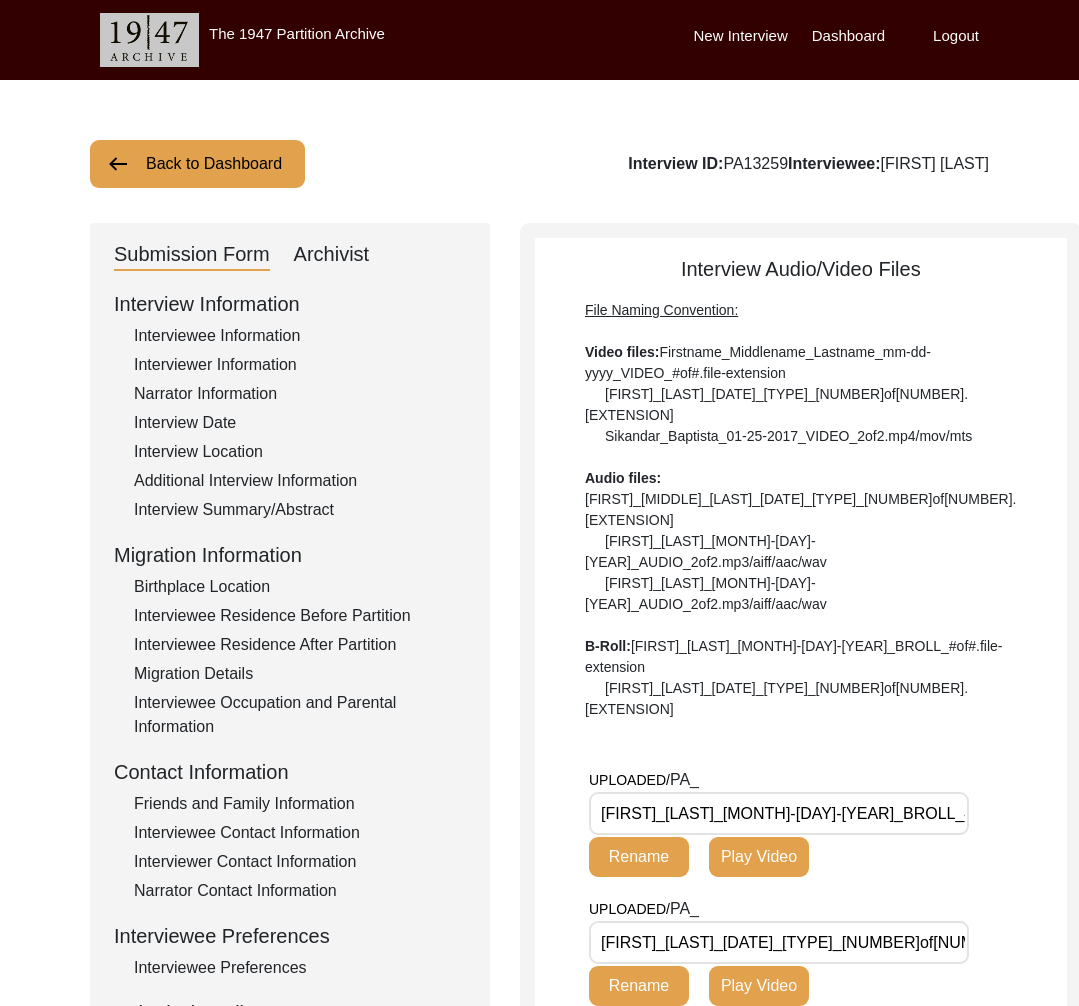scroll, scrollTop: 0, scrollLeft: 0, axis: both 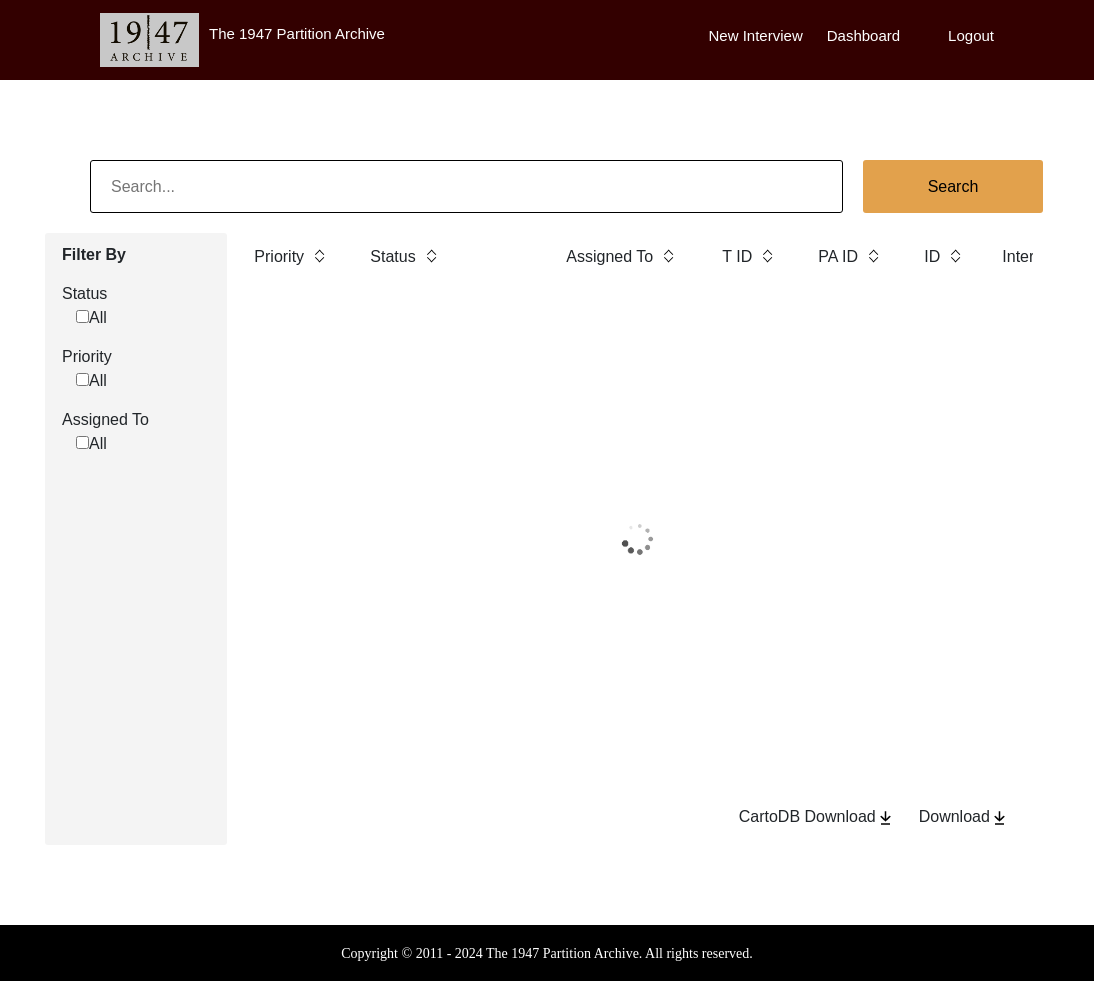 click 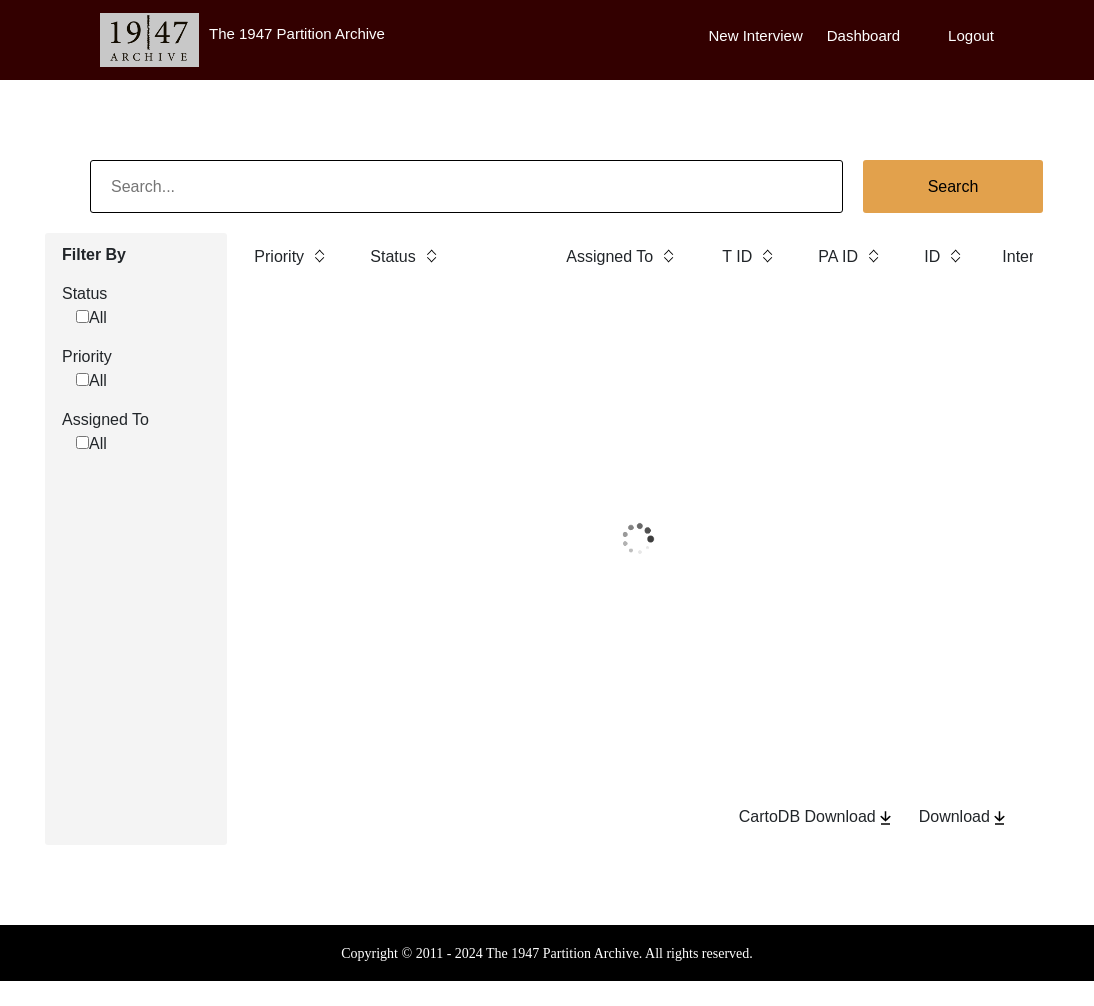 click 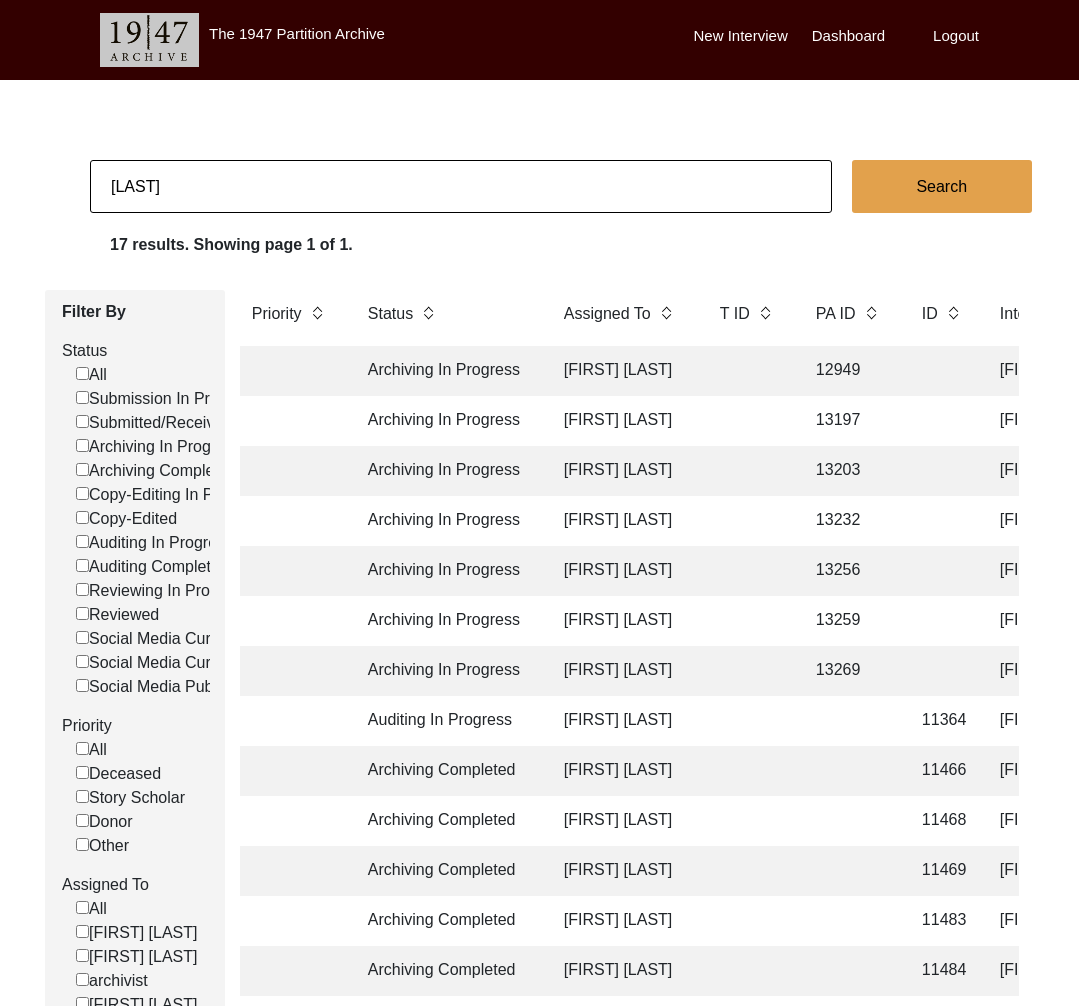 type on "Ballav" 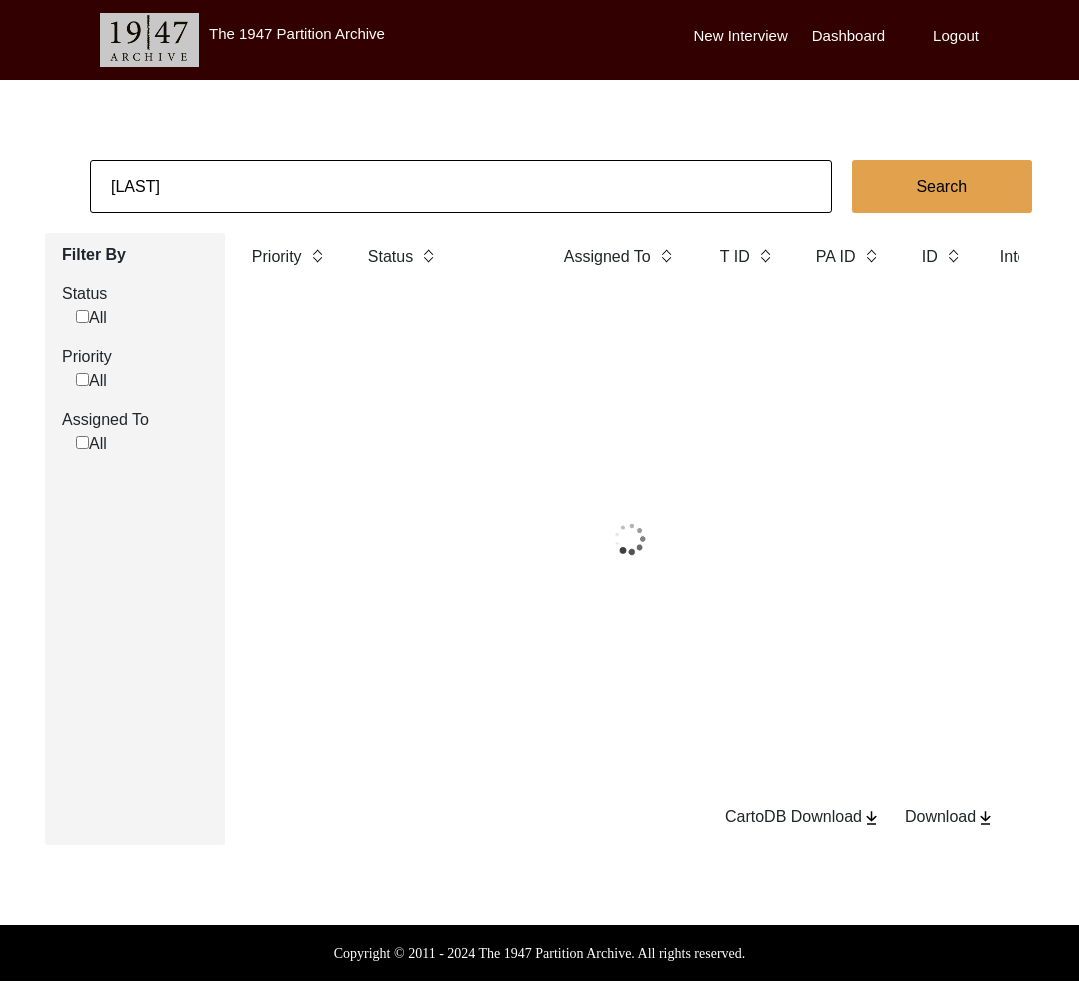 checkbox on "false" 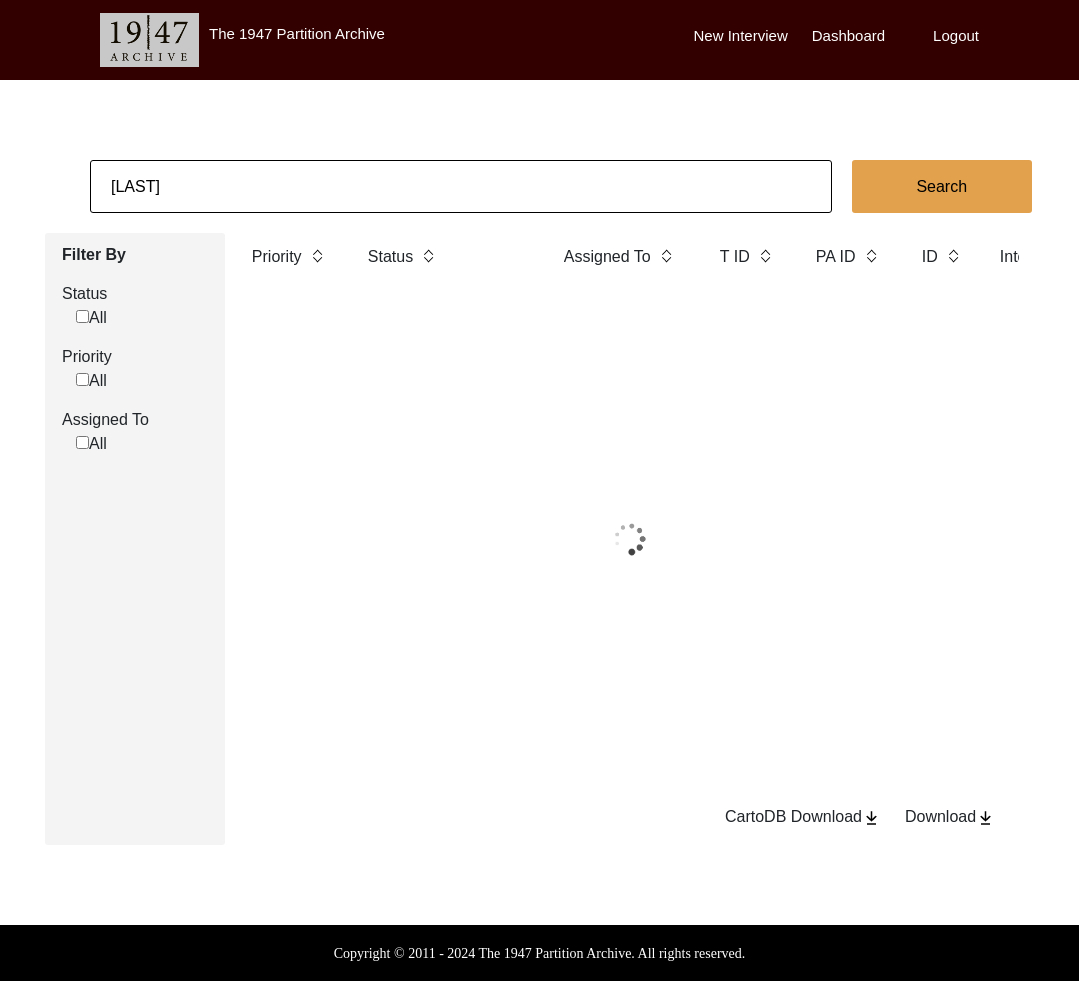 checkbox on "false" 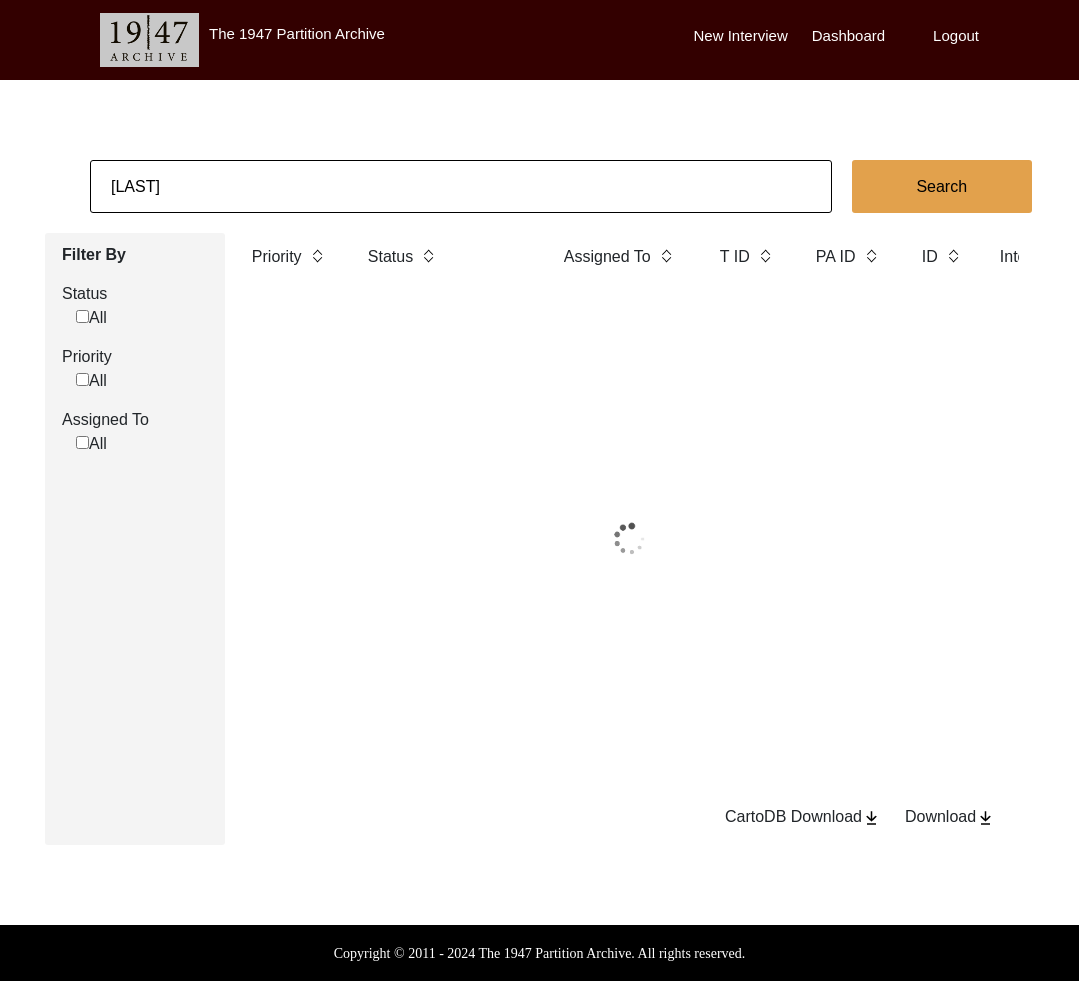 checkbox on "false" 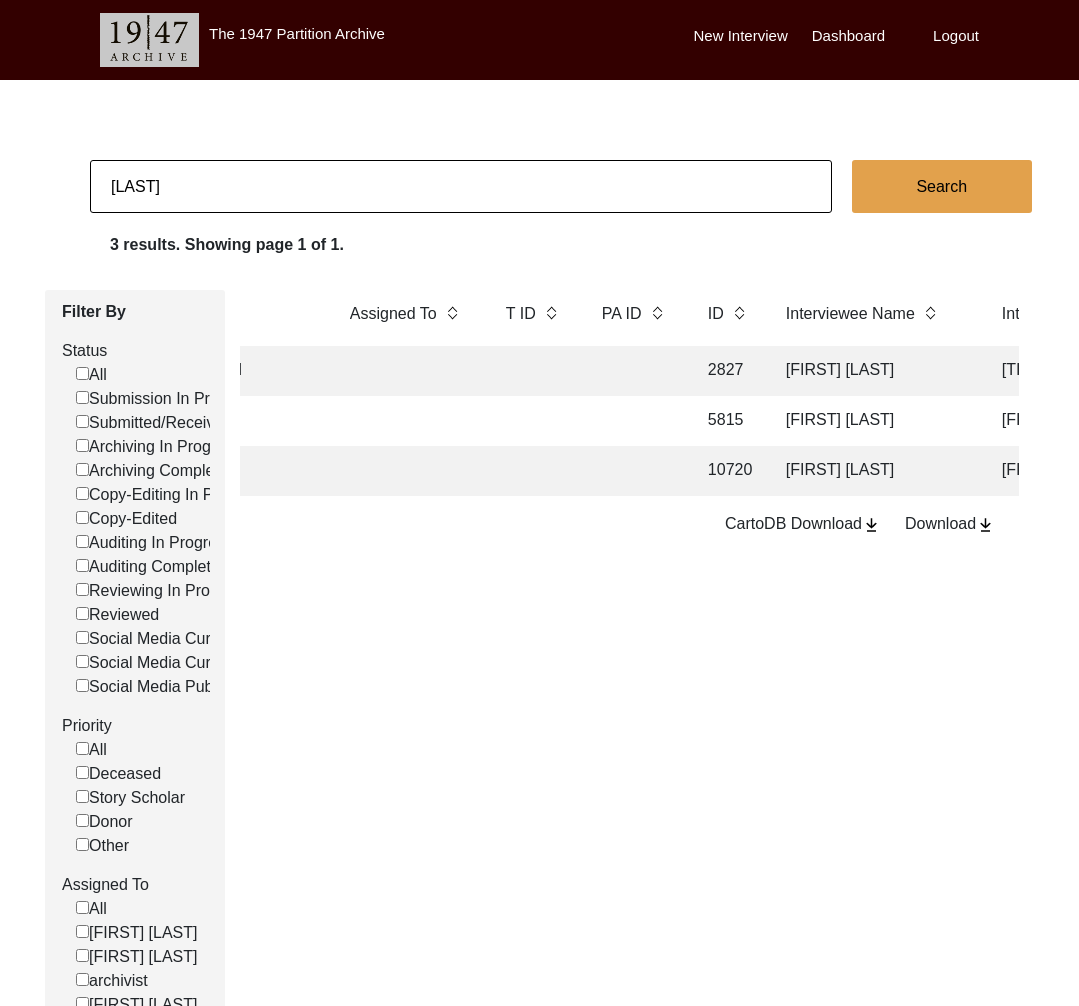 scroll, scrollTop: 0, scrollLeft: 414, axis: horizontal 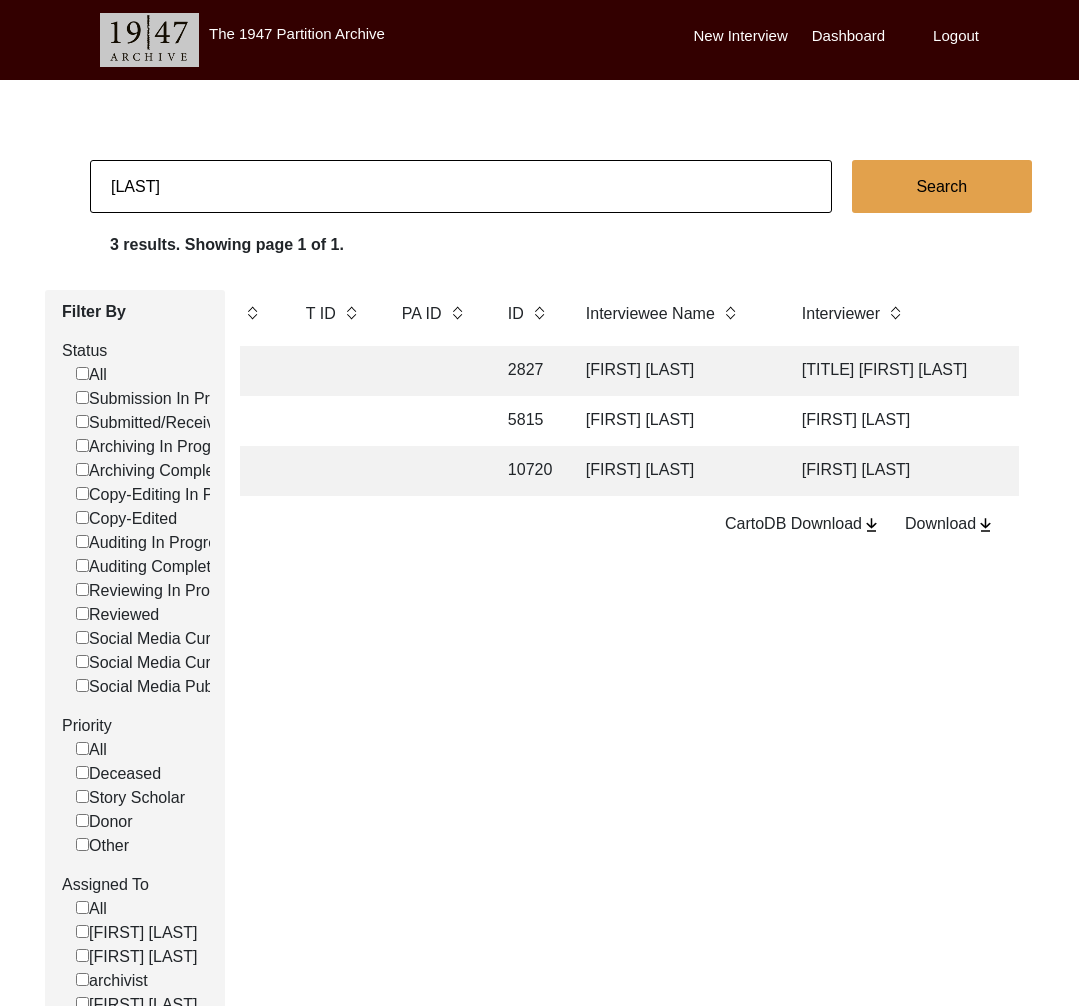 click on "Ballav" 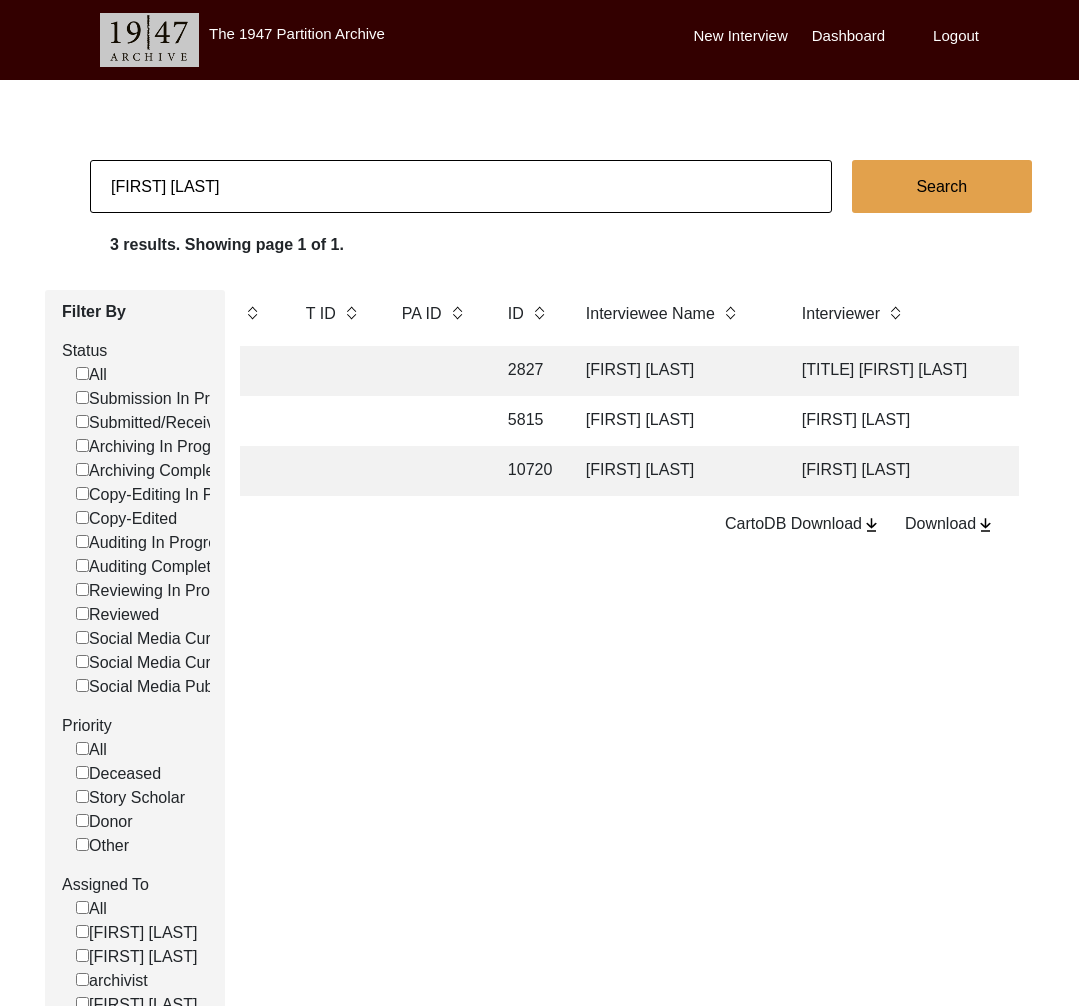 type on "Dua Zehra Zaidi" 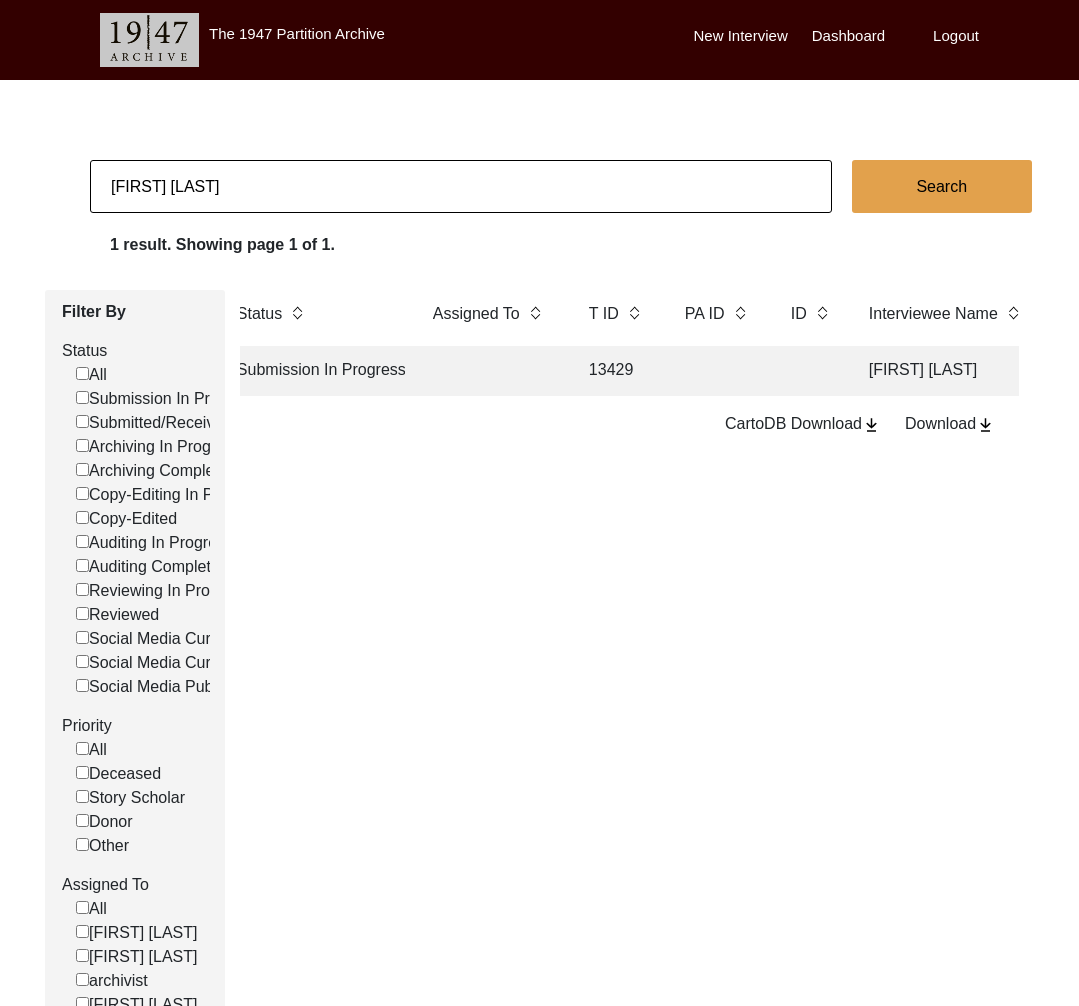 scroll, scrollTop: 0, scrollLeft: 109, axis: horizontal 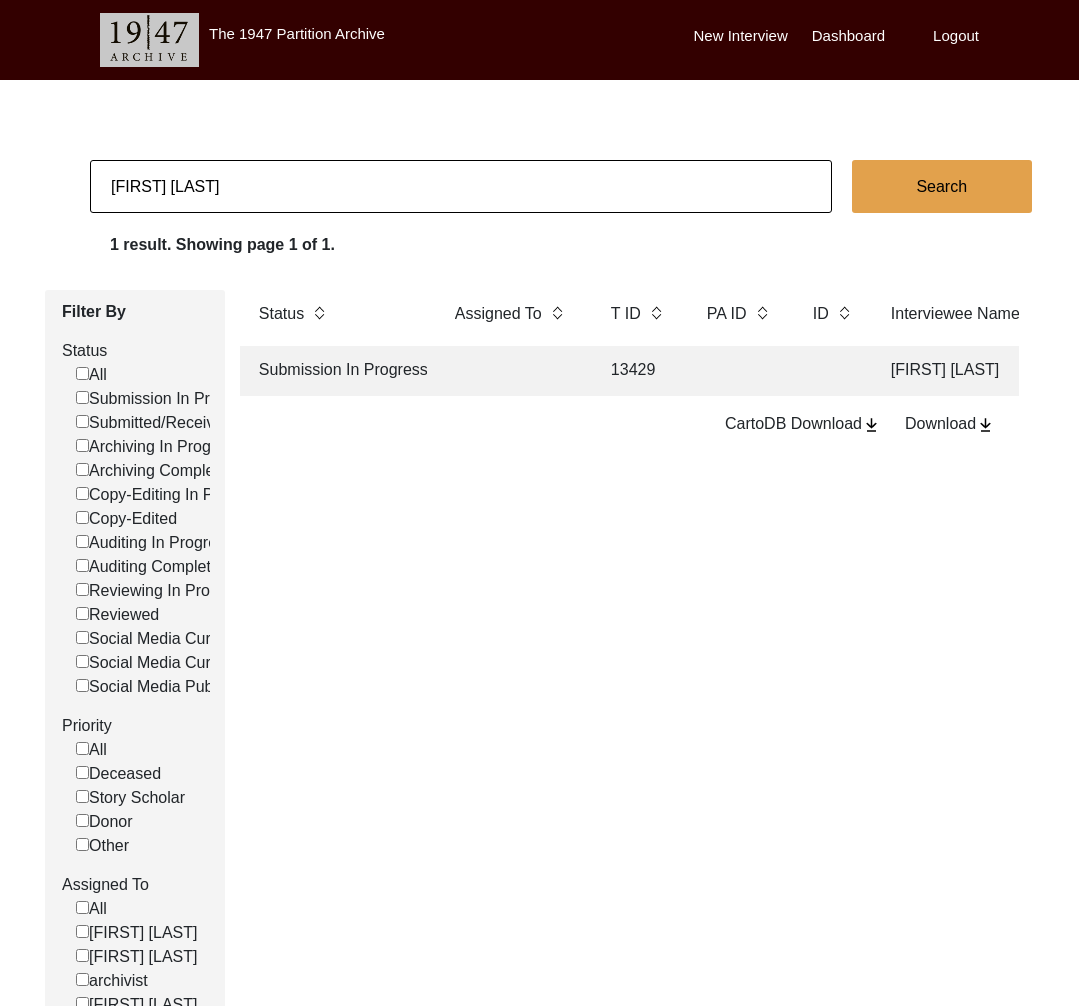click 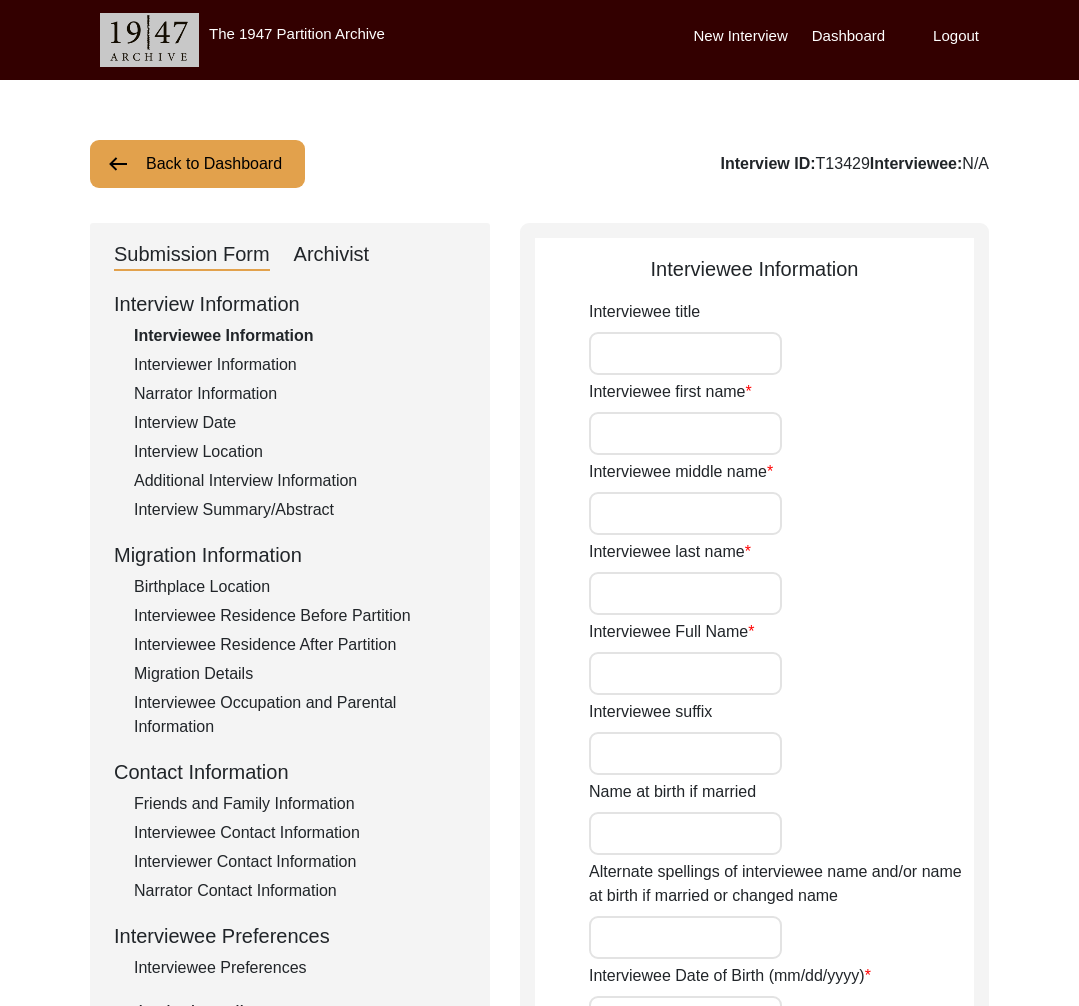 type on "Muhammad" 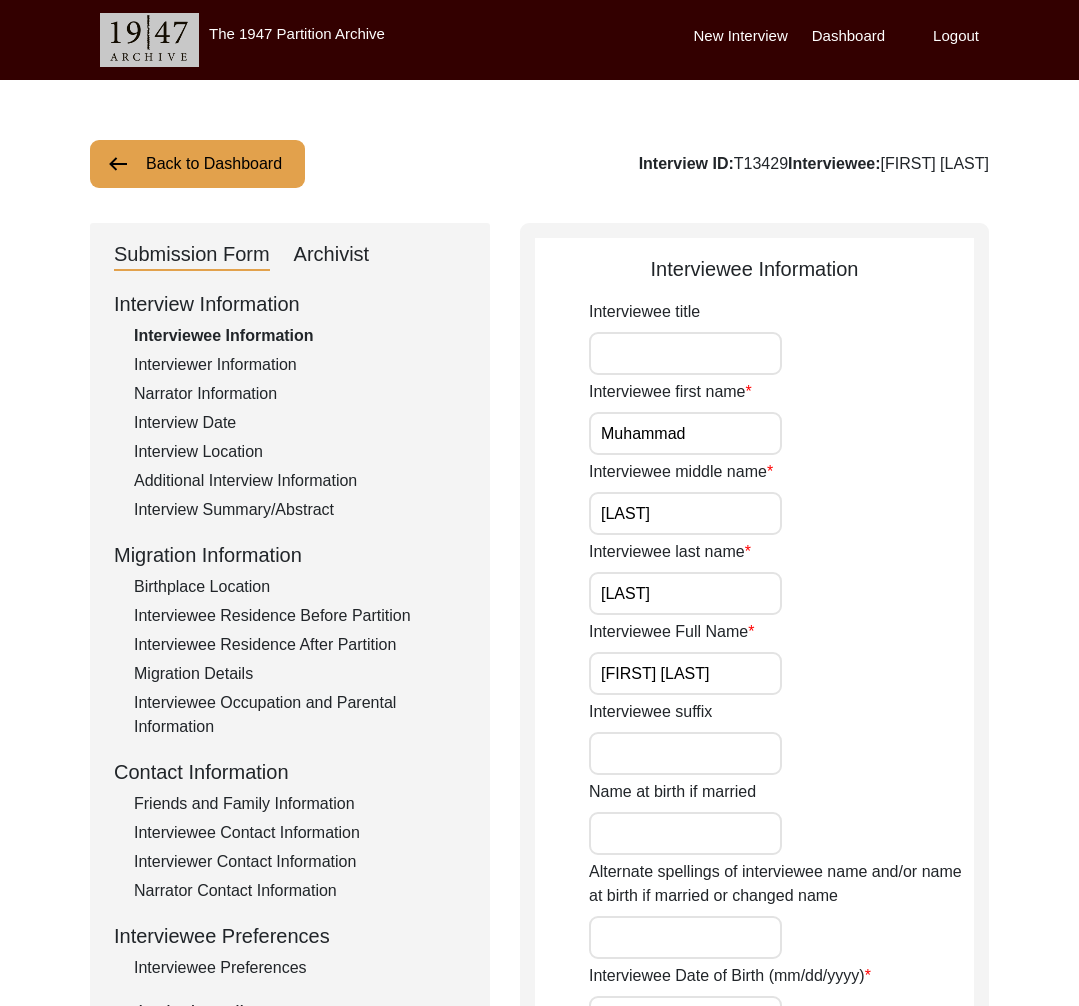 click on "Interviewer Information" 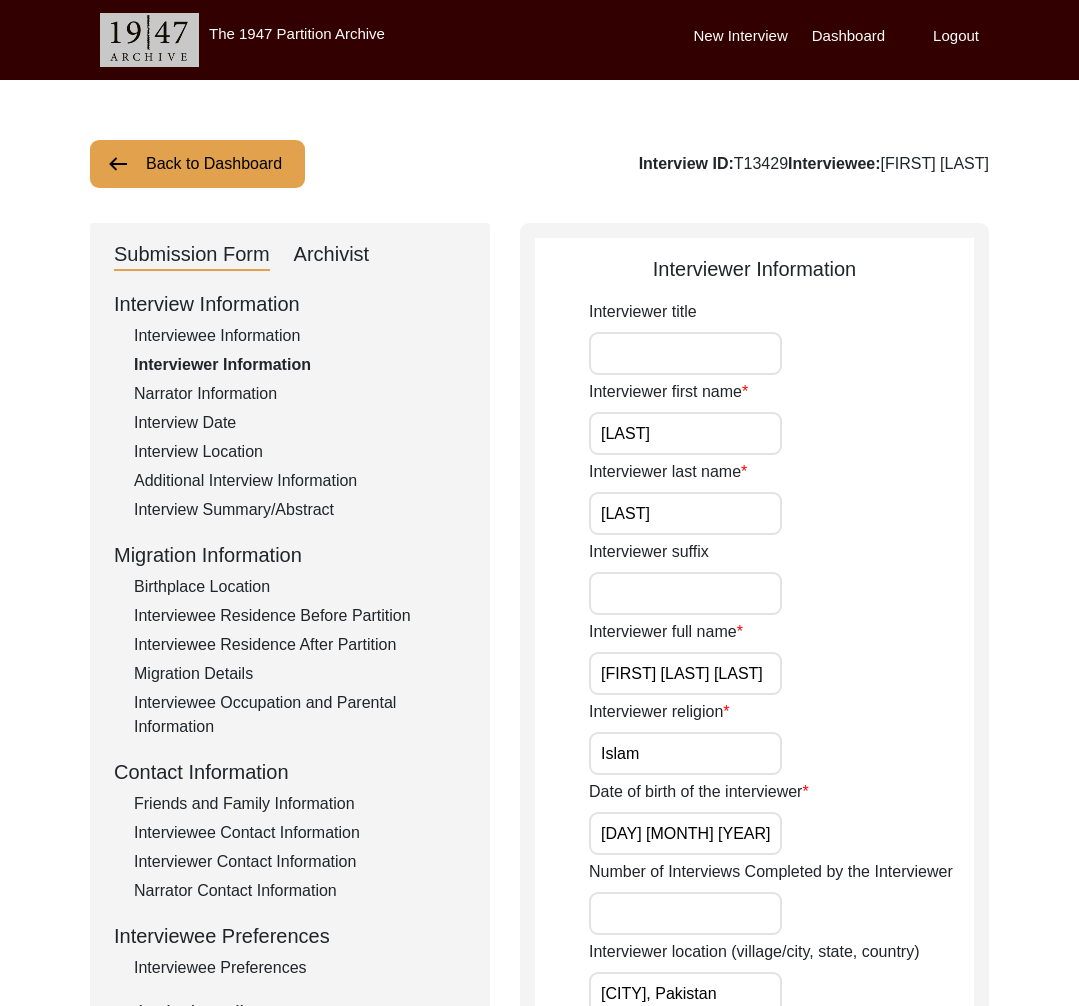 click on "Interviewee Information" 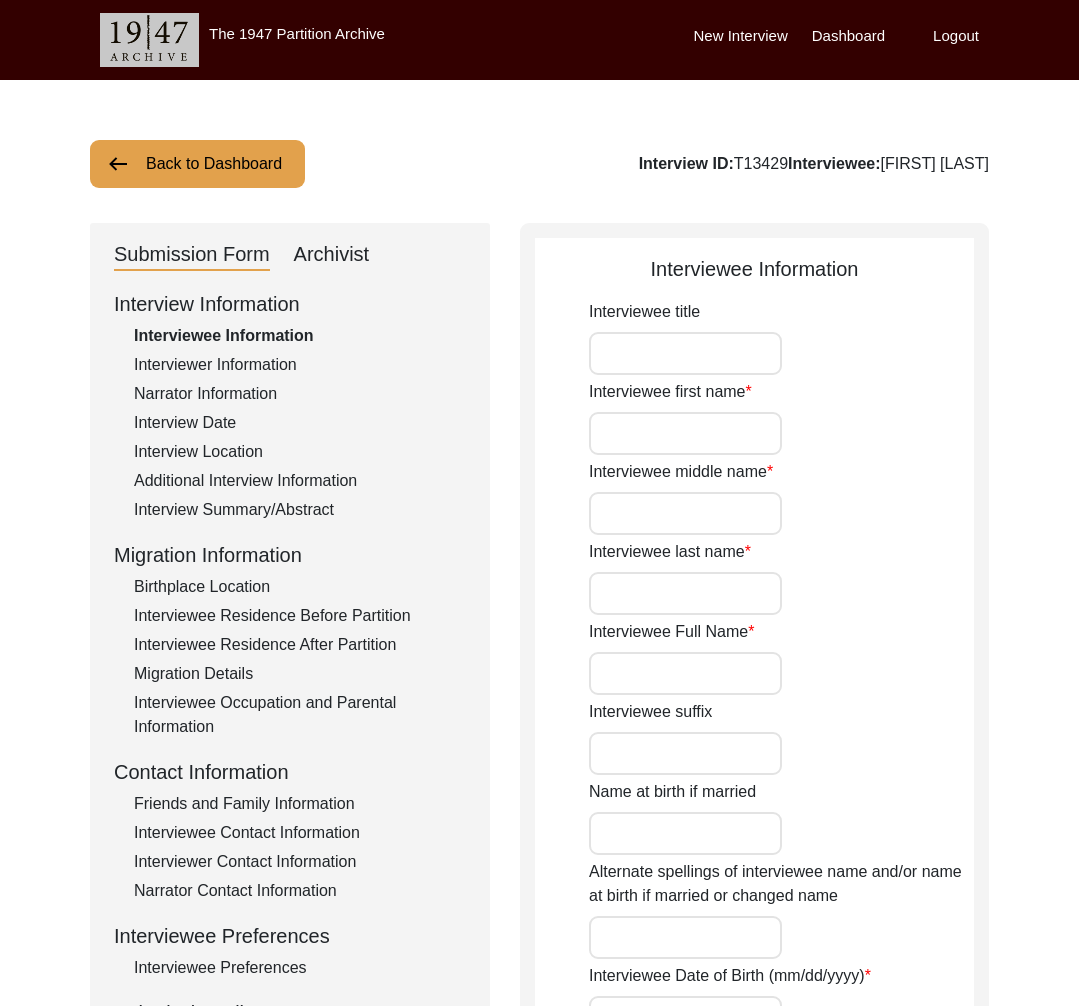 type on "Muhammad" 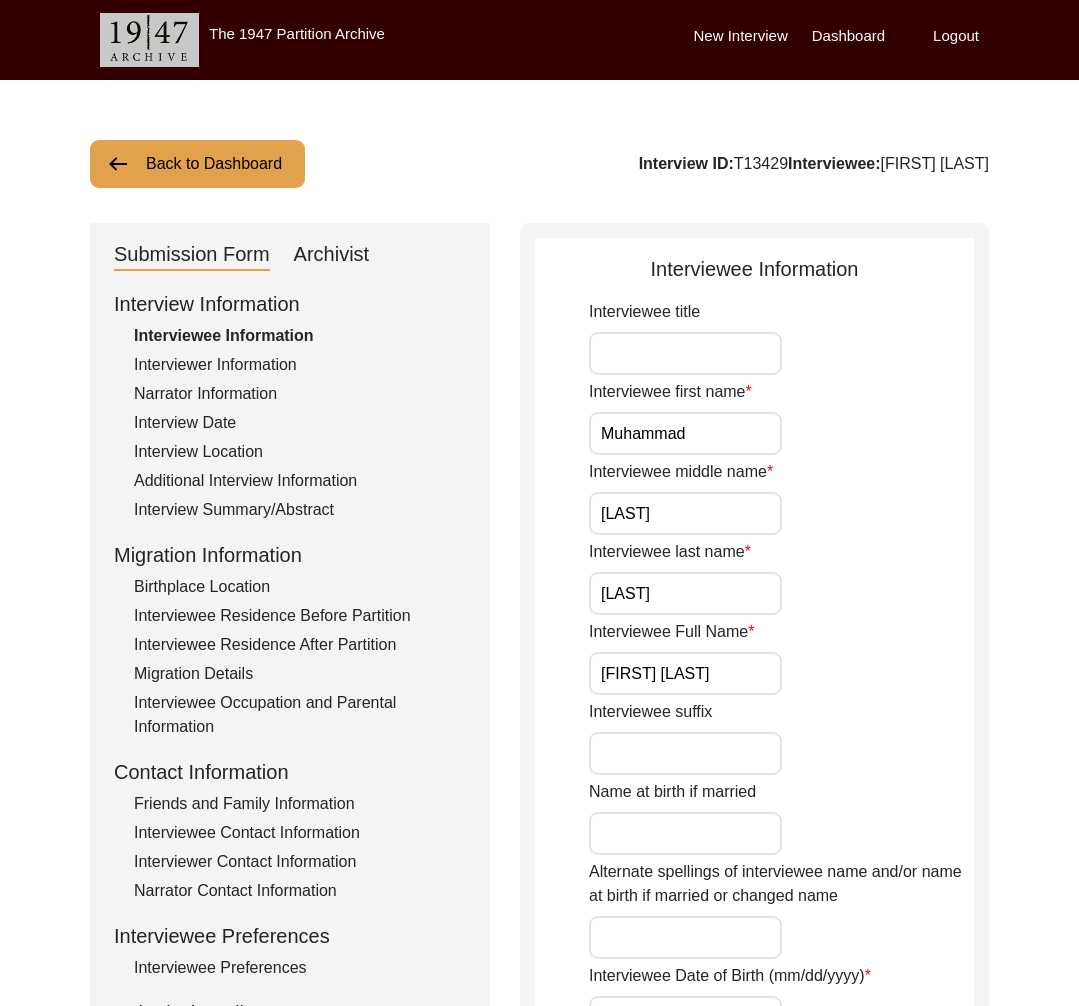 click on "Syed Muhammad Ilyas Rizvi" at bounding box center (685, 673) 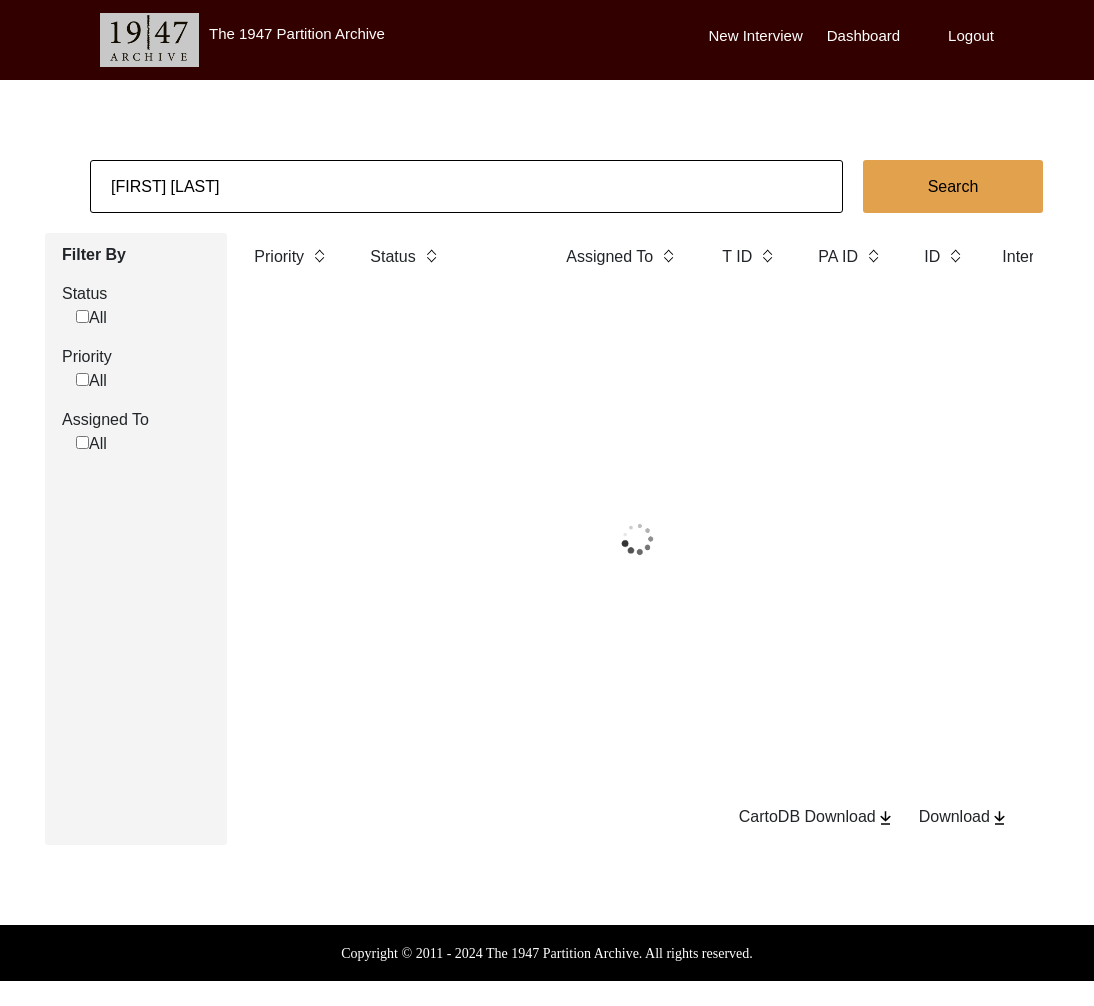 click on "Dua Zehra Zaidi" 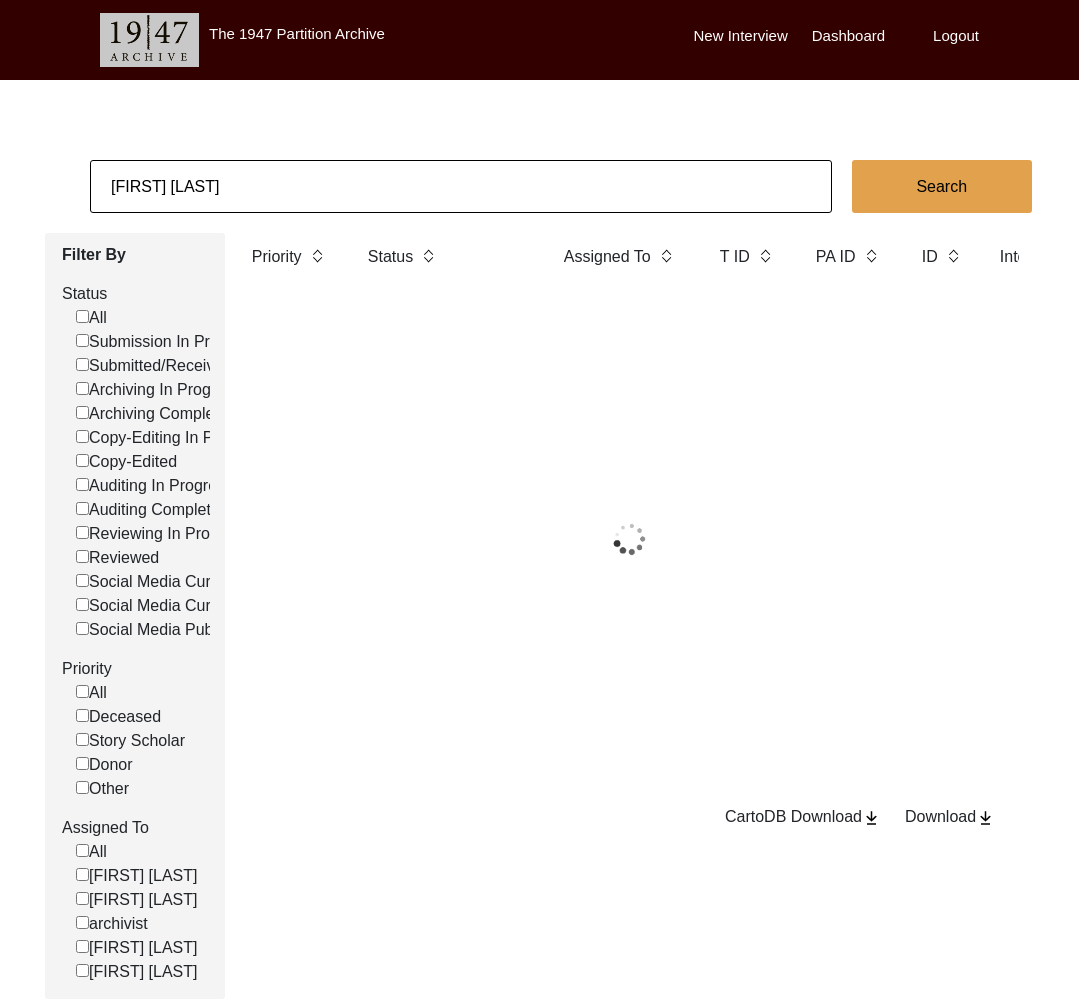 click on "Dua Zehra Zaidi" 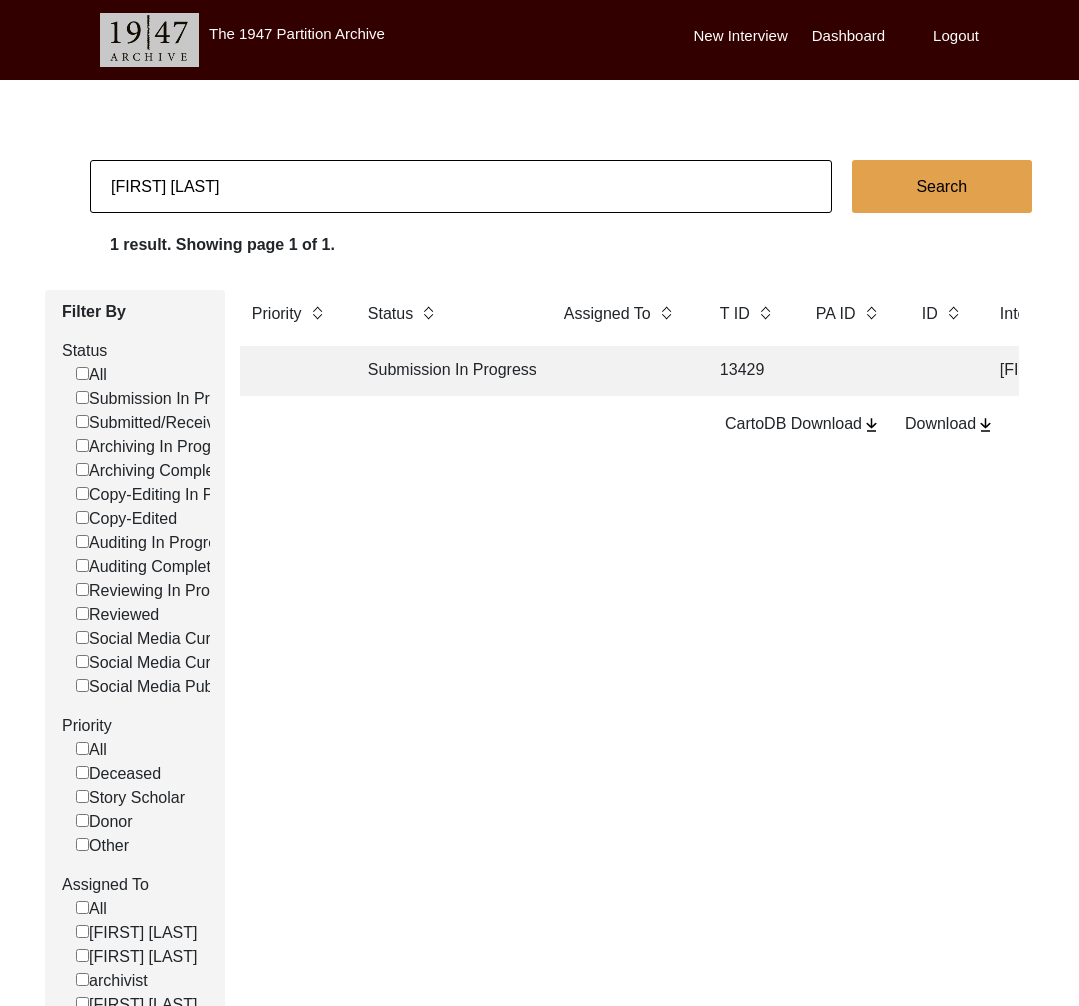 click on "Dua Zehra Zaidi" 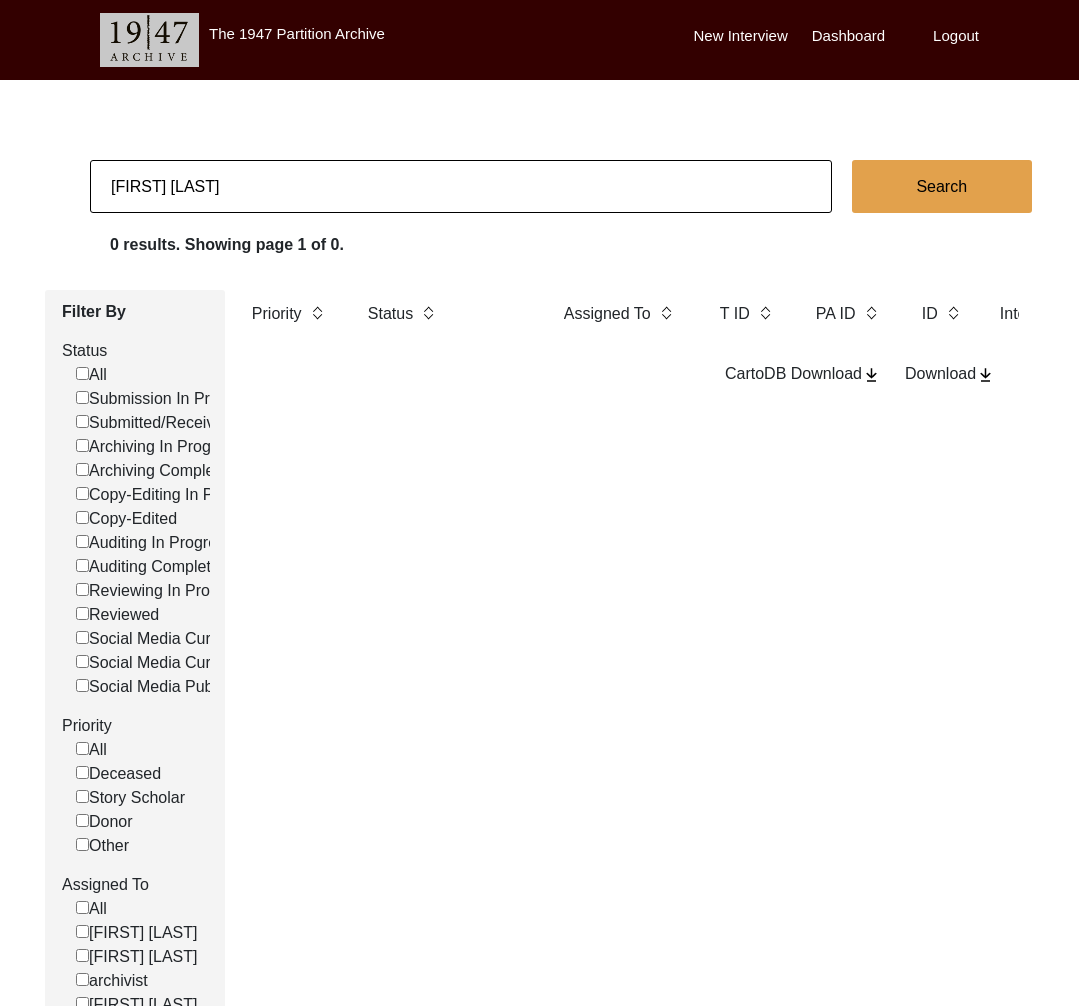 click on "Meher Rai" 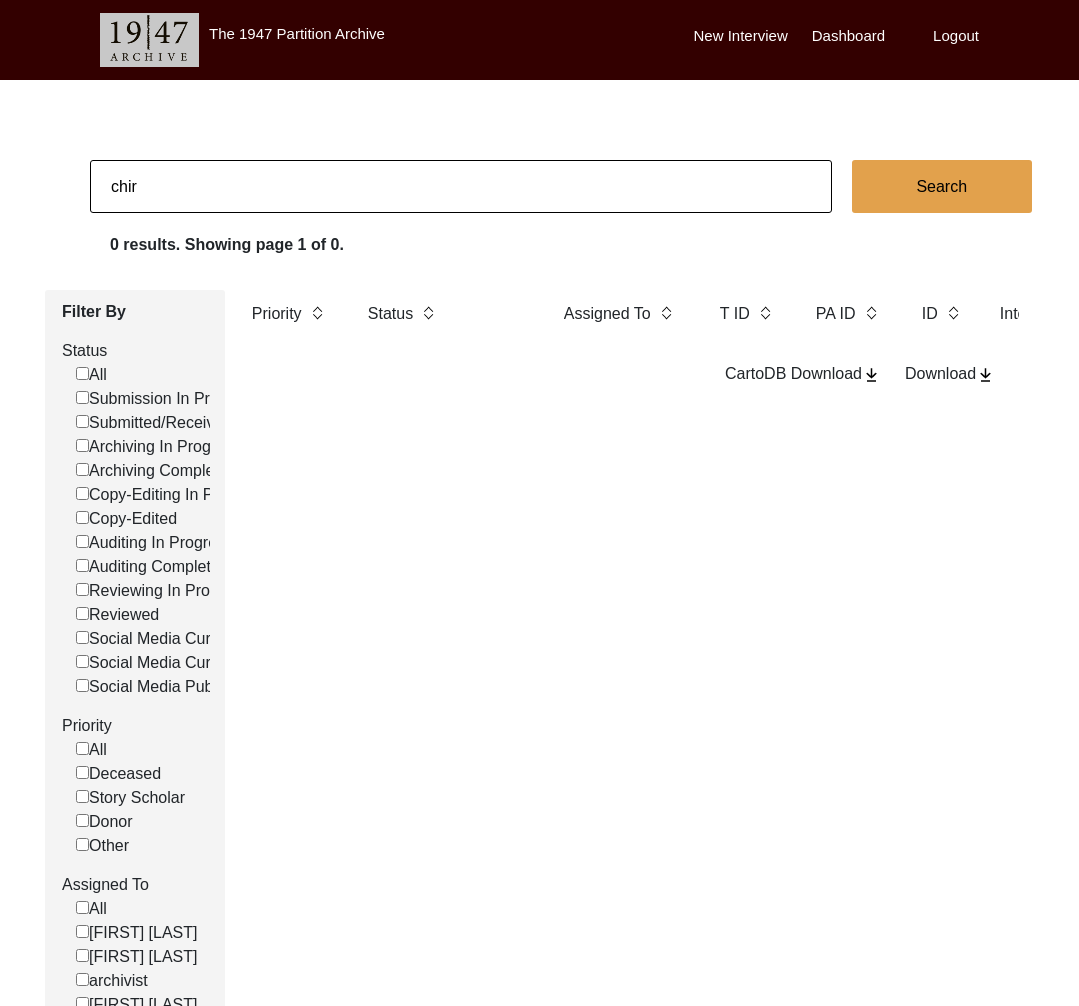 type on "Chirantan Banik" 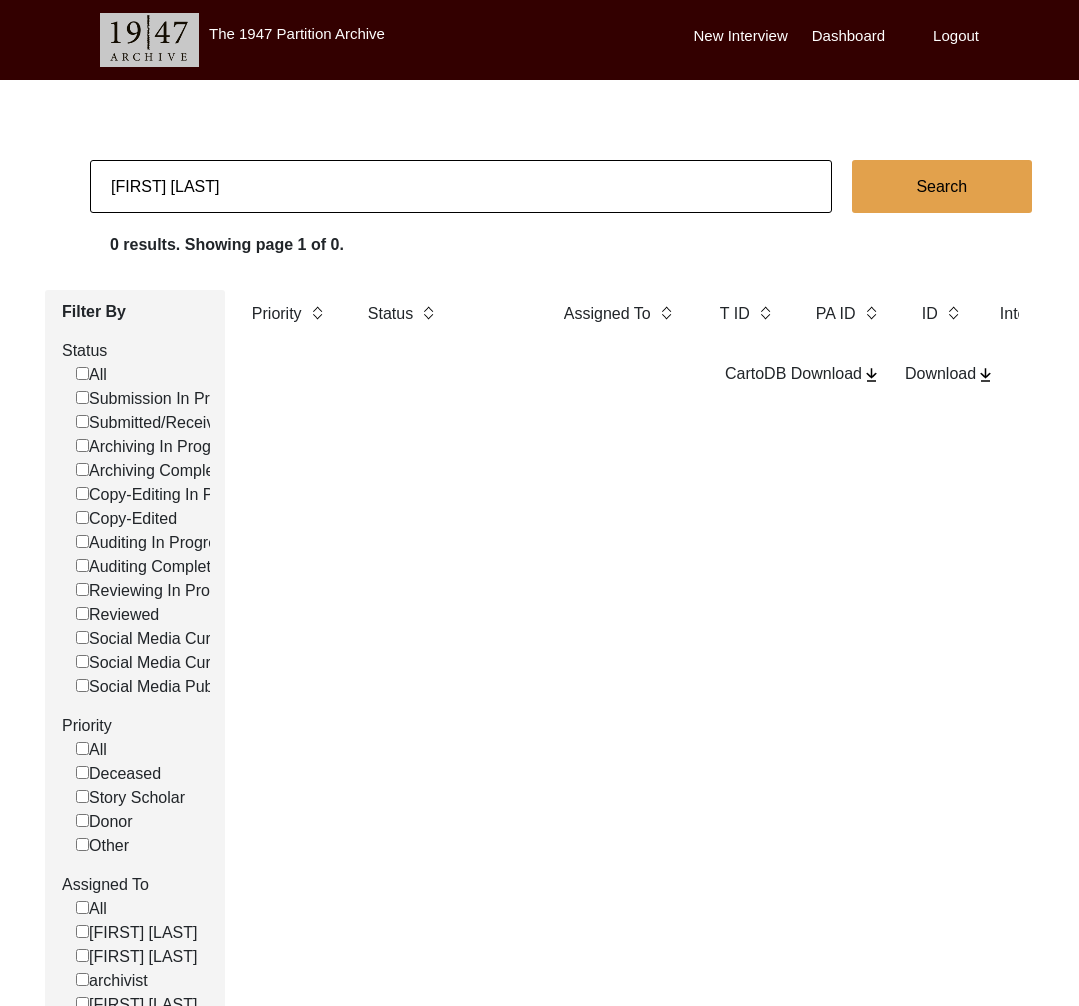 checkbox on "false" 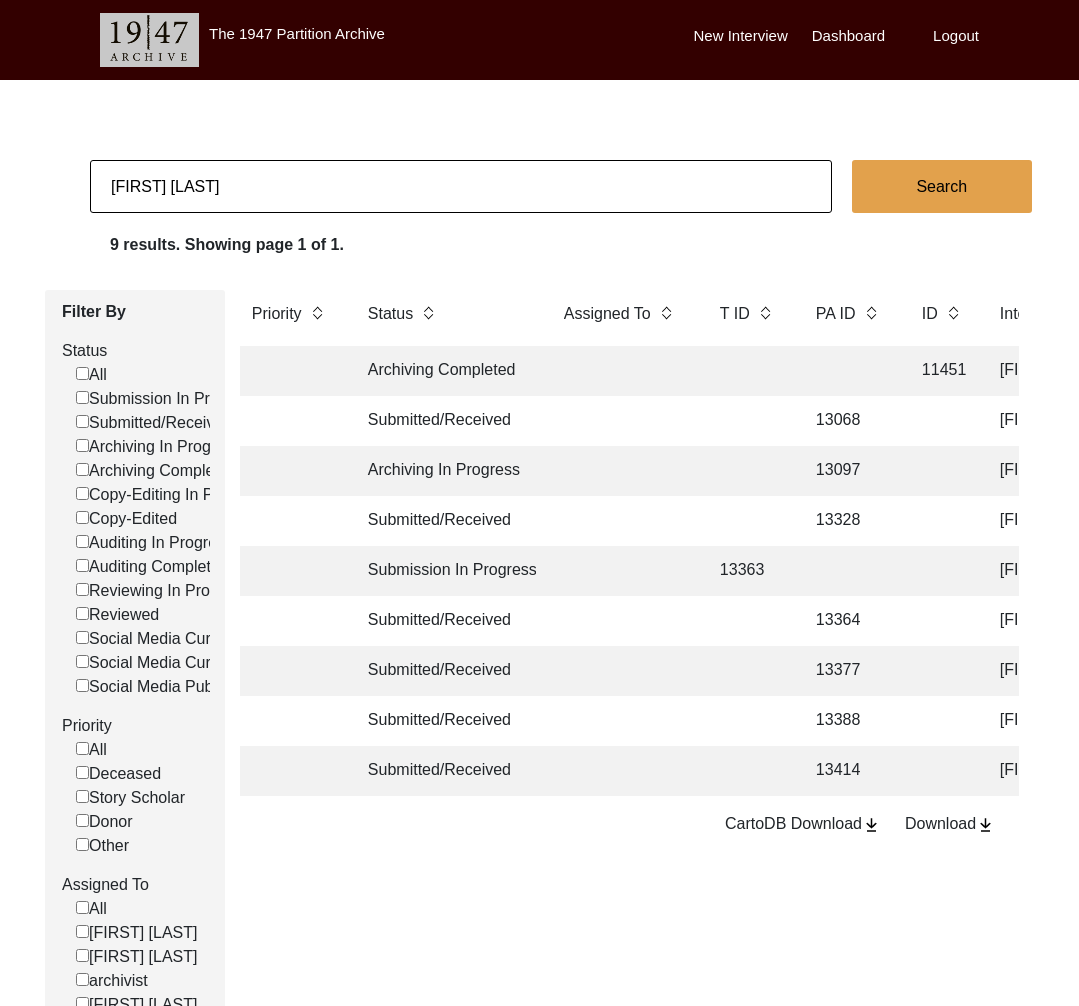 click on "Chirantan Banik" 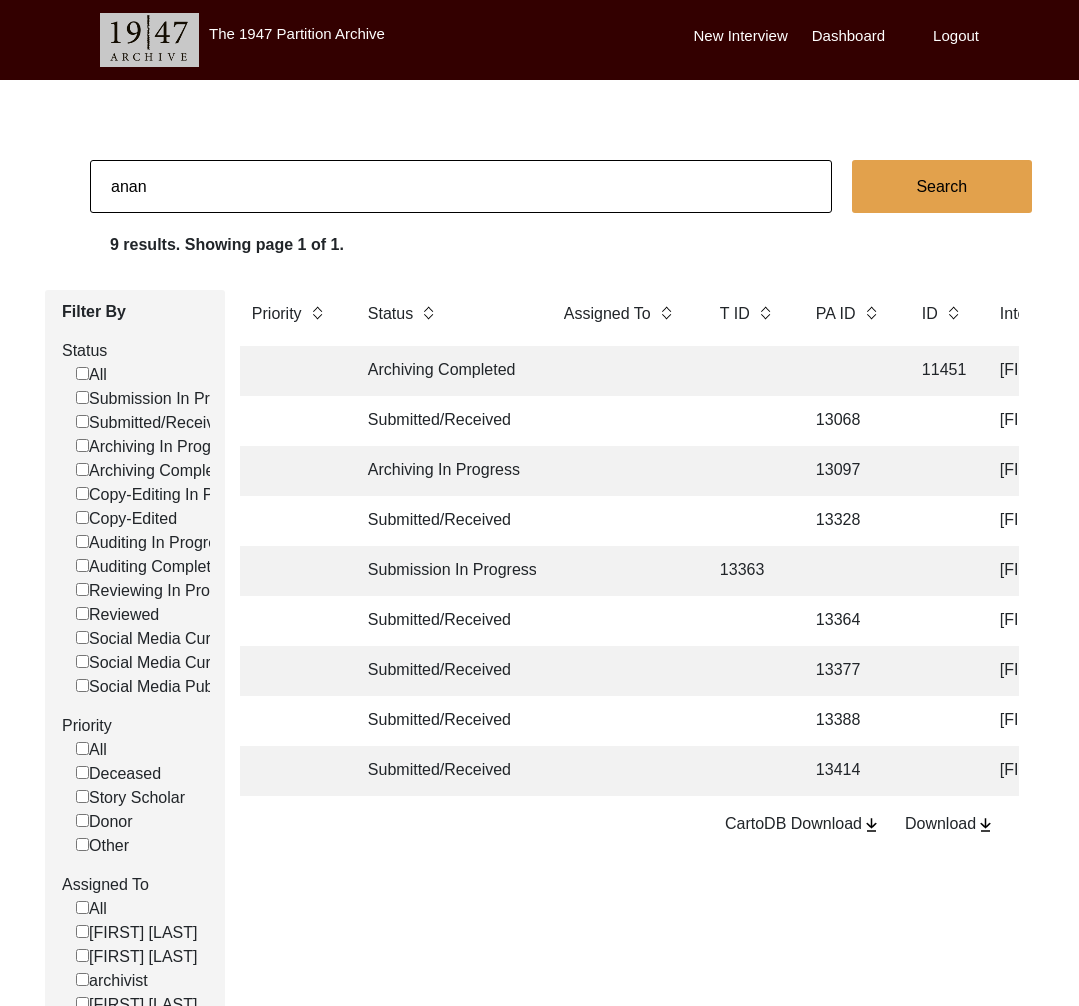 type on "Ananya Sakargayen" 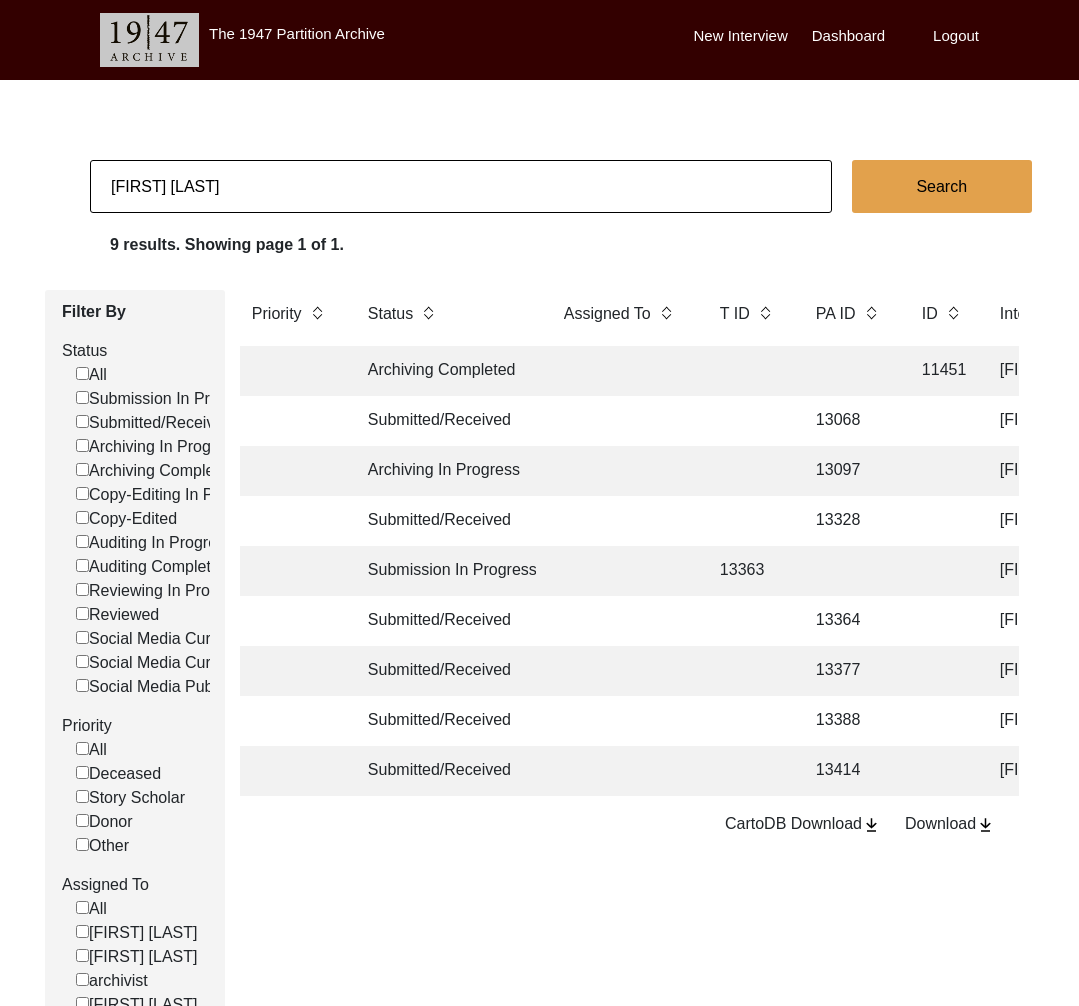 checkbox on "false" 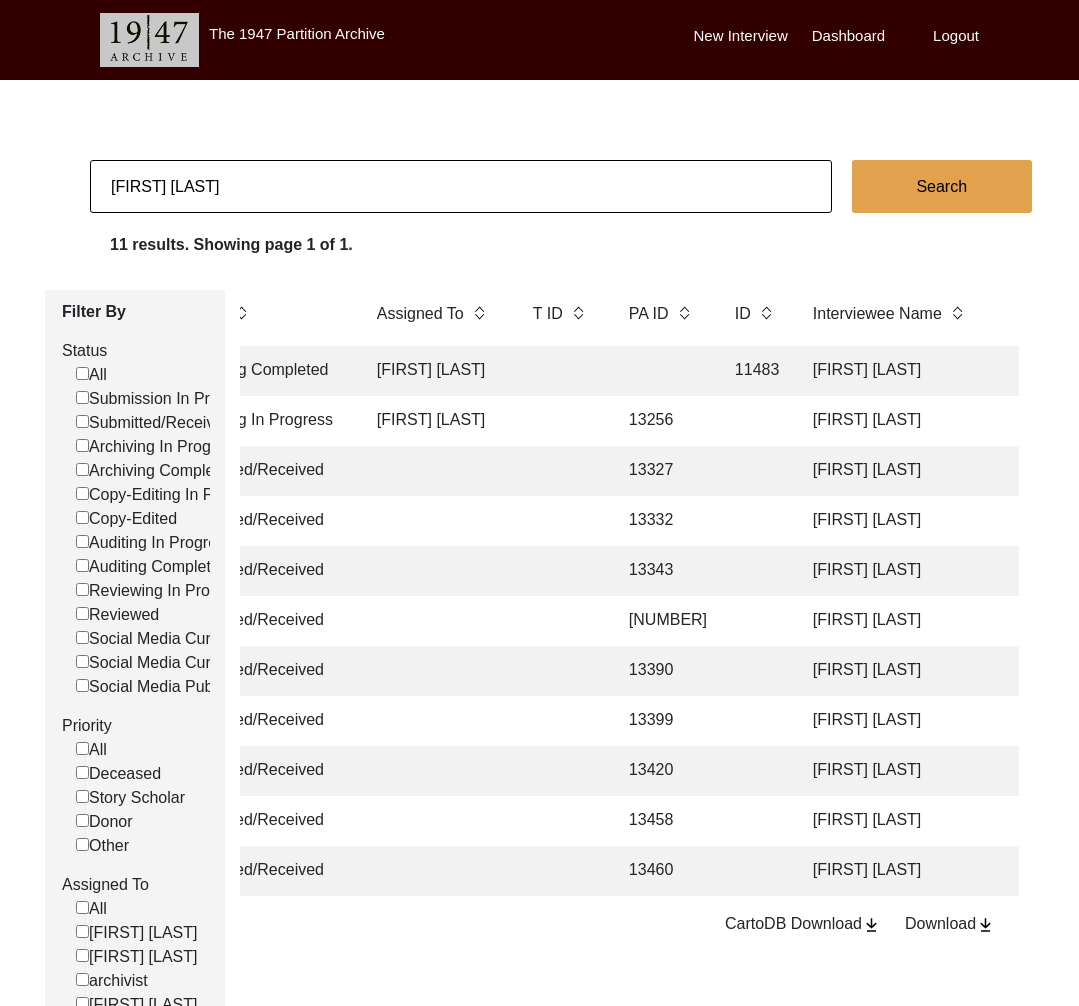 scroll, scrollTop: 0, scrollLeft: 186, axis: horizontal 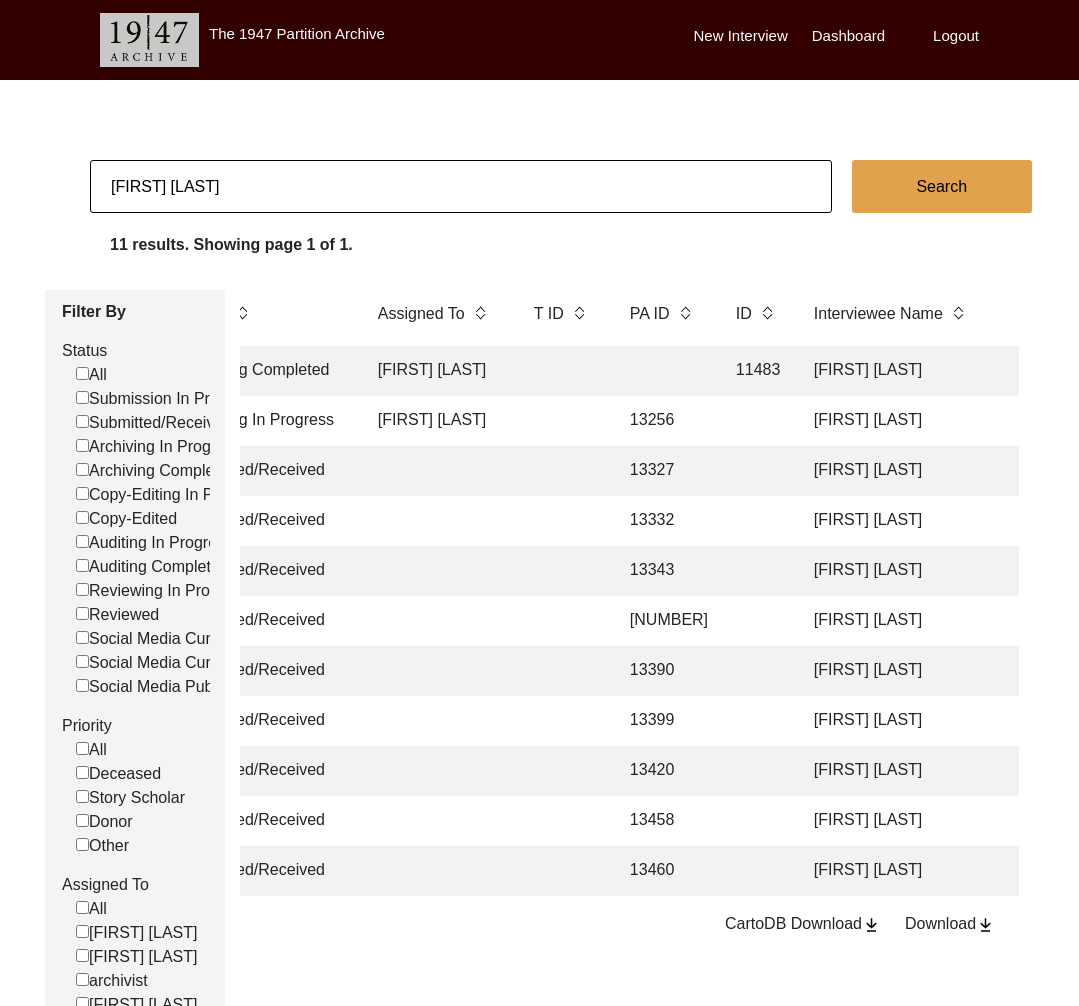 click 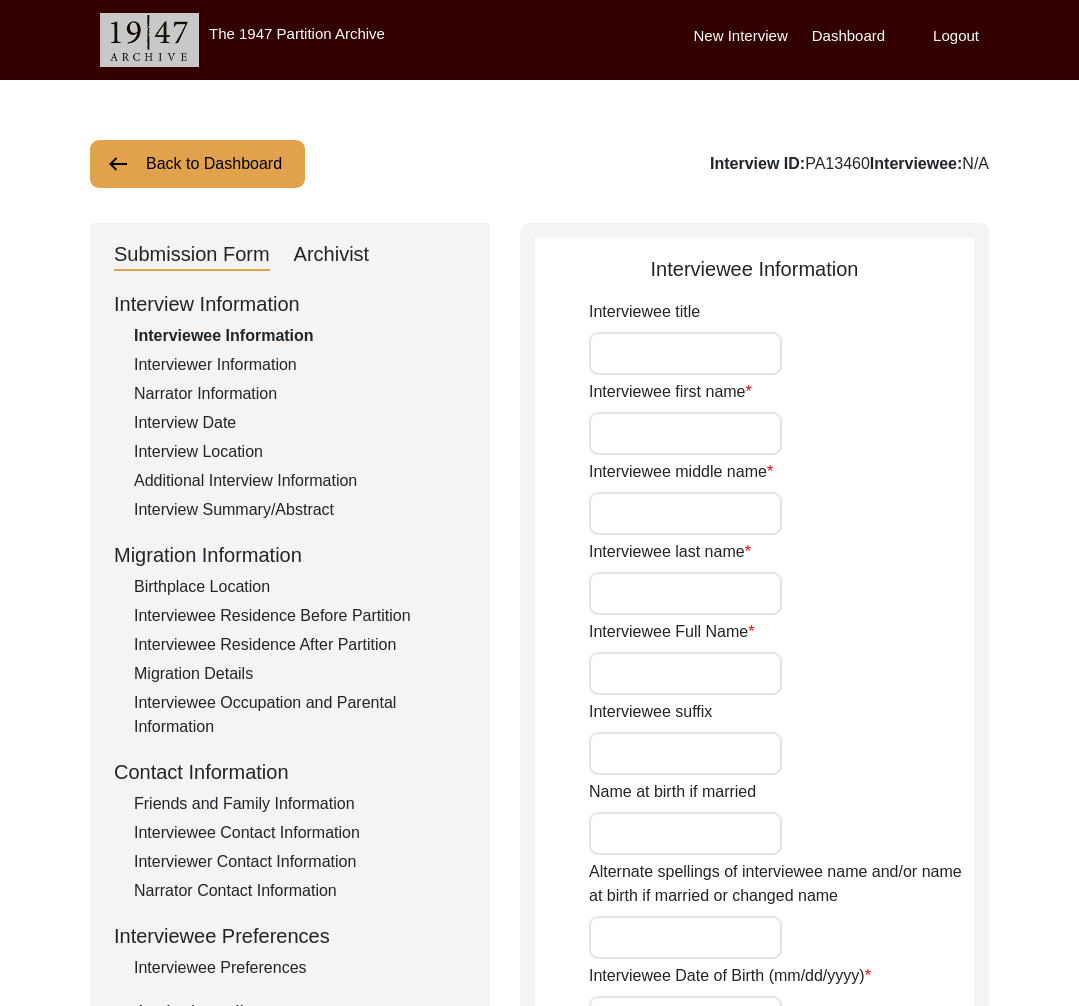 type on "NIL" 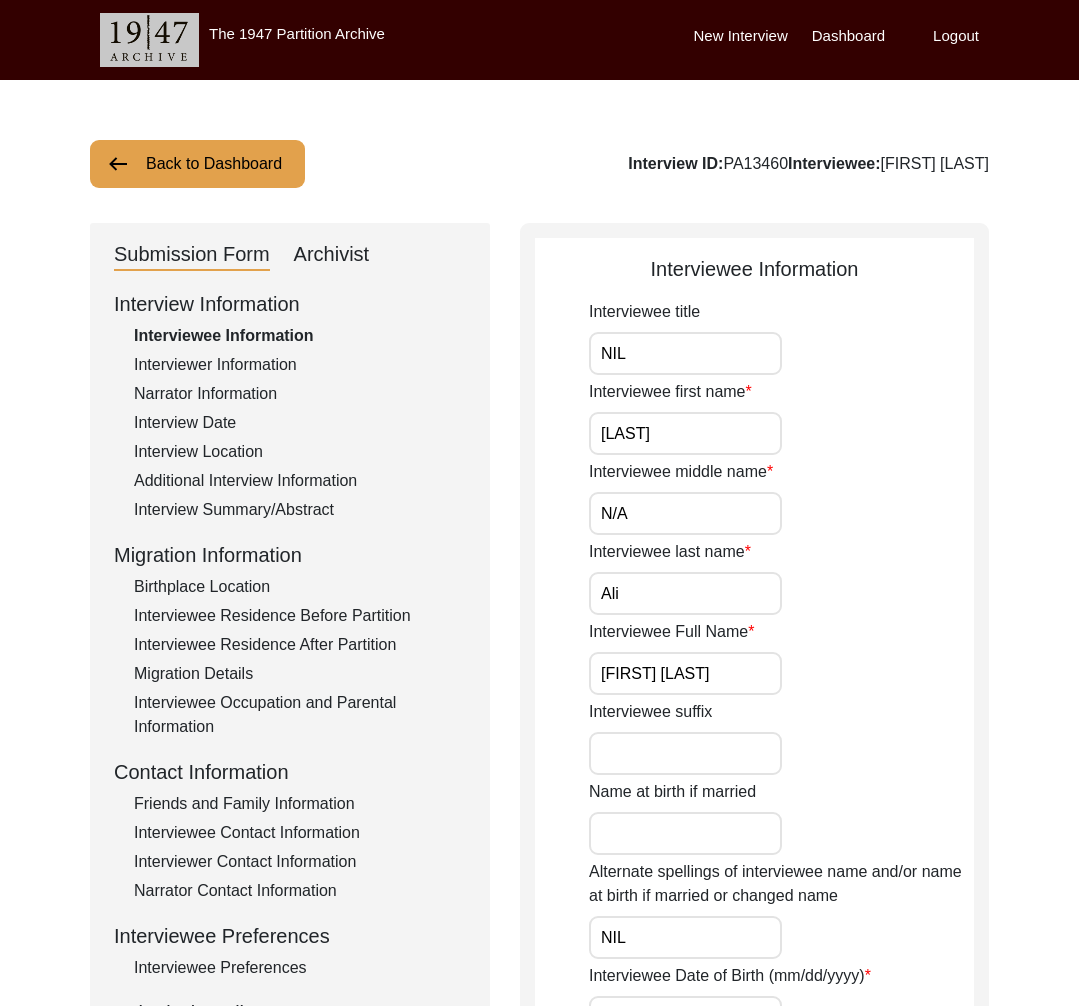 click on "Interviewee Contact Information" 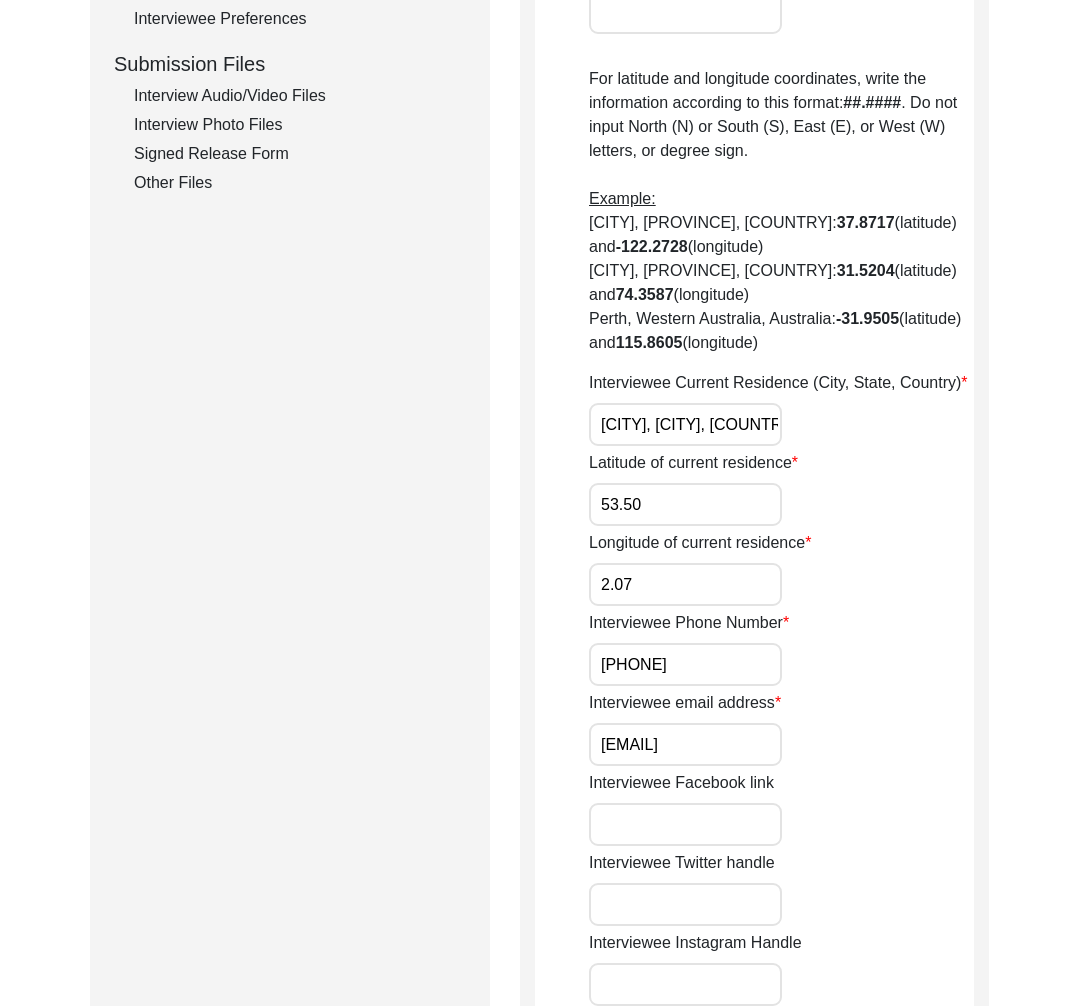 scroll, scrollTop: 0, scrollLeft: 0, axis: both 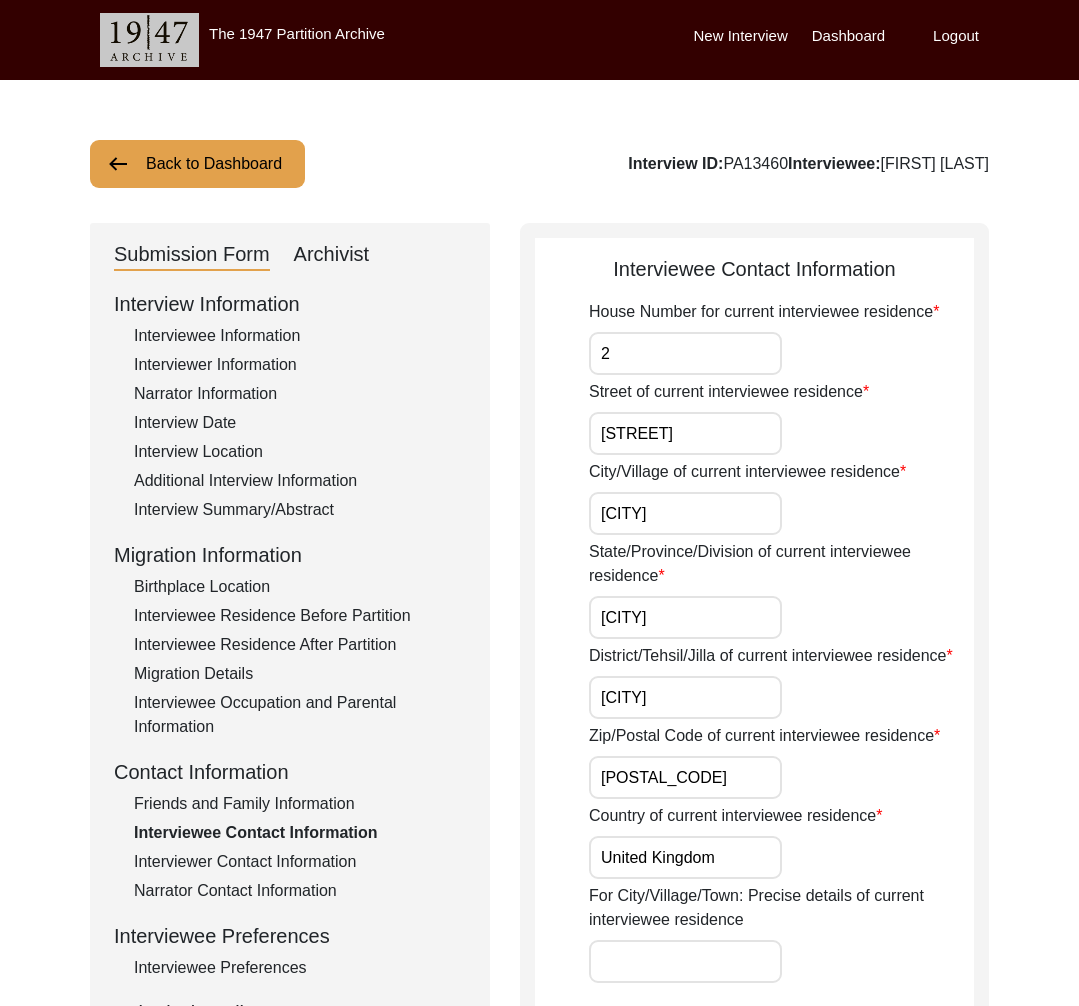 click on "Back to Dashboard" 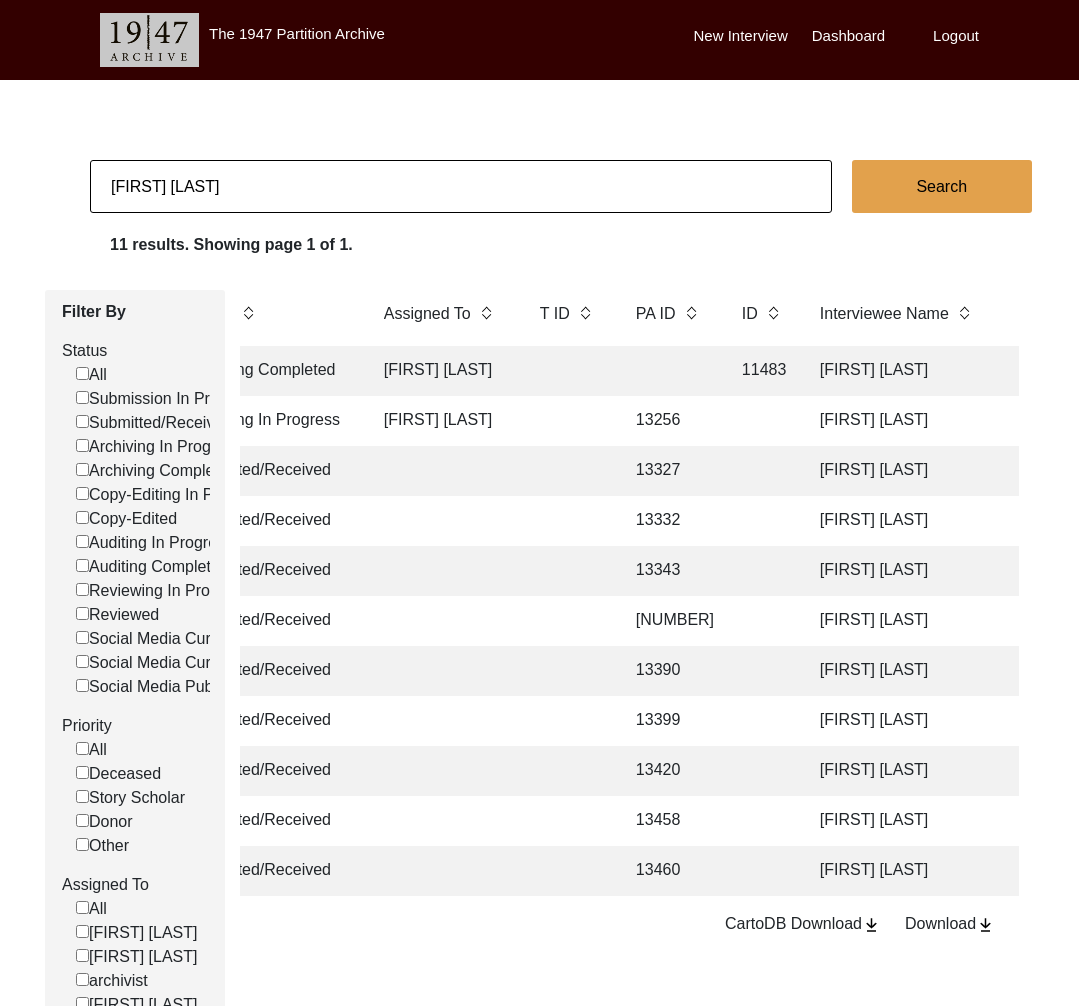 scroll, scrollTop: 0, scrollLeft: 247, axis: horizontal 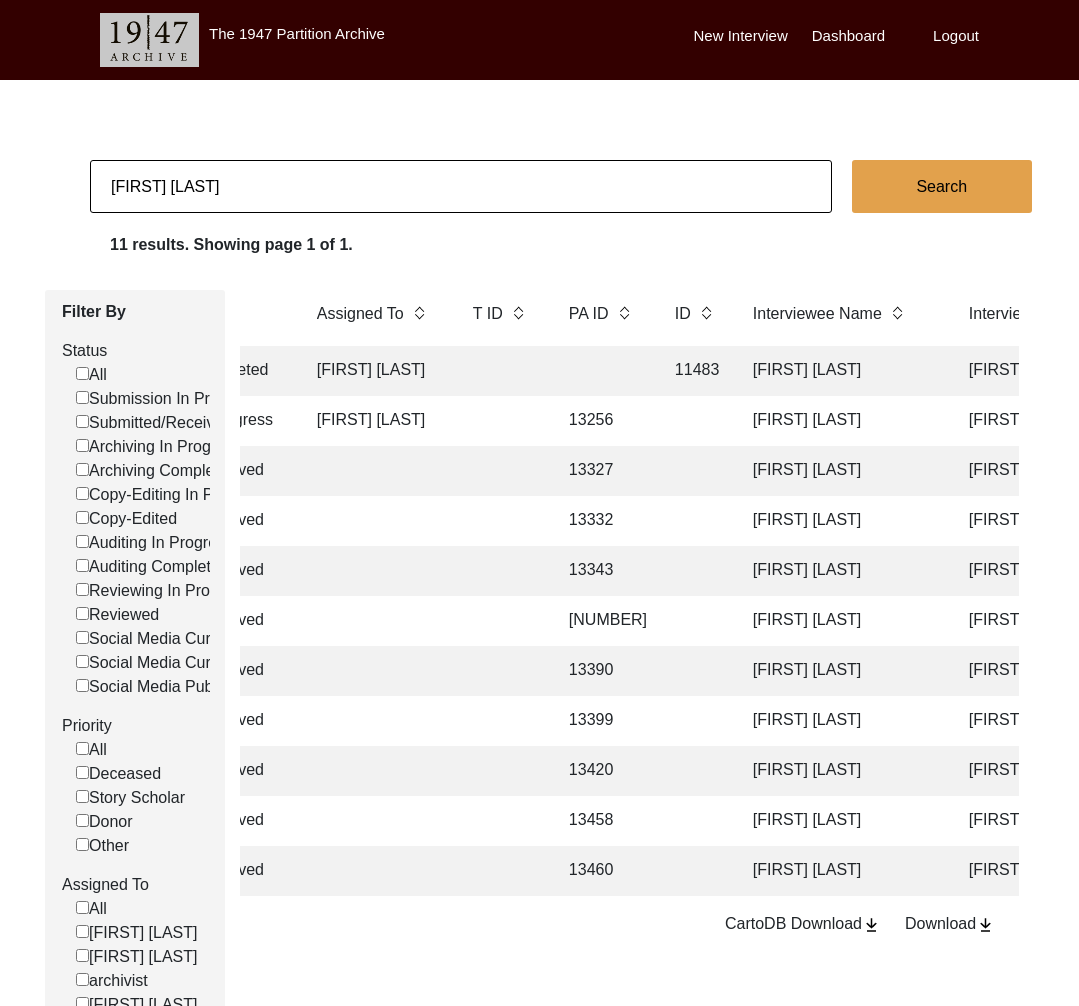 click on "13458" 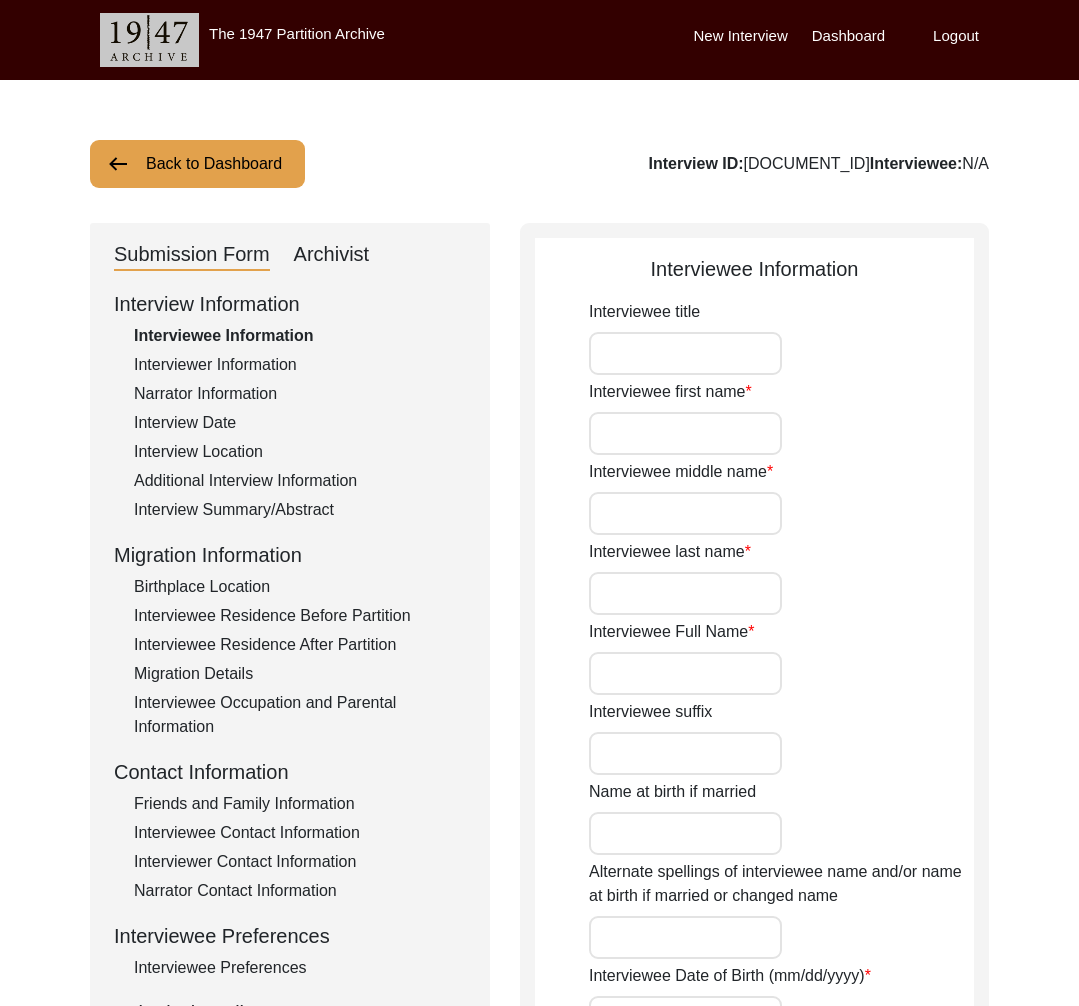 type on "NIL" 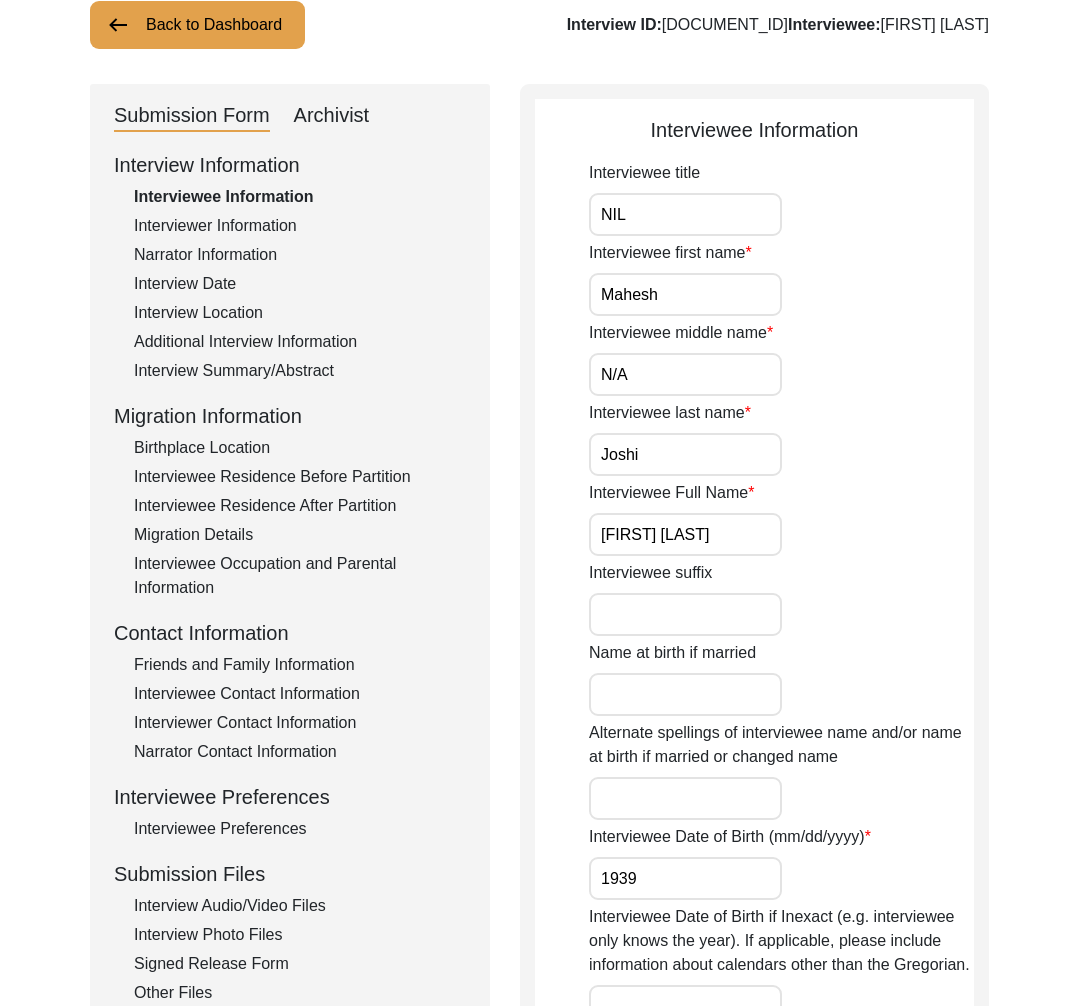 scroll, scrollTop: 208, scrollLeft: 0, axis: vertical 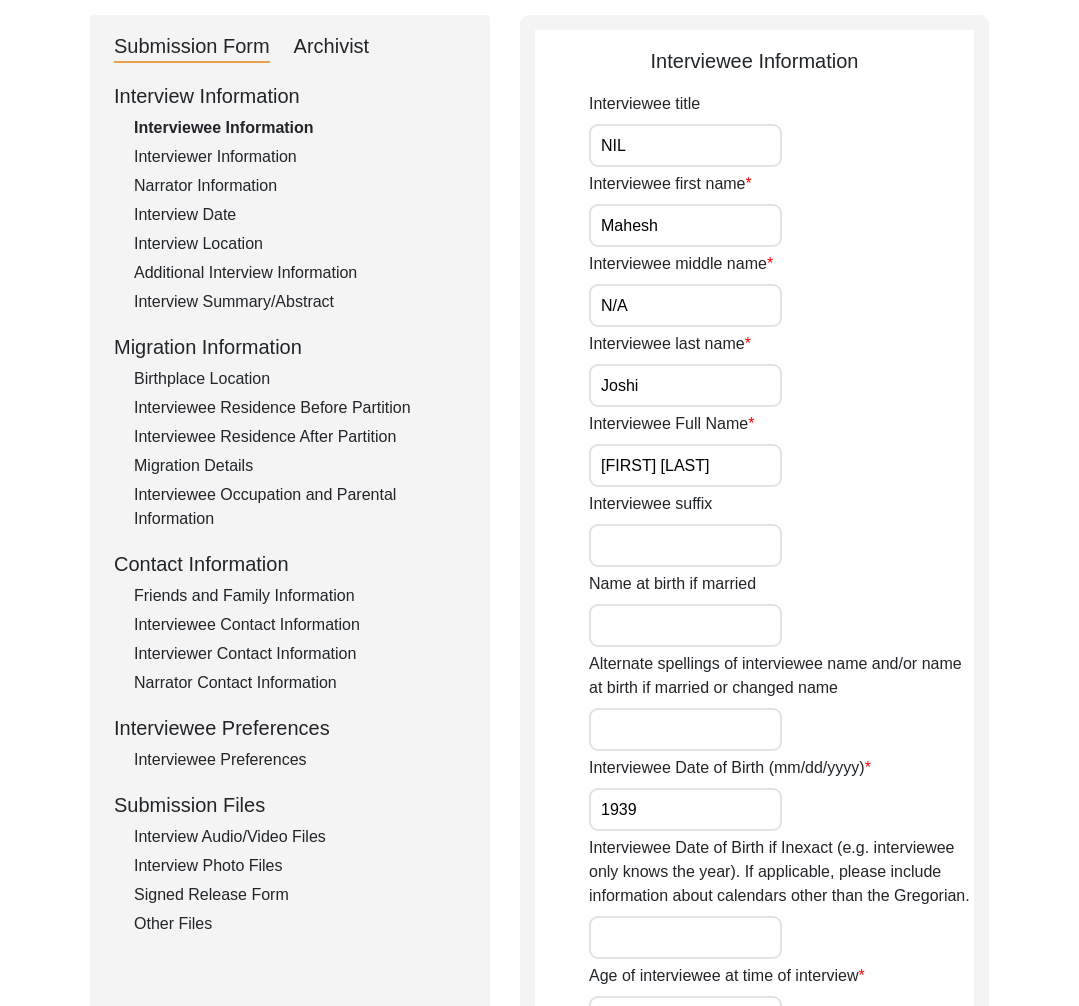 click on "Friends and Family Information" 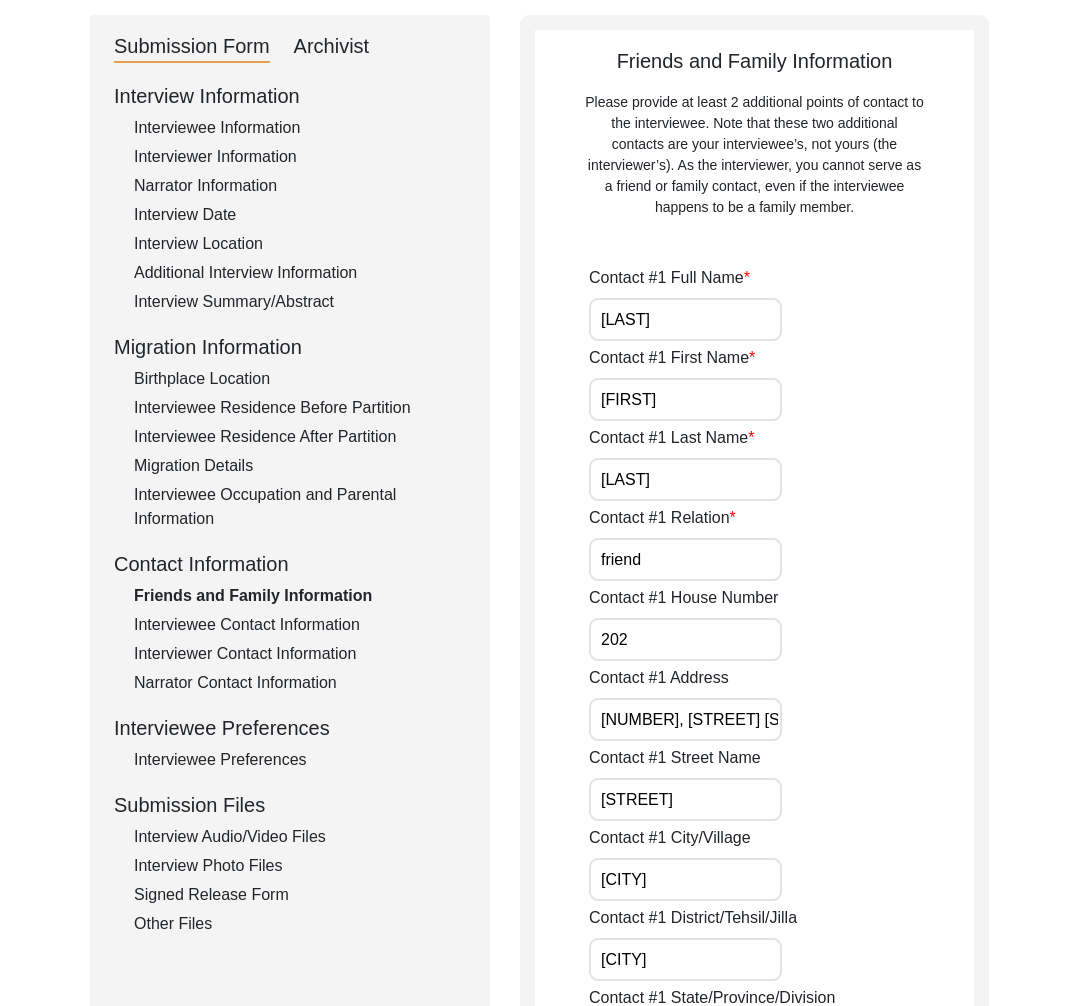click on "Interviewee Contact Information" 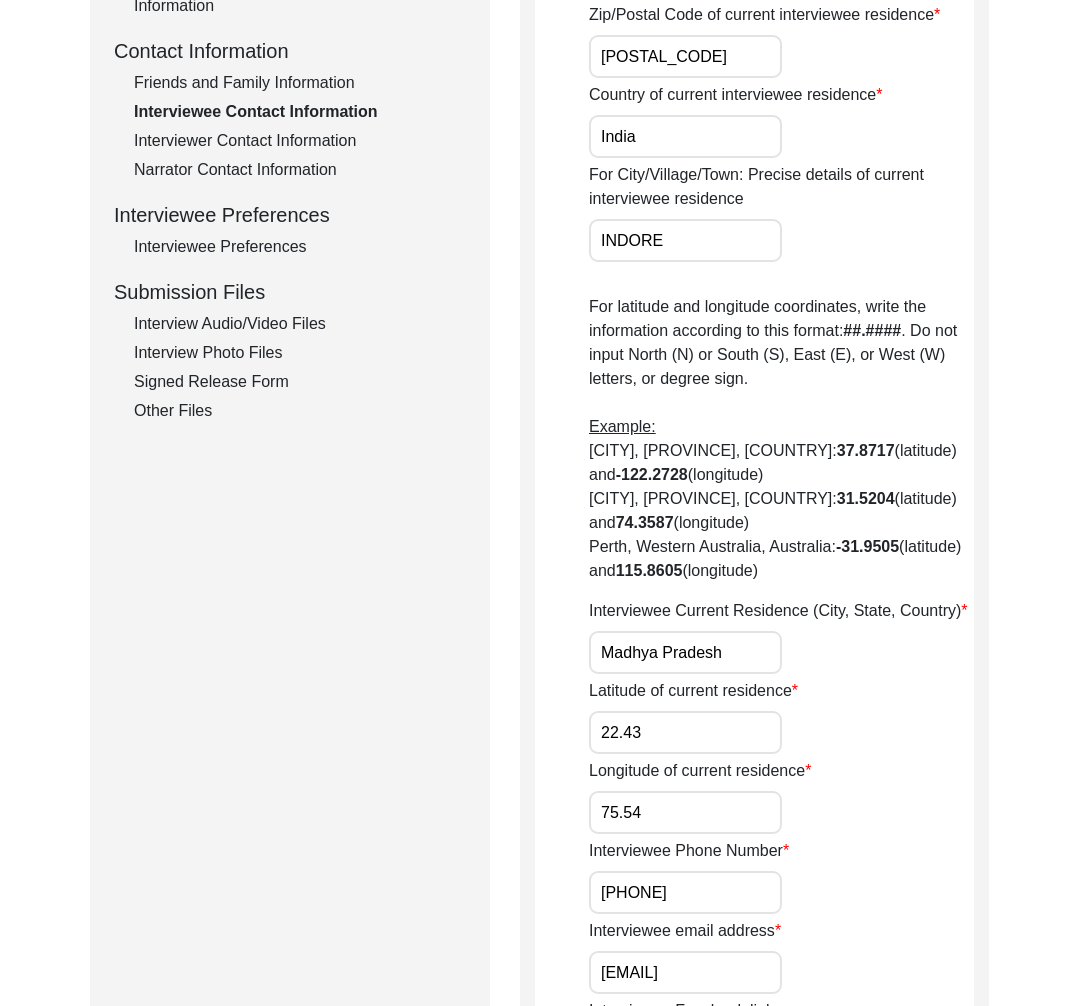 scroll, scrollTop: 667, scrollLeft: 0, axis: vertical 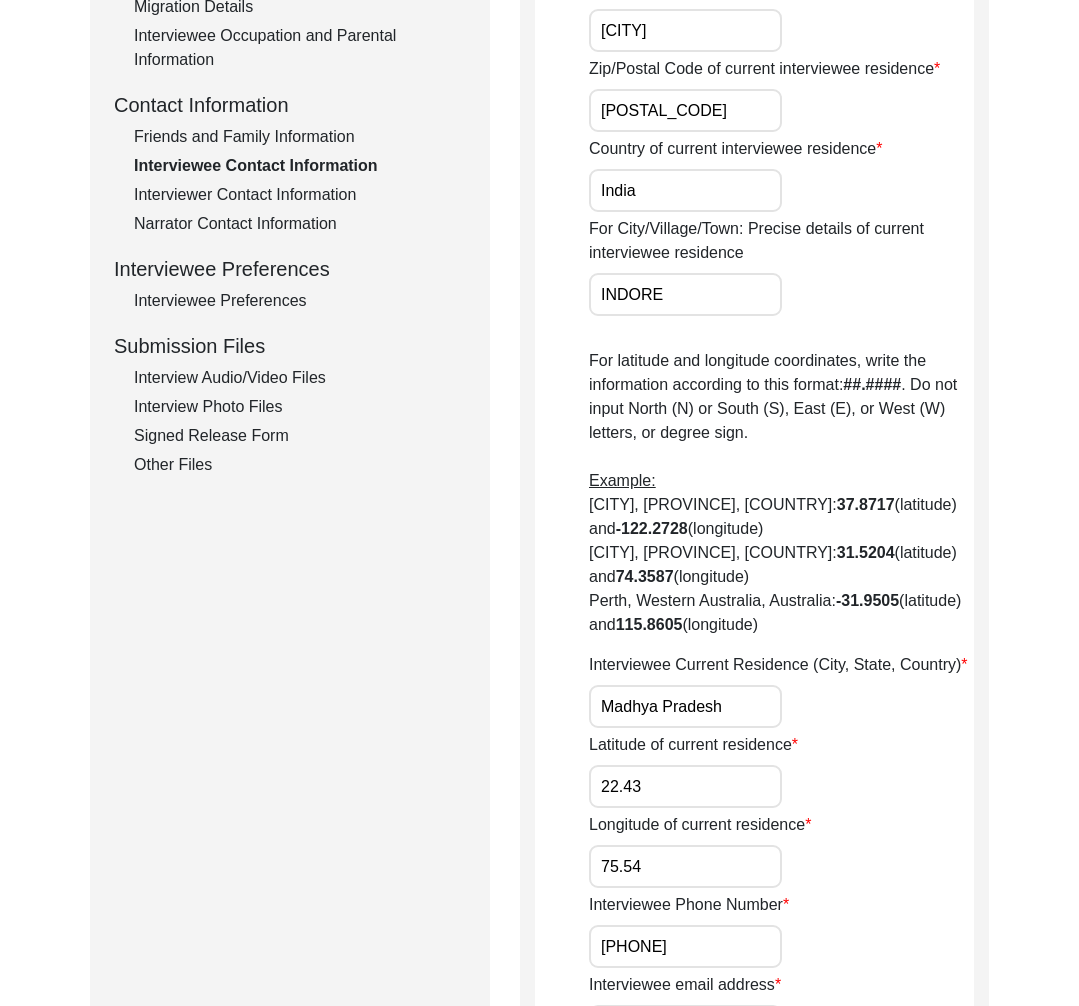 click on "Friends and Family Information" 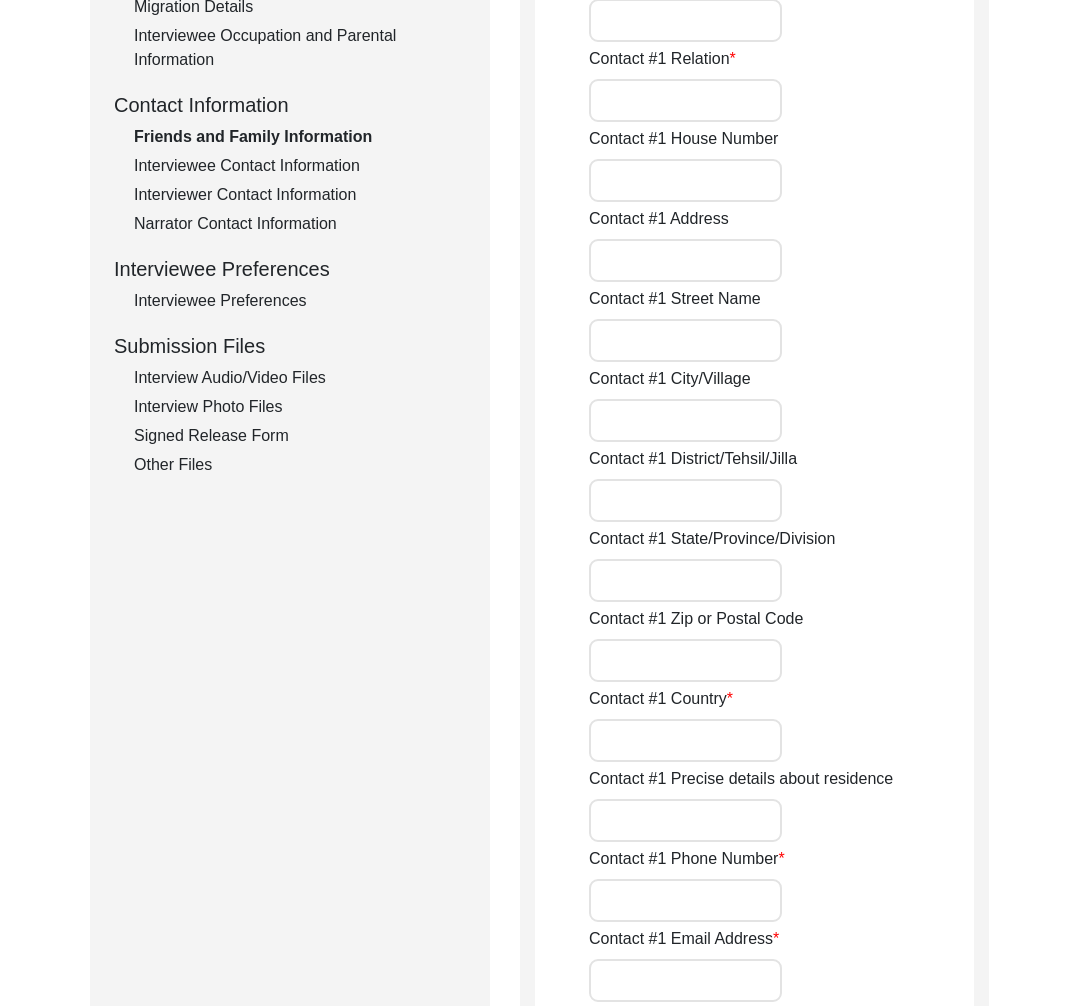 type on "Sakargayen" 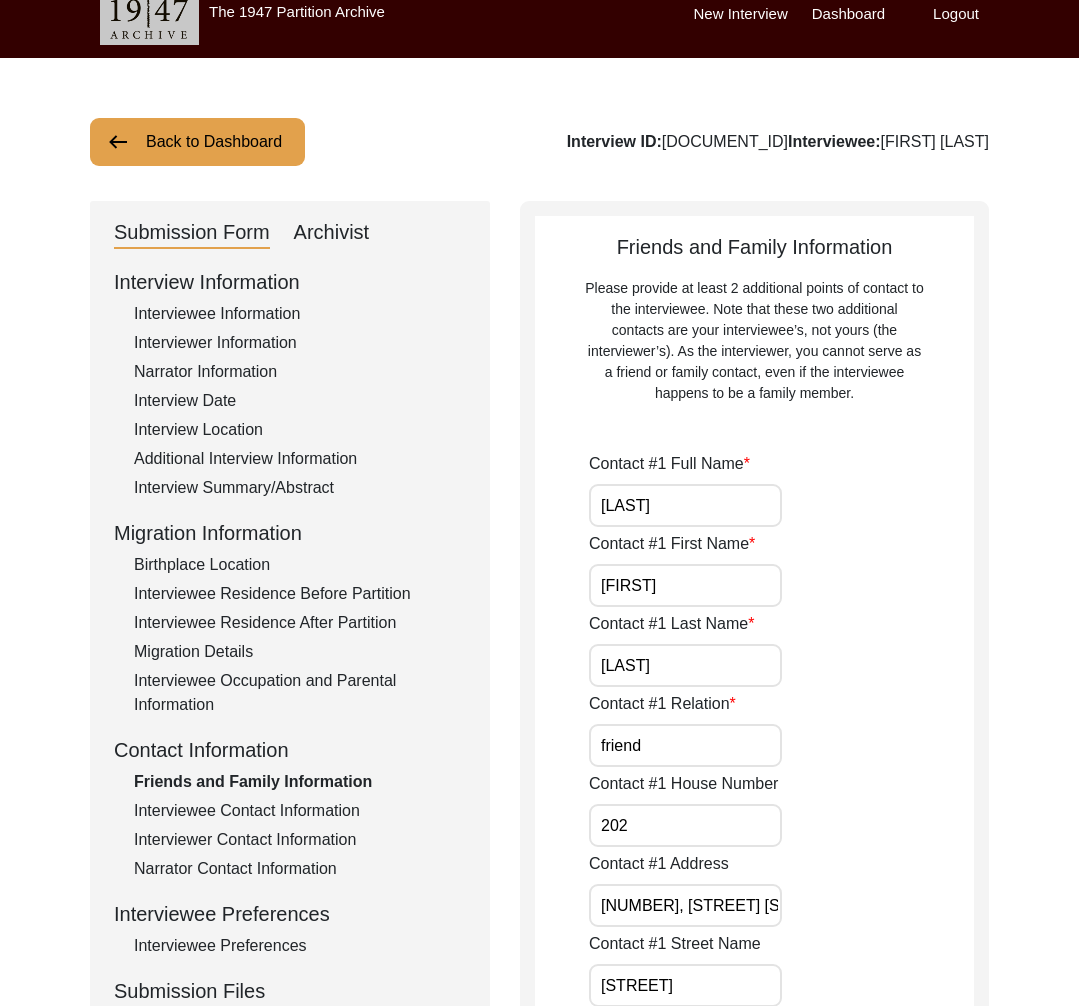 scroll, scrollTop: 0, scrollLeft: 0, axis: both 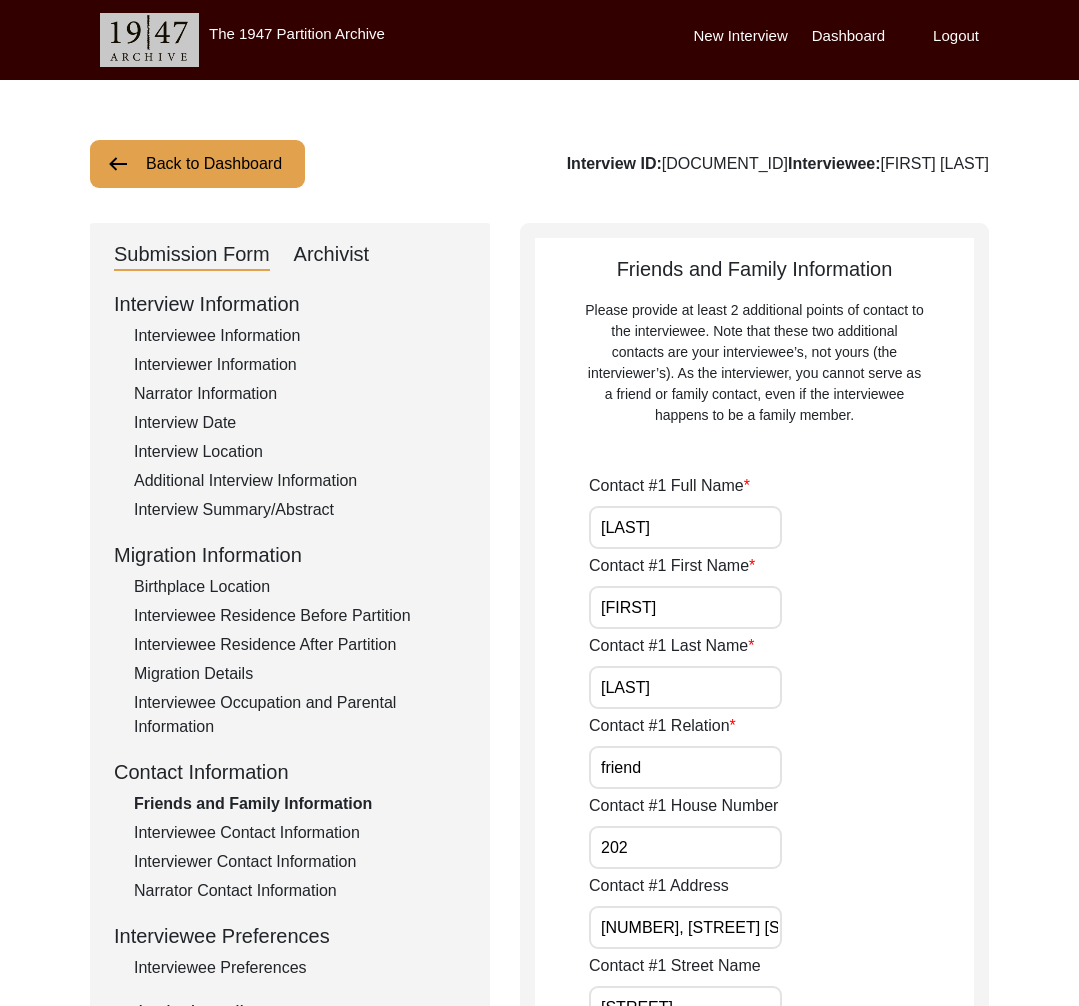 click on "Back to Dashboard" 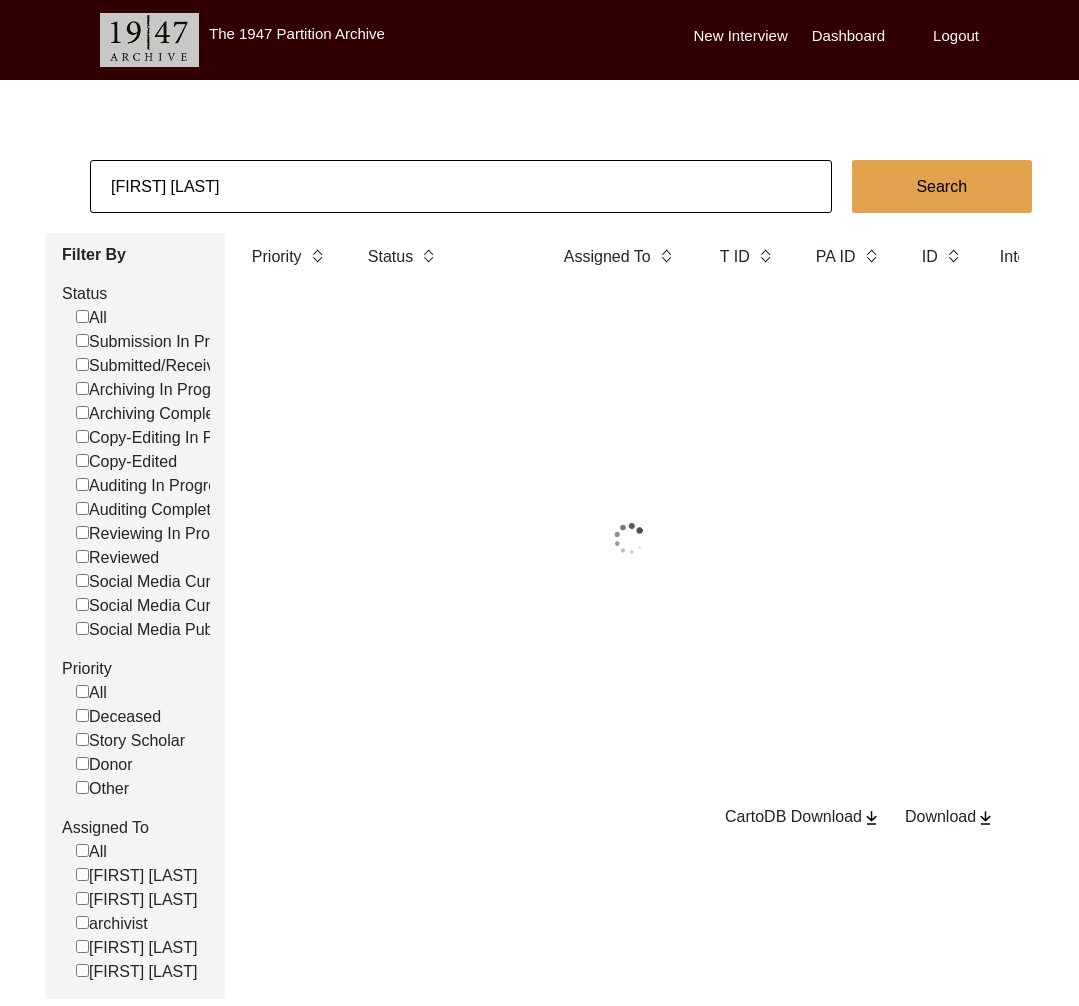 click on "Ananya Sakargayen" 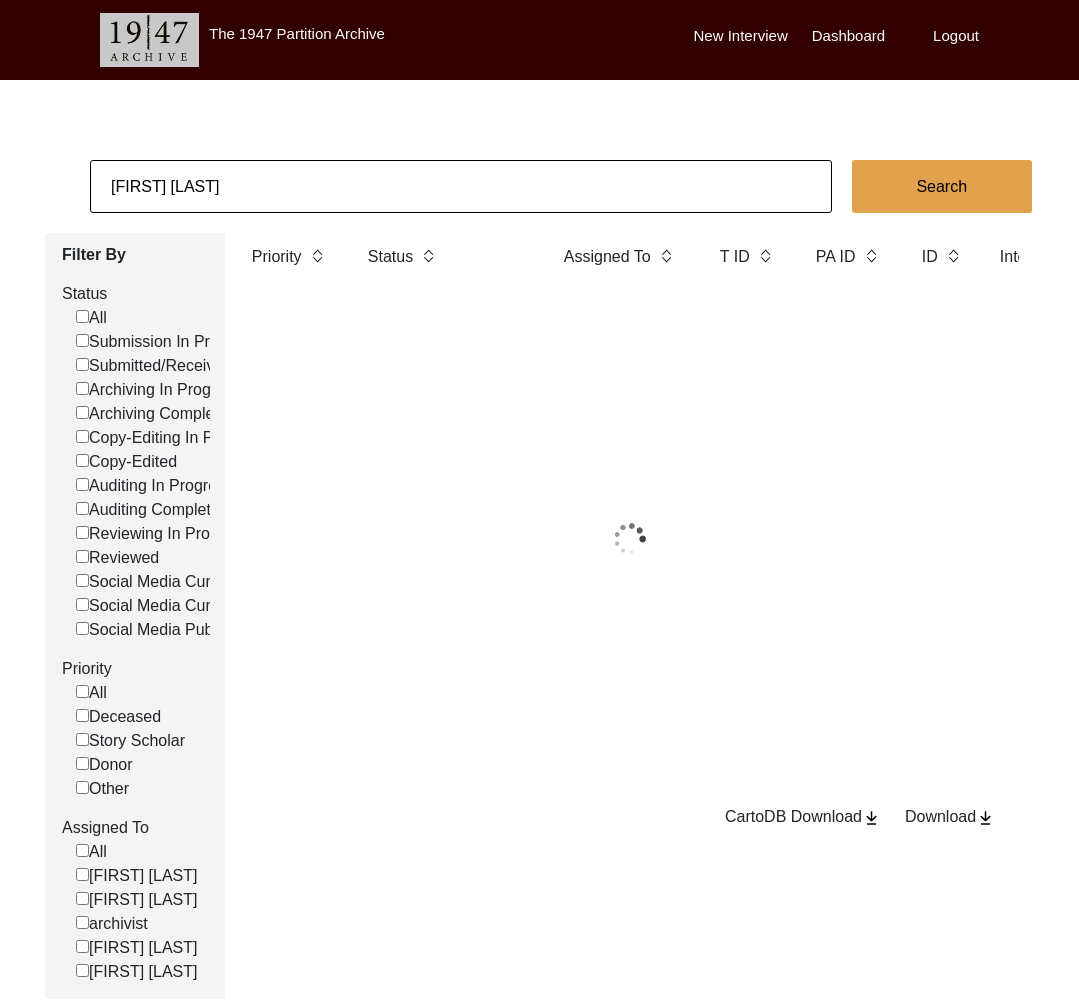 click on "Ananya Sakargayen" 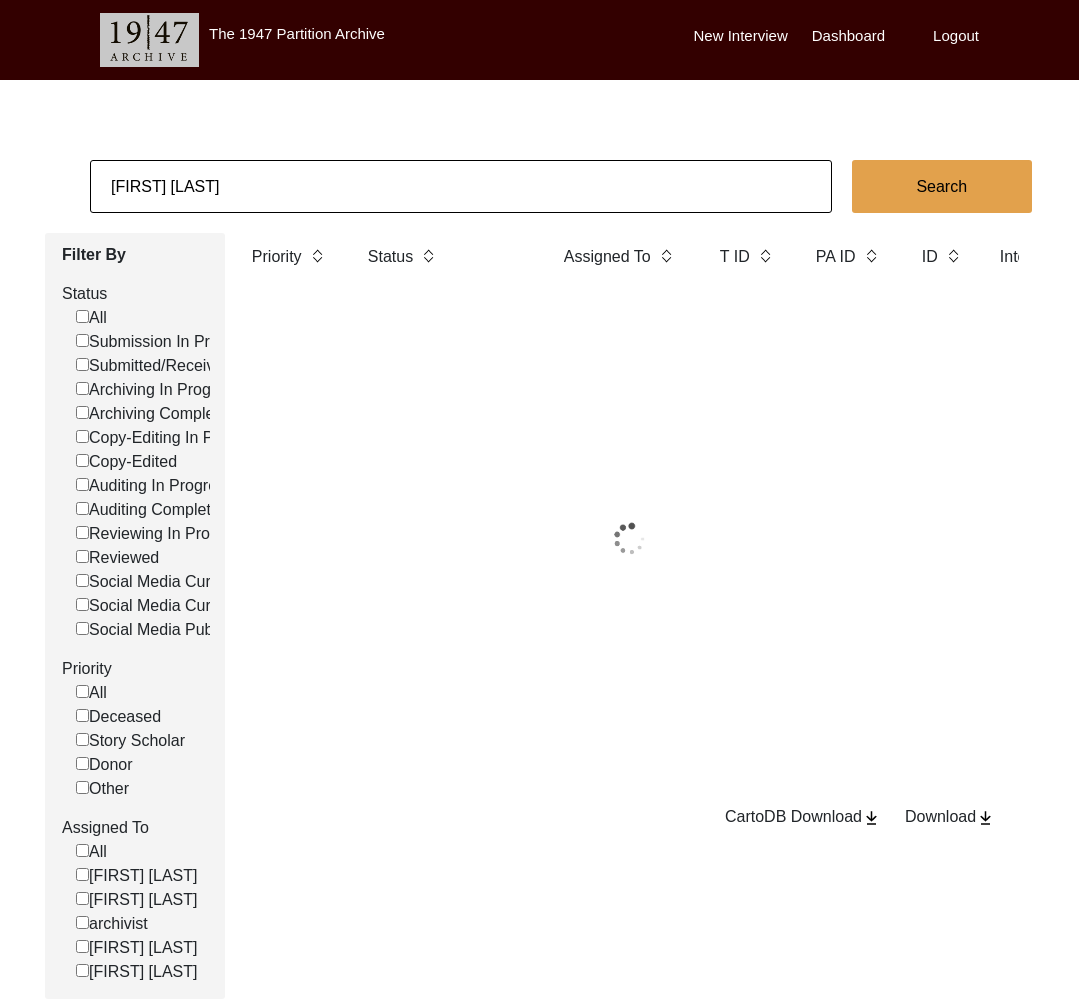 click on "Ananya Sakargayen" 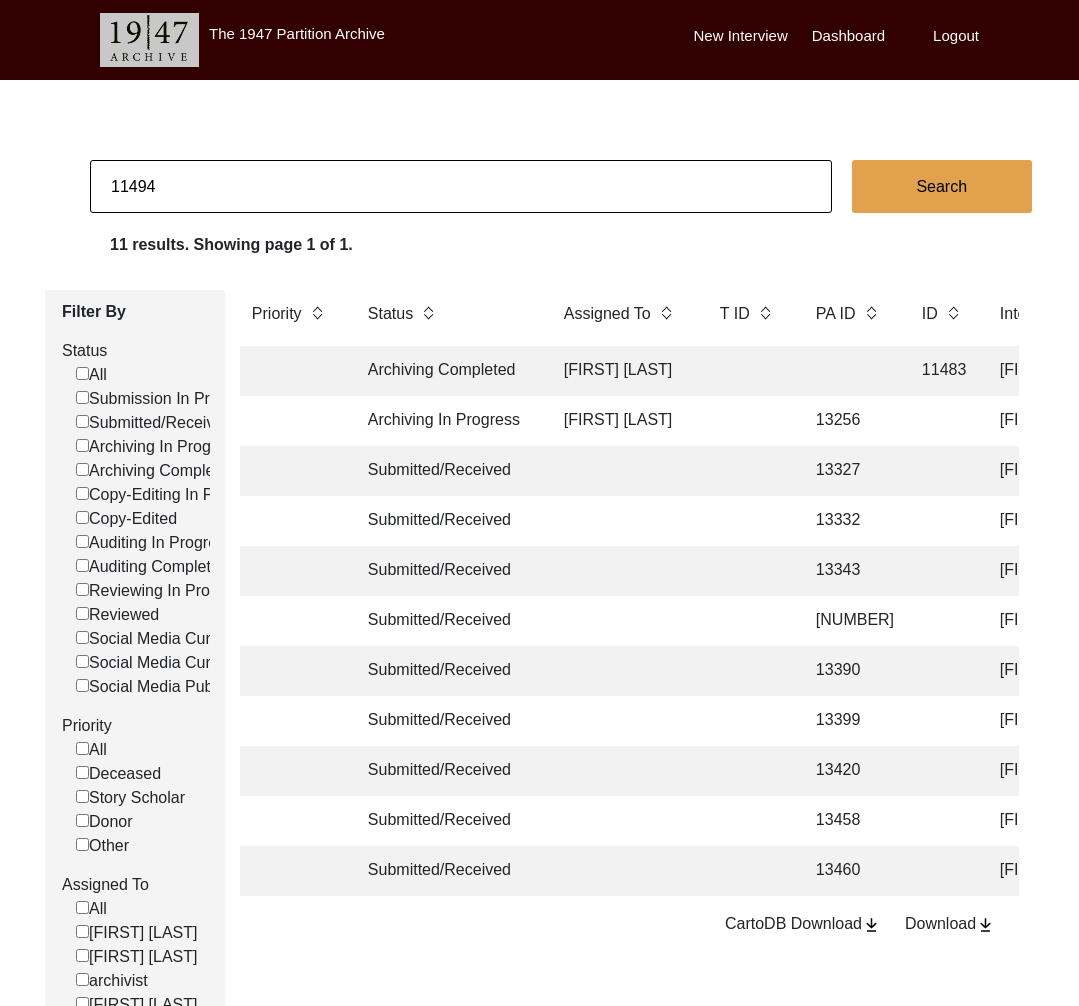 type on "11494" 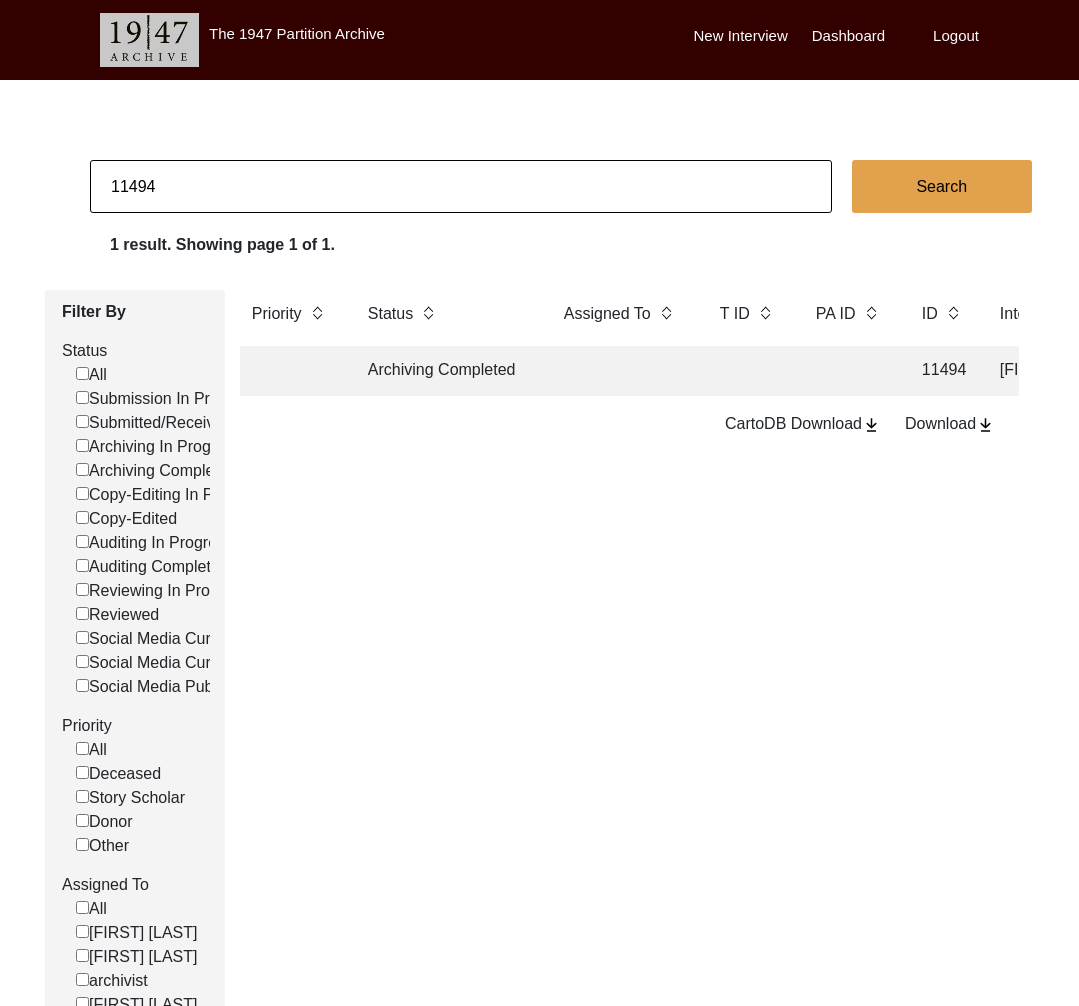 click on "Archiving Completed" 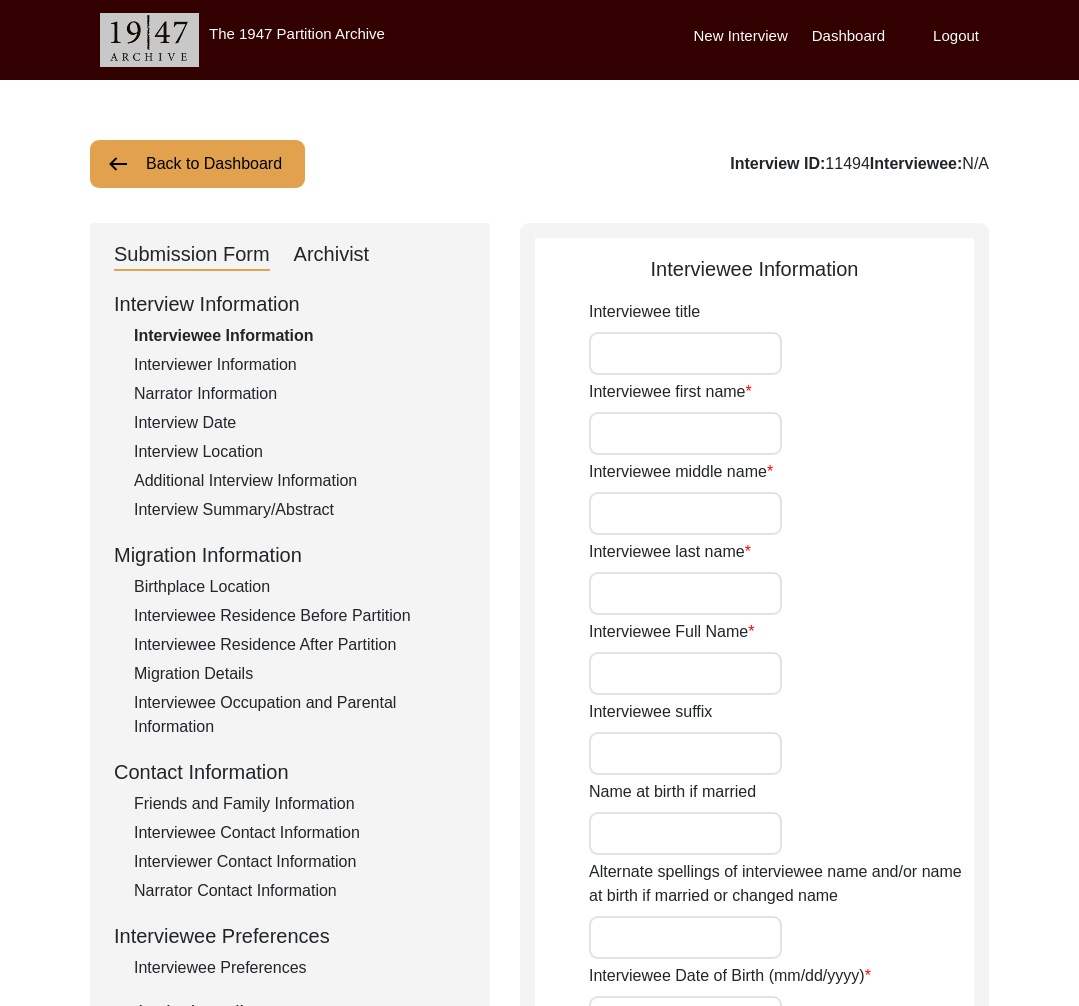 type on "Mrs." 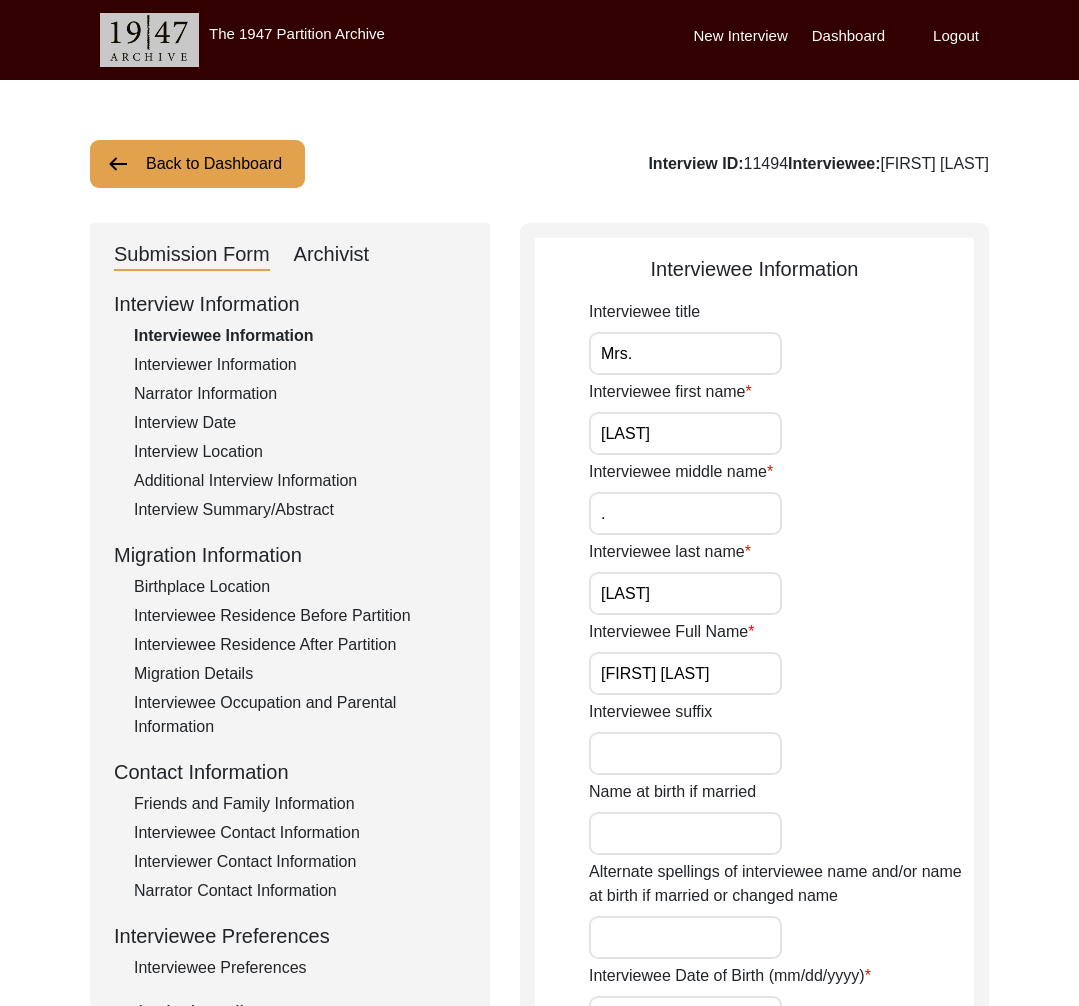 click on "Archivist" 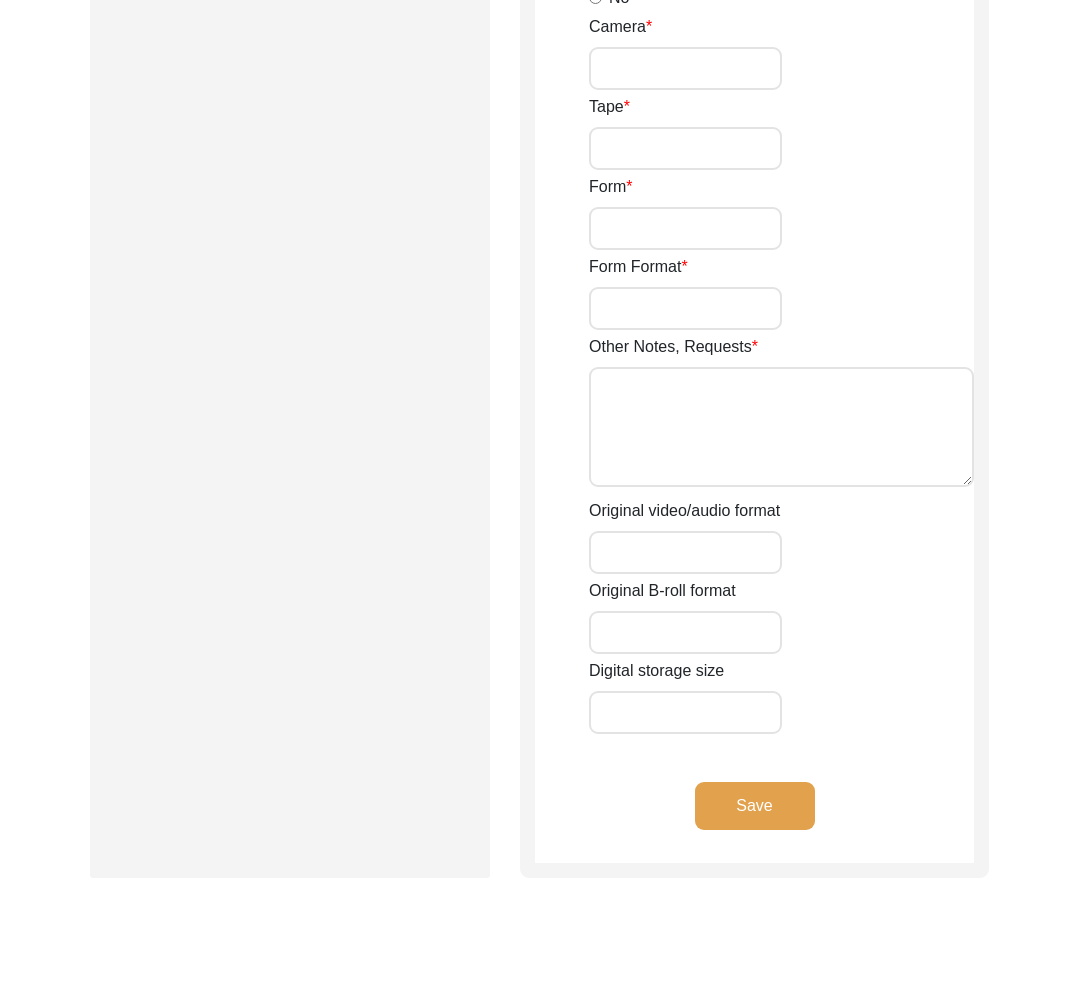 scroll, scrollTop: 3388, scrollLeft: 0, axis: vertical 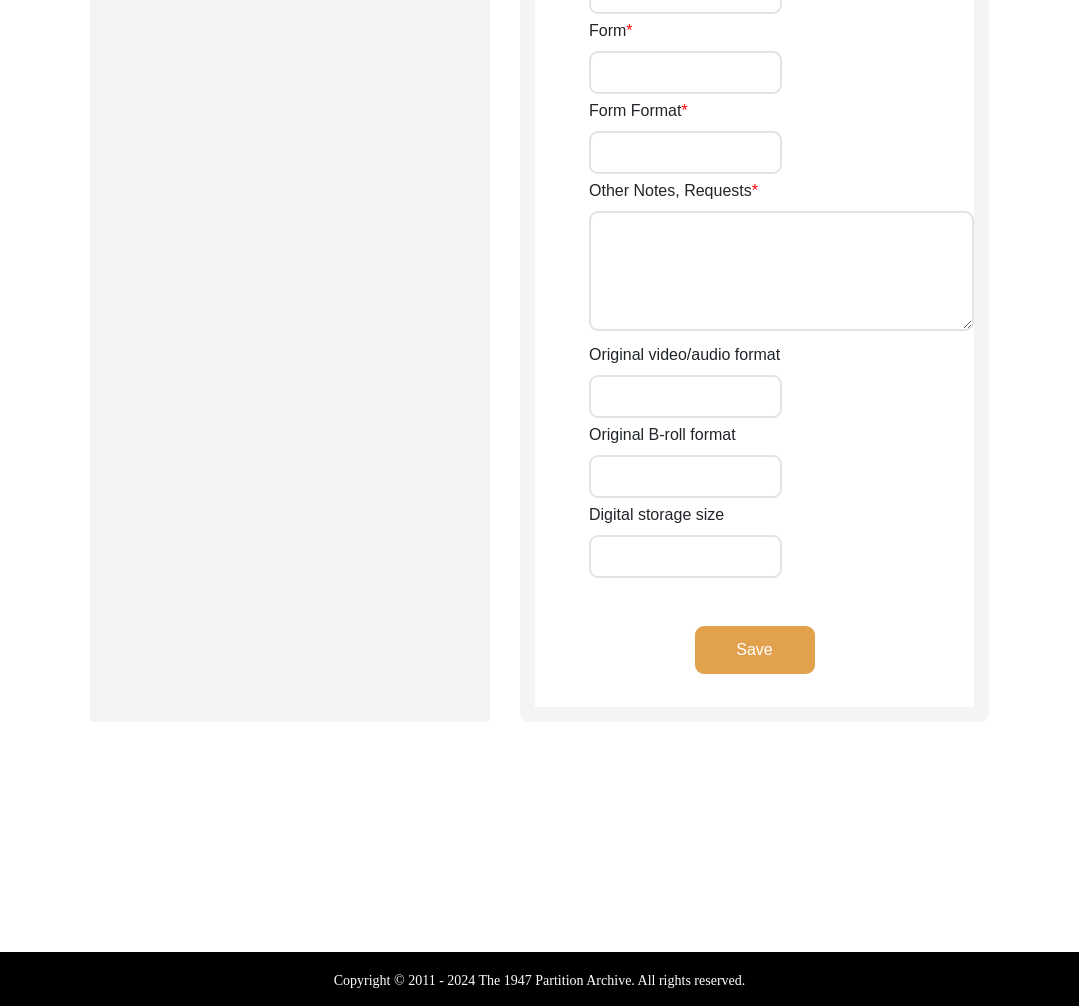 click on "Digital storage size" at bounding box center (685, 556) 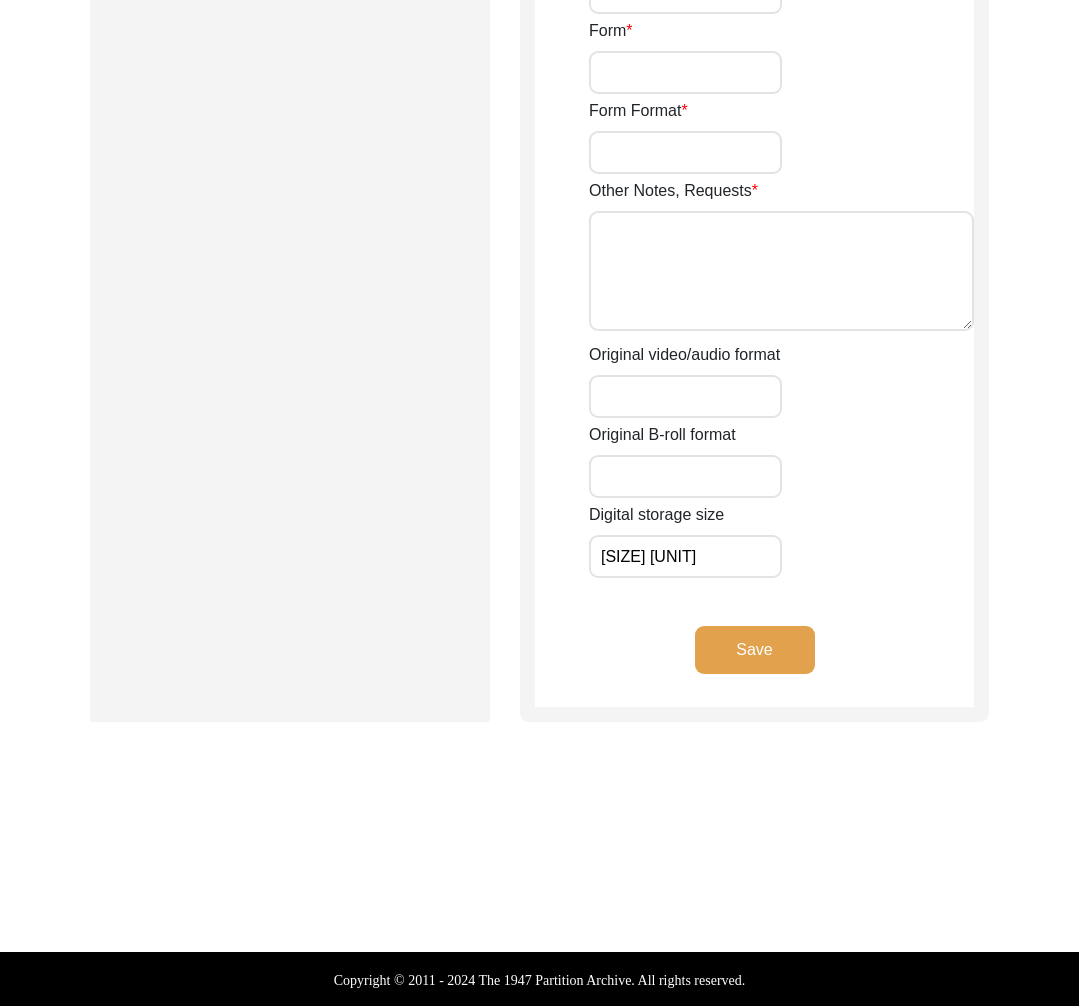 type on "2.52 GB" 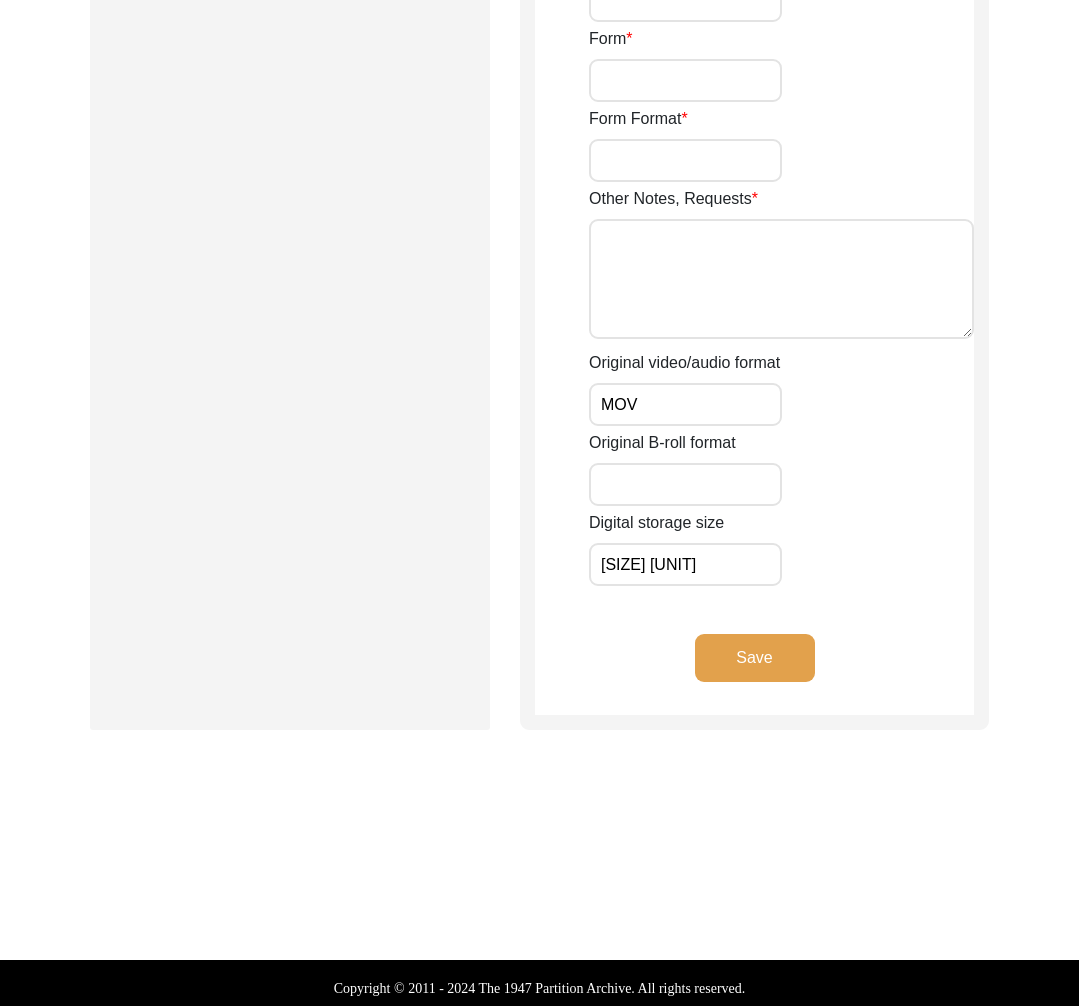 scroll, scrollTop: 3388, scrollLeft: 0, axis: vertical 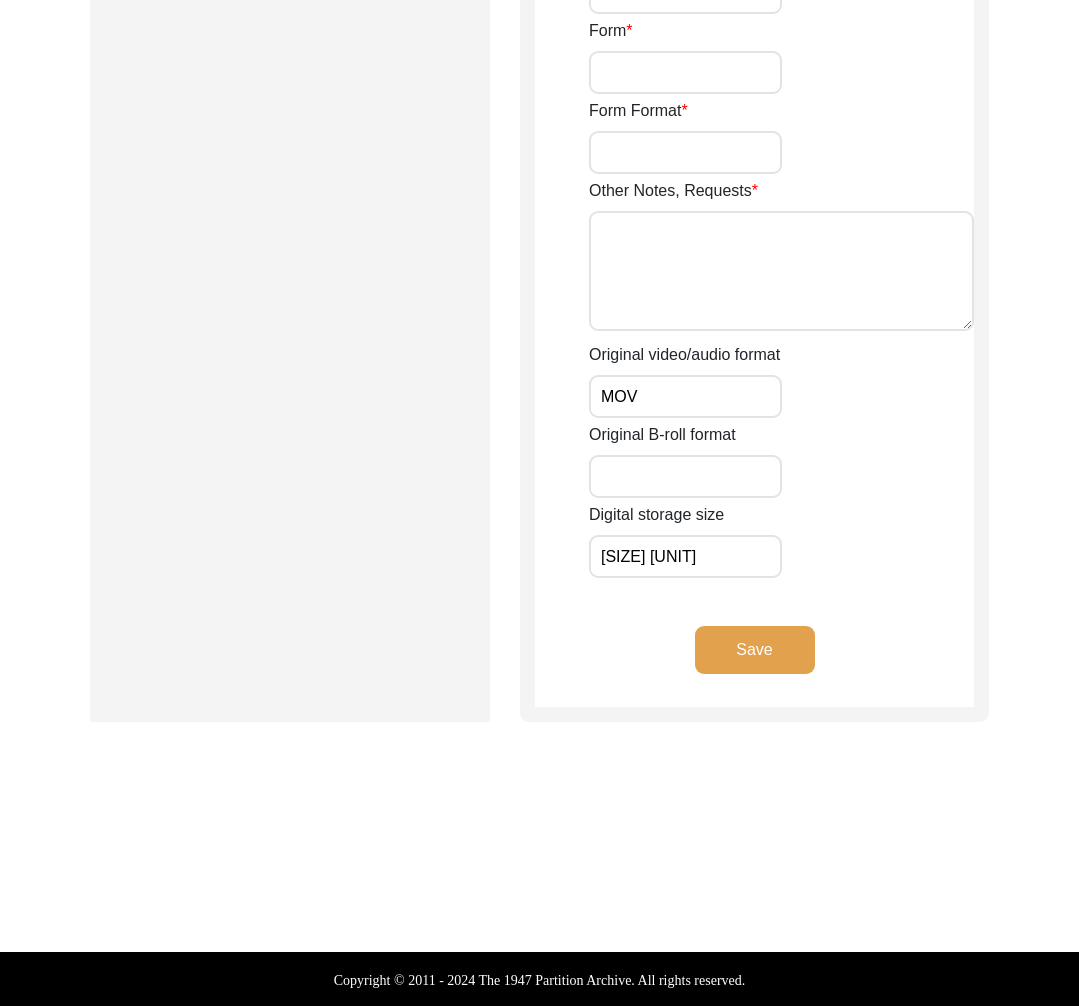 type on "MOV" 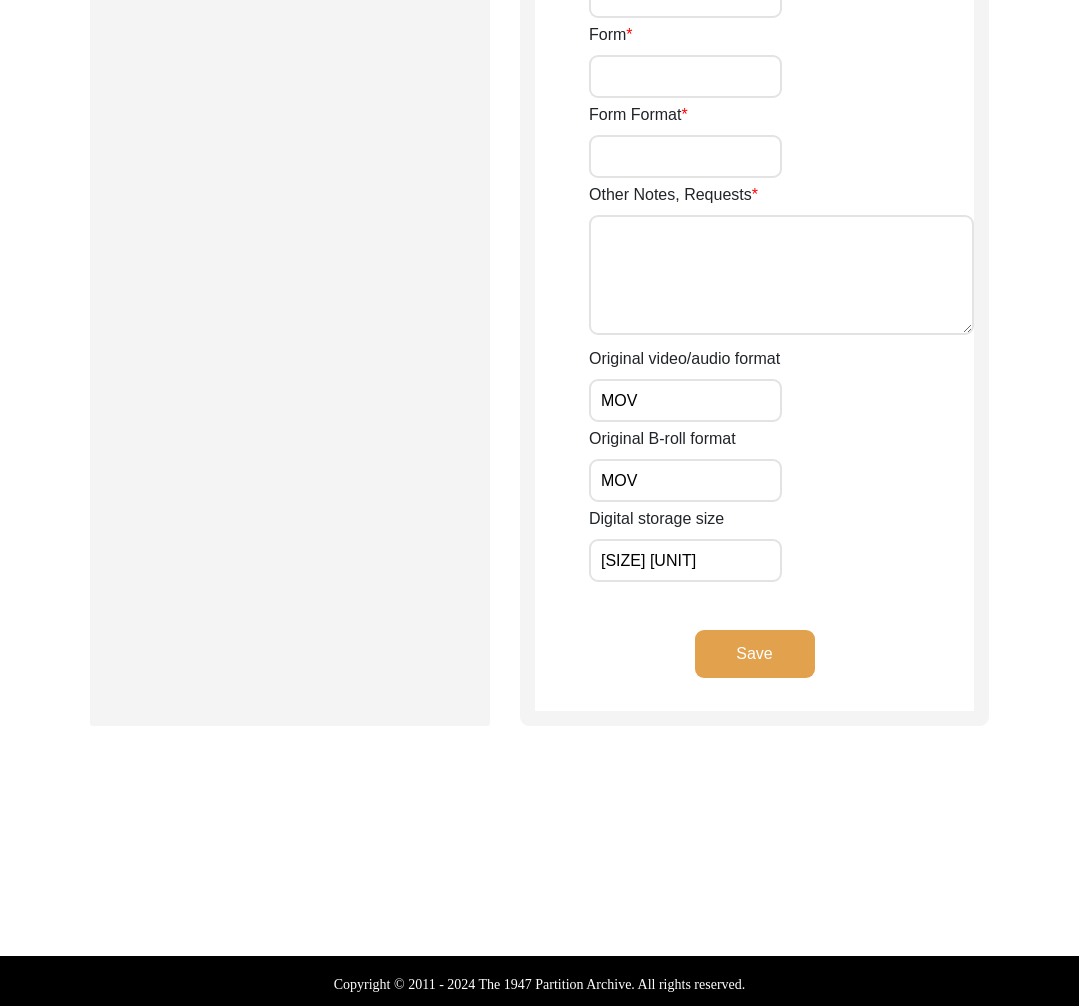 type on "MOV" 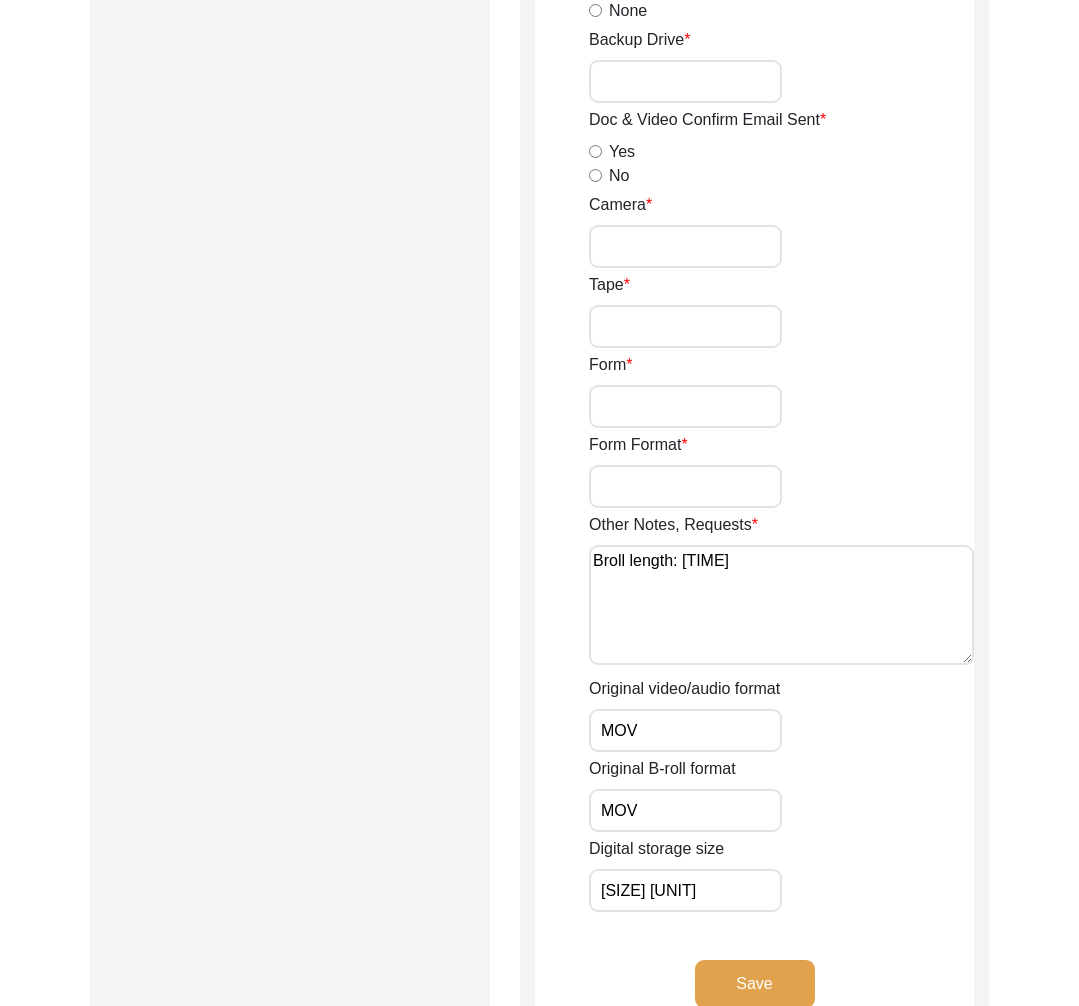 scroll, scrollTop: 2993, scrollLeft: 0, axis: vertical 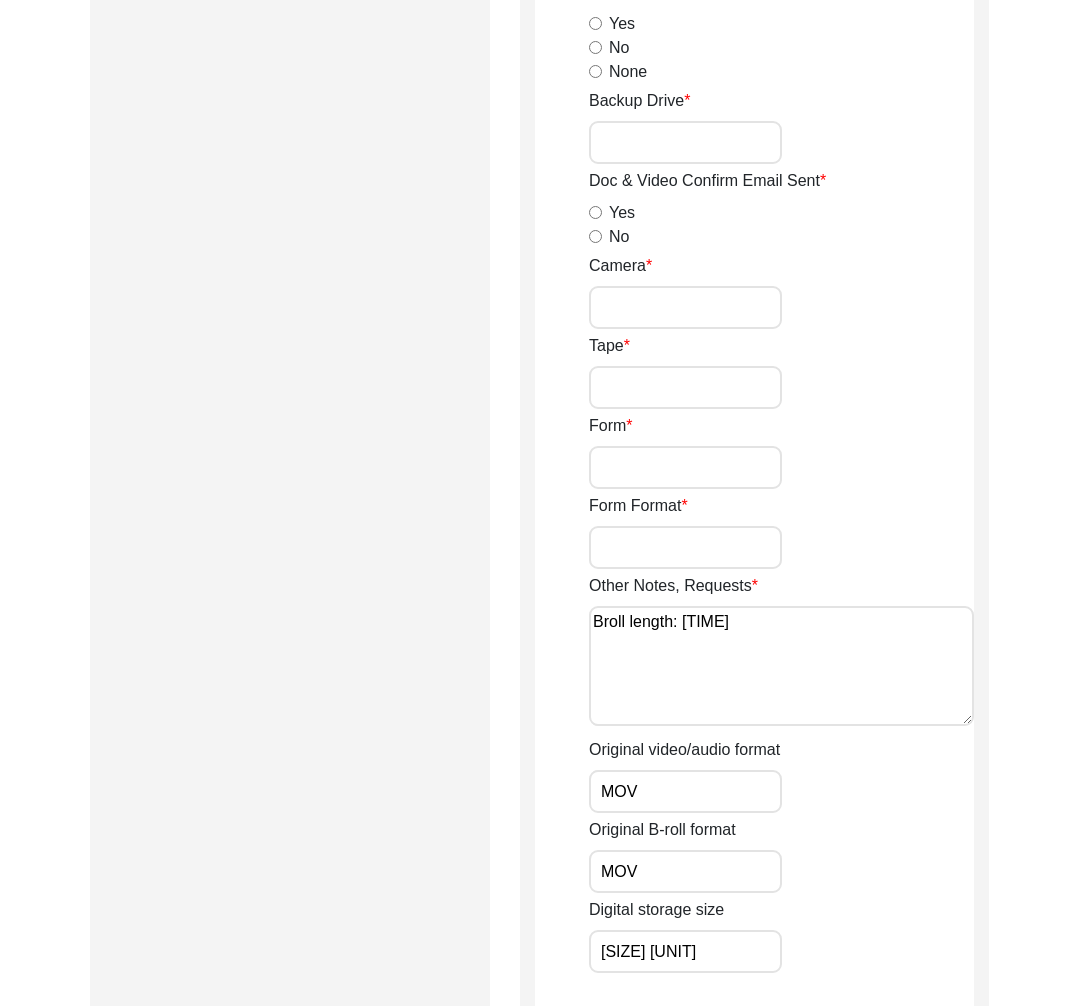 type on "Broll length: 0:00:04" 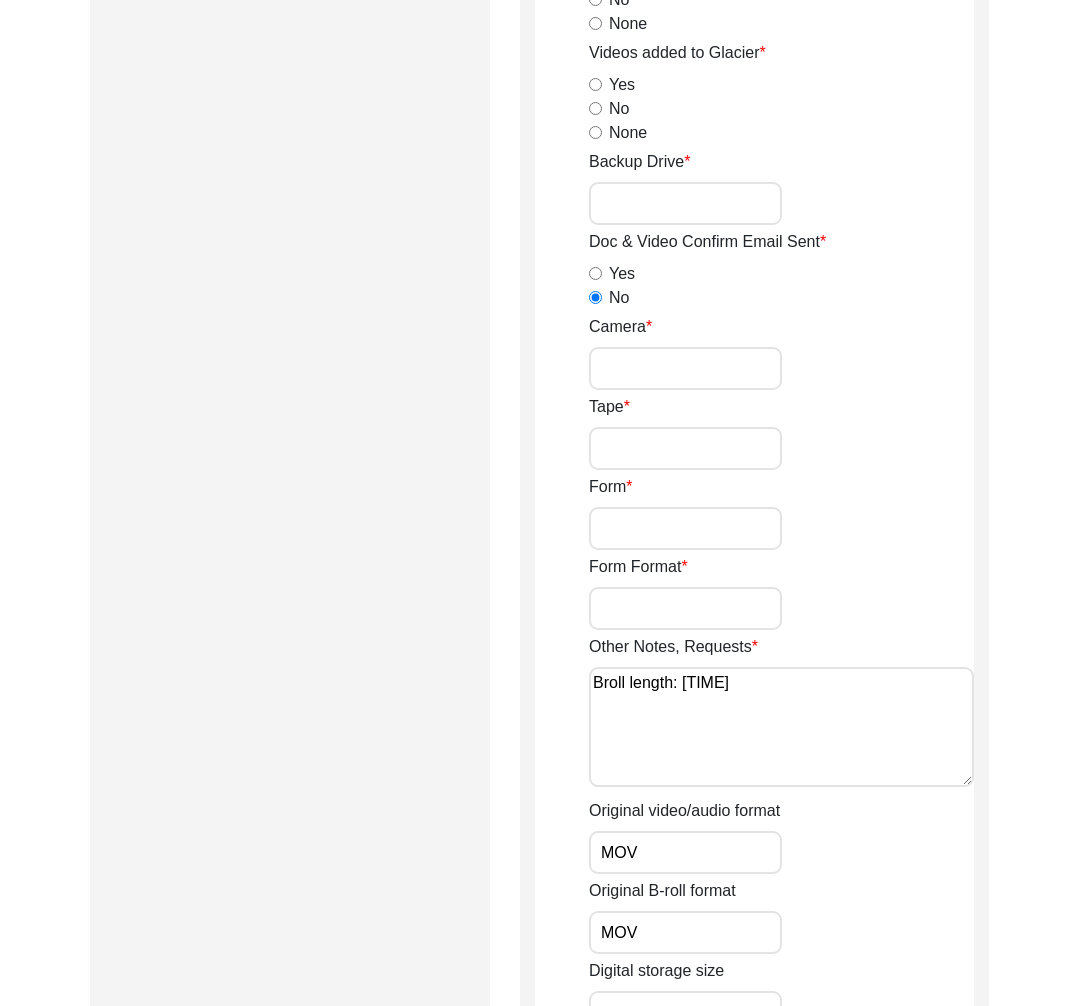 scroll, scrollTop: 2921, scrollLeft: 0, axis: vertical 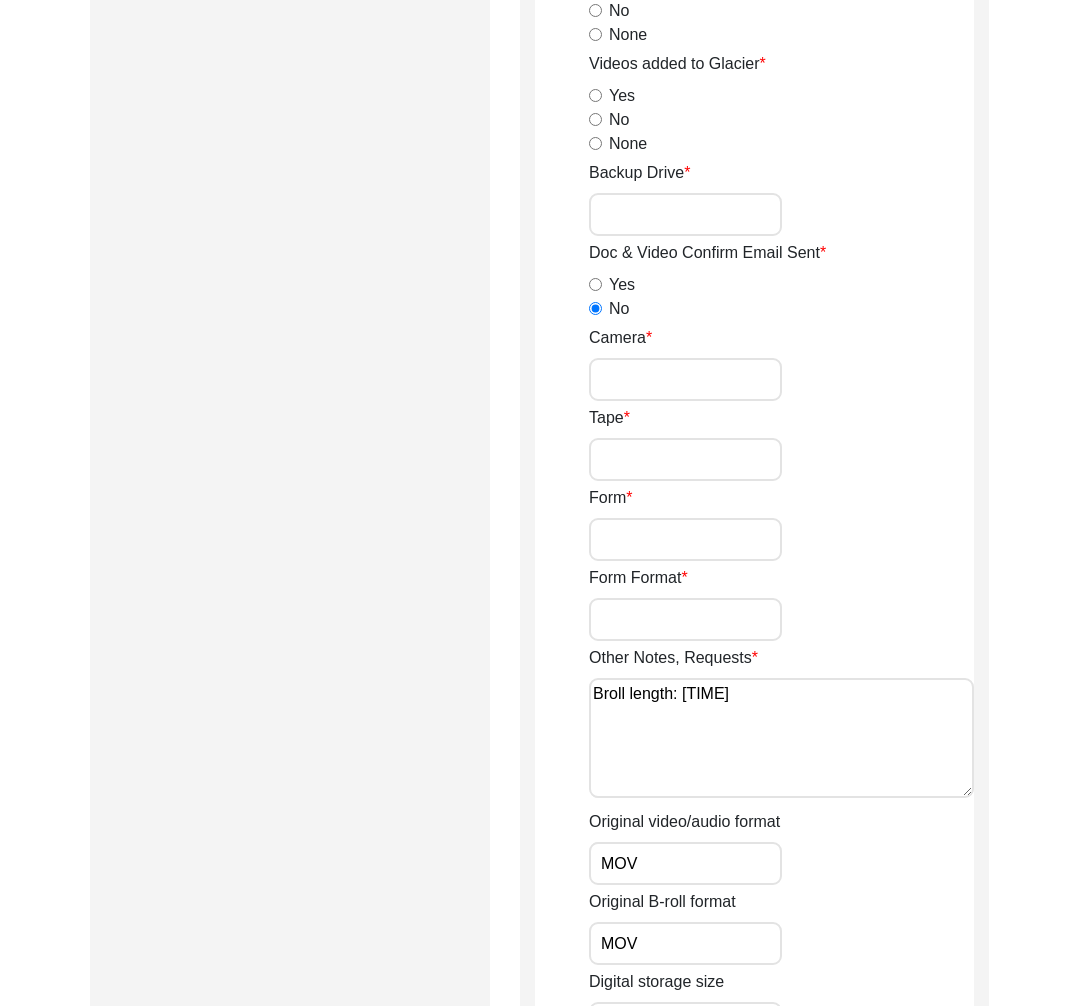 click on "Backup Drive" at bounding box center [685, 214] 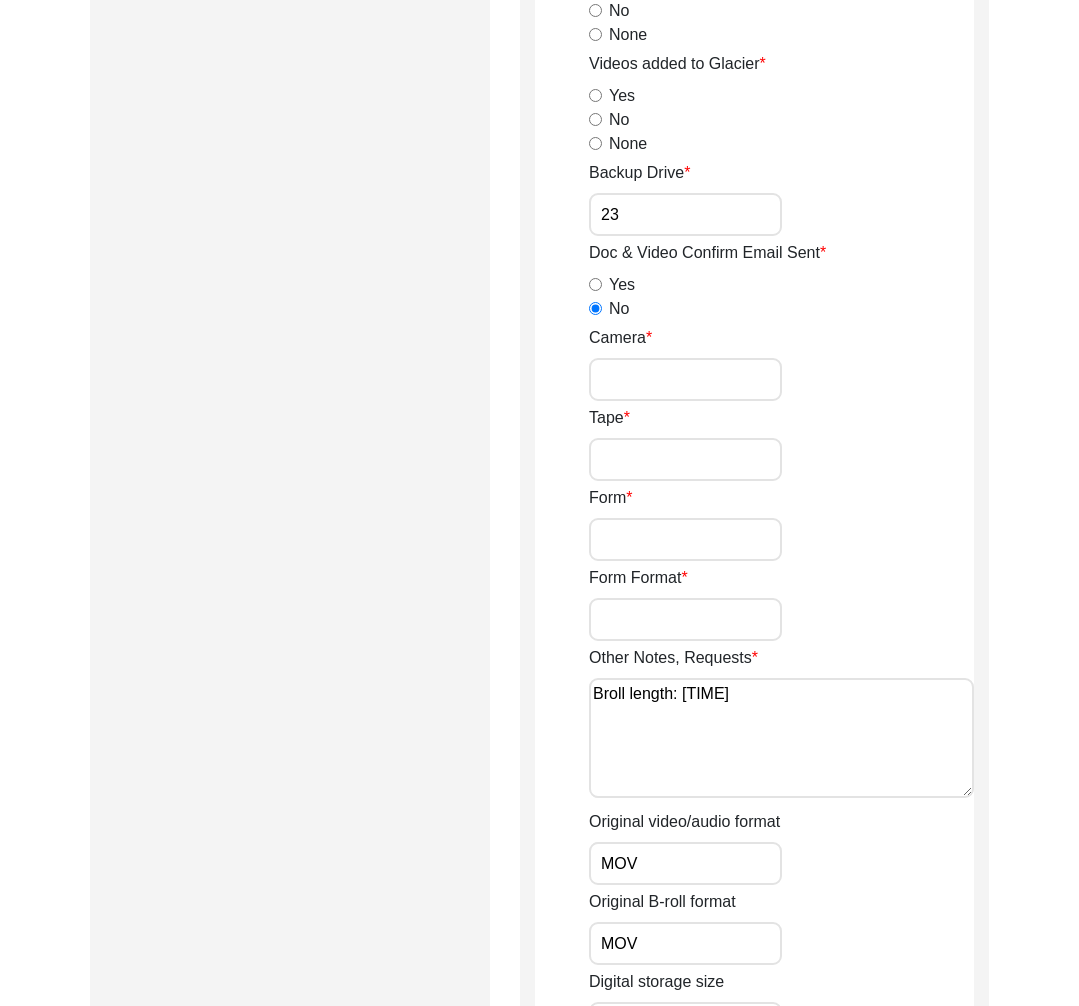 type on "23" 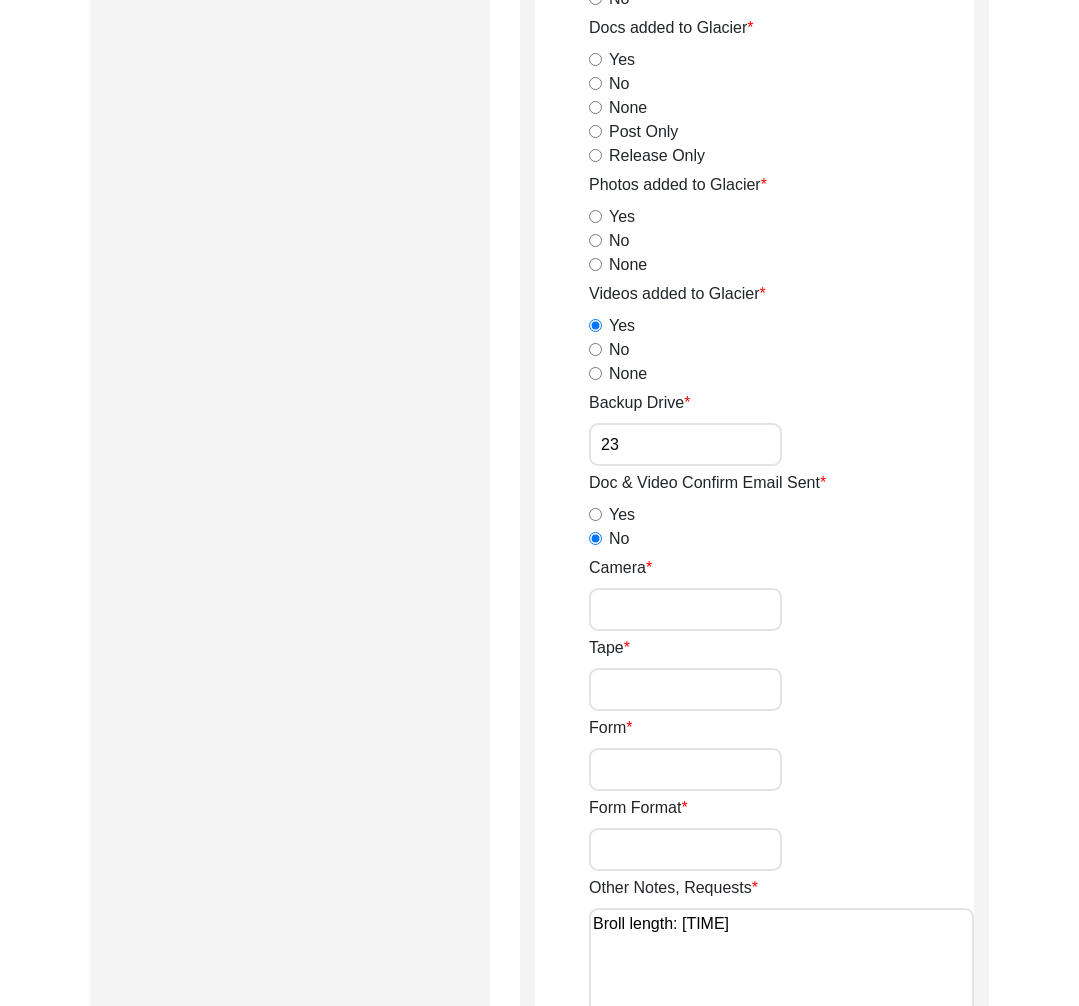 scroll, scrollTop: 2645, scrollLeft: 0, axis: vertical 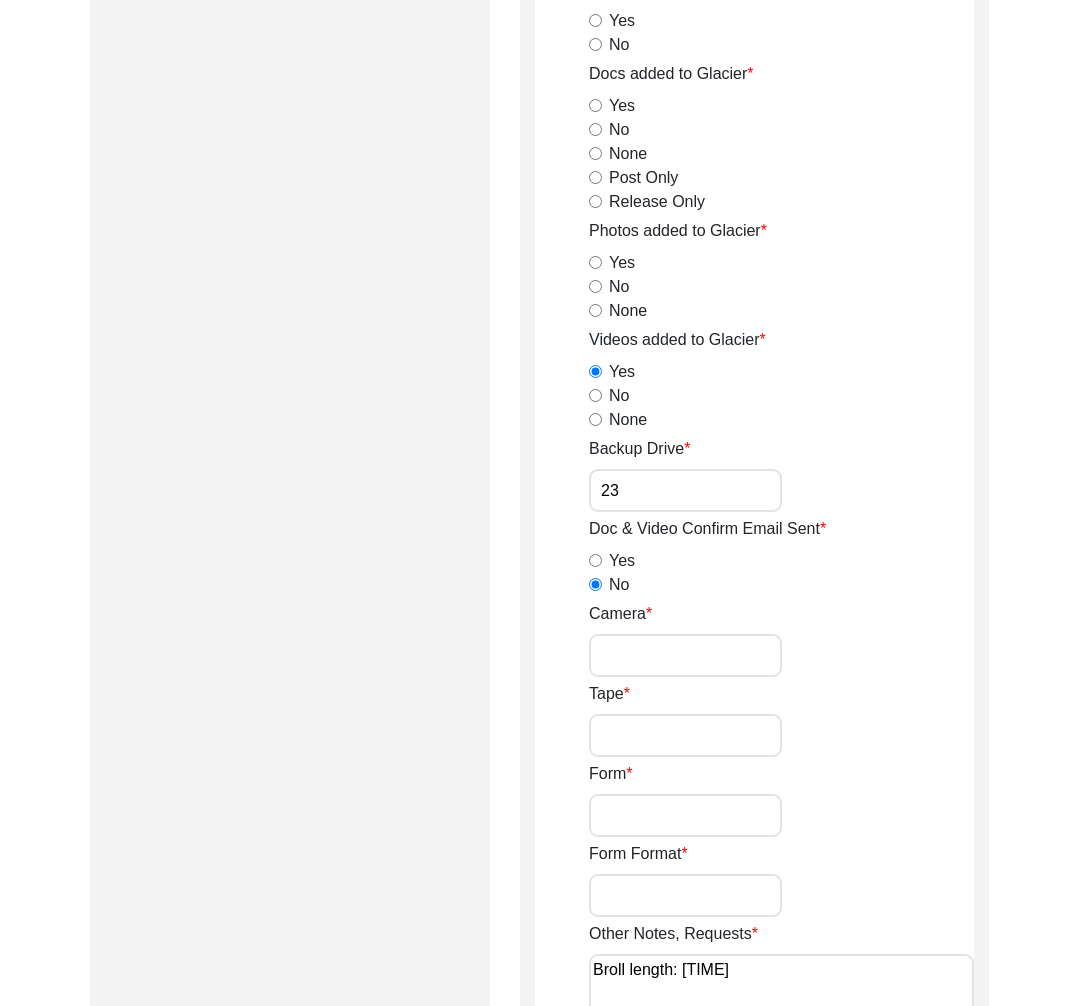 drag, startPoint x: 623, startPoint y: 259, endPoint x: 647, endPoint y: 212, distance: 52.773098 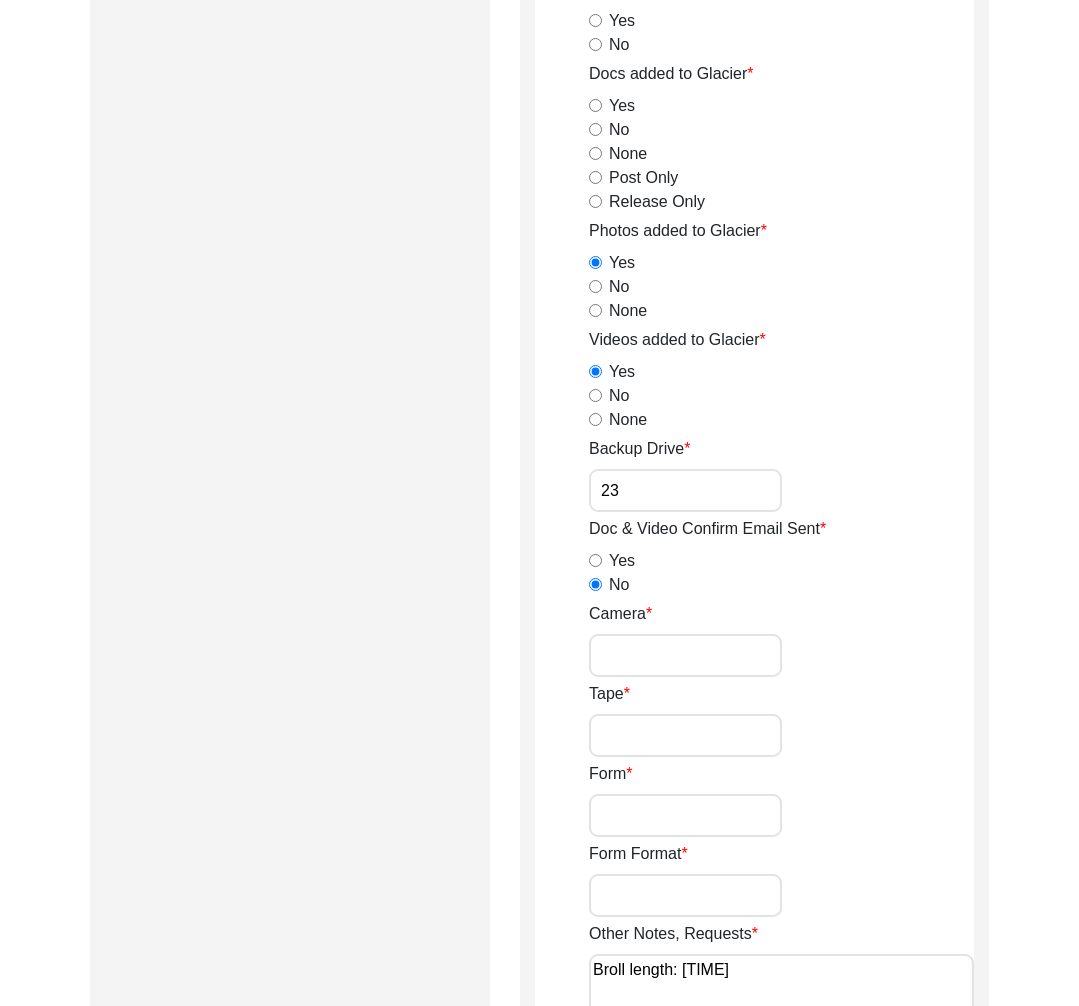 click on "Release Only" 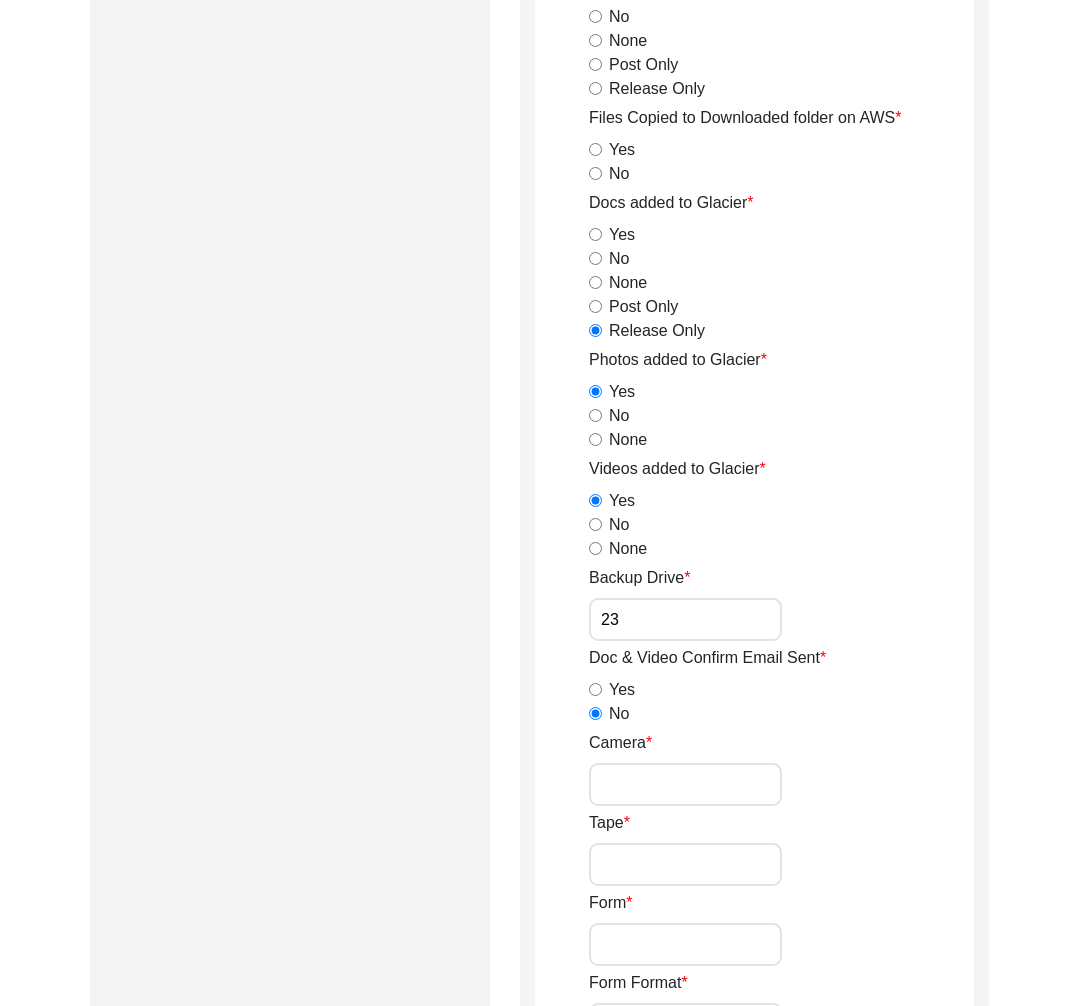 scroll, scrollTop: 2465, scrollLeft: 0, axis: vertical 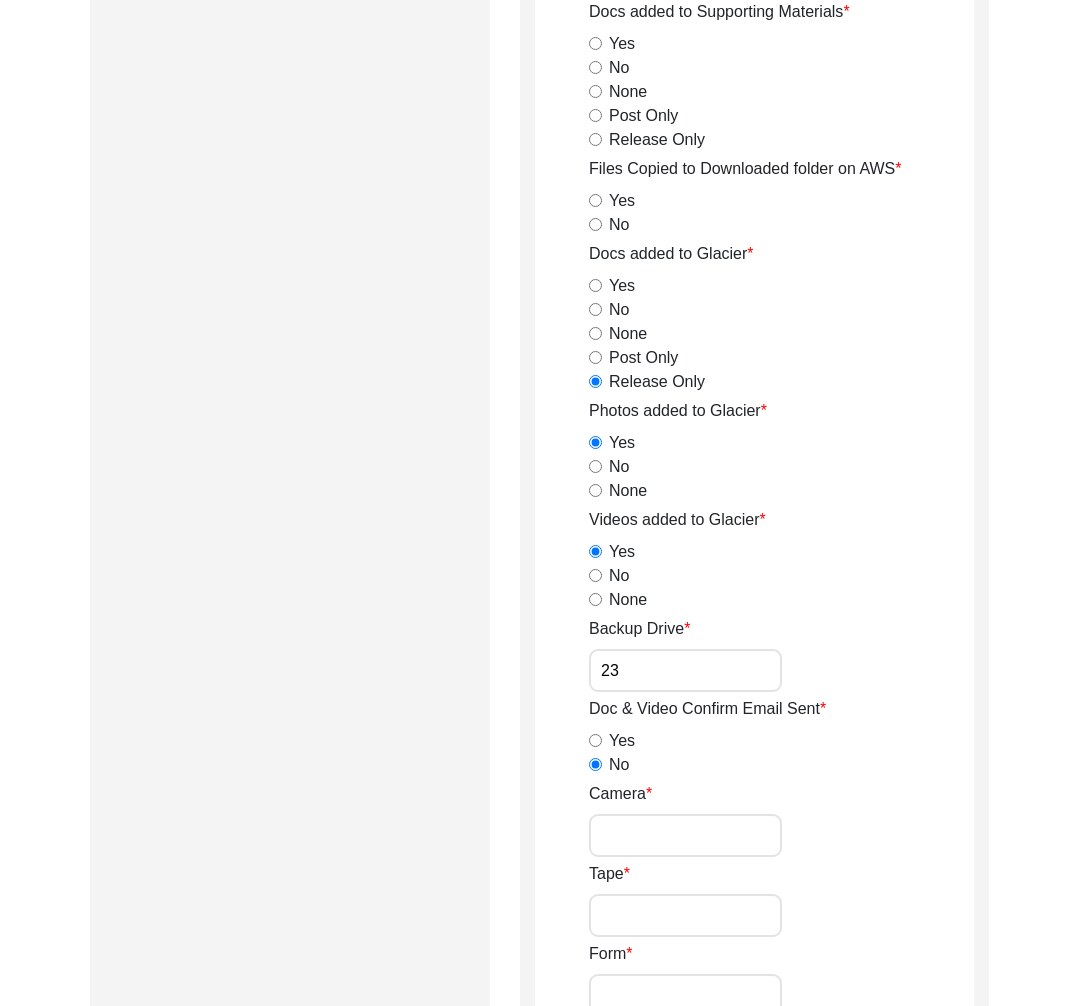 click on "Yes" 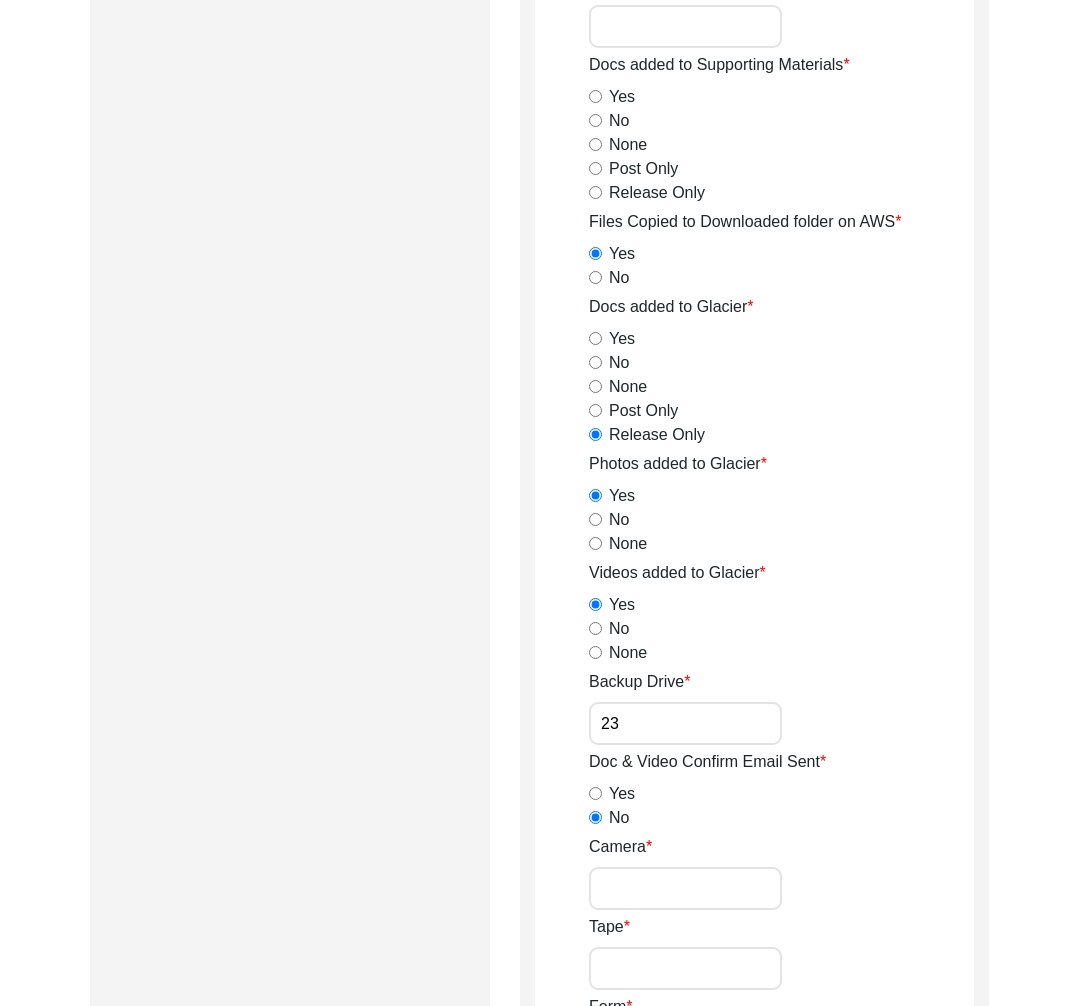 scroll, scrollTop: 2363, scrollLeft: 0, axis: vertical 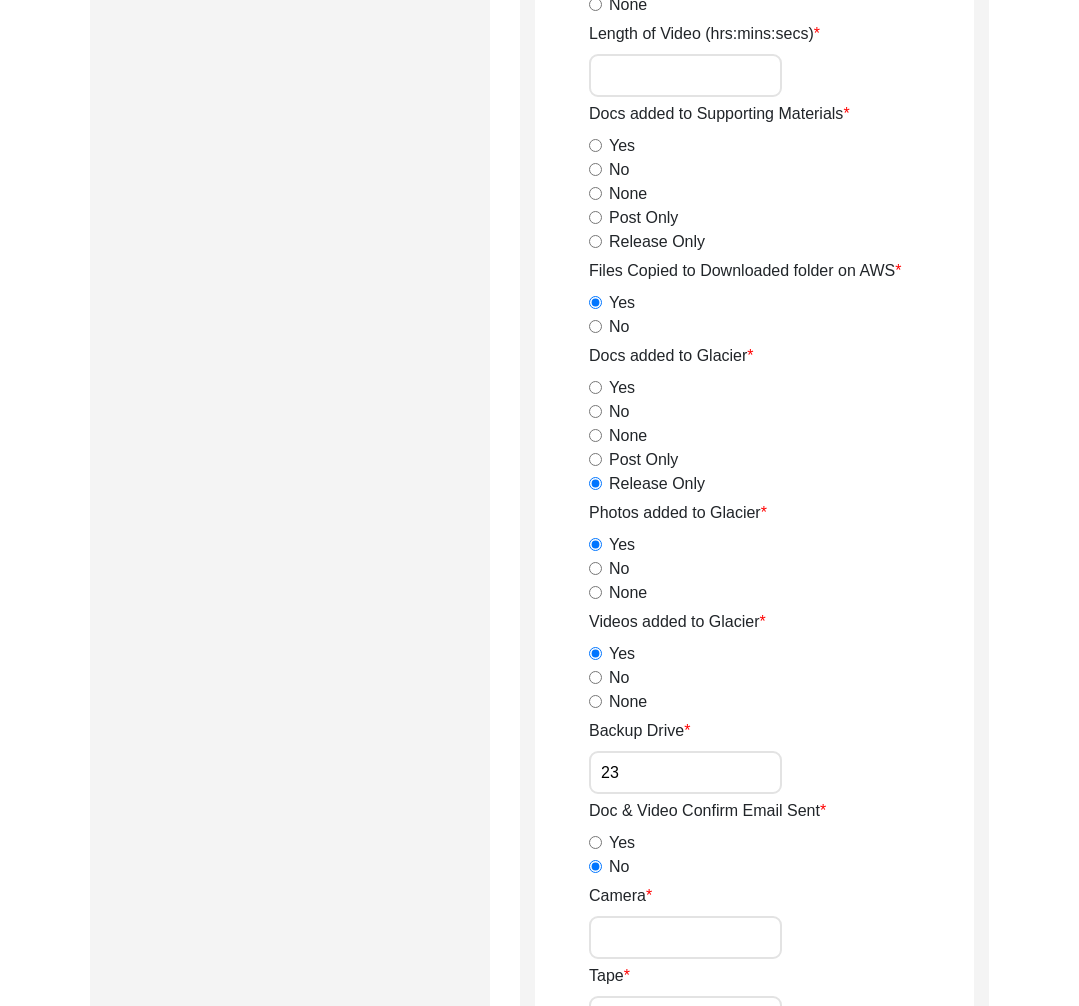 click on "Release Only" 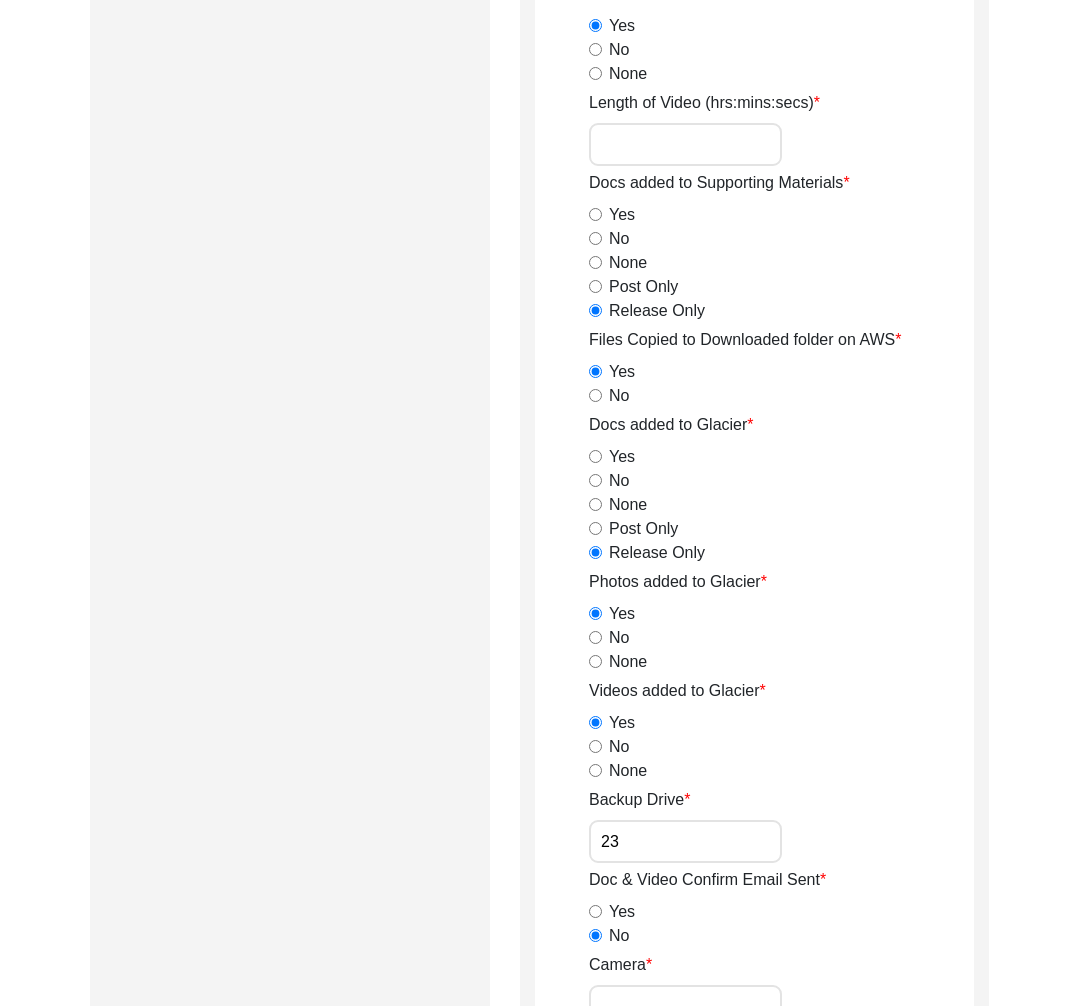 scroll, scrollTop: 2250, scrollLeft: 0, axis: vertical 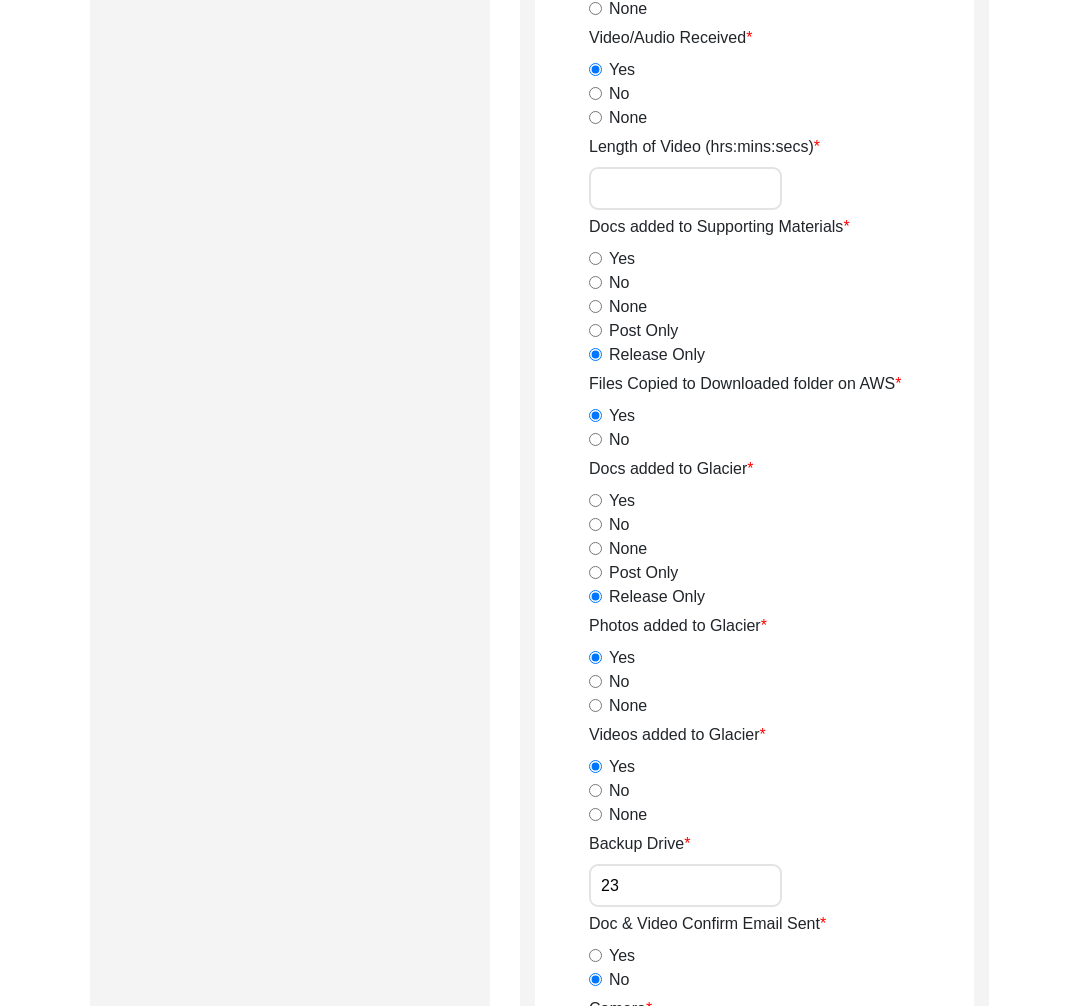 click on "Length of Video (hrs:mins:secs)" at bounding box center [685, 188] 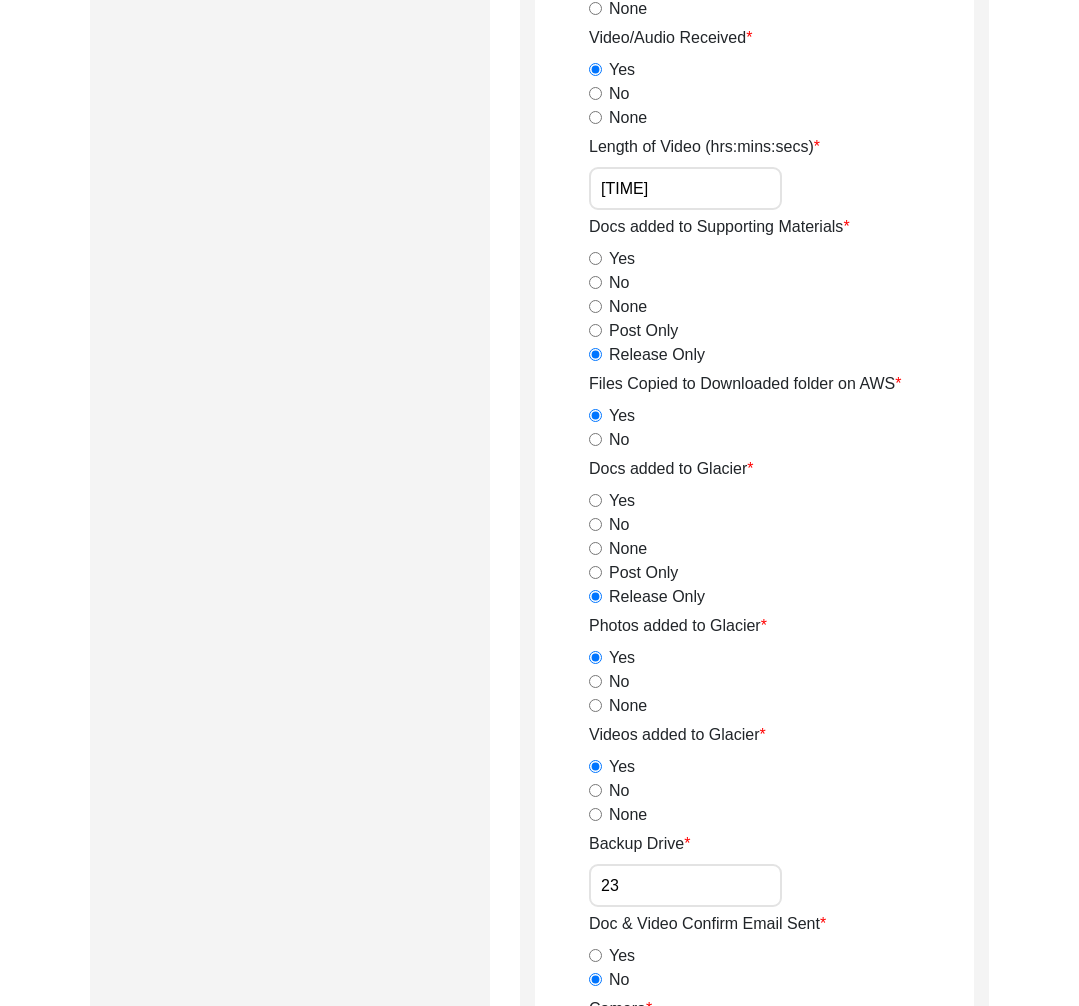 type on "0:27:12" 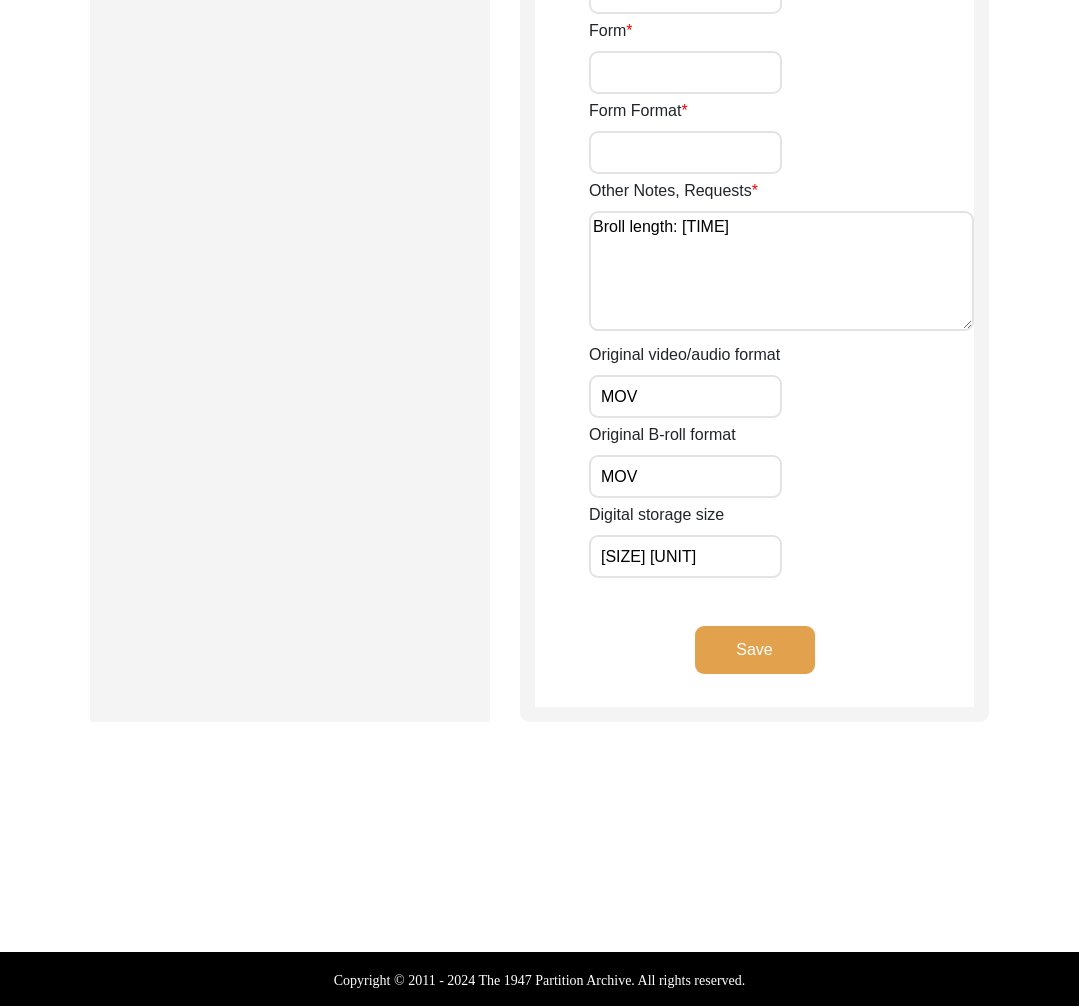 click on "Save" 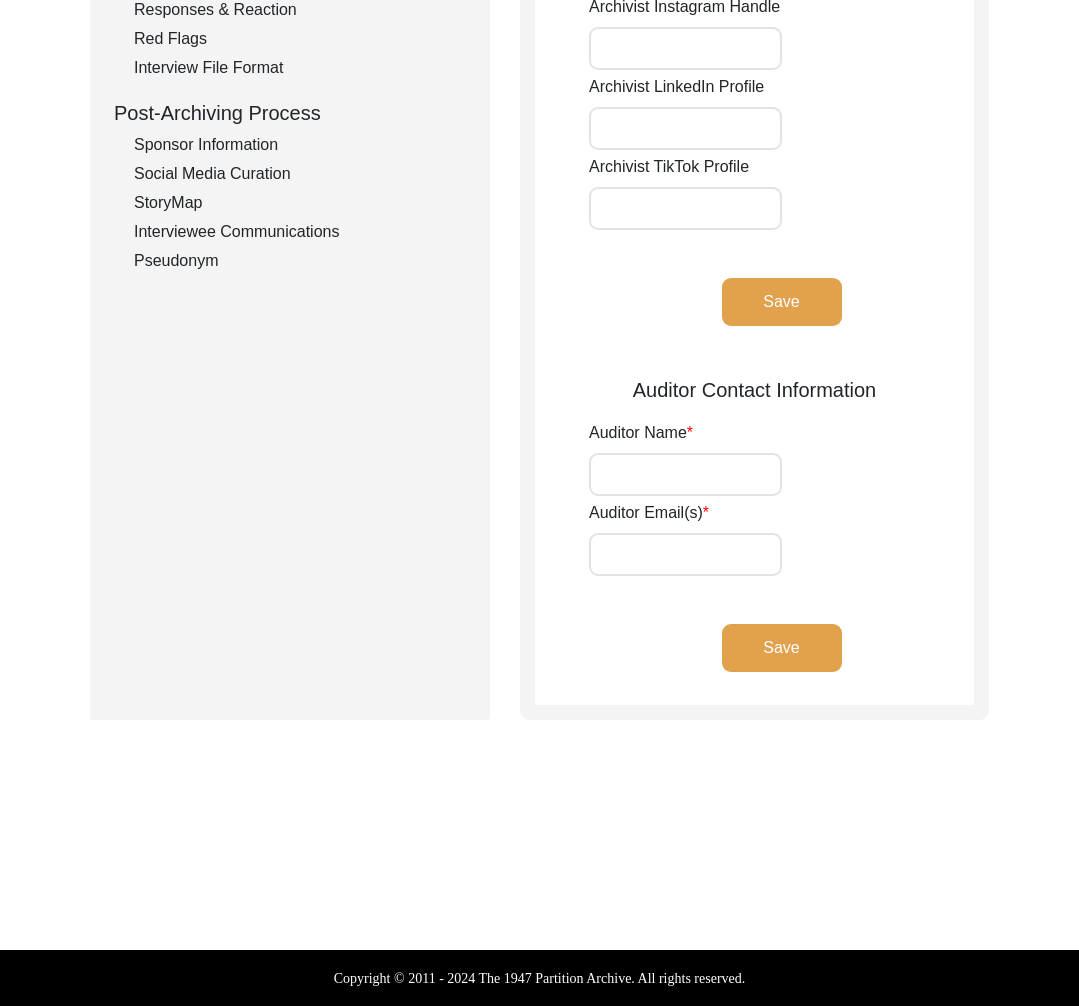 scroll, scrollTop: 625, scrollLeft: 0, axis: vertical 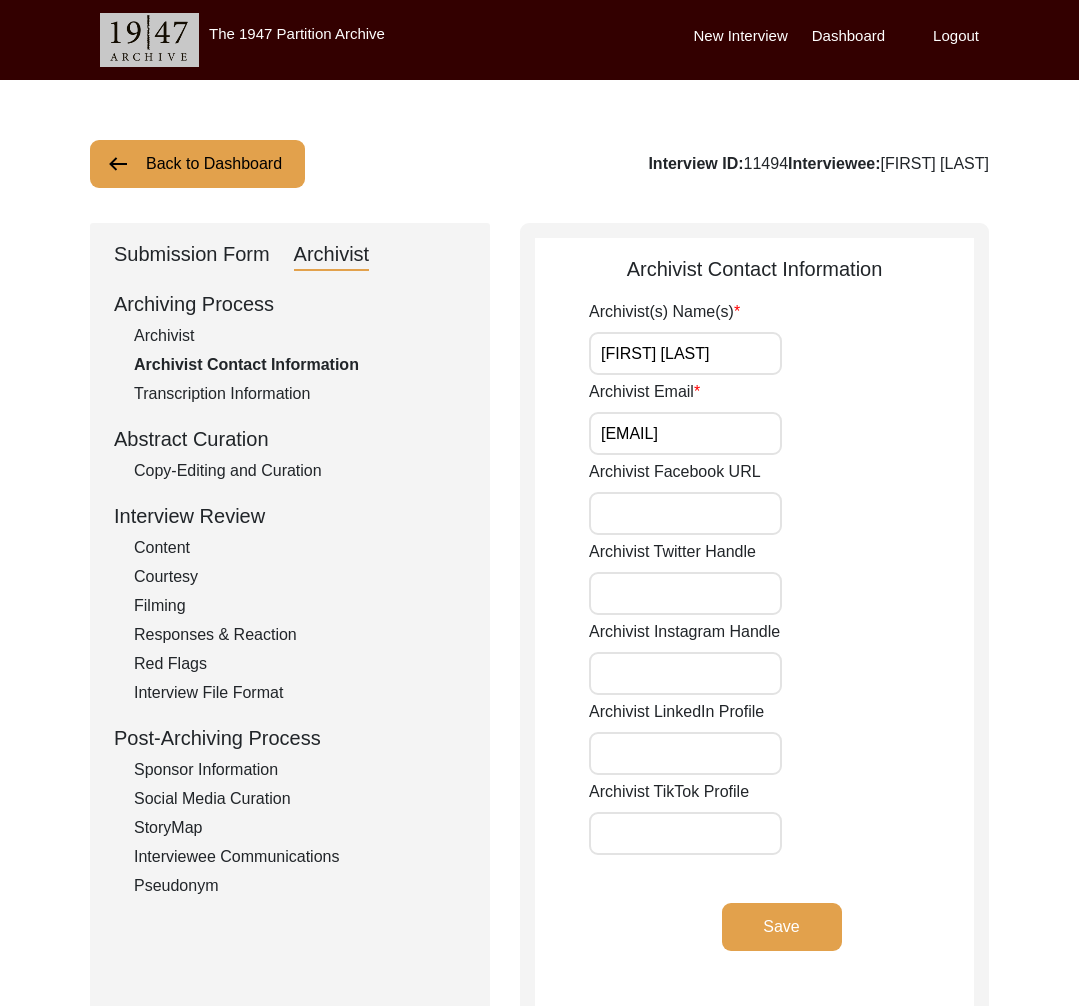 click on "Submission Form" 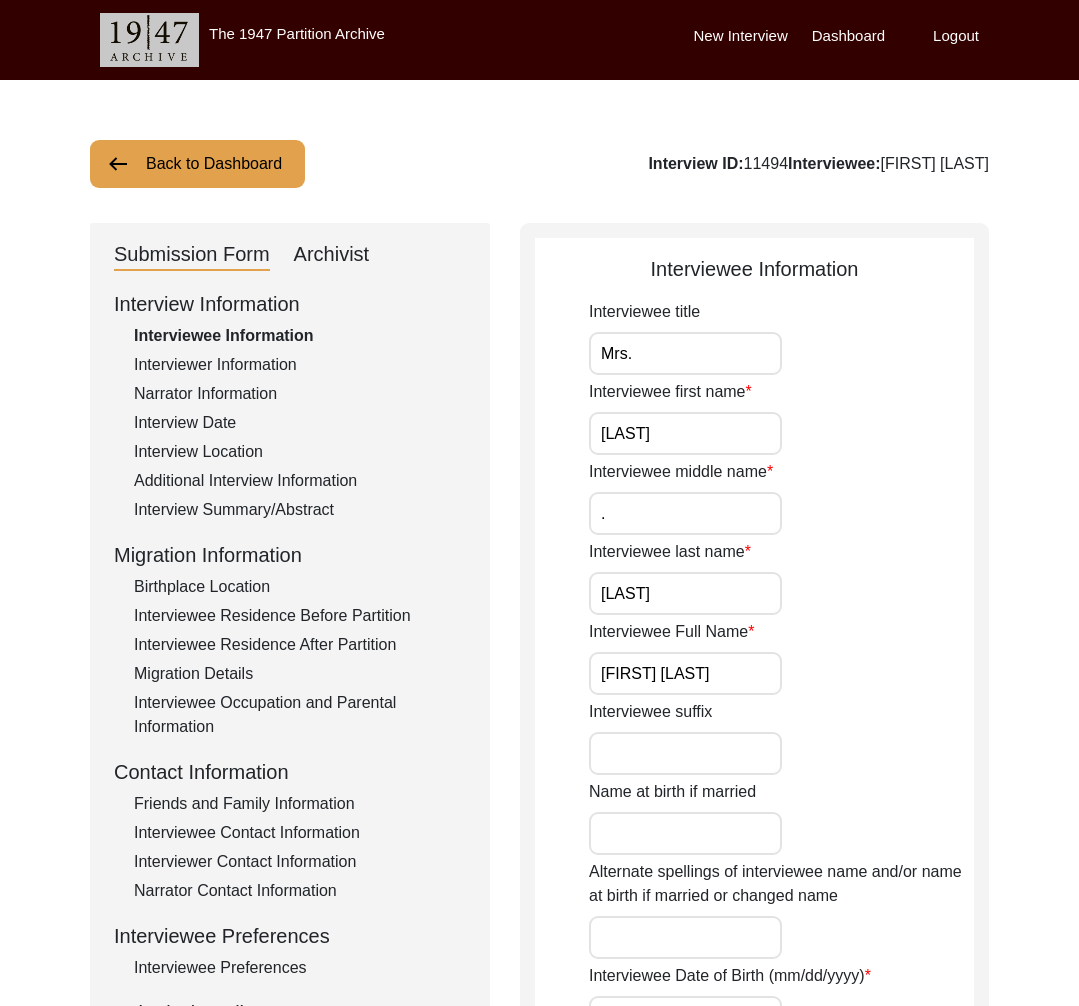 drag, startPoint x: 234, startPoint y: 367, endPoint x: 504, endPoint y: 445, distance: 281.04092 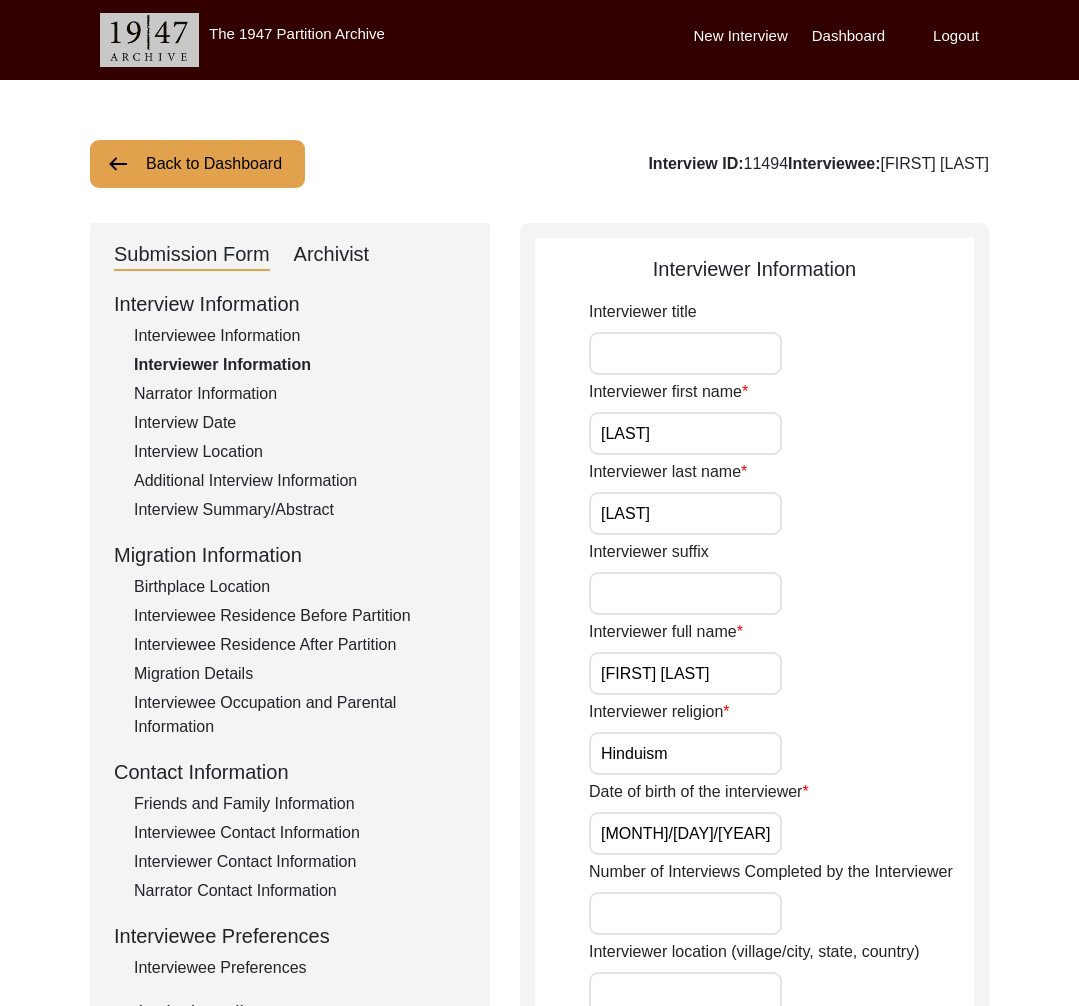 click on "Back to Dashboard" 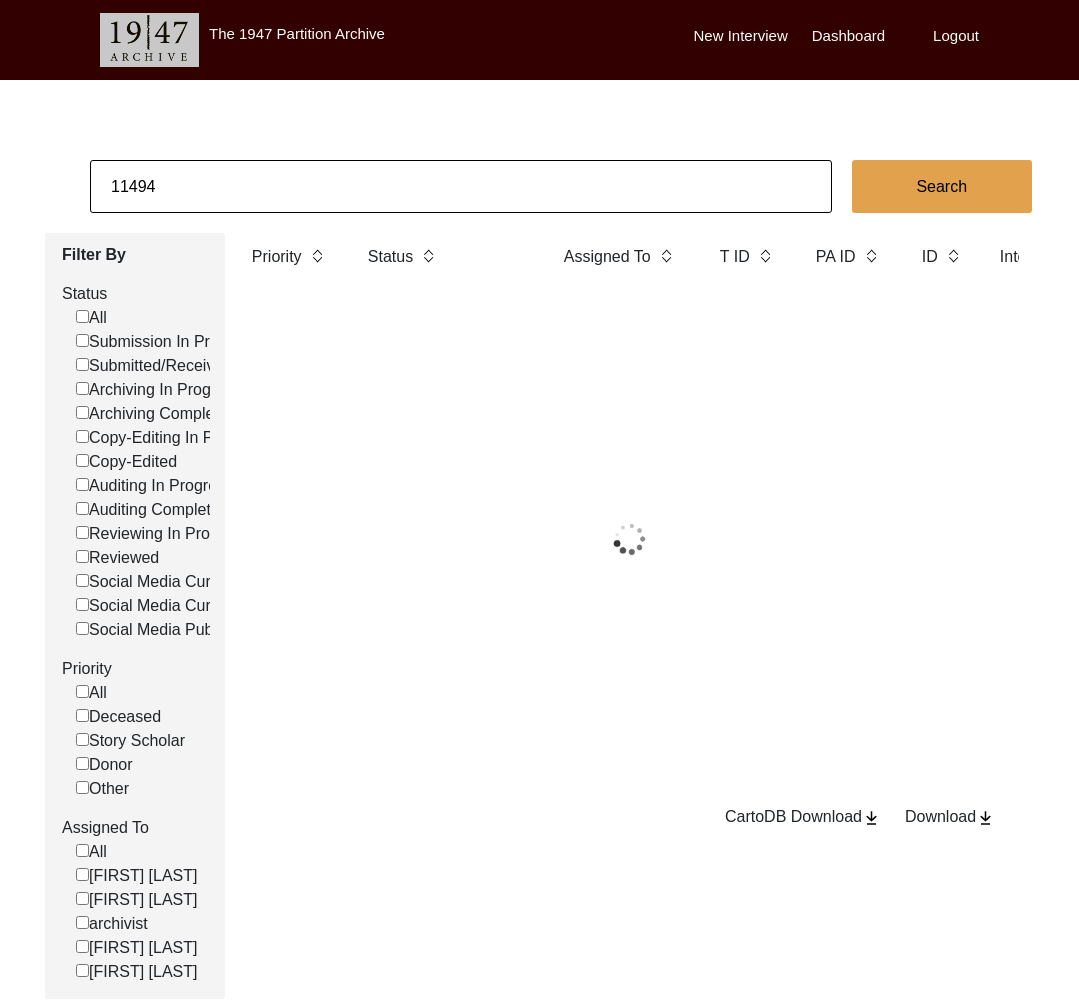 drag, startPoint x: 145, startPoint y: 192, endPoint x: 192, endPoint y: 194, distance: 47.042534 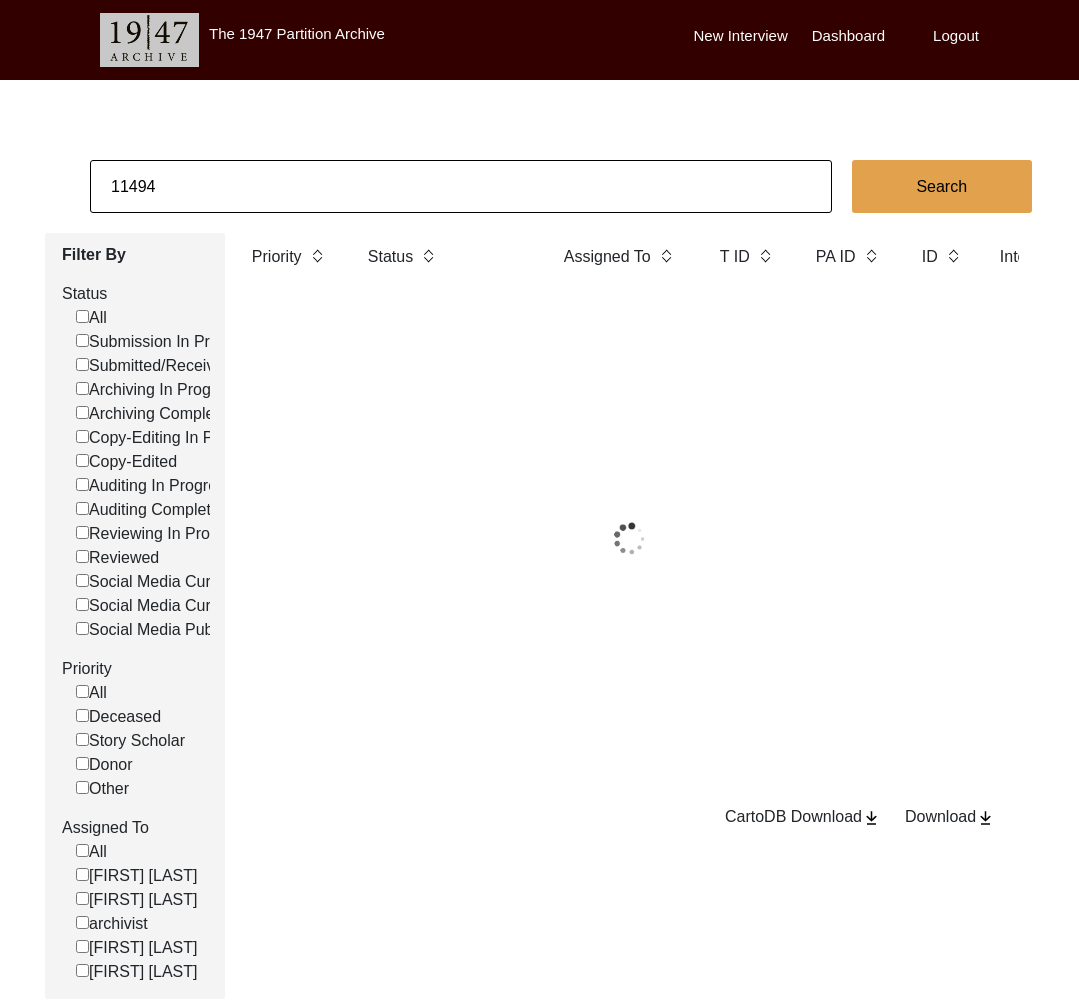 click on "11494" 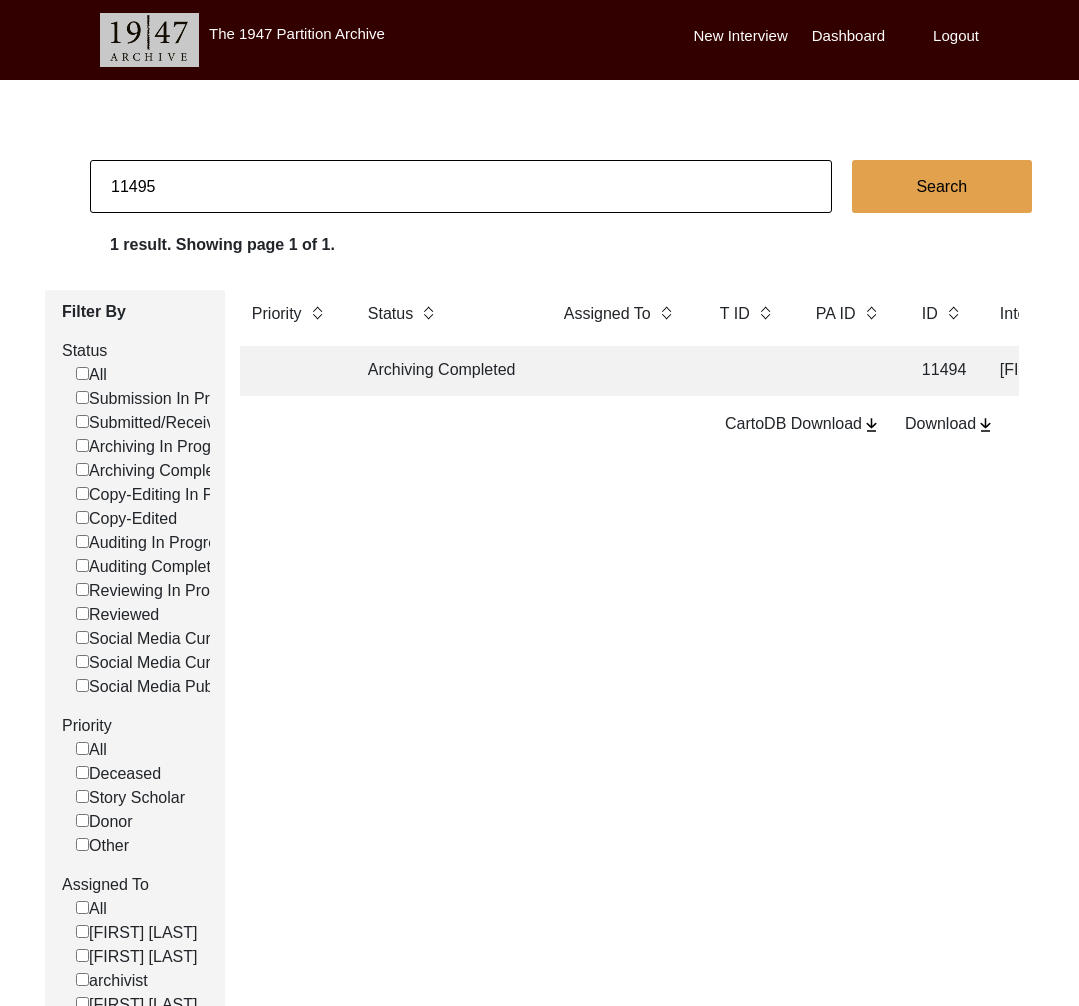 type on "11495" 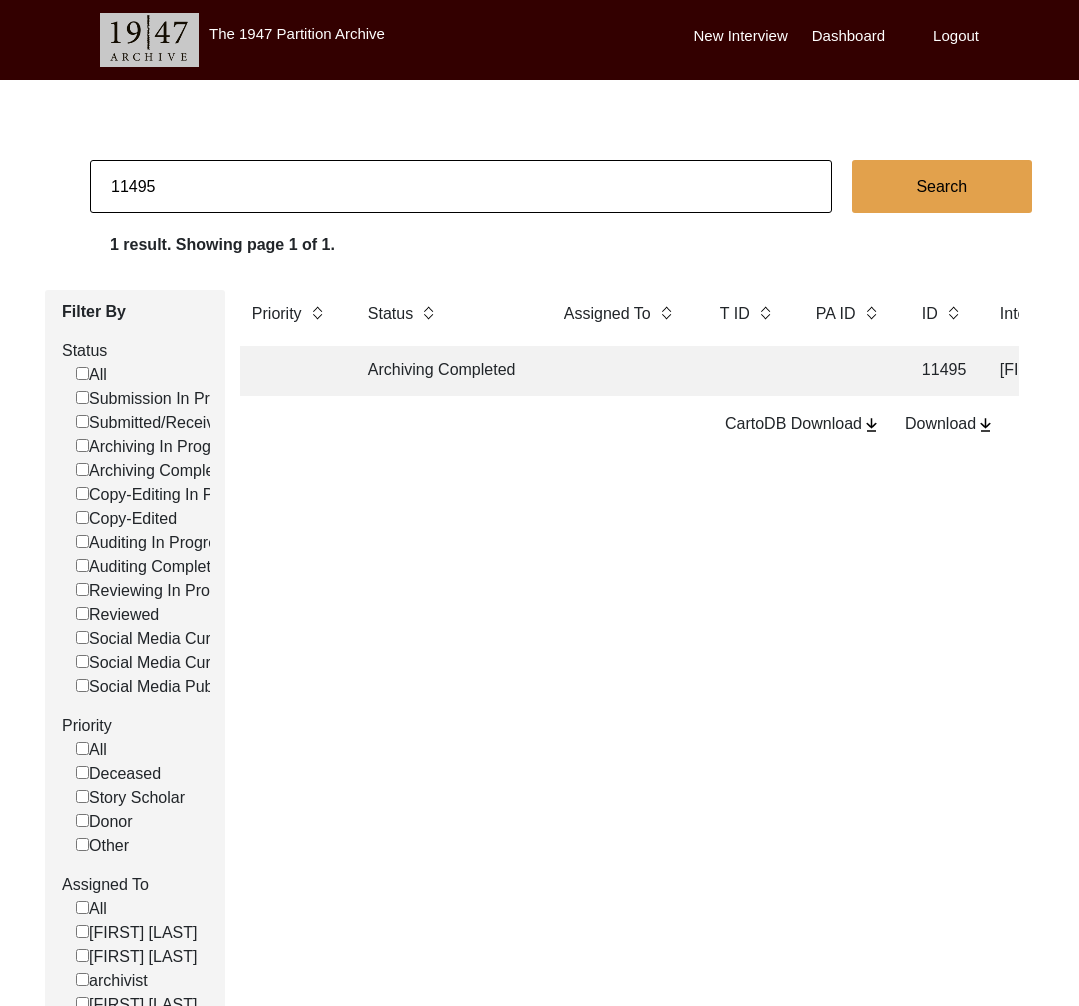 click on "Archiving Completed" 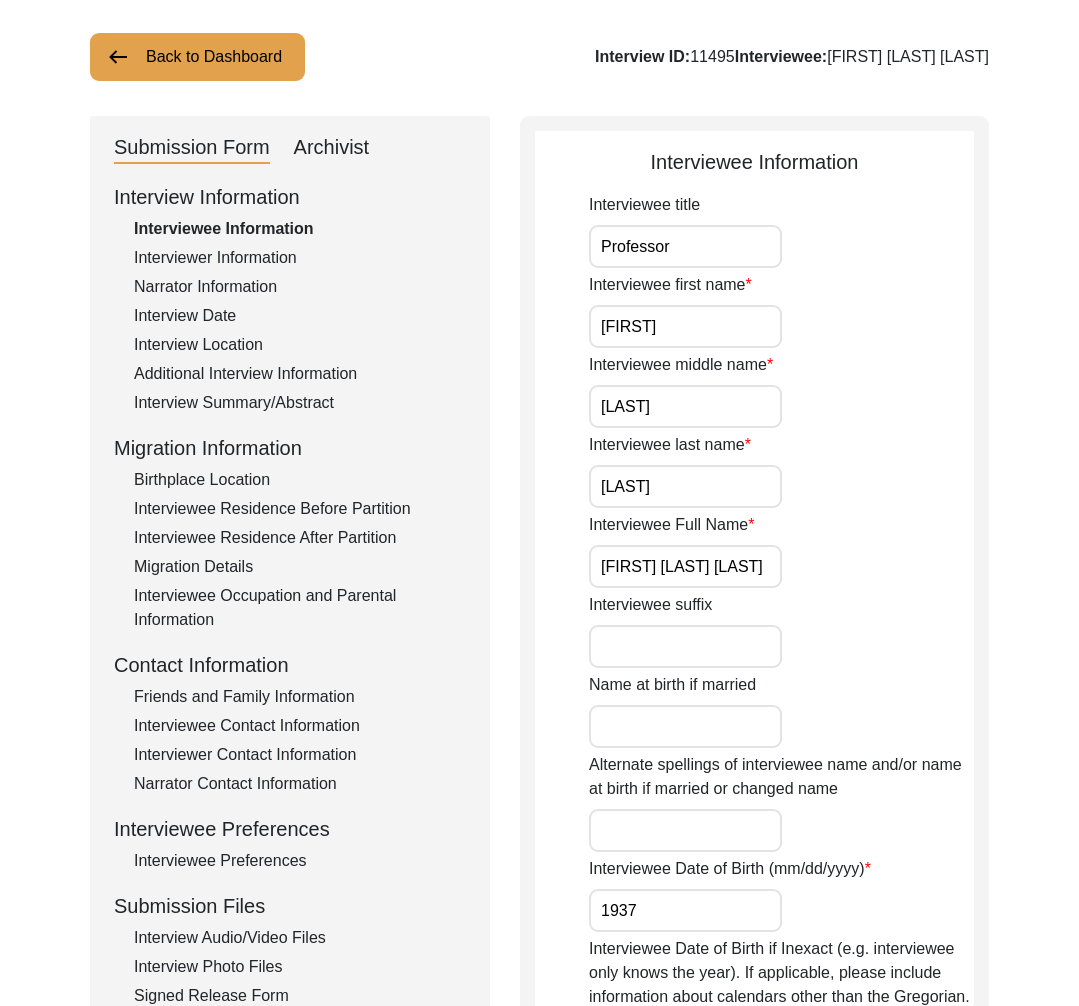 scroll, scrollTop: 169, scrollLeft: 0, axis: vertical 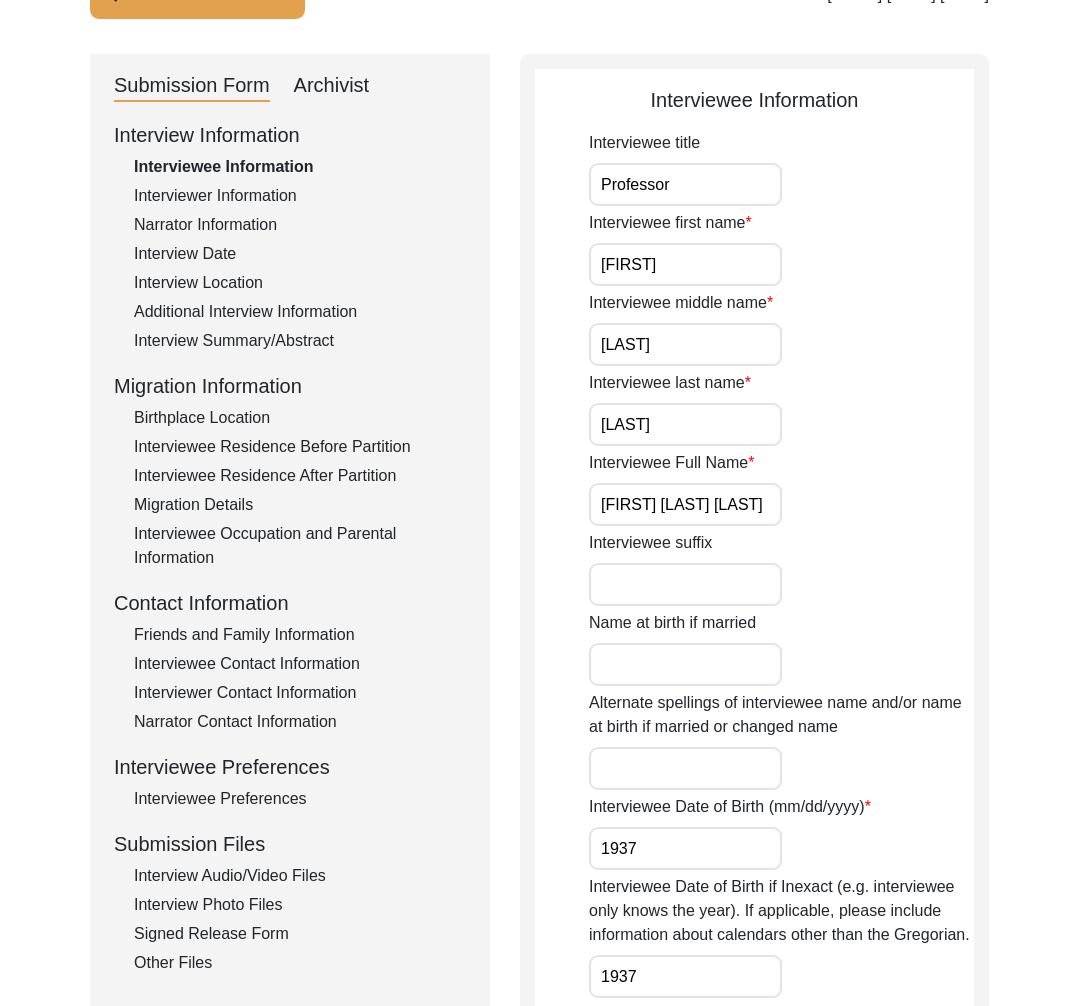 click on "Interview Audio/Video Files" 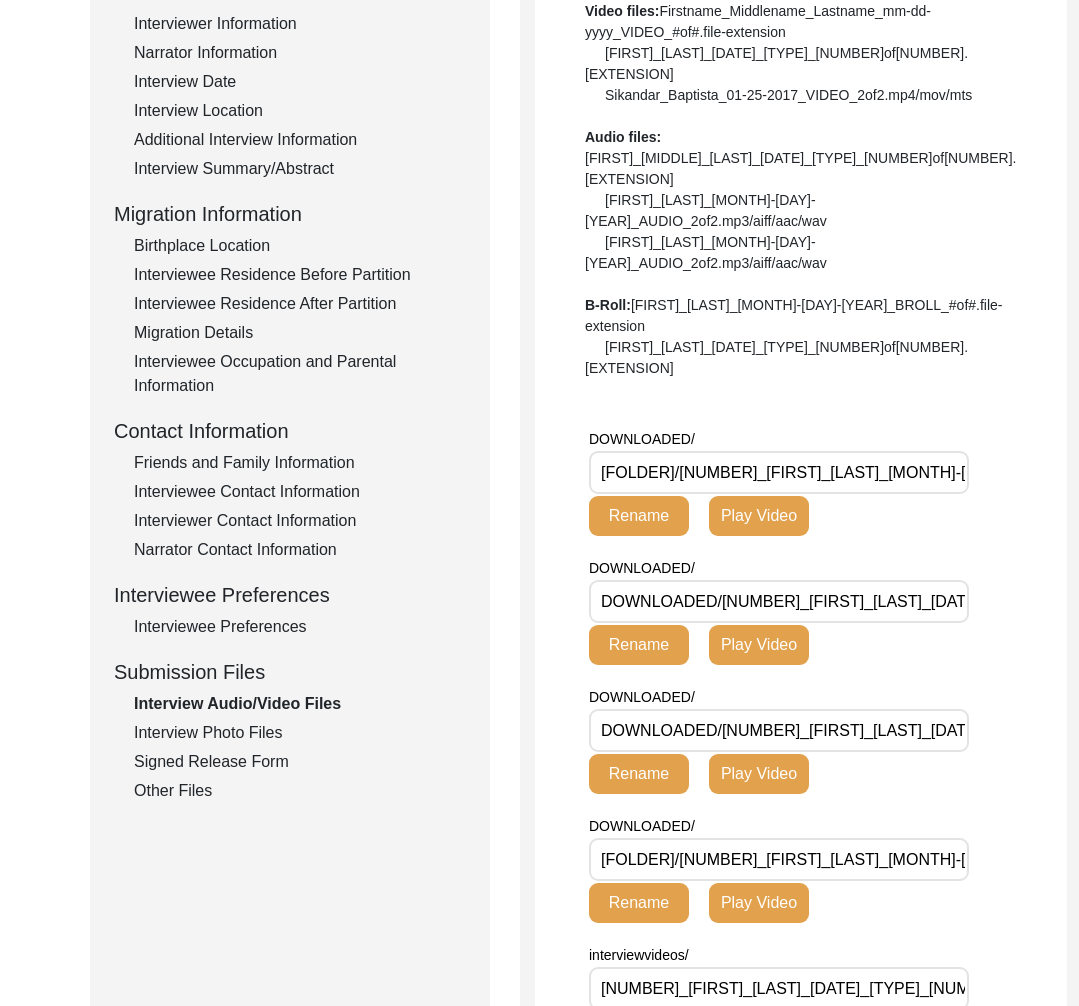 scroll, scrollTop: 0, scrollLeft: 0, axis: both 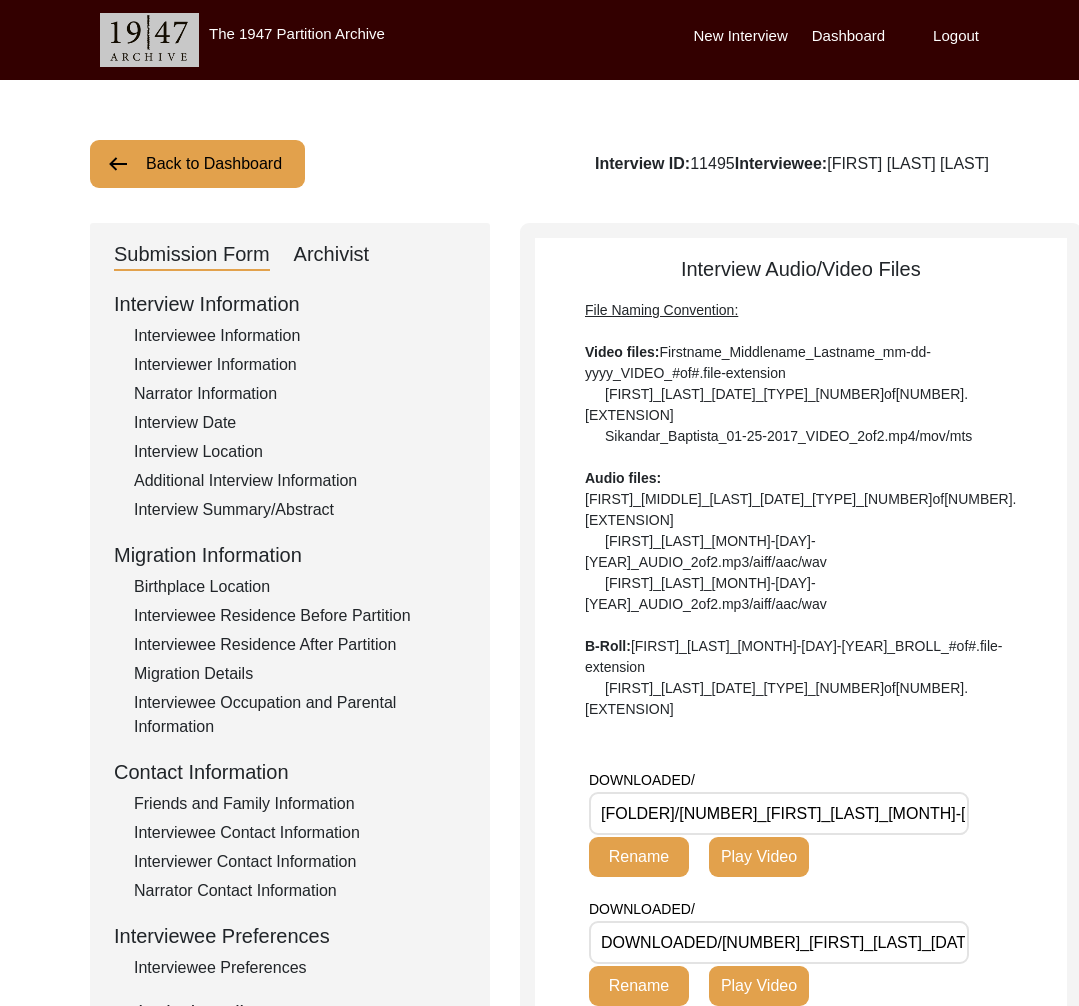 click on "Back to Dashboard" 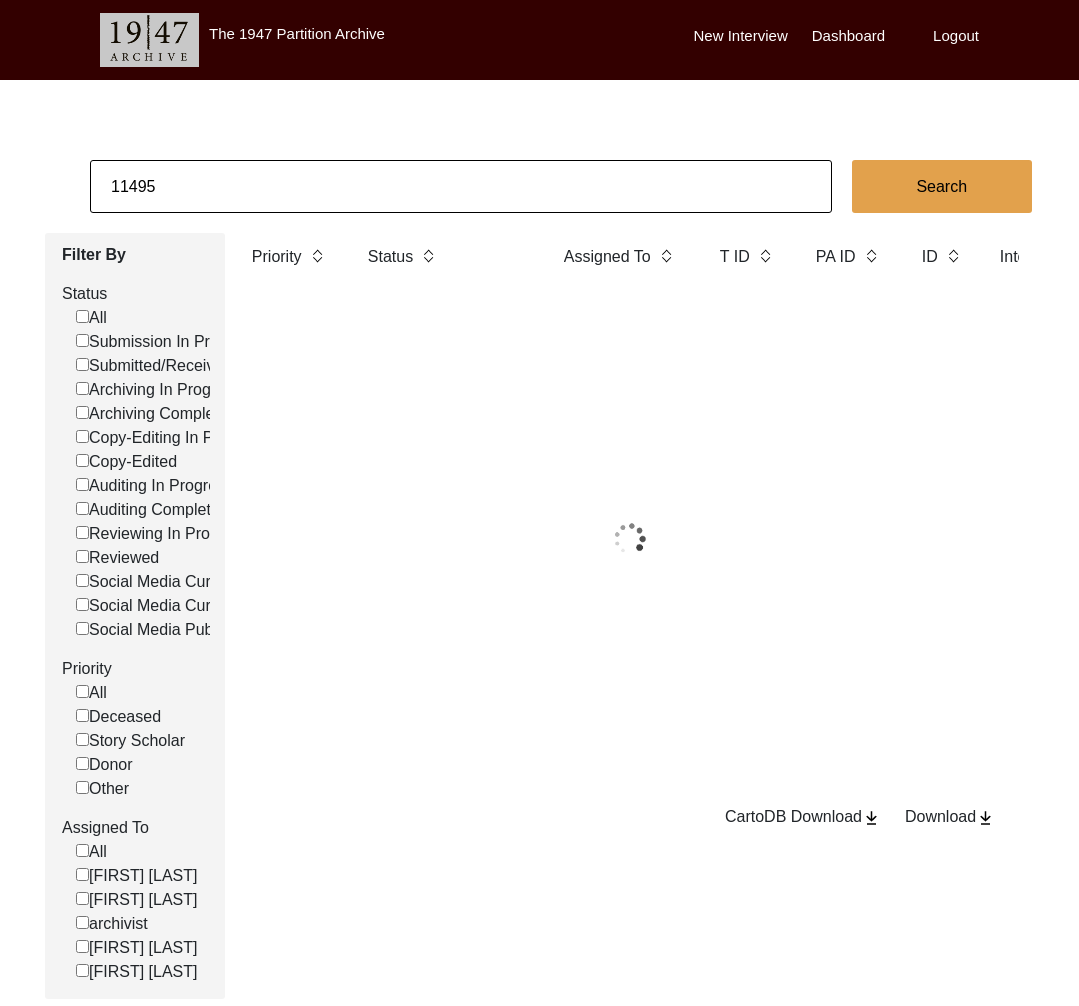 click on "11495" 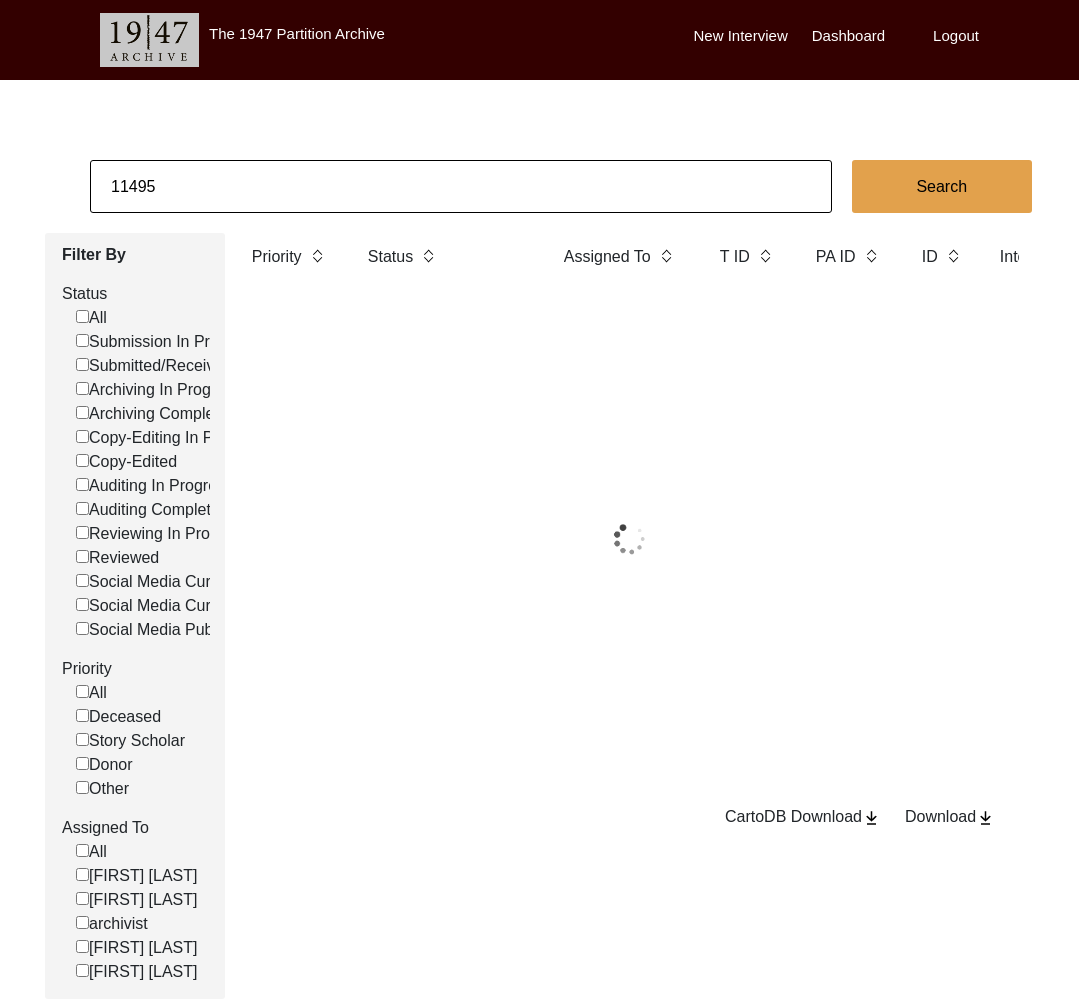 click on "11495" 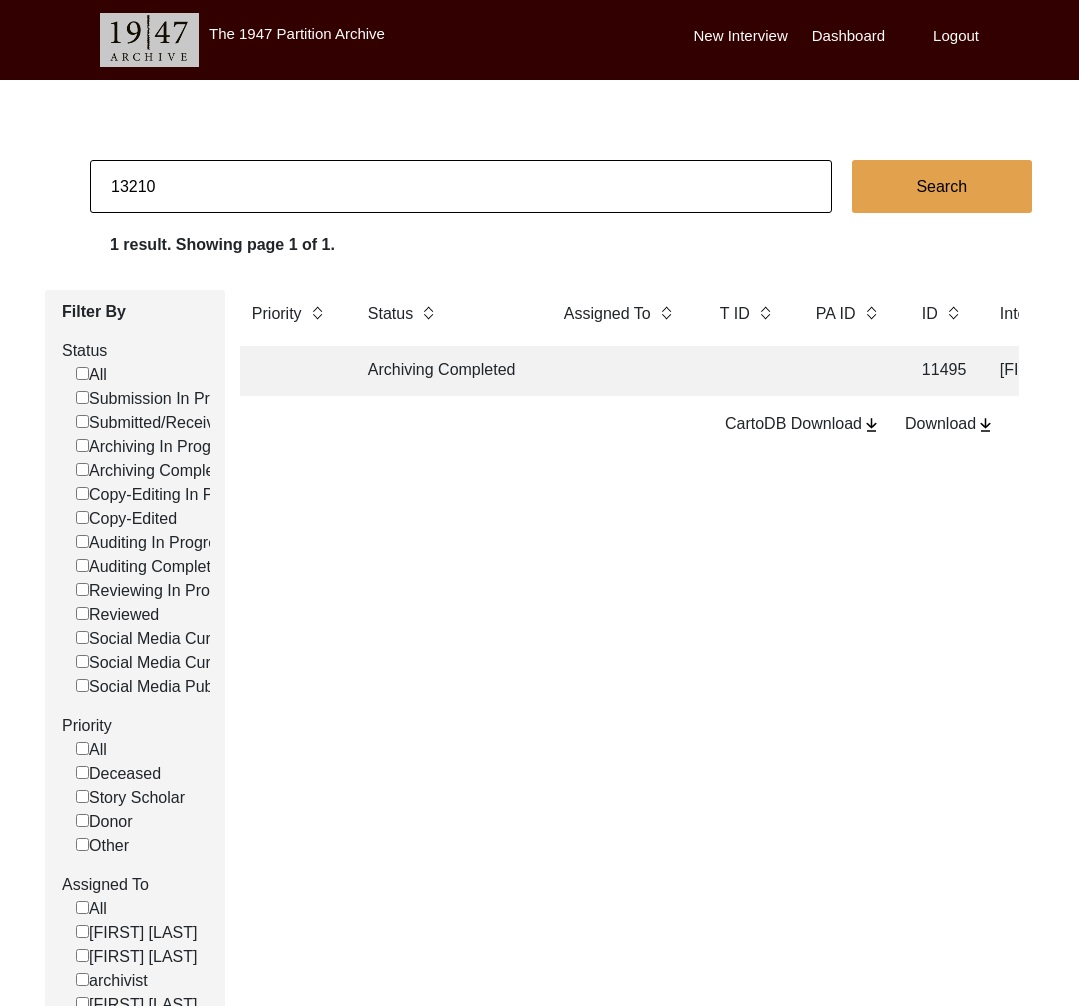 type on "13210" 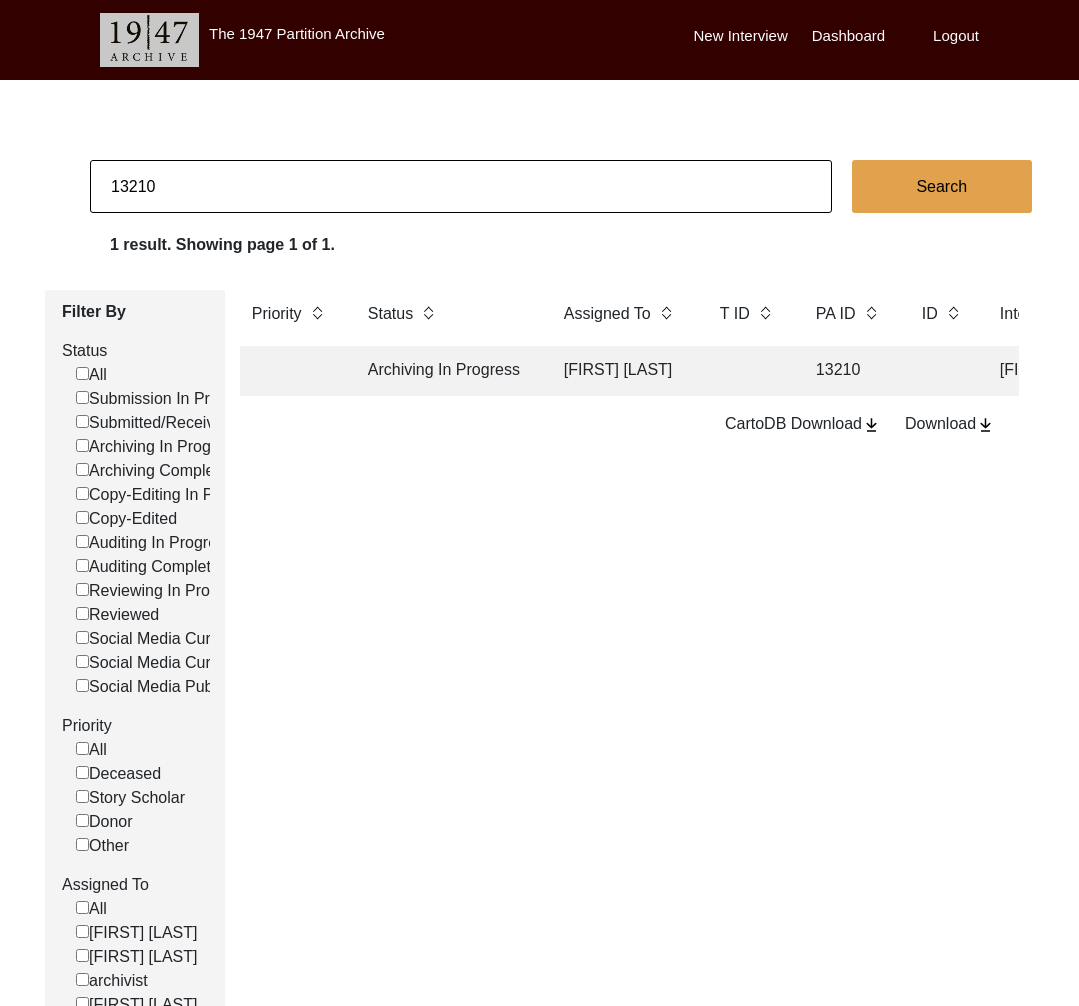 click on "Archiving In Progress" 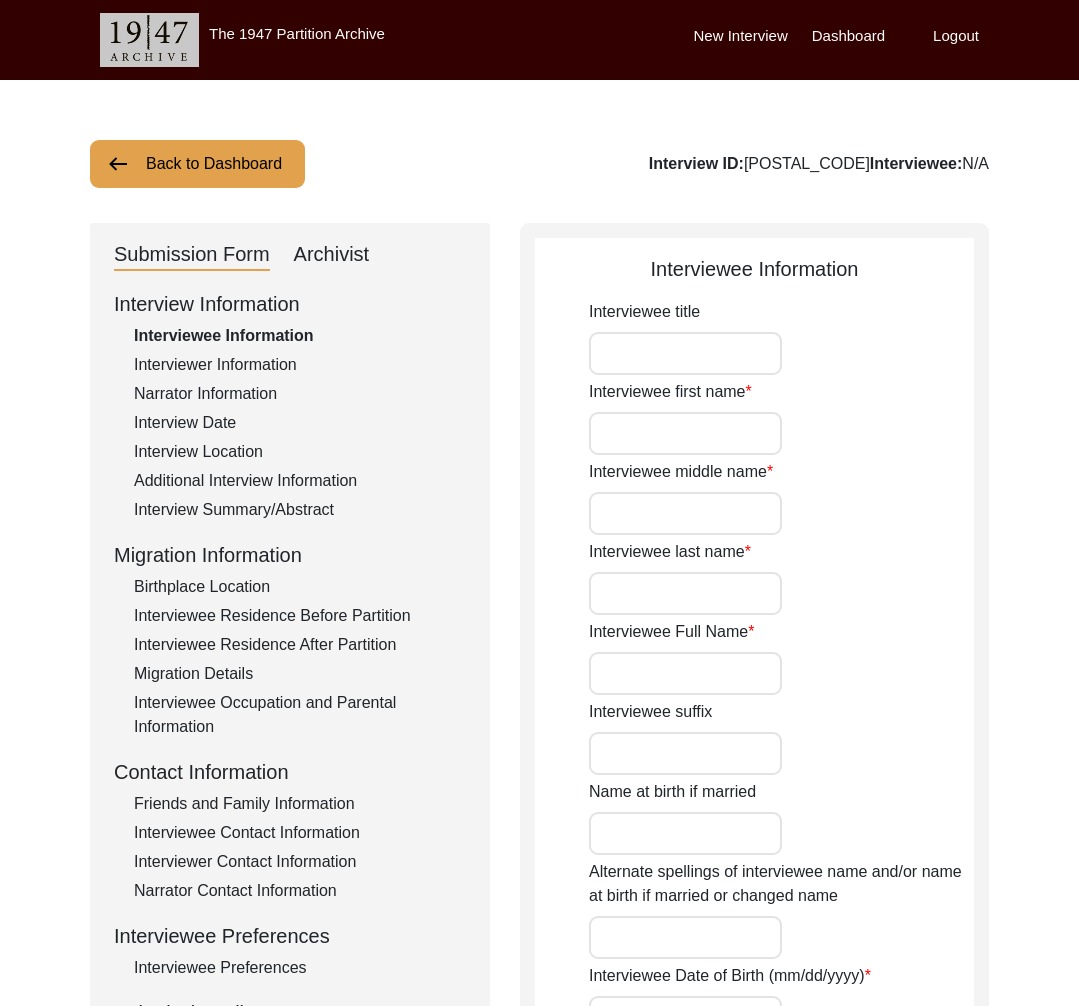 type on "Mr." 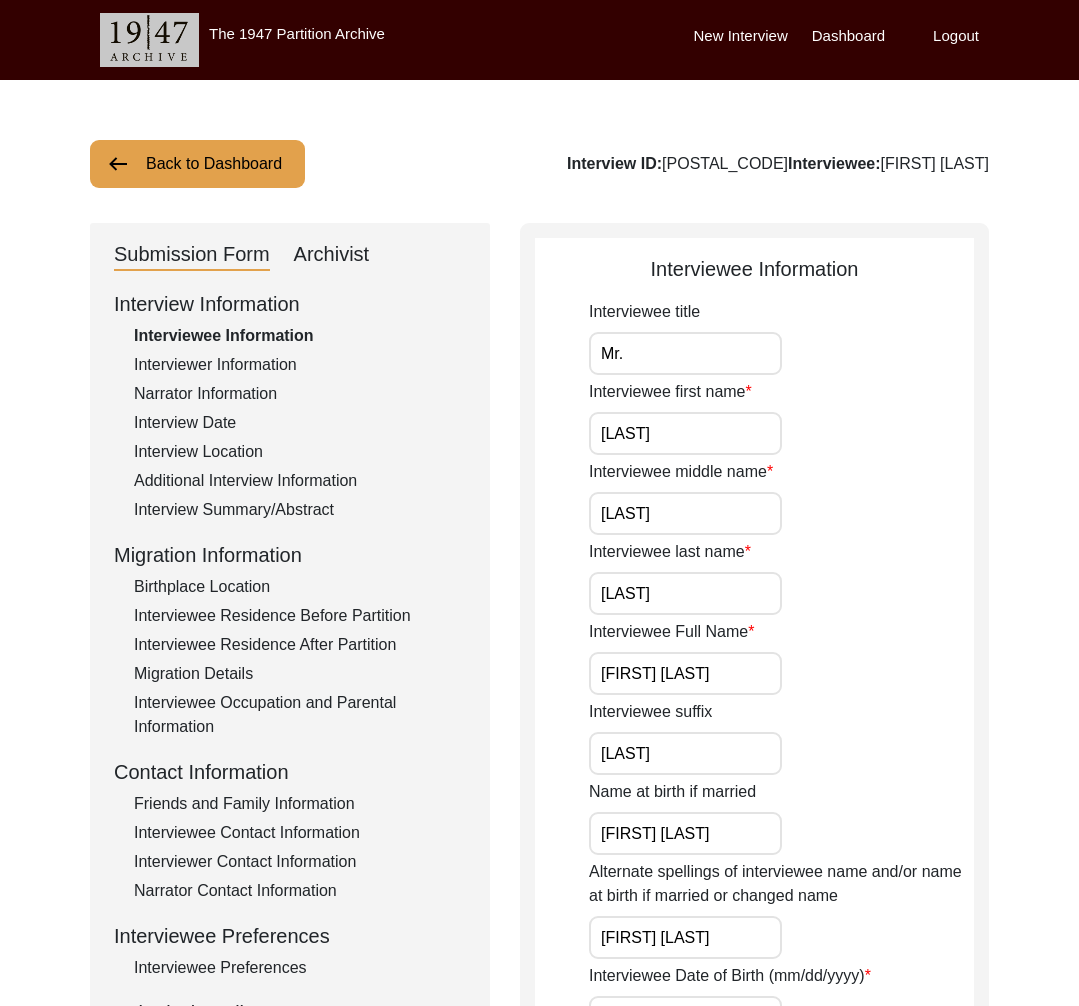 click on "Archivist" 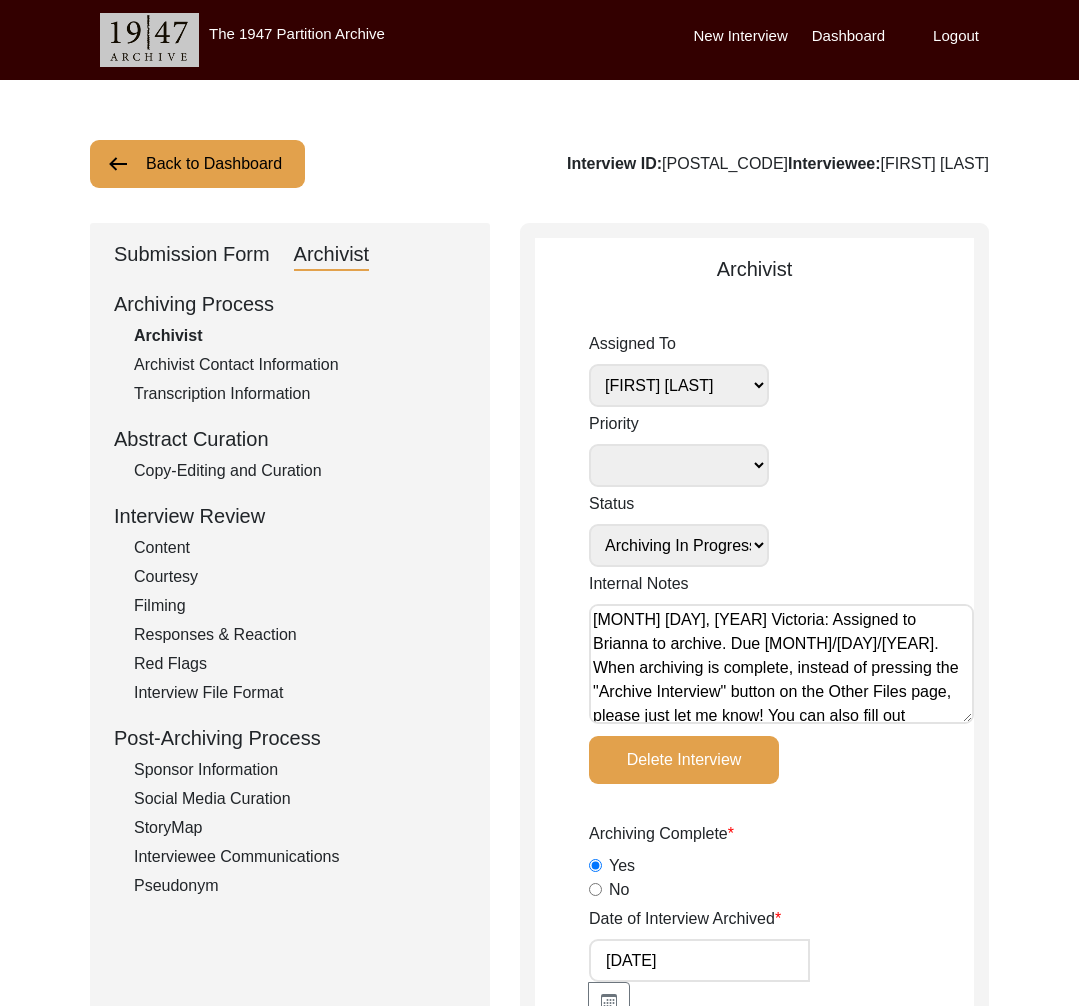 click on "Back to Dashboard" 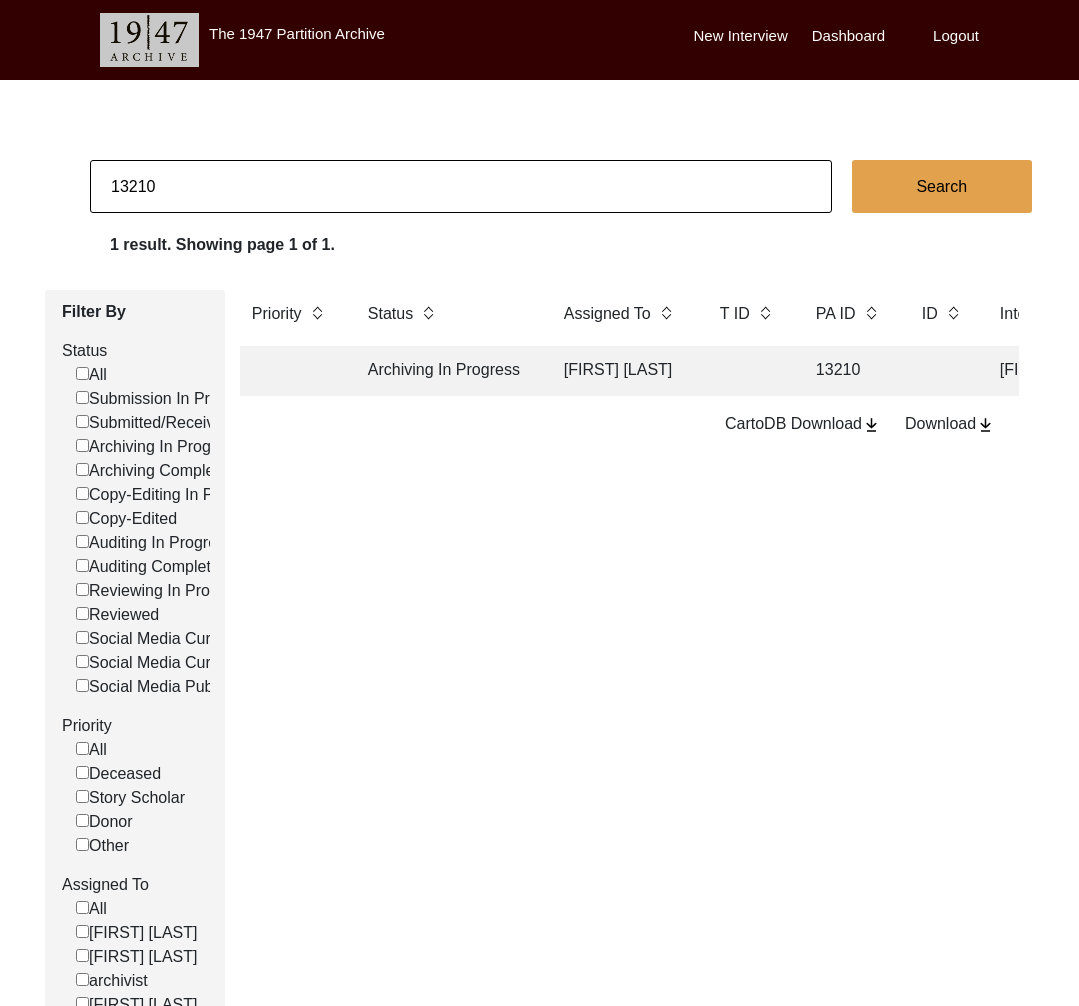 click on "13210" 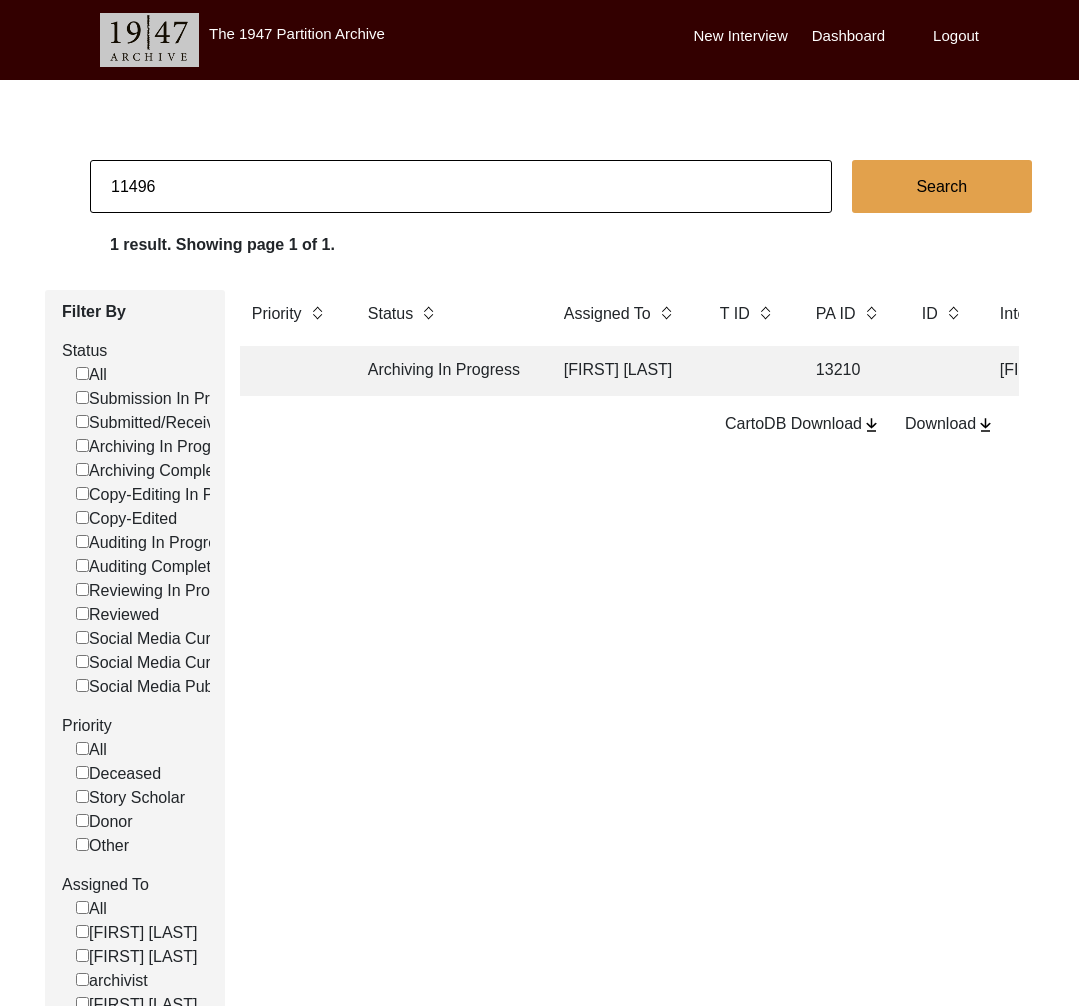 type on "11496" 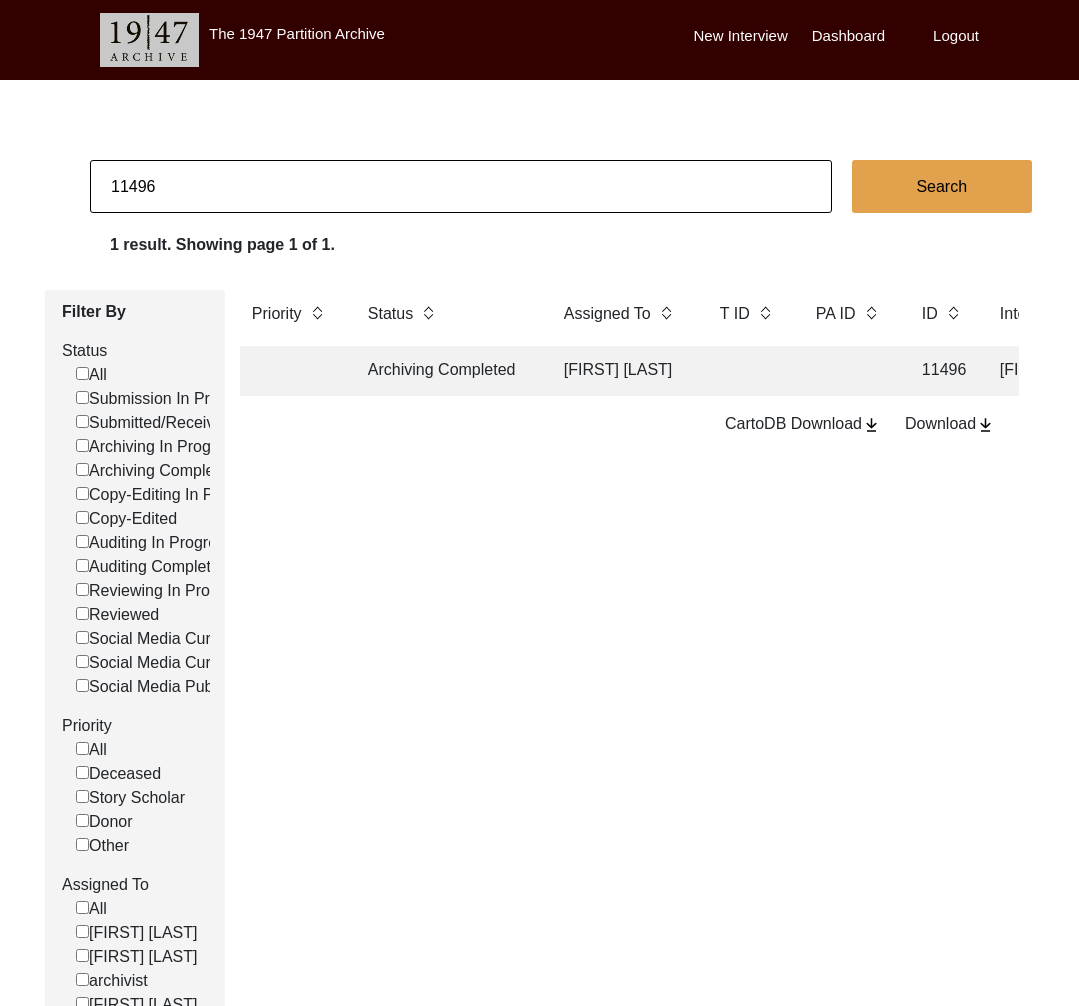 click on "Archiving Completed" 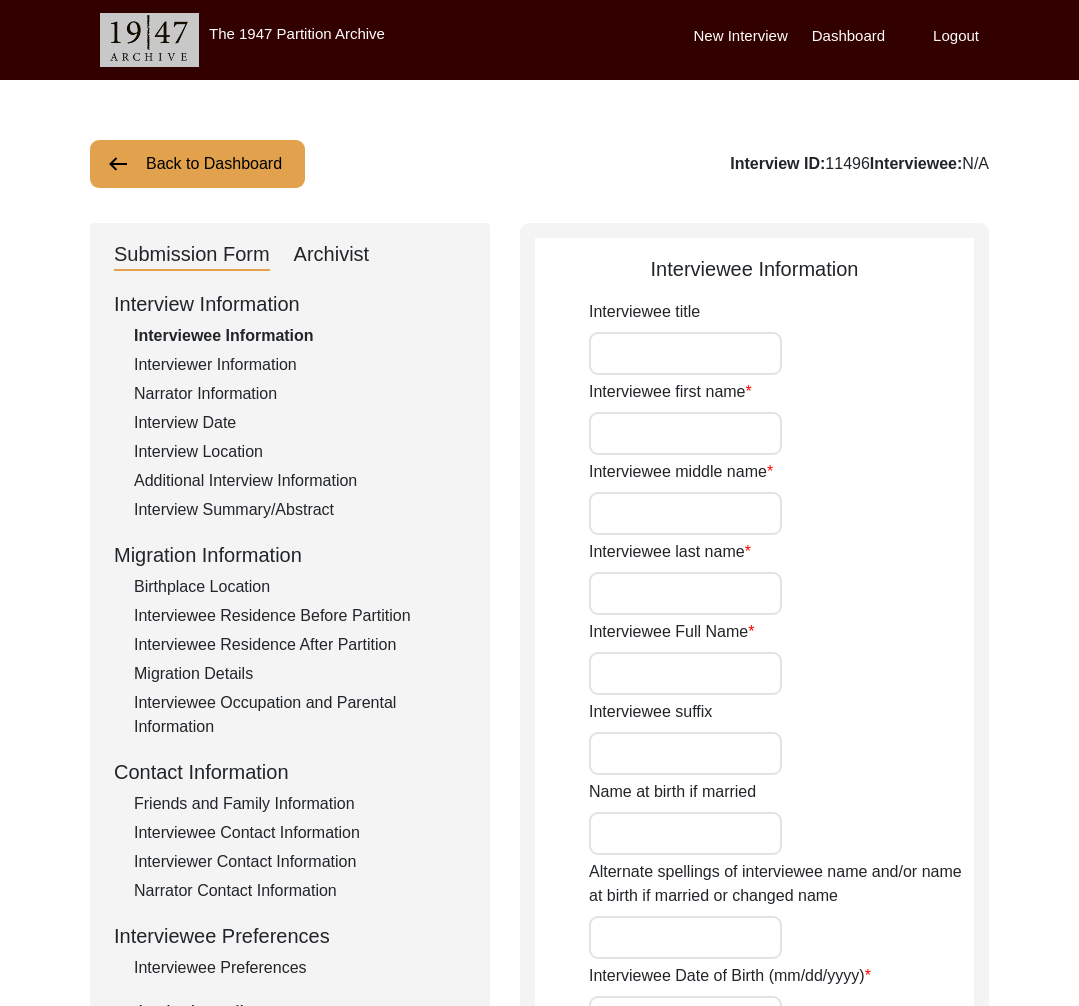 type on "Mrs." 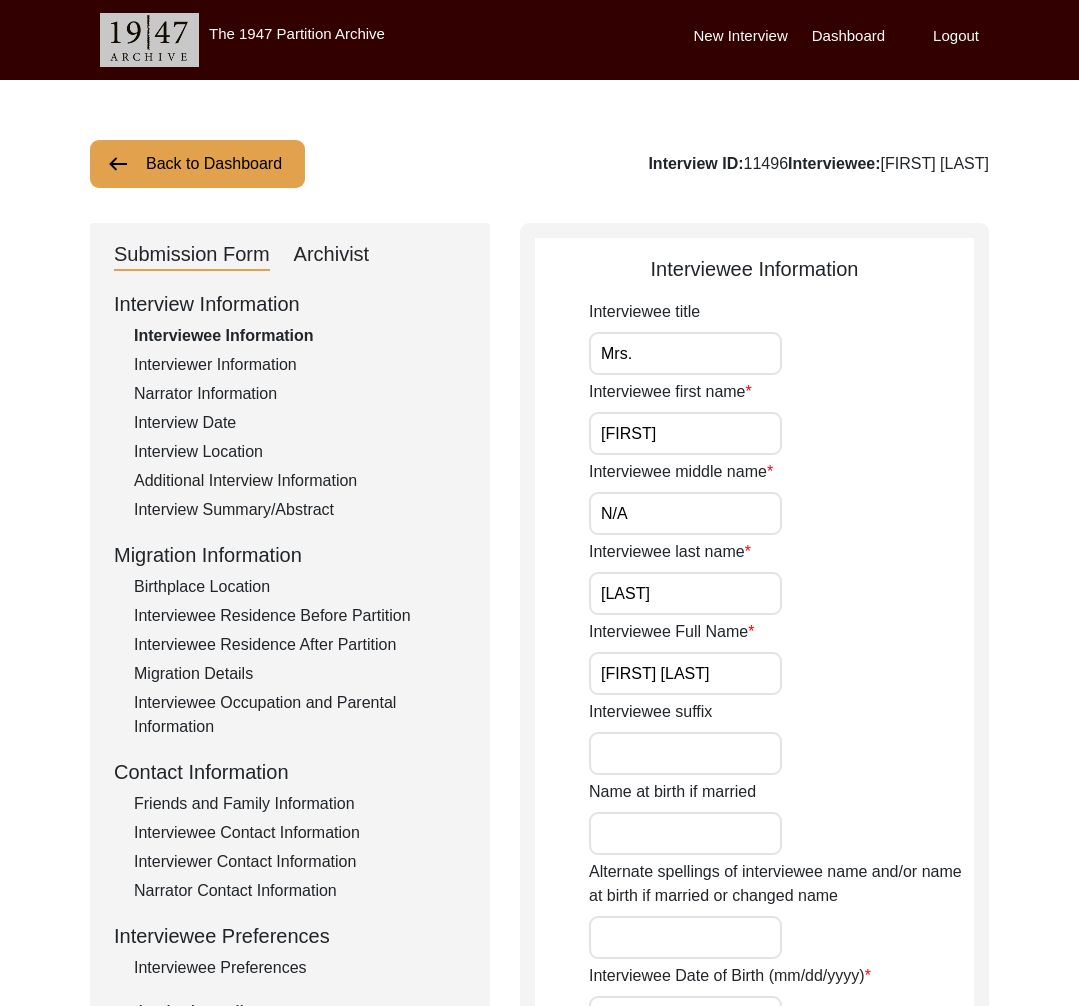 click on "Back to Dashboard" 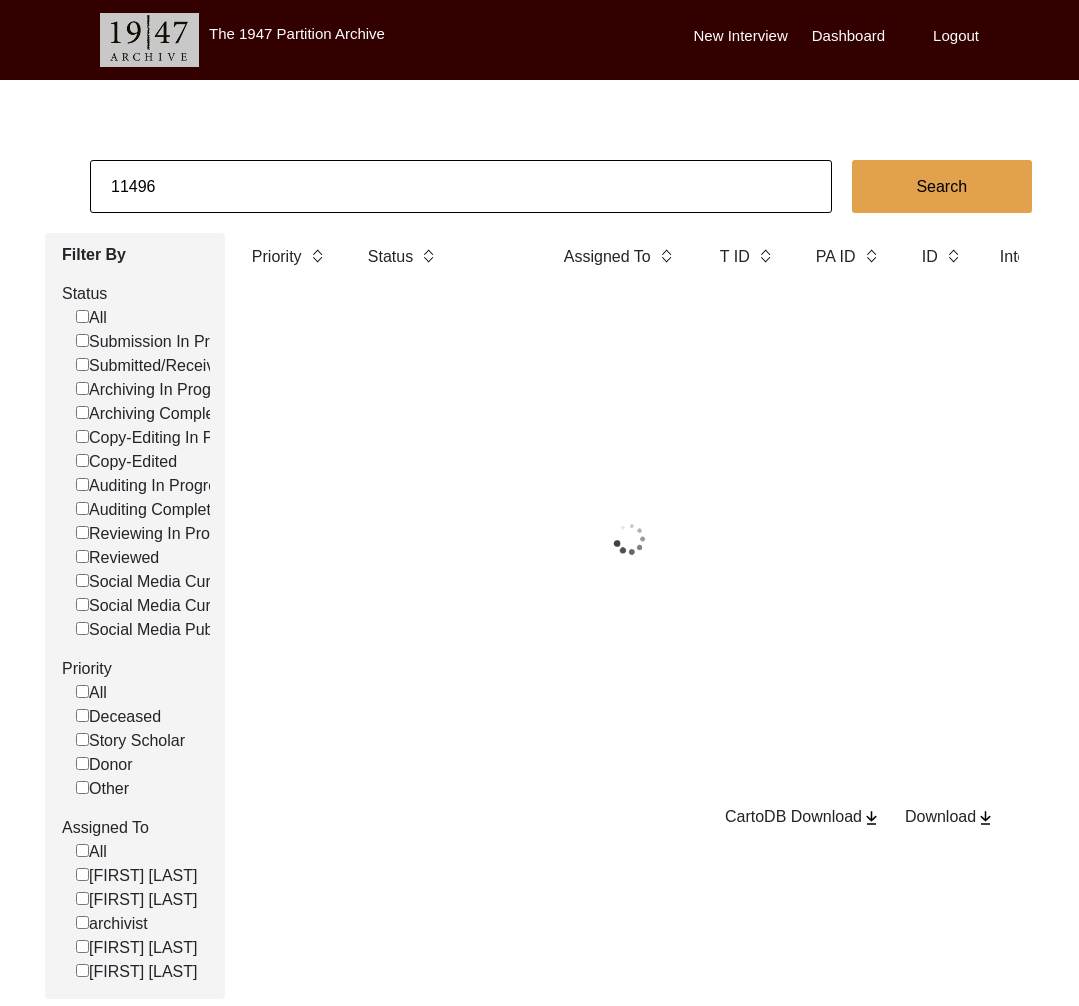 click on "11496" 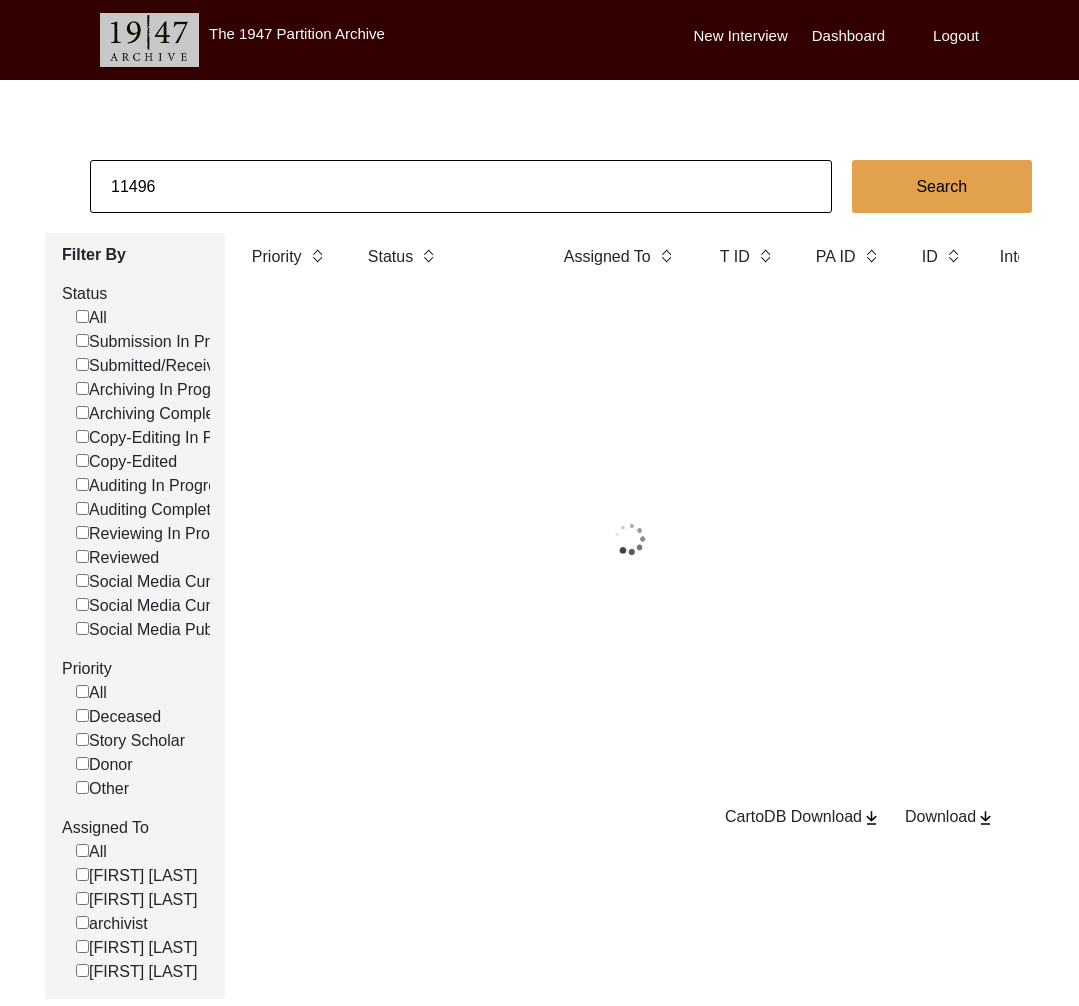 drag, startPoint x: 223, startPoint y: 168, endPoint x: 198, endPoint y: 193, distance: 35.35534 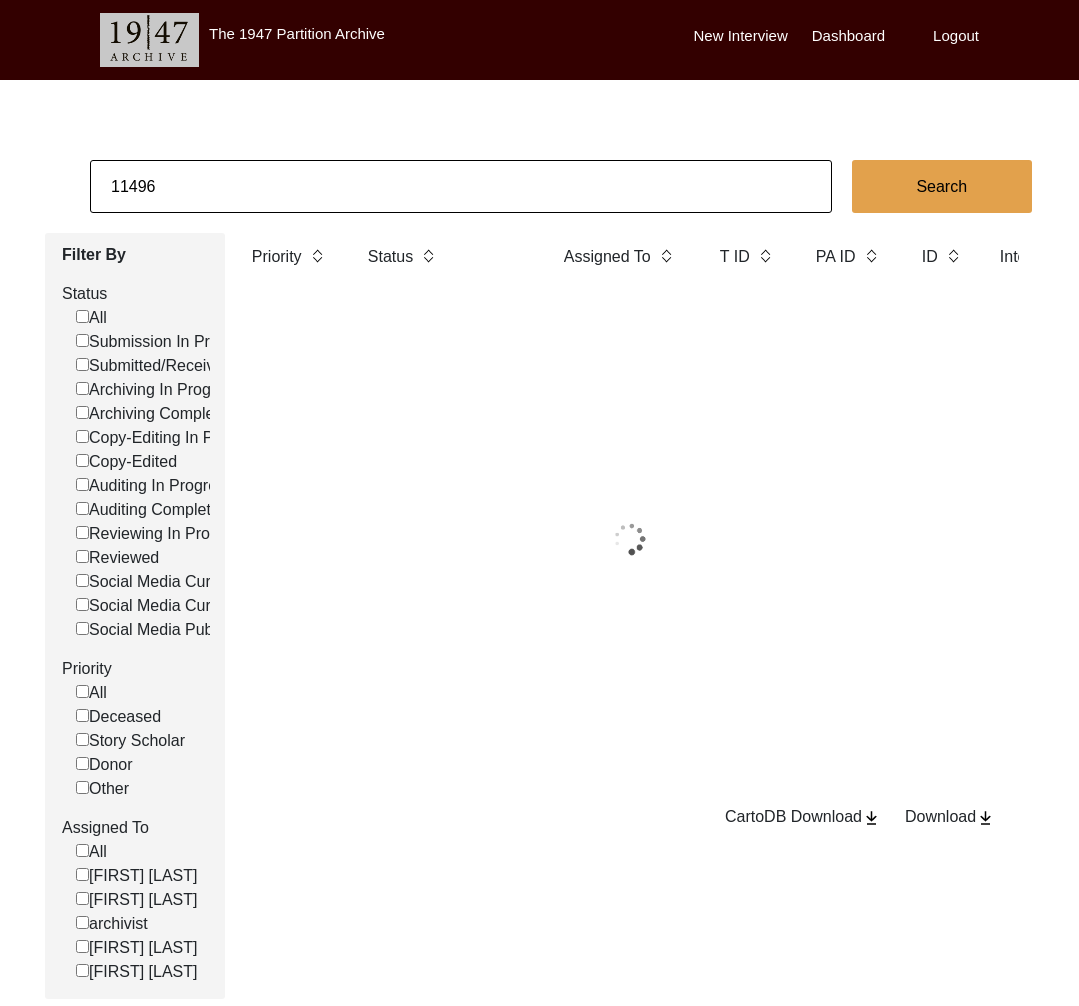 click on "11496" 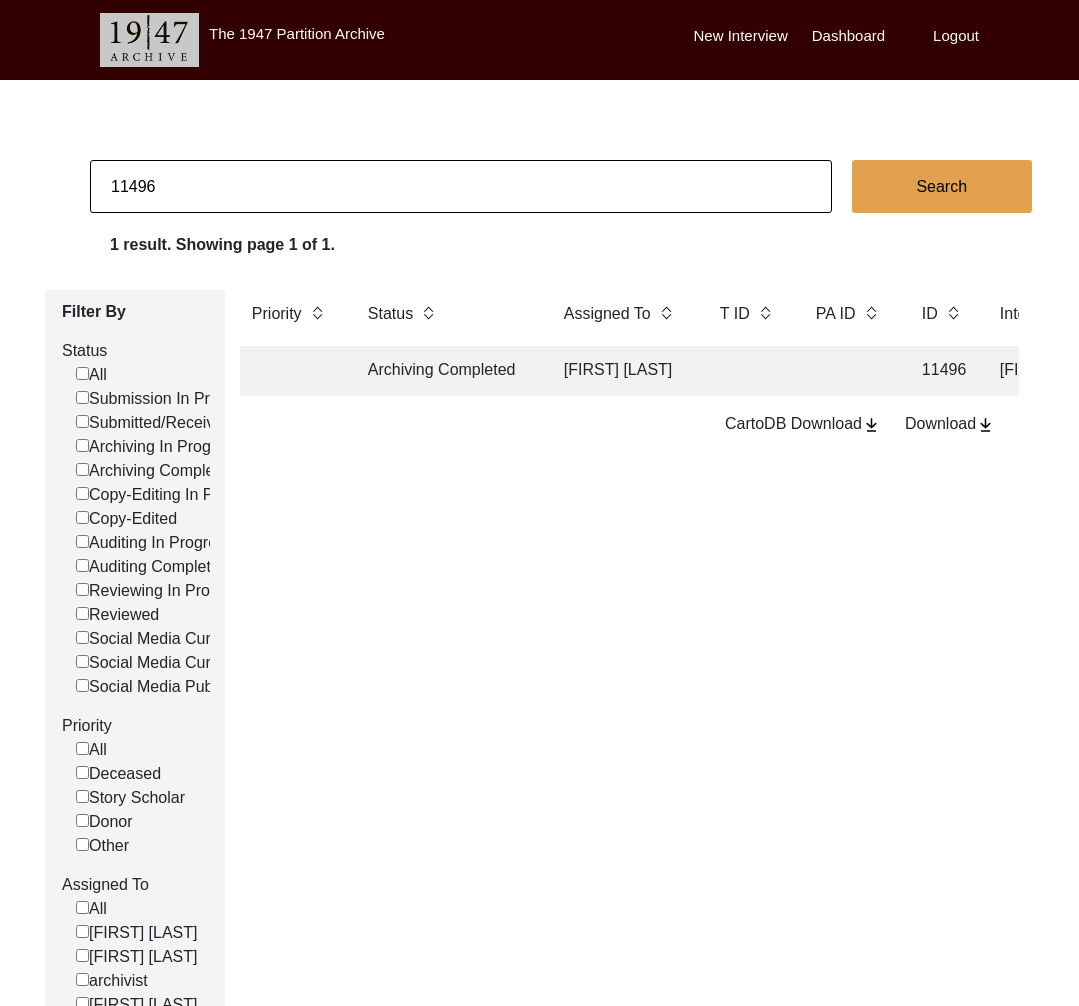 click on "11496" 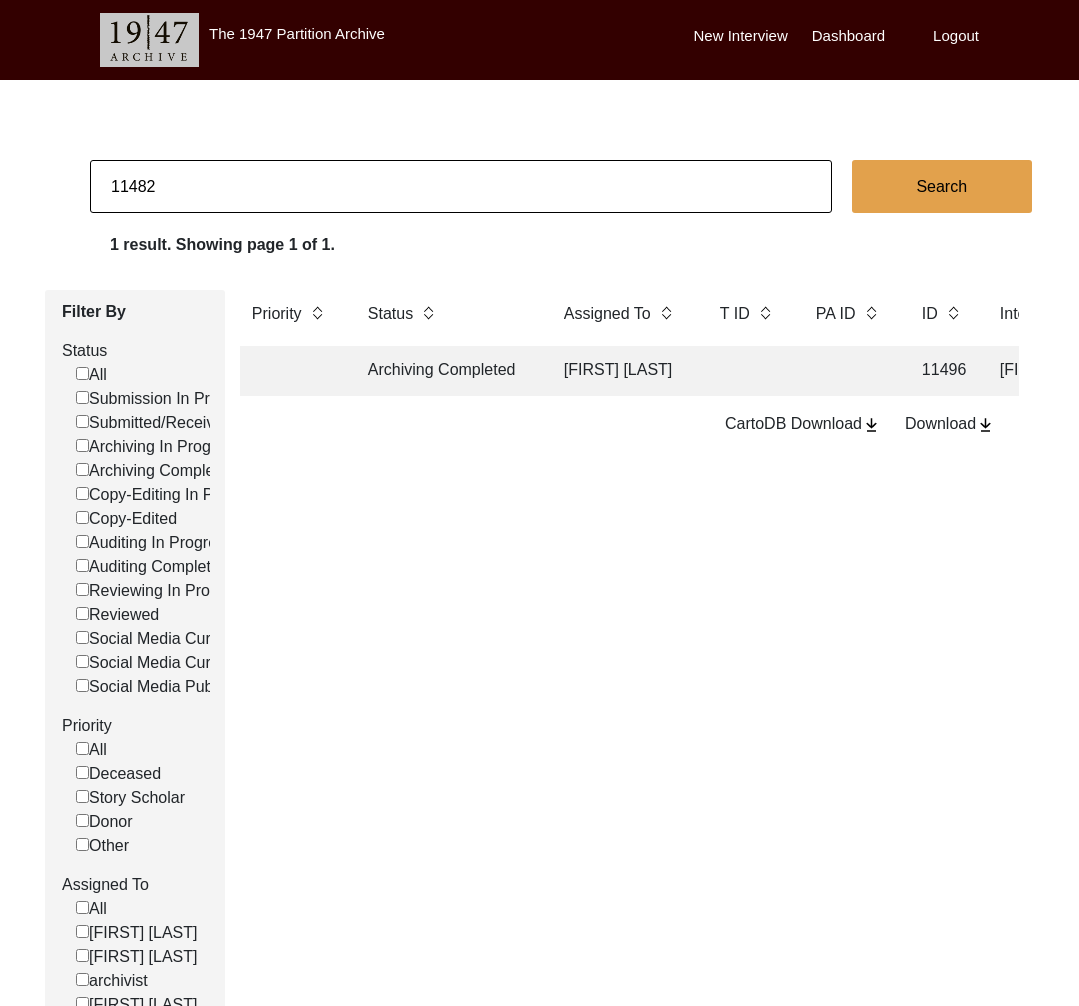type on "11482" 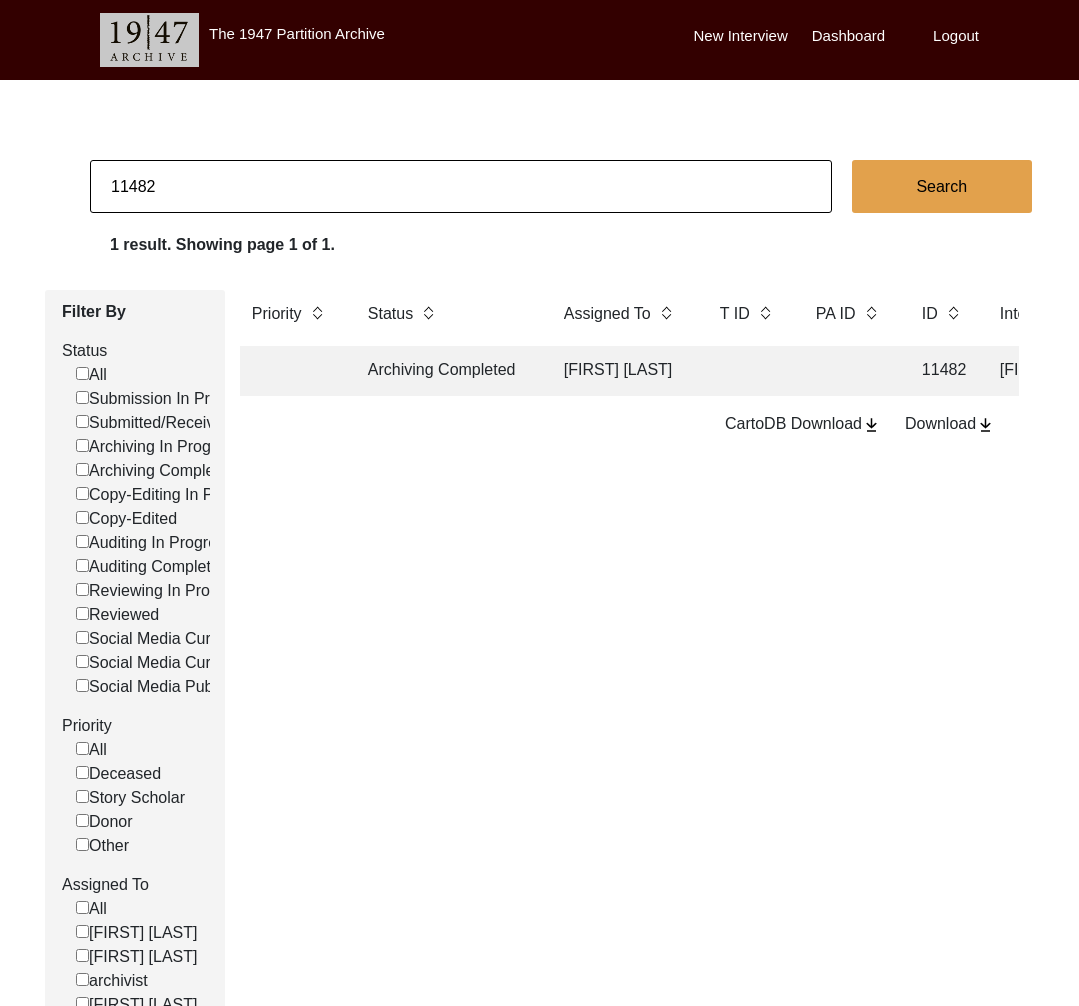 click on "Archiving Completed" 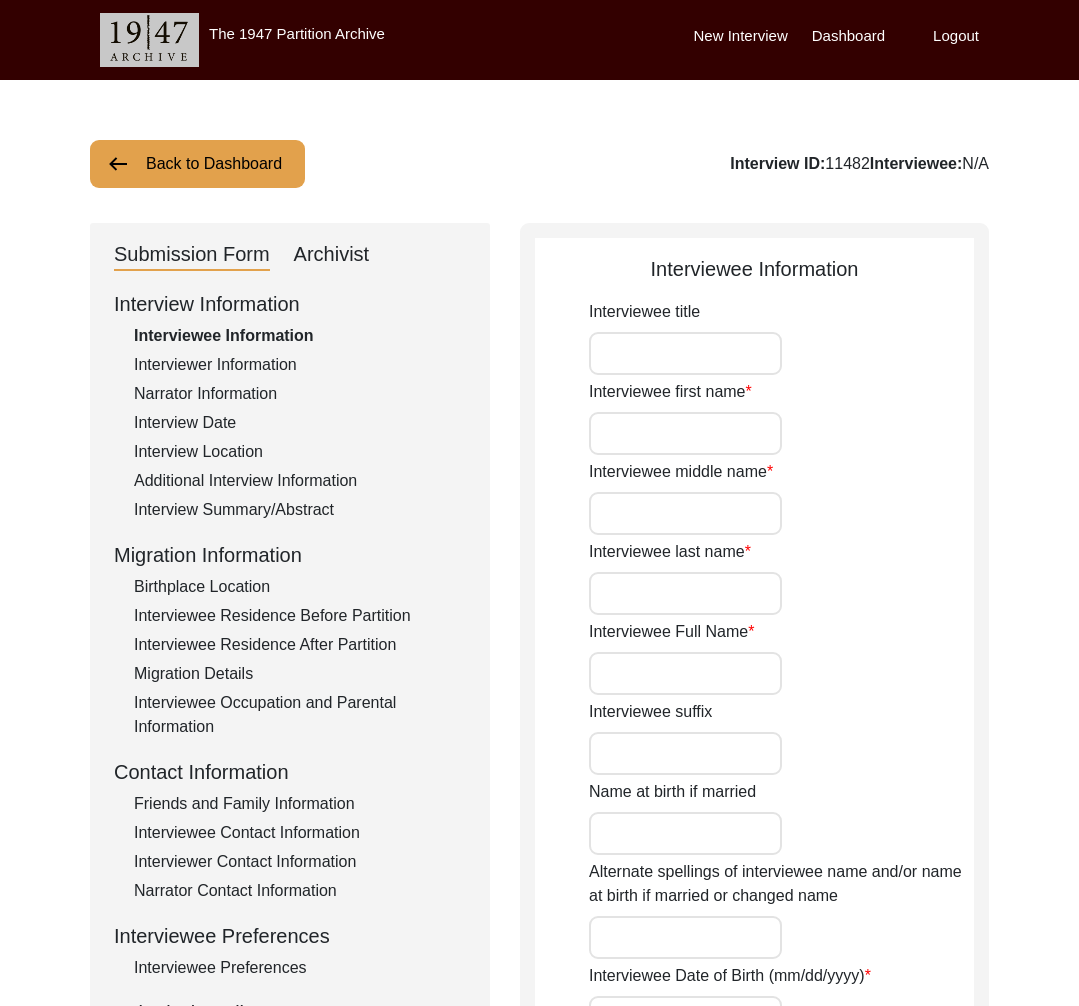 type on "Mr." 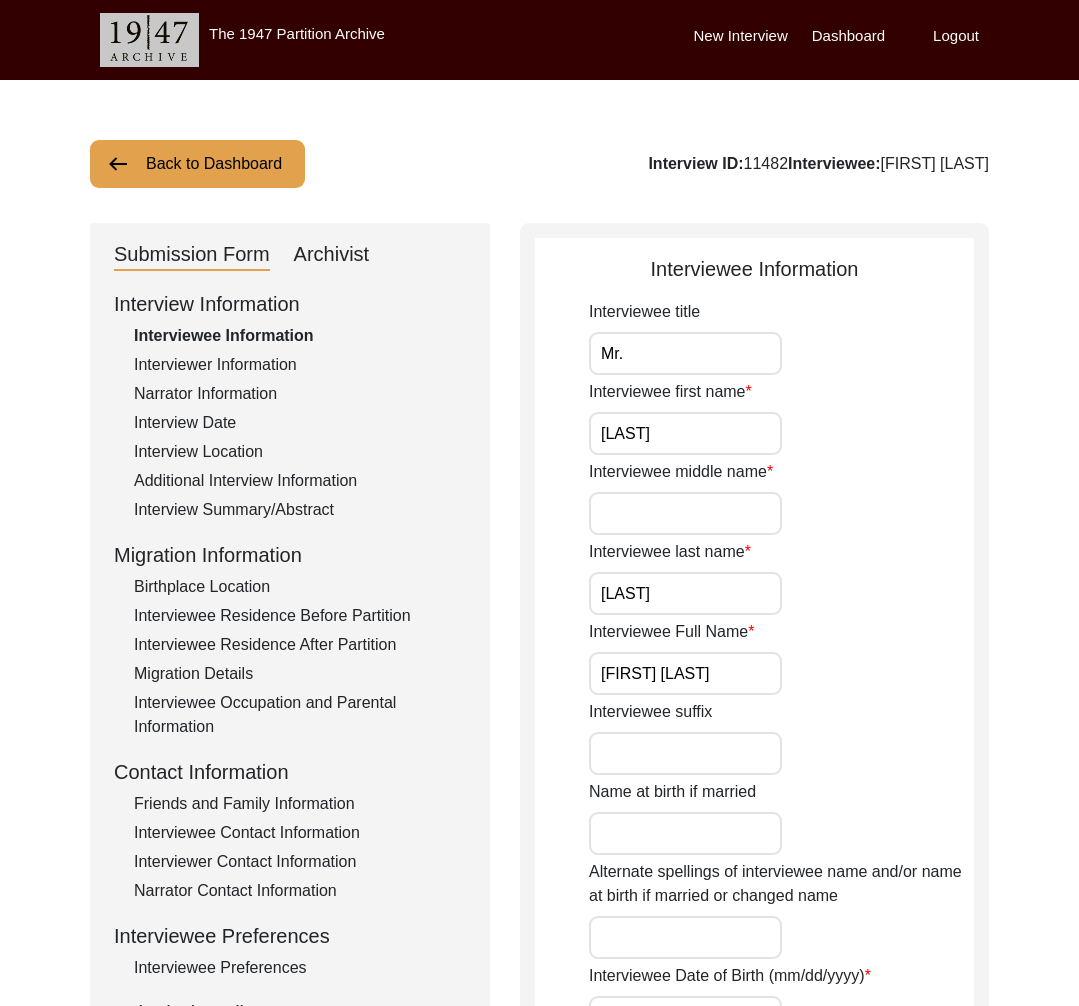 click on "Archivist" 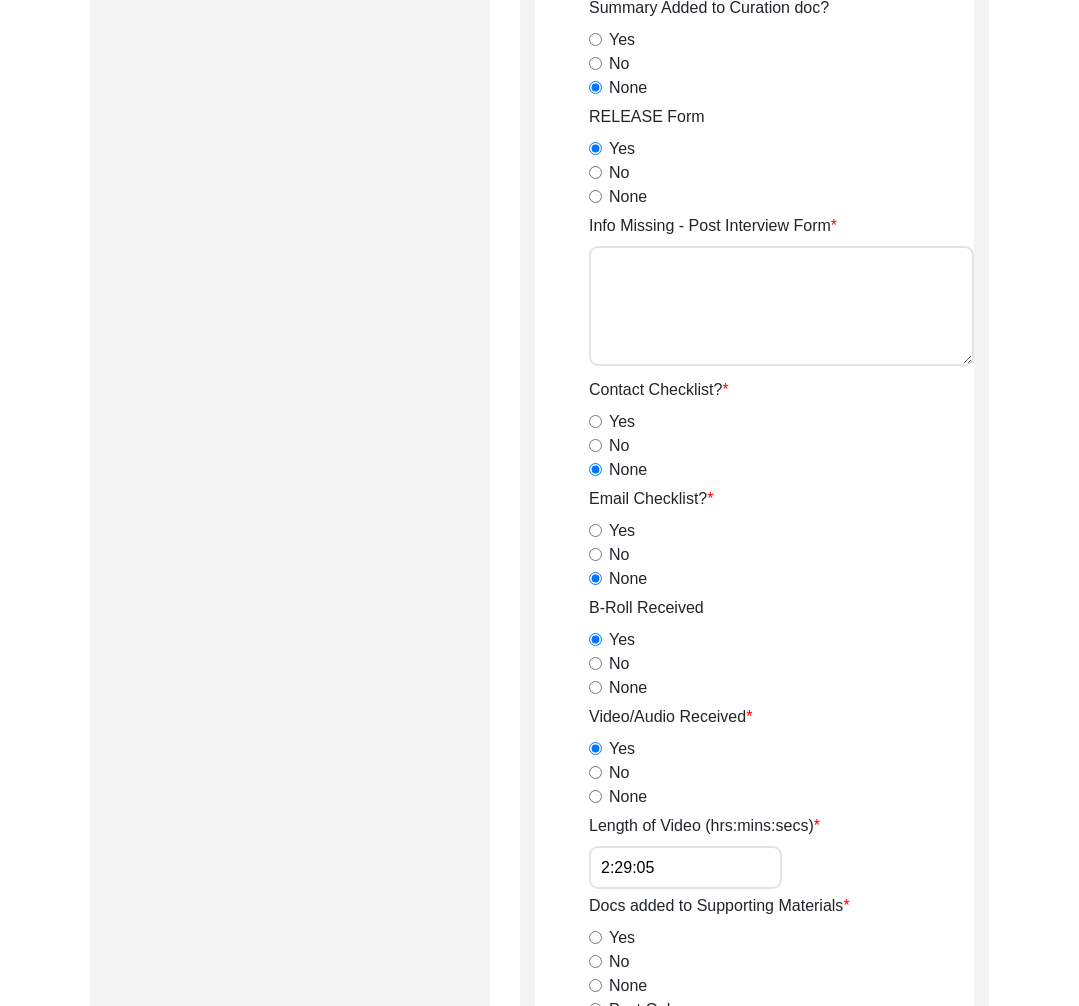 scroll, scrollTop: 0, scrollLeft: 0, axis: both 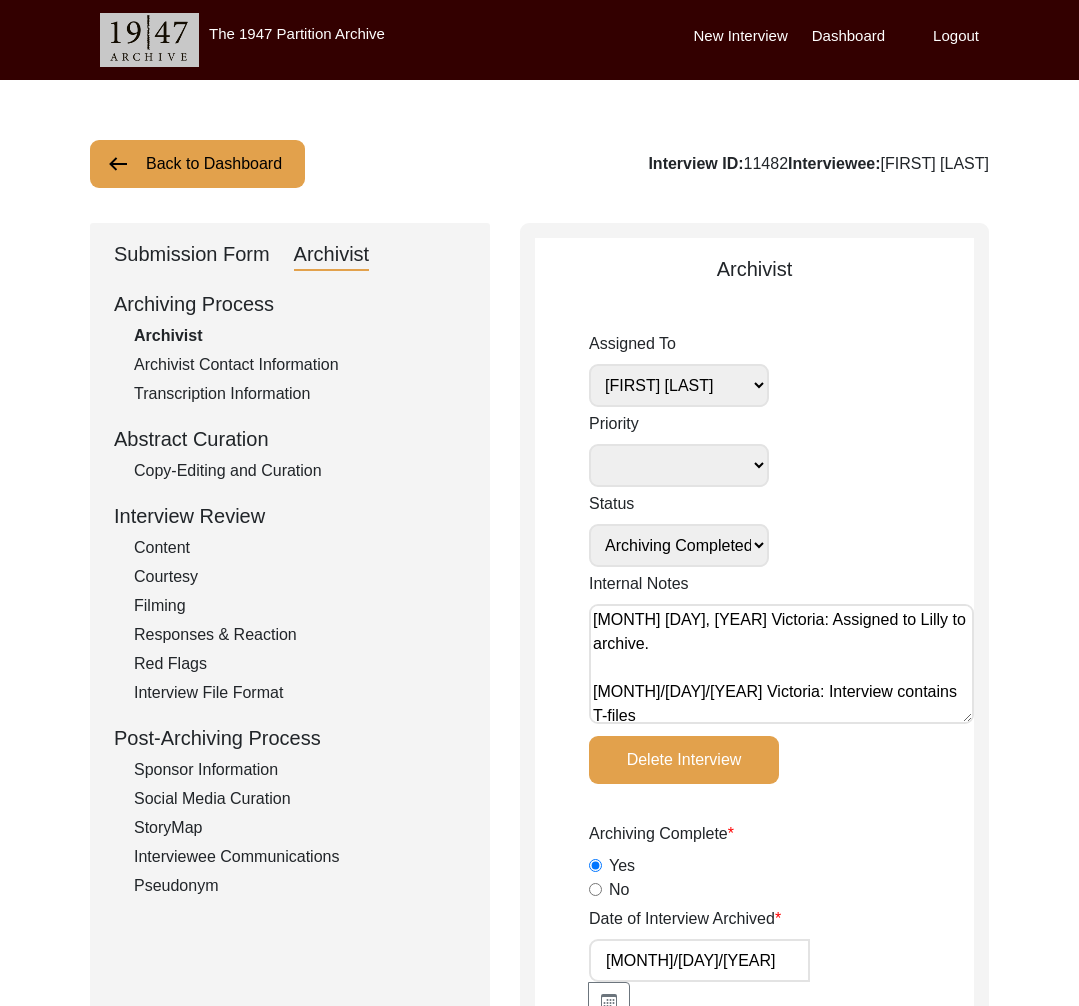 drag, startPoint x: 204, startPoint y: 249, endPoint x: 218, endPoint y: 274, distance: 28.653097 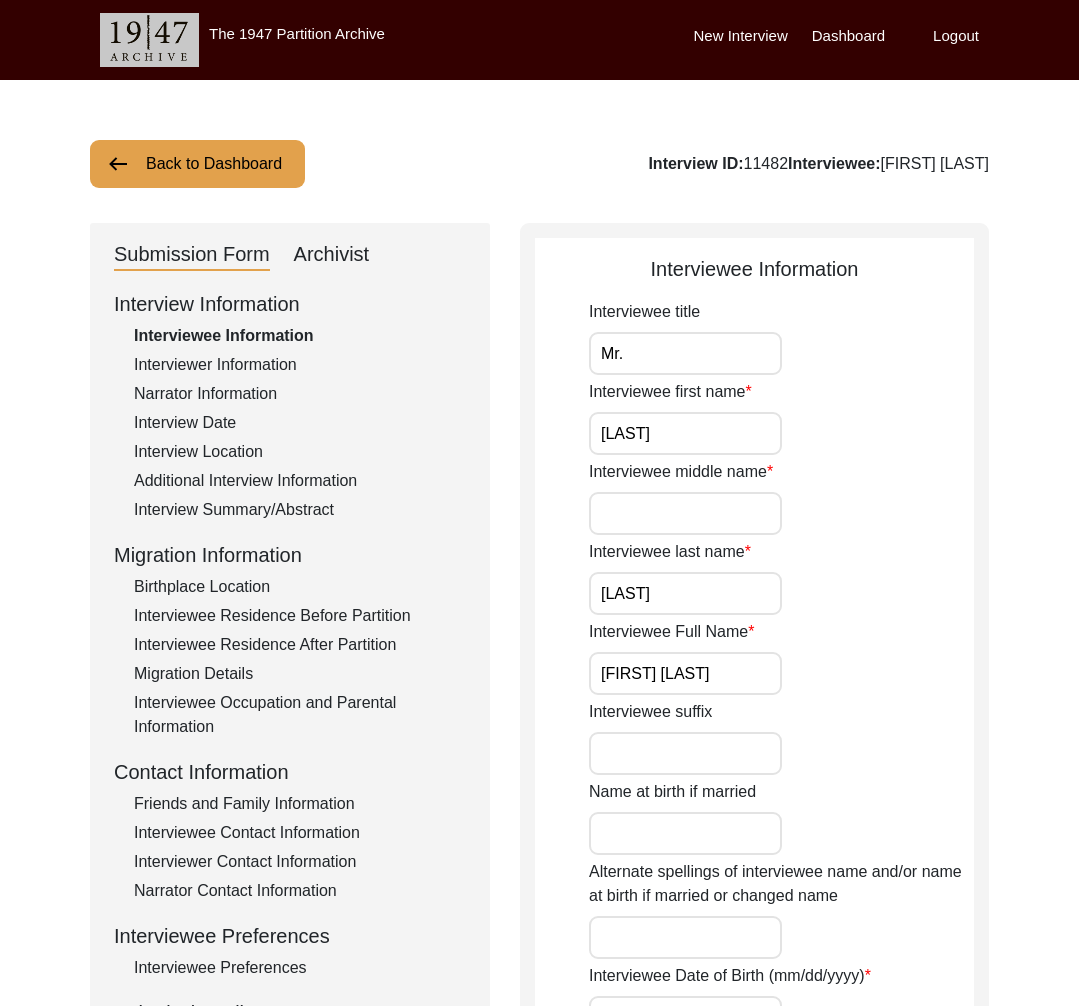 click on "Interviewer Information" 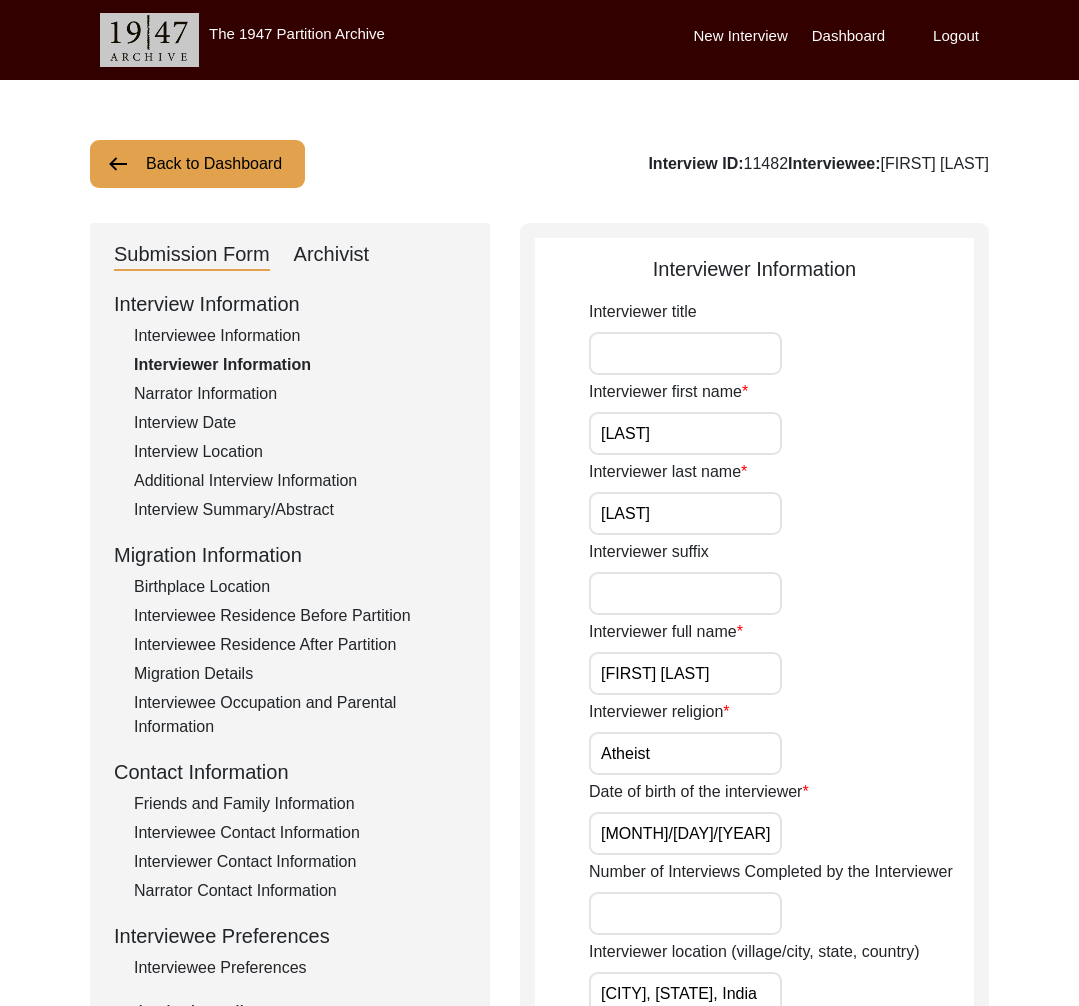 click on "Back to Dashboard" 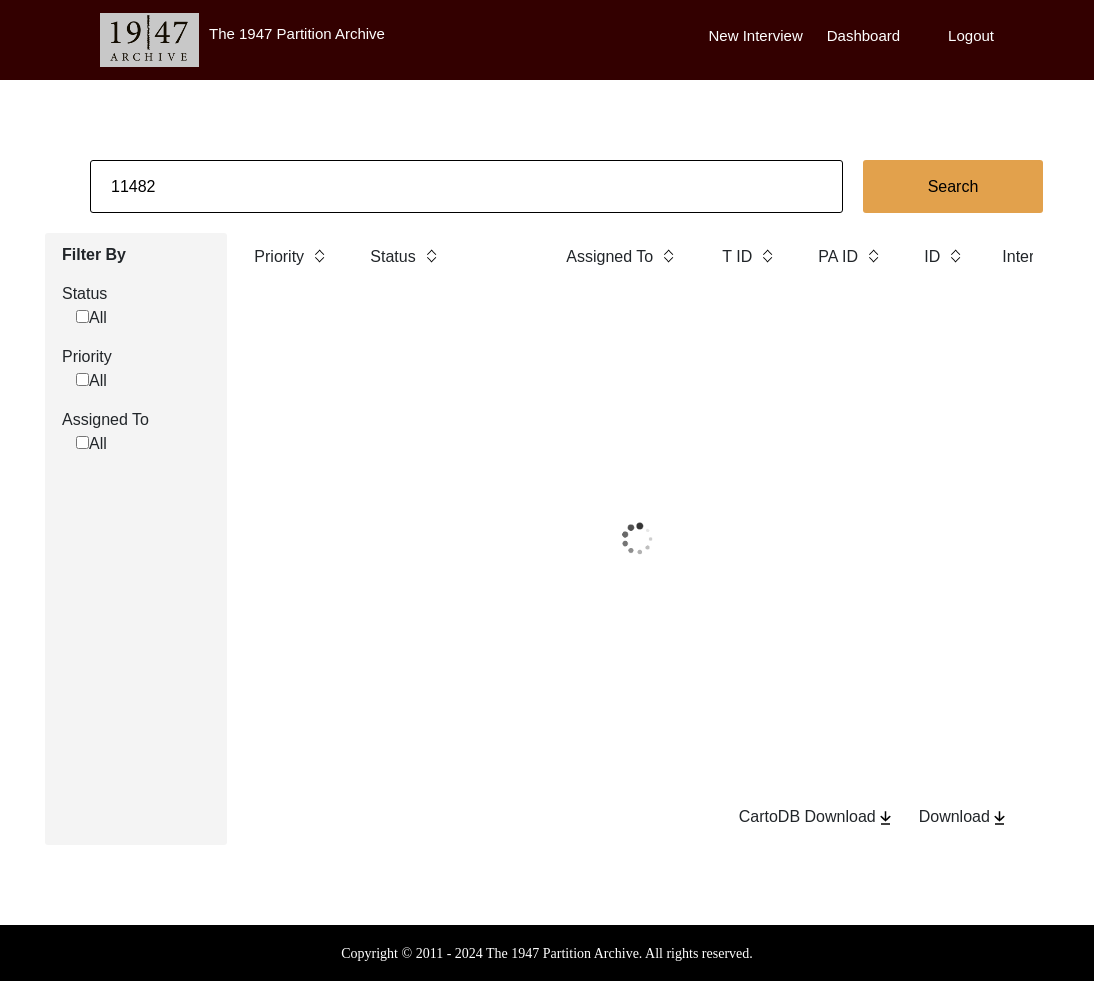click on "11482" 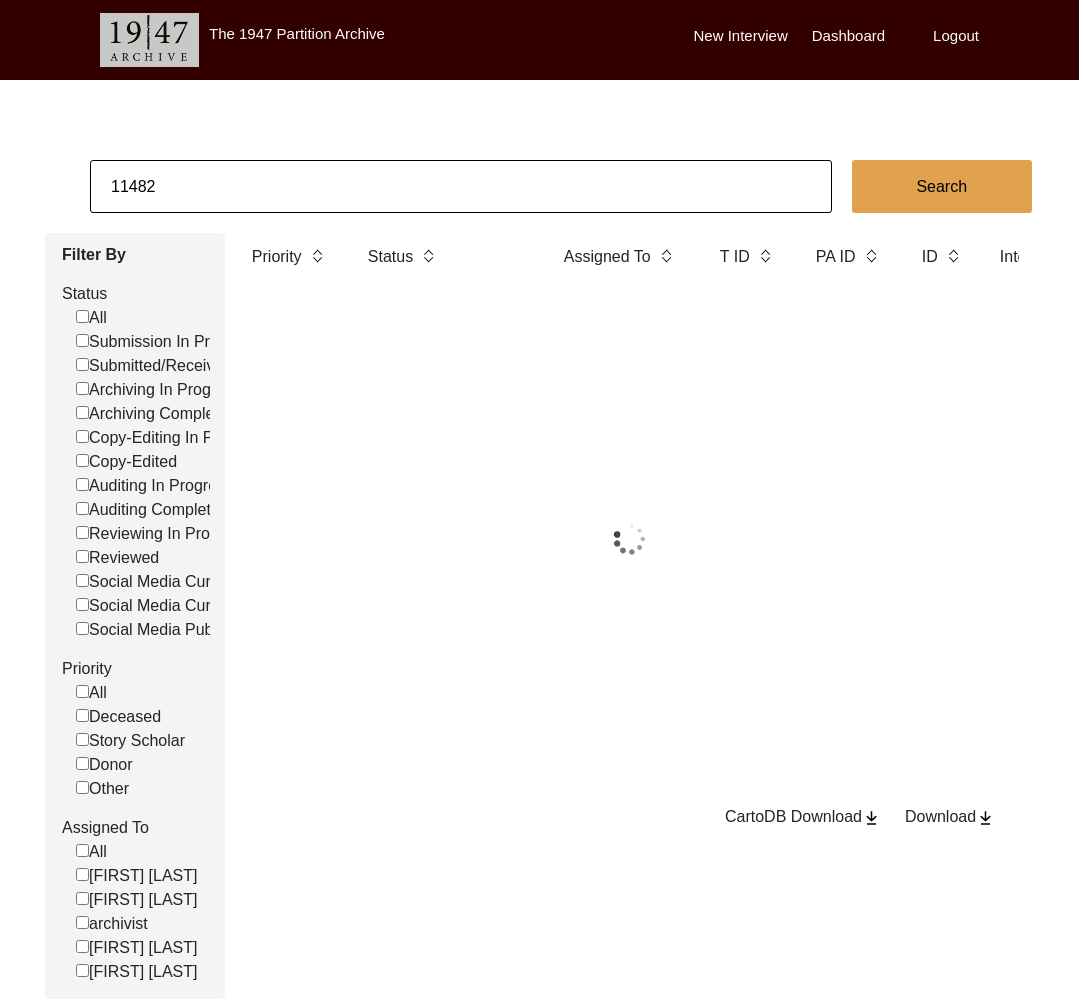 click on "11482" 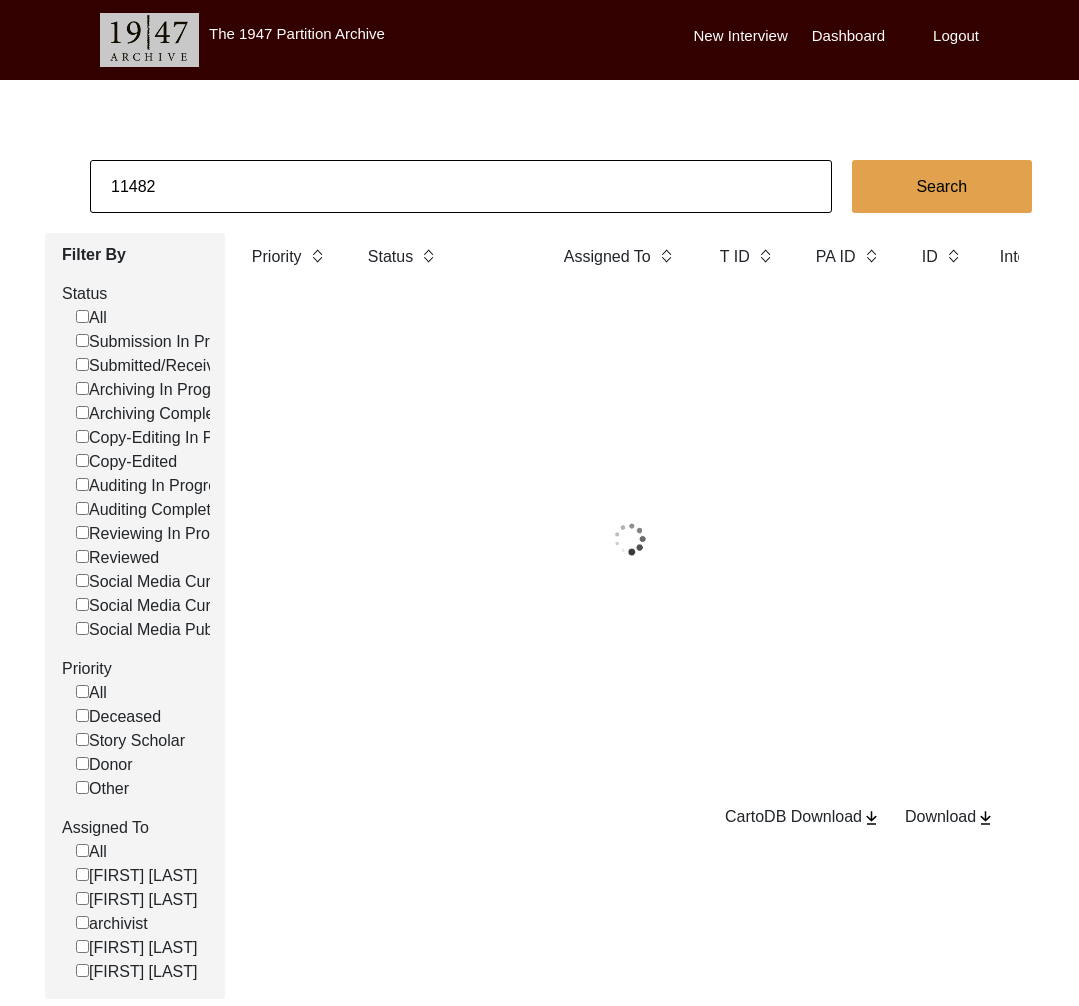 paste on "PA12849" 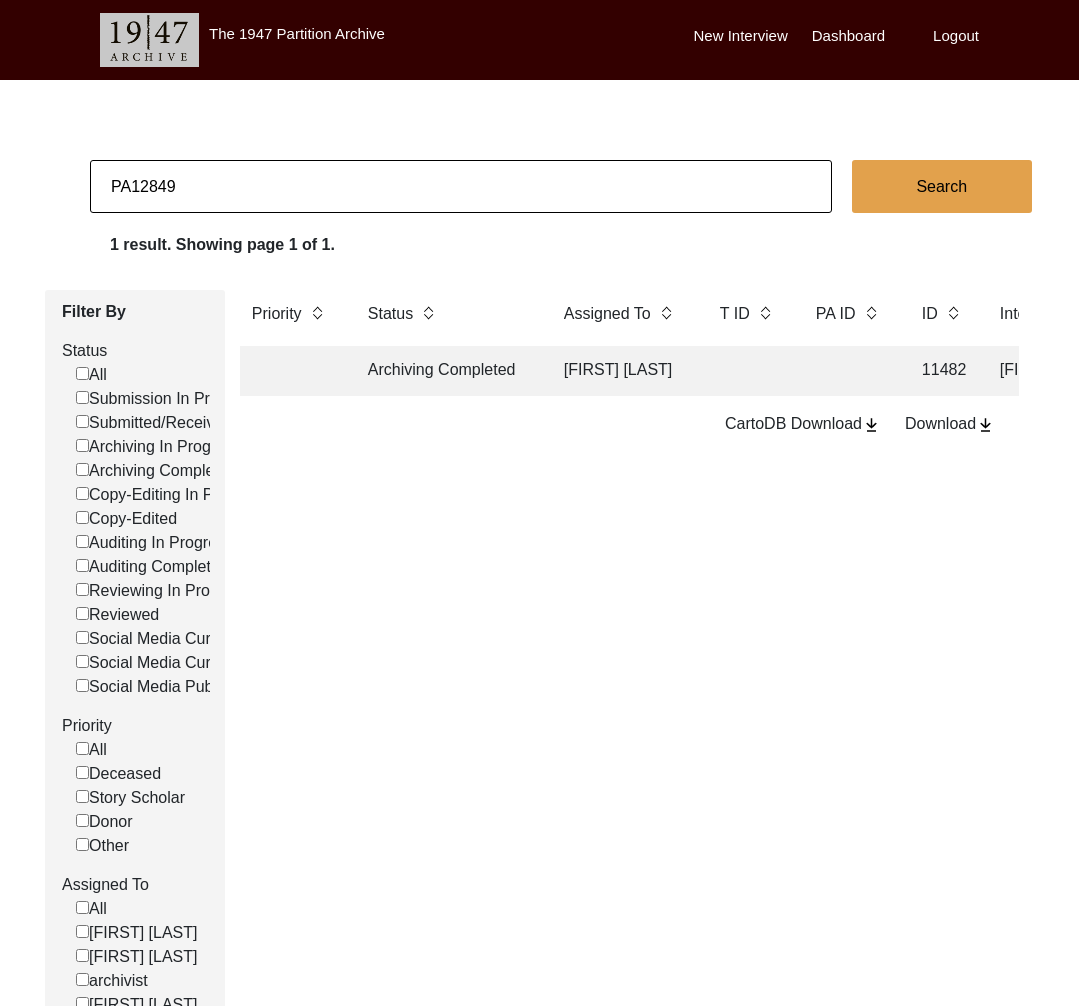 click on "PA12849" 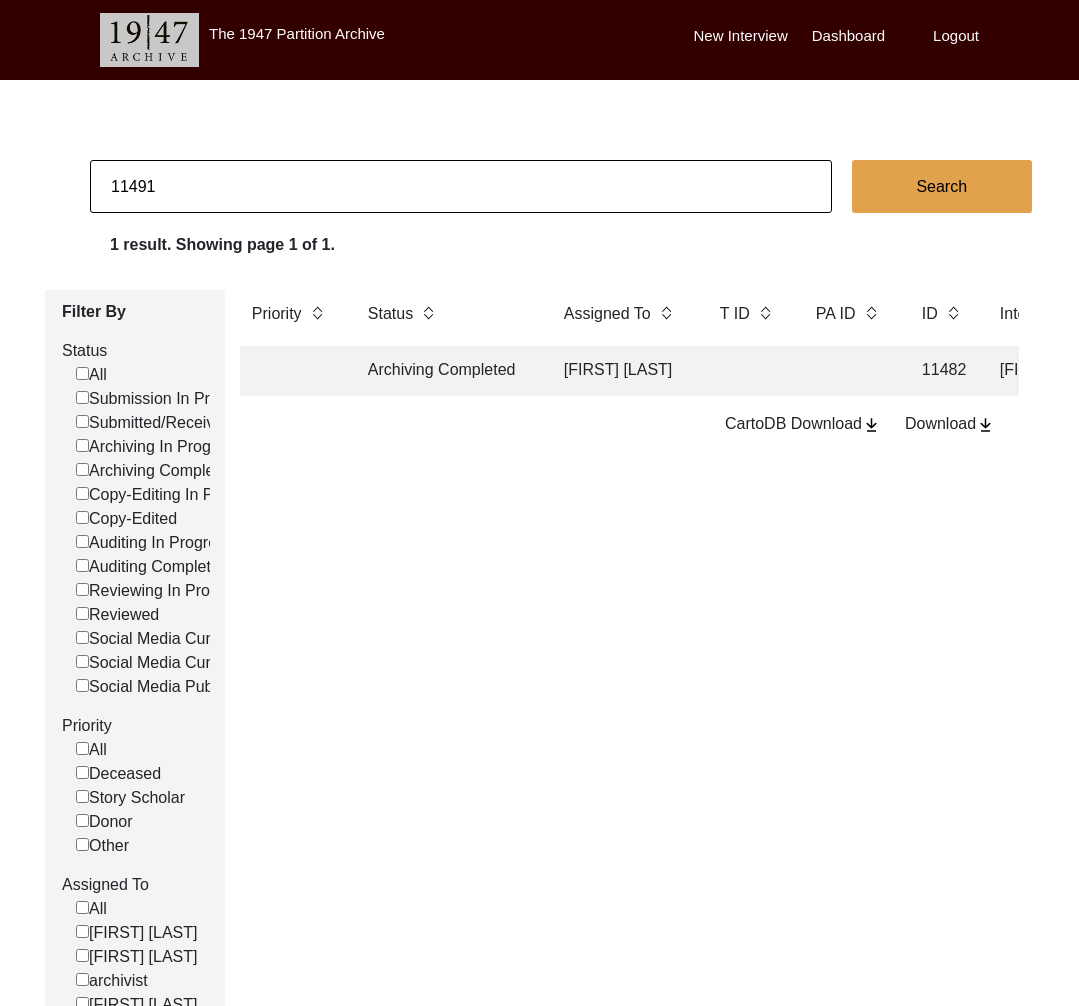 type on "11491" 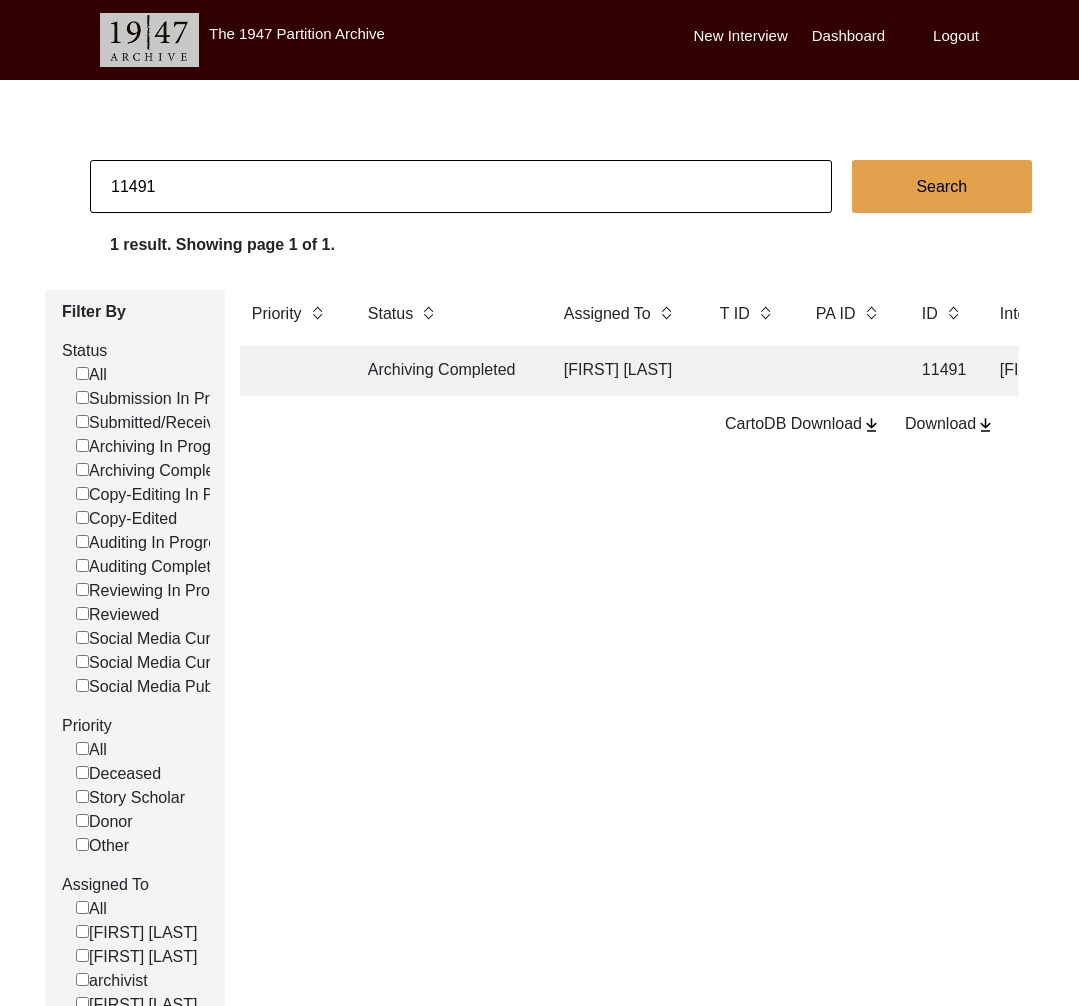 click on "Archiving Completed" 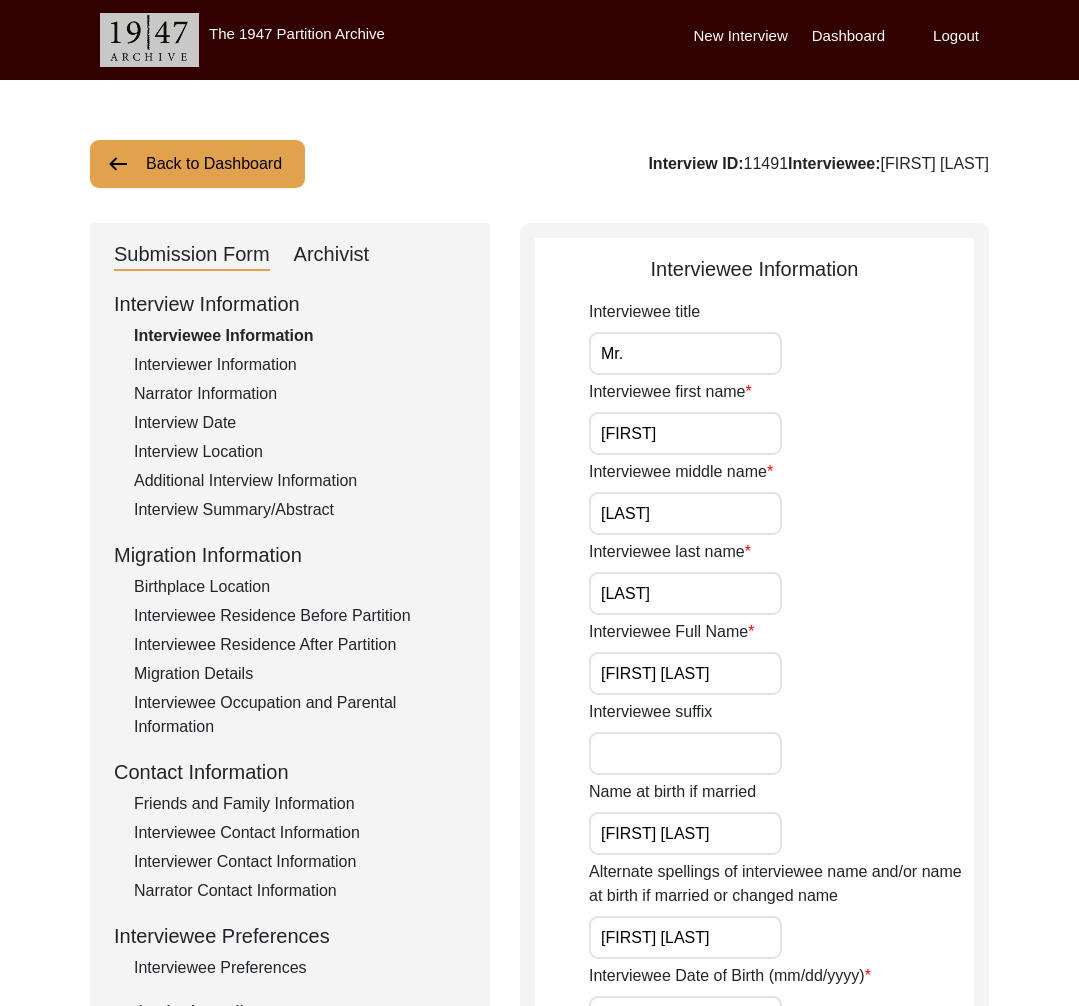 click on "Interviewer Information" 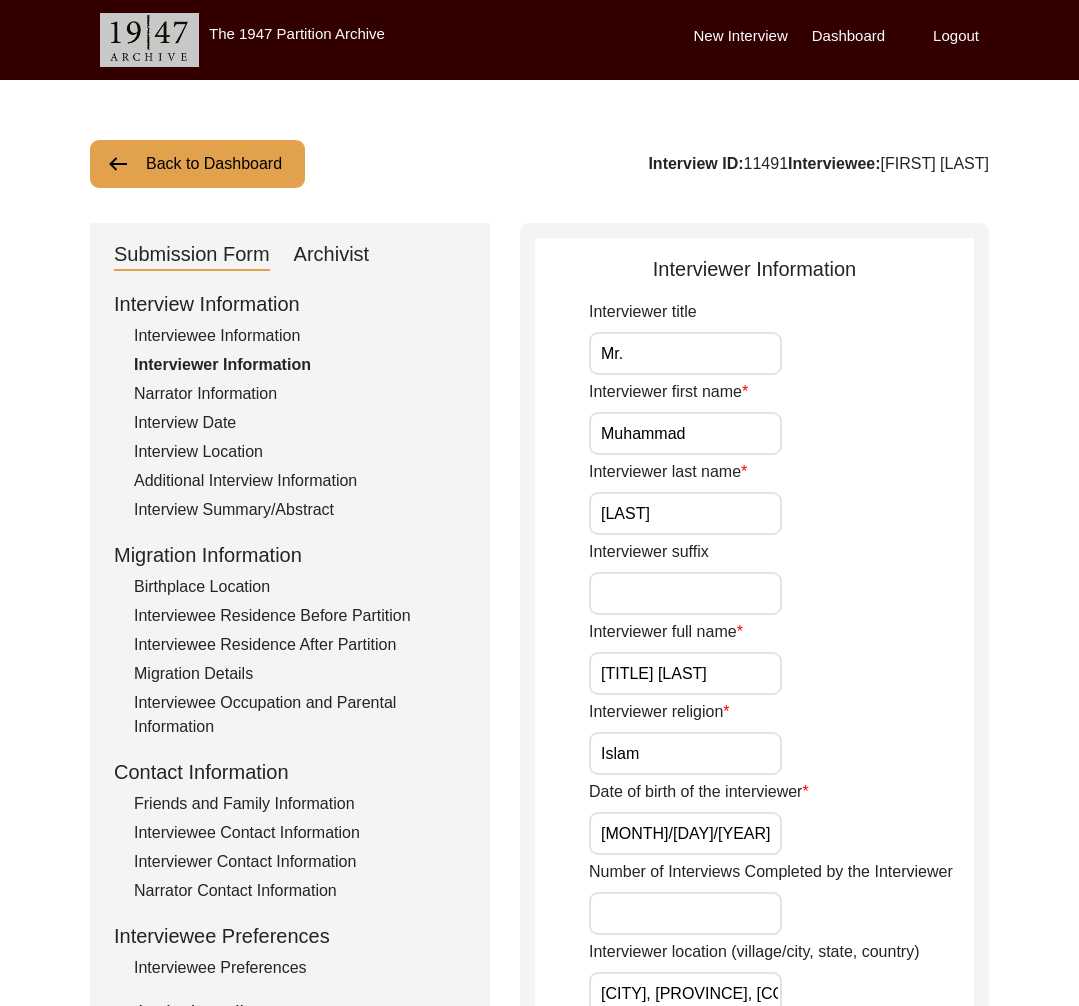 click on "Interview ID:  11491  Interviewee:  Abdul Rasheed Mangat" 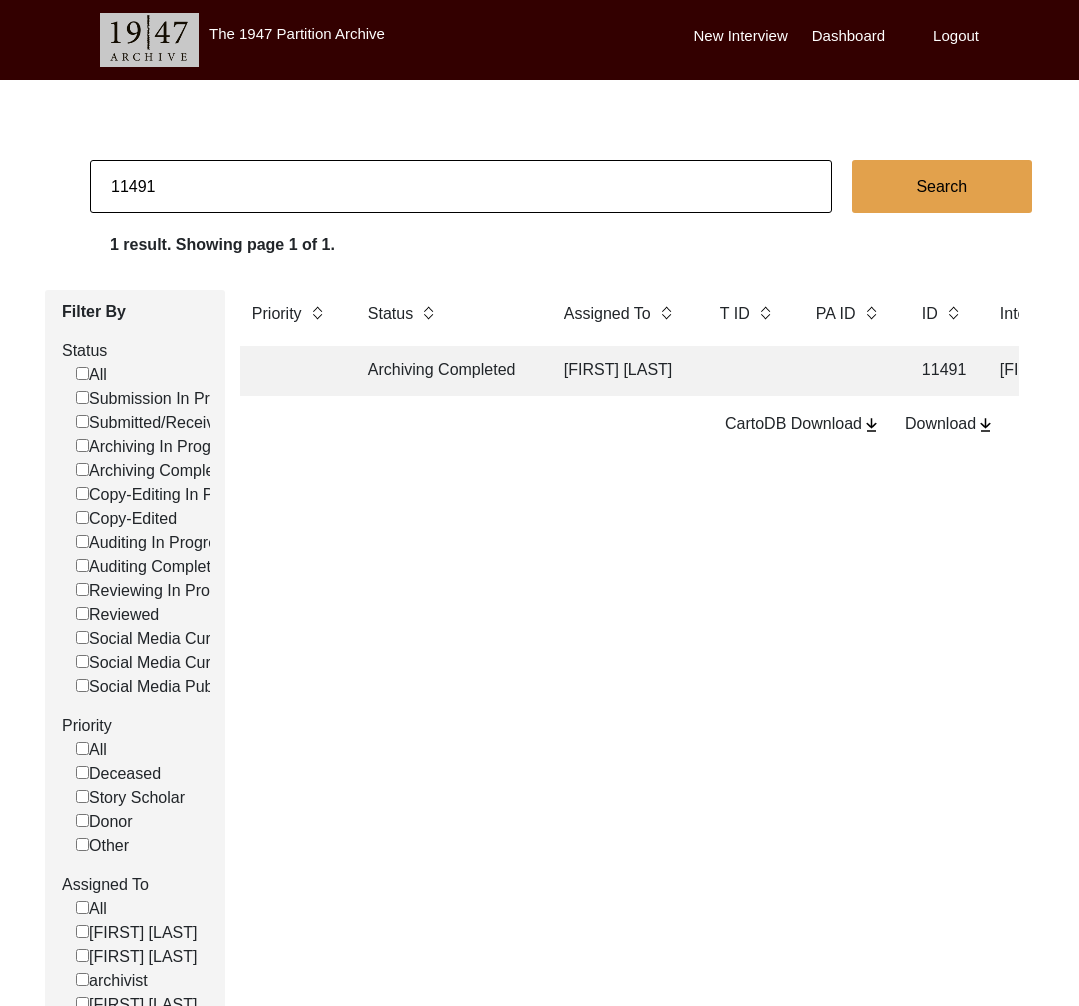 drag, startPoint x: 144, startPoint y: 183, endPoint x: 210, endPoint y: 187, distance: 66.1211 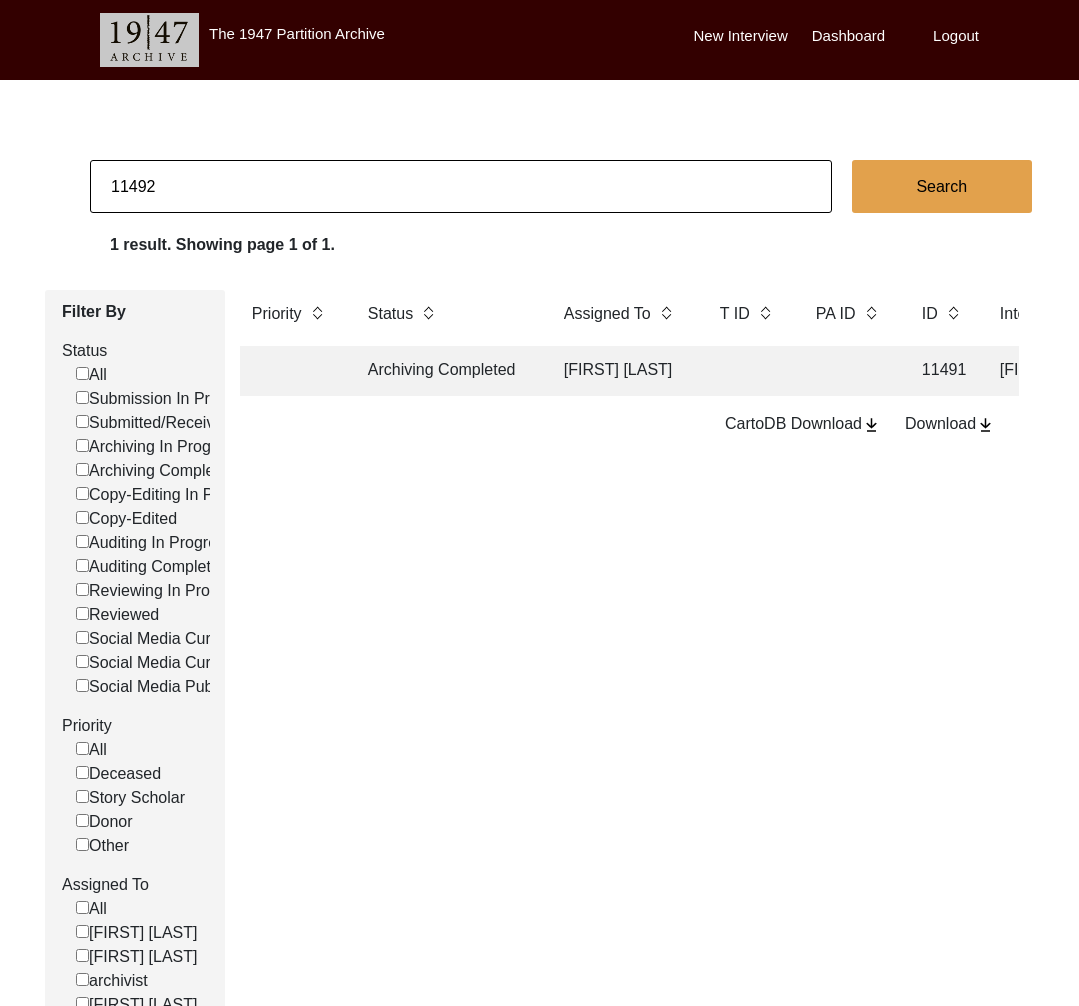 type on "11492" 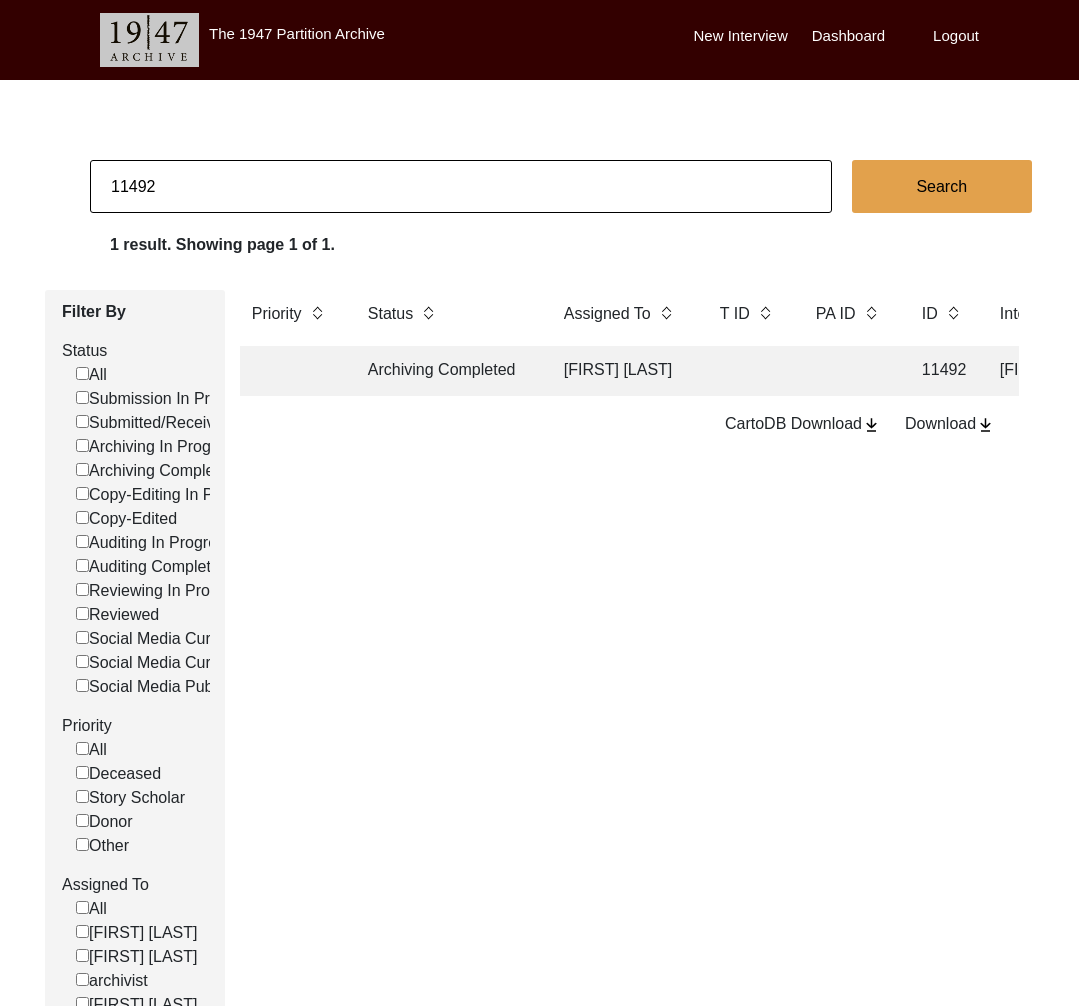 click on "Archiving Completed" 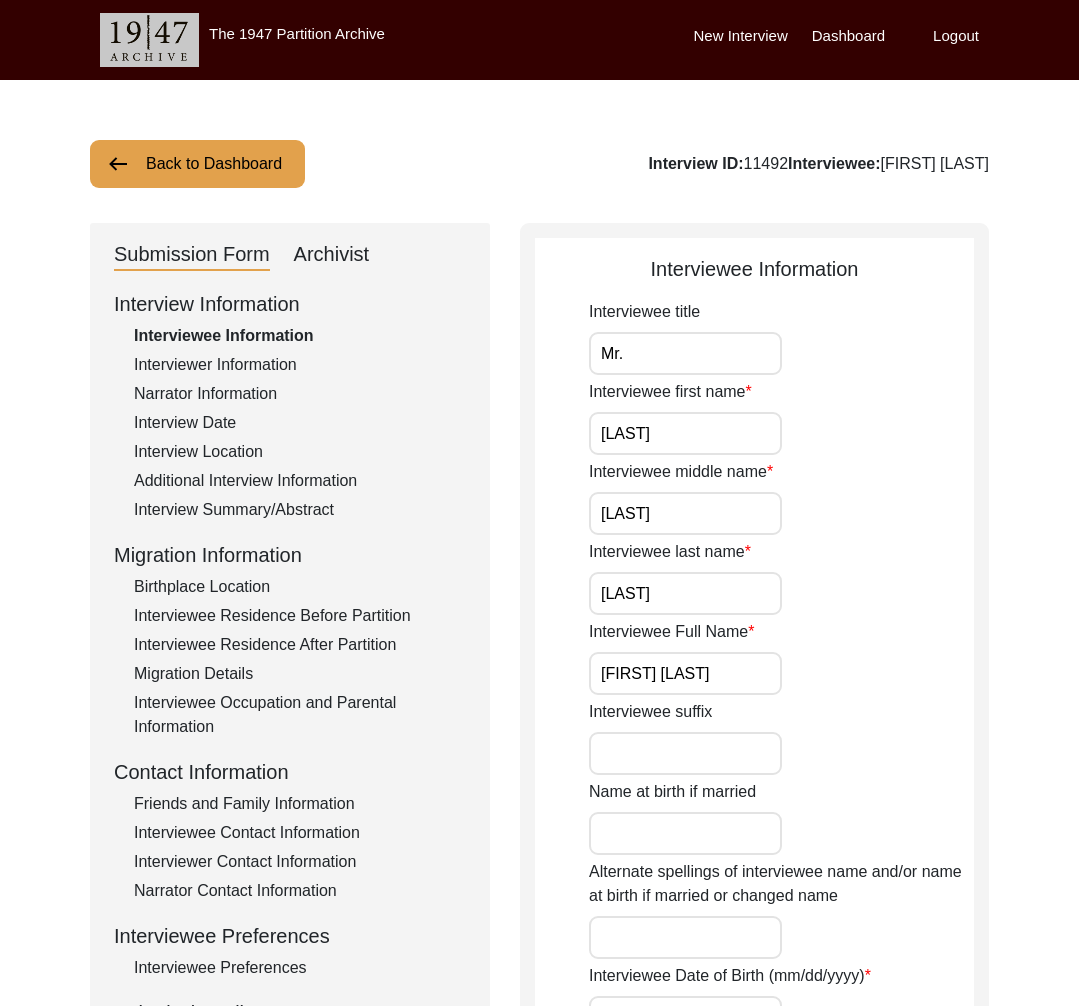 click on "Interviewer Information" 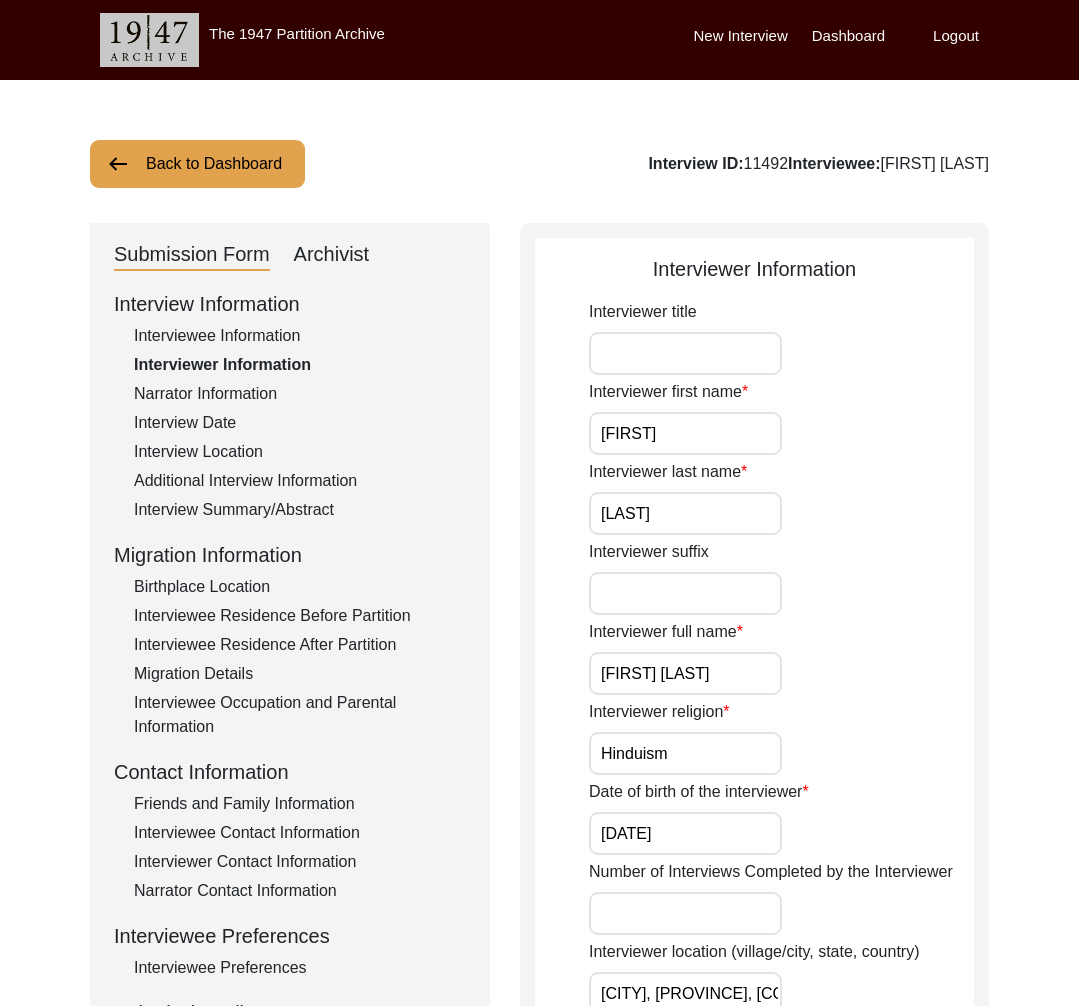 drag, startPoint x: 729, startPoint y: 437, endPoint x: 523, endPoint y: 421, distance: 206.62042 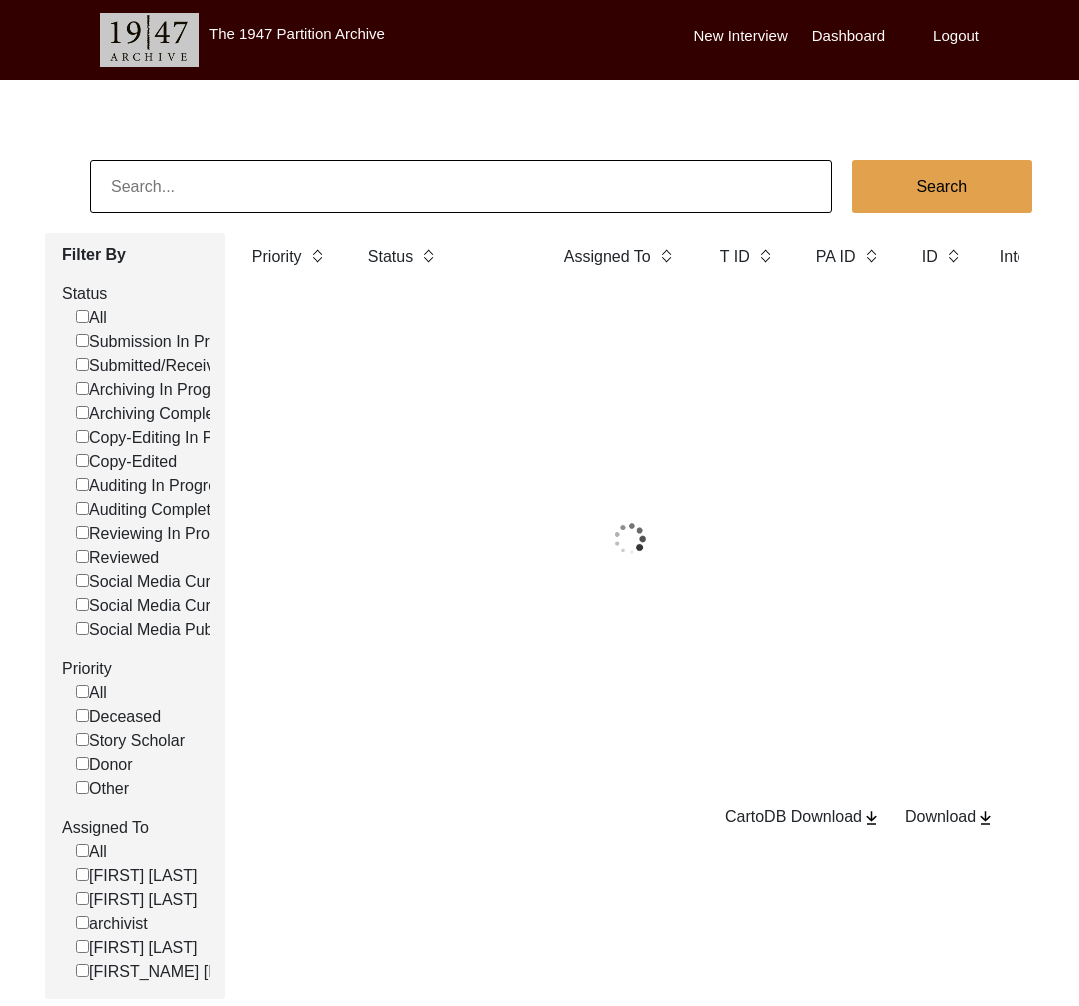 scroll, scrollTop: 0, scrollLeft: 0, axis: both 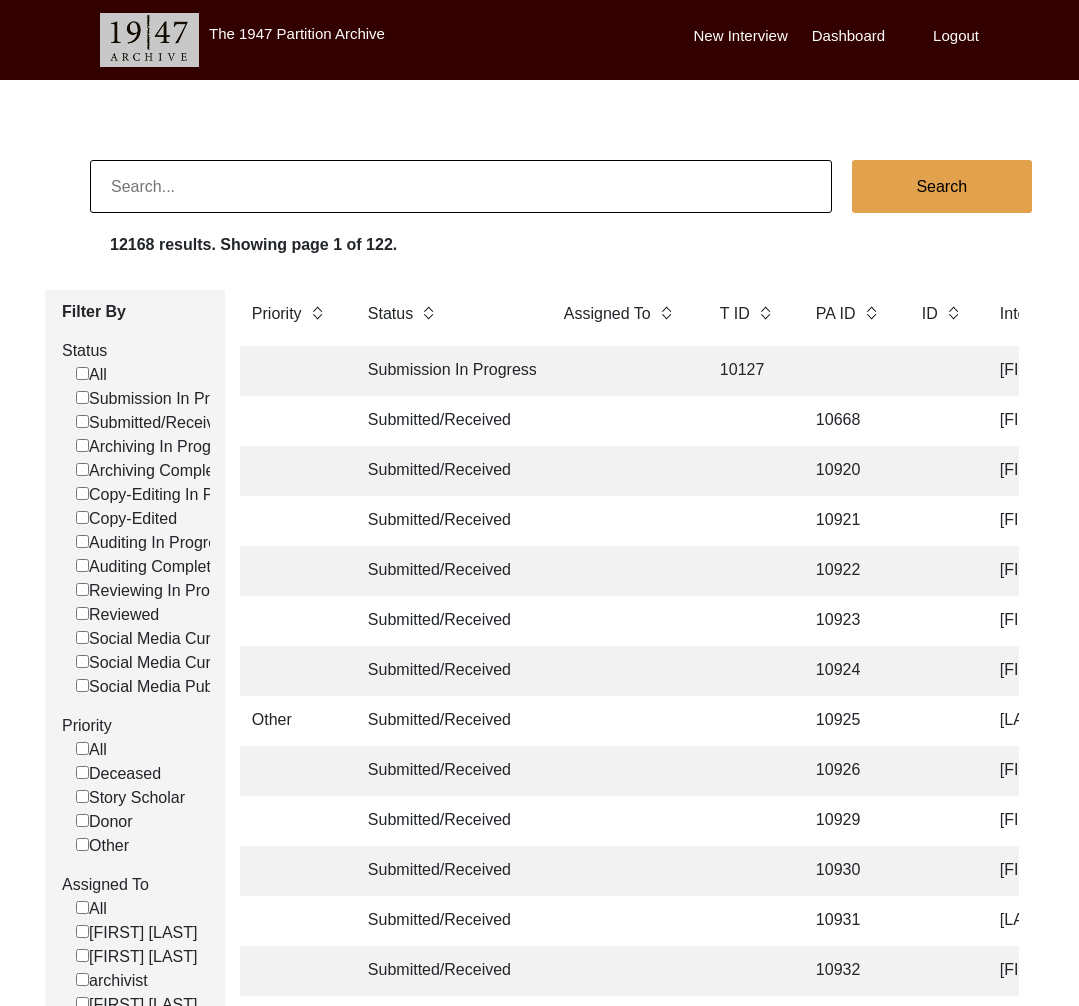 click 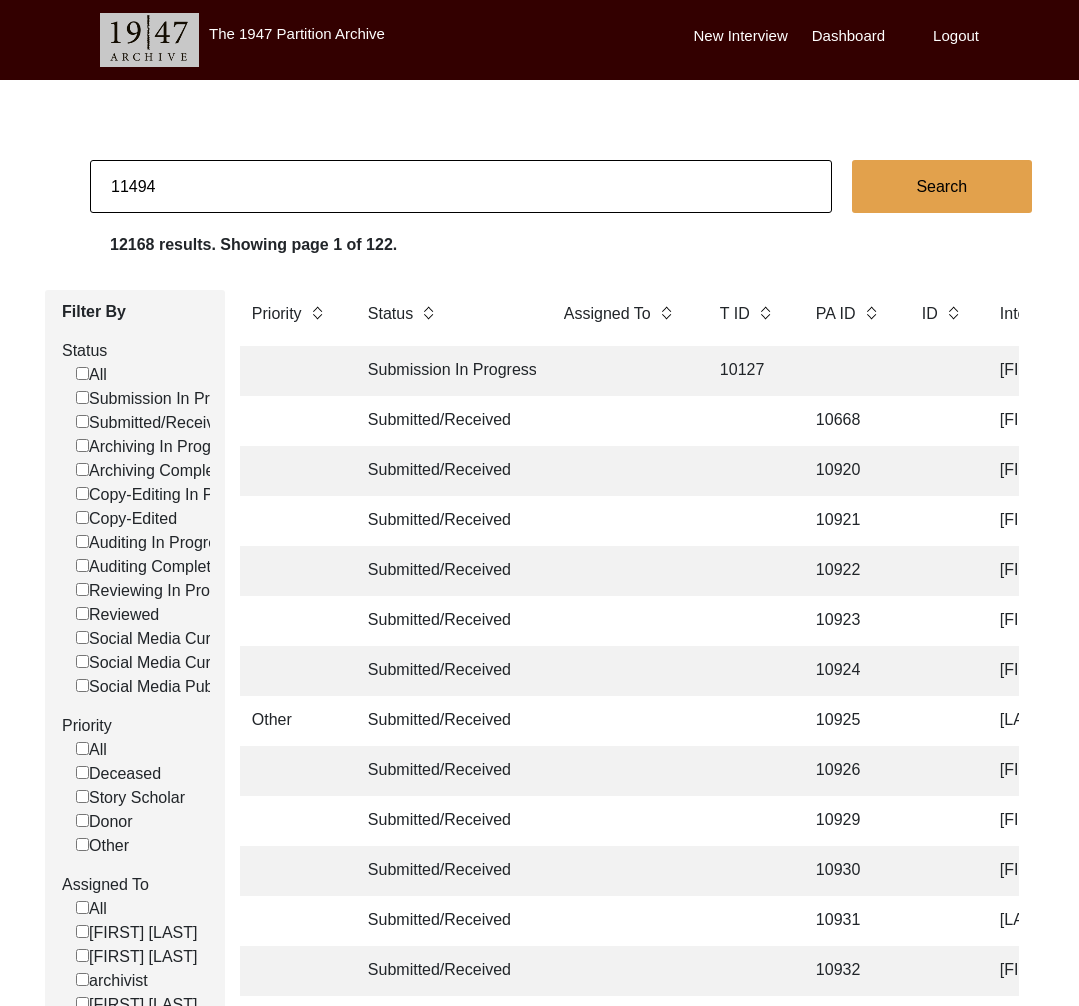 type on "11494" 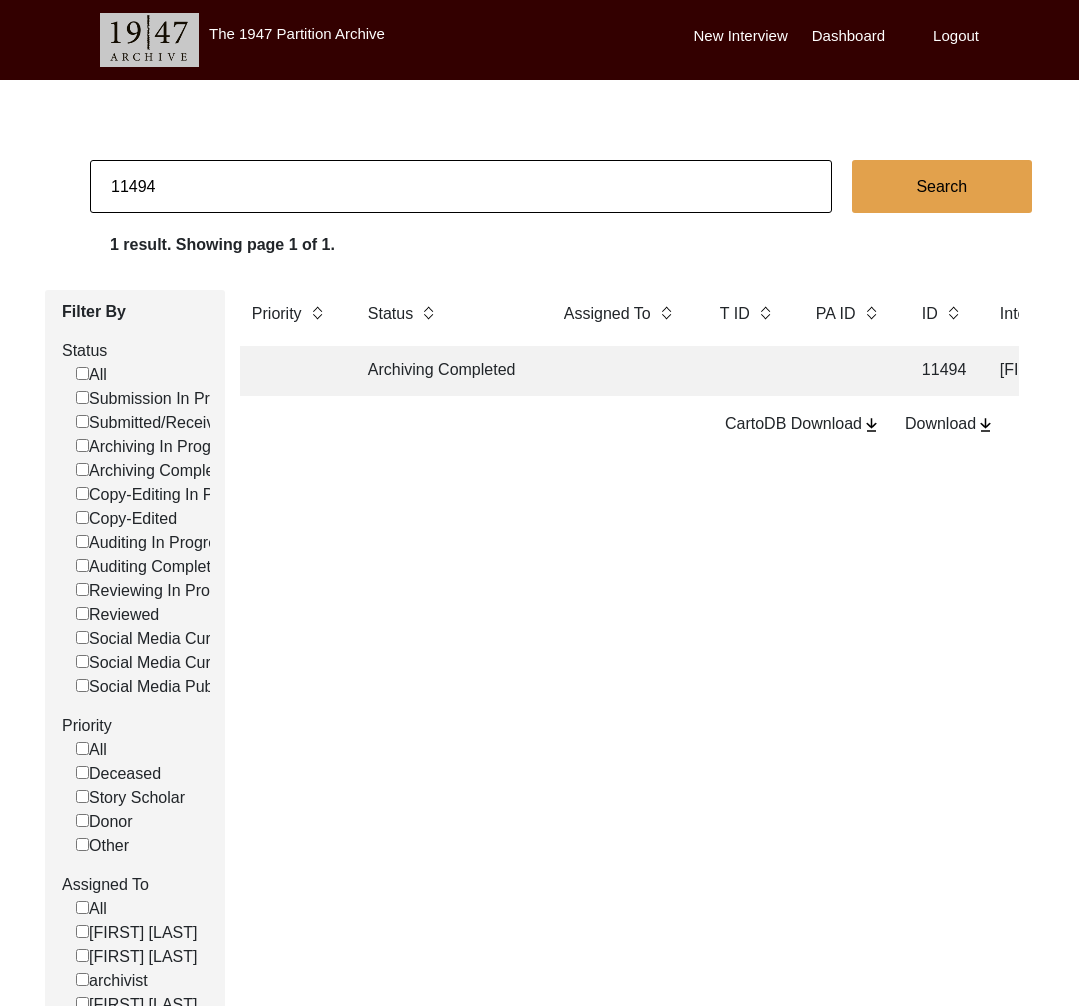 click on "Archiving Completed" 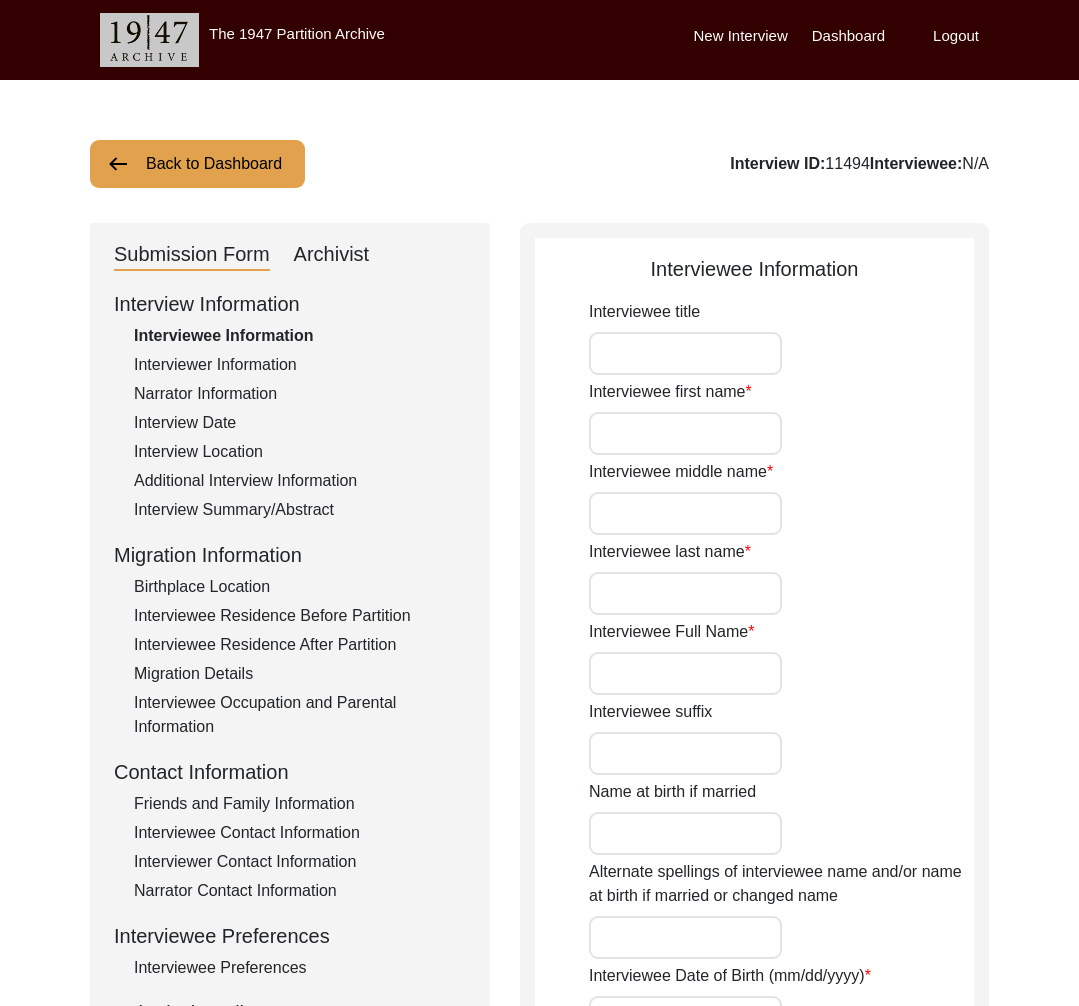 type on "Mrs." 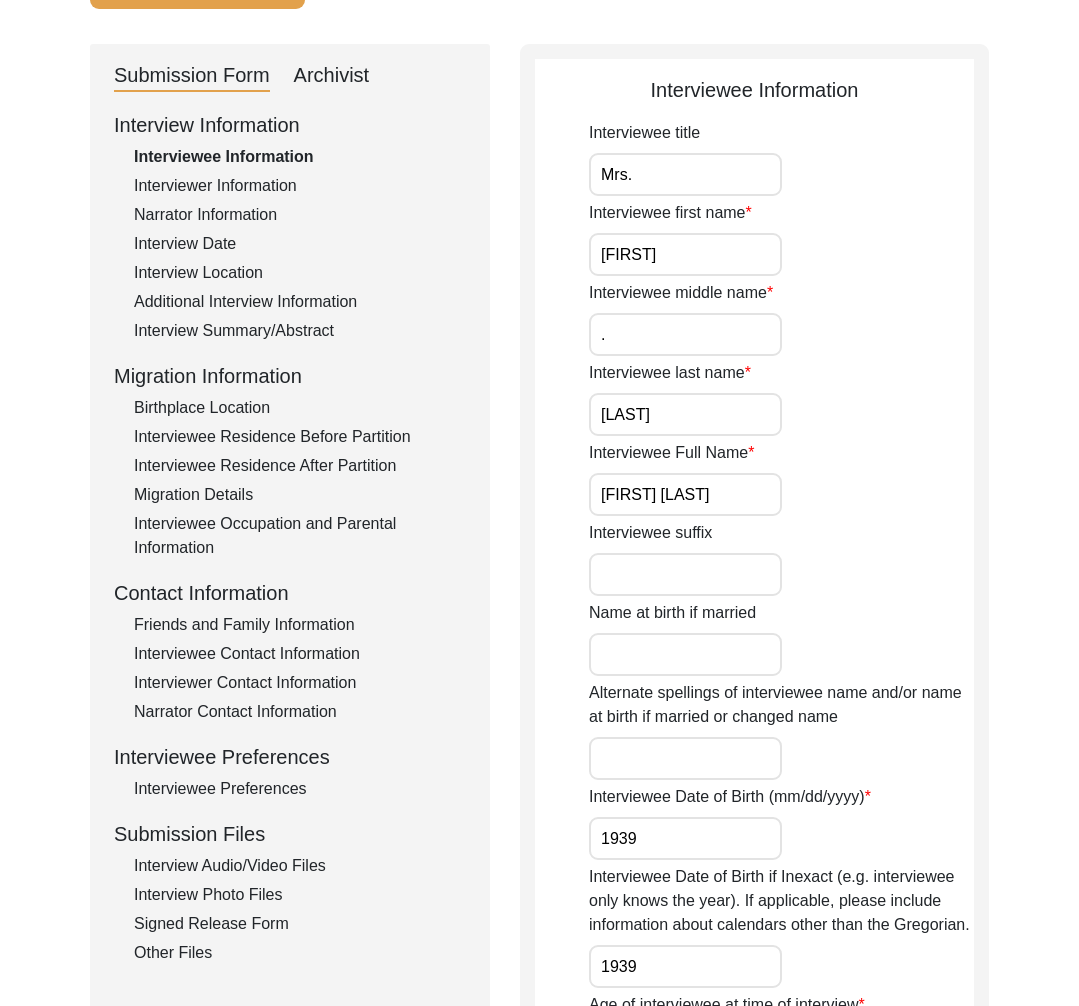 scroll, scrollTop: 291, scrollLeft: 0, axis: vertical 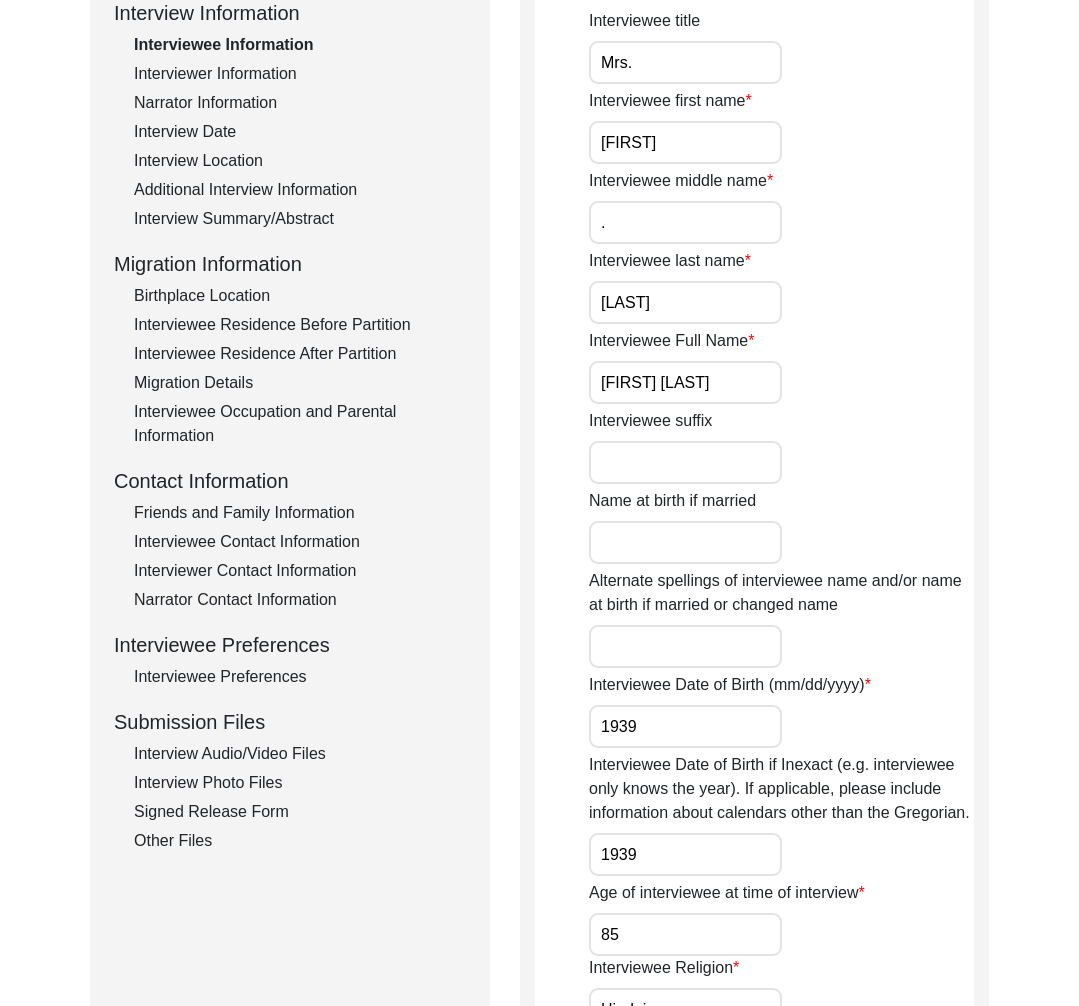 click on "Interview Audio/Video Files" 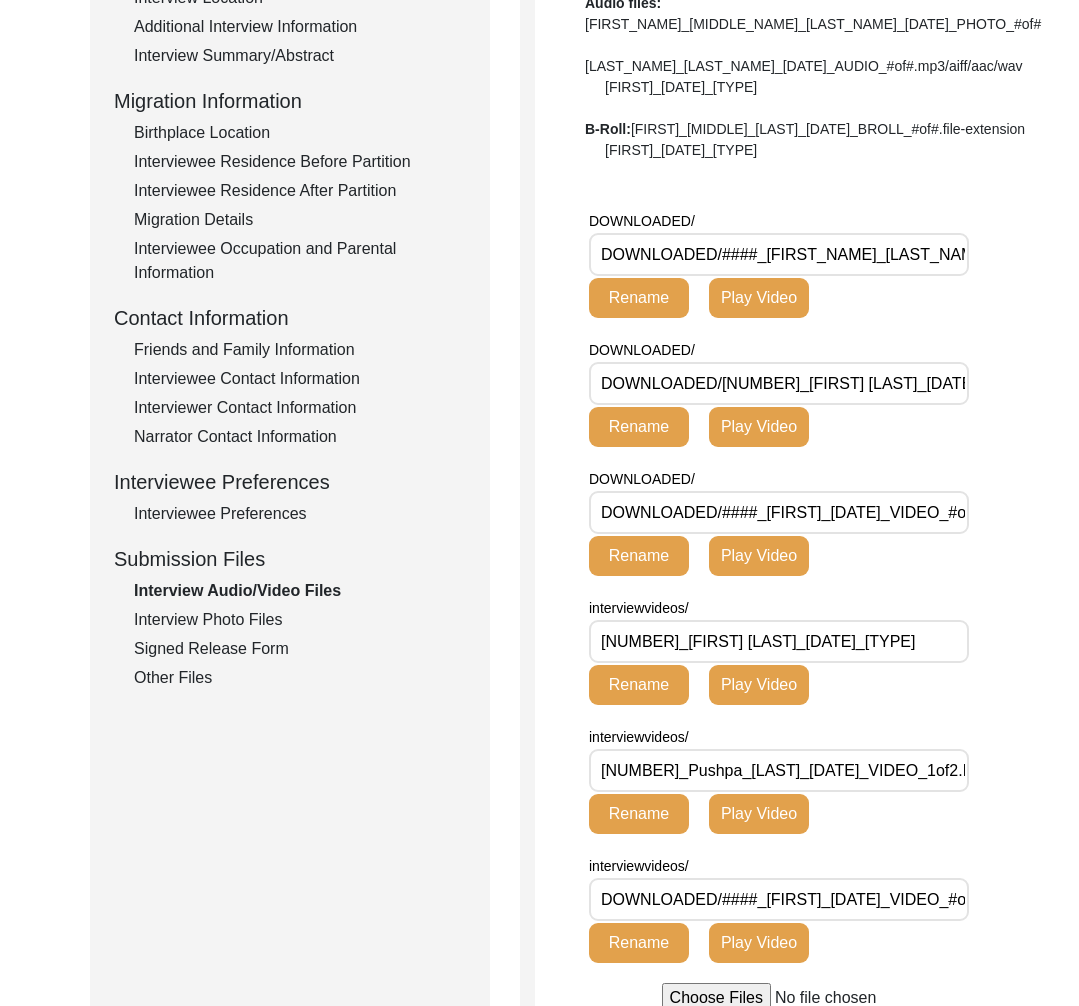 scroll, scrollTop: 818, scrollLeft: 0, axis: vertical 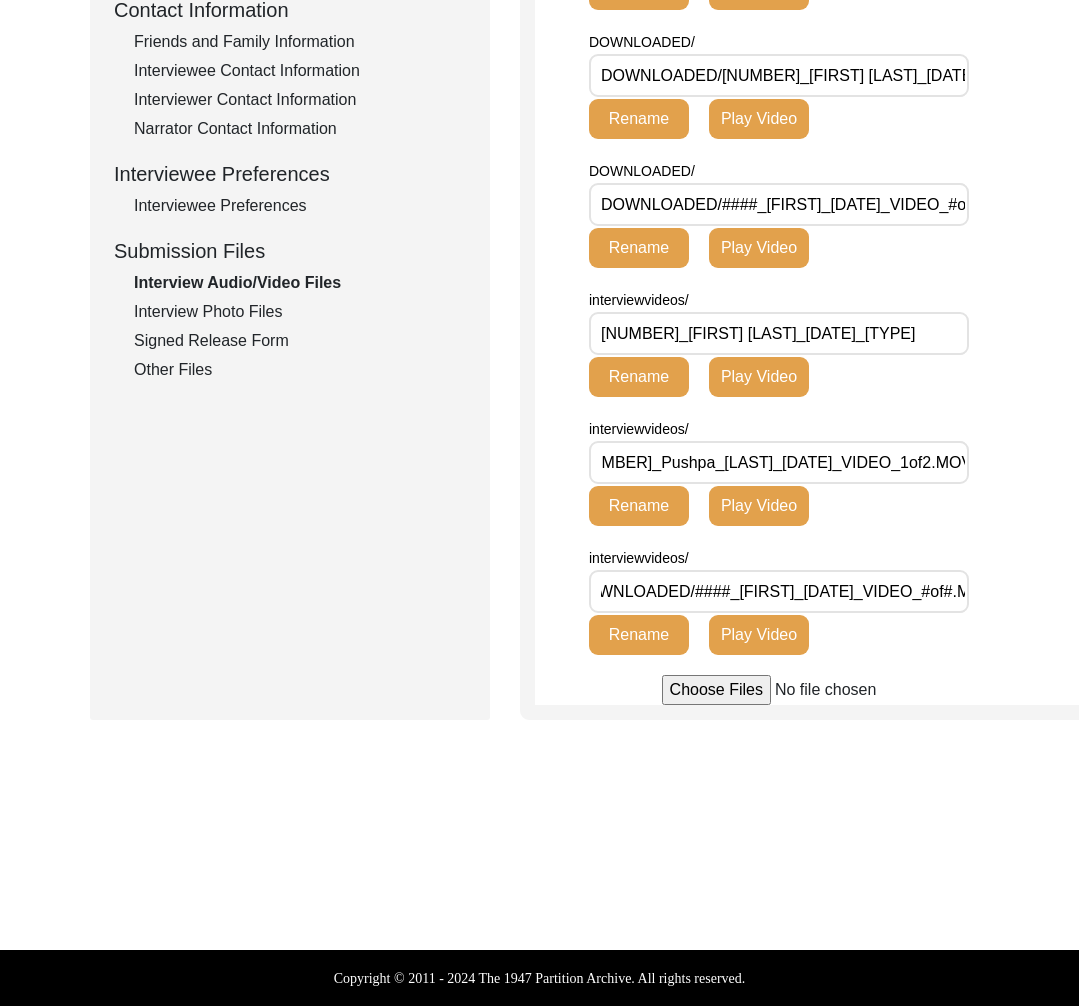 click on "Interview Photo Files" 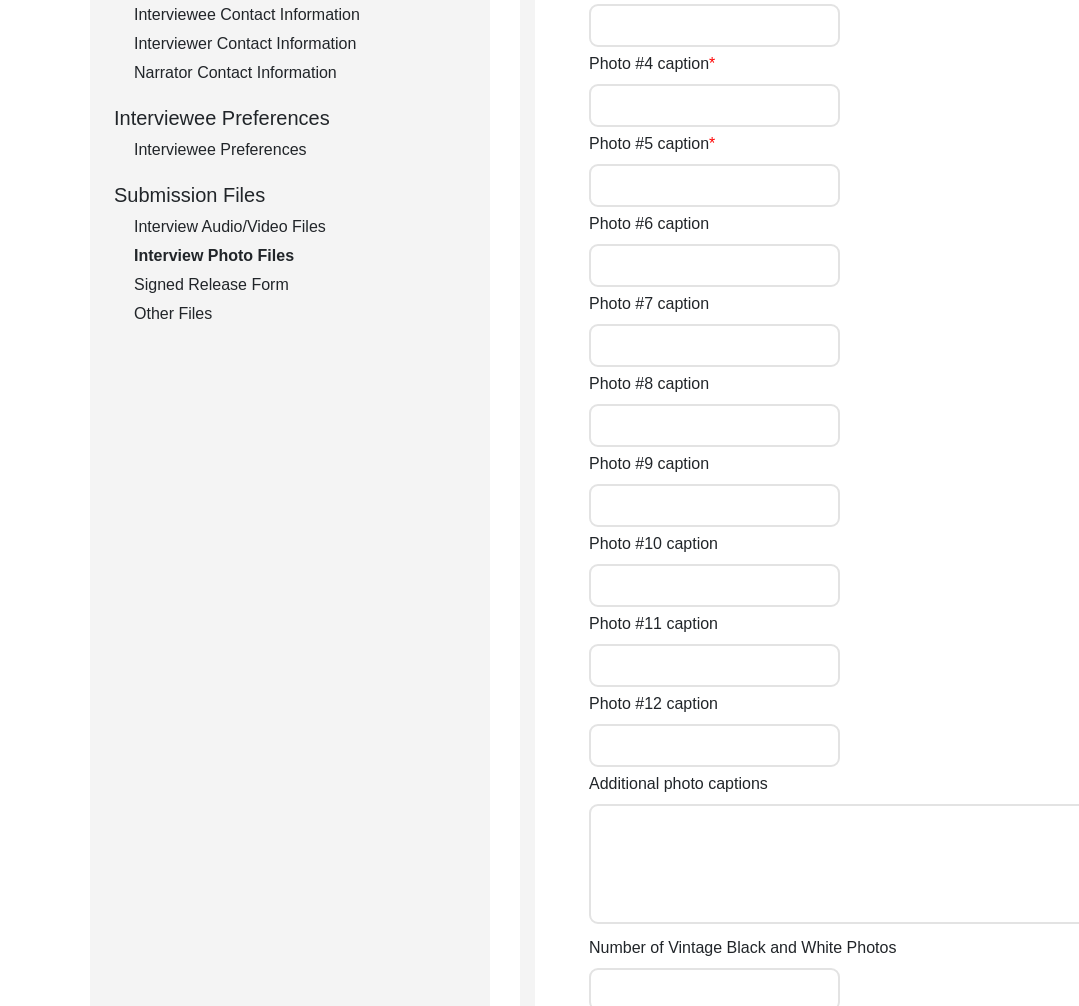 type on "[FIRST] [LAST] during the interview." 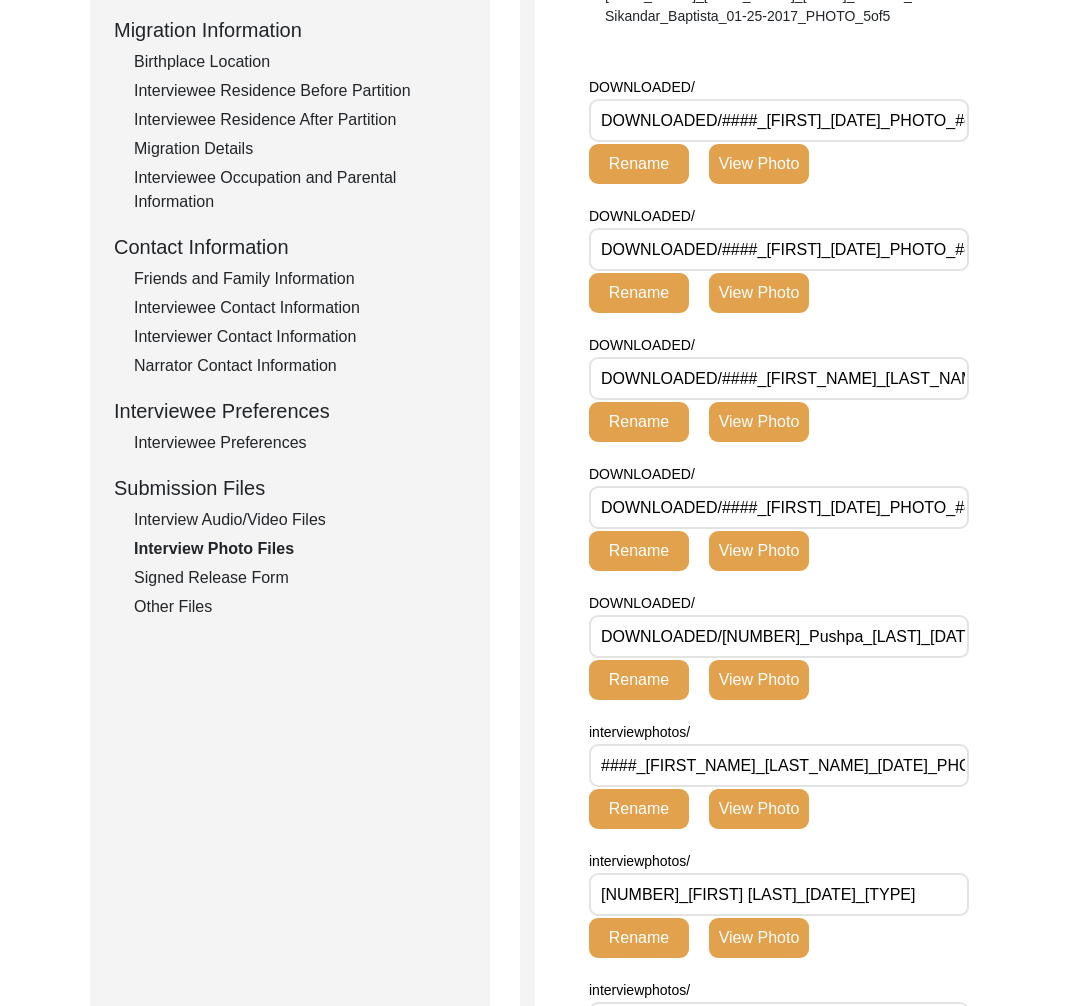 scroll, scrollTop: 0, scrollLeft: 0, axis: both 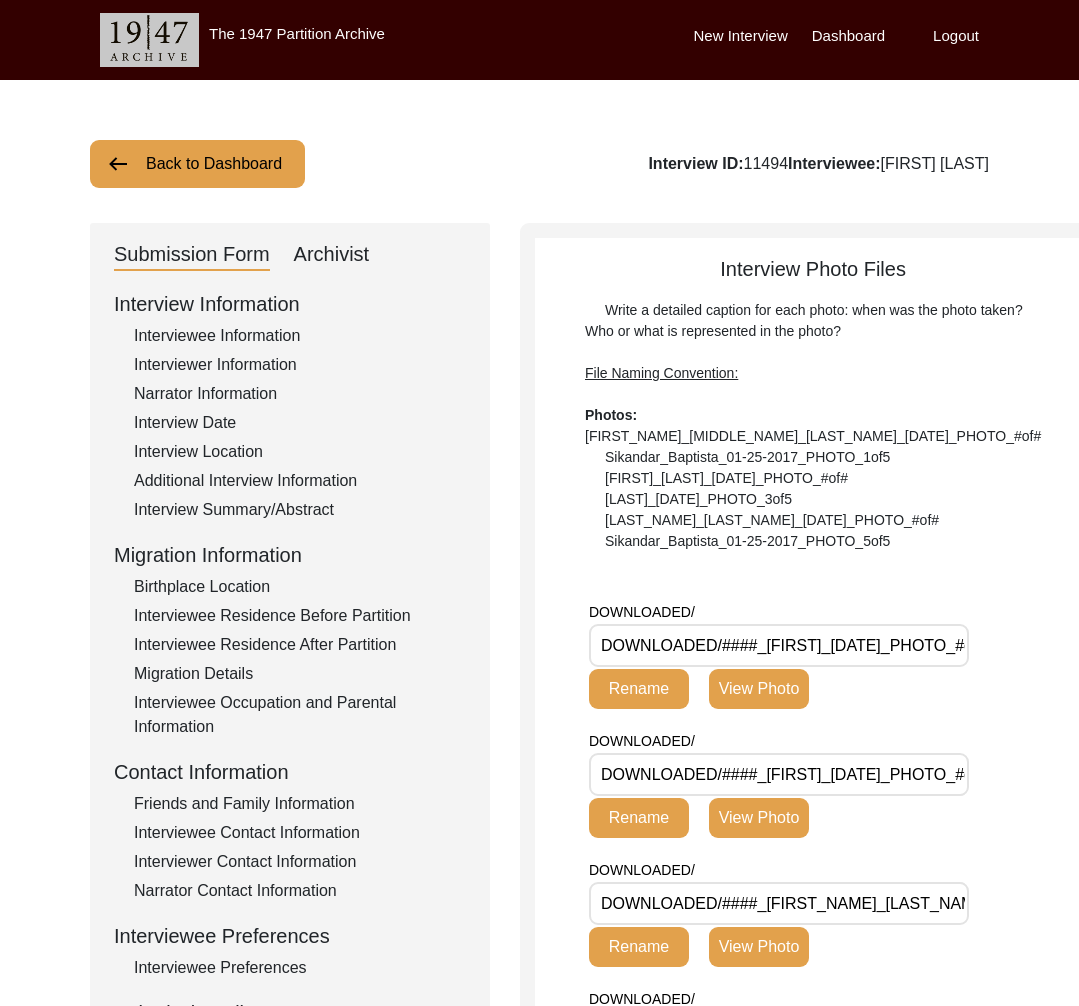 click on "Back to Dashboard" 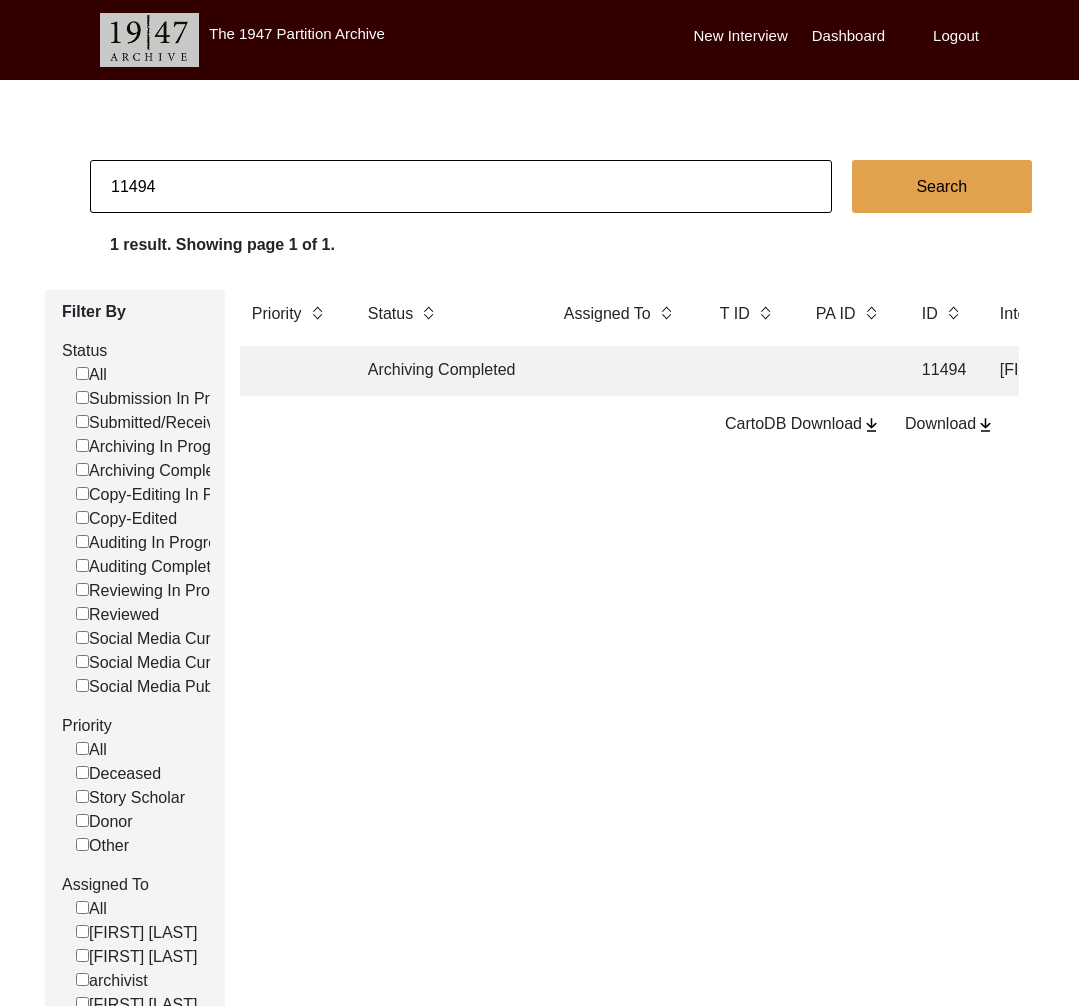 drag, startPoint x: 144, startPoint y: 192, endPoint x: 197, endPoint y: 197, distance: 53.235325 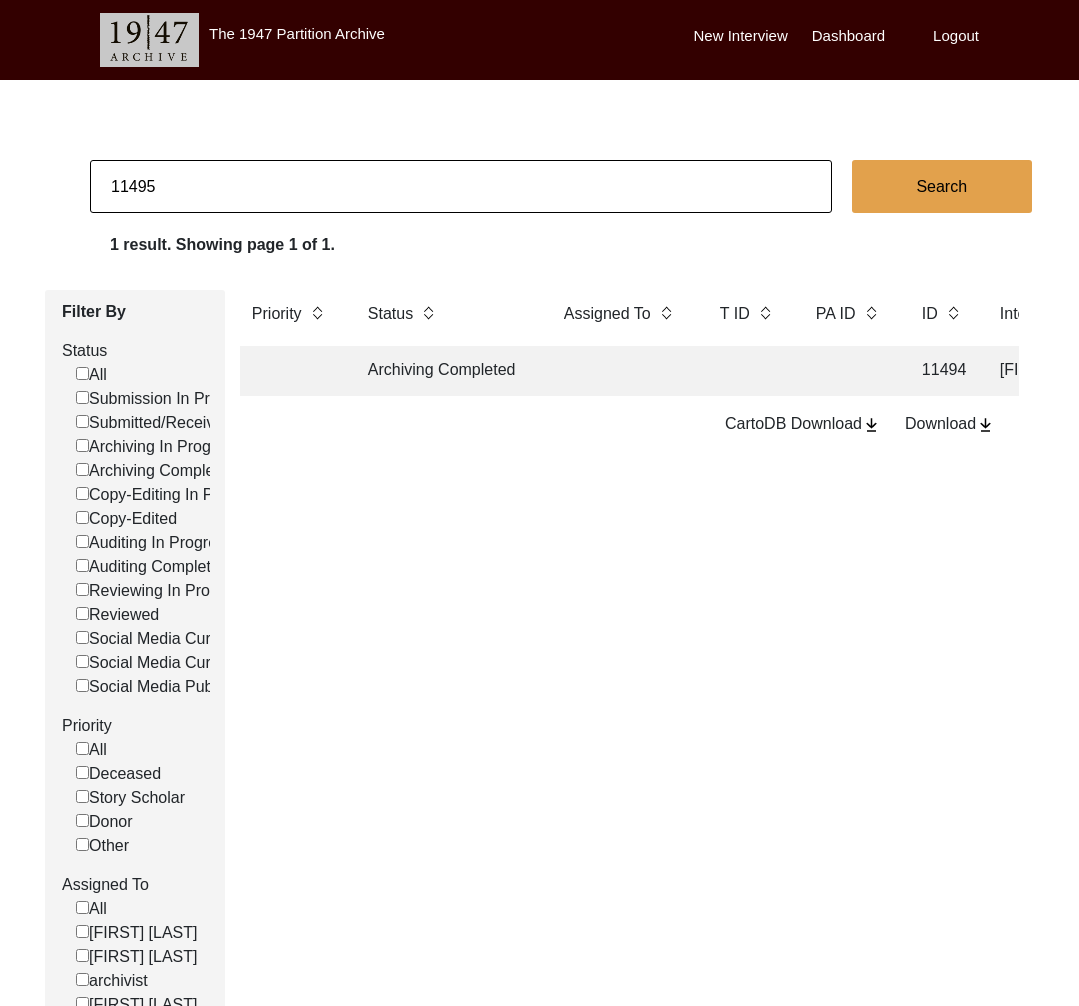 type on "11495" 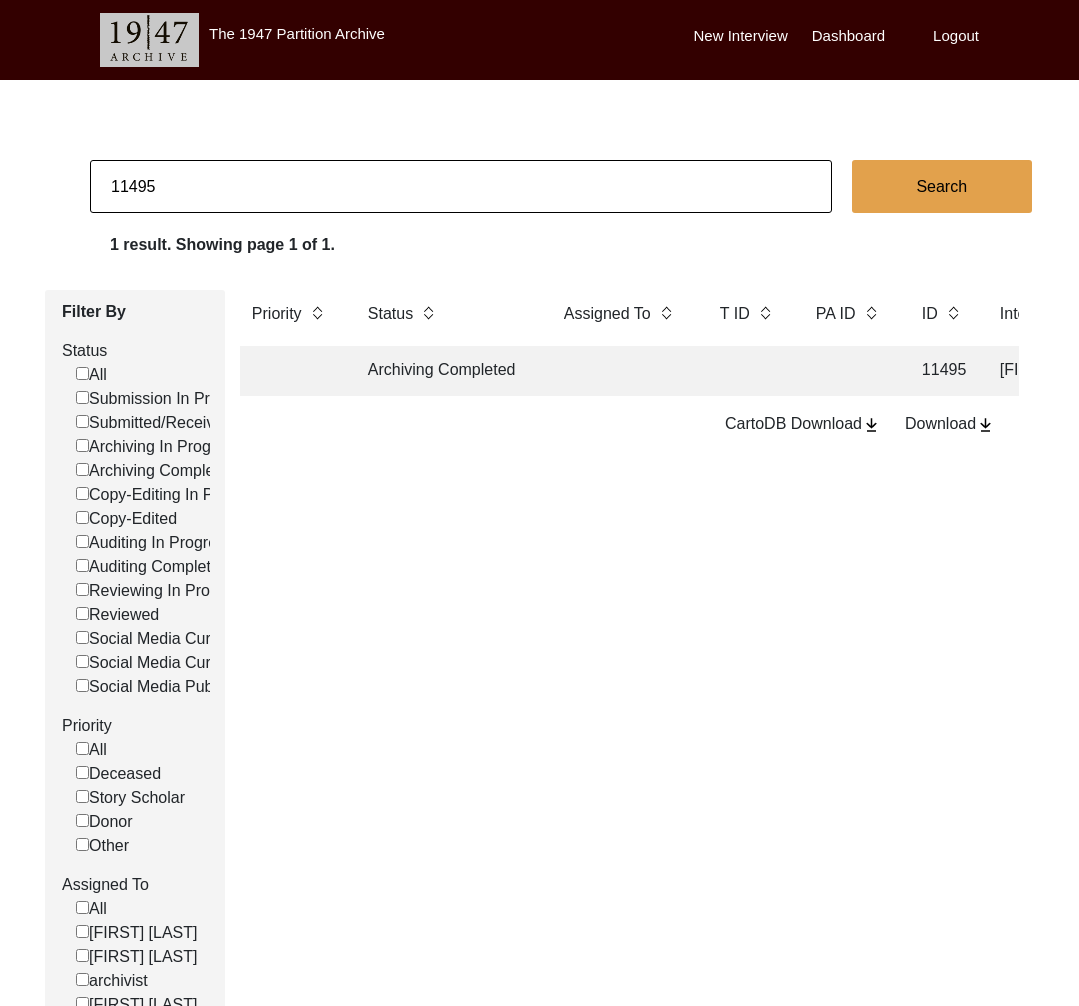 click 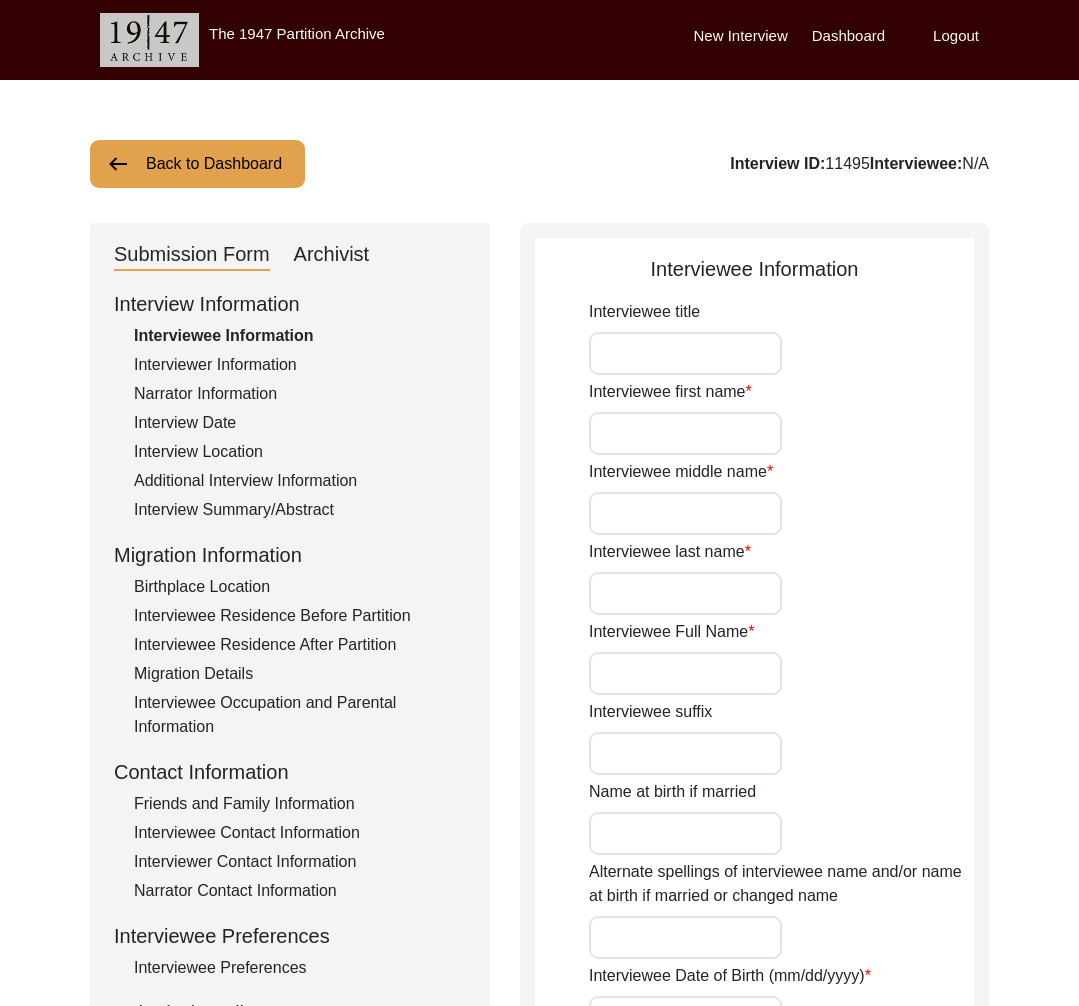 type on "Professor" 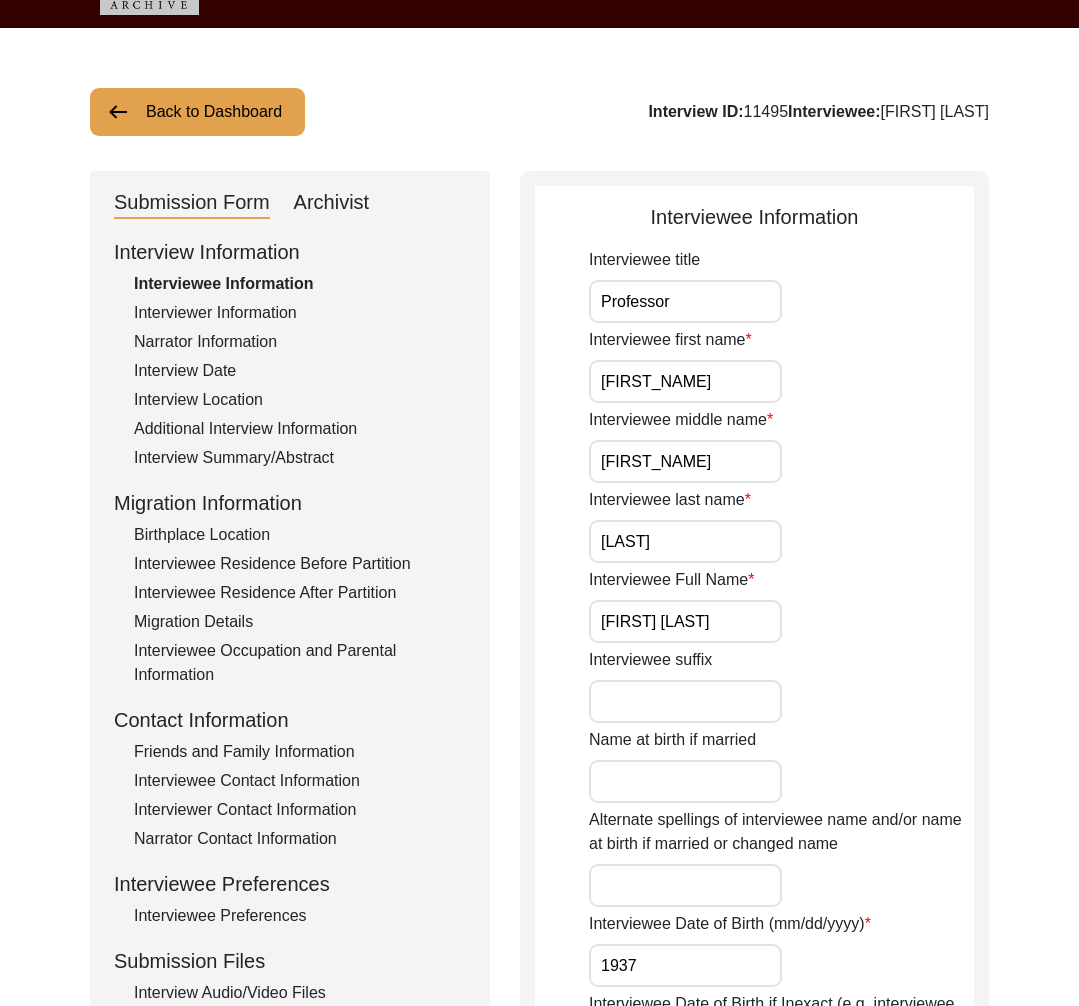 scroll, scrollTop: 83, scrollLeft: 0, axis: vertical 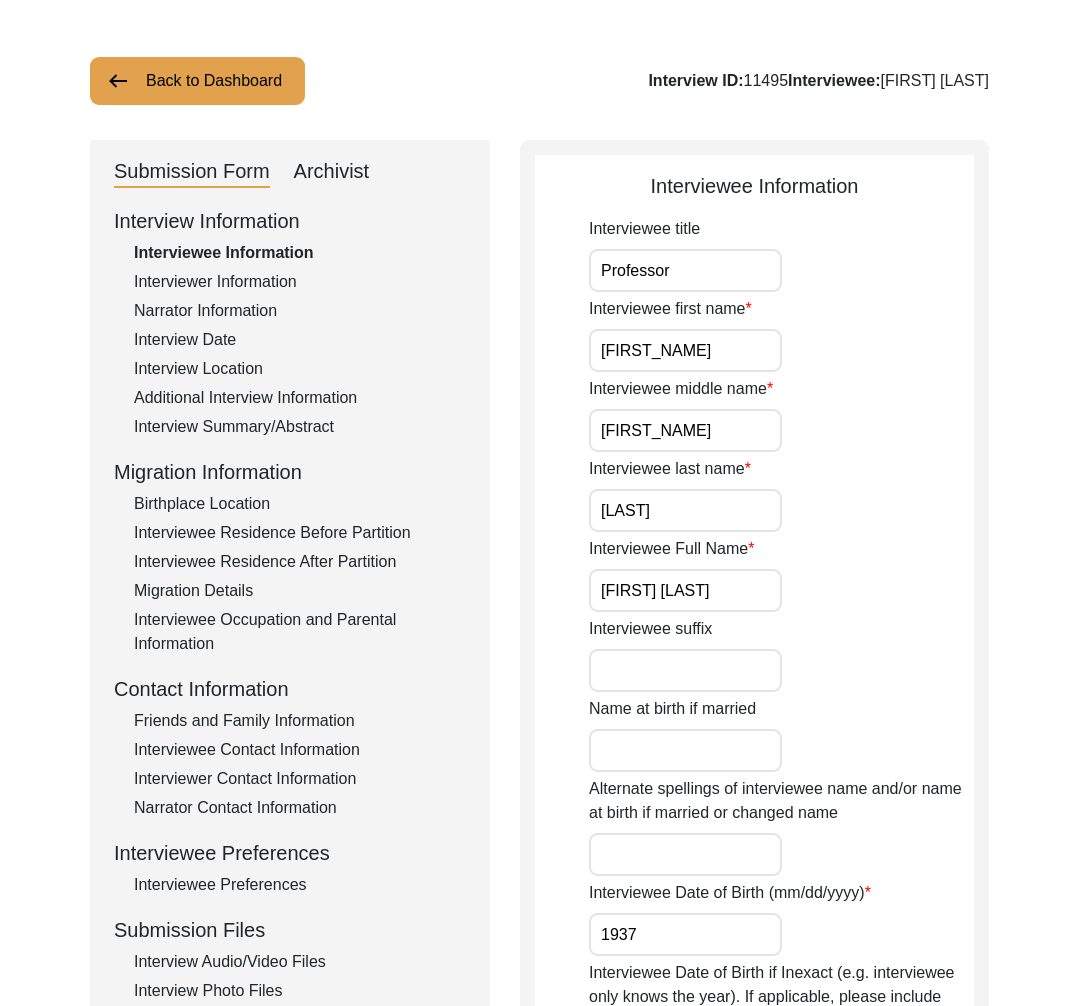 drag, startPoint x: 331, startPoint y: 163, endPoint x: 370, endPoint y: 189, distance: 46.872166 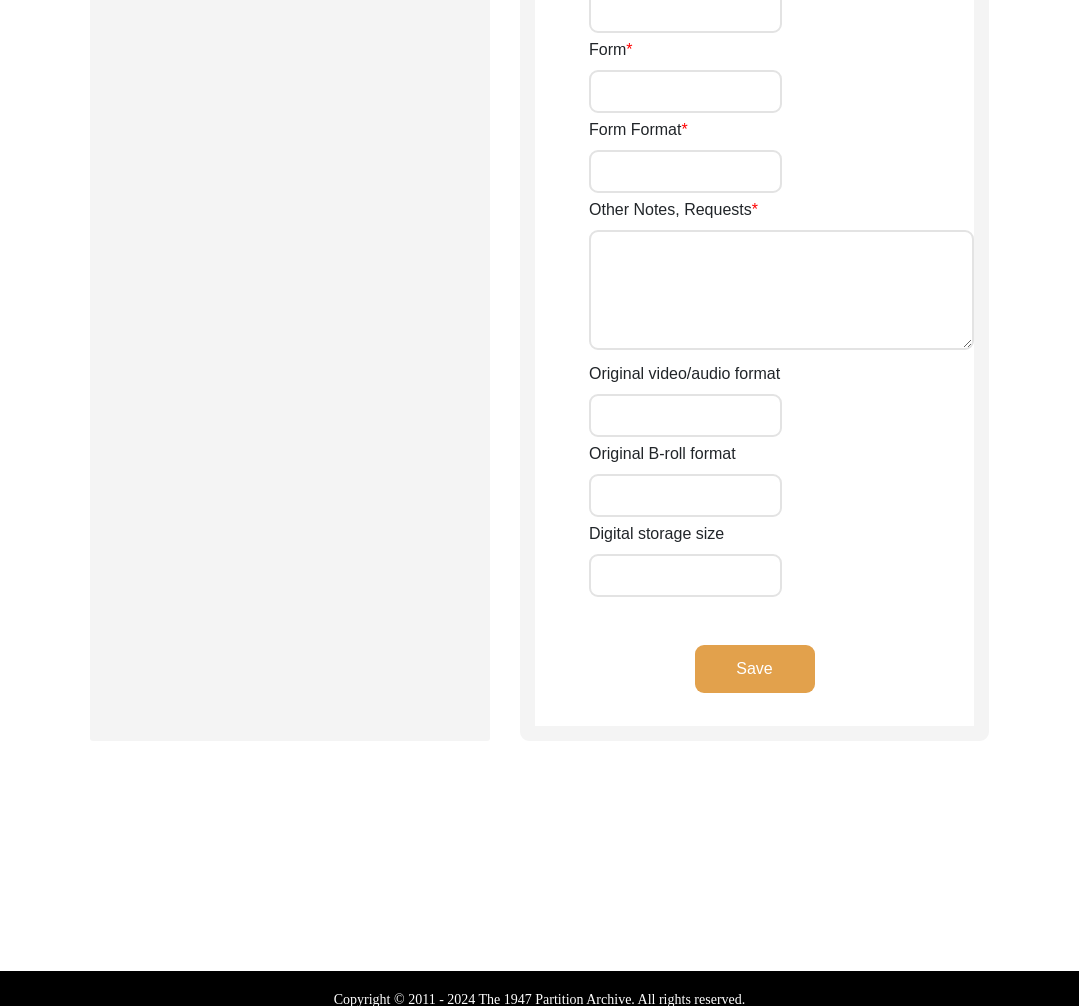 scroll, scrollTop: 3388, scrollLeft: 0, axis: vertical 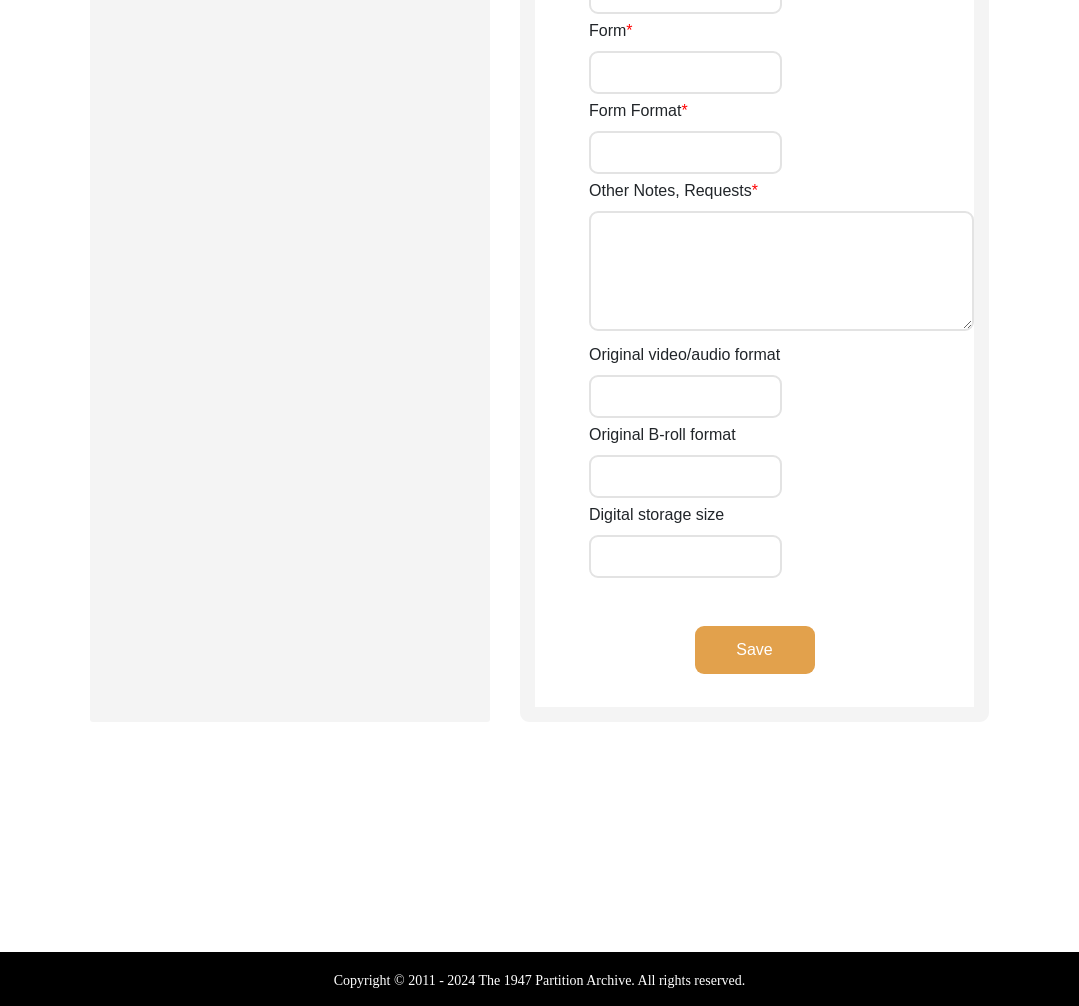 click on "Digital storage size" at bounding box center (685, 556) 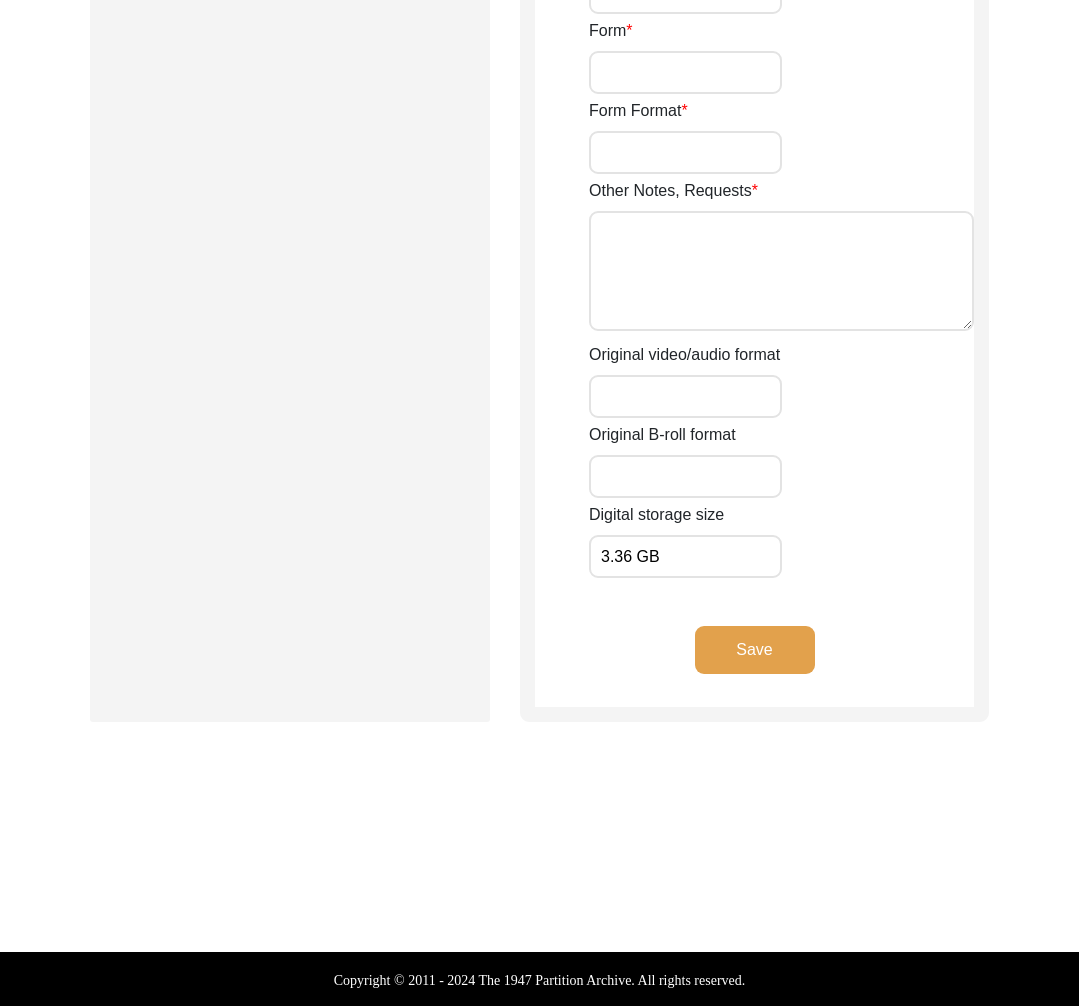 type on "3.36 GB" 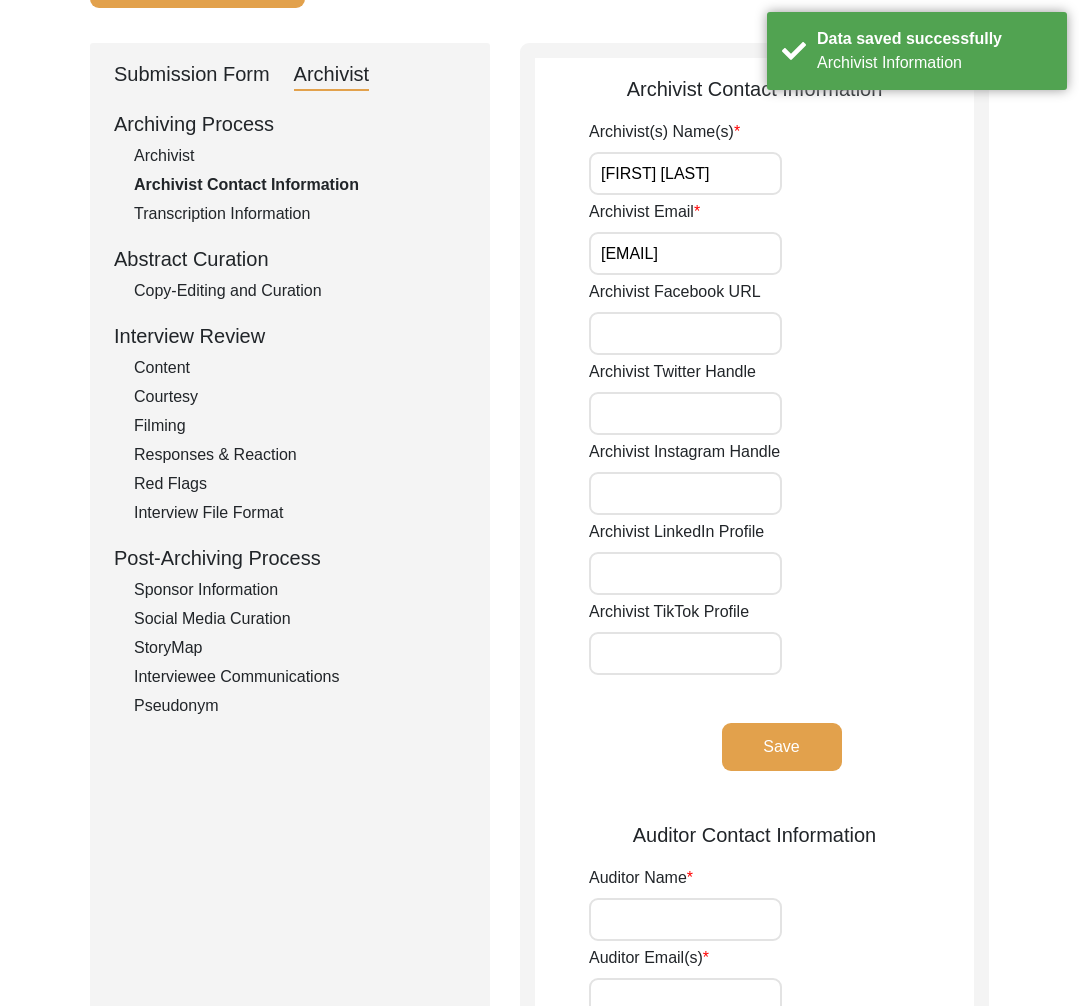 scroll, scrollTop: 0, scrollLeft: 0, axis: both 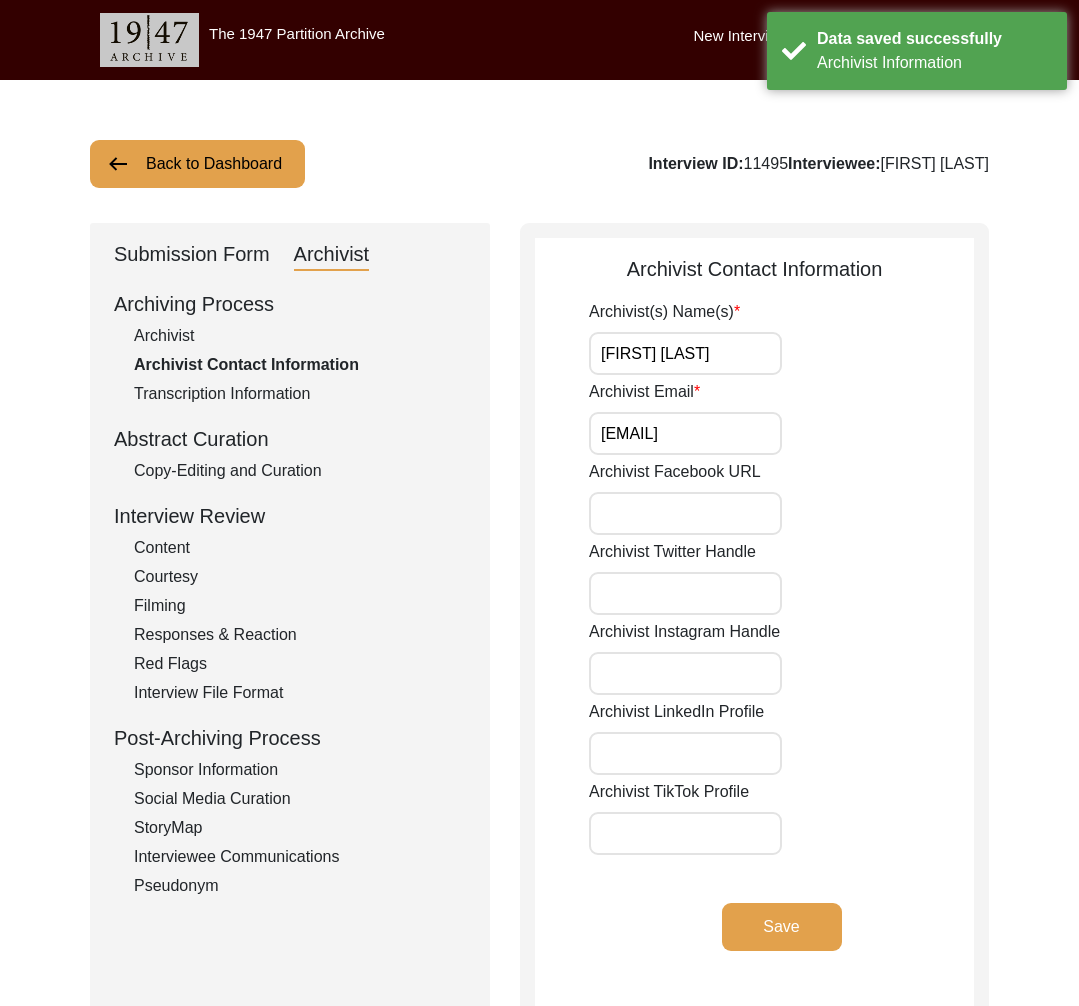 click on "Back to Dashboard" 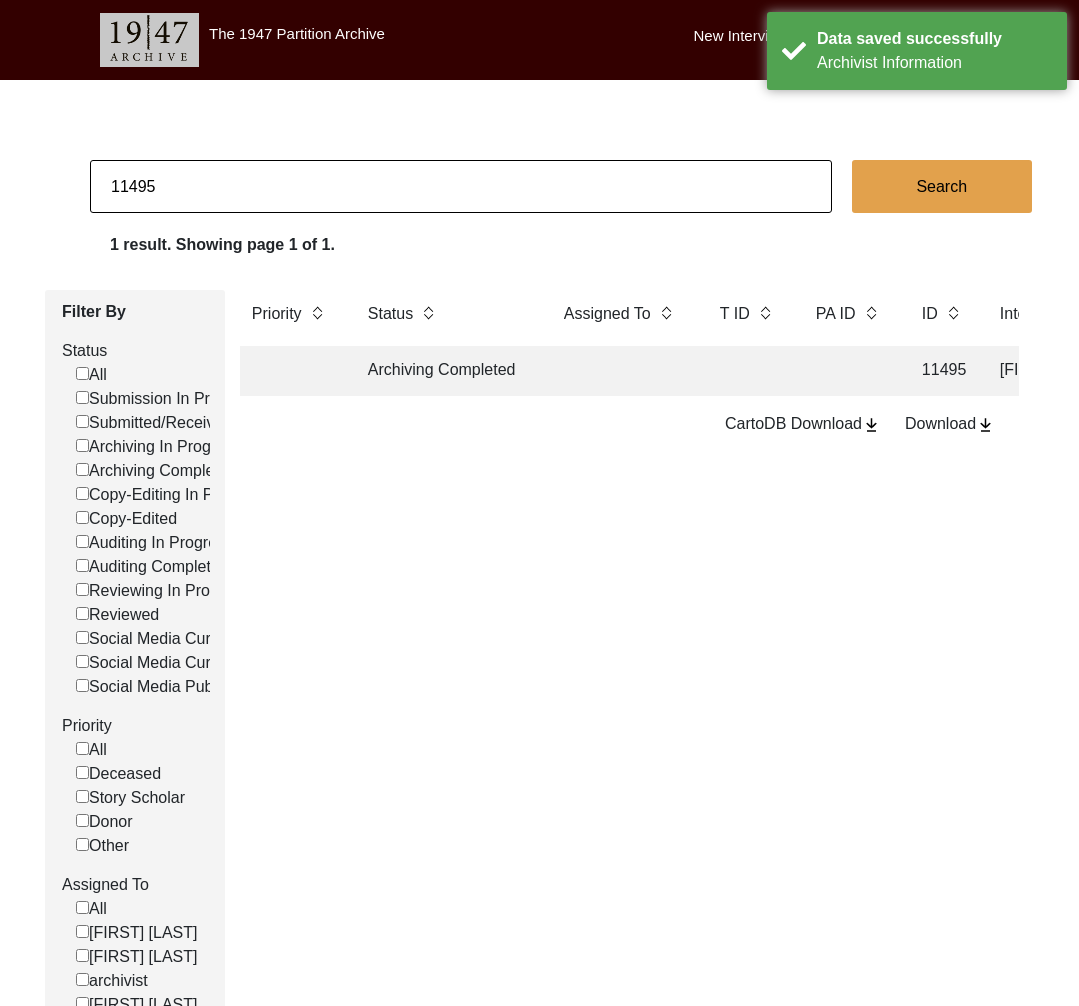 drag, startPoint x: 145, startPoint y: 182, endPoint x: 183, endPoint y: 188, distance: 38.470768 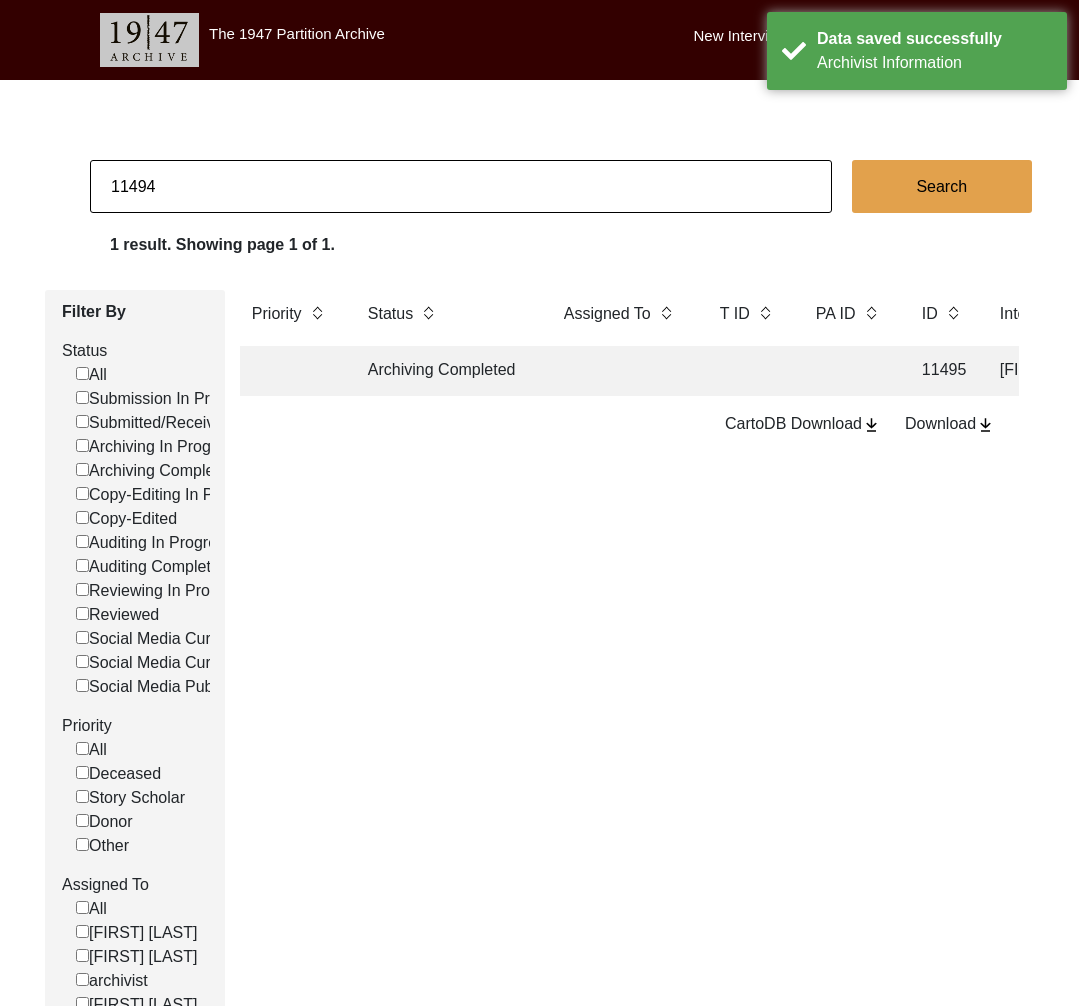 type on "11494" 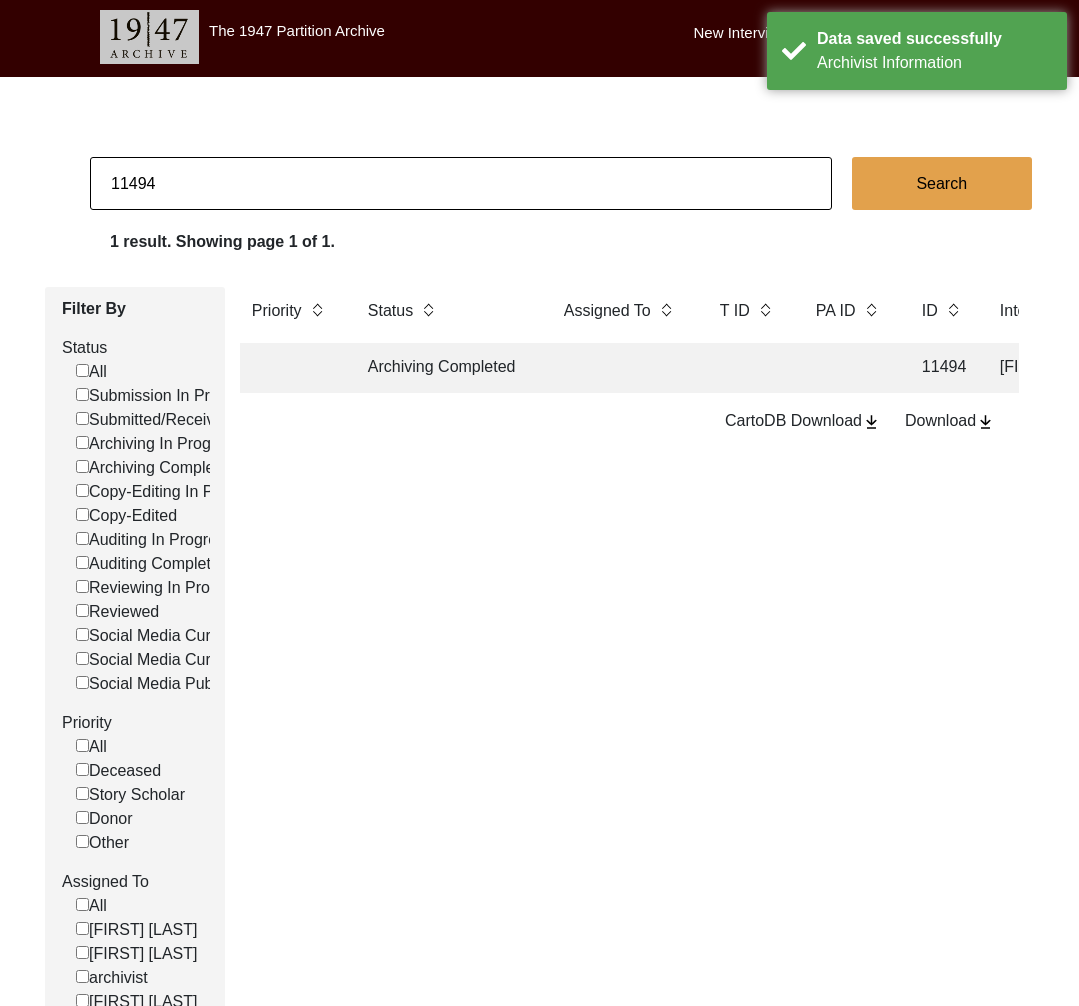 click on "Archiving Completed" 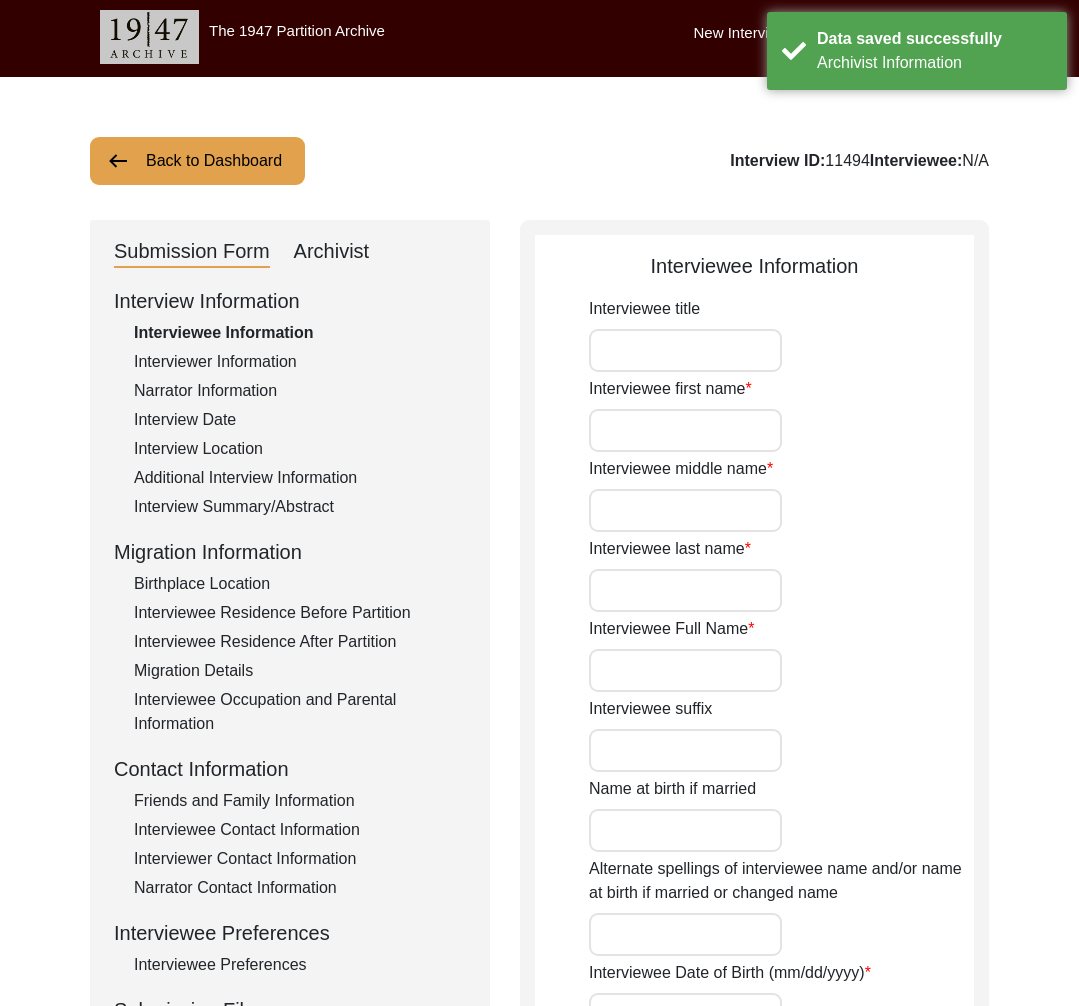 type on "Mrs." 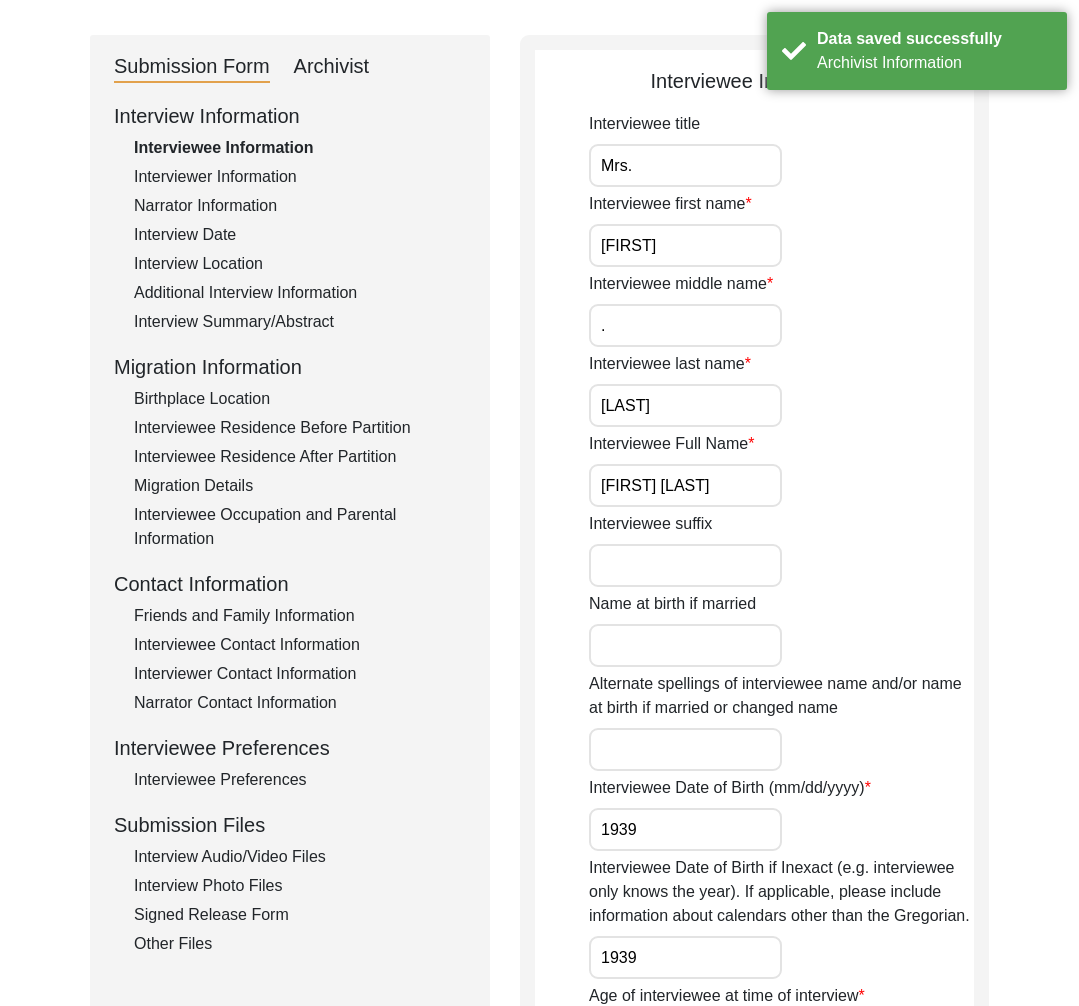 scroll, scrollTop: 818, scrollLeft: 0, axis: vertical 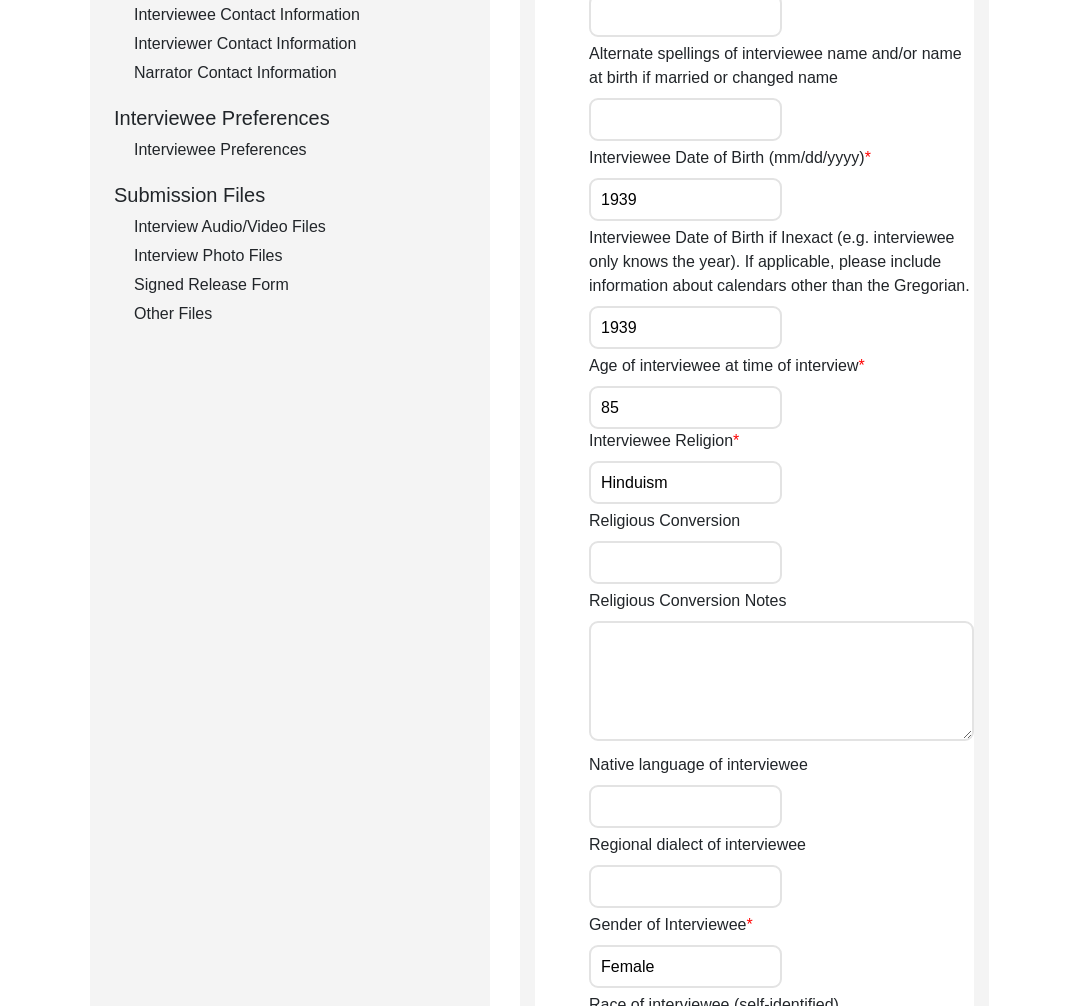 click on "Interview Photo Files" 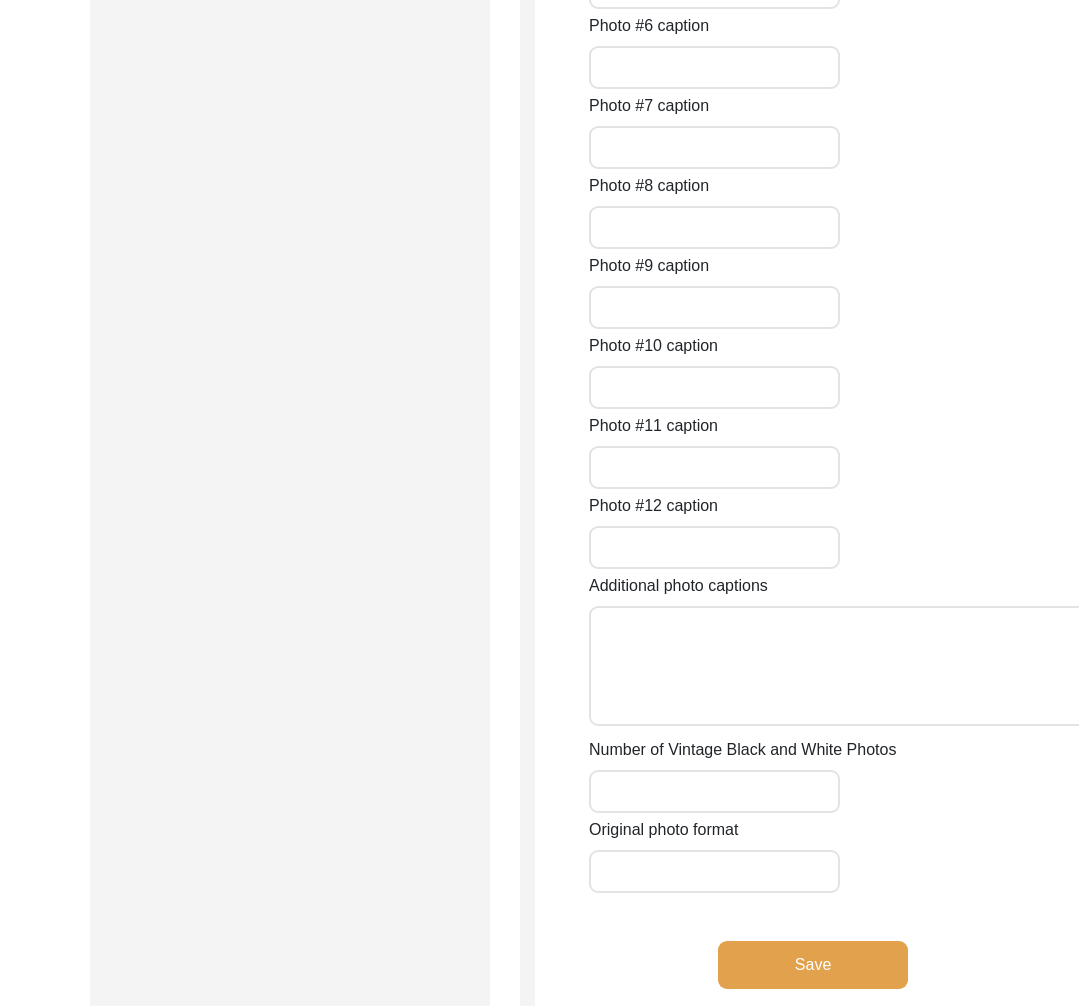 scroll, scrollTop: 2450, scrollLeft: 0, axis: vertical 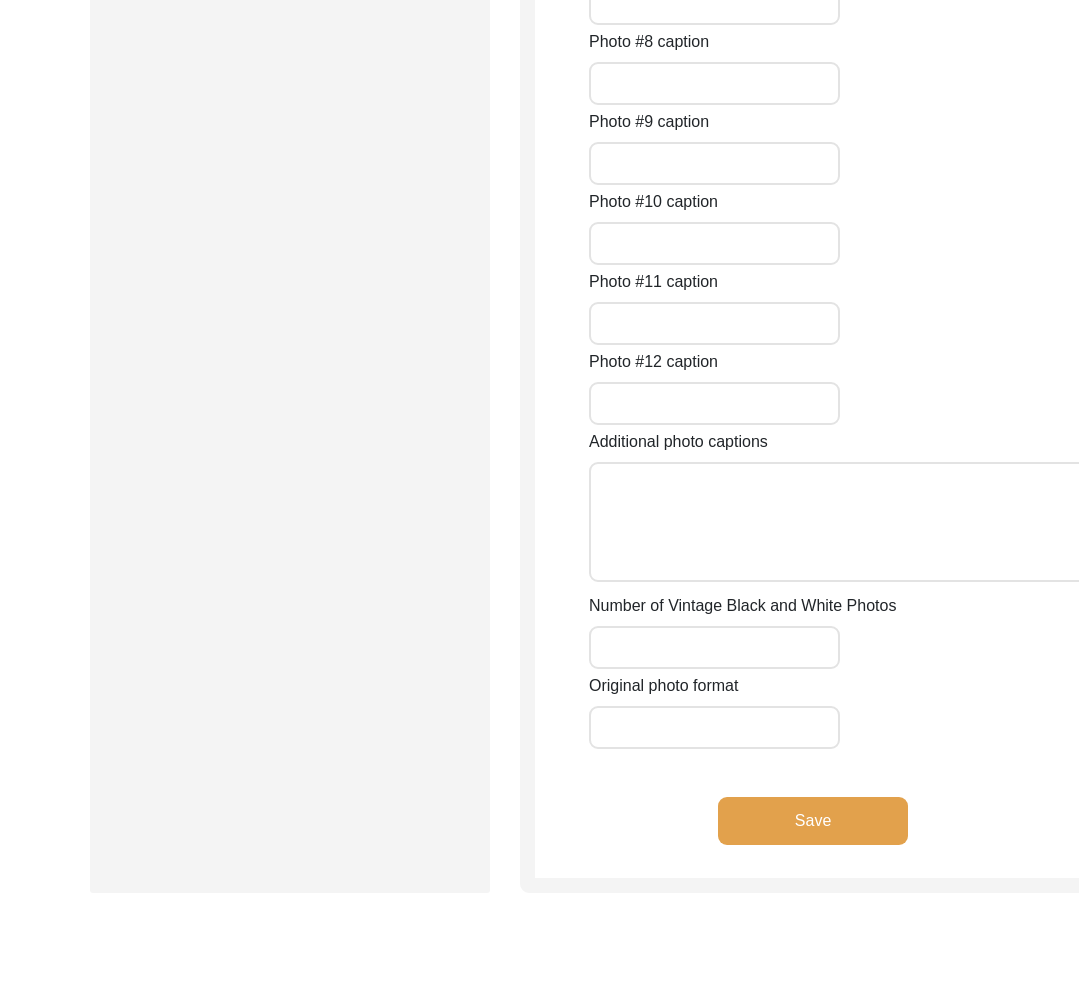 click on "Number of Vintage Black and White Photos" at bounding box center (714, 647) 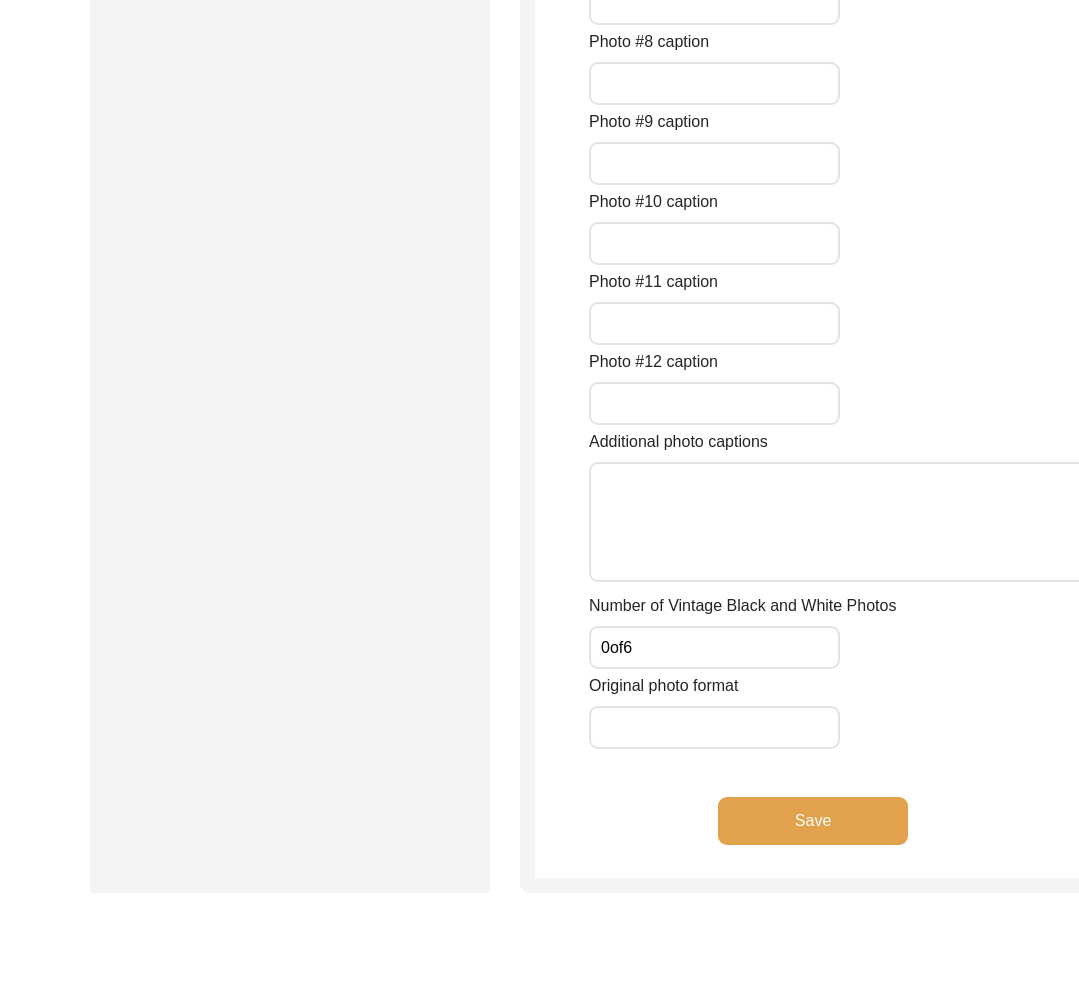 click on "Original photo format" at bounding box center [714, 727] 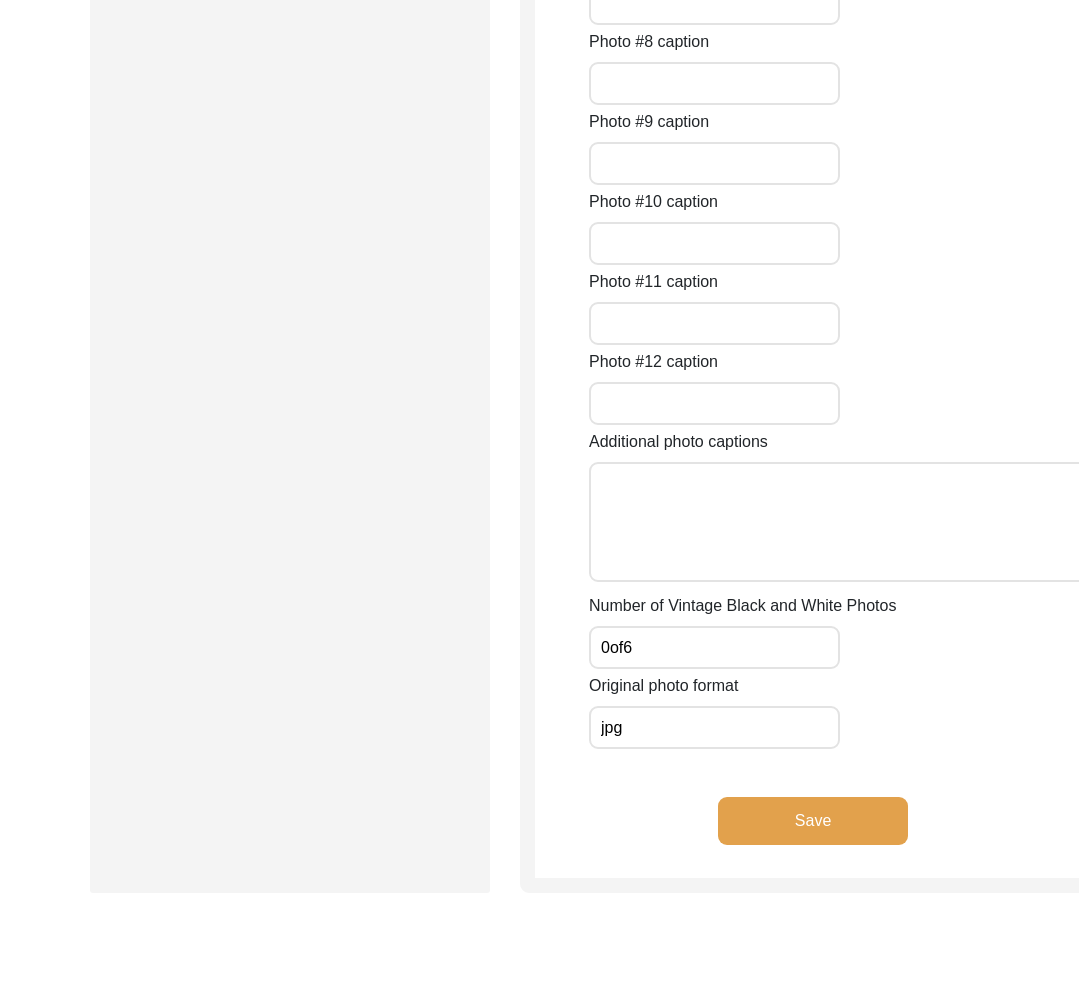 click on "Save" 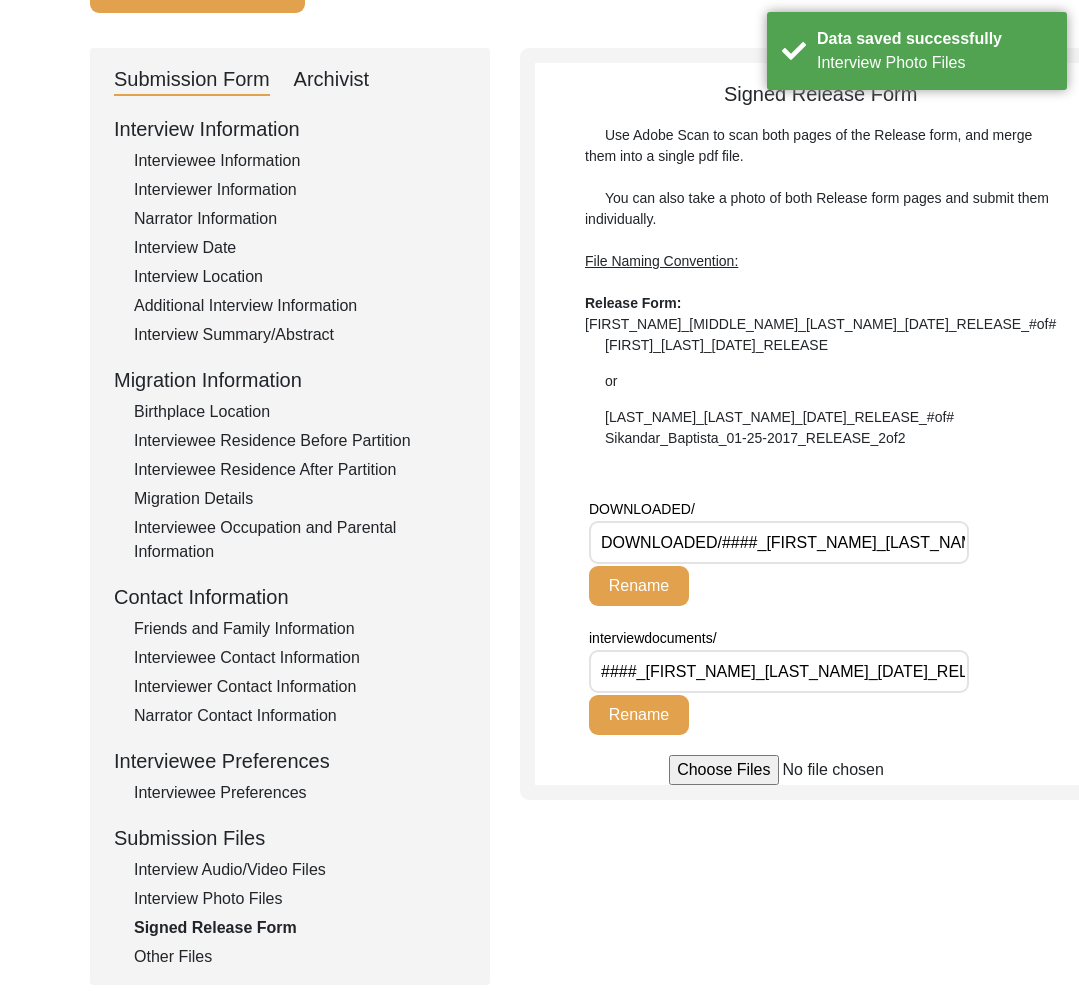 scroll, scrollTop: 0, scrollLeft: 0, axis: both 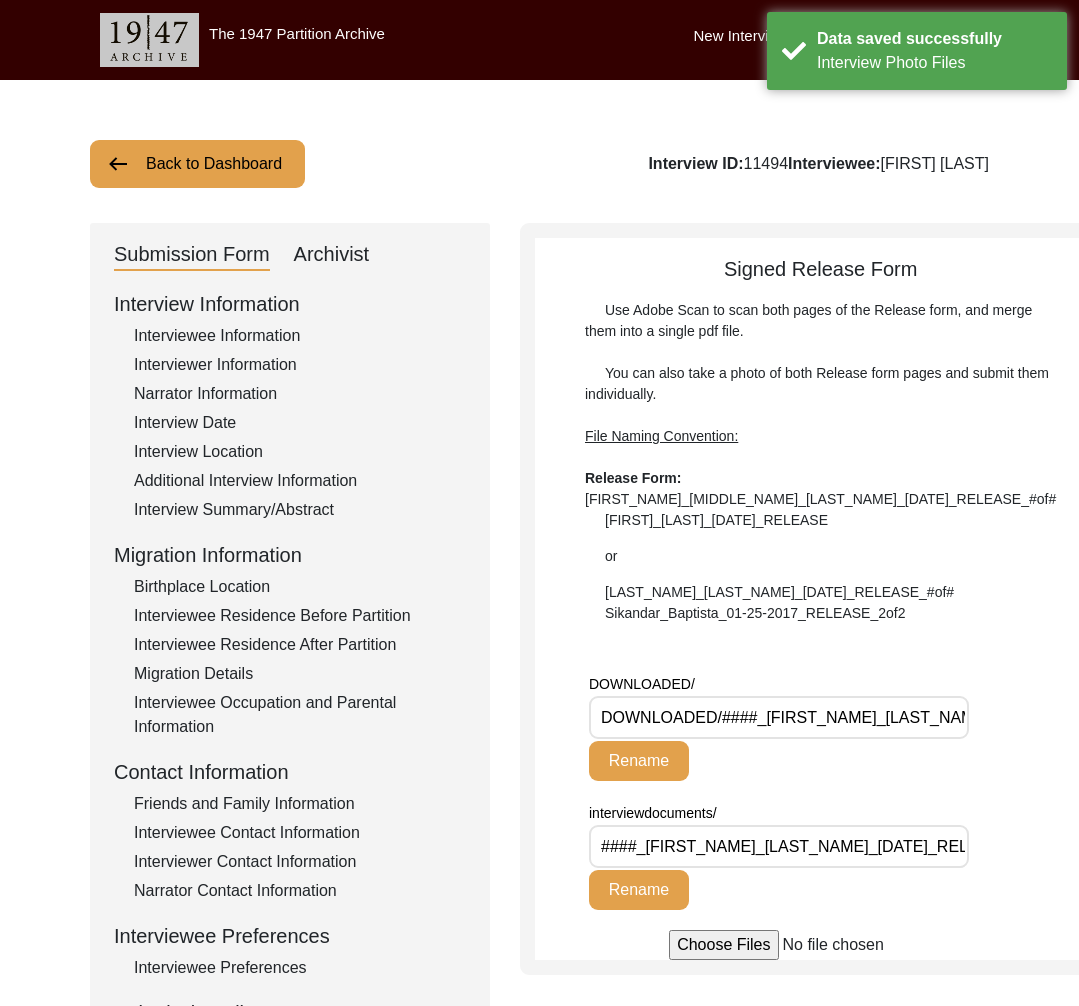 click on "Back to Dashboard" 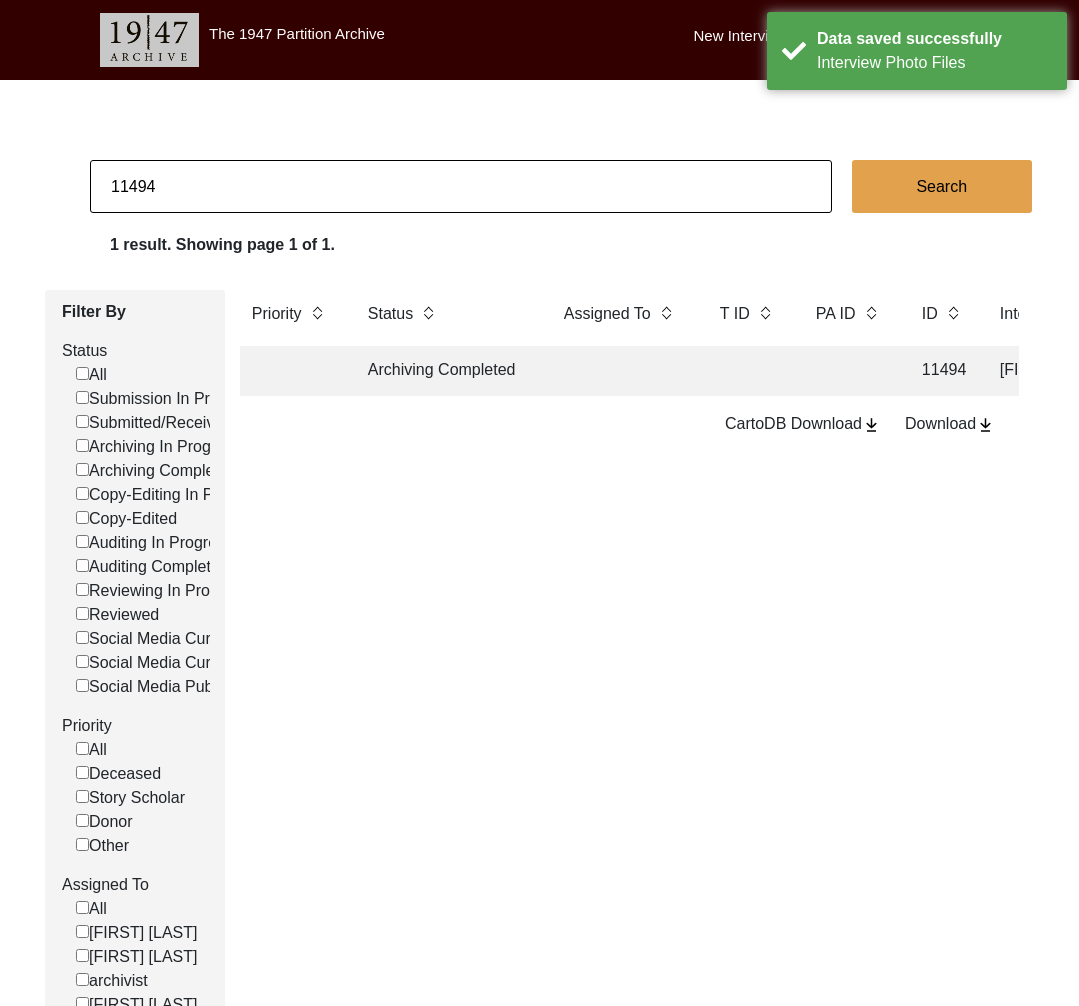 drag, startPoint x: 149, startPoint y: 189, endPoint x: 197, endPoint y: 195, distance: 48.373547 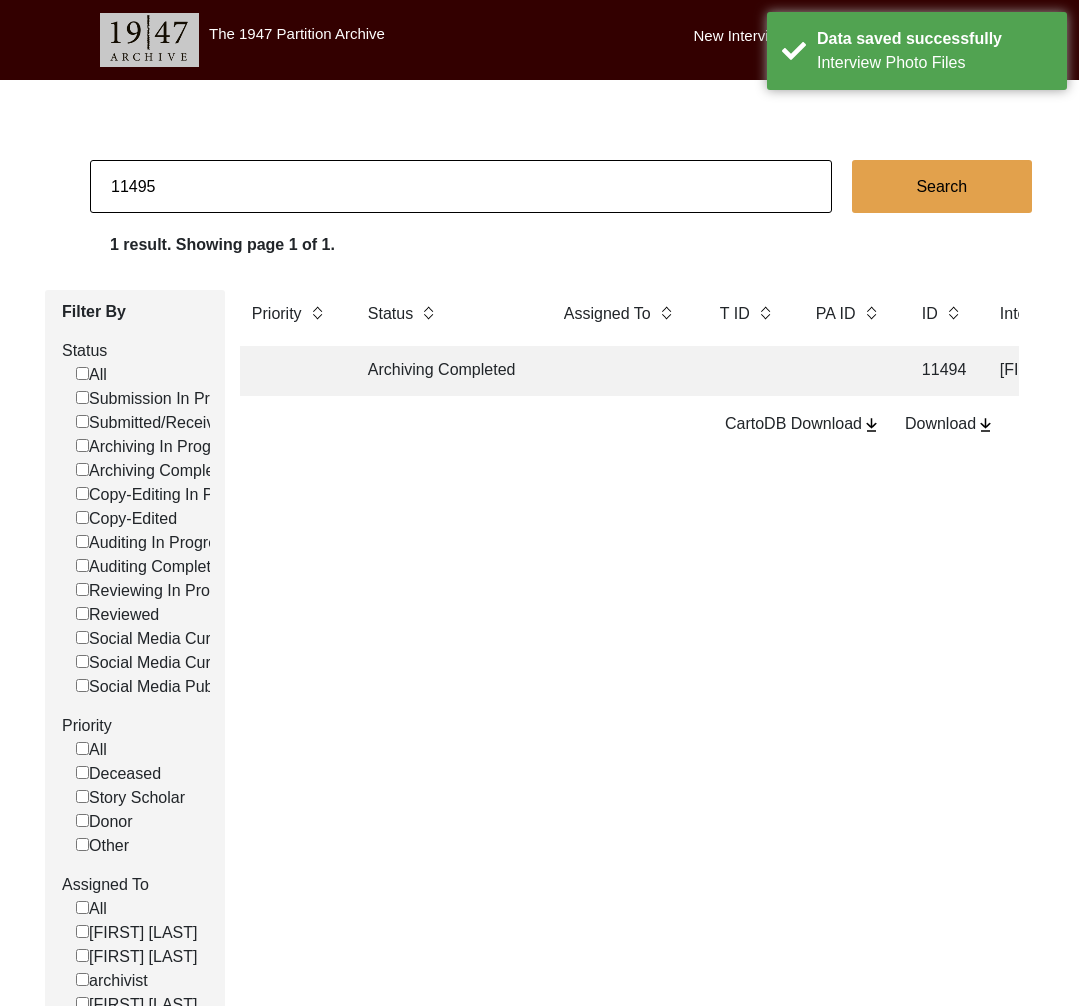 type on "11495" 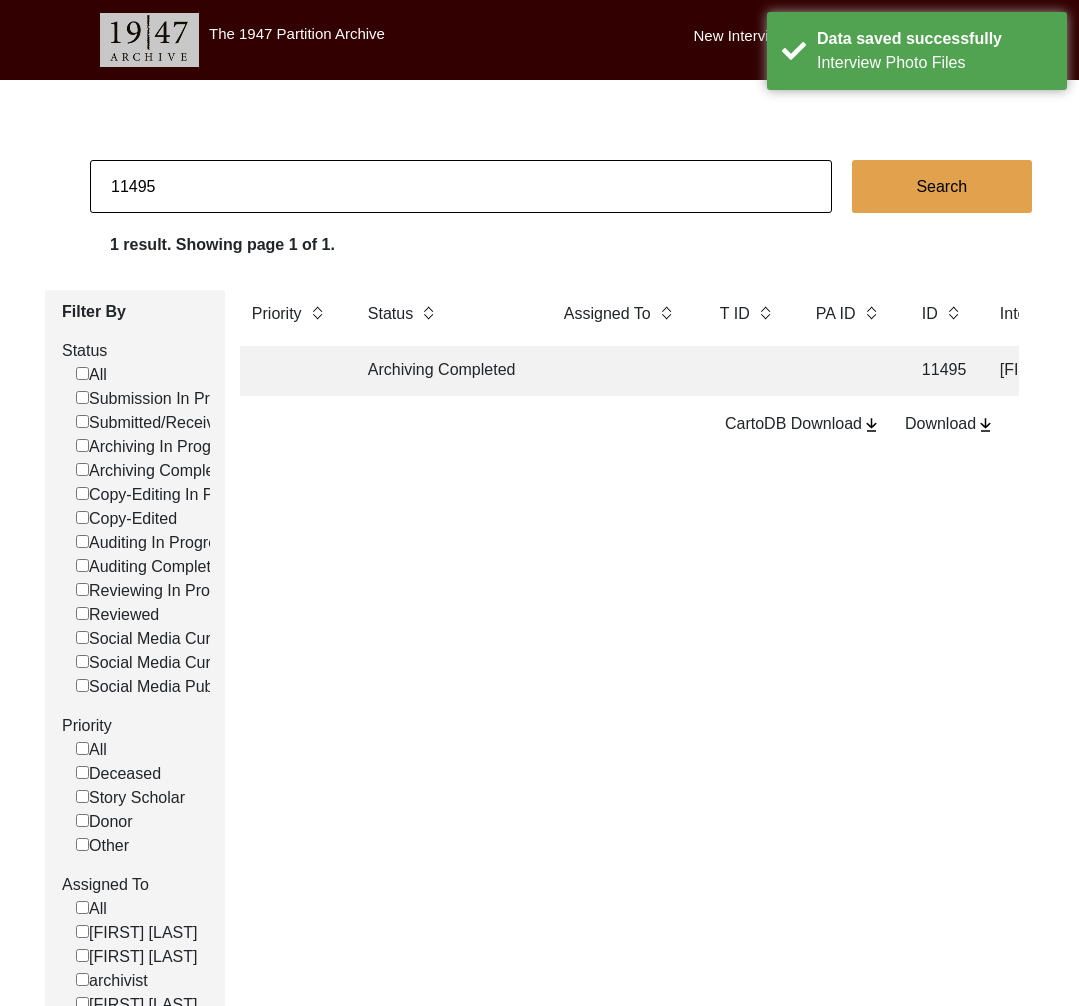 click on "Archiving Completed" 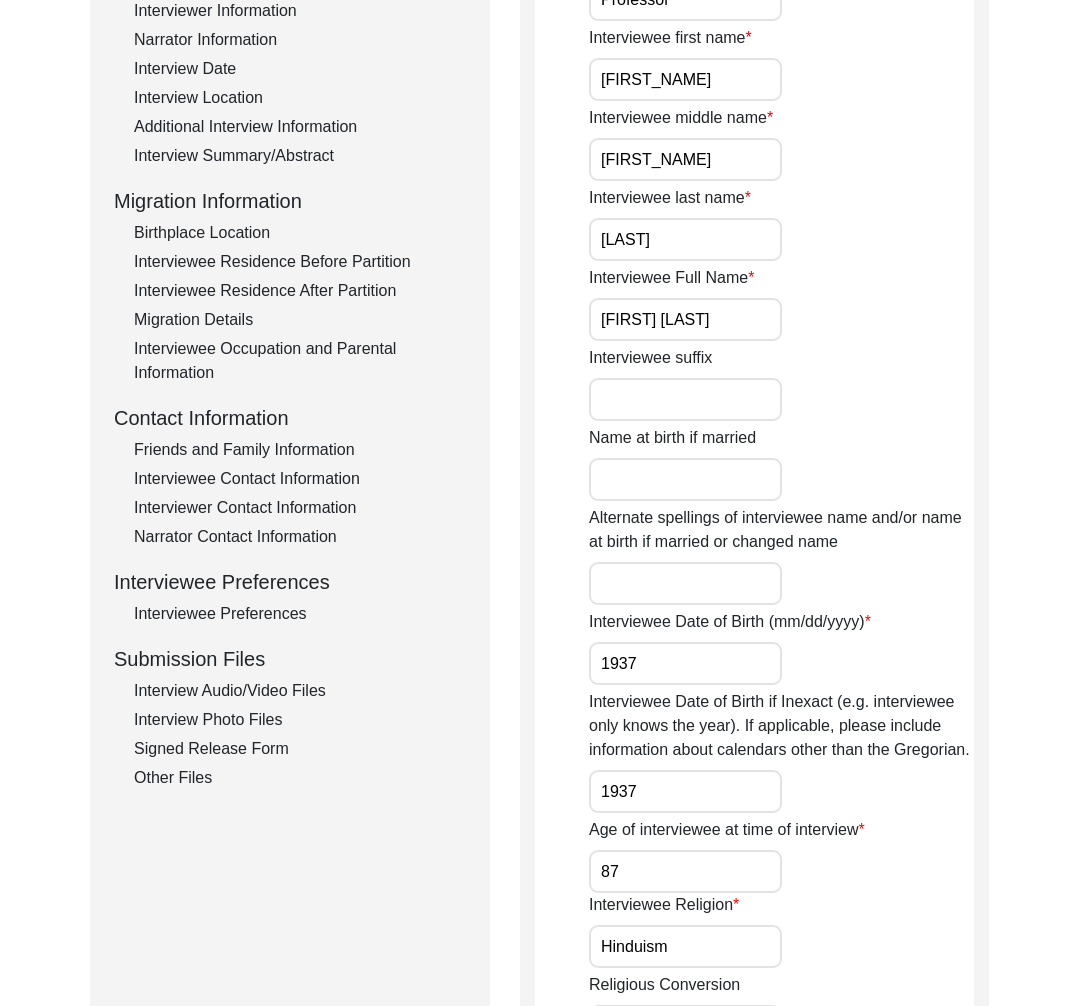 scroll, scrollTop: 688, scrollLeft: 0, axis: vertical 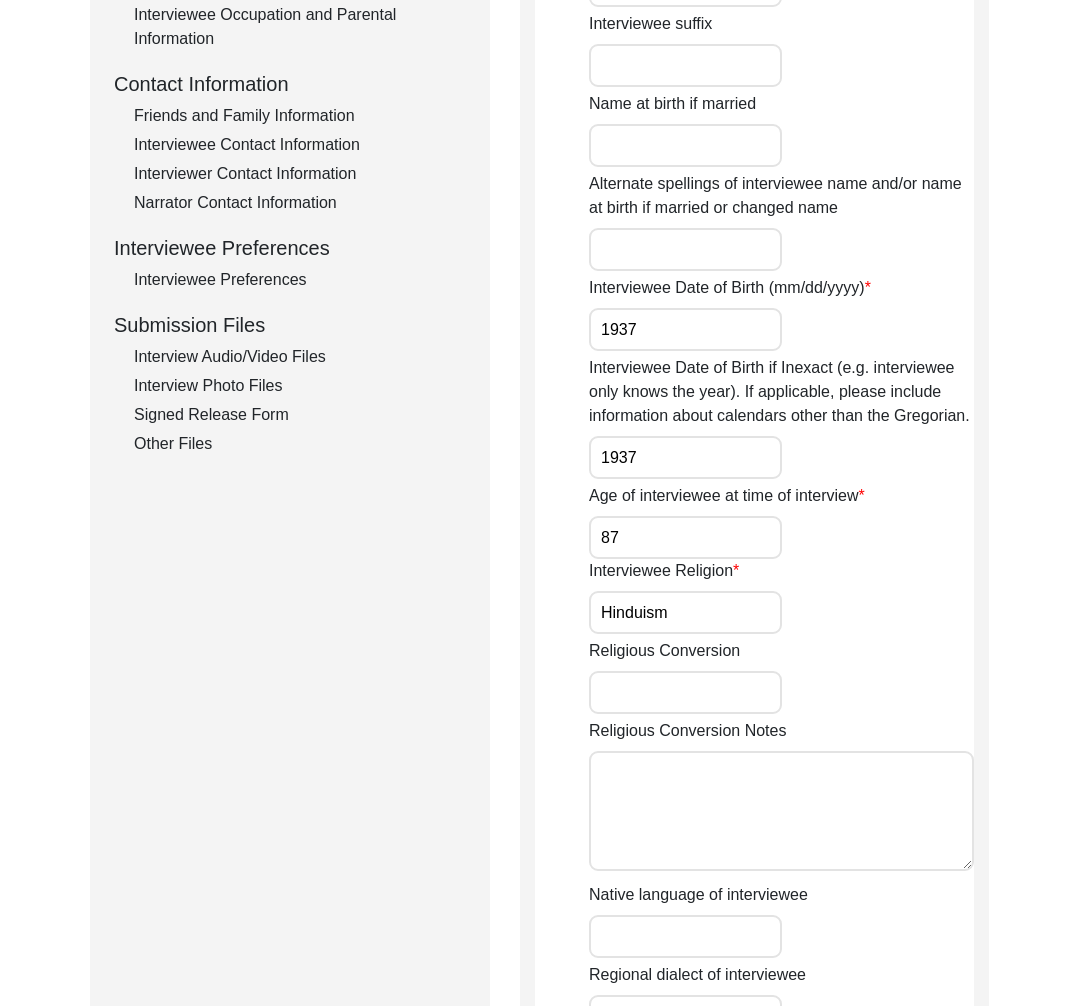 click on "Interview Photo Files" 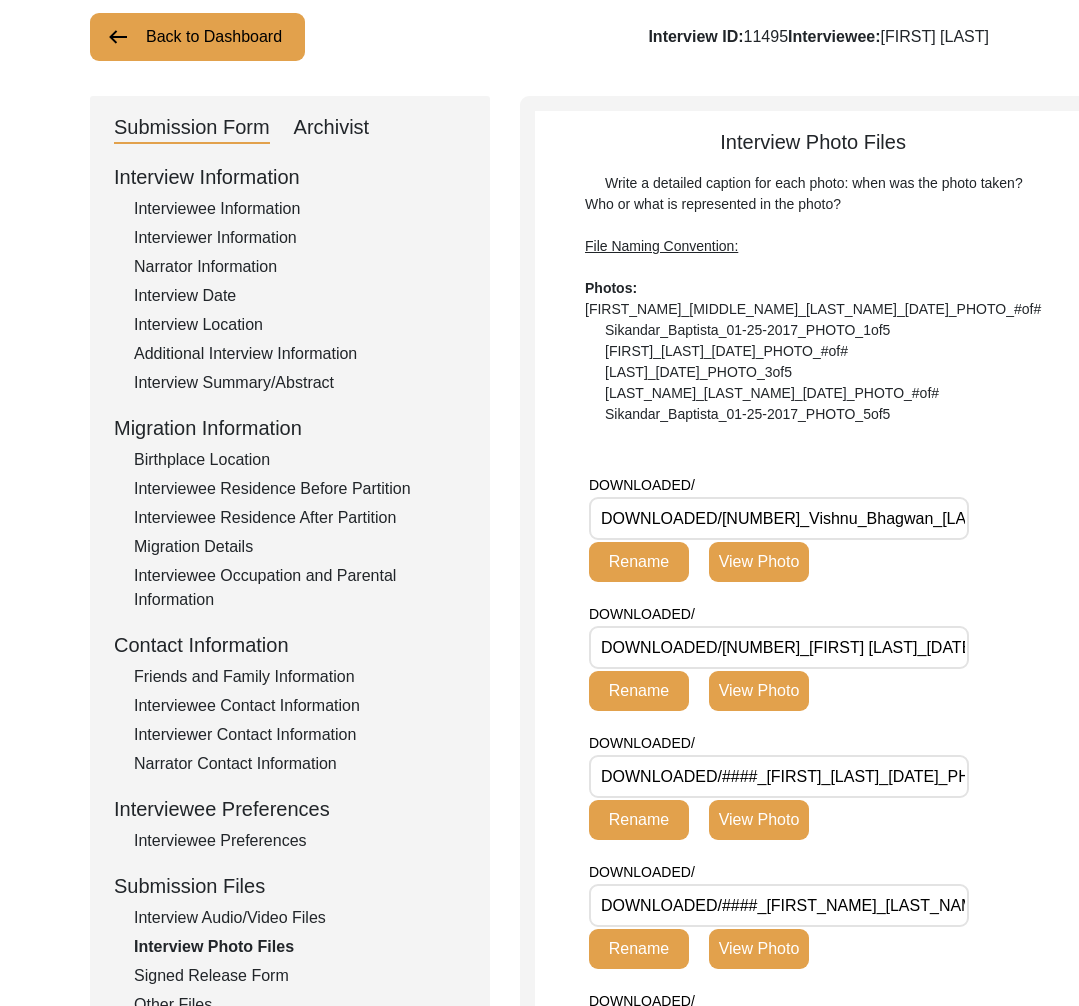 scroll, scrollTop: 0, scrollLeft: 0, axis: both 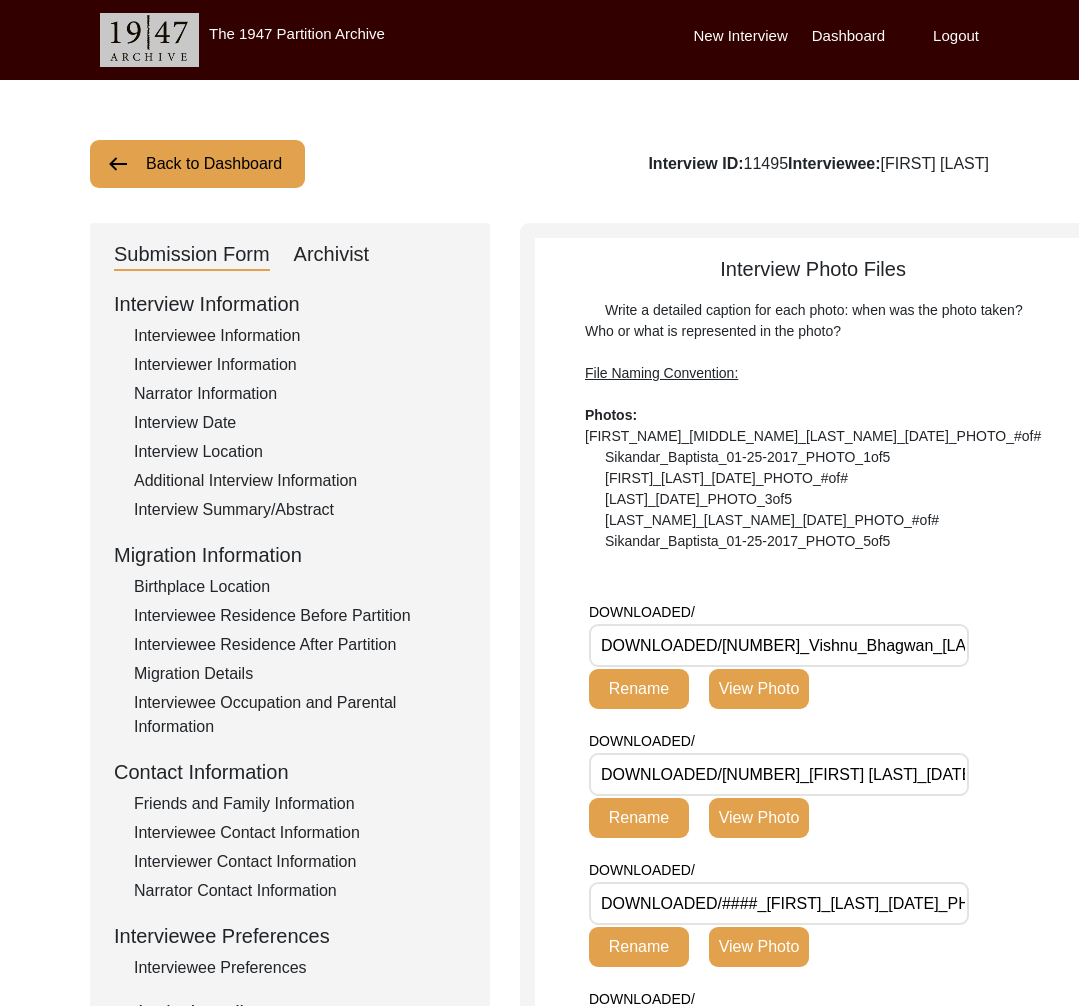 click on "Back to Dashboard" 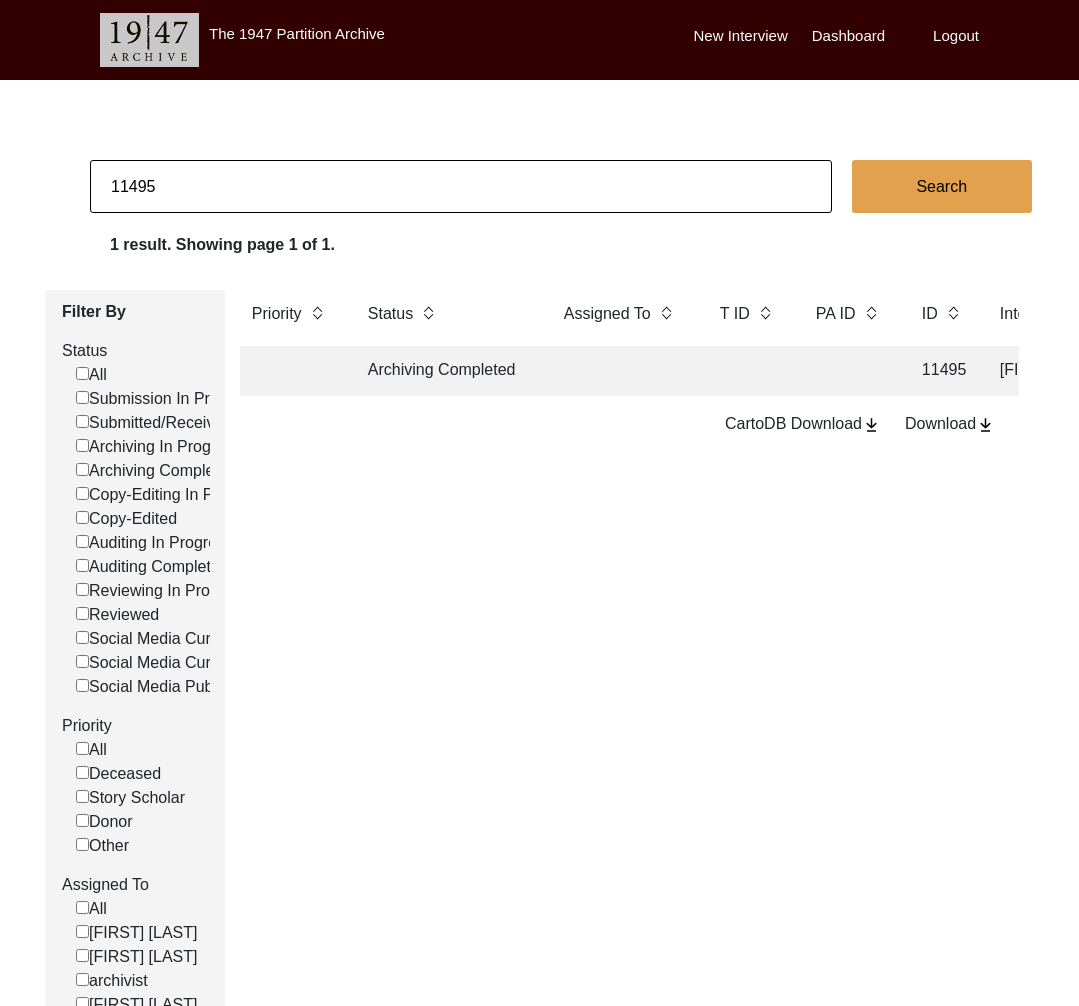 drag, startPoint x: 142, startPoint y: 188, endPoint x: 218, endPoint y: 192, distance: 76.105194 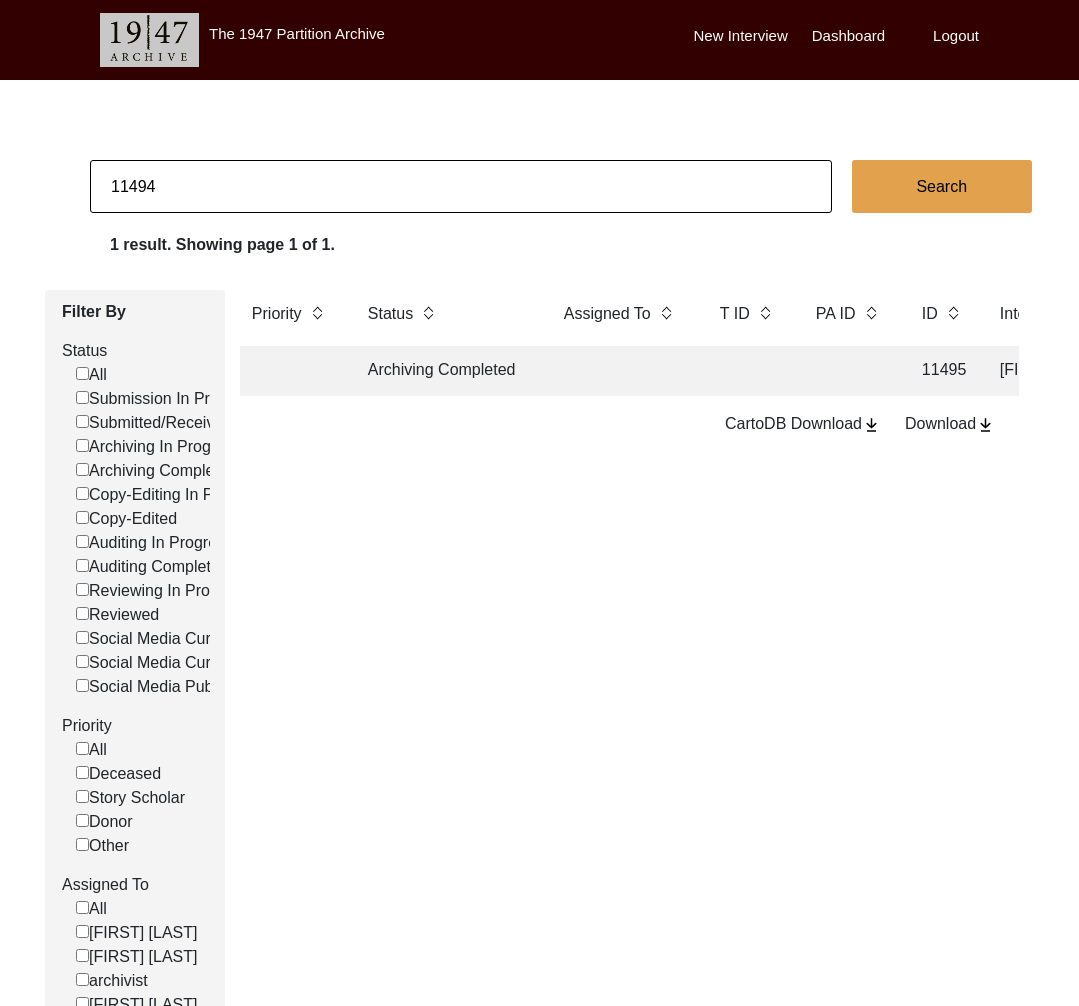 type on "11494" 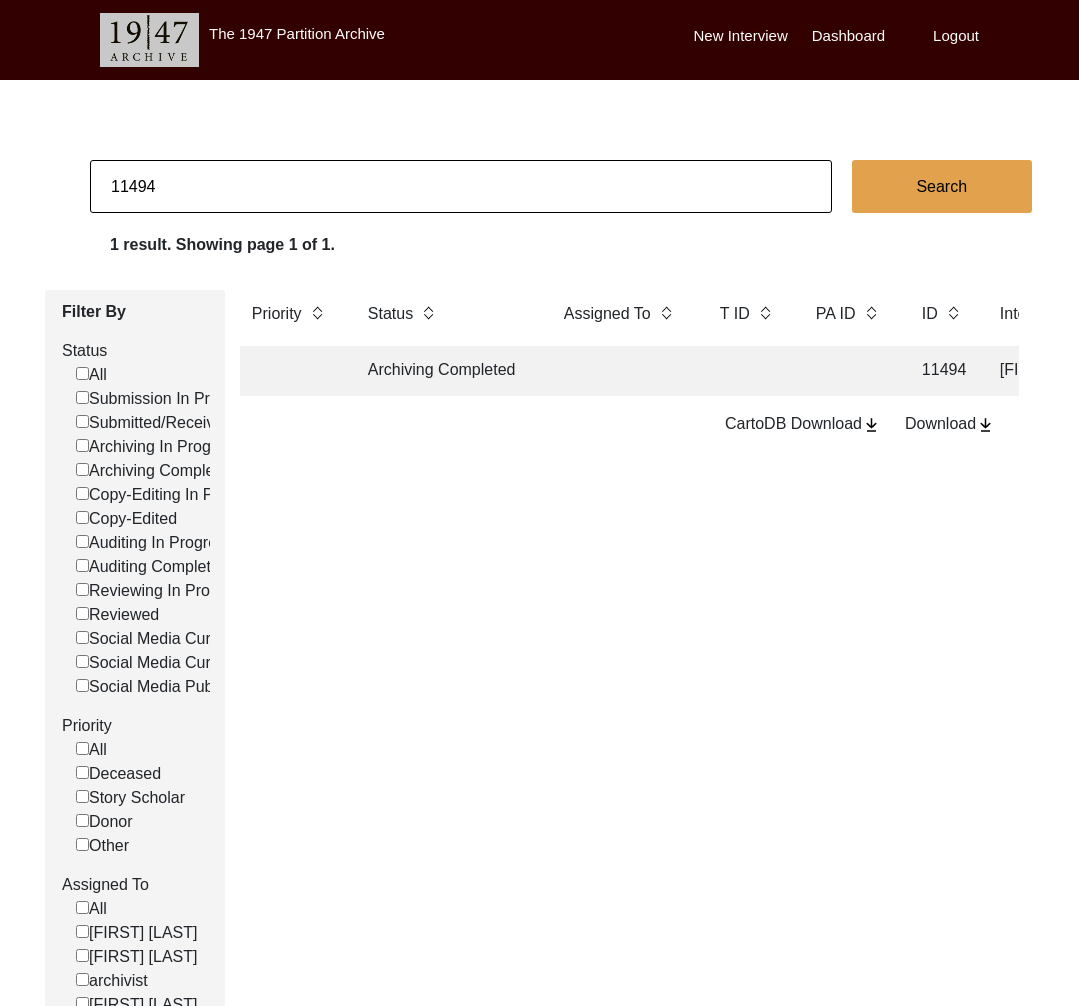 click on "Archiving Completed" 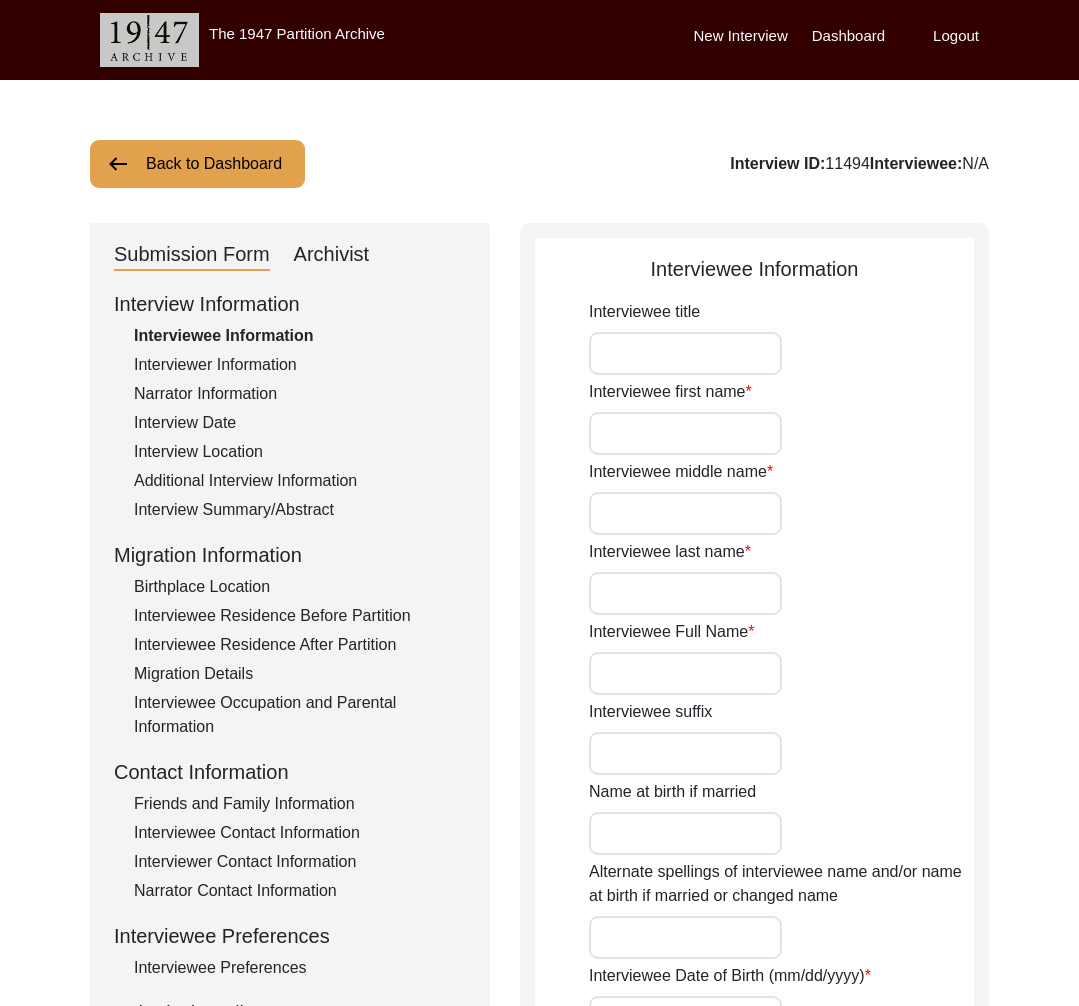 type on "Mrs." 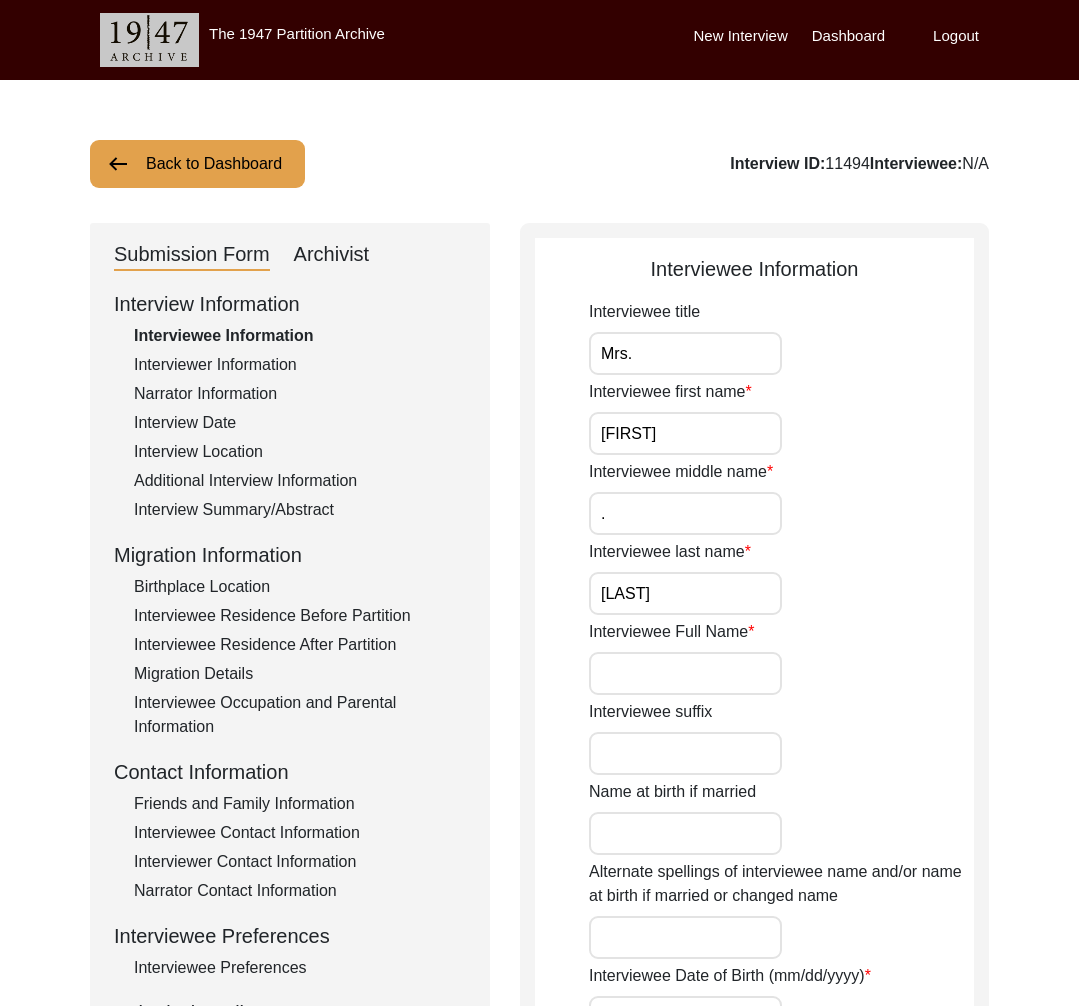 type on "[FIRST] [LAST]" 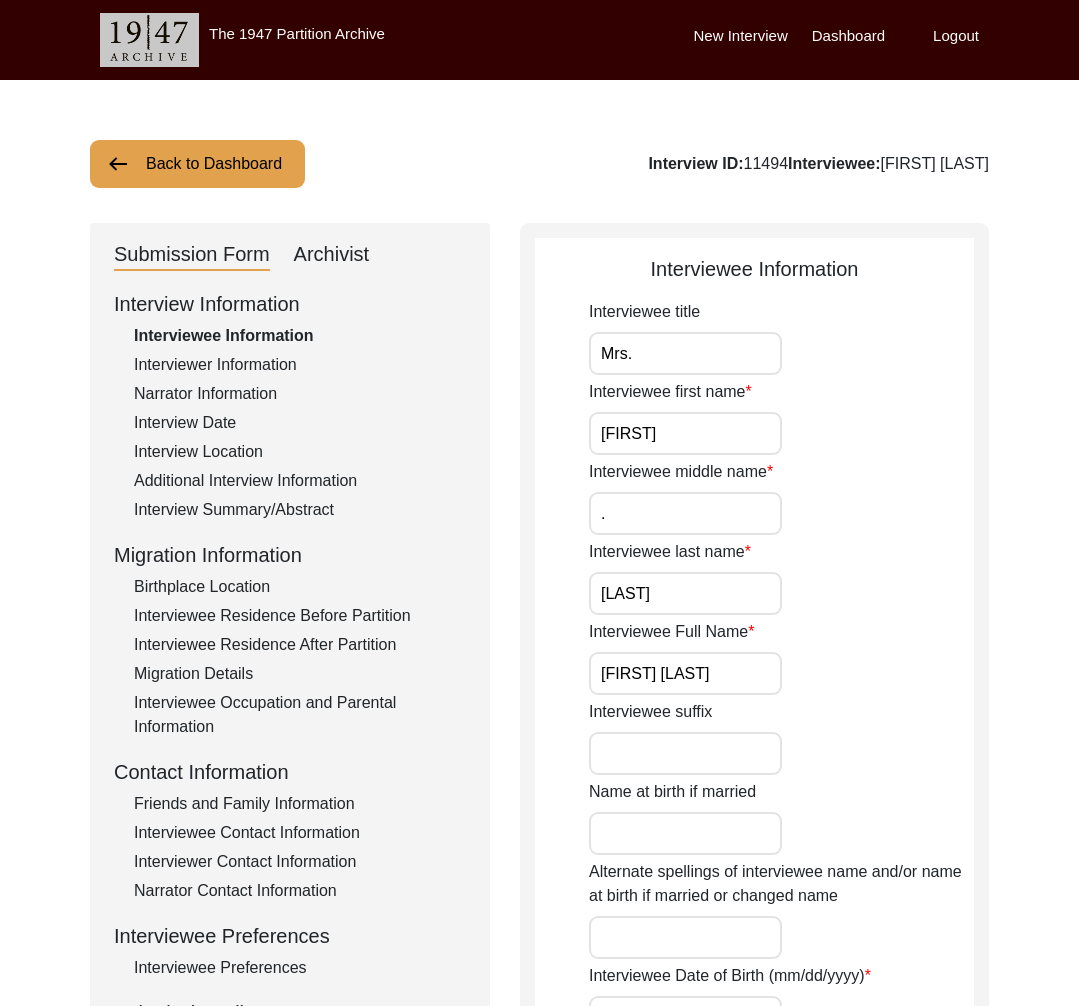 scroll, scrollTop: 261, scrollLeft: 0, axis: vertical 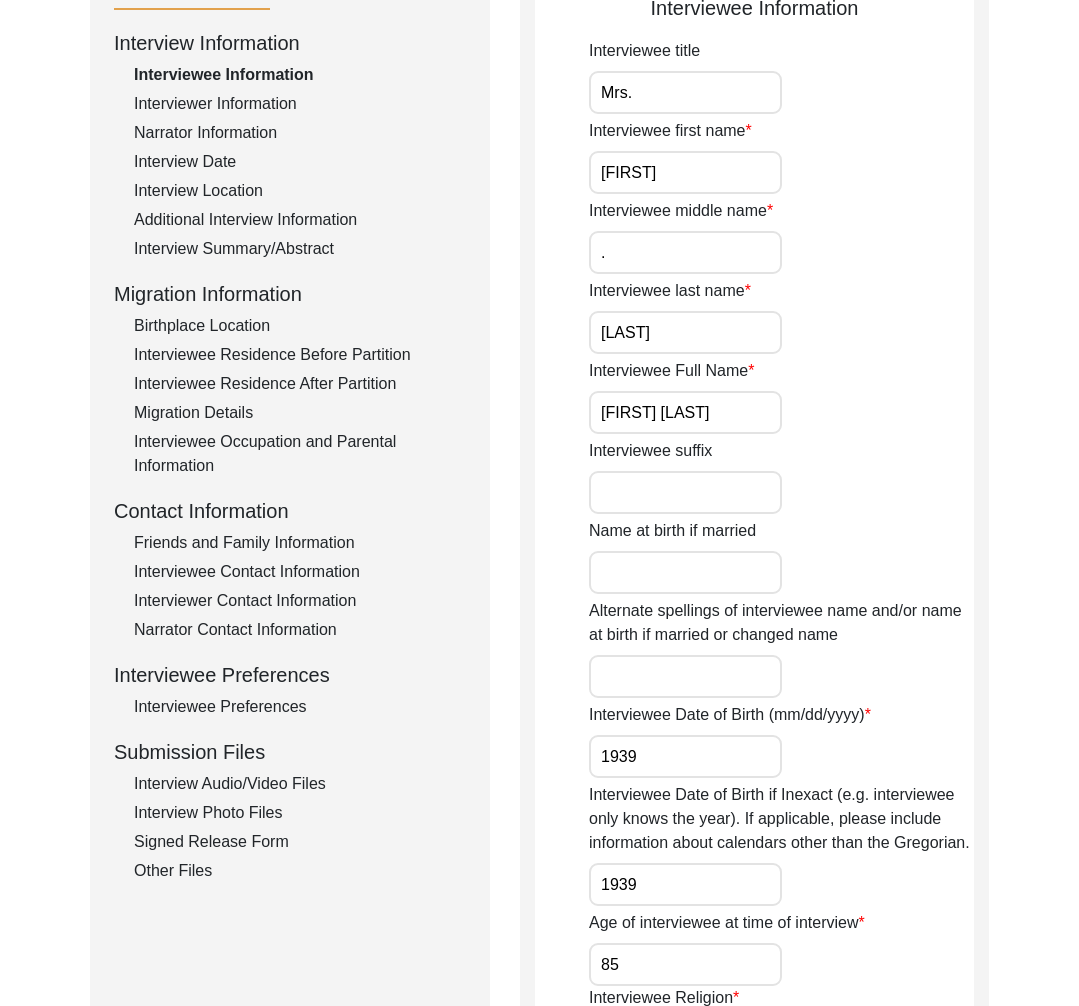 click on "Interview Photo Files" 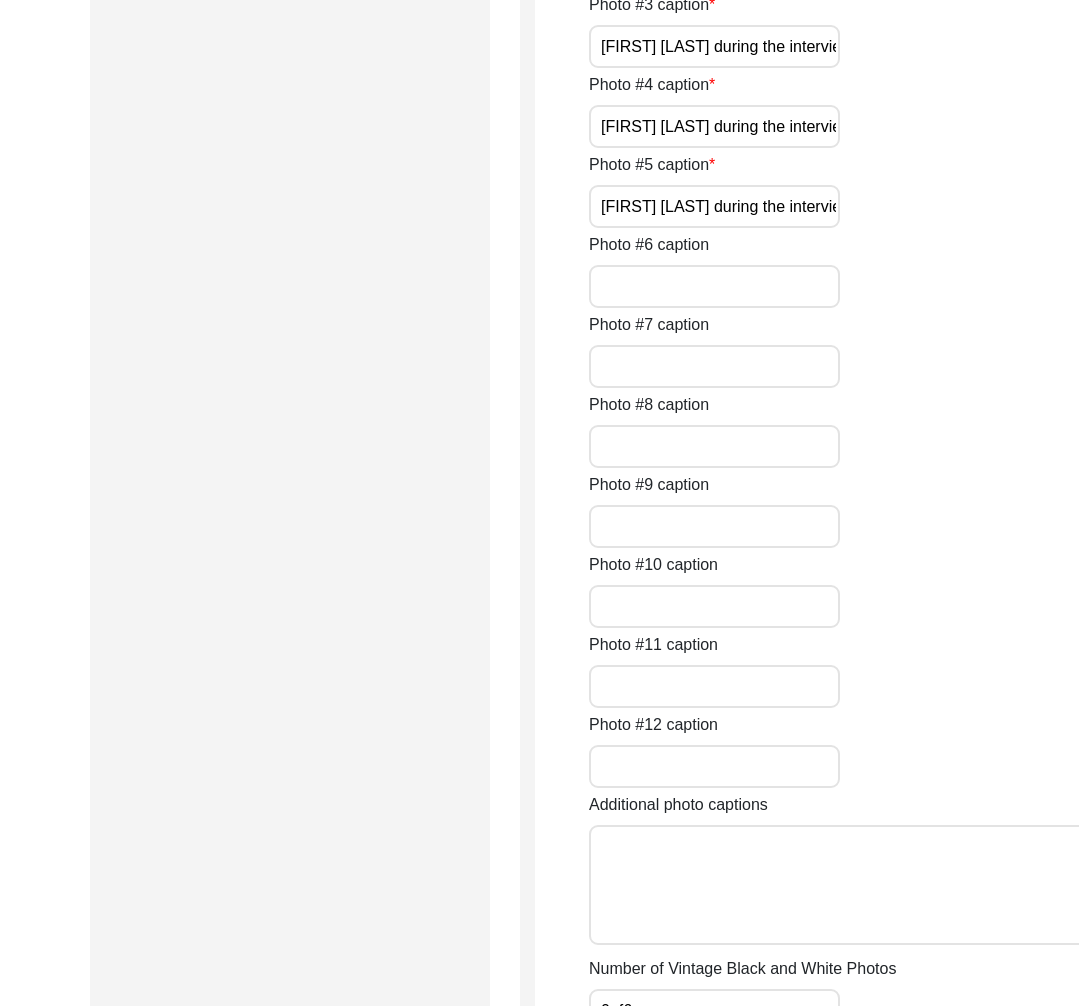 scroll, scrollTop: 2169, scrollLeft: 0, axis: vertical 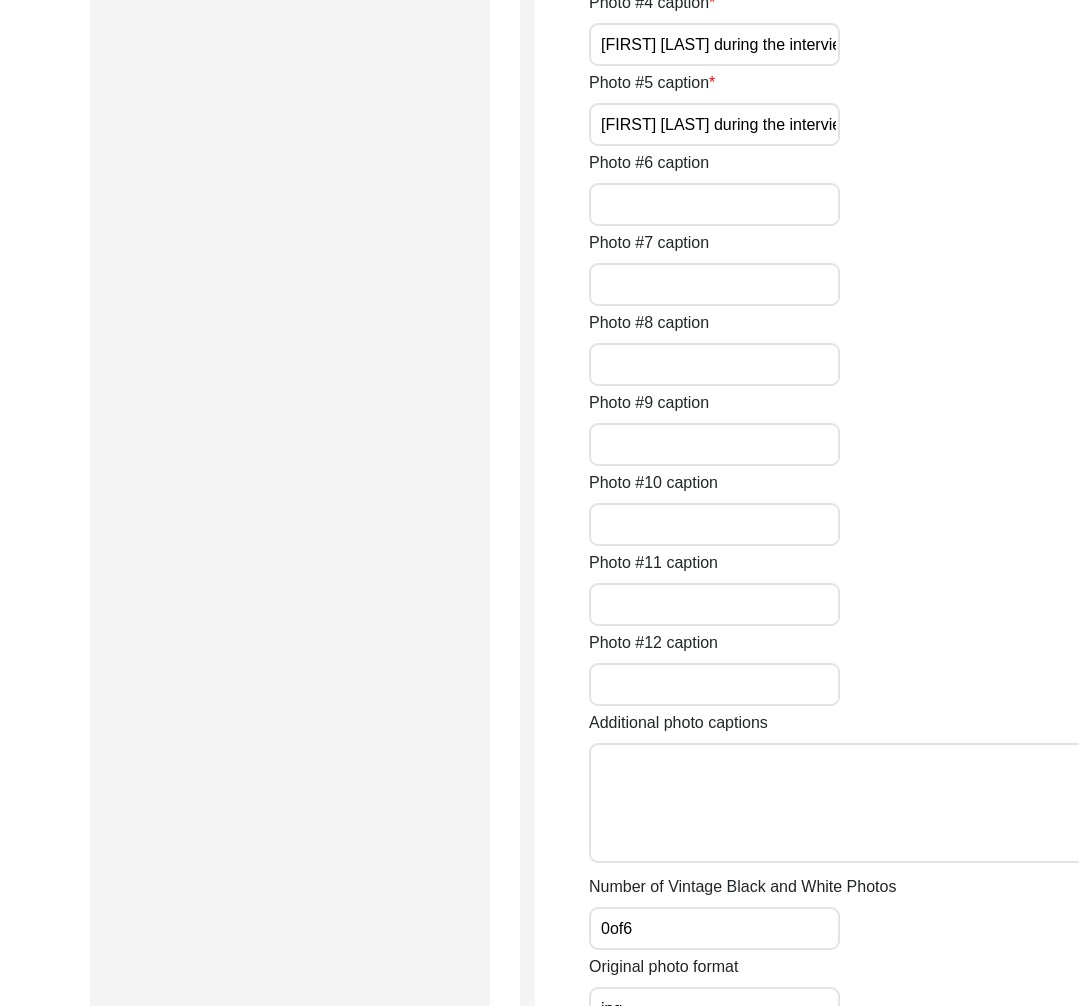 drag, startPoint x: 624, startPoint y: 949, endPoint x: 658, endPoint y: 953, distance: 34.234486 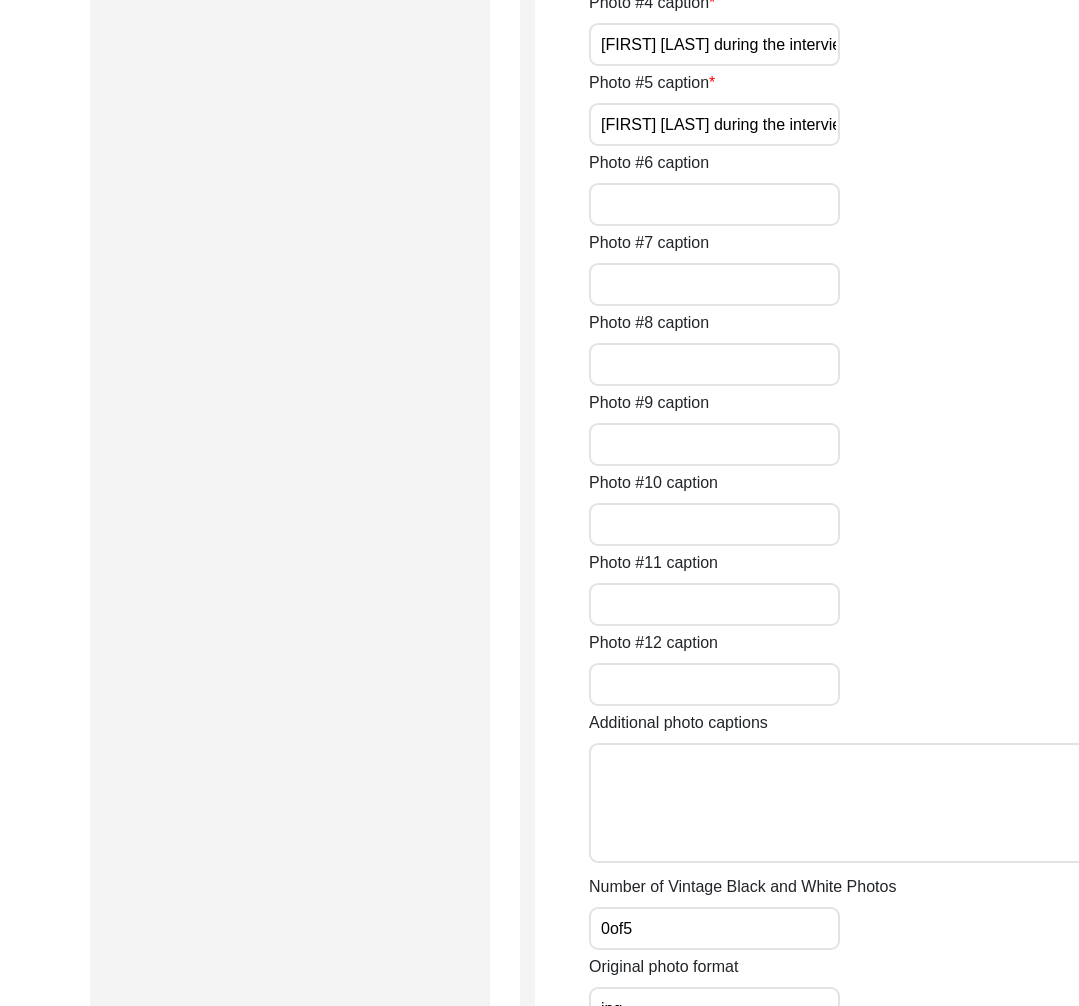 type on "0of5" 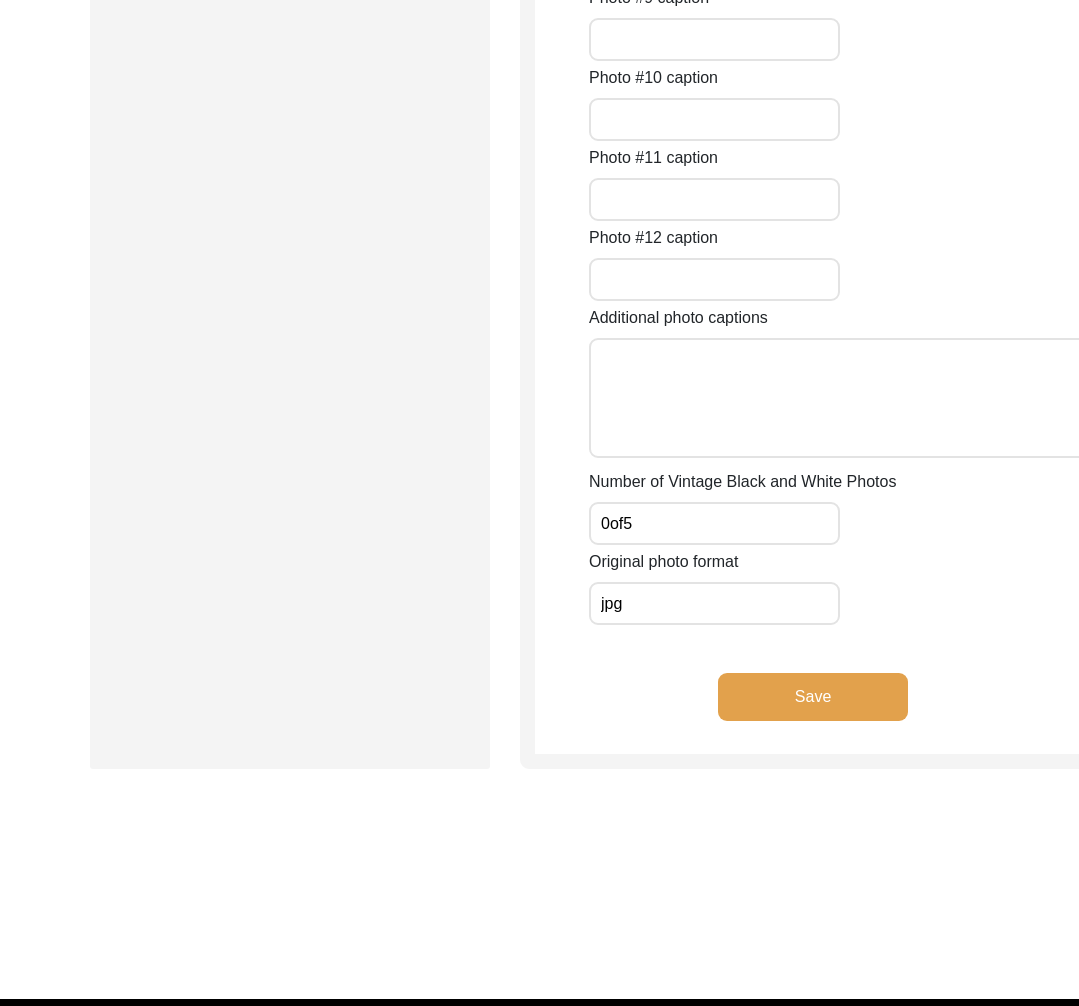 click on "Save" 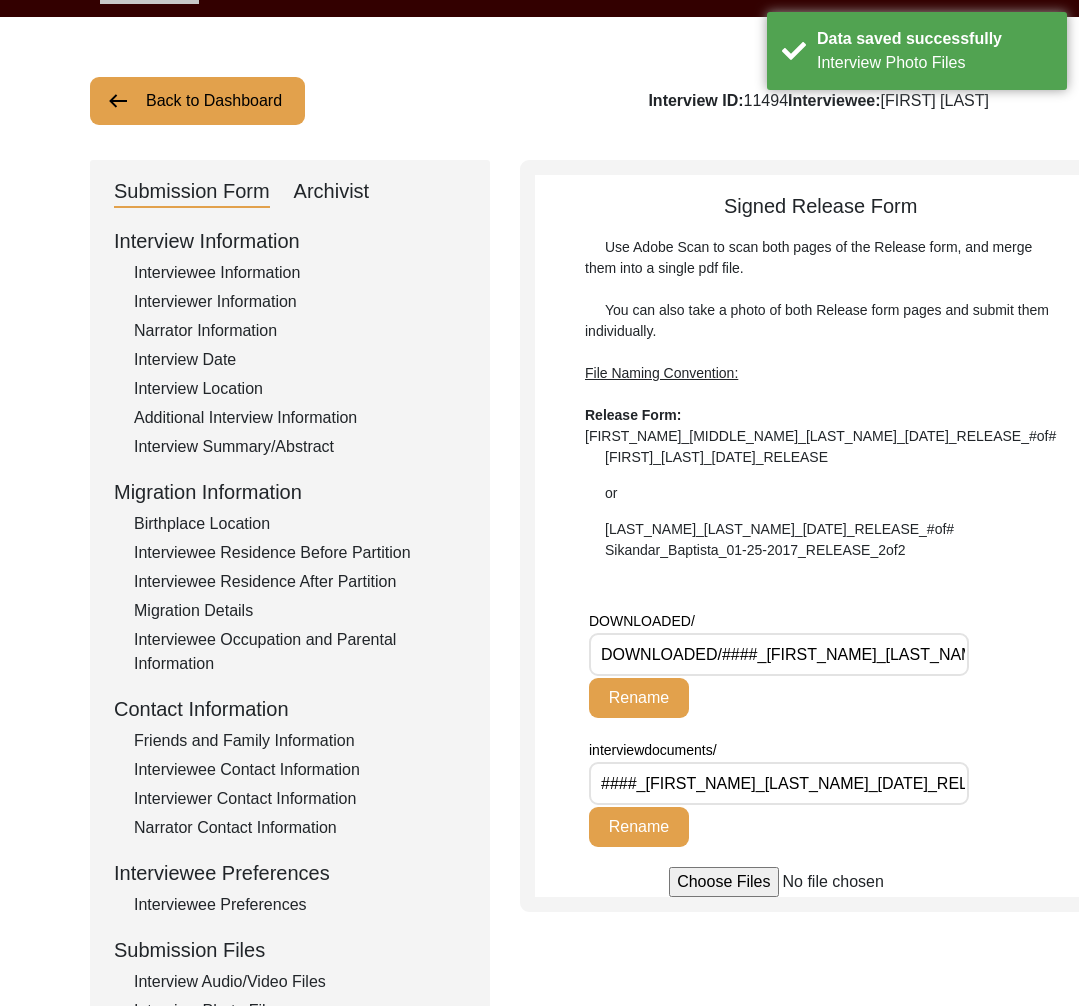 scroll, scrollTop: 0, scrollLeft: 0, axis: both 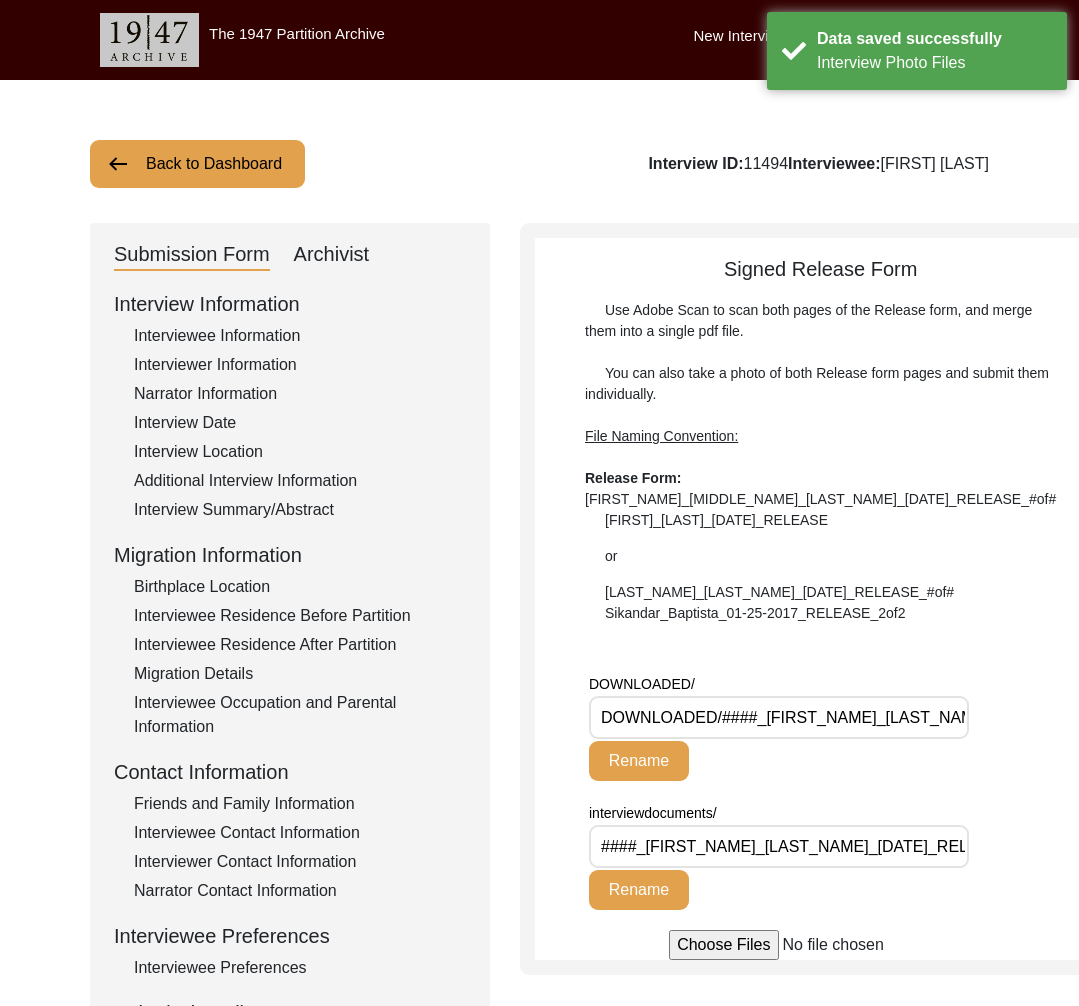click on "Back to Dashboard" 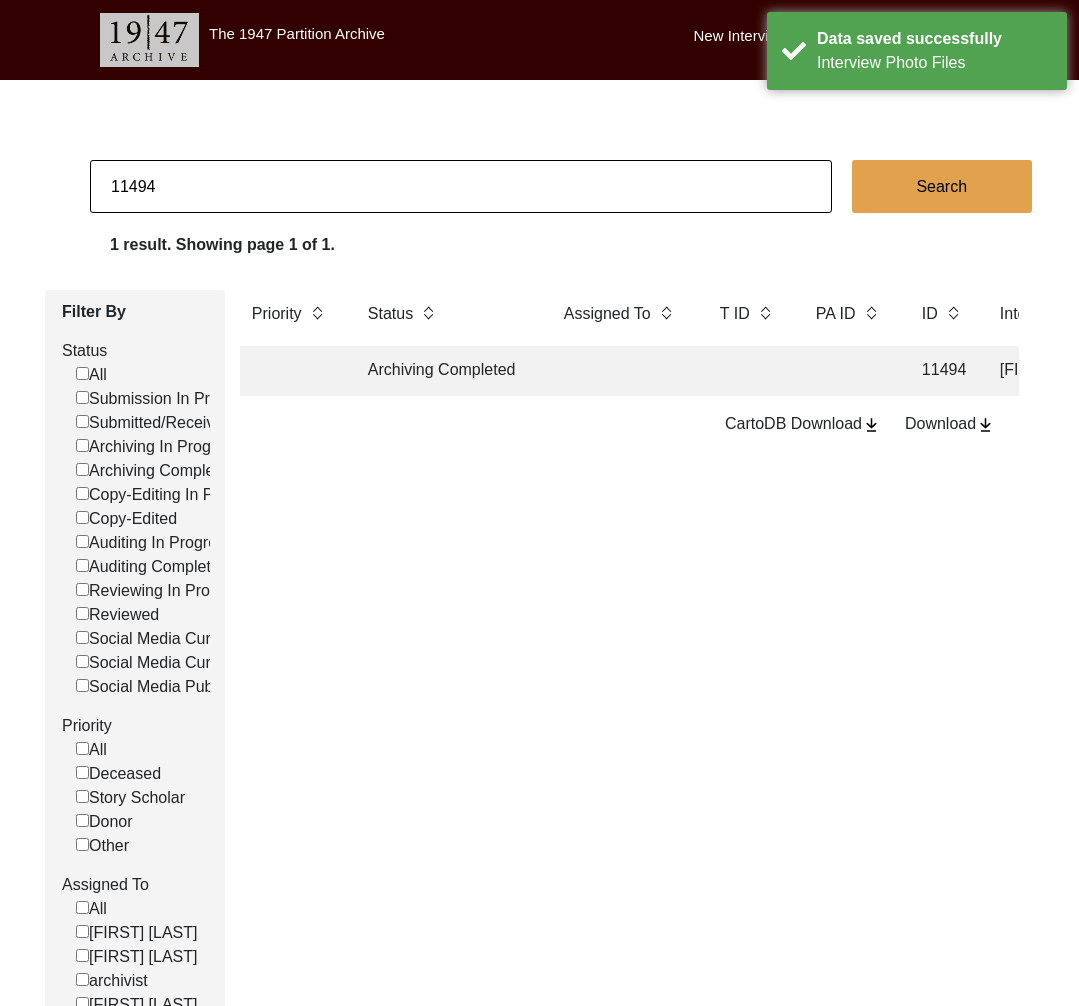 drag, startPoint x: 146, startPoint y: 188, endPoint x: 168, endPoint y: 189, distance: 22.022715 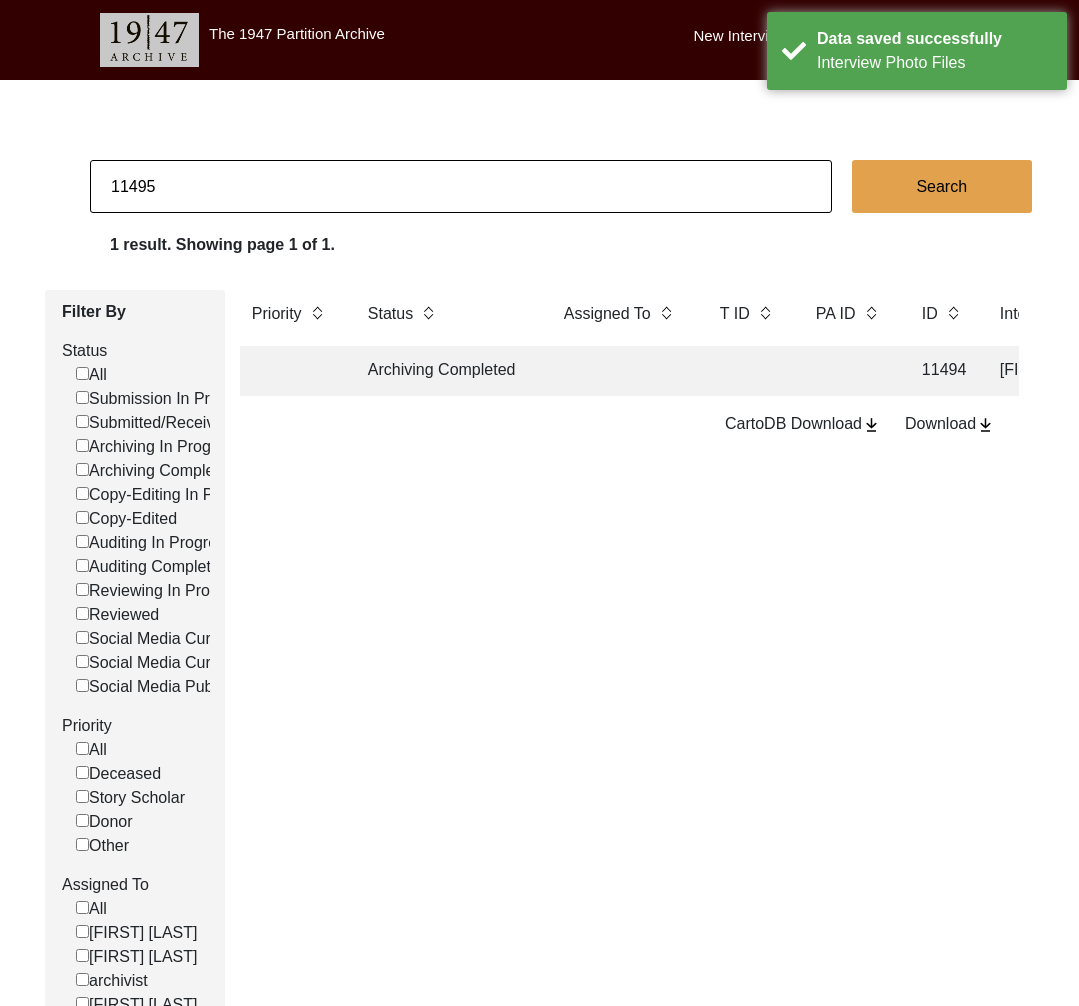 type on "11495" 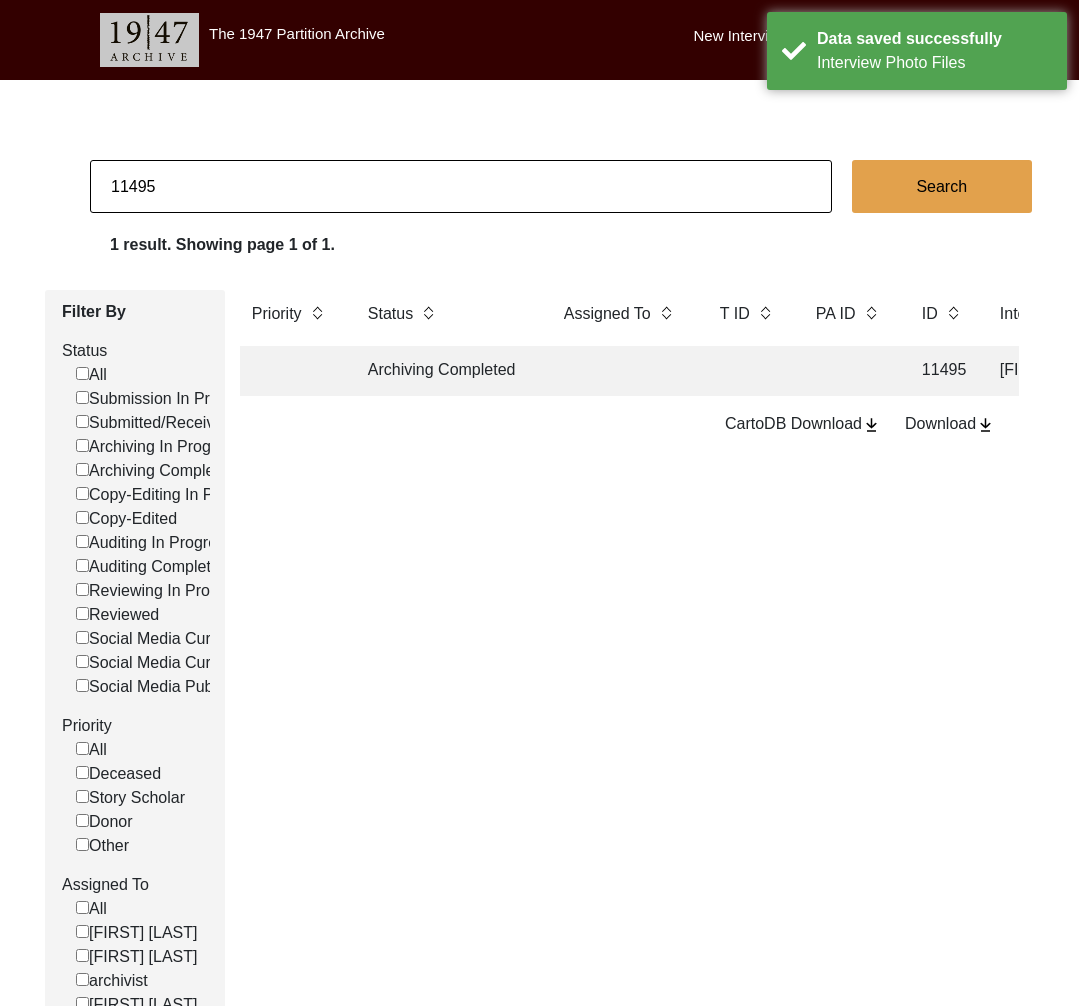 click on "Archiving Completed" 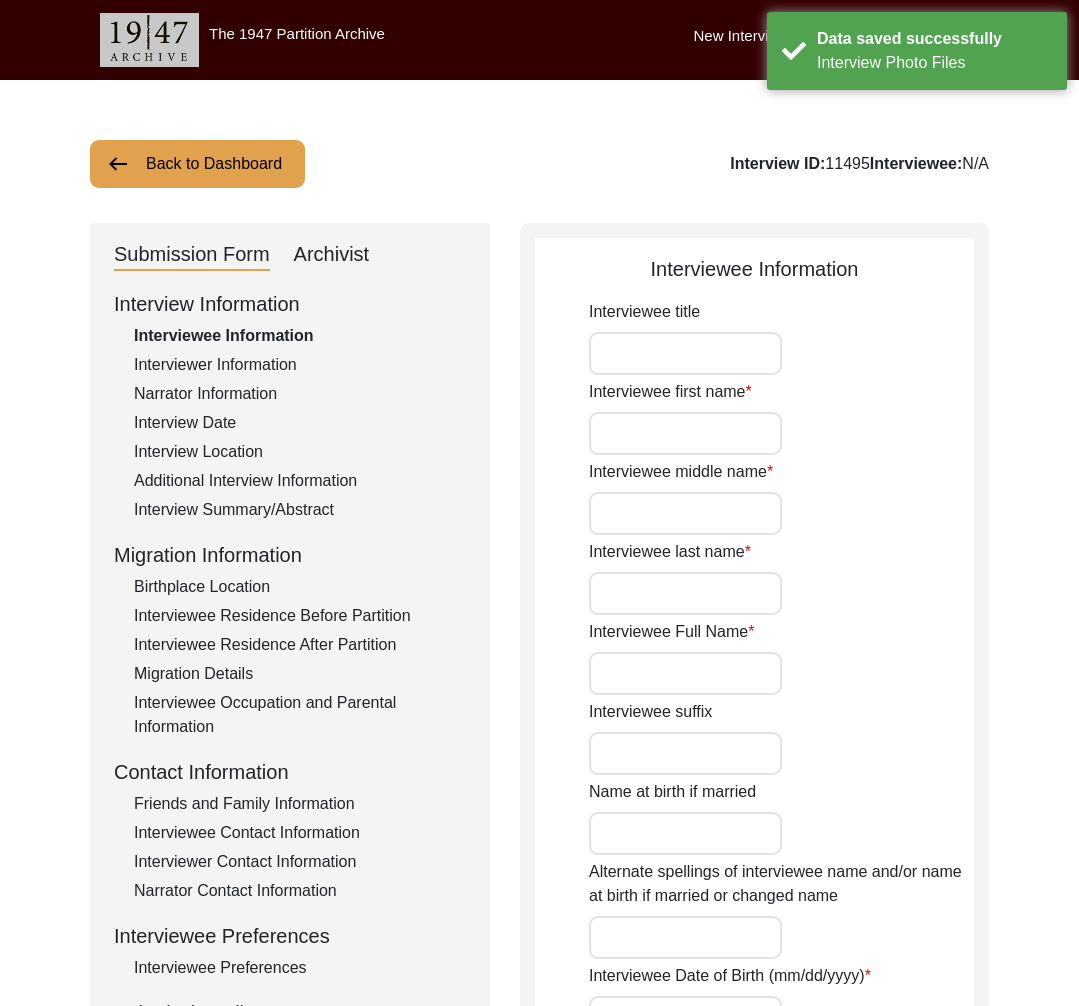 type on "Professor" 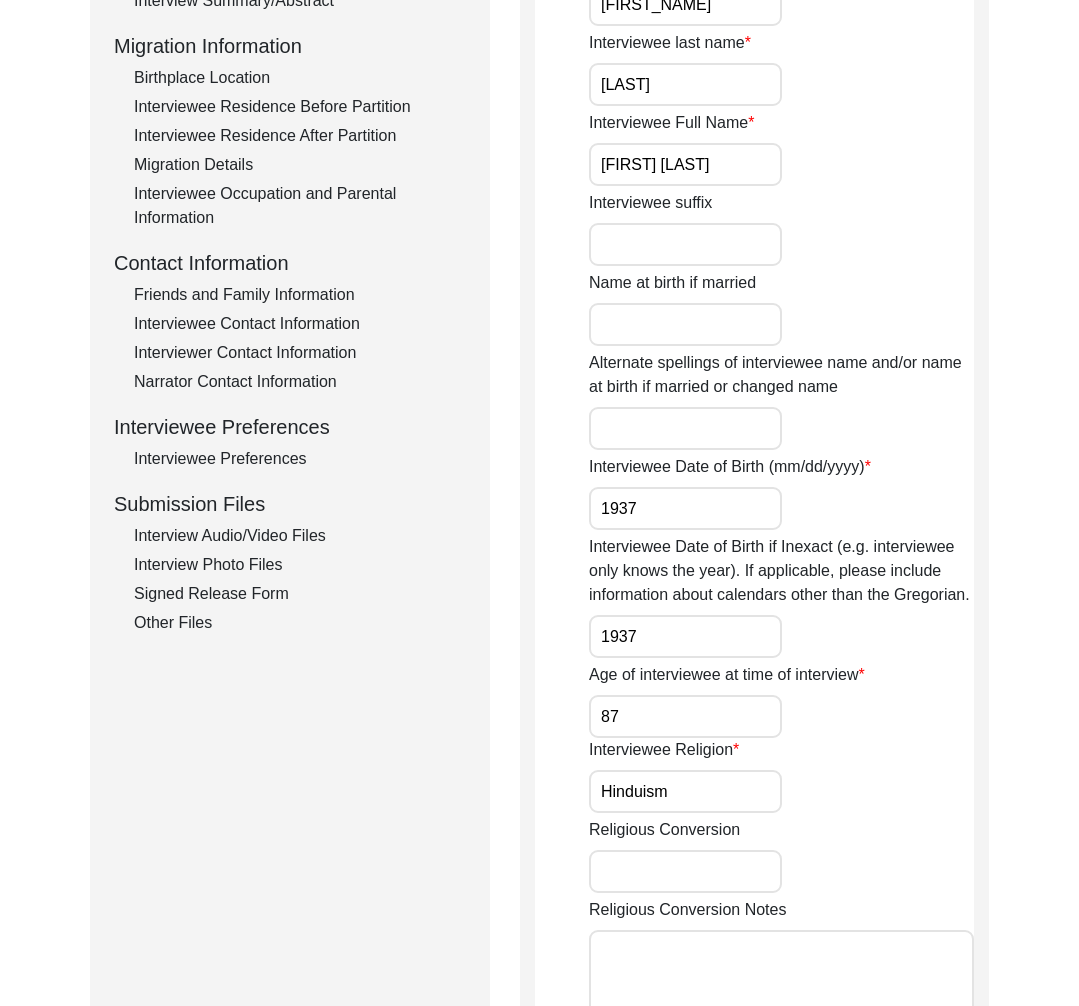 click on "Interview Audio/Video Files" 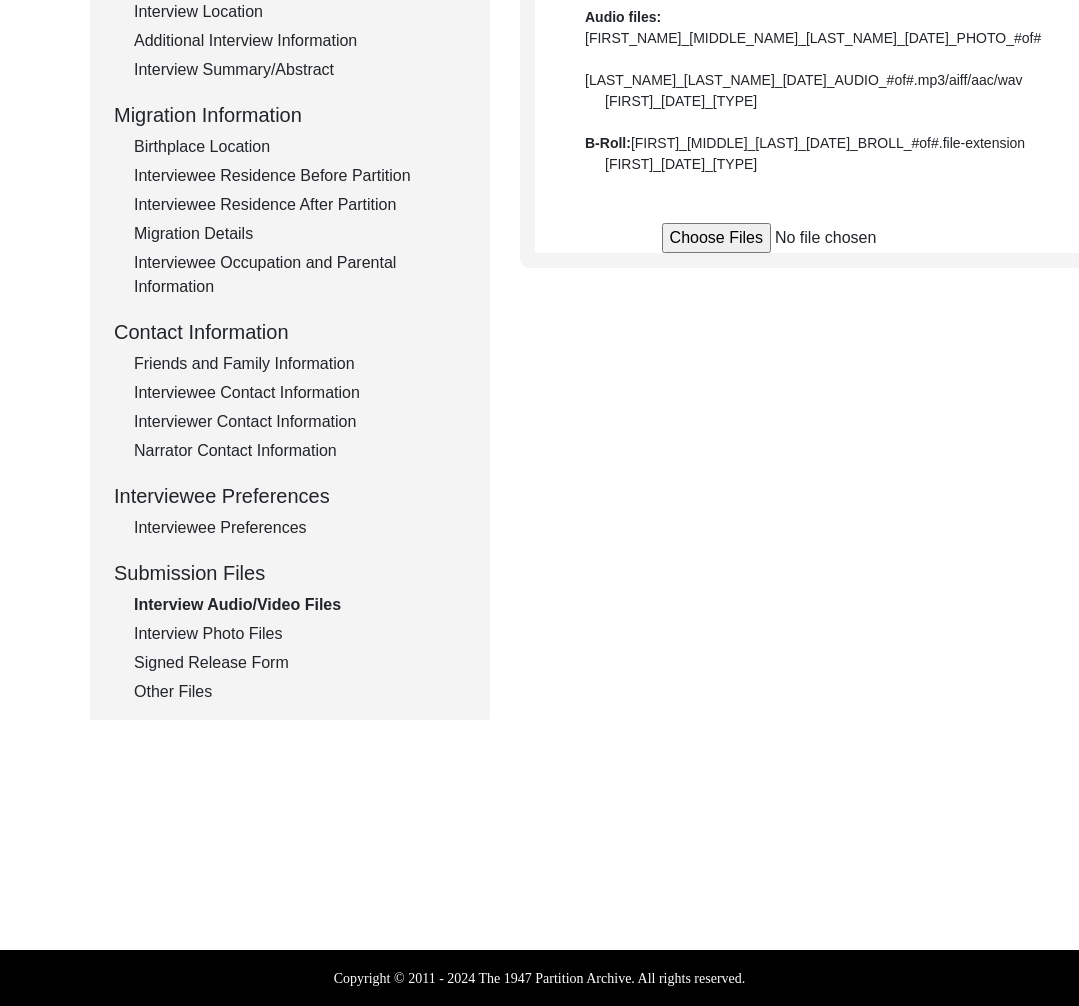 scroll, scrollTop: 509, scrollLeft: 0, axis: vertical 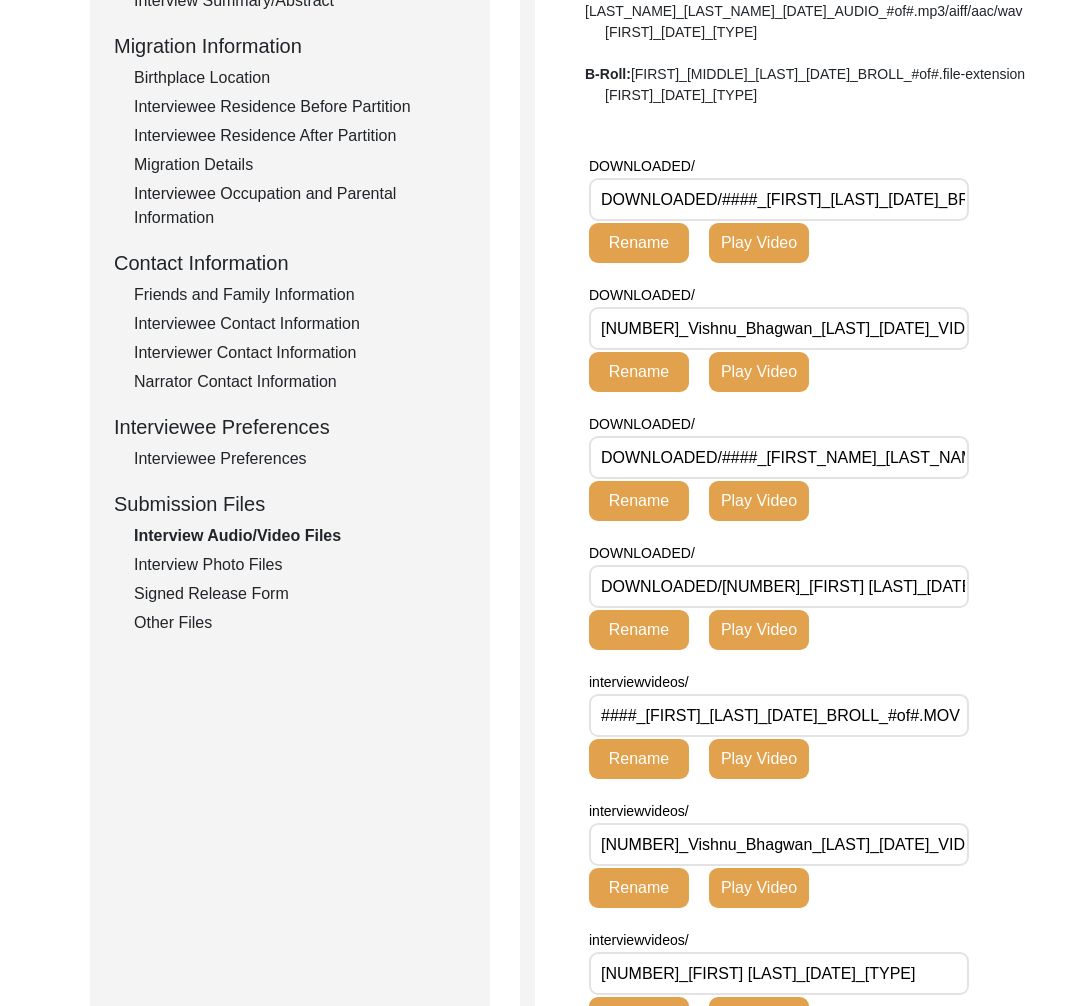 click on "Interview Photo Files" 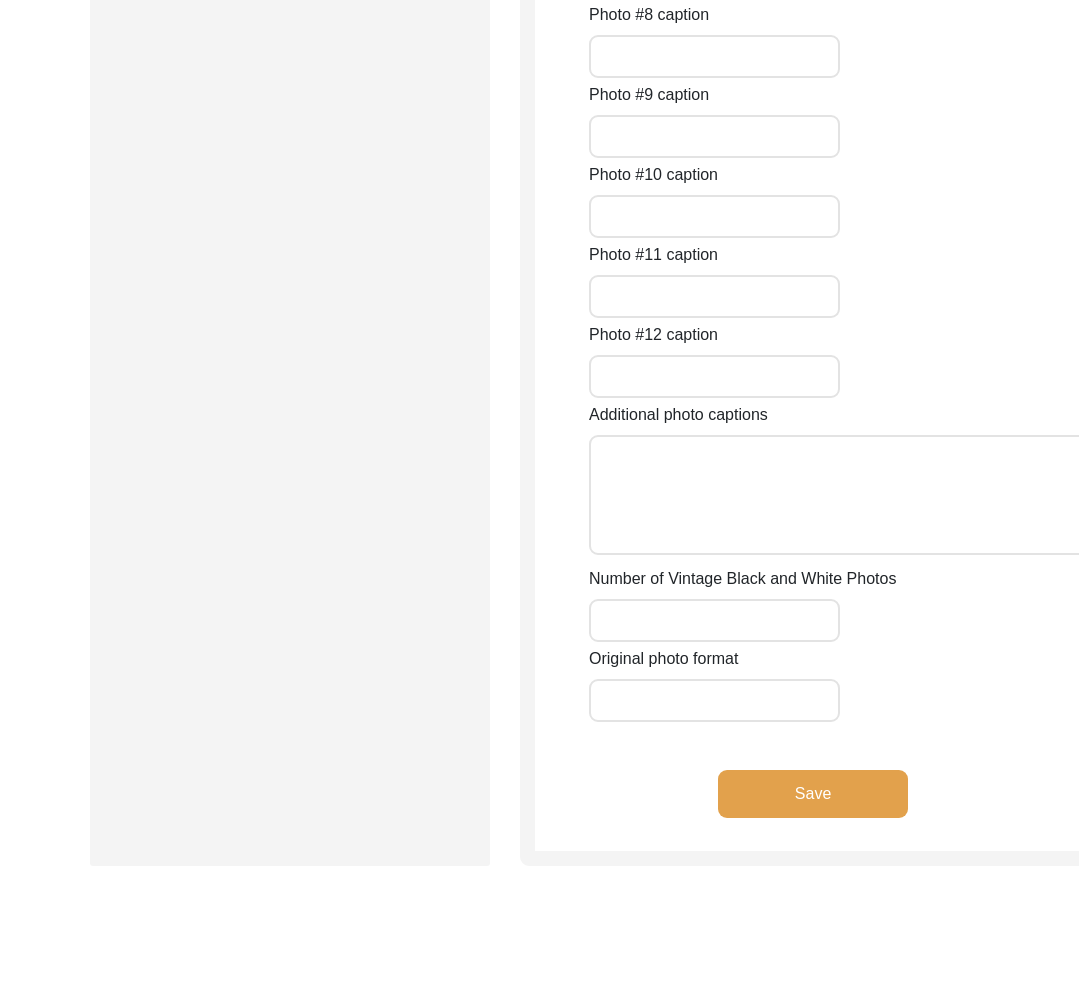 scroll, scrollTop: 2806, scrollLeft: 0, axis: vertical 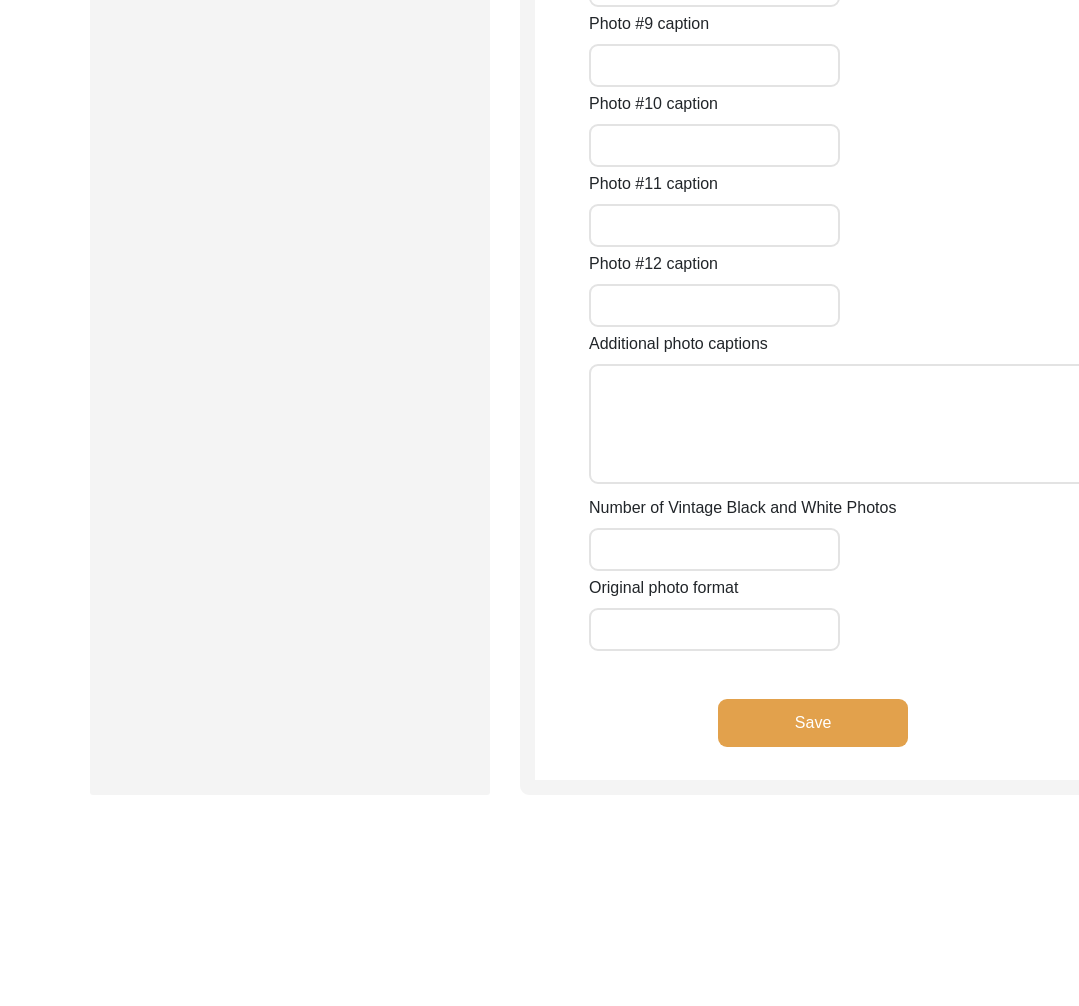 click on "Number of Vintage Black and White Photos" at bounding box center [714, 549] 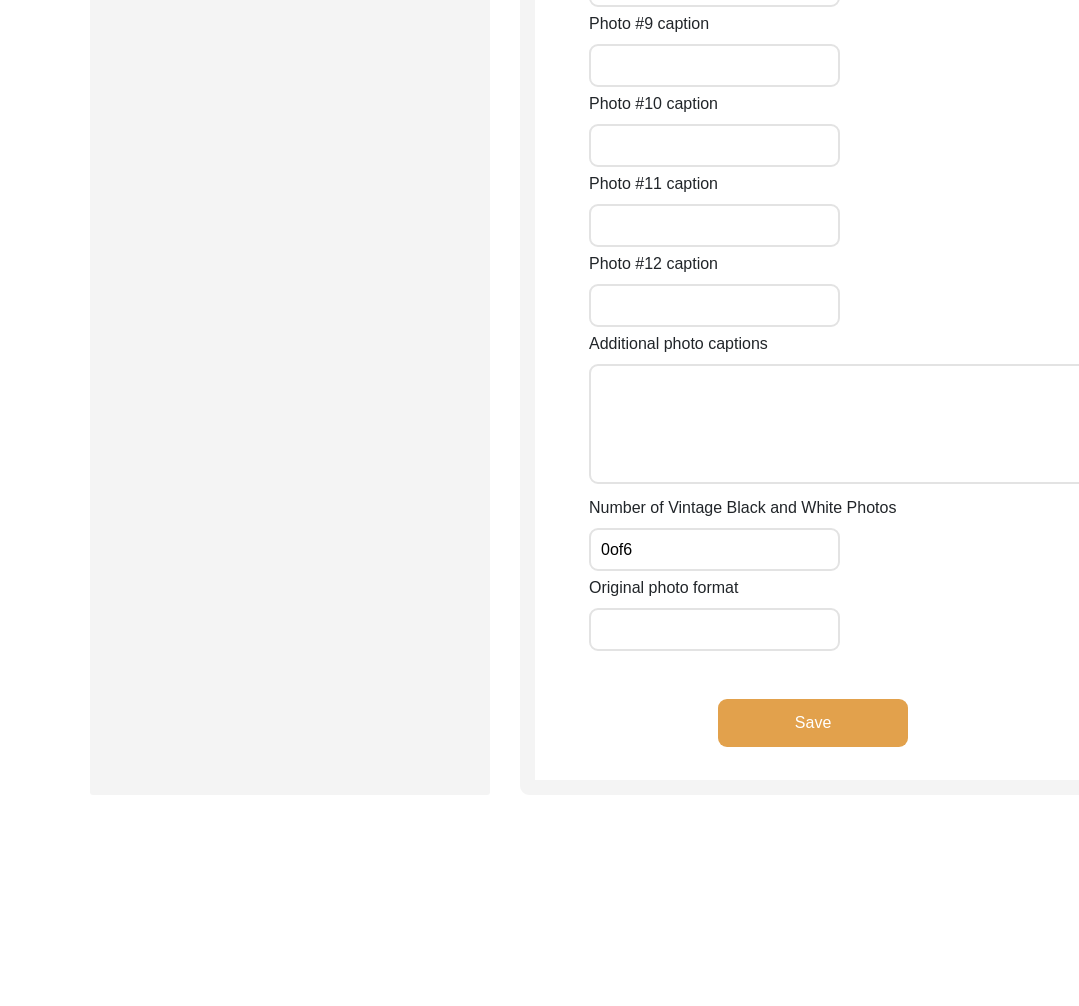 click on "Original photo format" at bounding box center [714, 629] 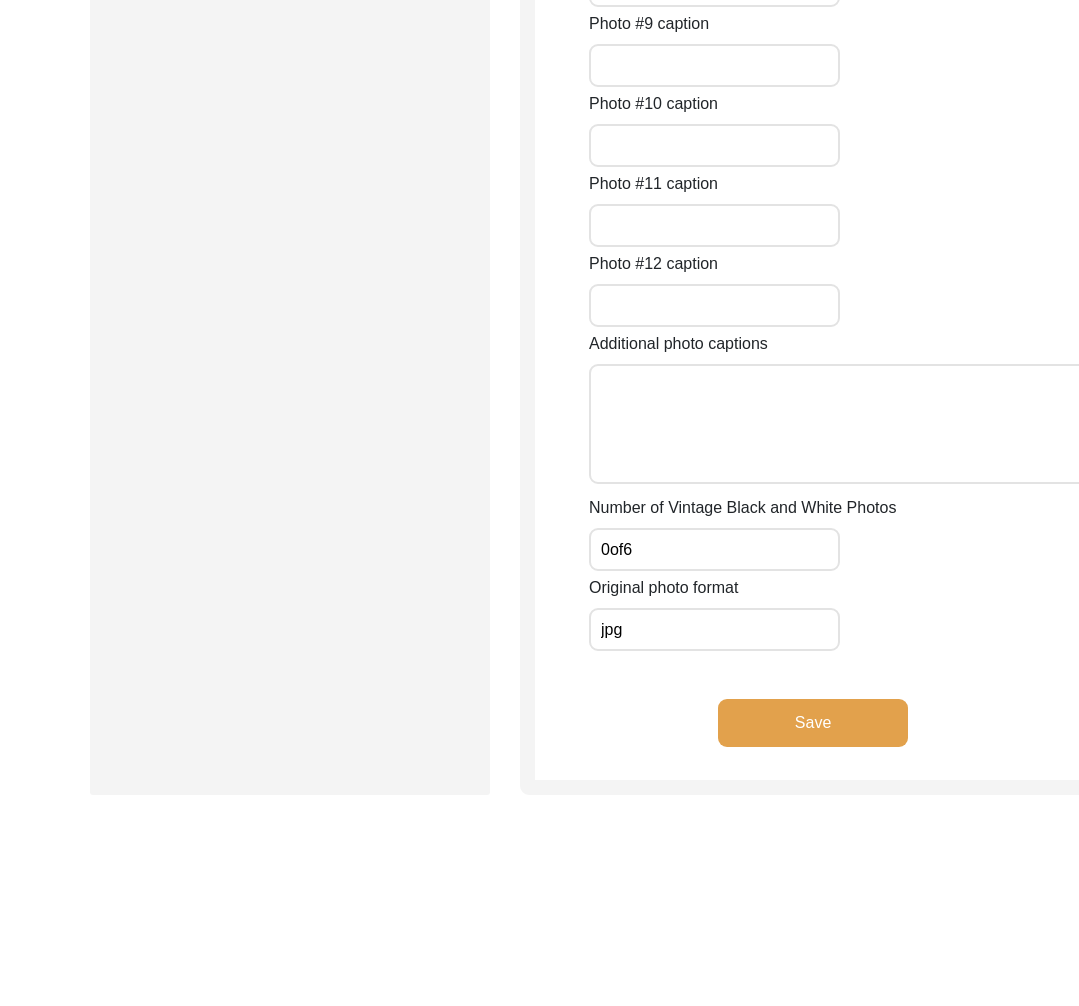 click on "Save" 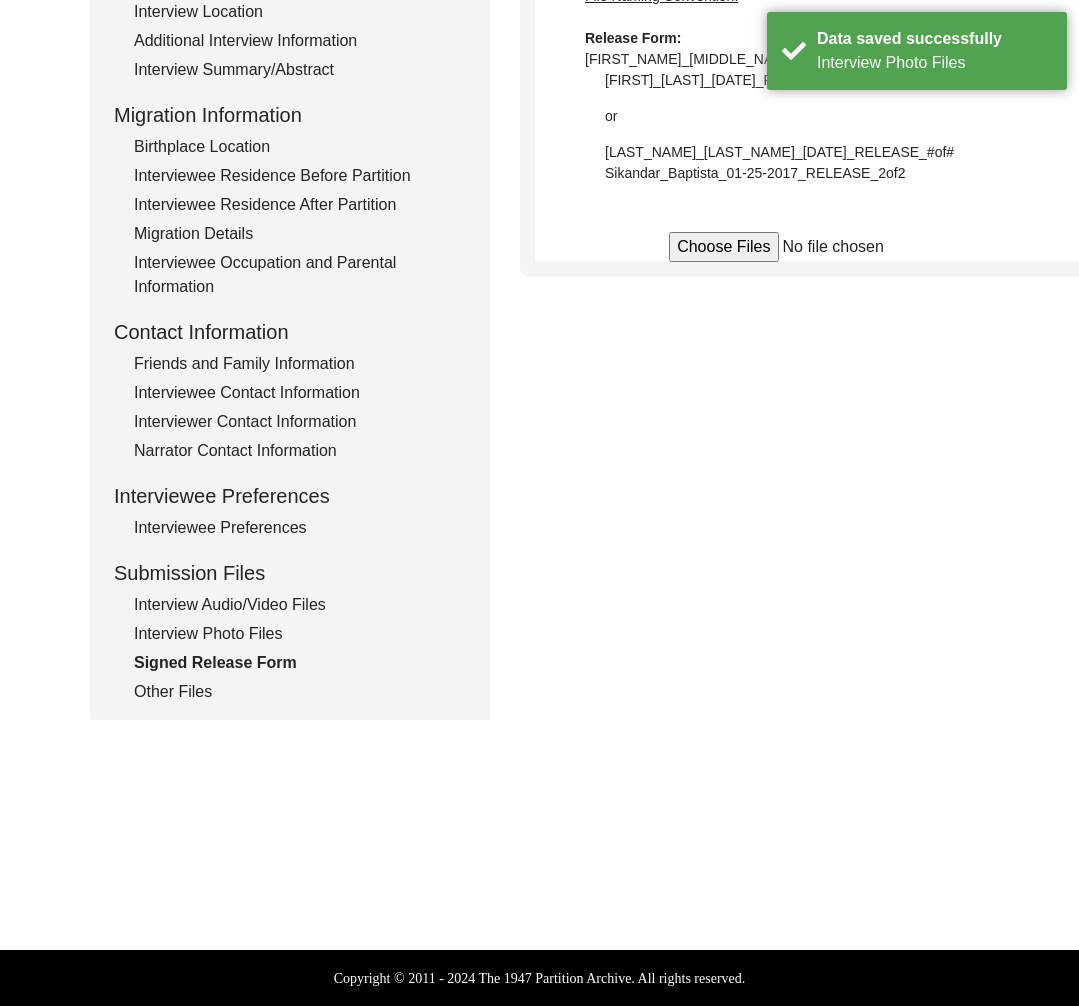 scroll, scrollTop: 0, scrollLeft: 0, axis: both 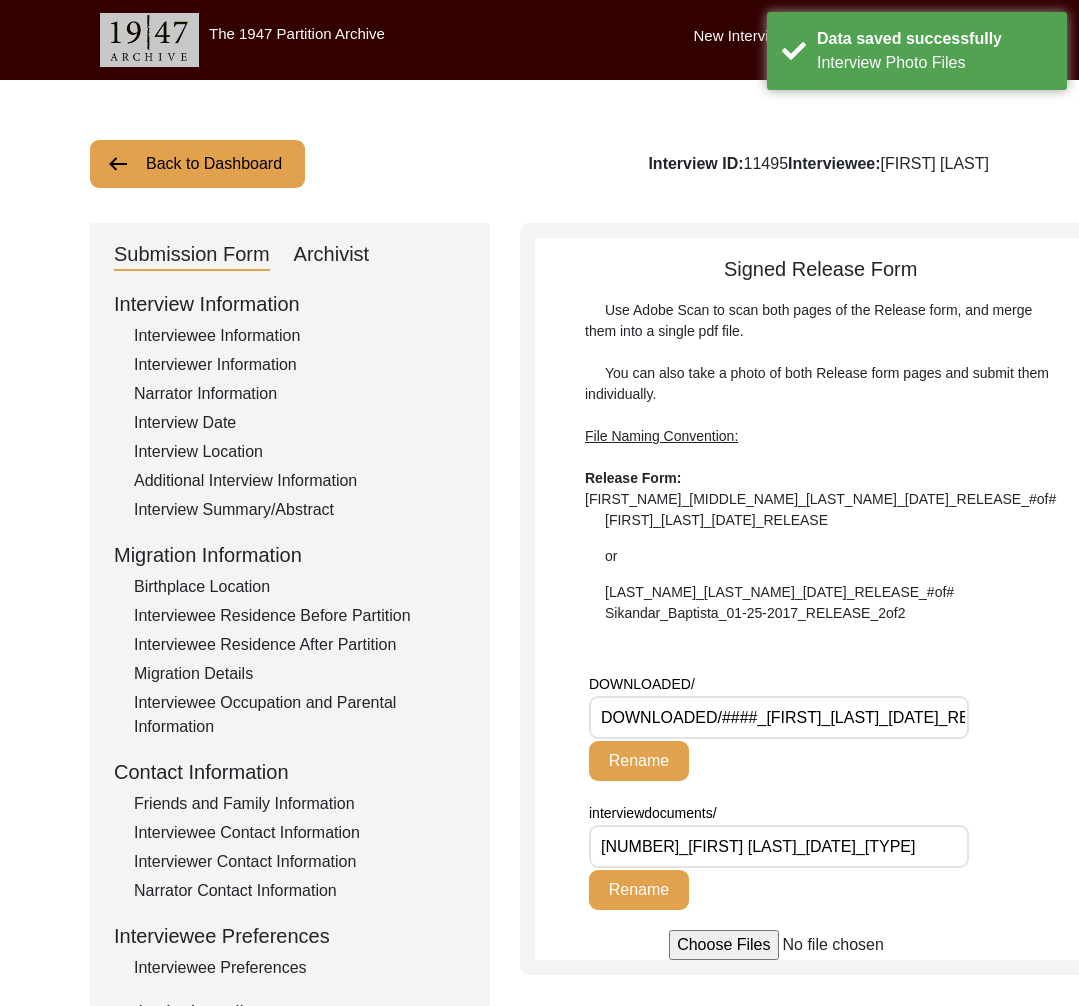 click on "Archivist" 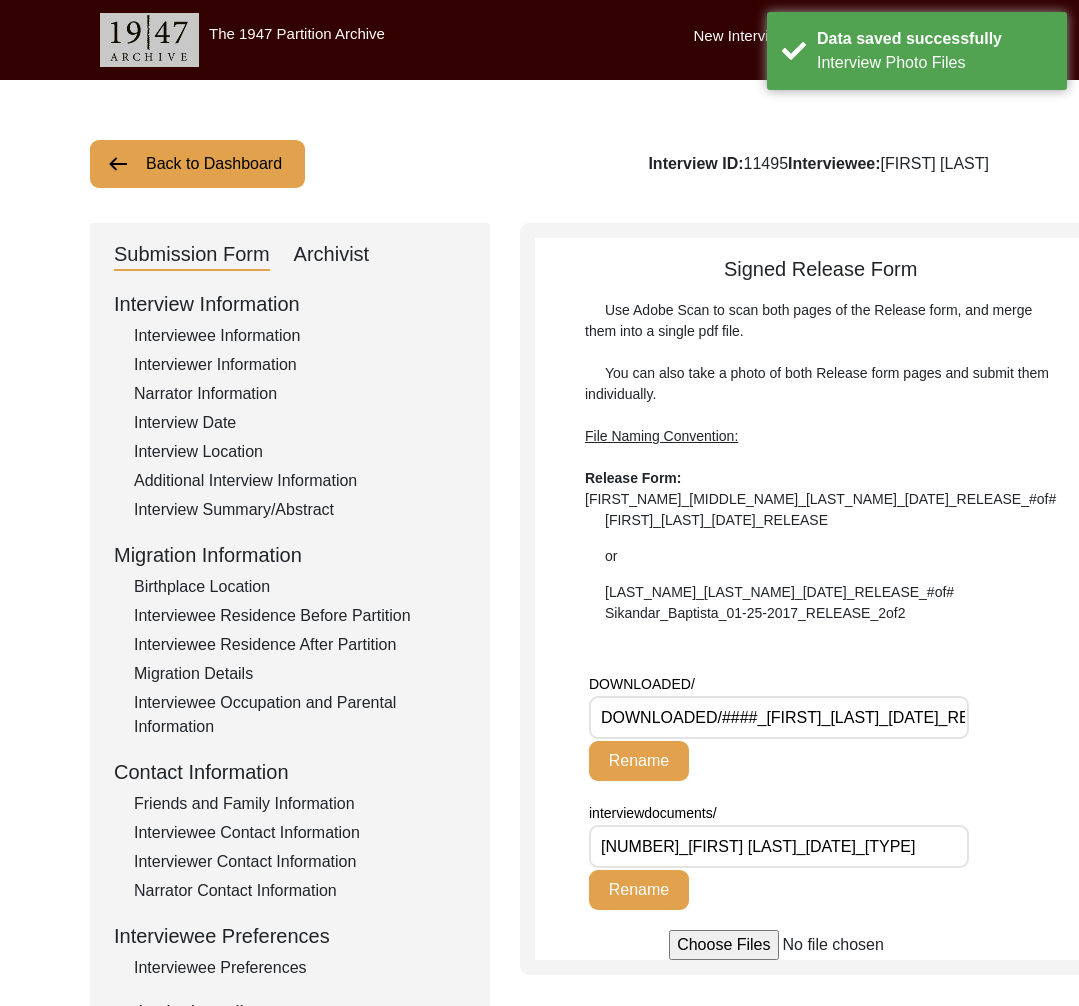 select on "Archiving Completed" 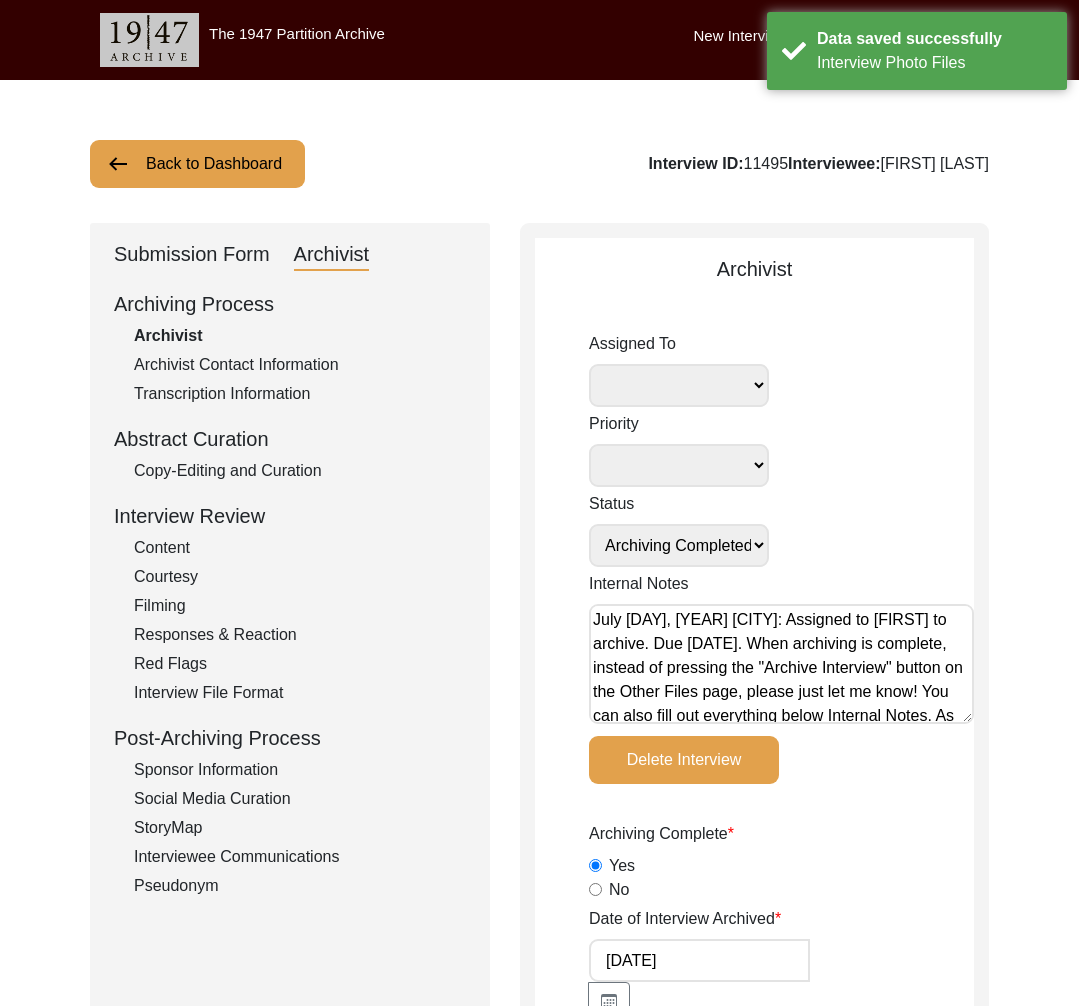 scroll, scrollTop: 80, scrollLeft: 0, axis: vertical 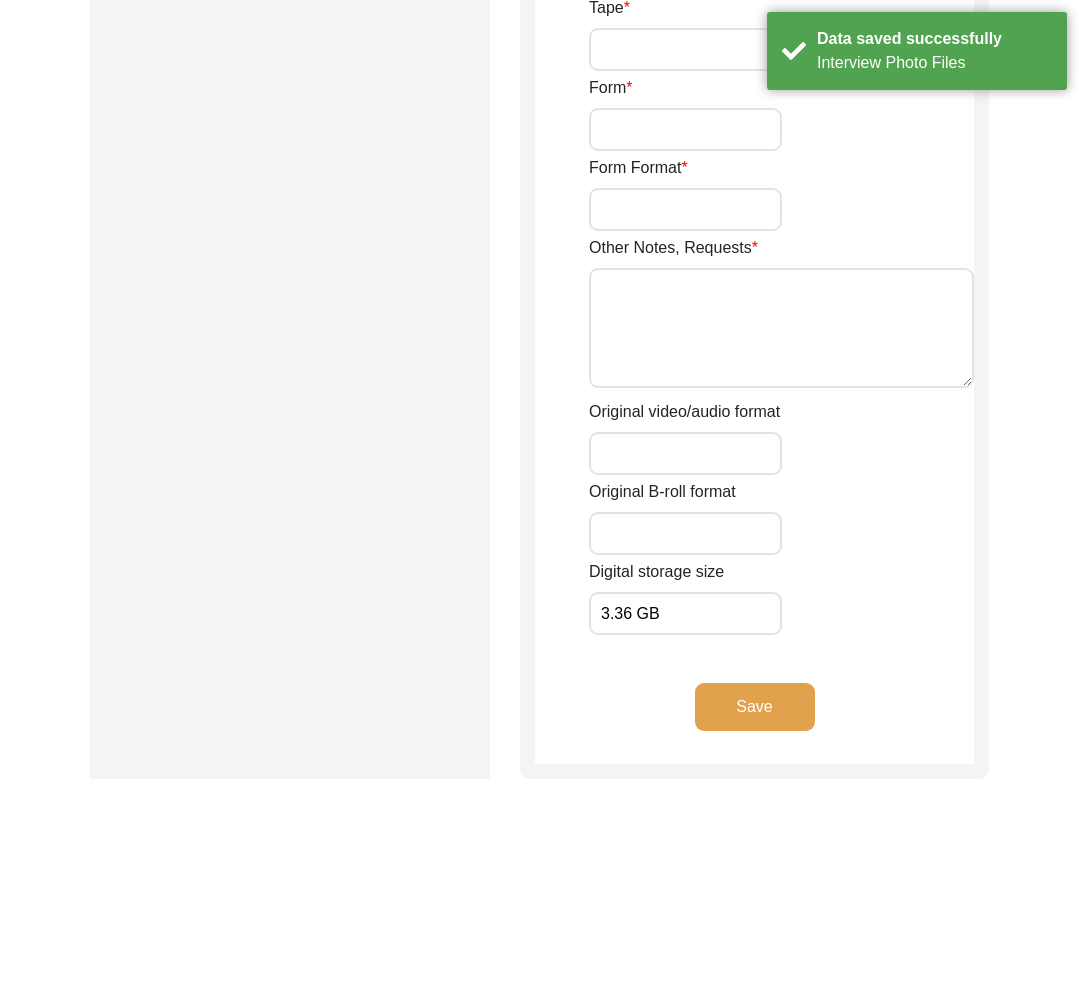 click on "Original video/audio format" at bounding box center (685, 453) 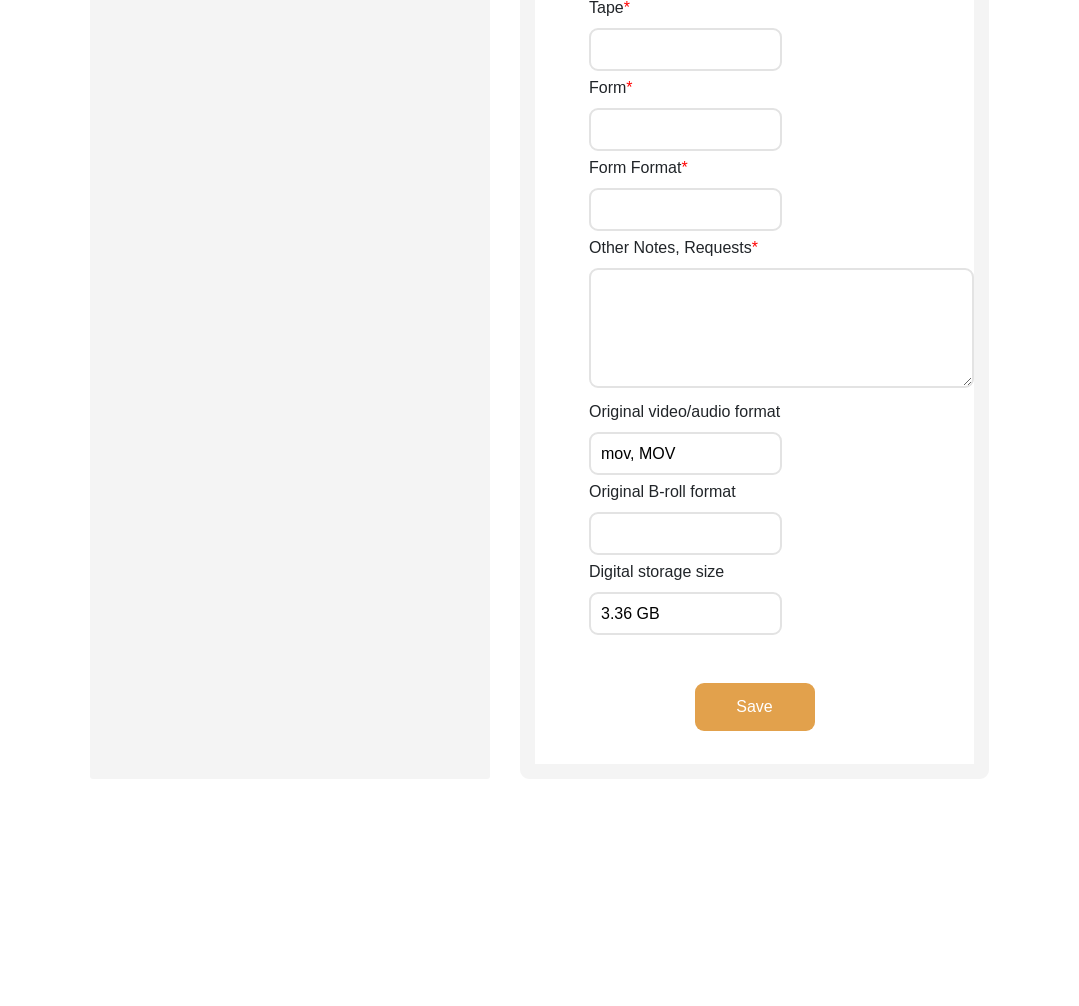 type on "mov, MOV" 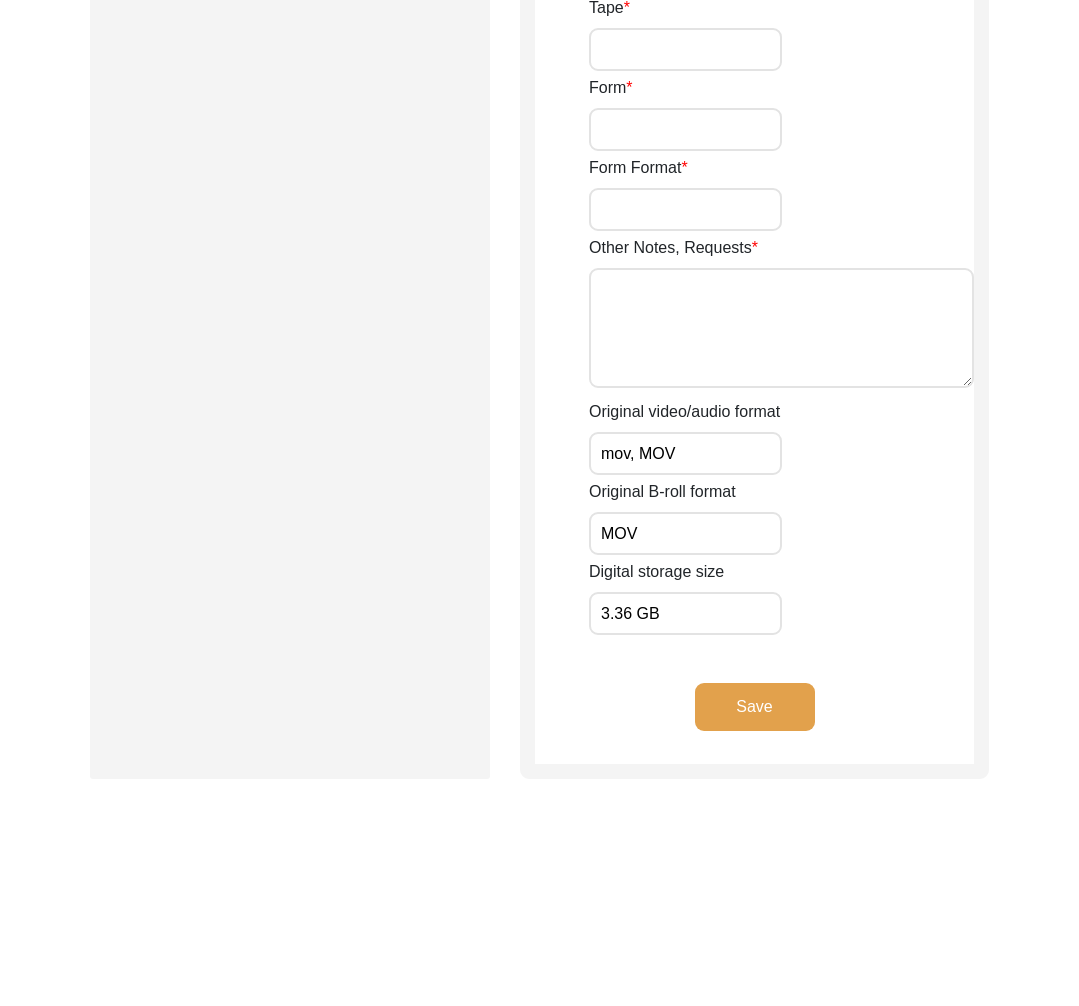type on "MOV" 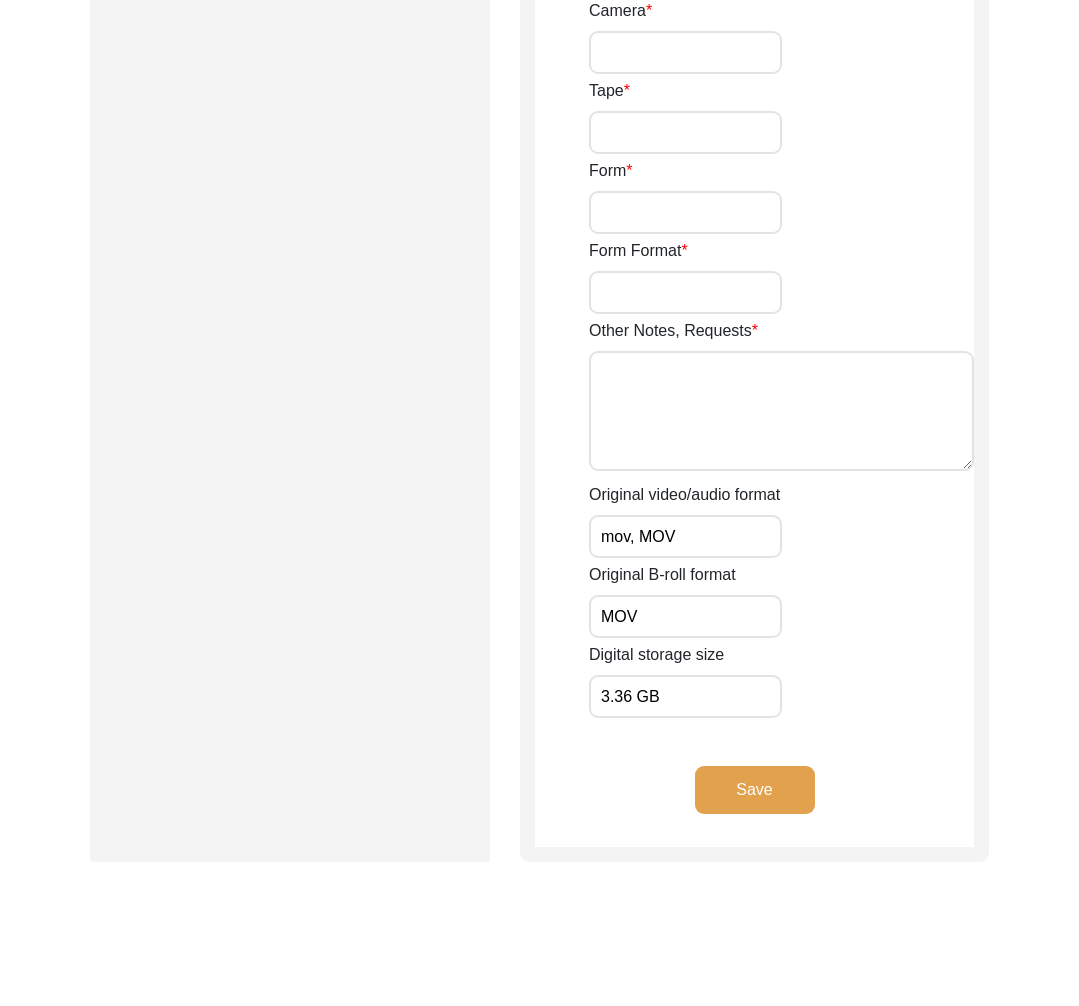 scroll, scrollTop: 3021, scrollLeft: 0, axis: vertical 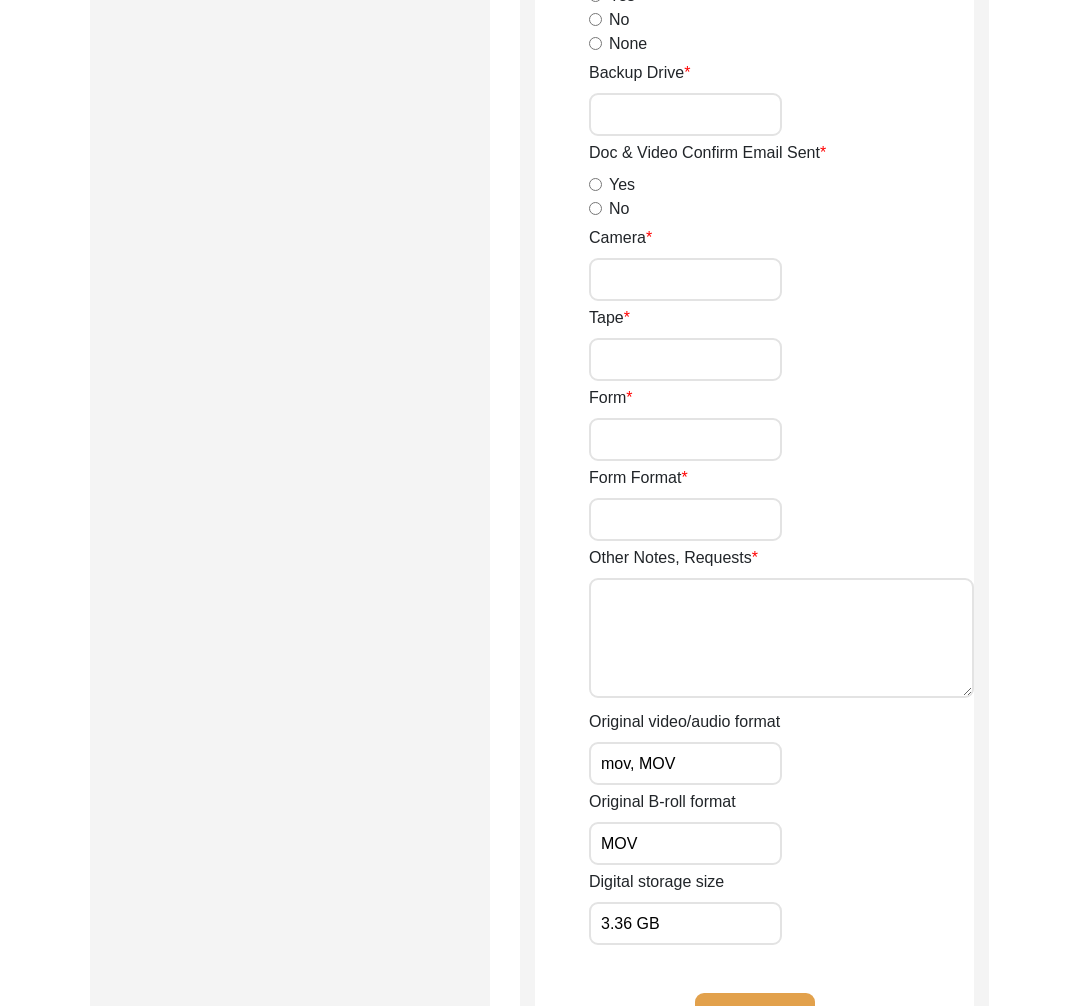click on "No" 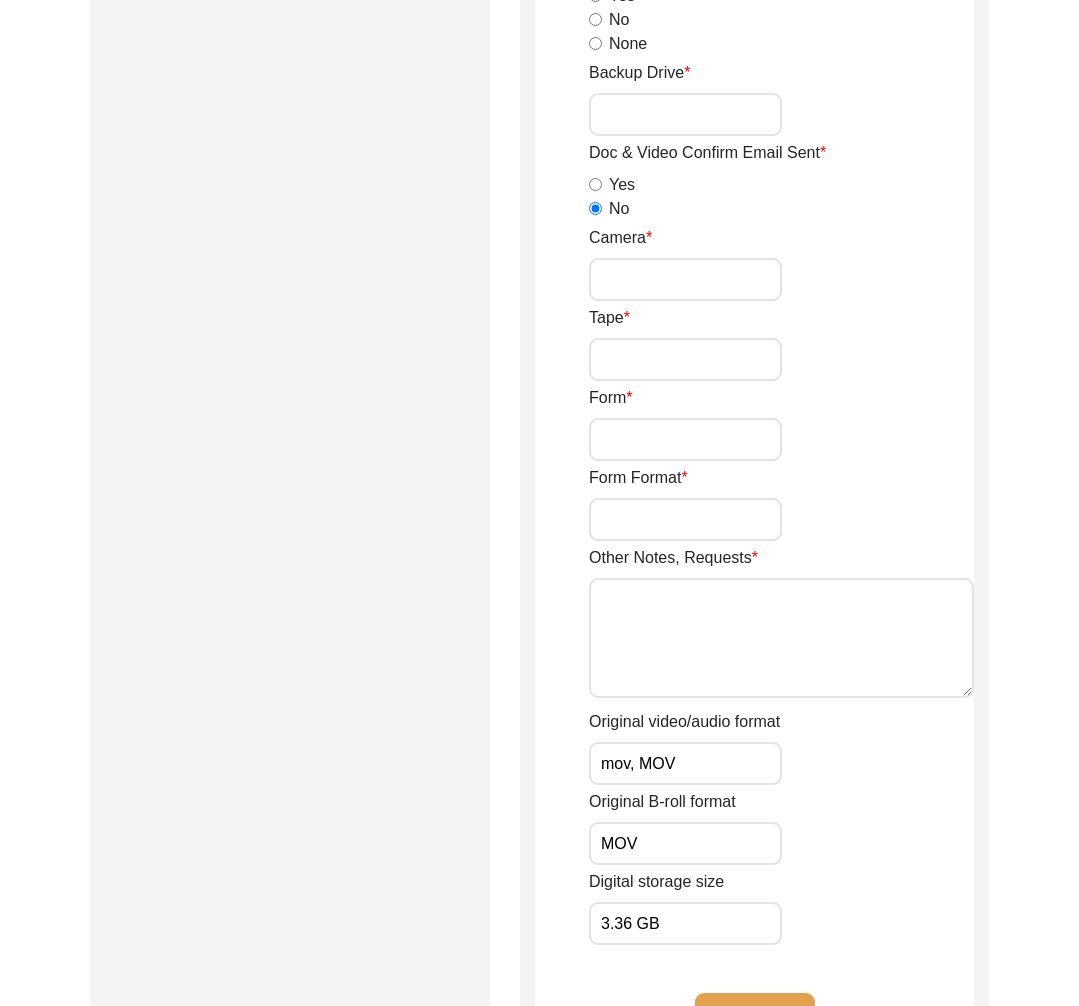 scroll, scrollTop: 2944, scrollLeft: 0, axis: vertical 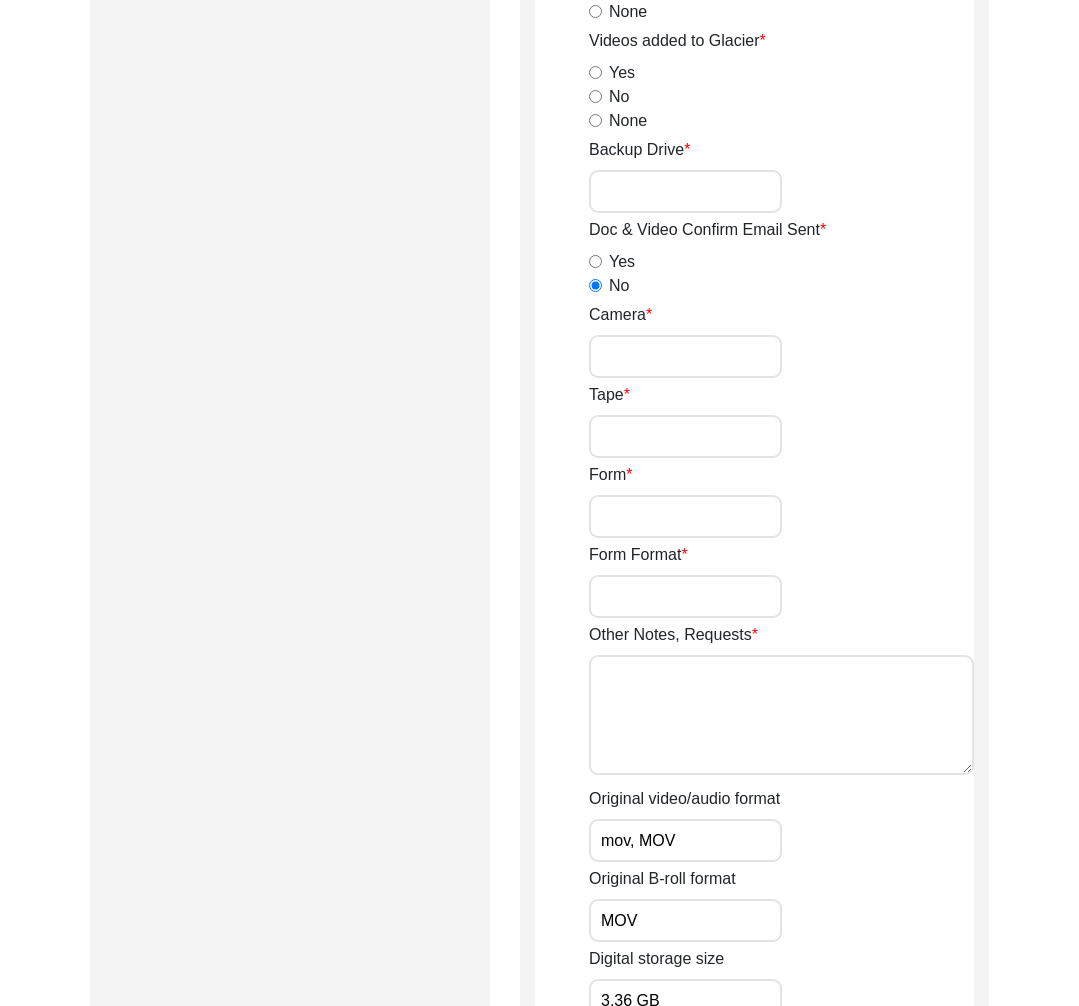 click on "Backup Drive" at bounding box center [685, 191] 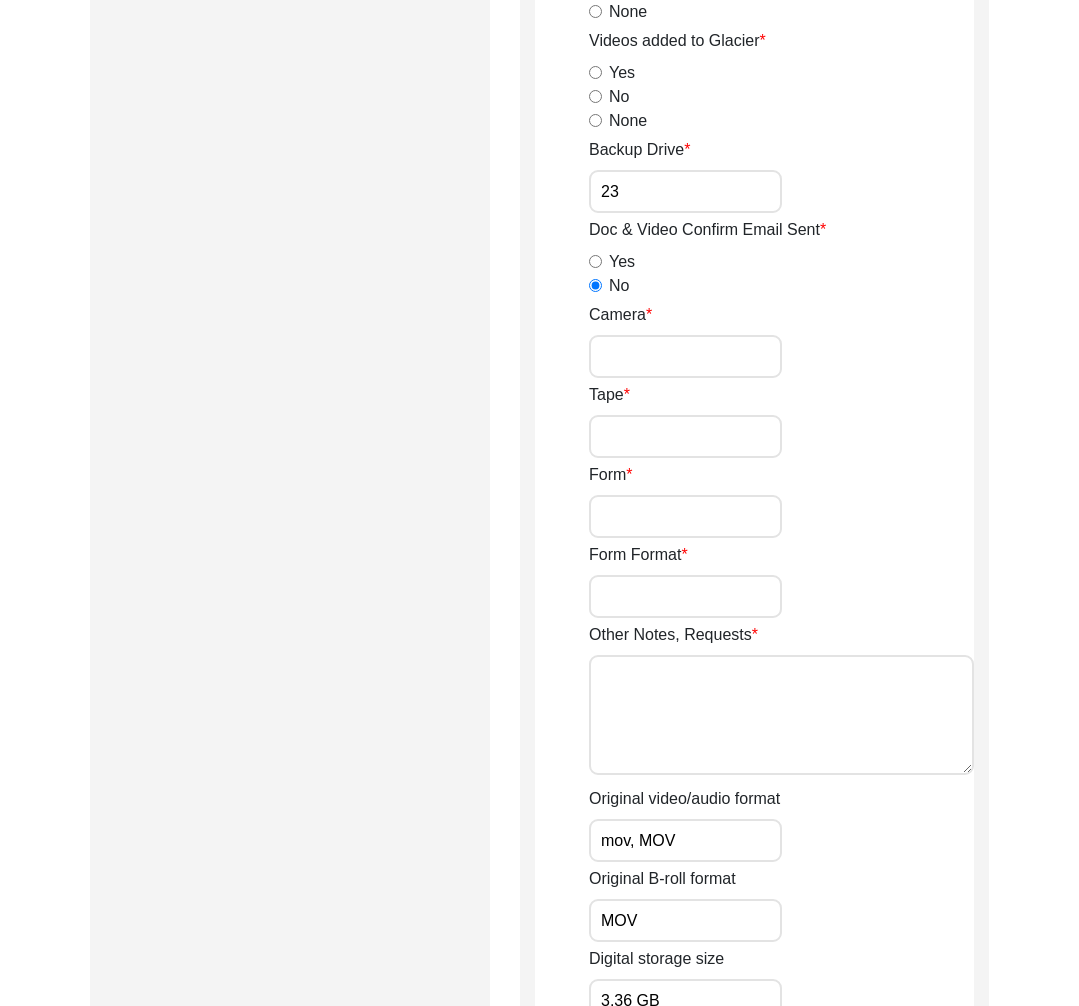 type on "23" 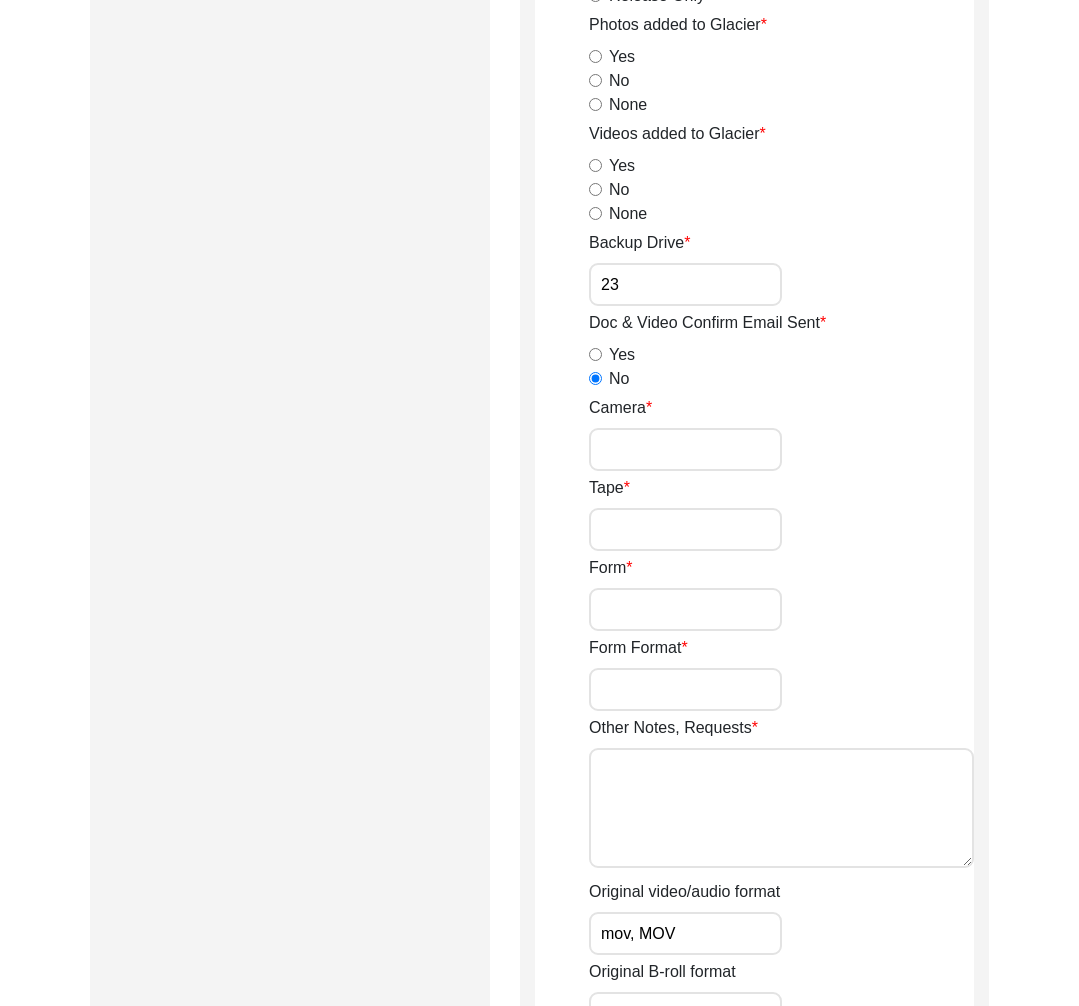 scroll, scrollTop: 2784, scrollLeft: 0, axis: vertical 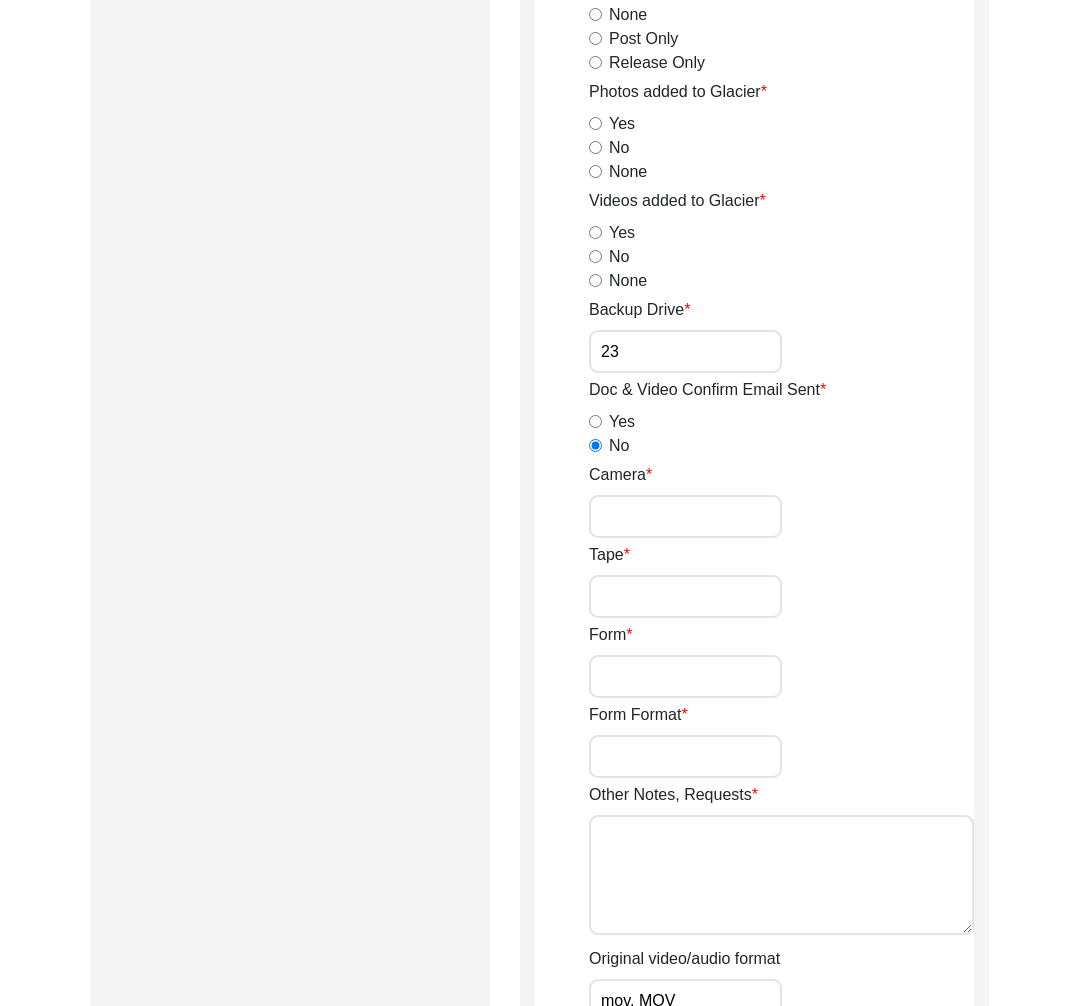 click on "No" 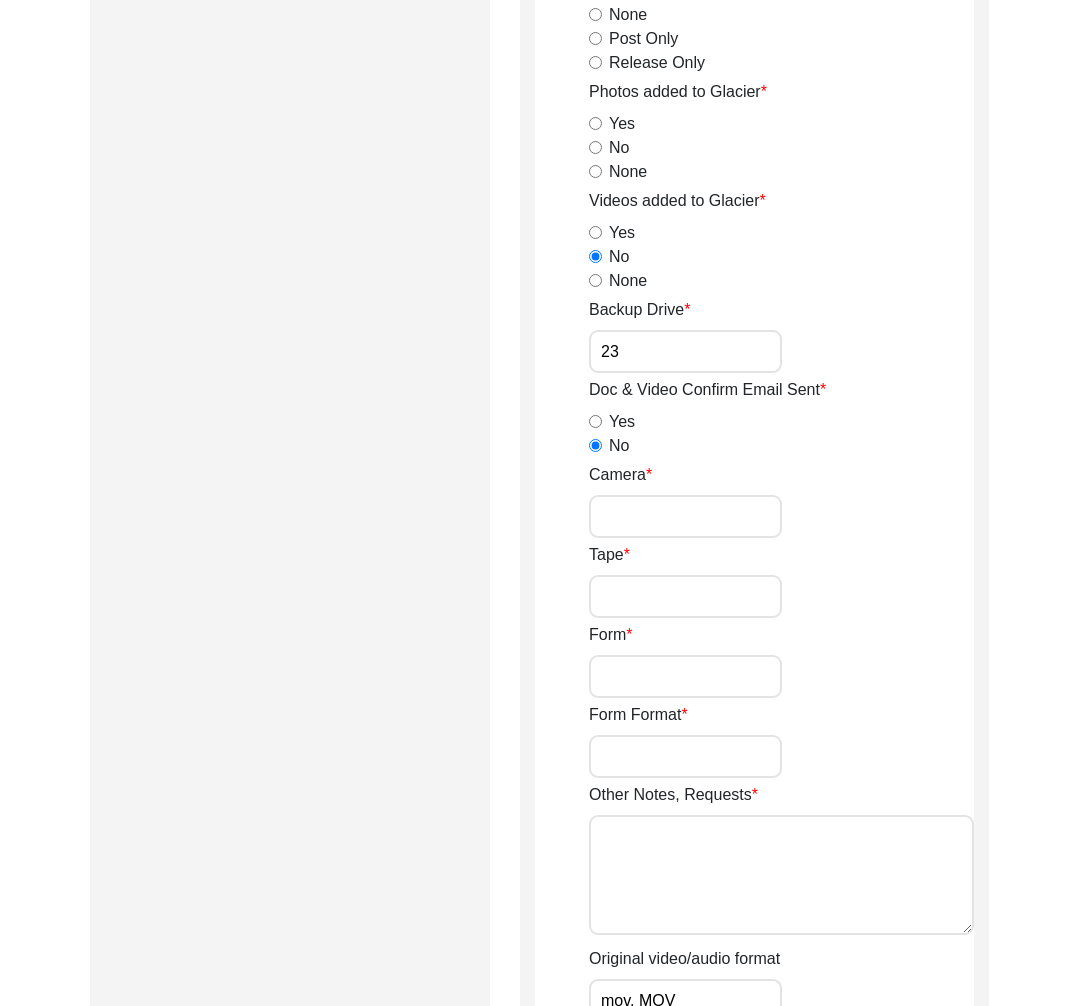click on "Yes" 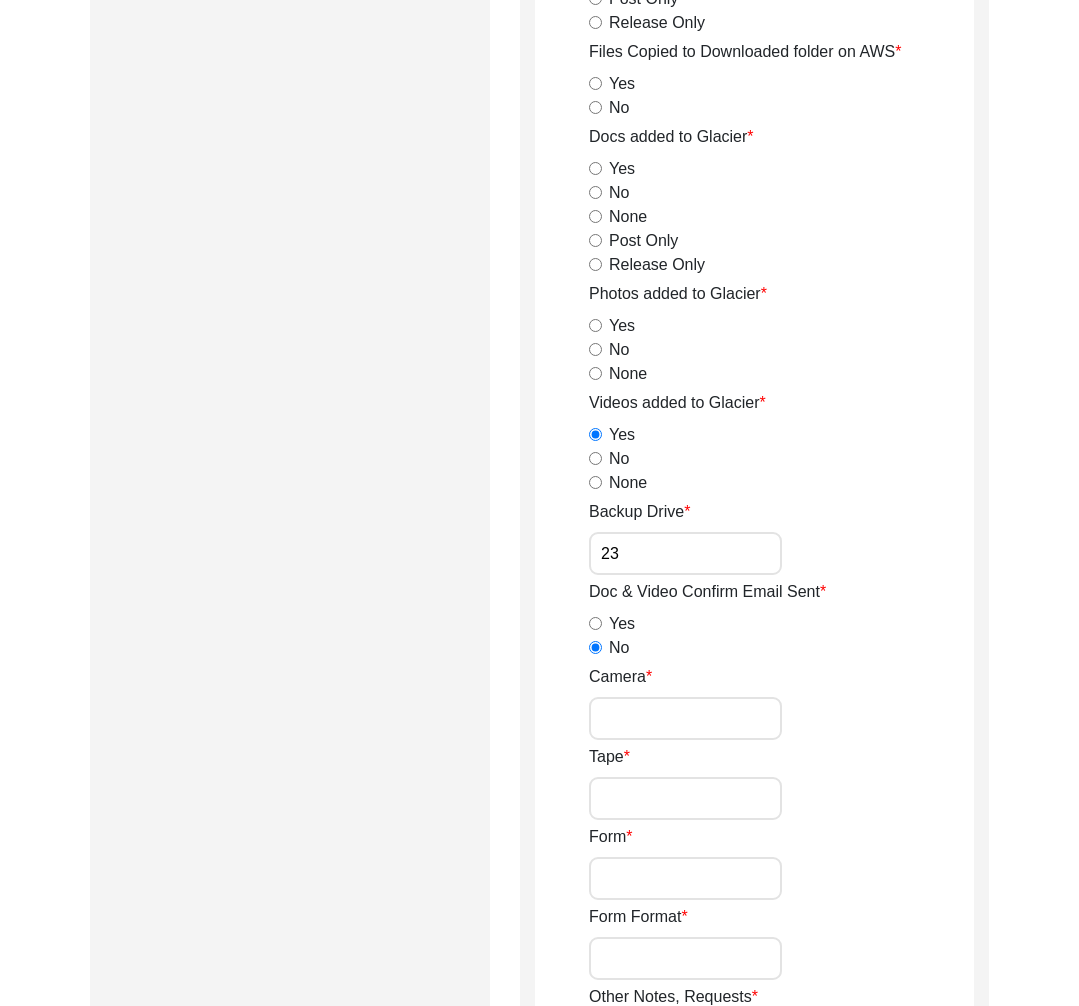 scroll, scrollTop: 2516, scrollLeft: 0, axis: vertical 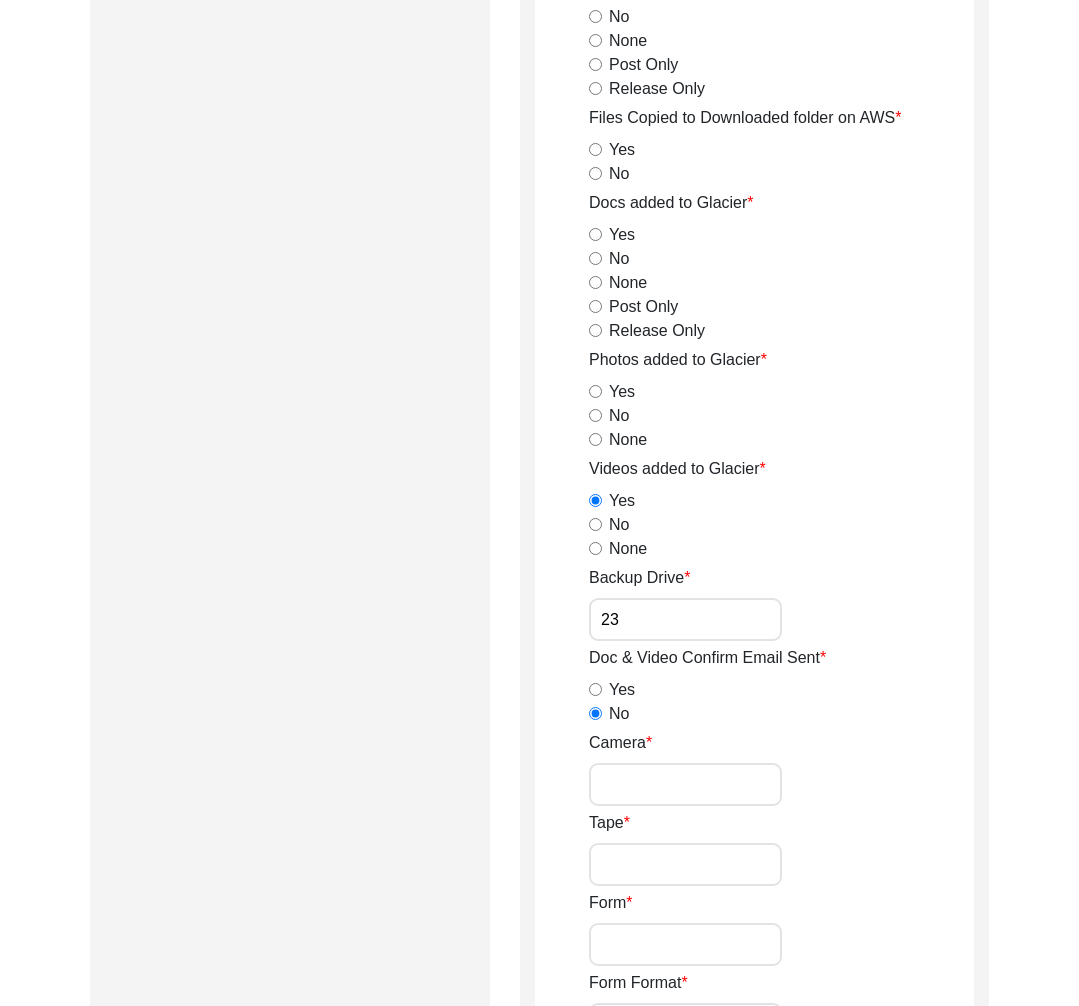 click on "Yes" 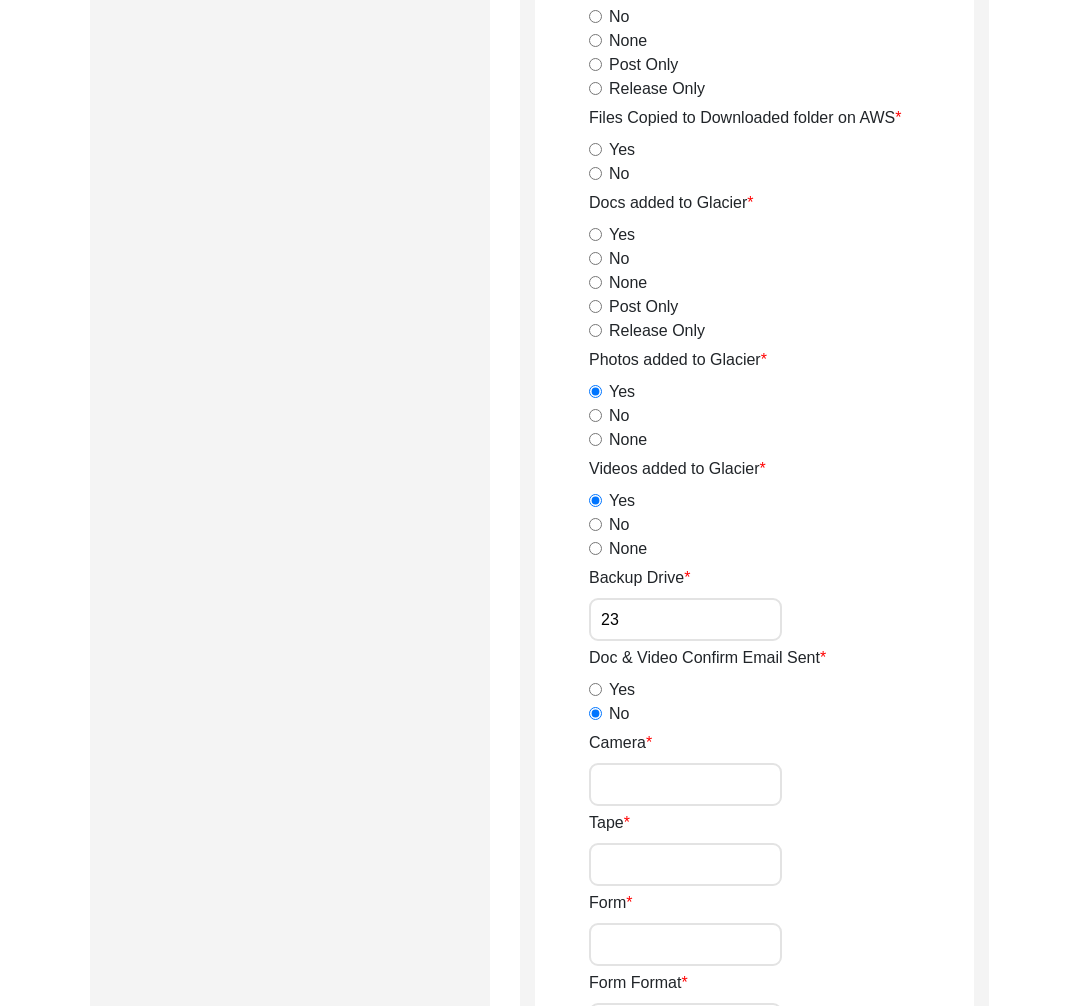 click on "Release Only" 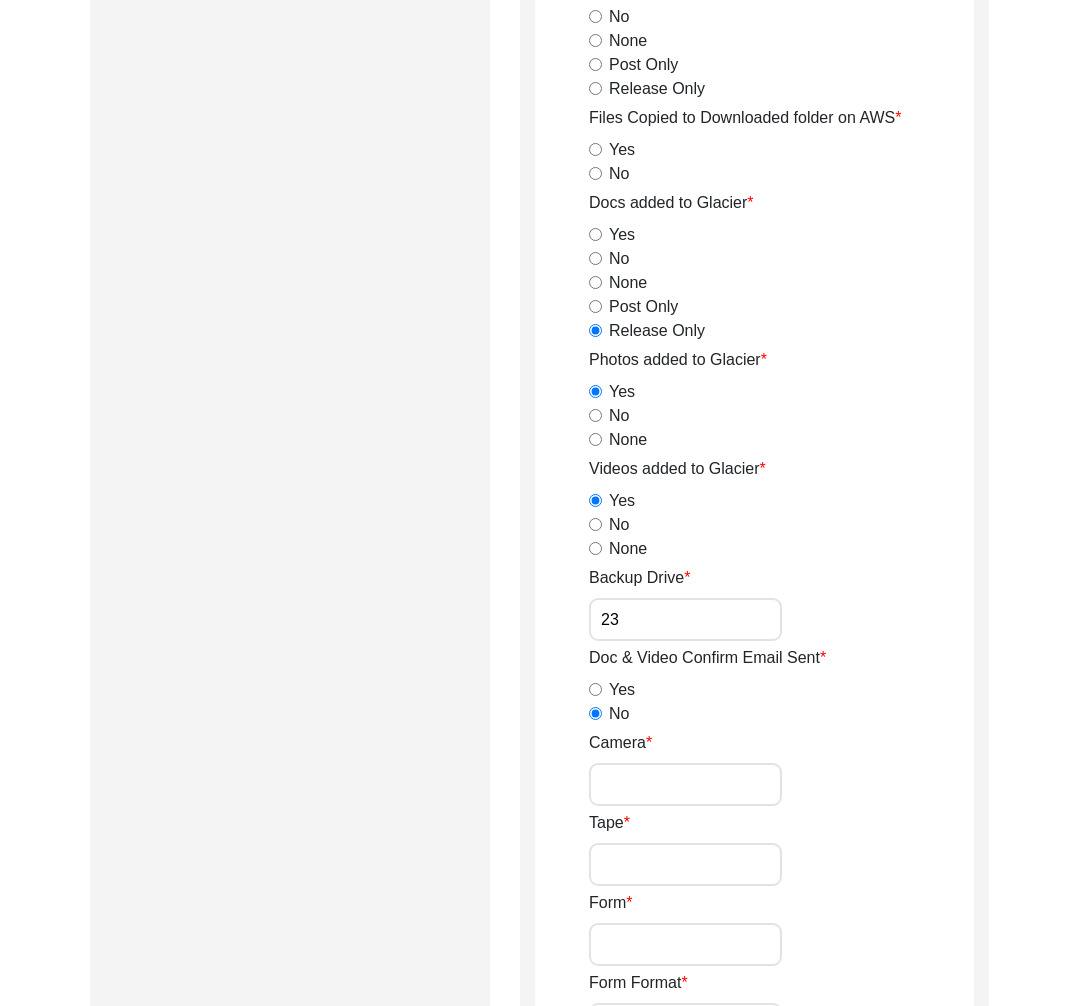 click on "Yes" 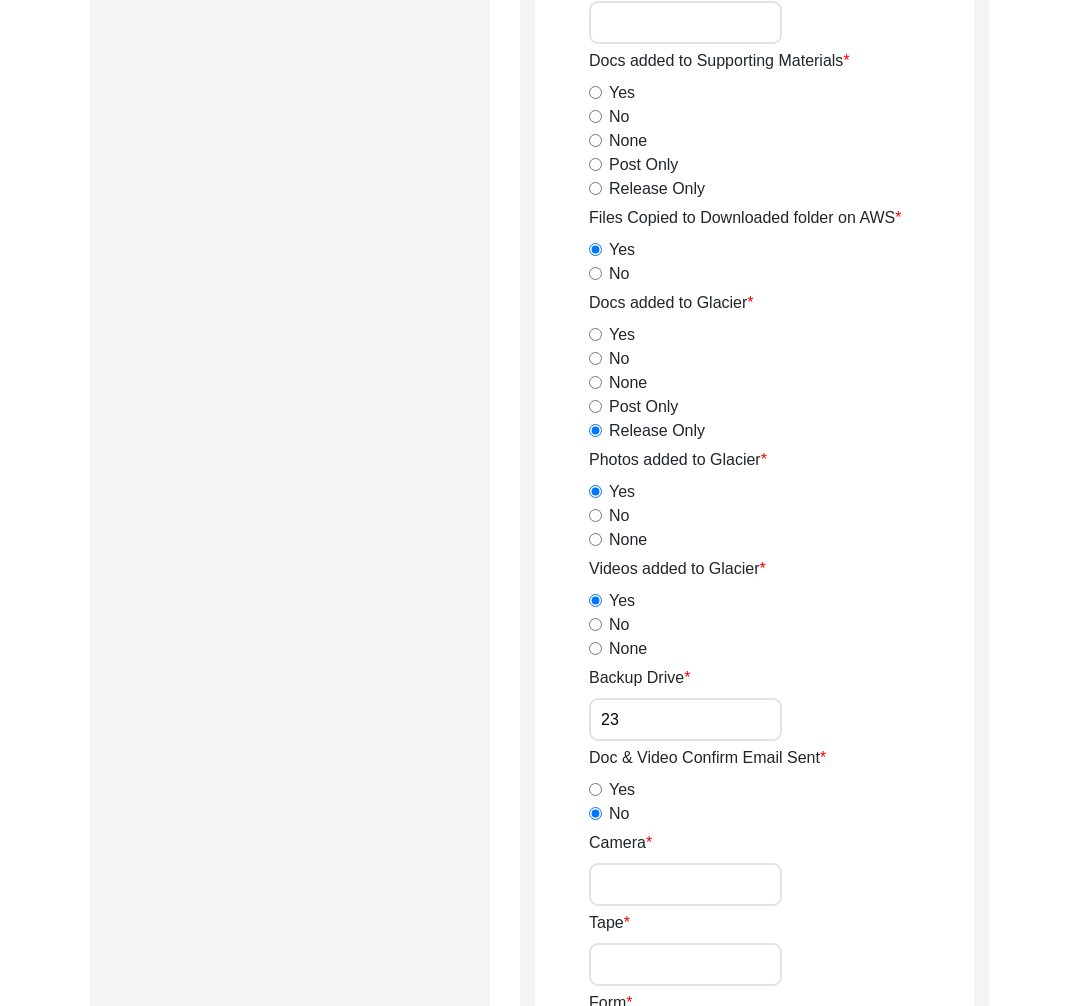 click on "Release Only" 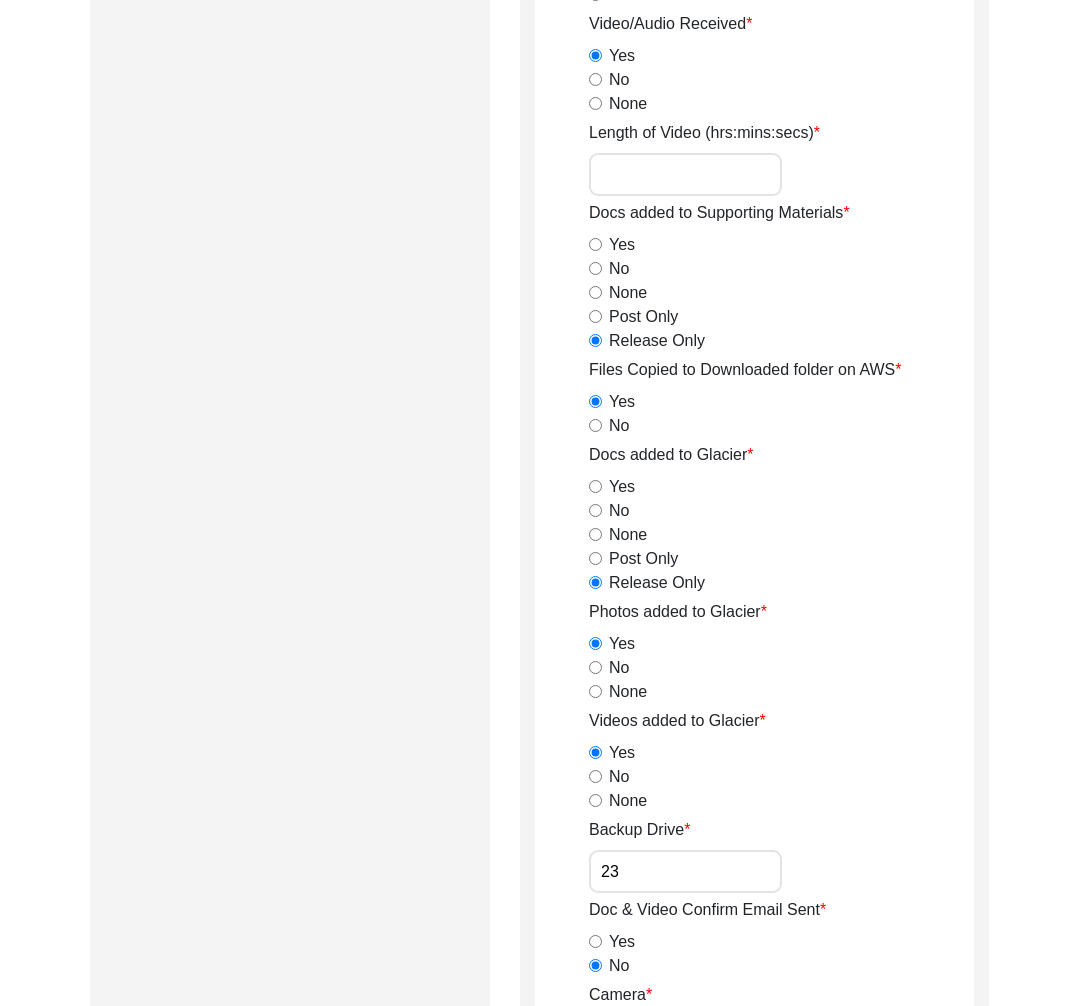 scroll, scrollTop: 2212, scrollLeft: 0, axis: vertical 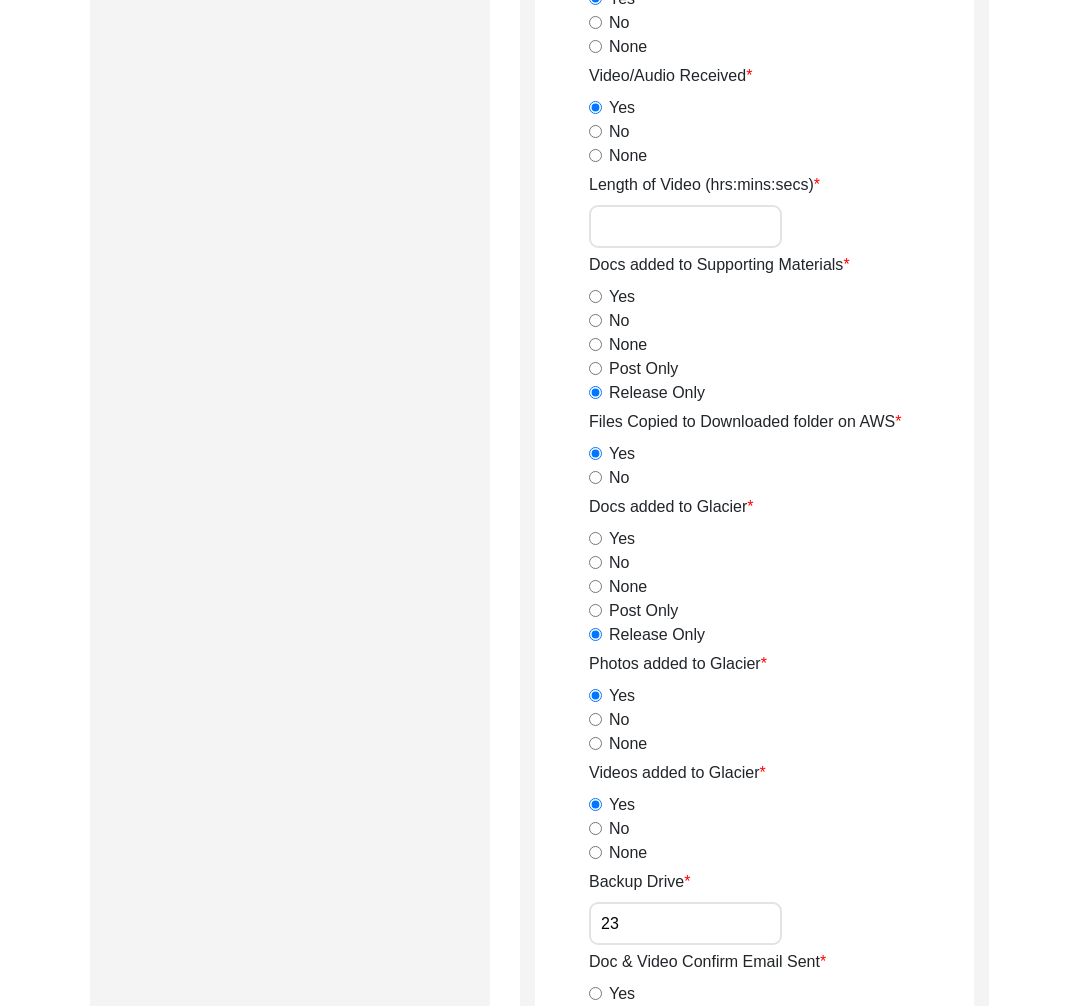 click on "Length of Video (hrs:mins:secs)" at bounding box center [685, 226] 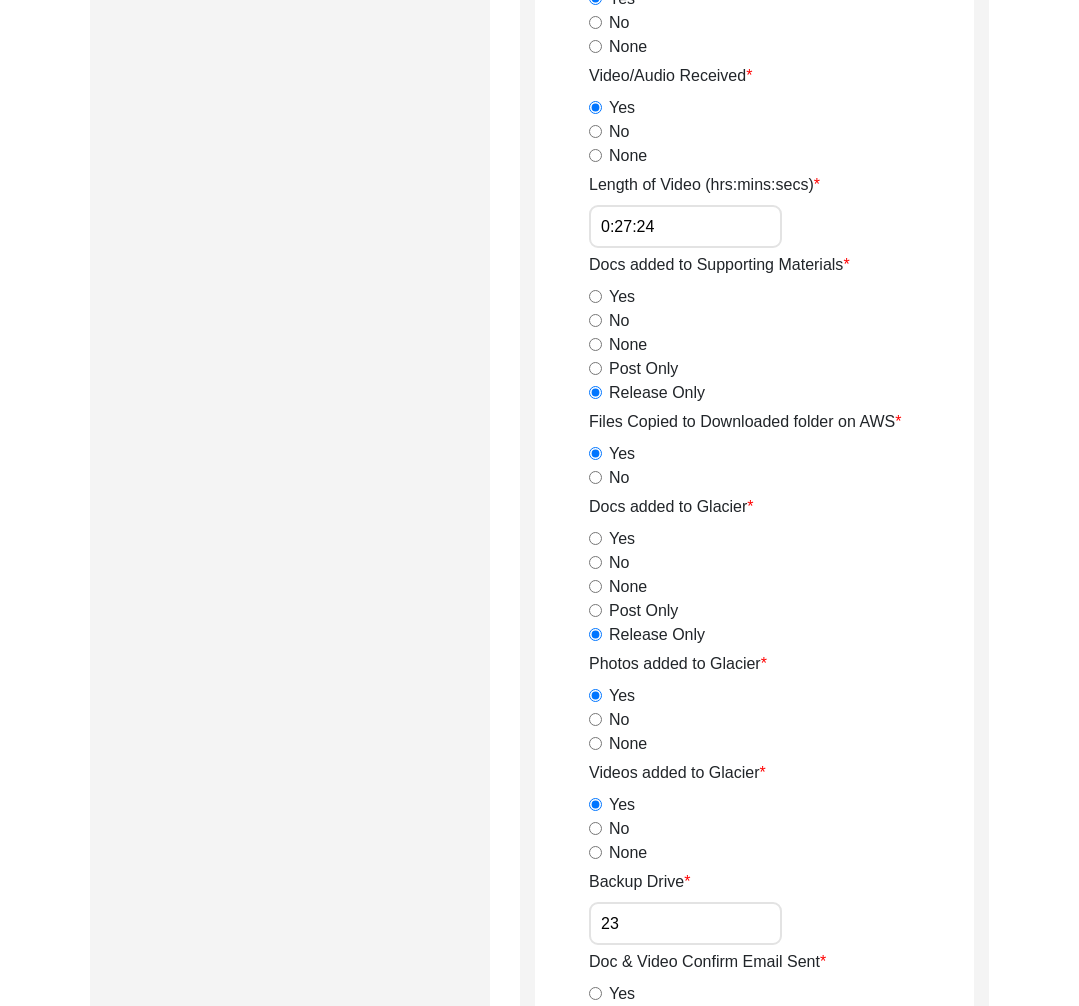 type on "0:27:24" 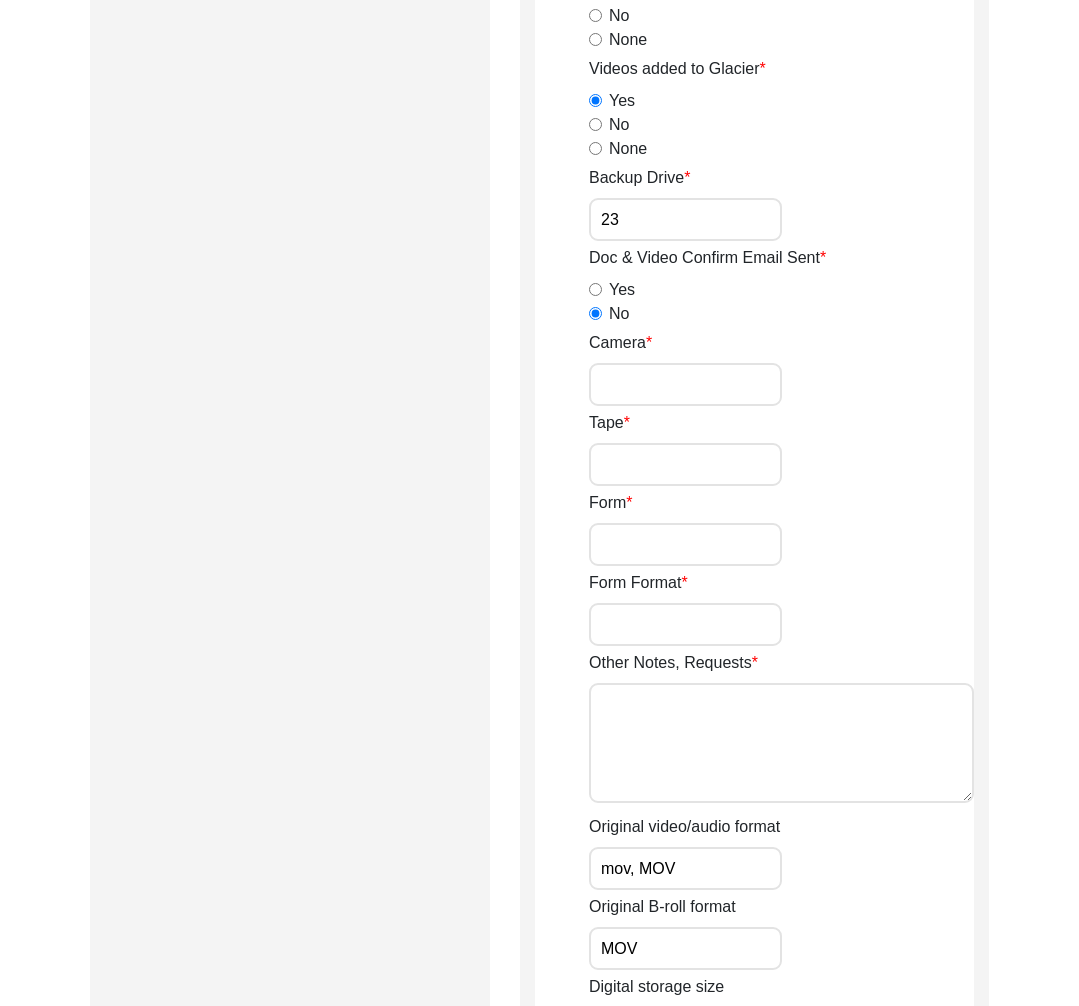 scroll, scrollTop: 3388, scrollLeft: 0, axis: vertical 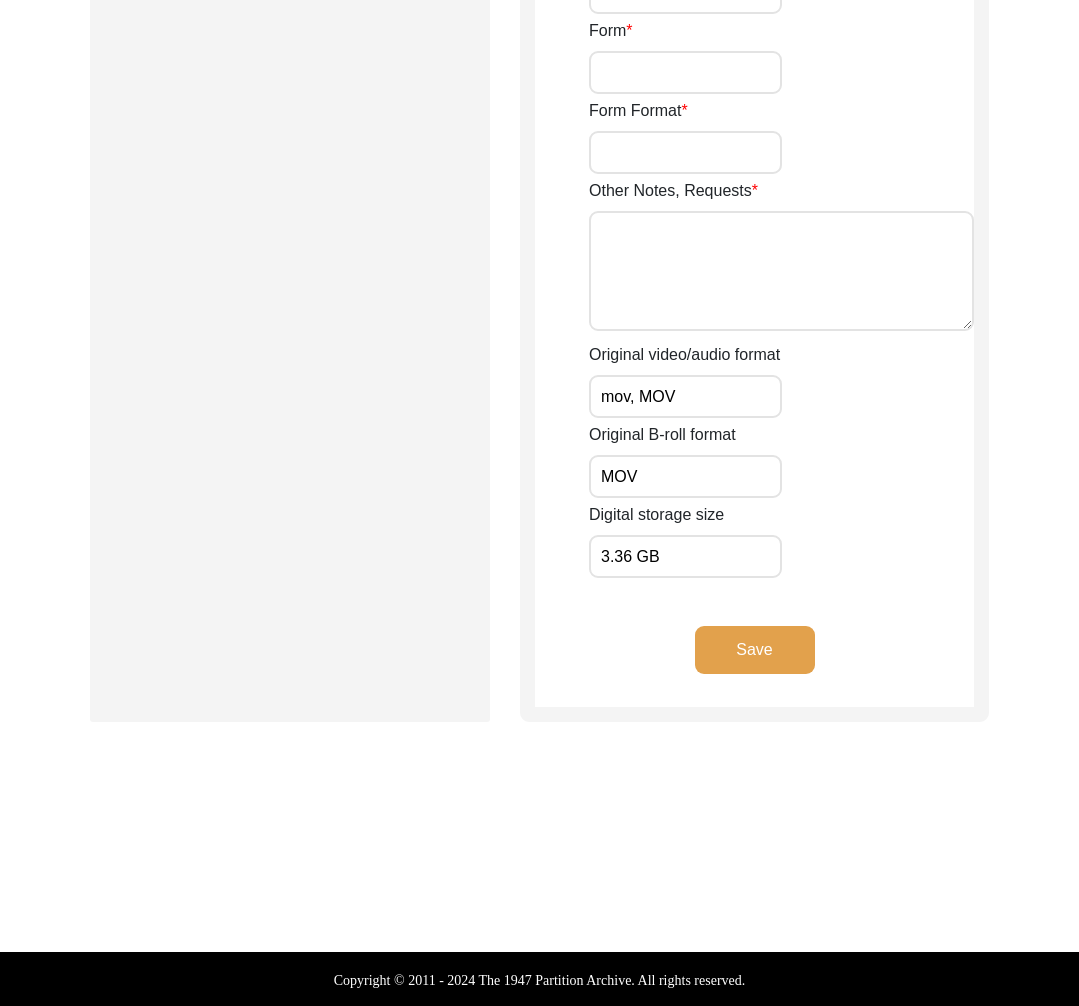 click on "Save" 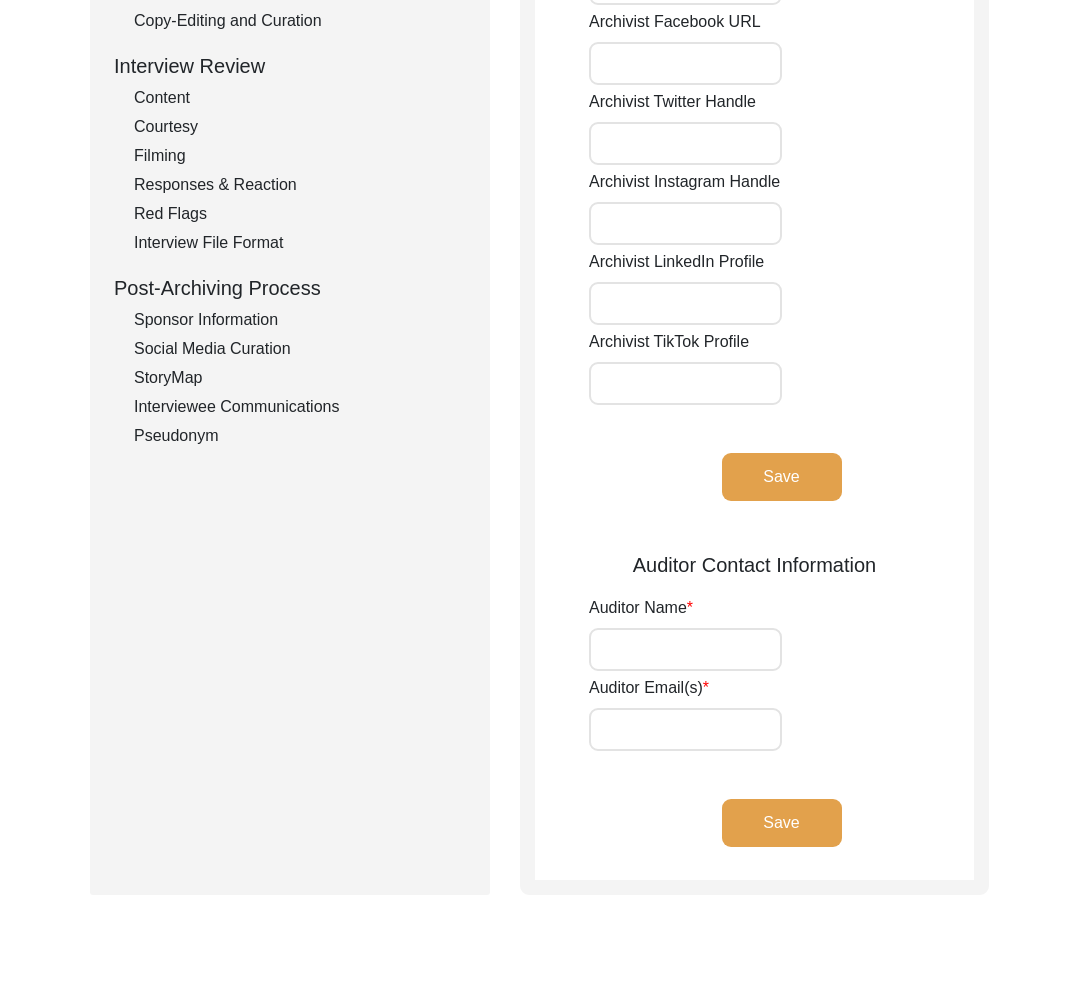scroll, scrollTop: 0, scrollLeft: 0, axis: both 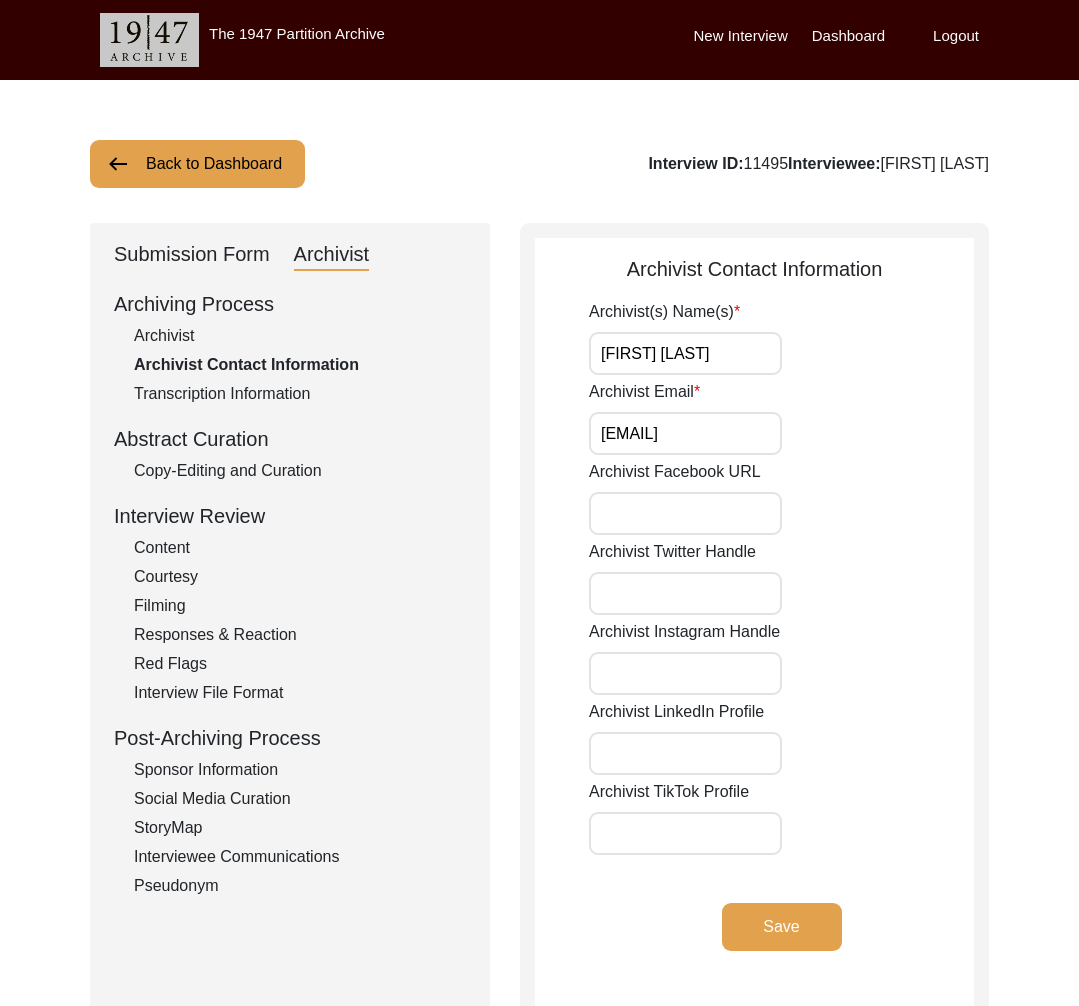 click on "Submission Form" 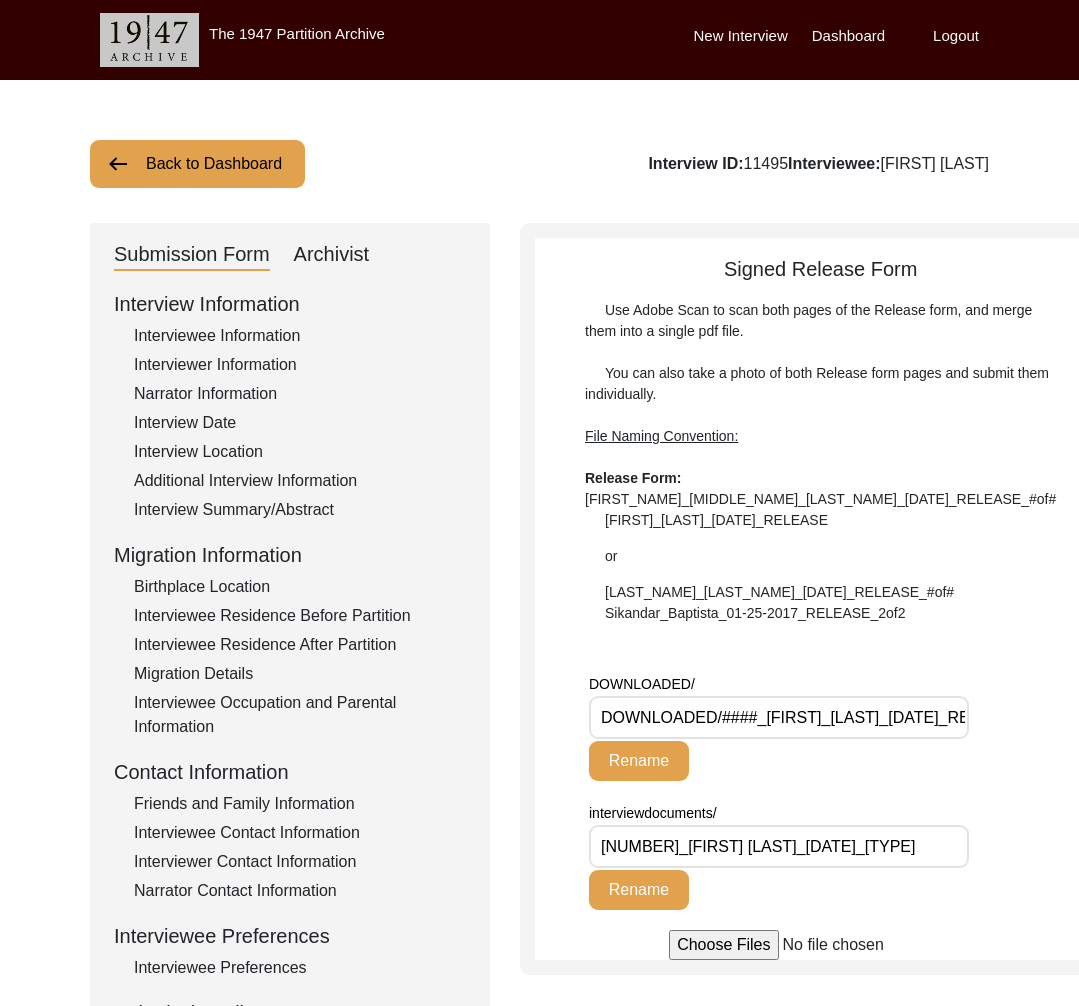 drag, startPoint x: 223, startPoint y: 343, endPoint x: 230, endPoint y: 358, distance: 16.552946 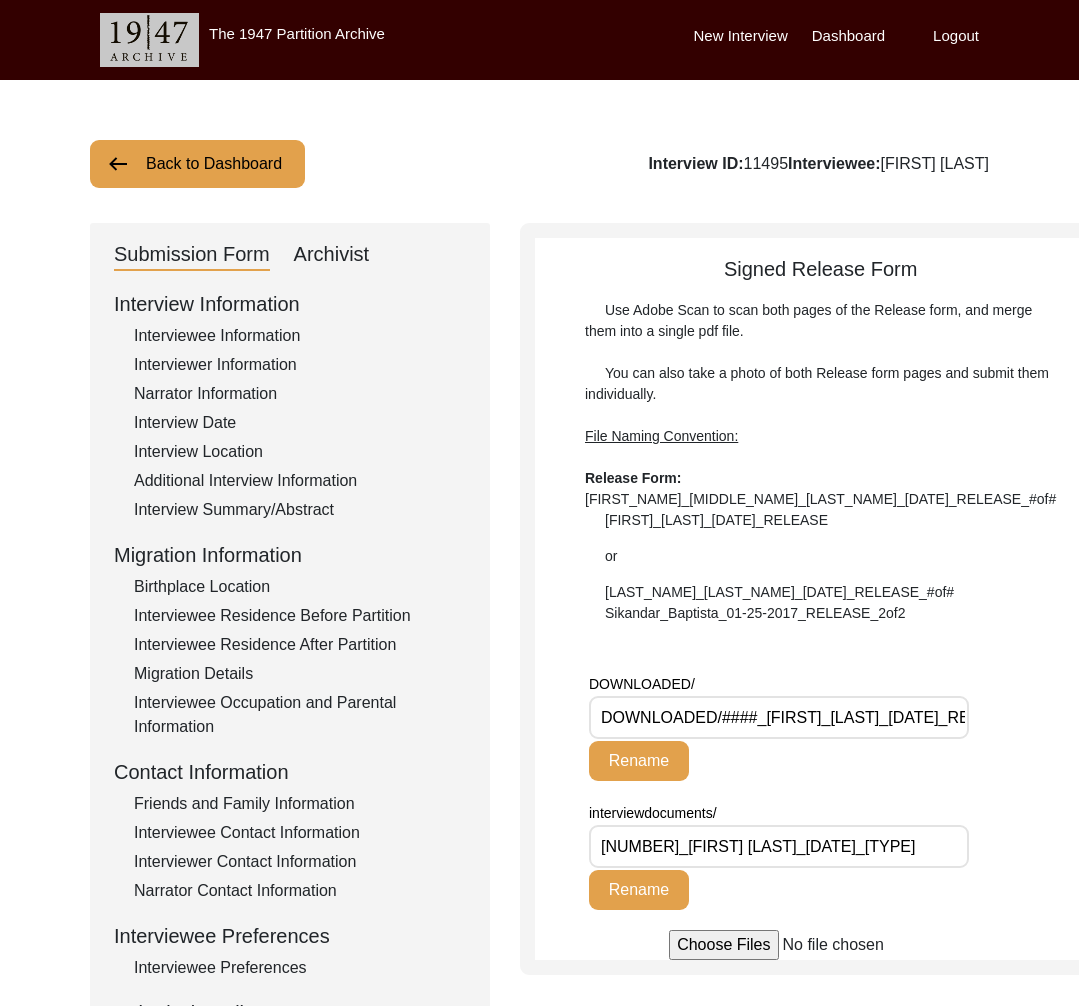 click on "Interviewee Information" 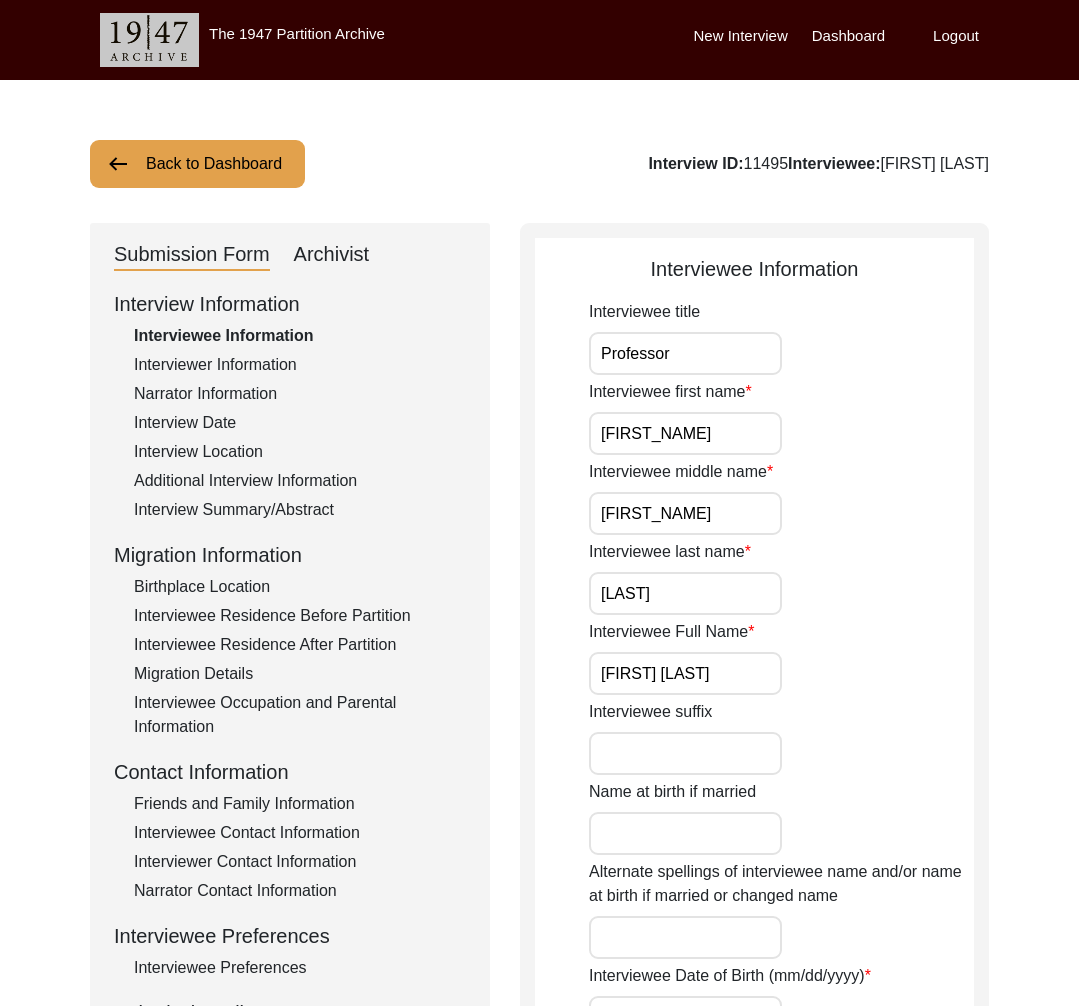 click on "Interviewer Information" 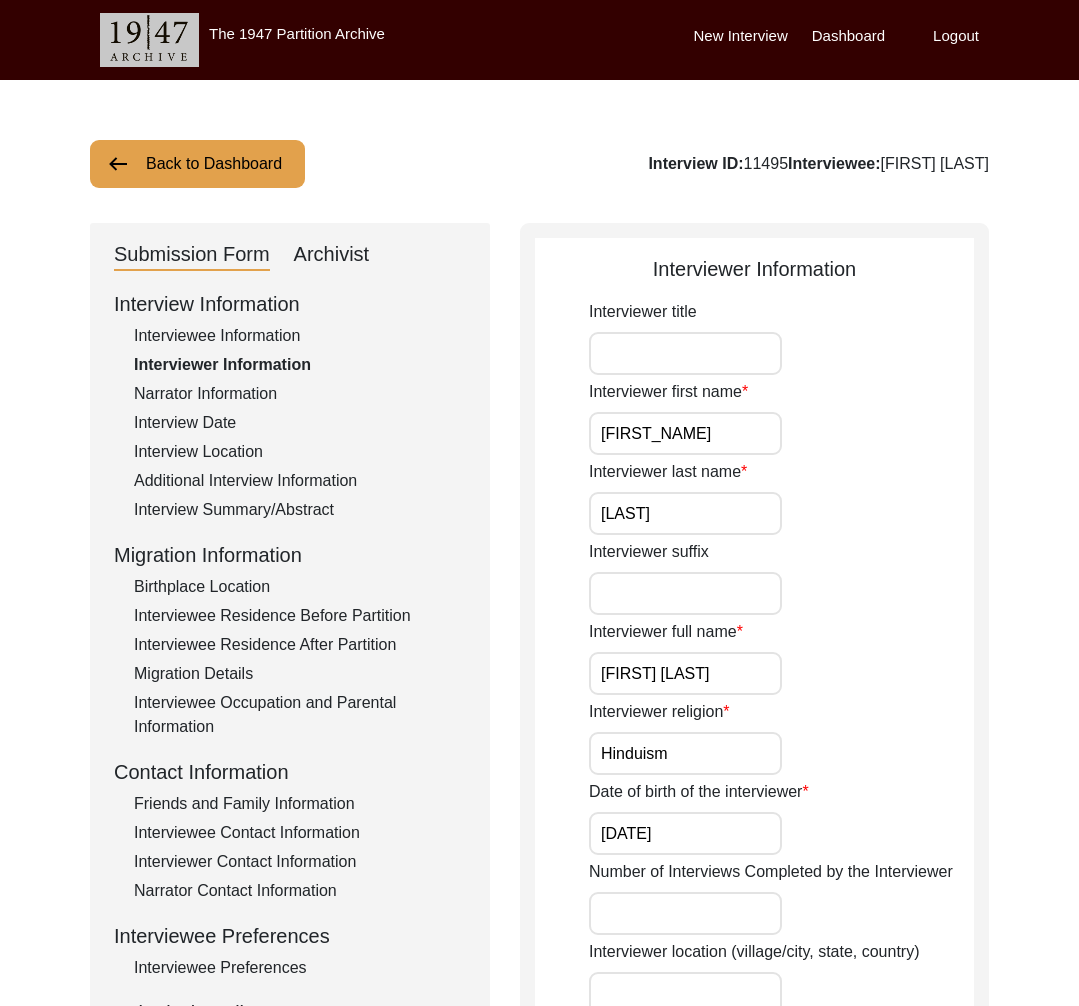 click on "Back to Dashboard" 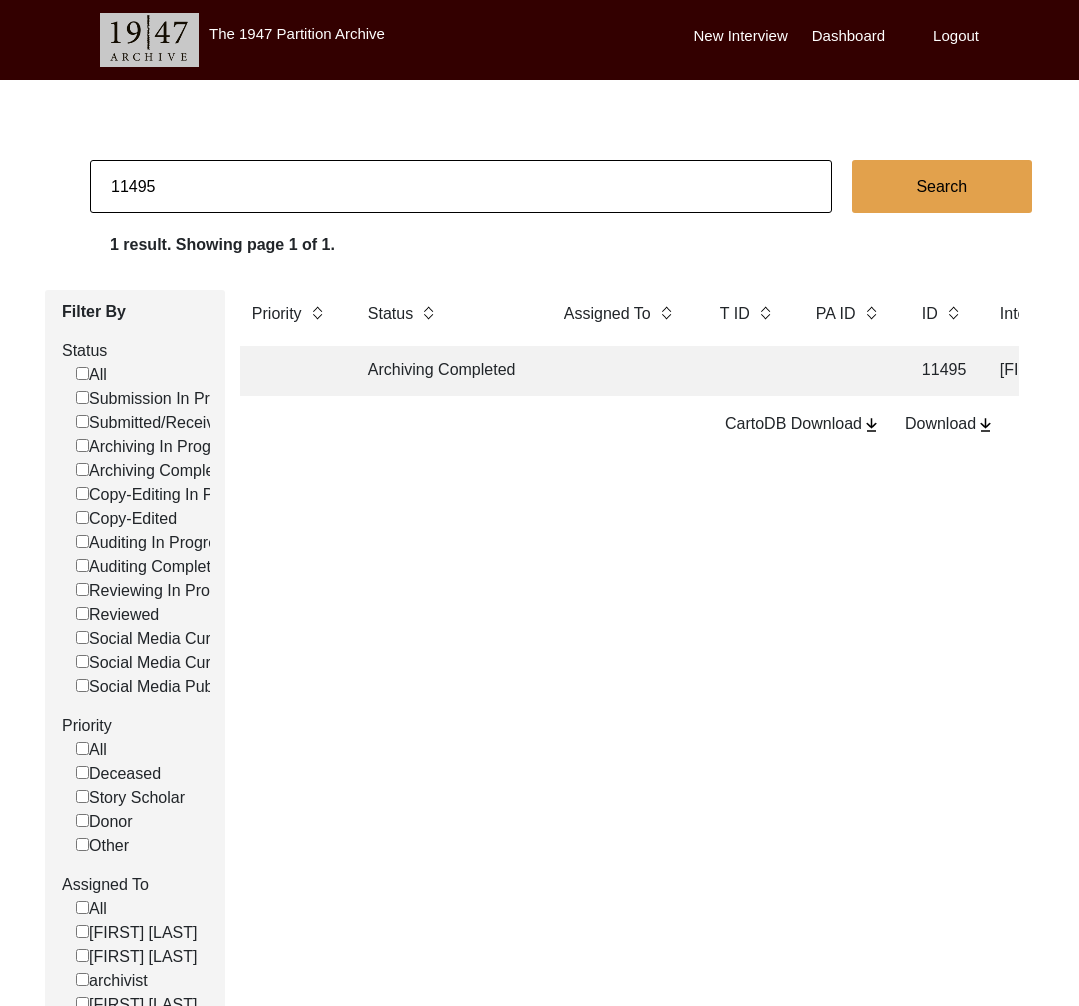 drag, startPoint x: 143, startPoint y: 184, endPoint x: 235, endPoint y: 194, distance: 92.541885 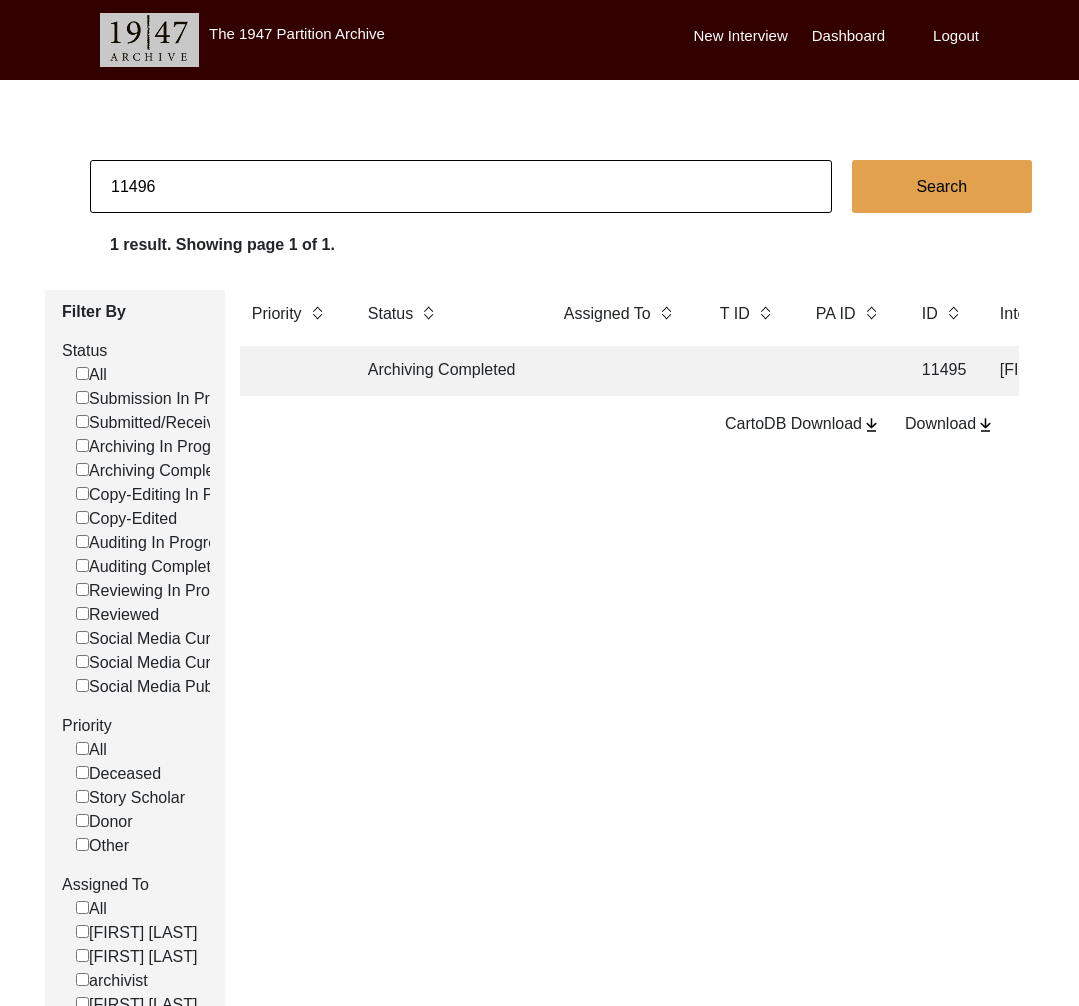 type on "11496" 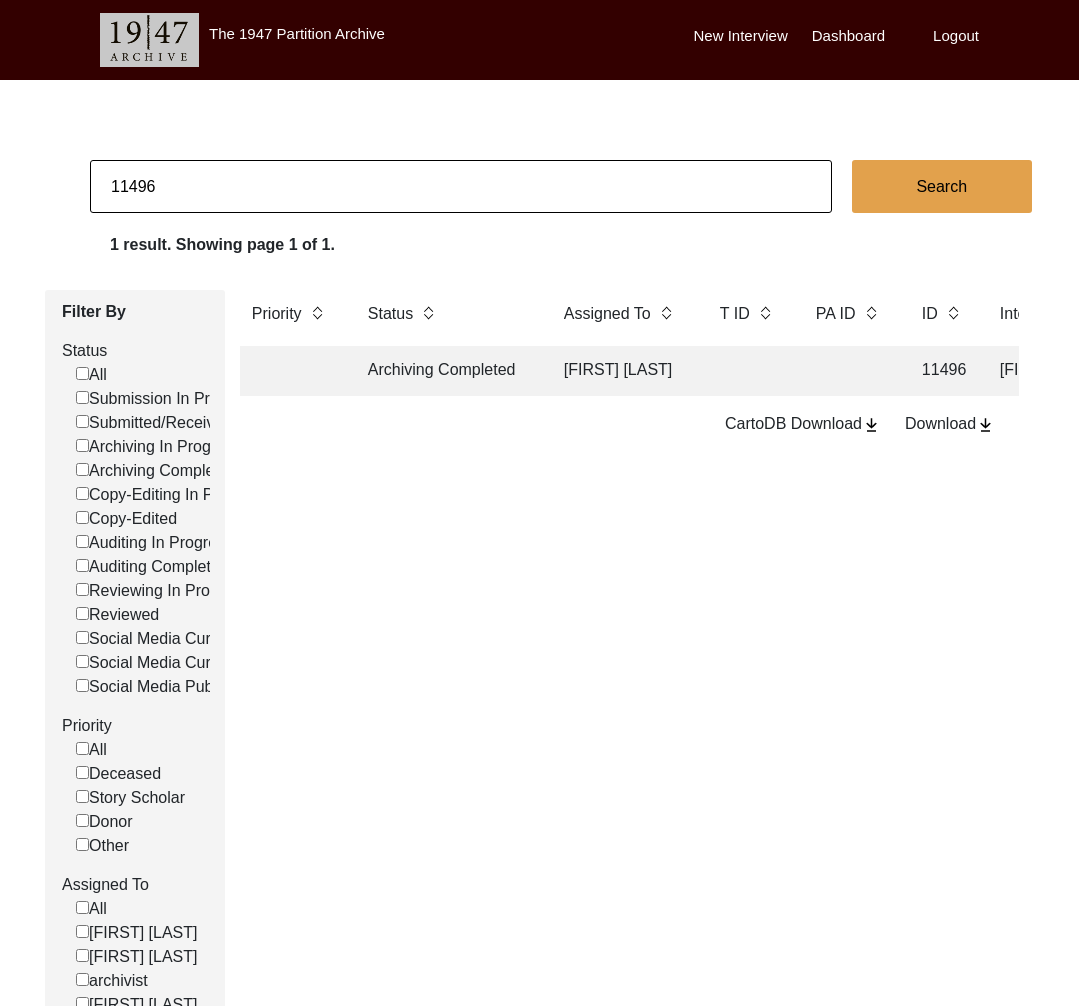 click on "Archiving Completed" 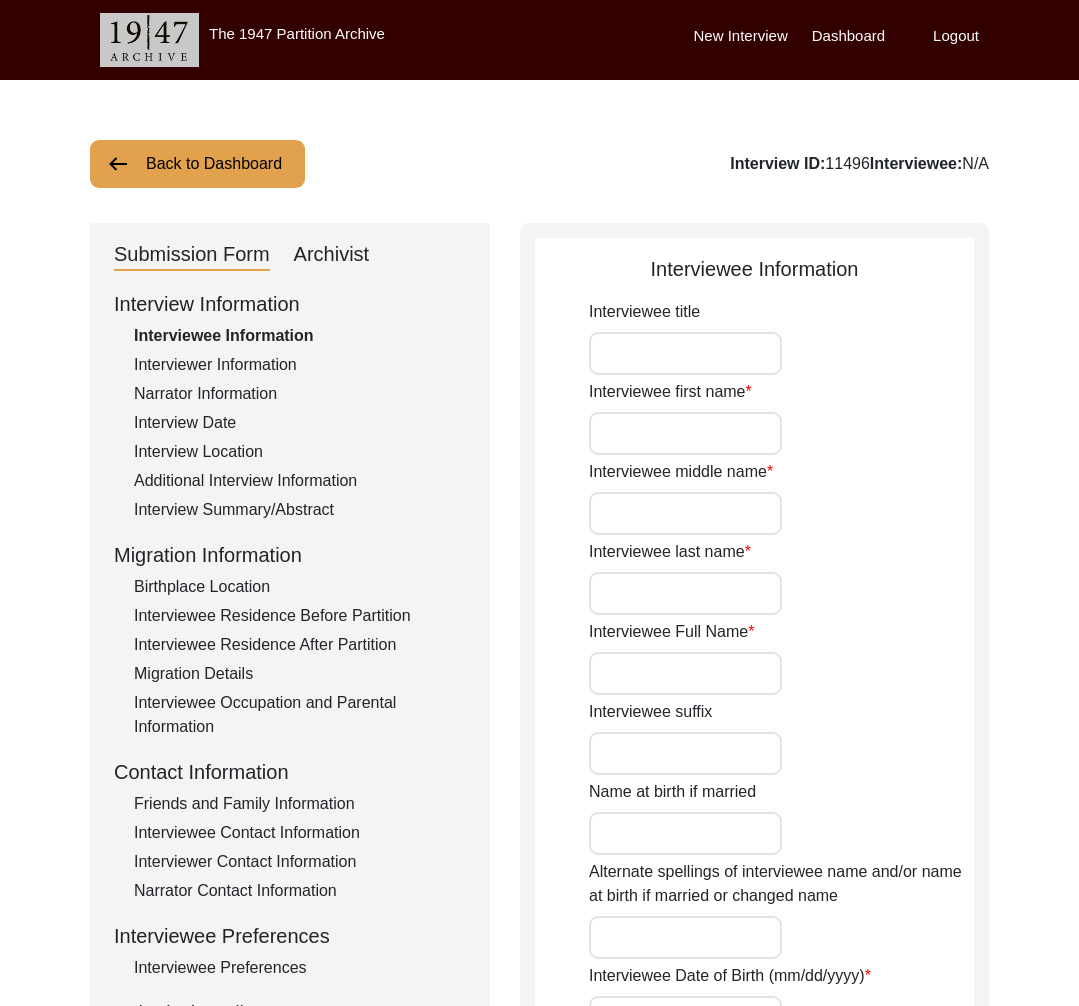type on "Mrs." 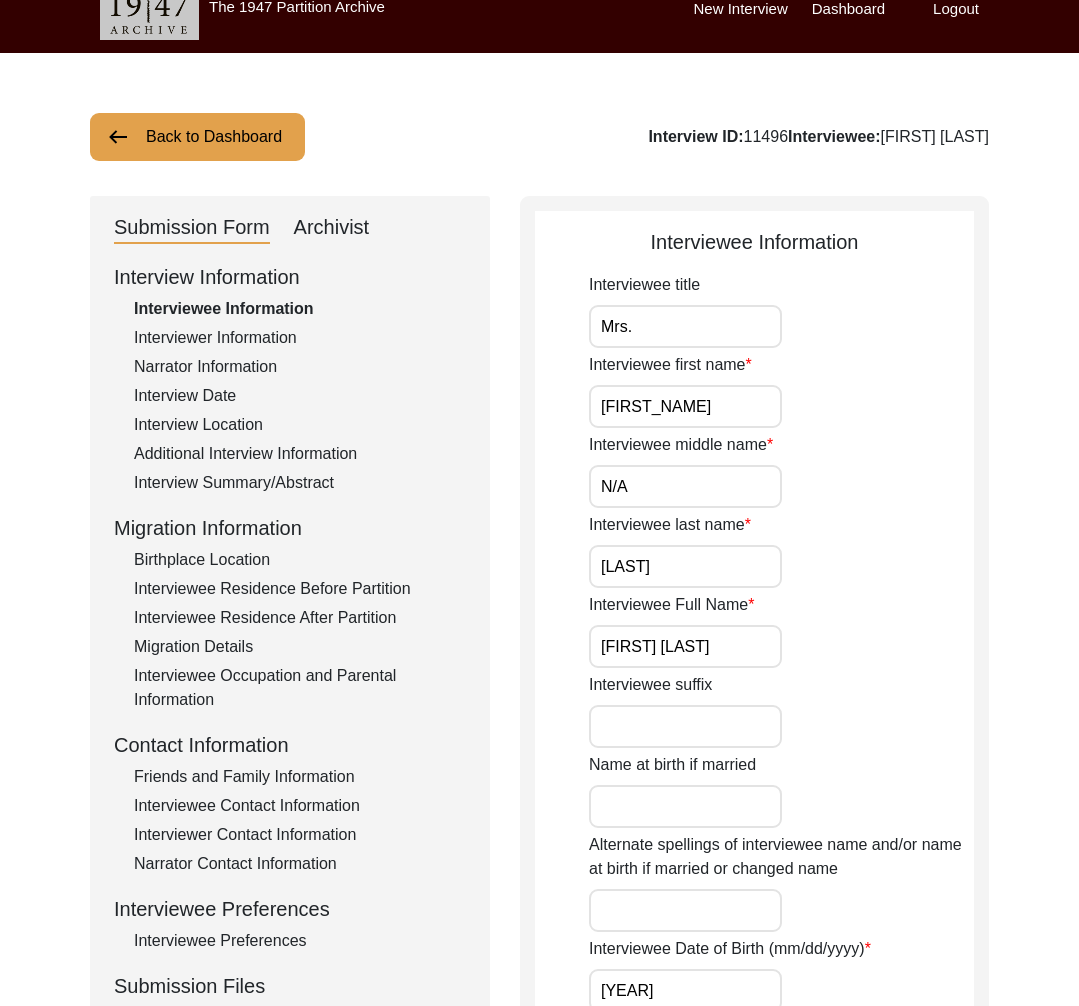 scroll, scrollTop: 230, scrollLeft: 0, axis: vertical 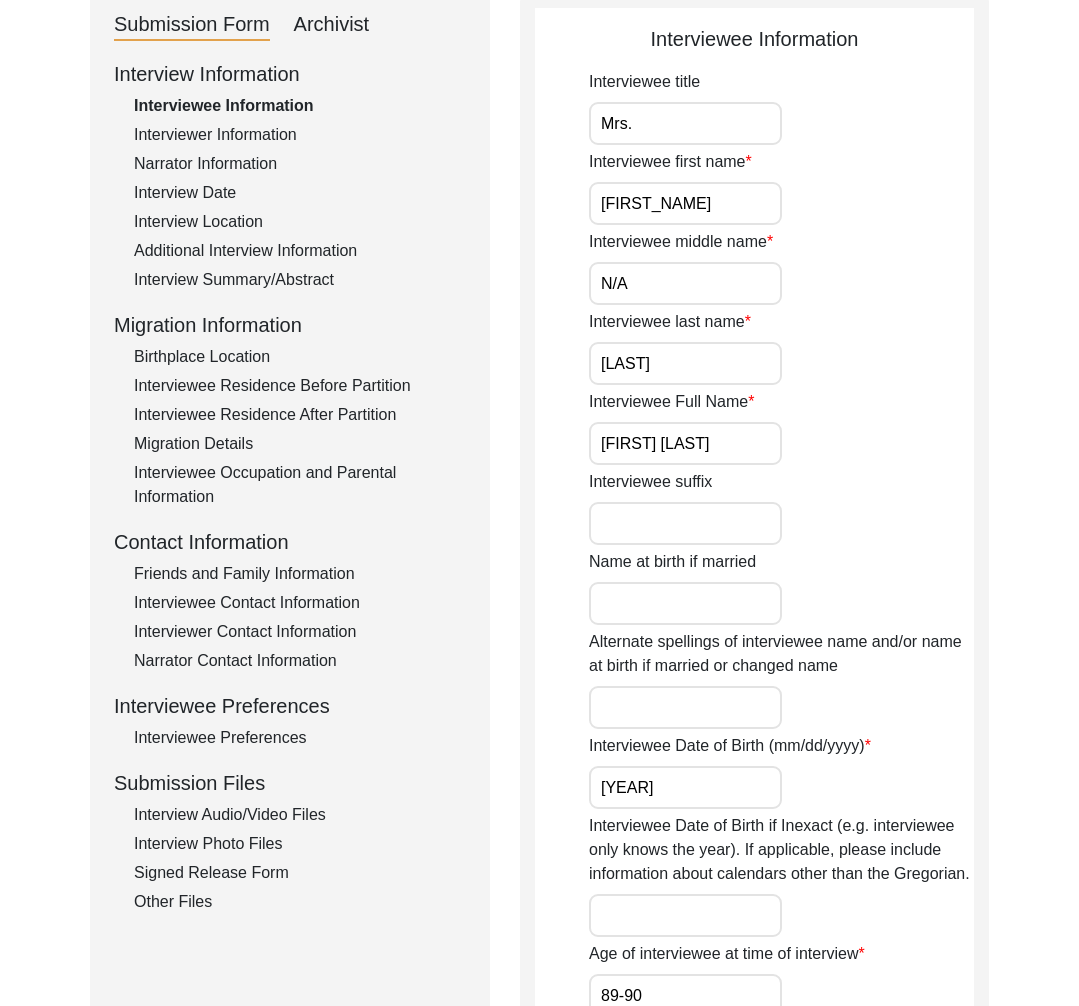 click on "Interview Photo Files" 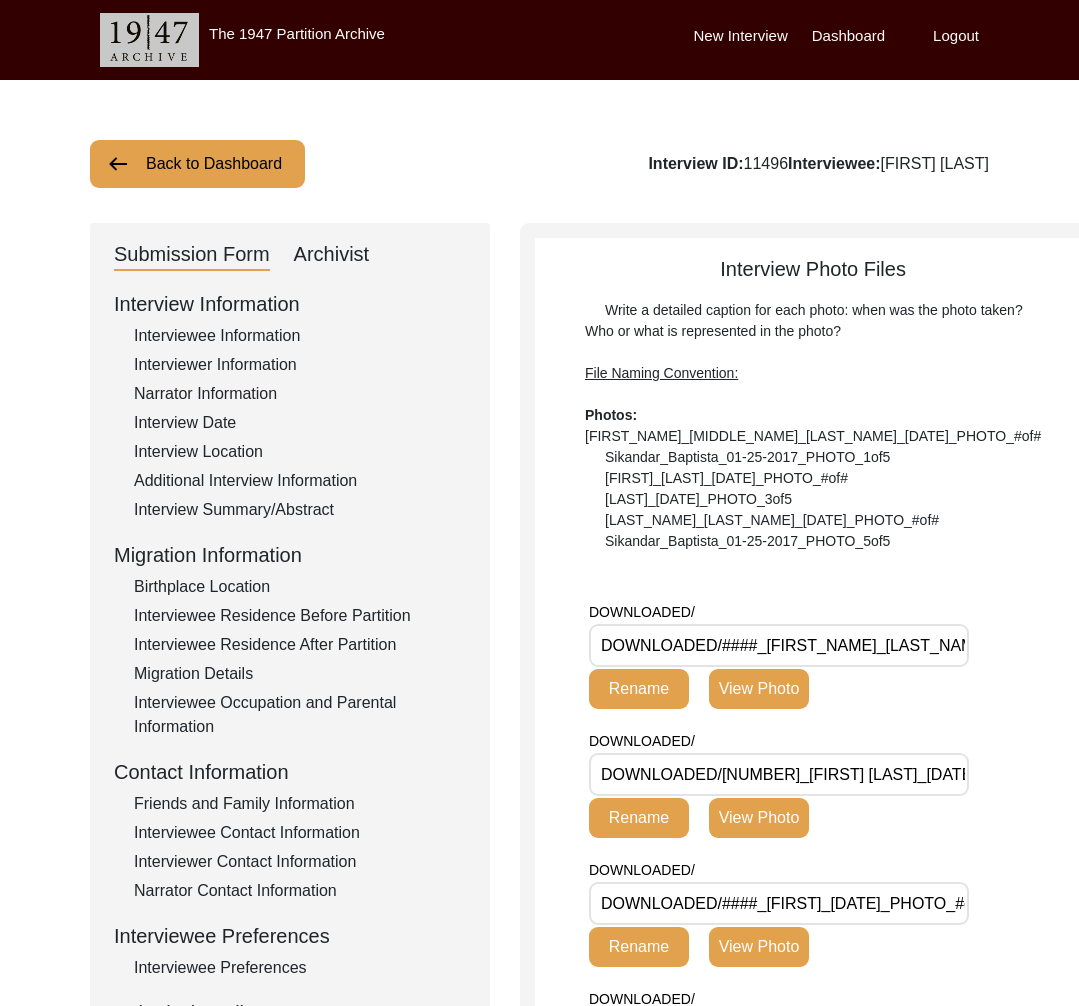 scroll, scrollTop: 381, scrollLeft: 0, axis: vertical 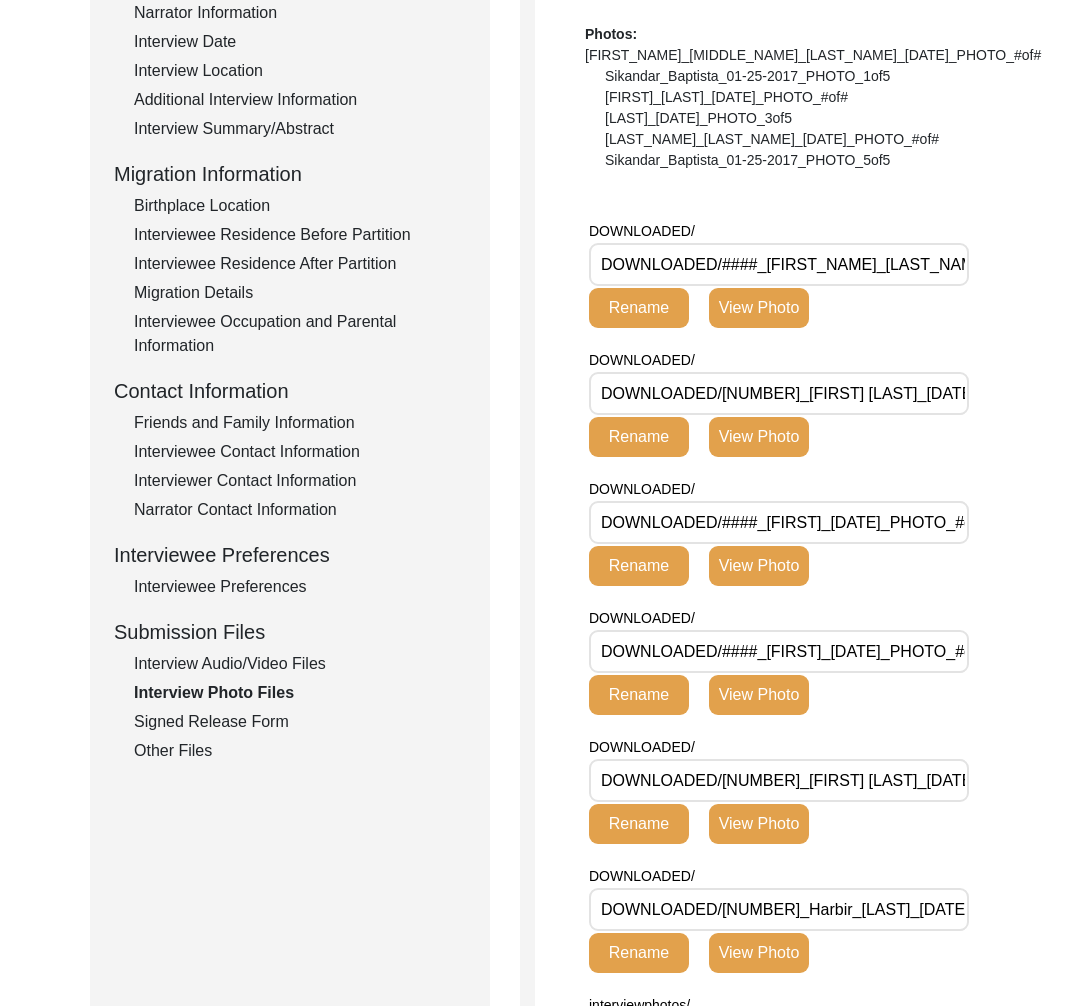 click on "Signed Release Form" 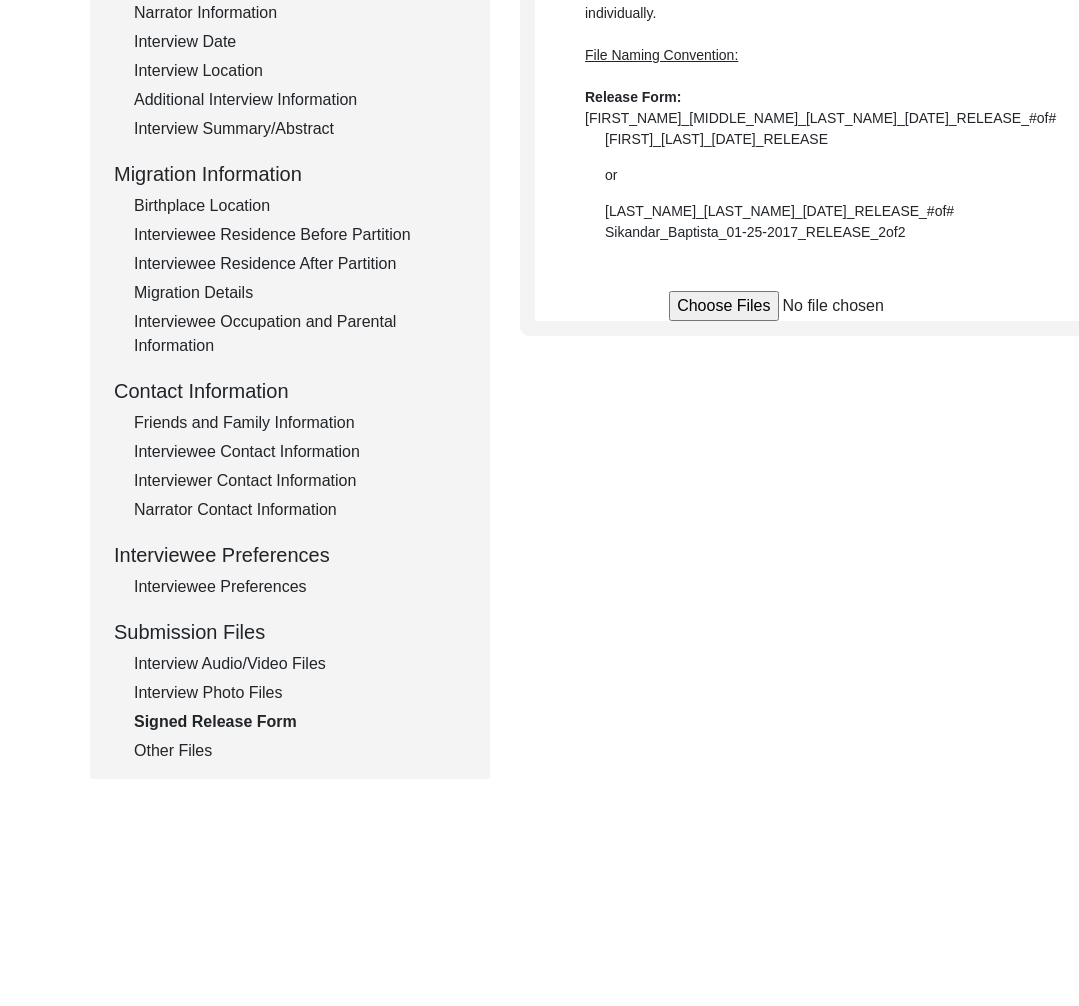 click on "Interview Photo Files" 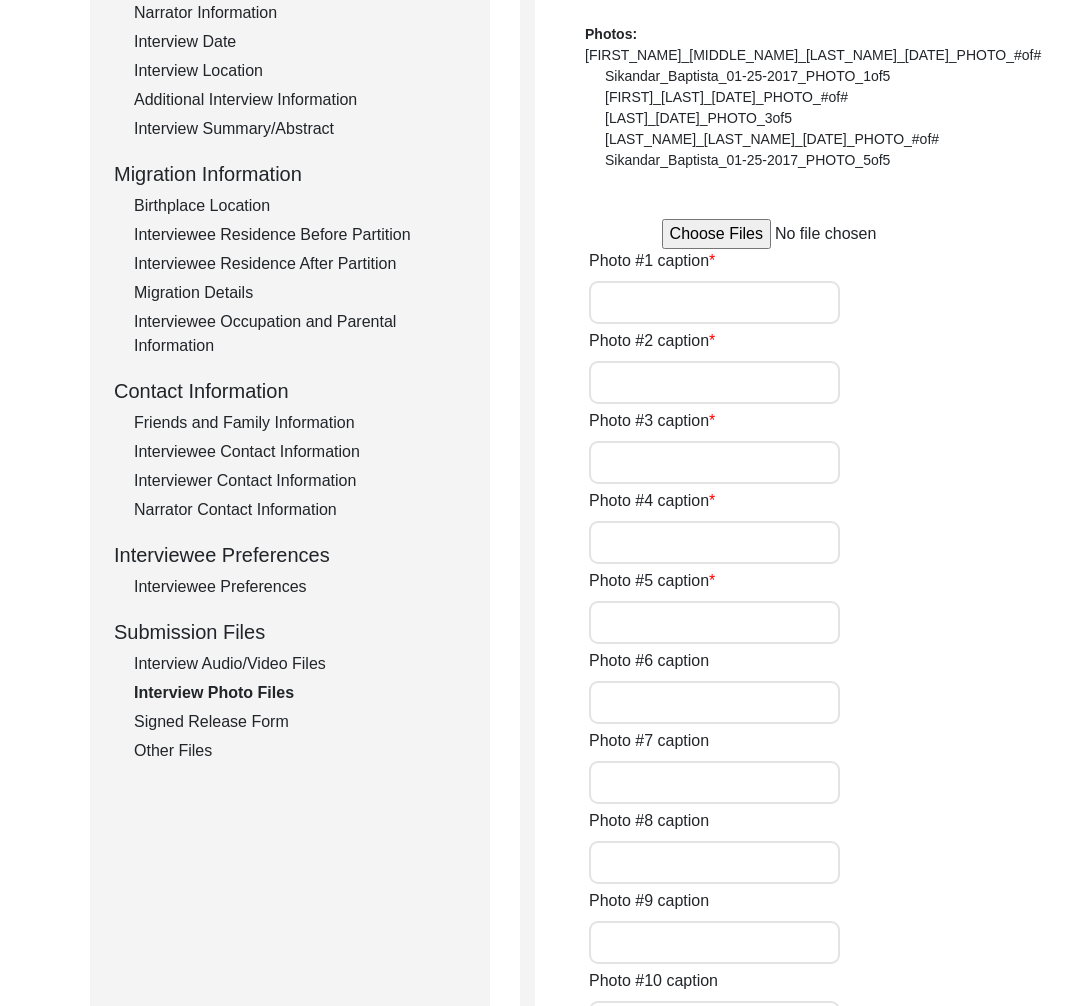 type on "Mrs. [FIRST_NAME] [LAST_NAME] during the interview" 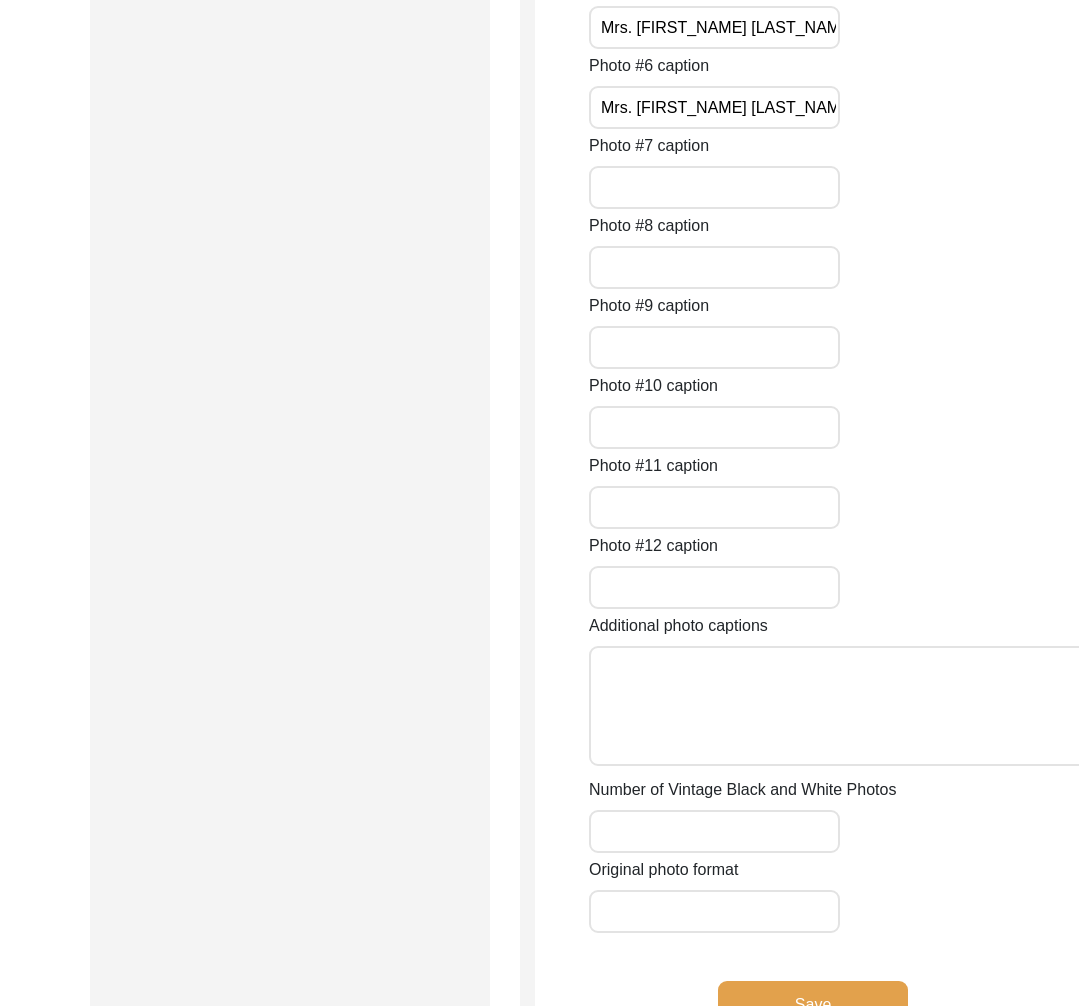 scroll, scrollTop: 2901, scrollLeft: 0, axis: vertical 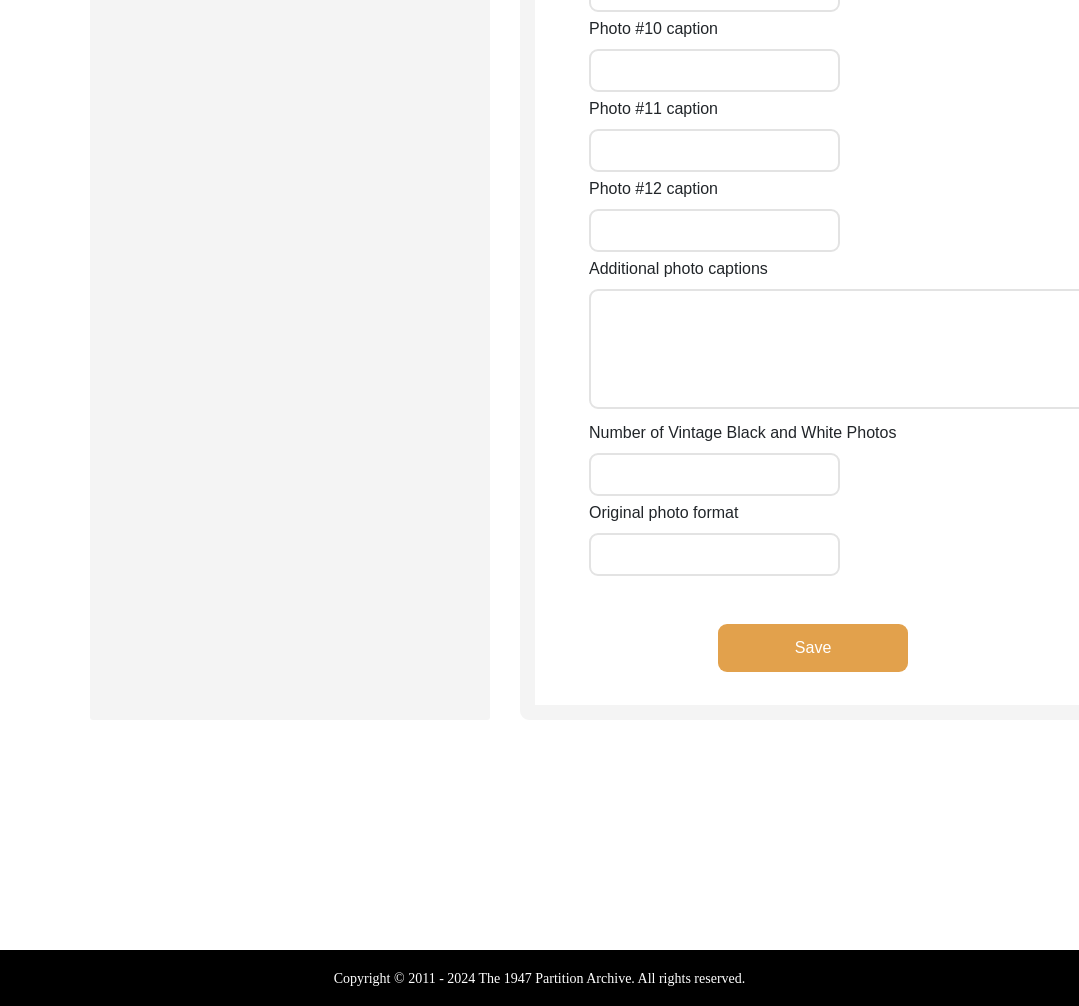 click on "Number of Vintage Black and White Photos" at bounding box center [714, 474] 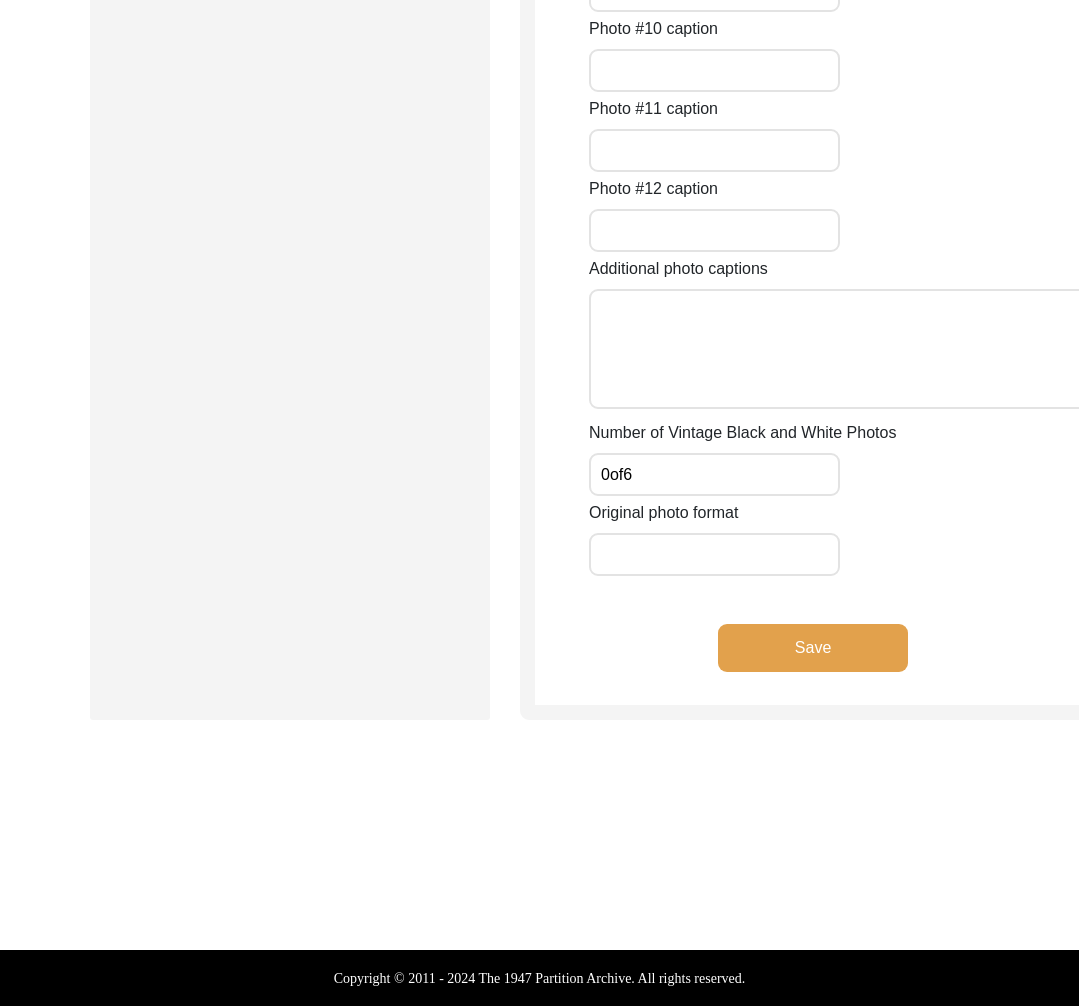 click on "Original photo format" at bounding box center (714, 554) 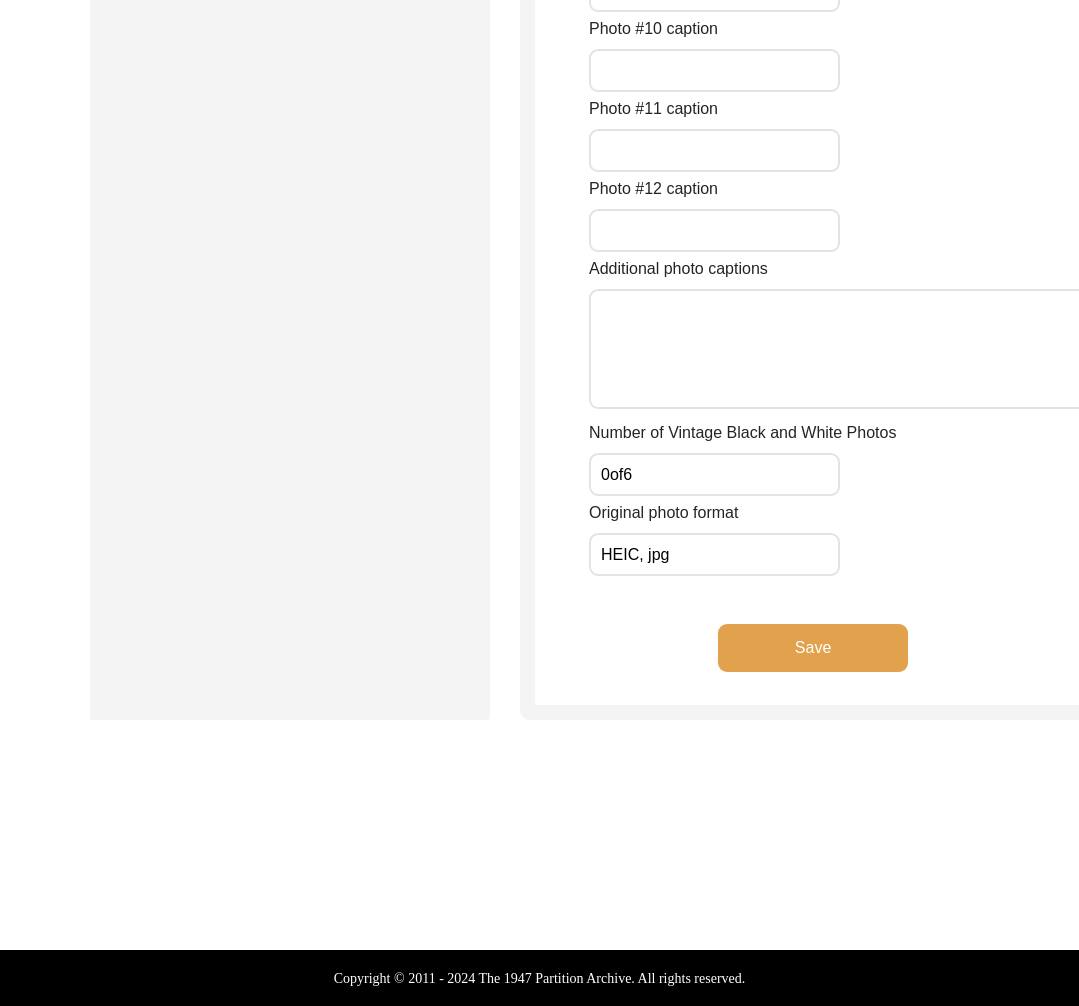 type on "HEIC, jpg" 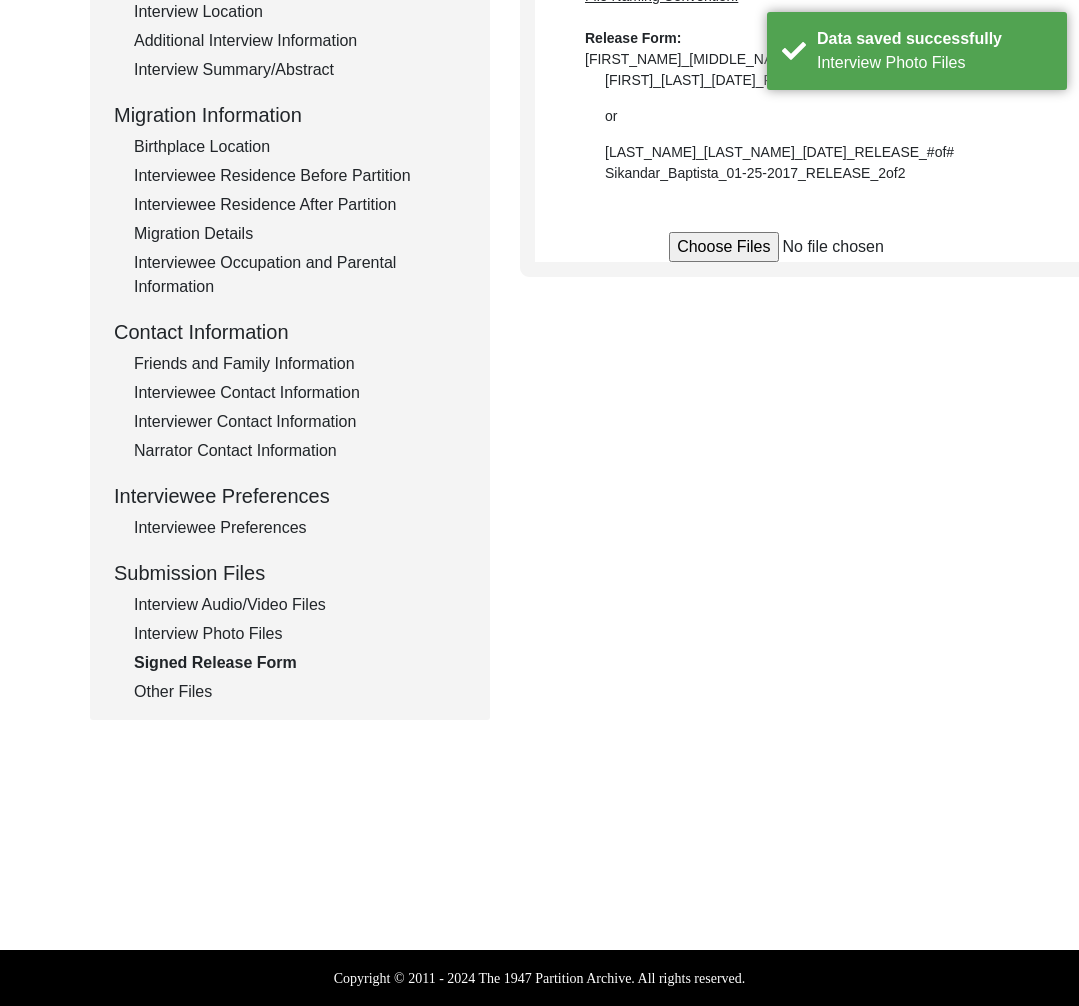 scroll, scrollTop: 0, scrollLeft: 0, axis: both 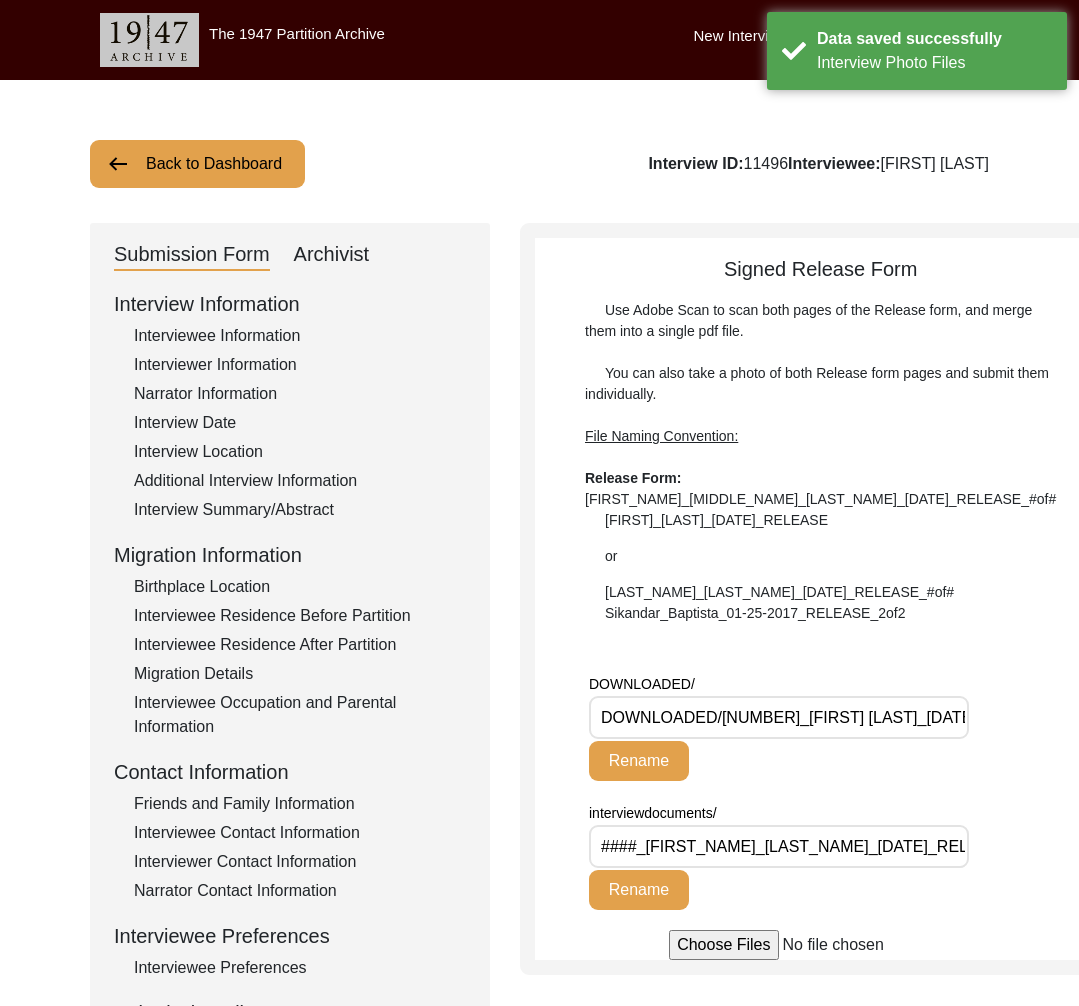 click on "Archivist" 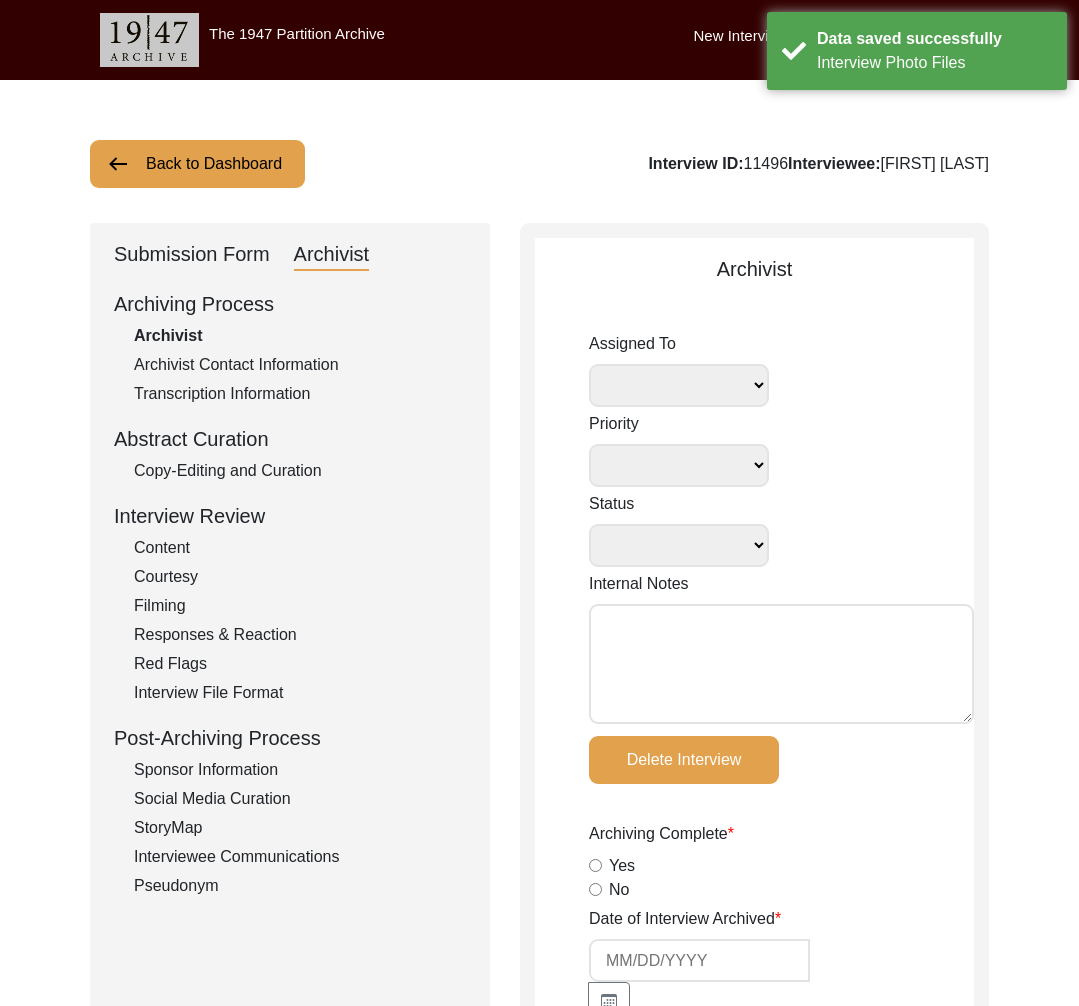 select 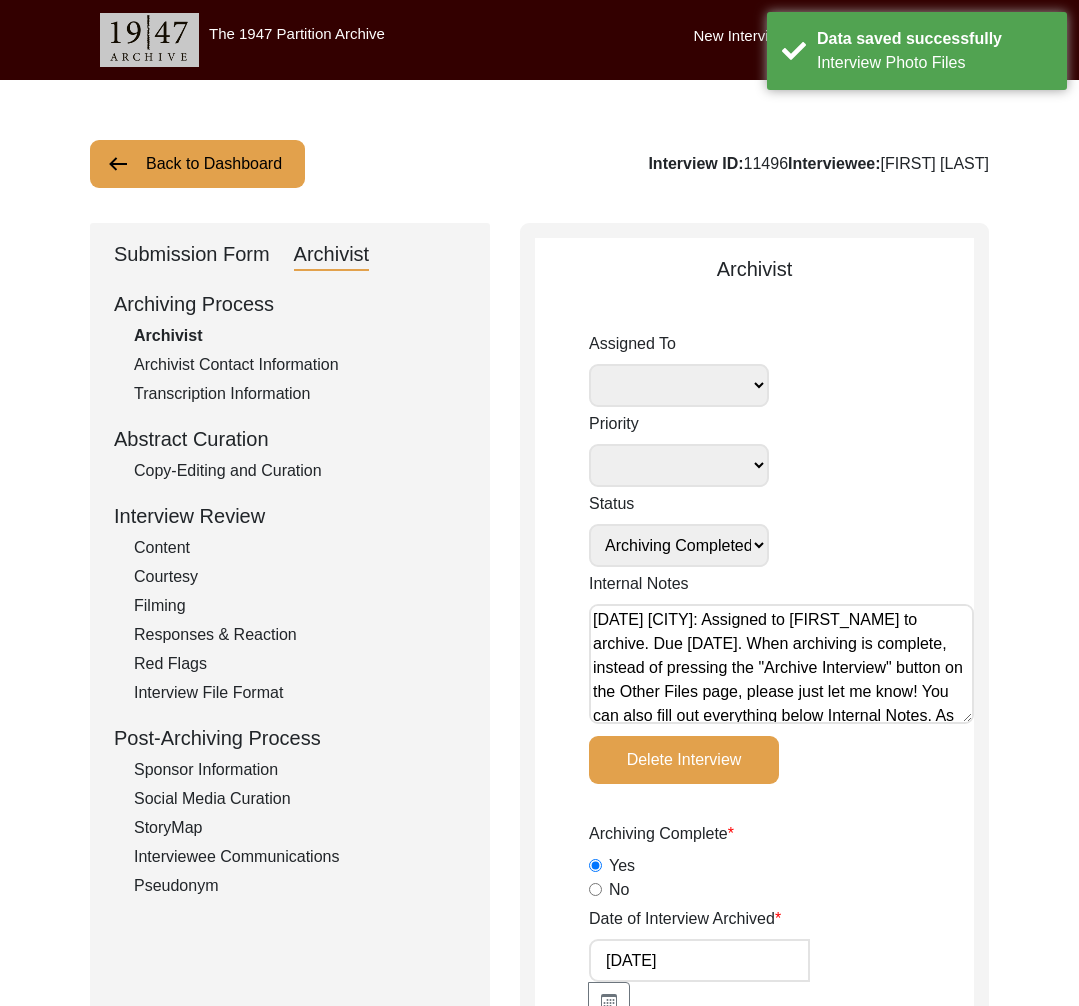 select on "442" 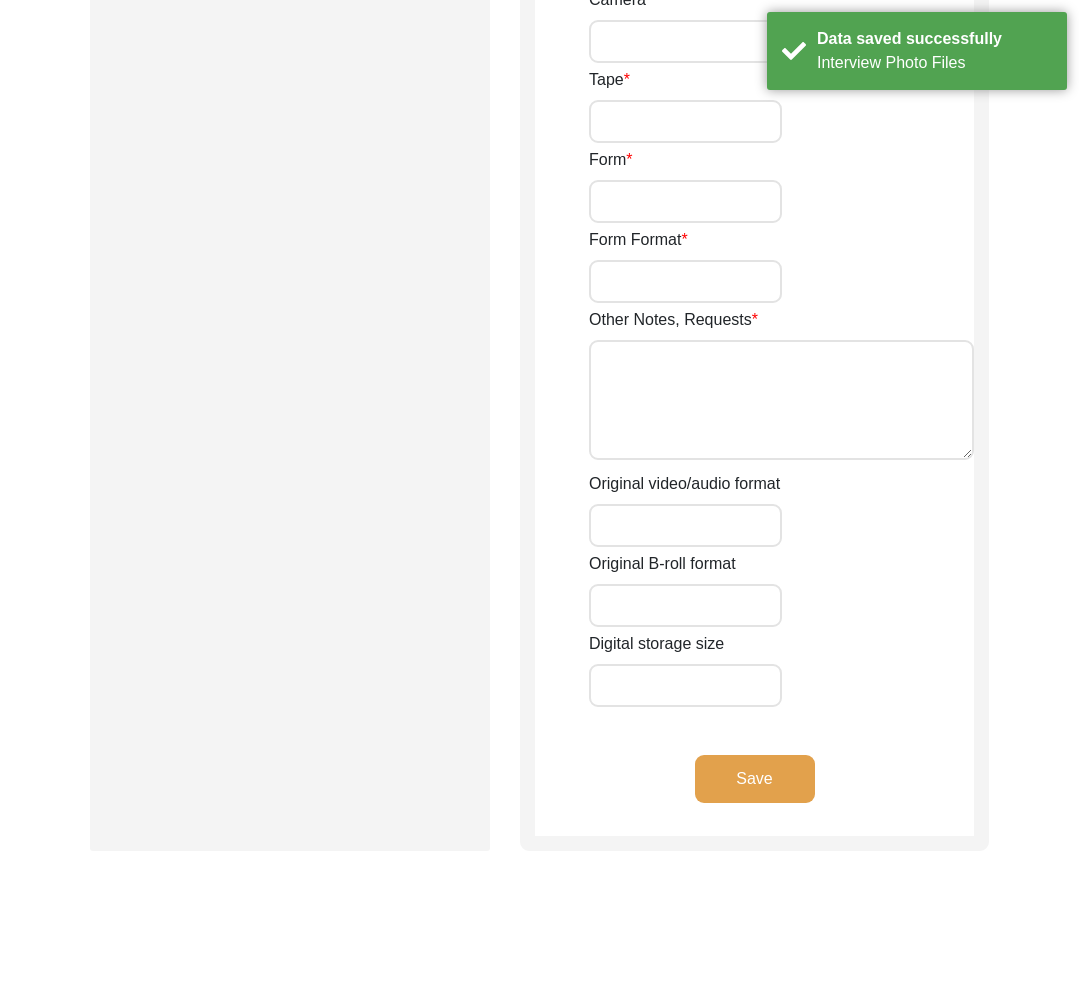scroll, scrollTop: 3388, scrollLeft: 0, axis: vertical 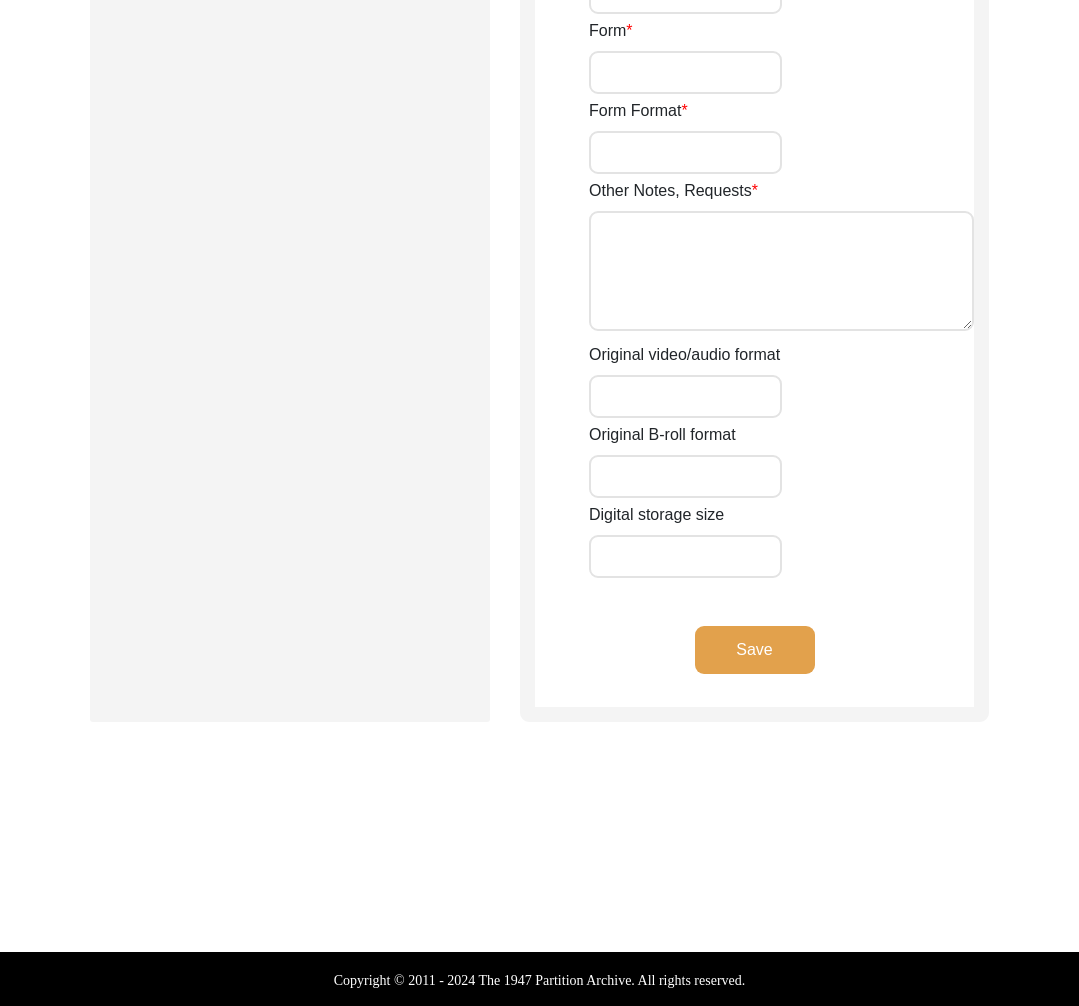 click on "Digital storage size" at bounding box center (685, 556) 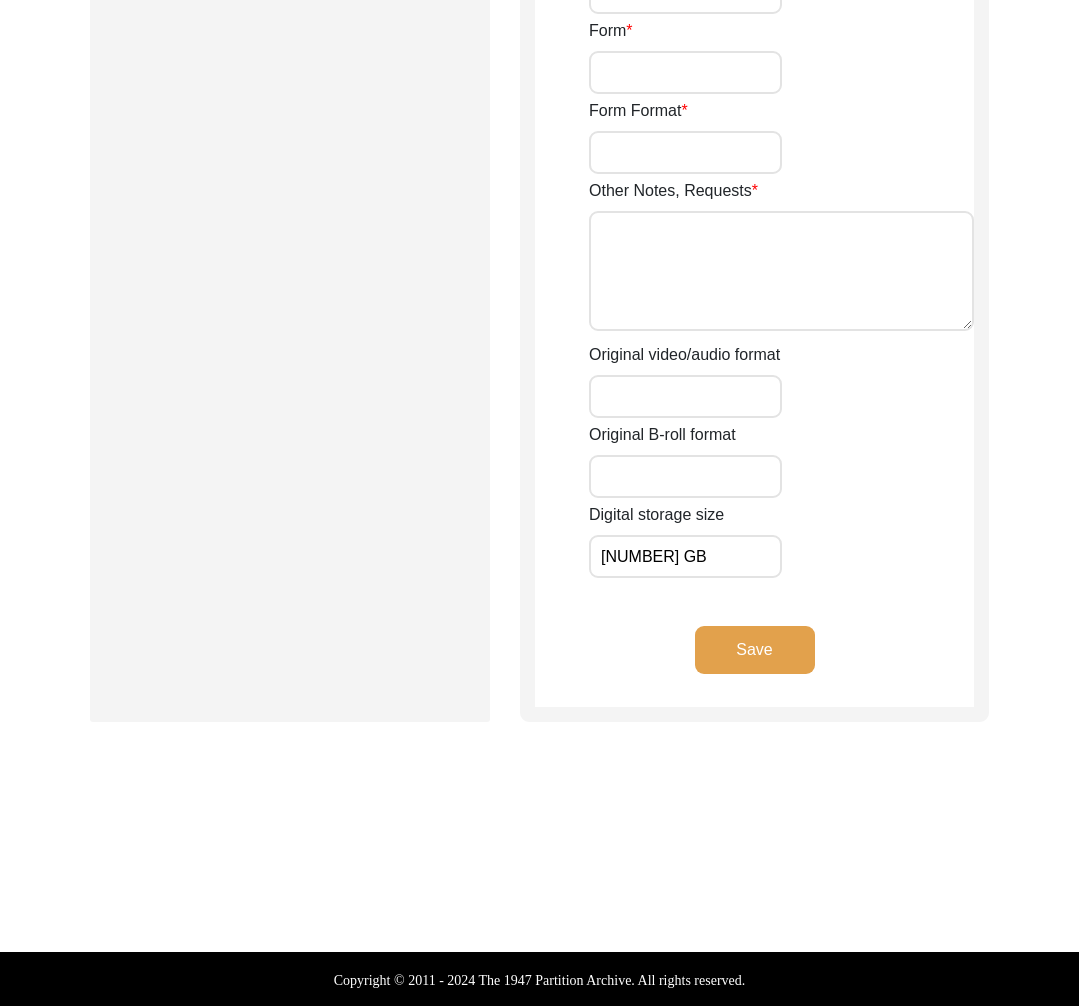 type on "[NUMBER] GB" 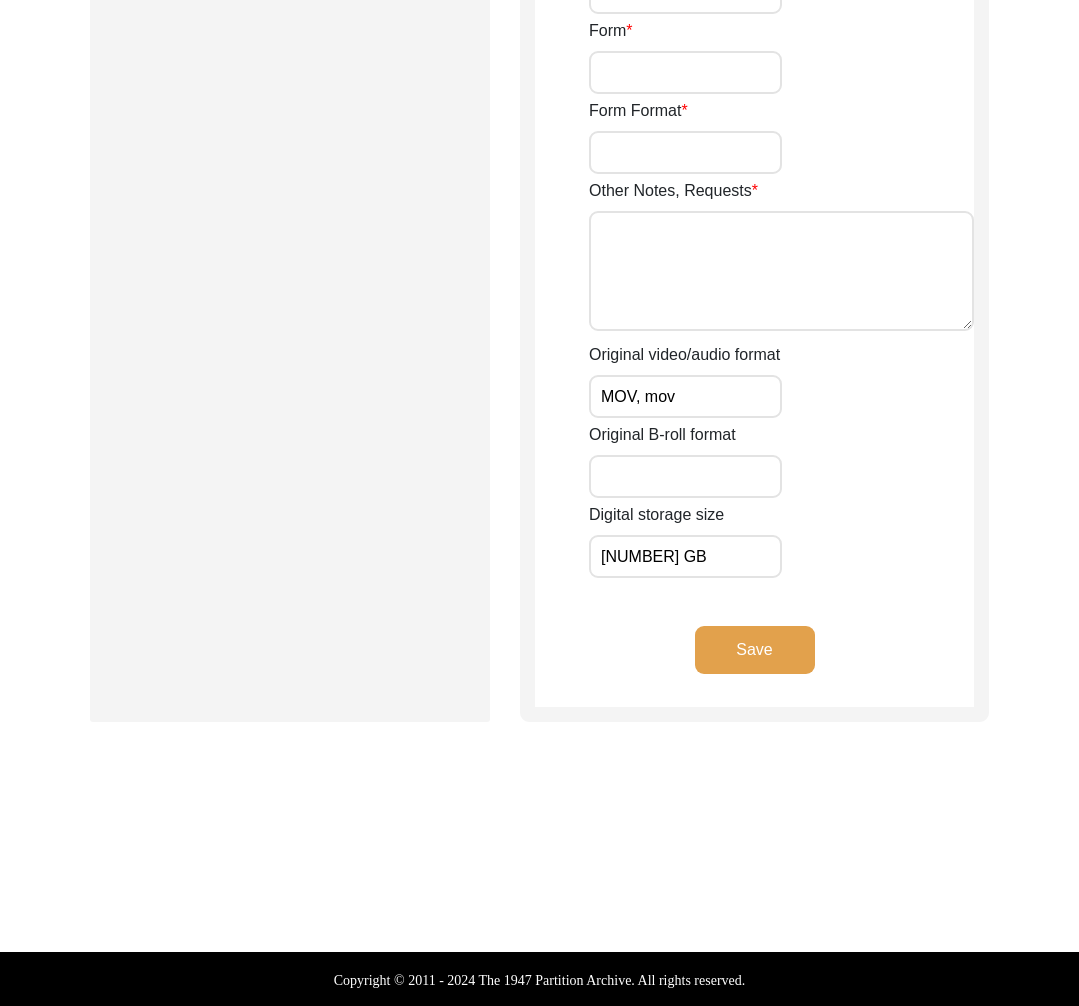 type on "MOV, mov" 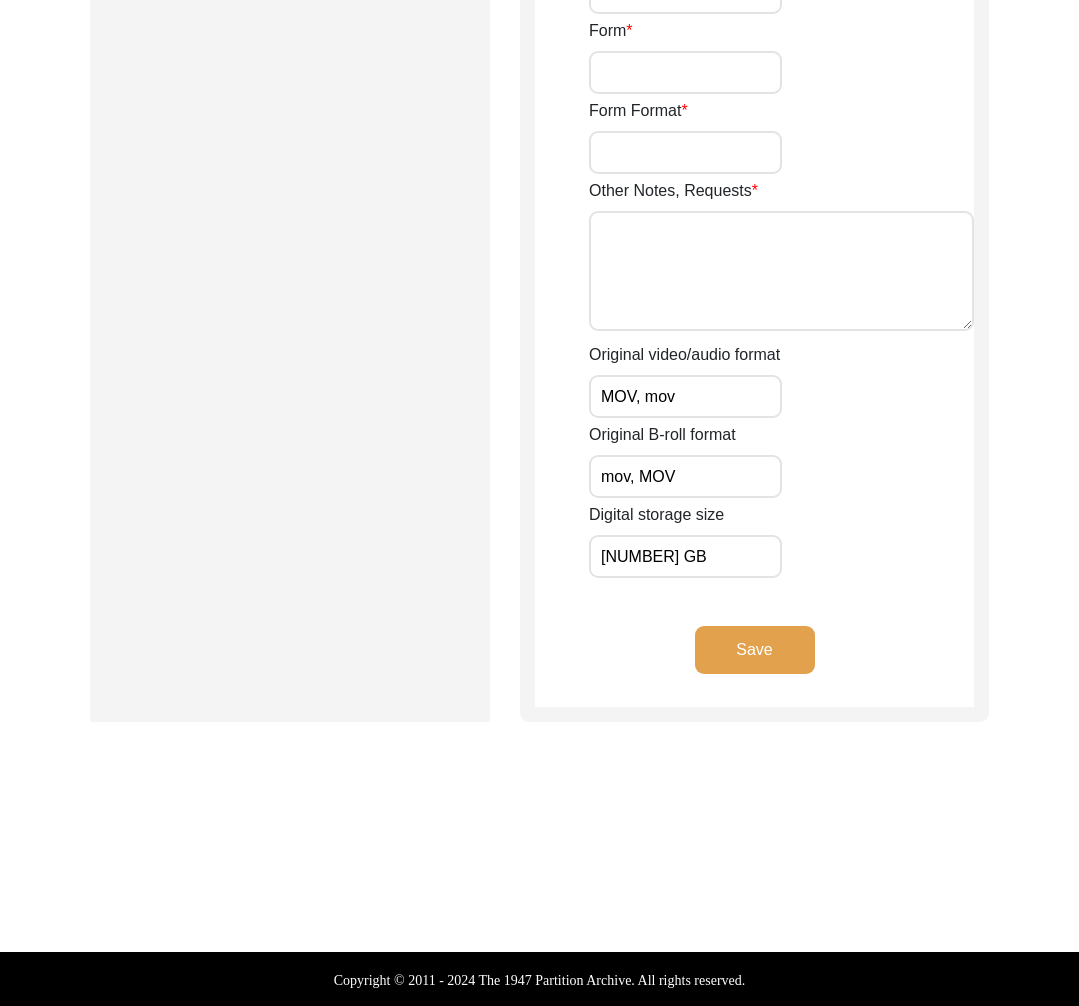type on "mov, MOV" 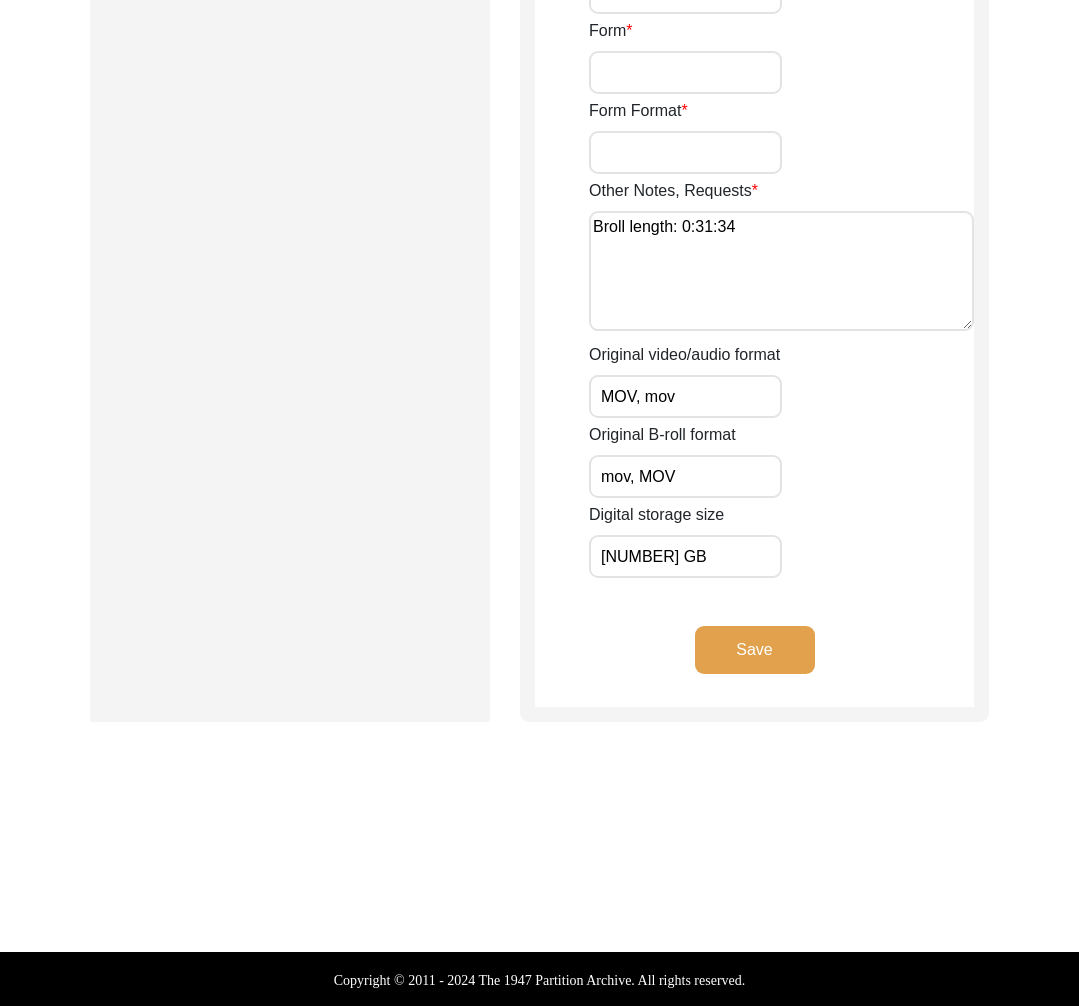 type on "Broll length: 0:31:34" 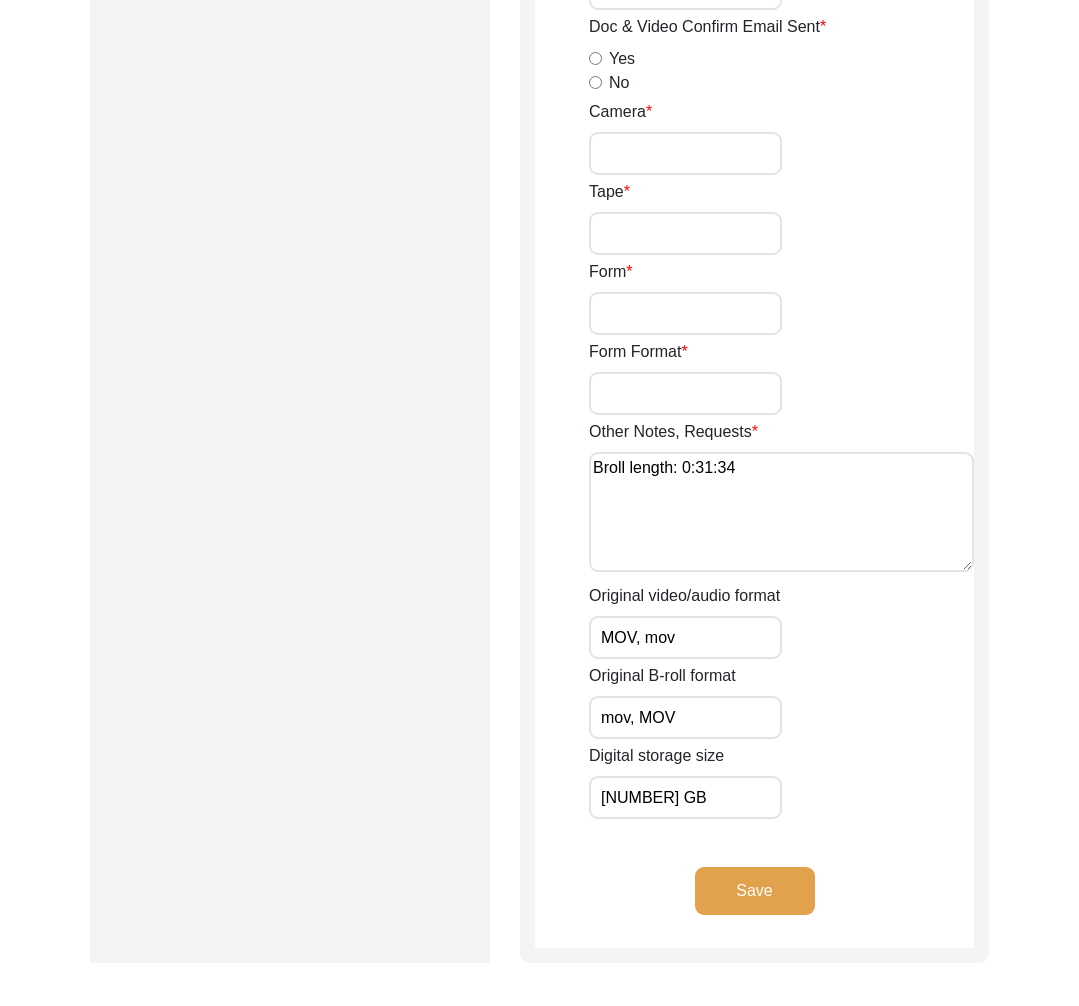 scroll, scrollTop: 2811, scrollLeft: 0, axis: vertical 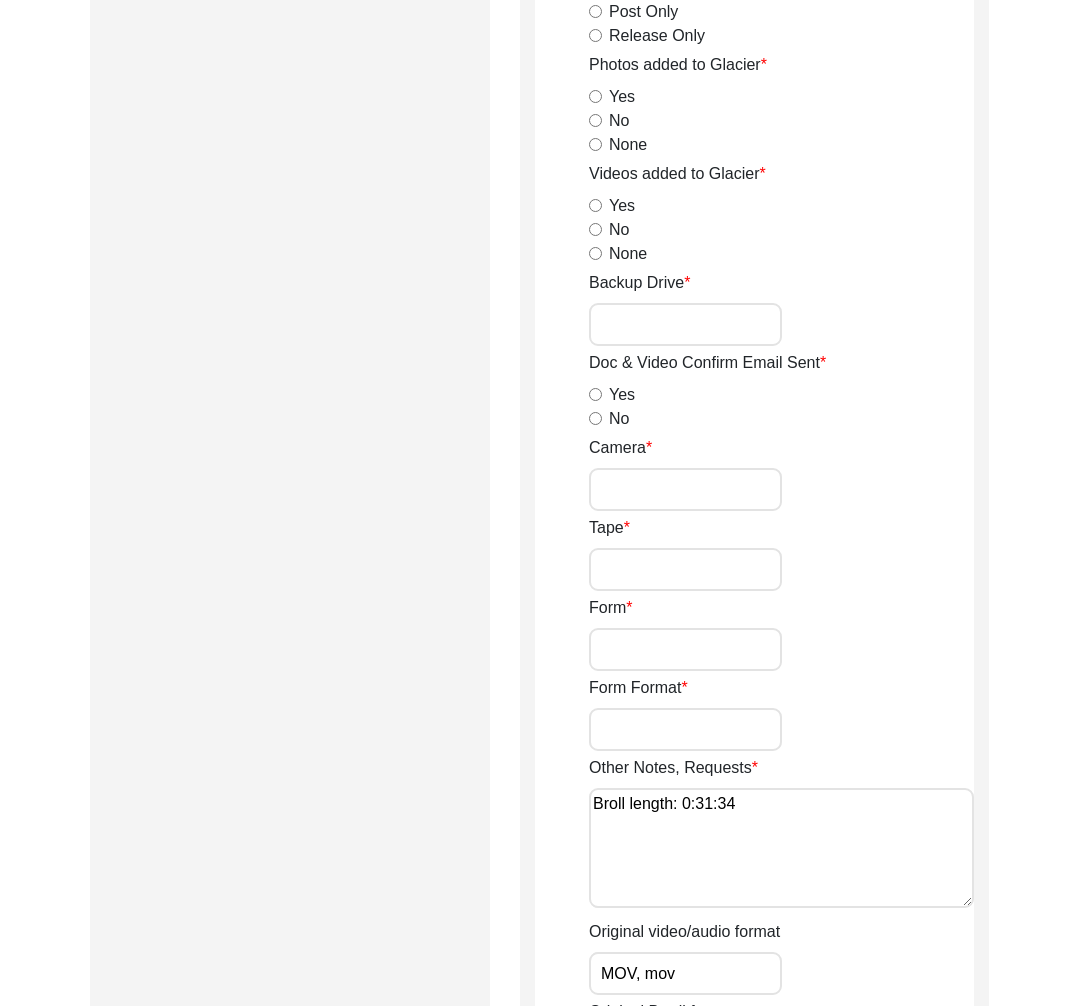 click on "Backup Drive" at bounding box center (685, 324) 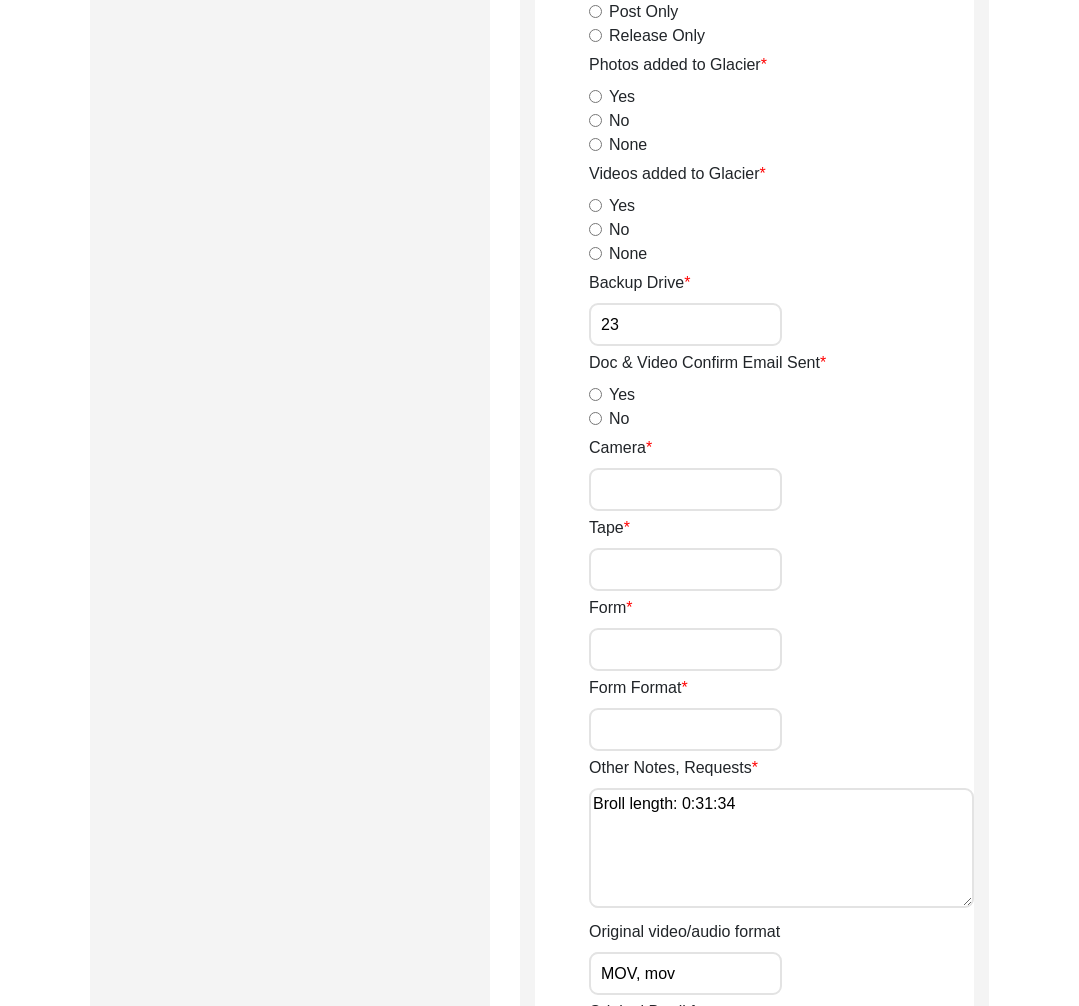 type on "23" 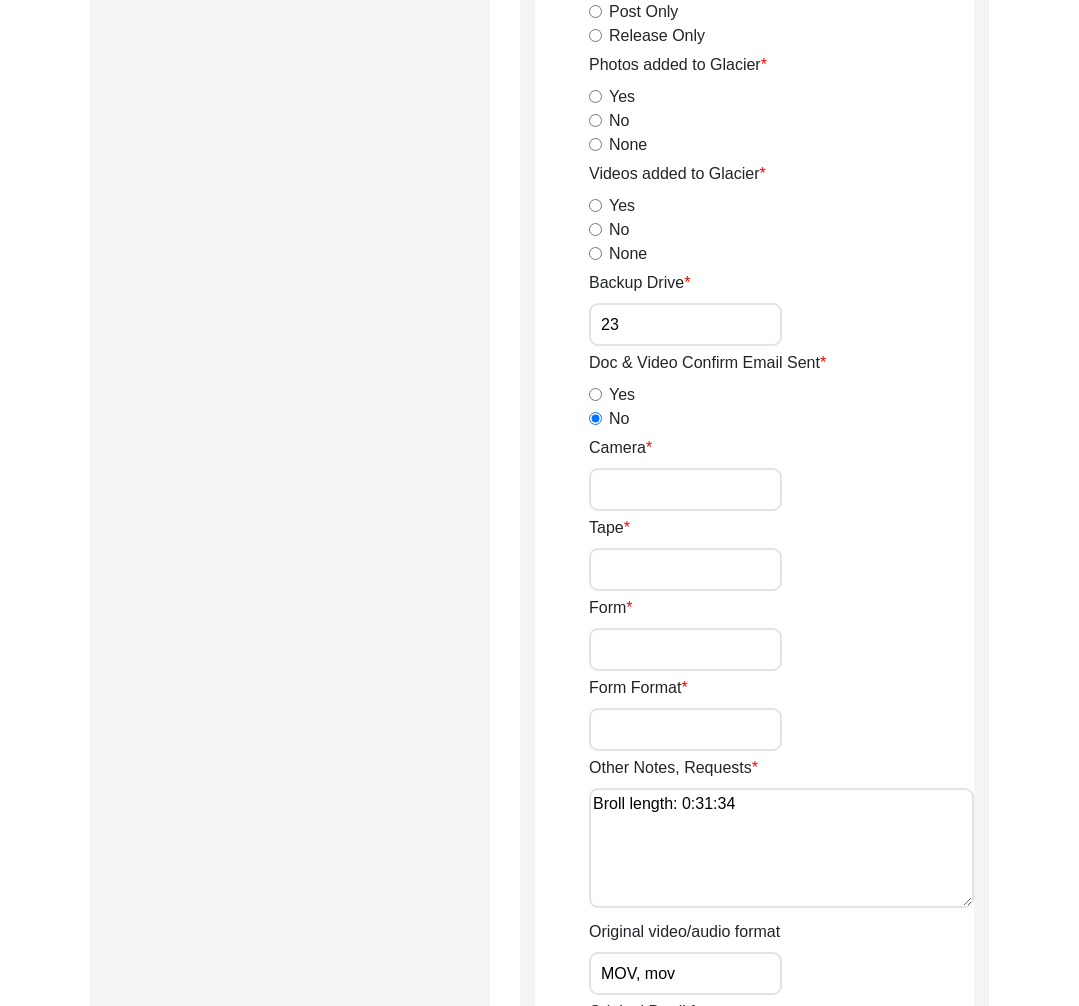 click on "Archivist
Assigned To [FIRST] [LAST] archivist [FIRST] [LAST] [FIRST] [LAST] [FIRST] [LAST] Priority Deceased Alive Other Status Submission In Progress Submitted/Received Archiving In Progress Archiving Completed Copy-Editing In Progress Copy-Edited Auditing In Progress Auditing Completed Reviewing In Progress Reviewed Social Media Curation In Progress Social Media Curated Social Media Published Internal Notes [DATE] Victoria: Assigned to [FIRST] [LAST] to archive. Due [DATE]. When archiving is complete, instead of pressing the "Archive Interview" button on the Other Files page, please just let me know! You can also fill out everything below Internal Notes. As usual, please never change the status of an archiving assignment manually.
[DATE] Victoria: Was unable to obtain all contact information, due to interviewee's preferences. Will move forward without it. Delete Interview Archiving Complete  Yes   No  Date of Interview Archived [DATE] Archivist Notes Audit Assignment Date POST Form" 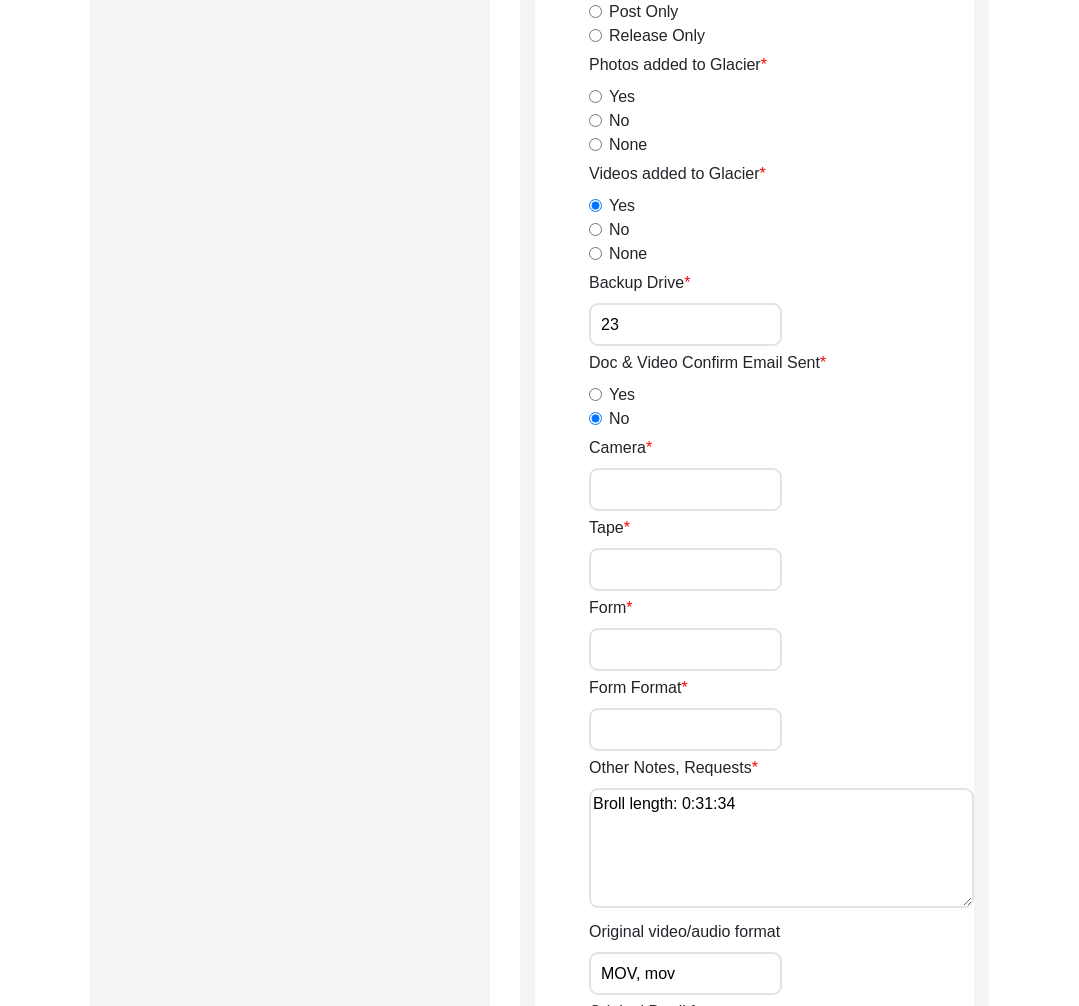 click on "Yes" 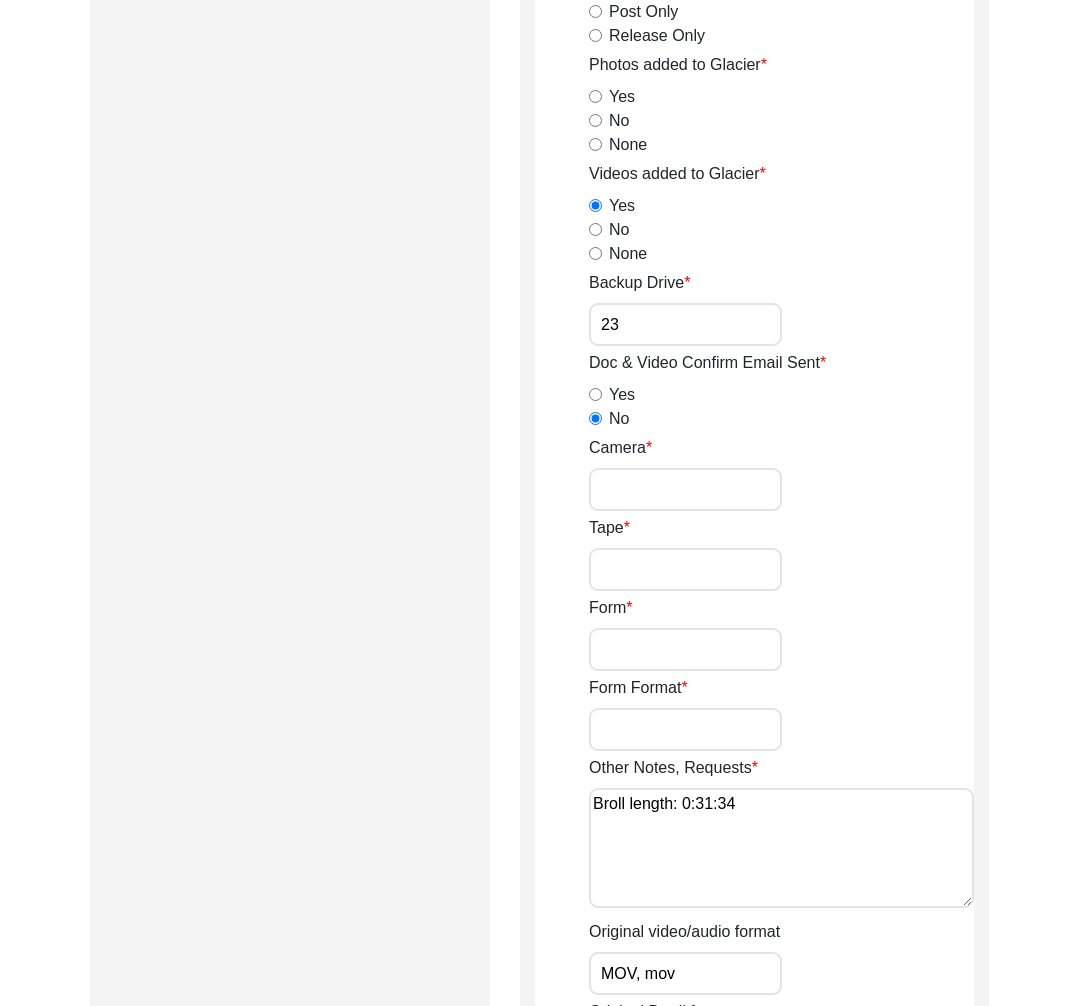 click on "Yes" at bounding box center (595, 96) 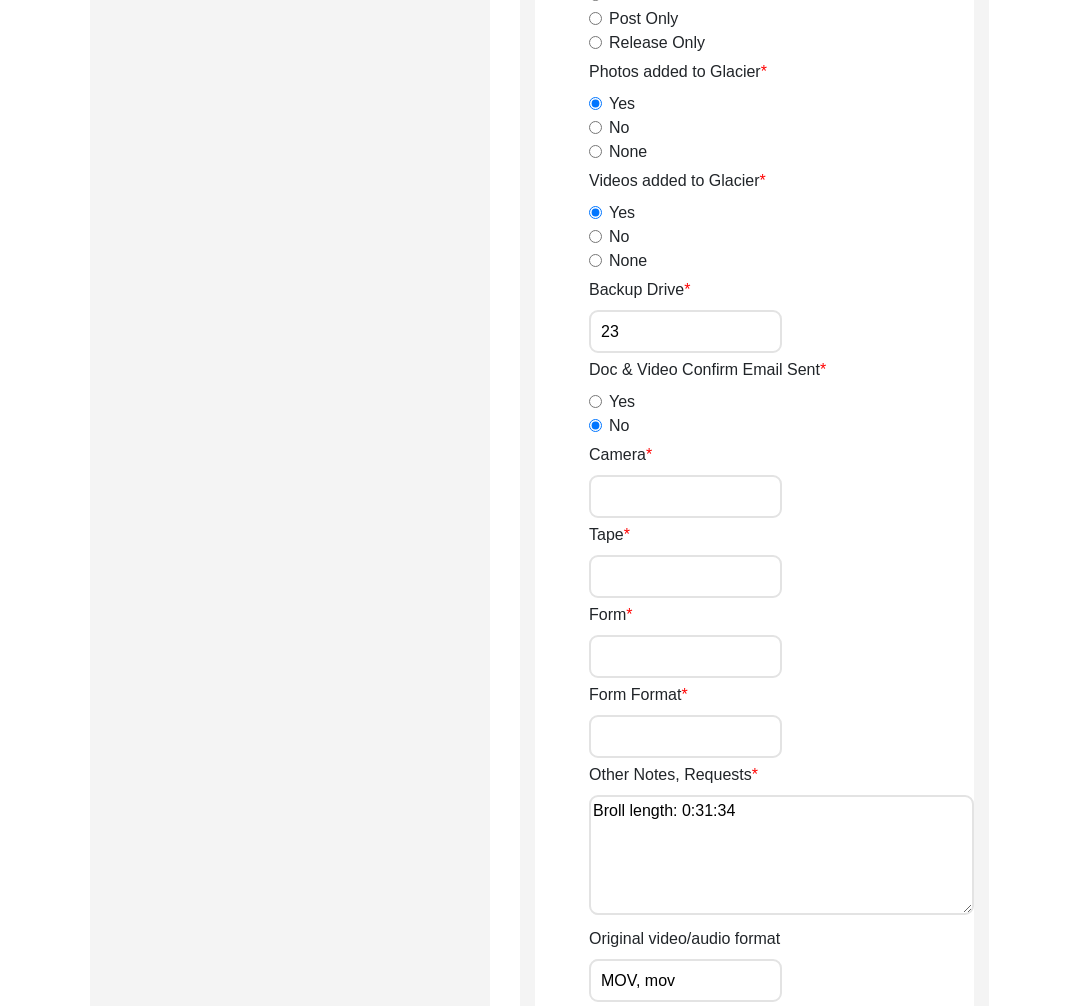 click on "Release Only" 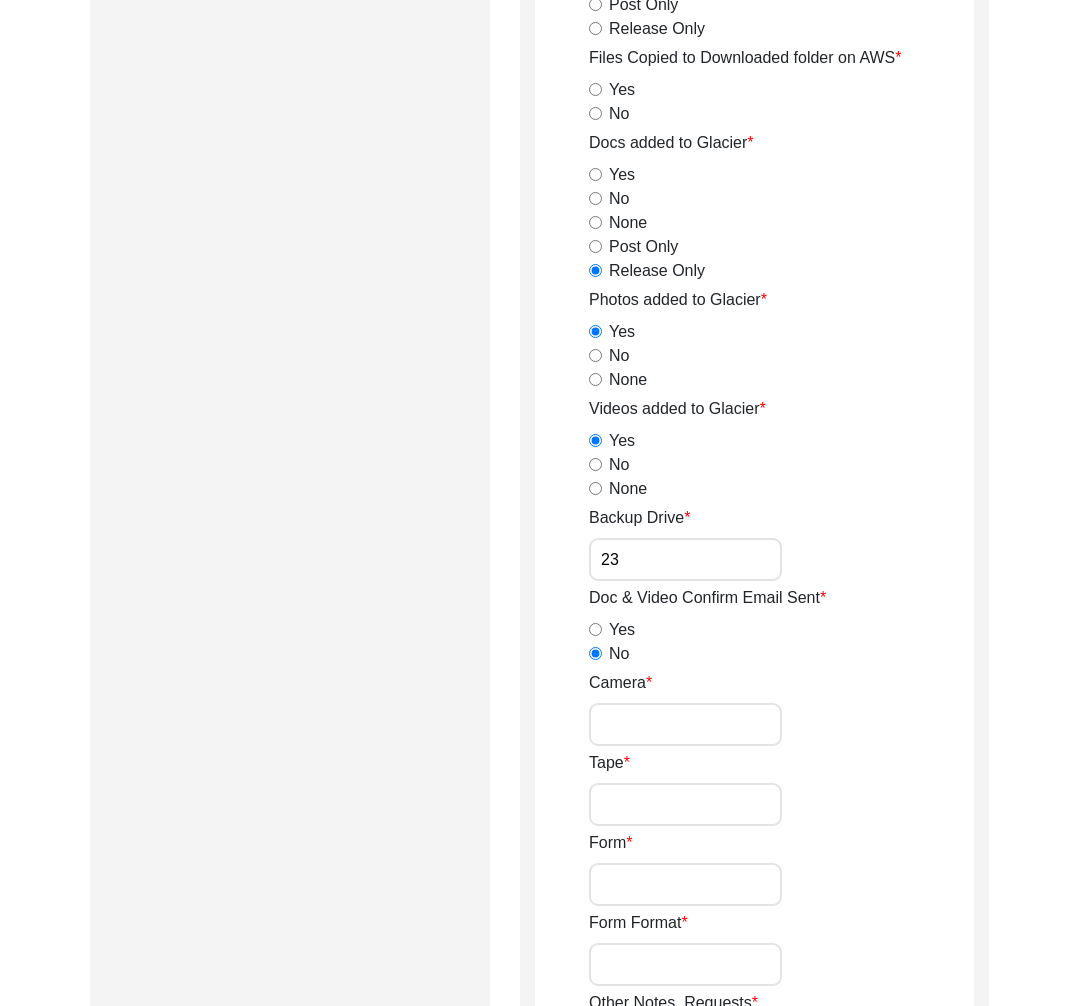 scroll, scrollTop: 2541, scrollLeft: 0, axis: vertical 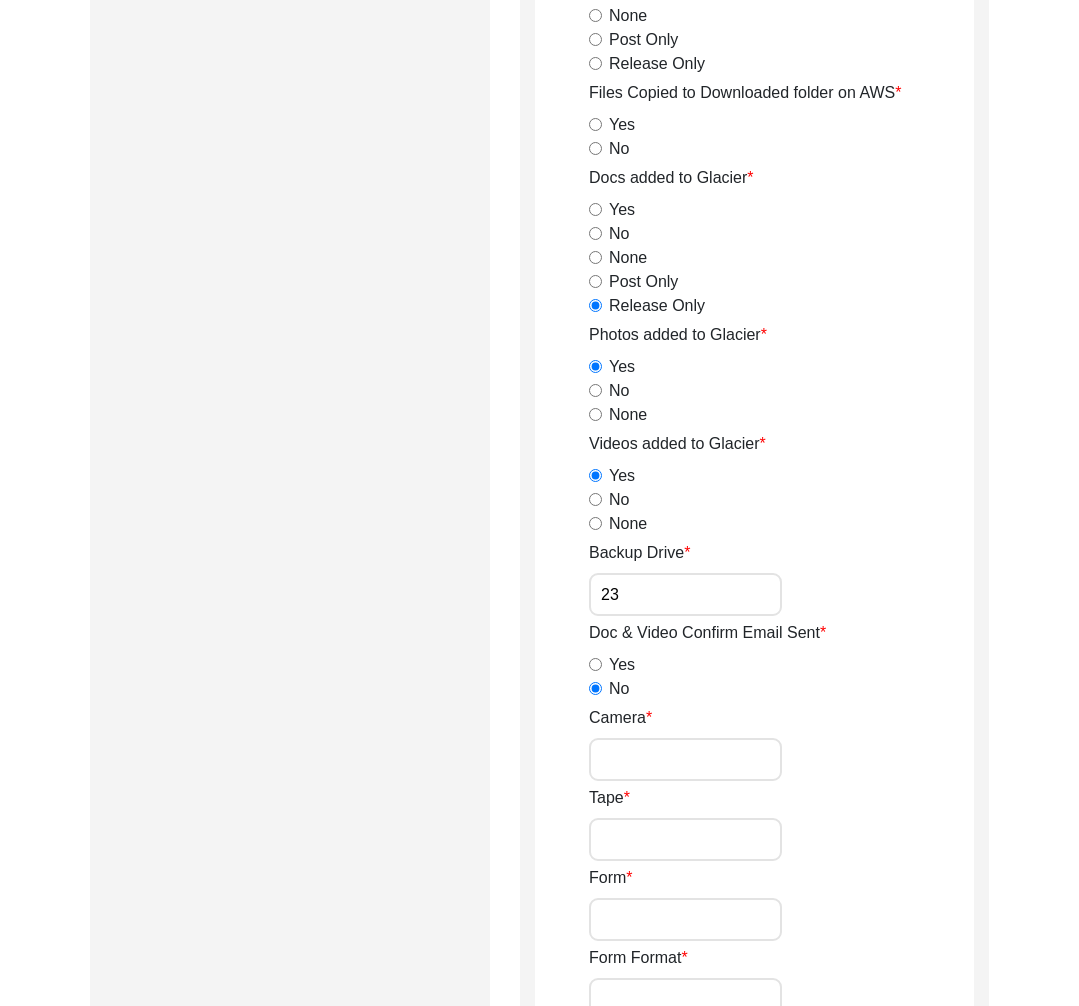 click on "Yes" 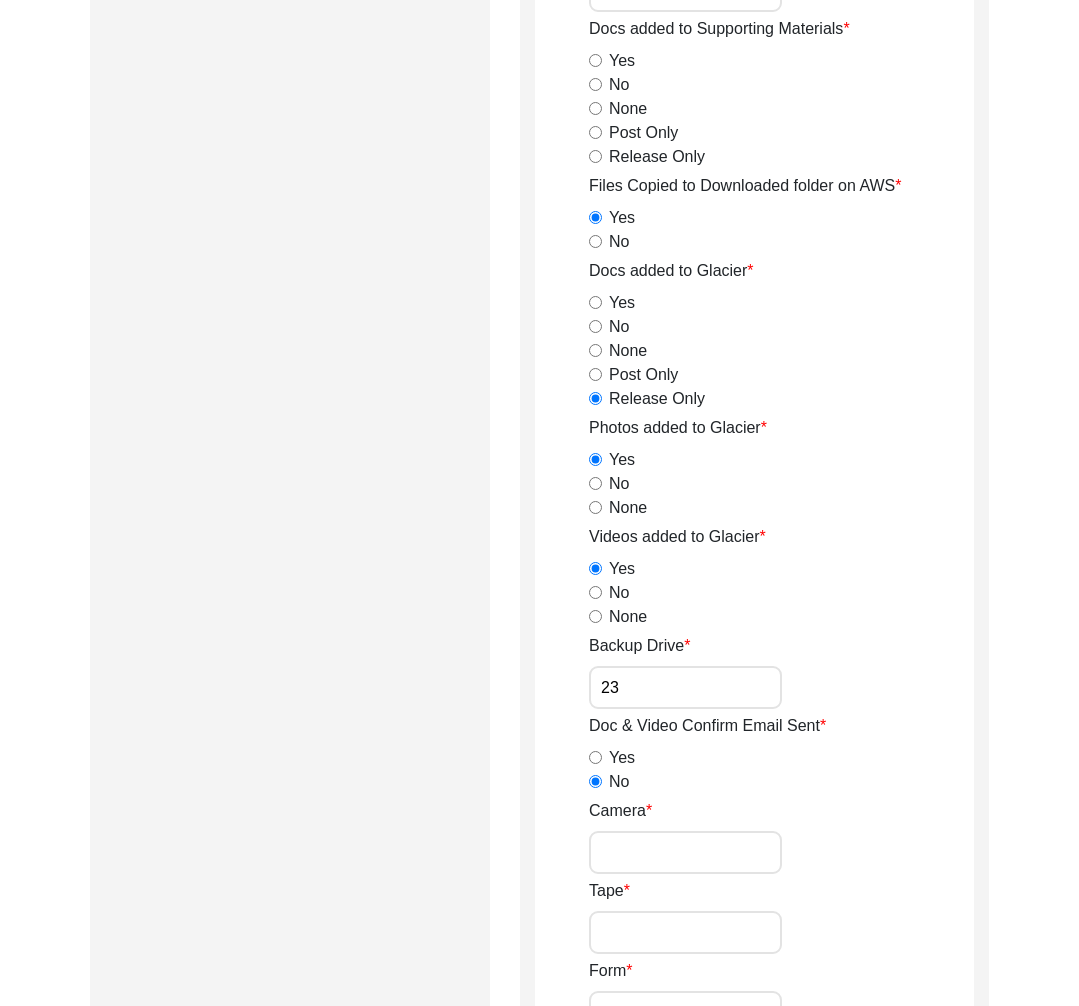 click on "Release Only" 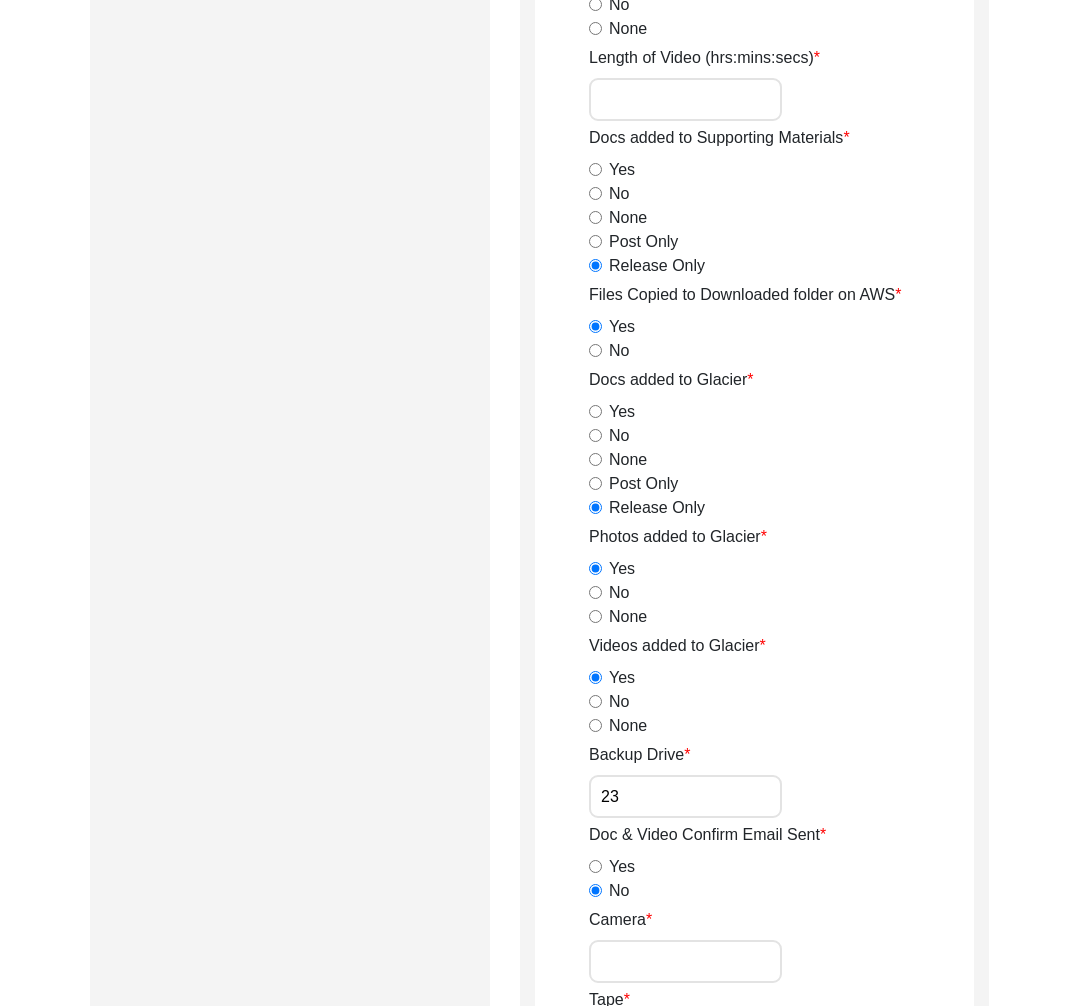 scroll, scrollTop: 2211, scrollLeft: 0, axis: vertical 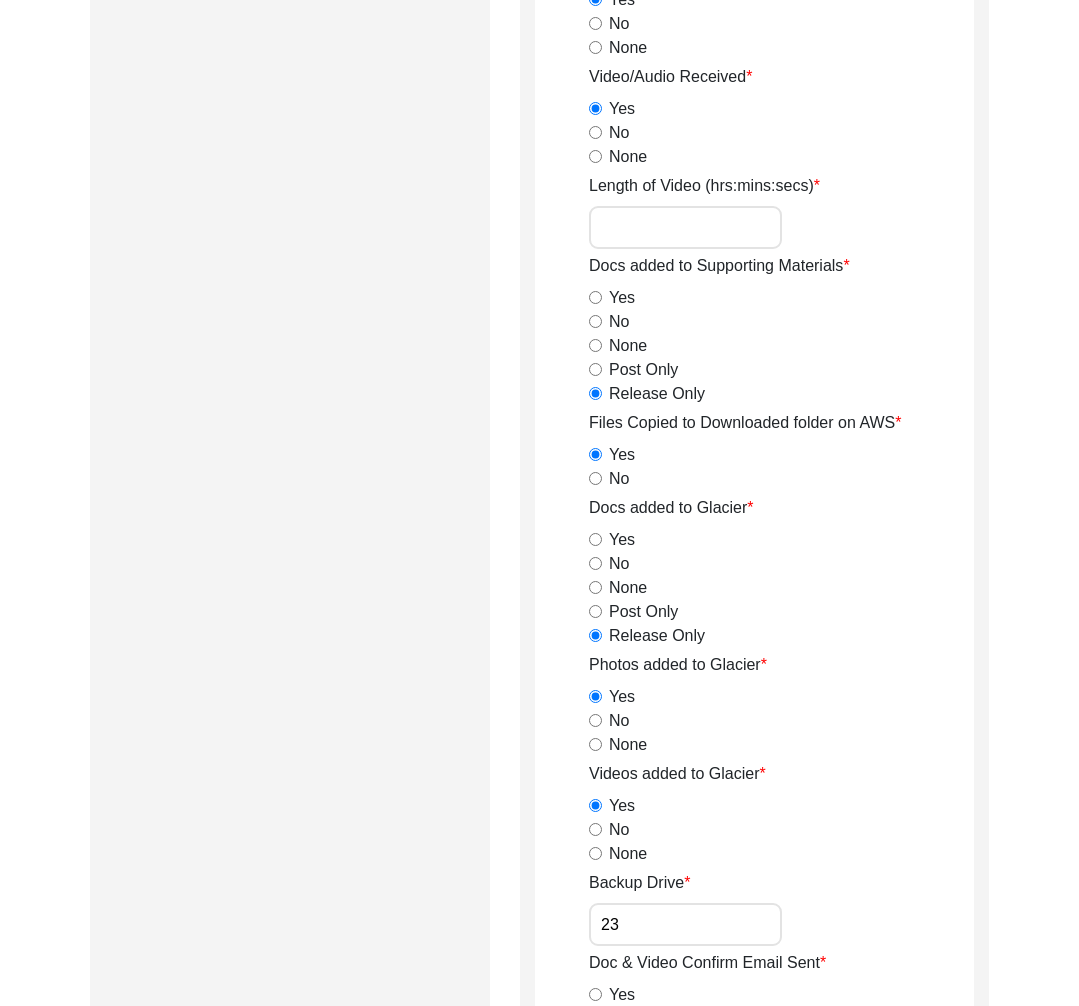 click on "Length of Video (hrs:mins:secs)" at bounding box center [685, 227] 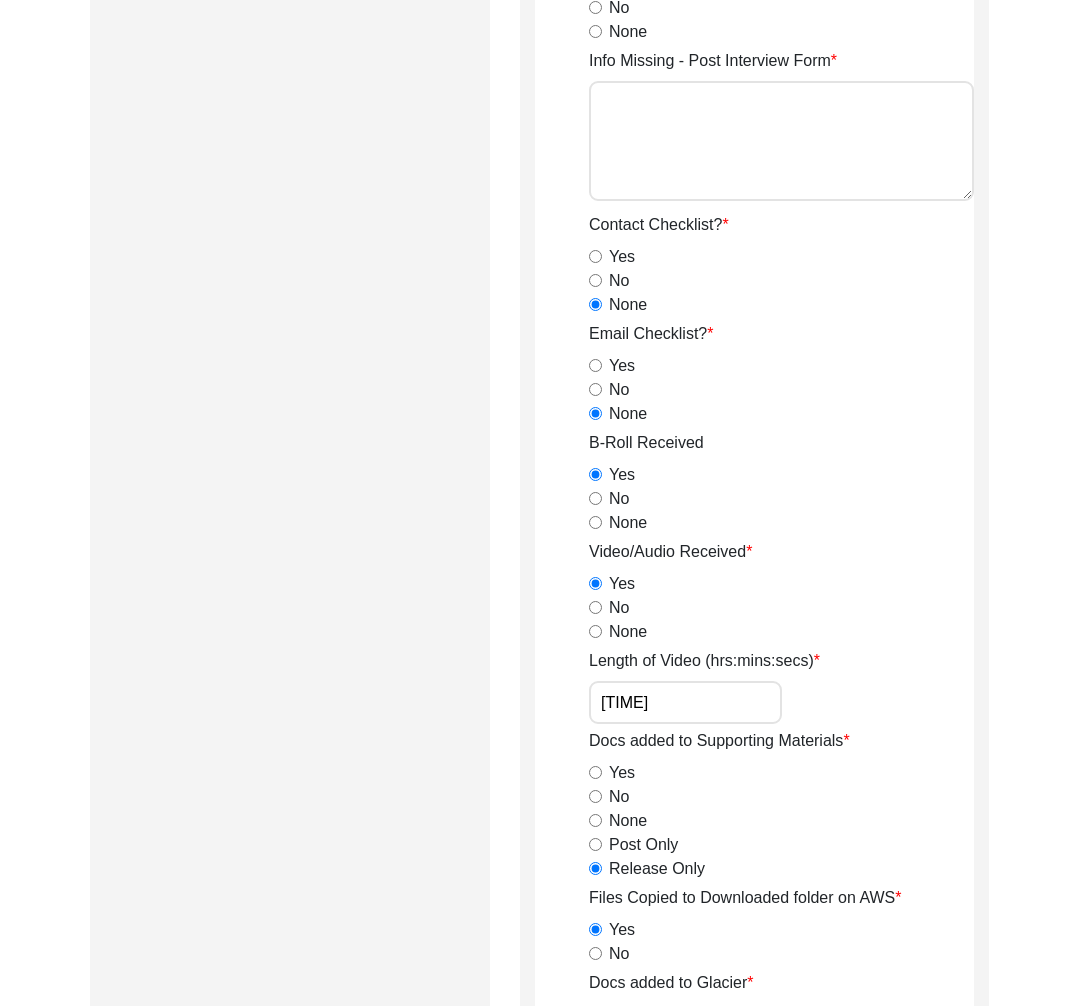 scroll, scrollTop: 1679, scrollLeft: 0, axis: vertical 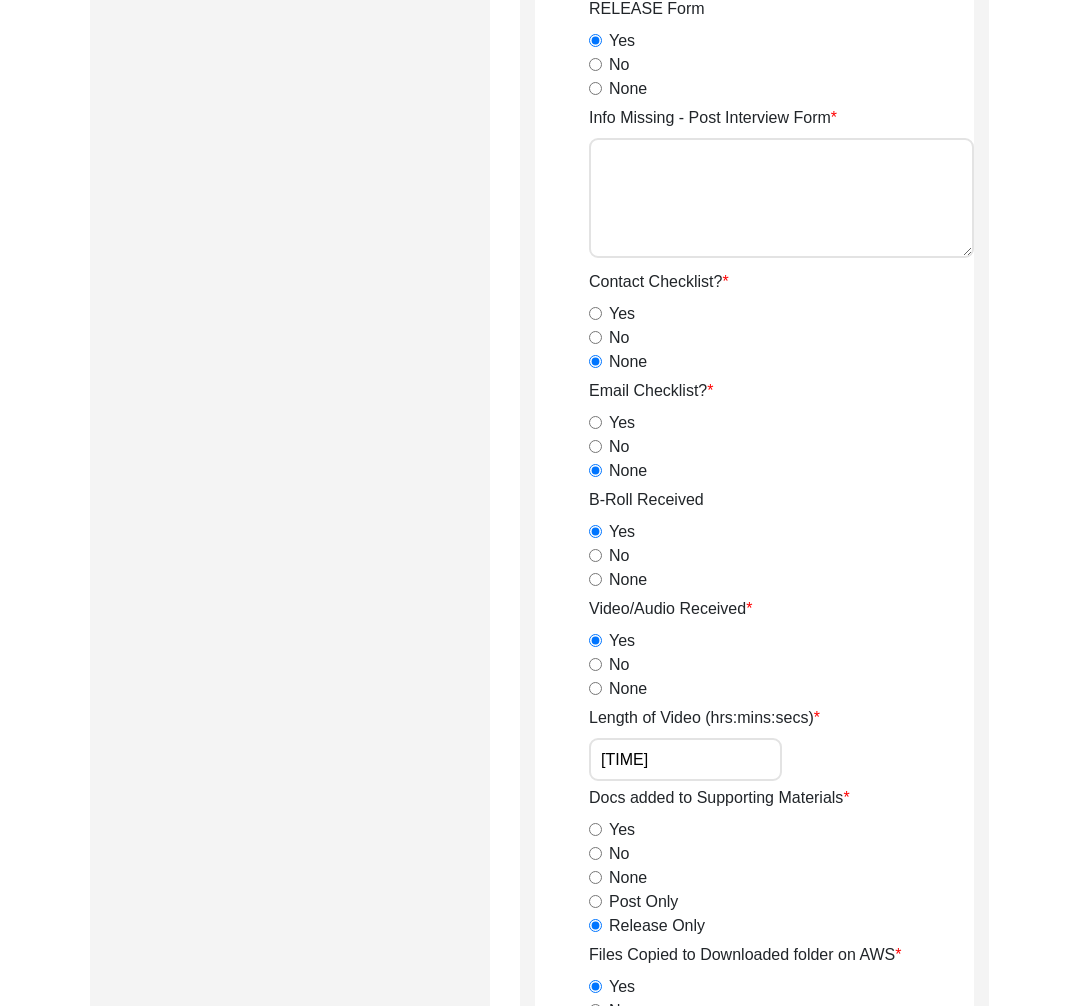 type on "[TIME]" 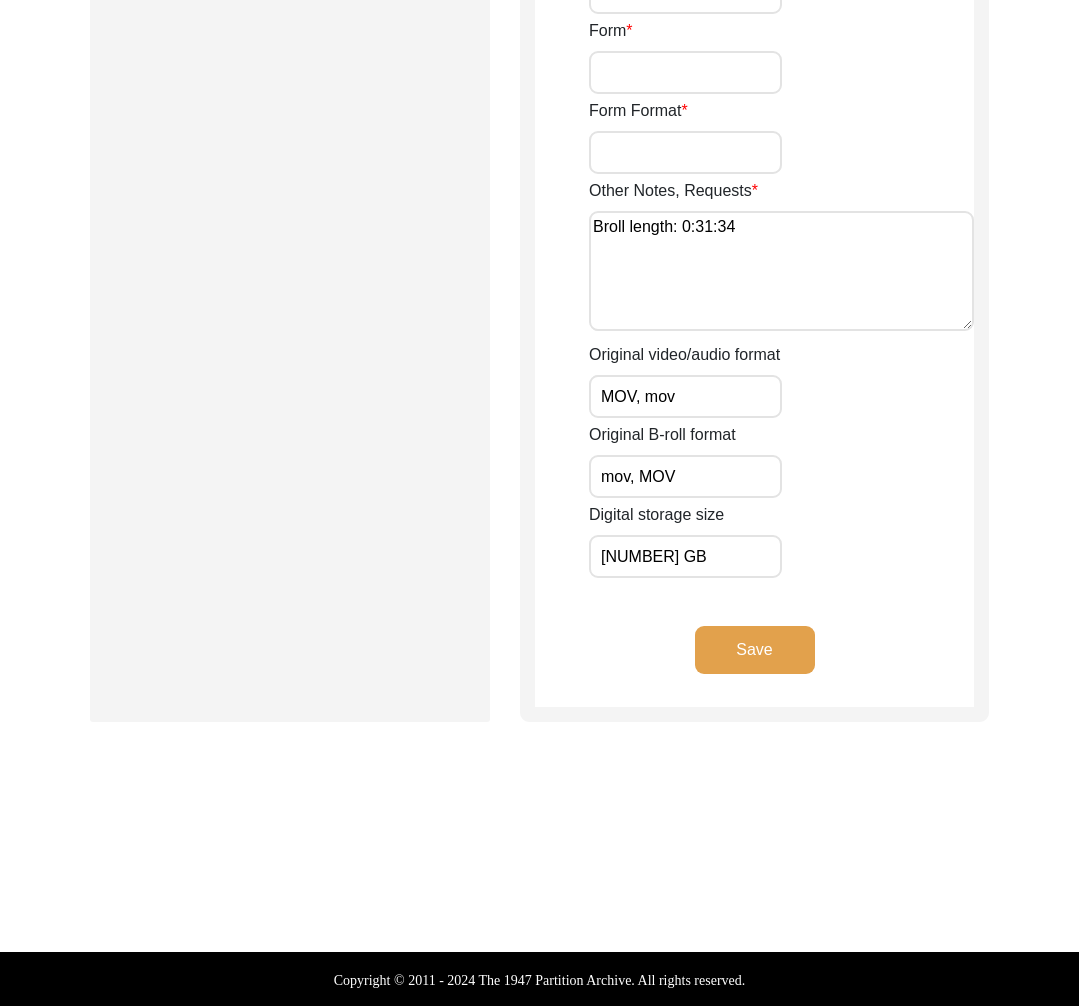 click on "Save" 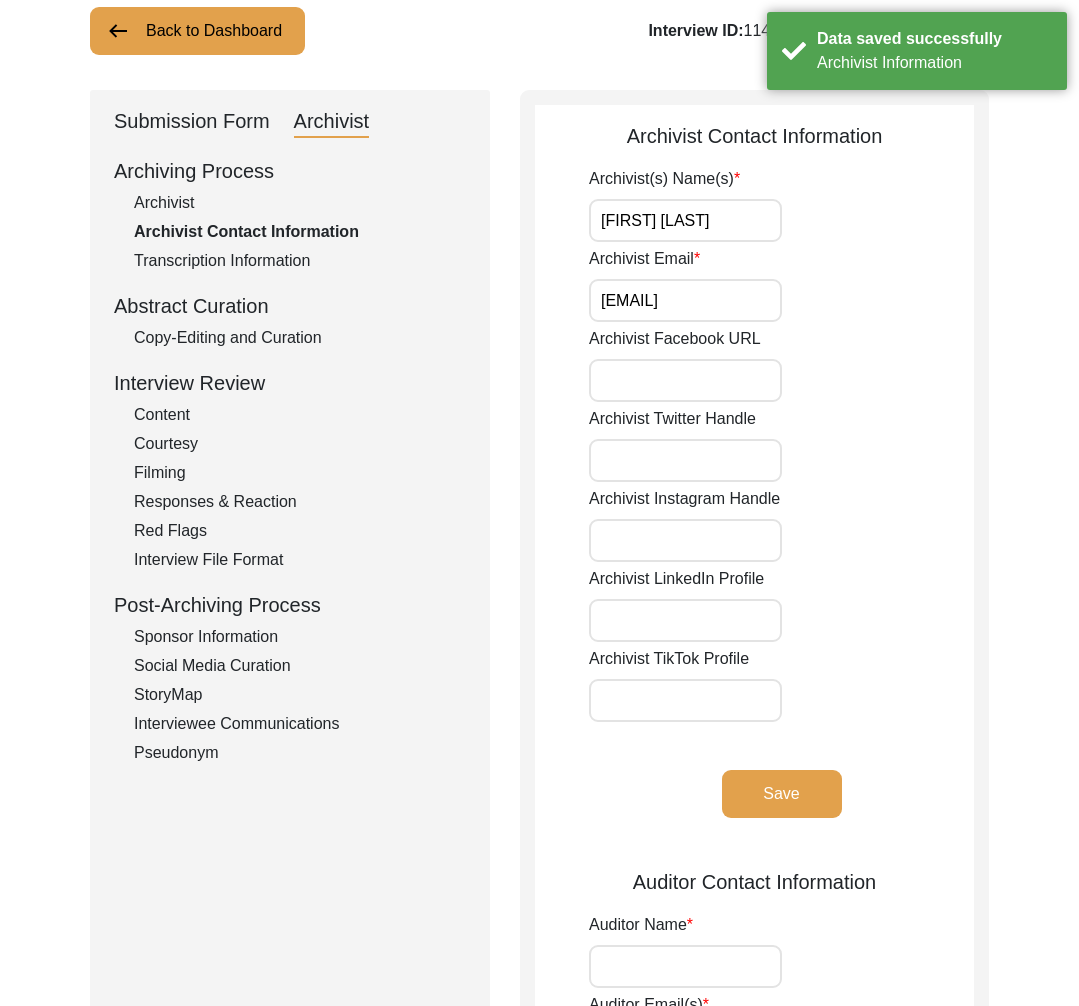 scroll, scrollTop: 0, scrollLeft: 0, axis: both 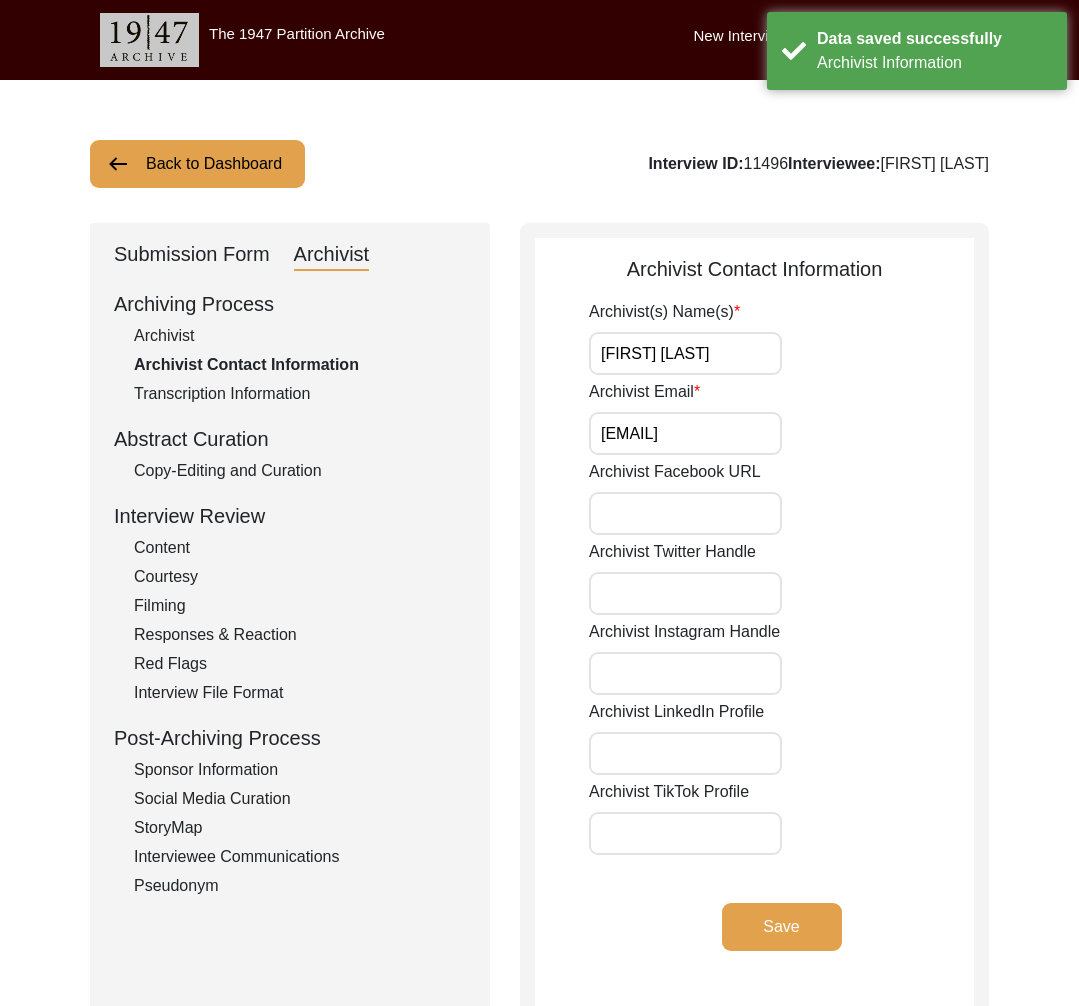 click on "Back to Dashboard" 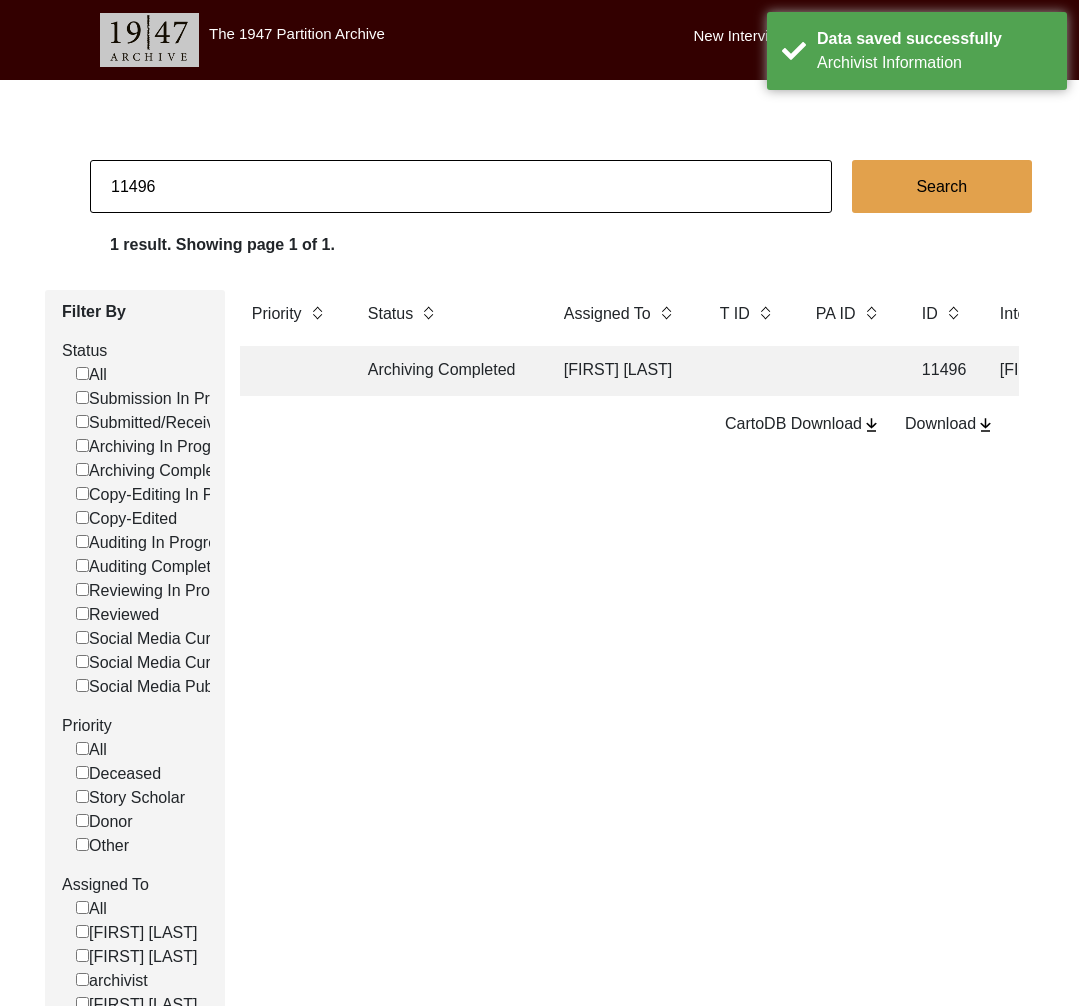 drag, startPoint x: 148, startPoint y: 192, endPoint x: 207, endPoint y: 197, distance: 59.211487 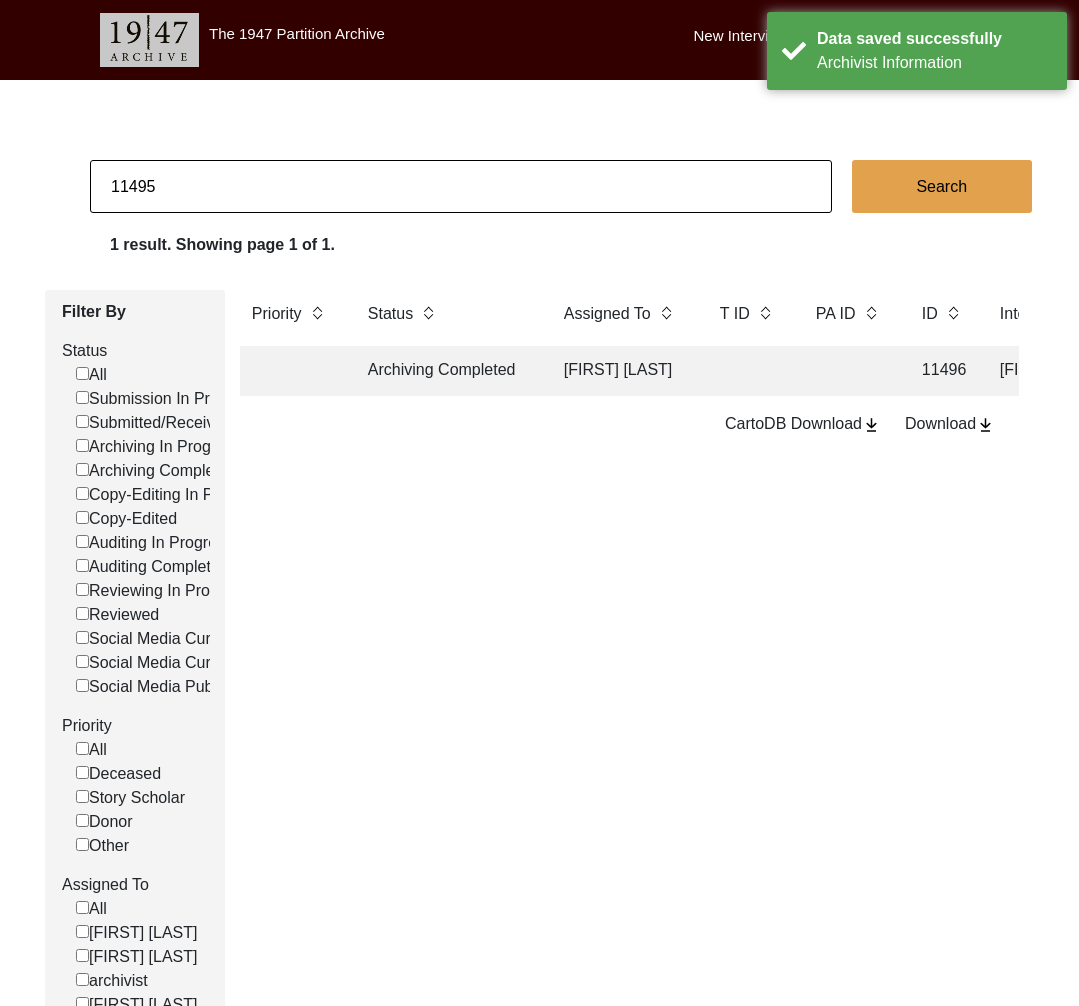 type on "11495" 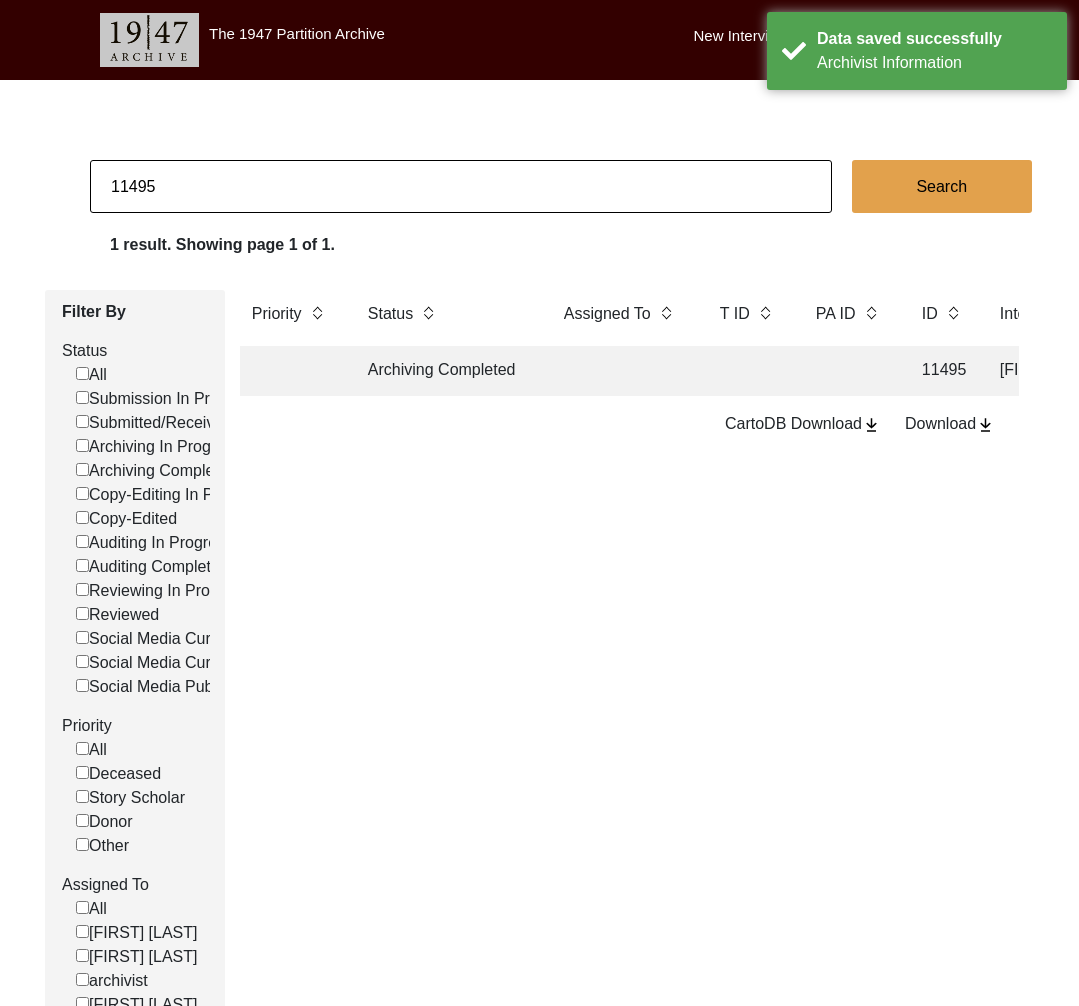 click on "Archiving Completed" 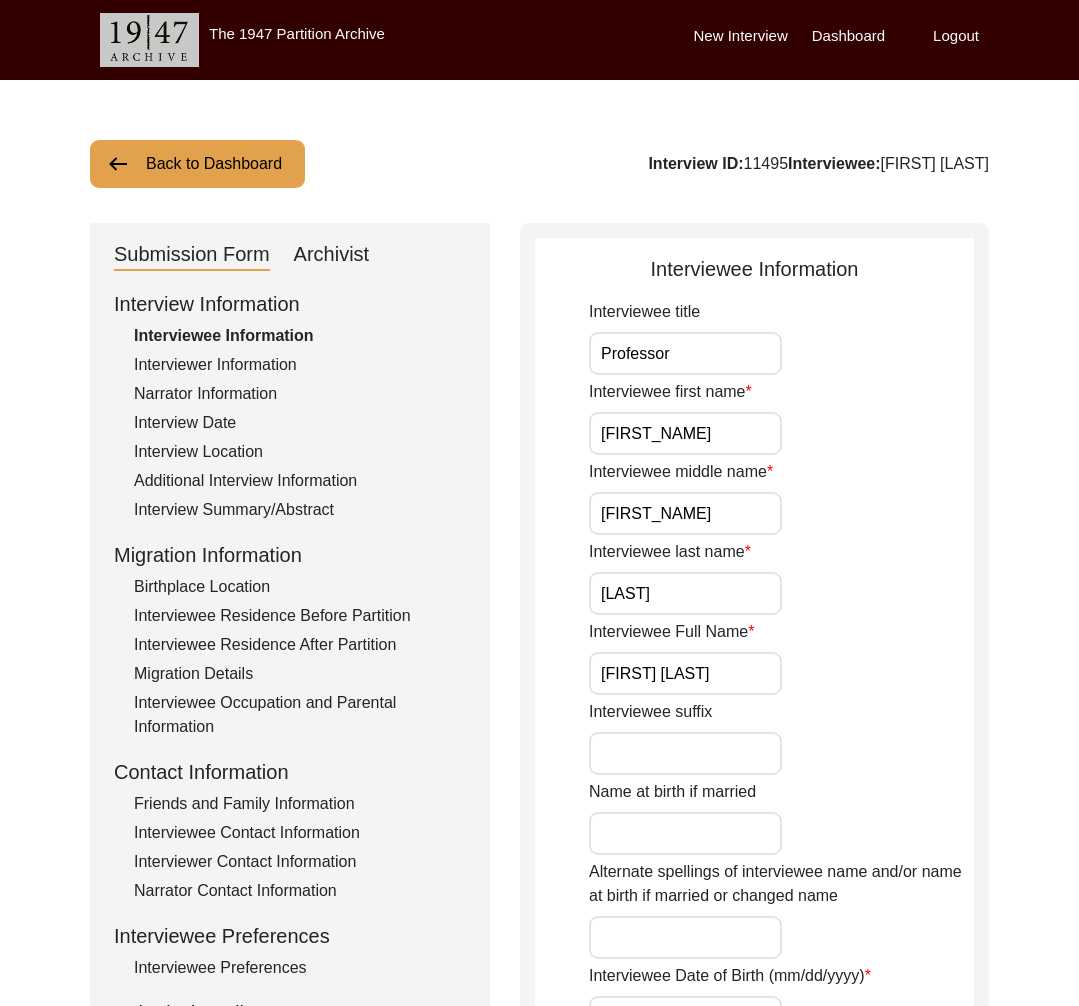 scroll, scrollTop: 215, scrollLeft: 0, axis: vertical 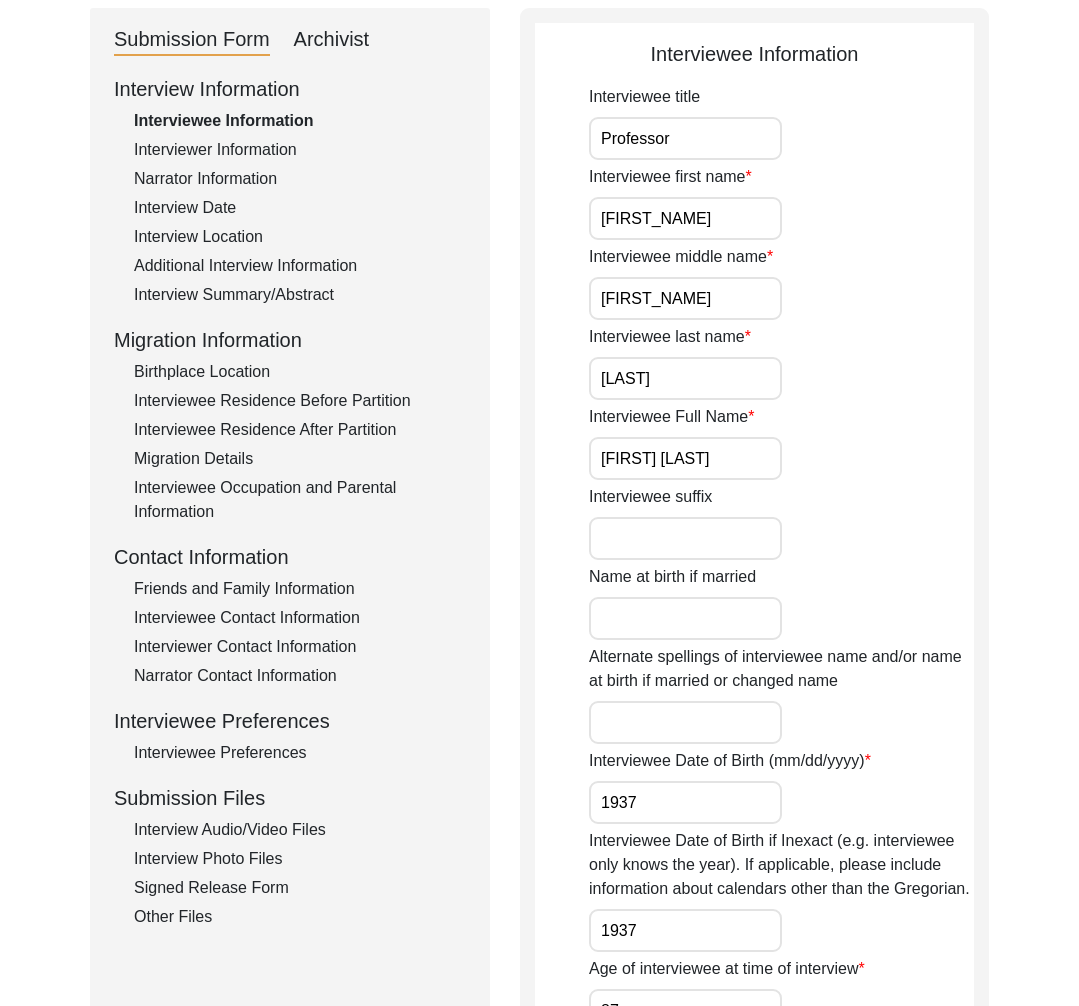 drag, startPoint x: 325, startPoint y: 38, endPoint x: 346, endPoint y: 52, distance: 25.23886 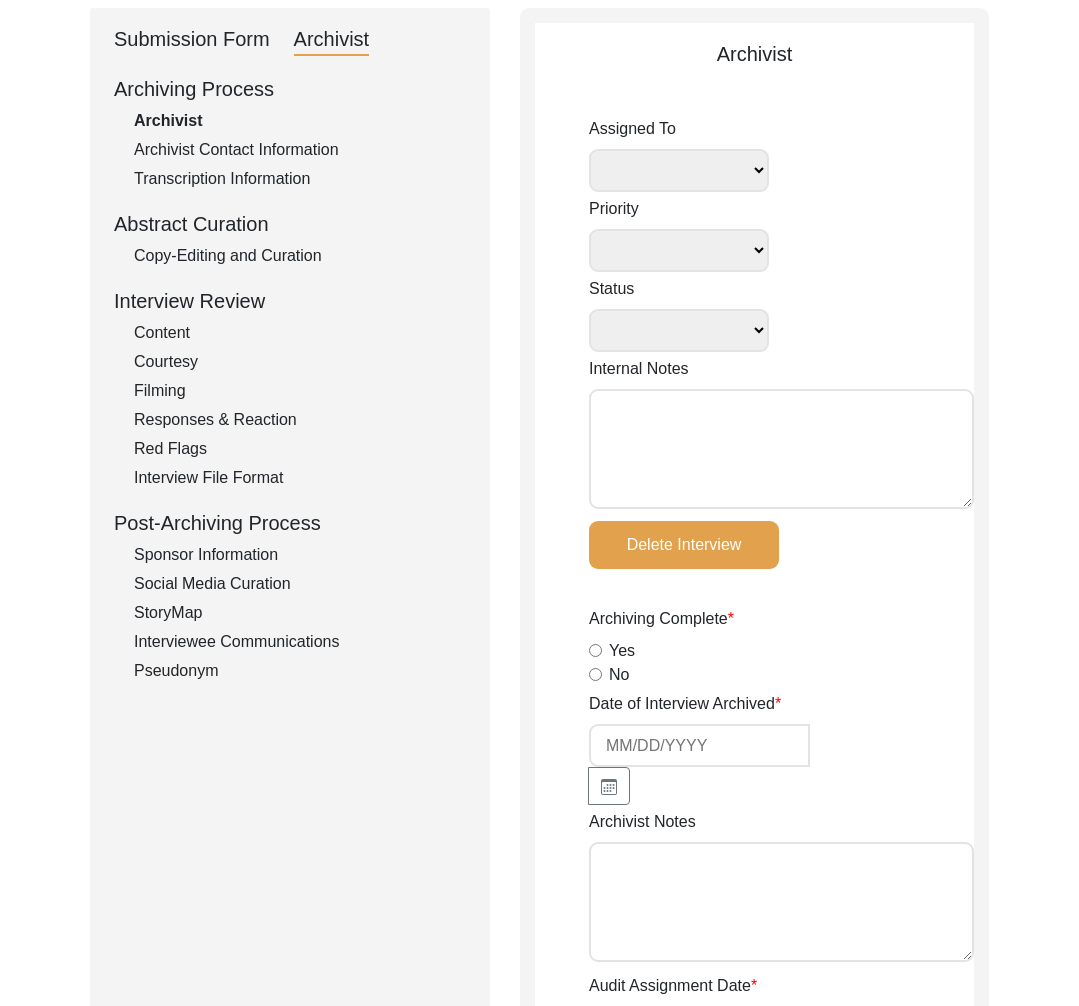 select 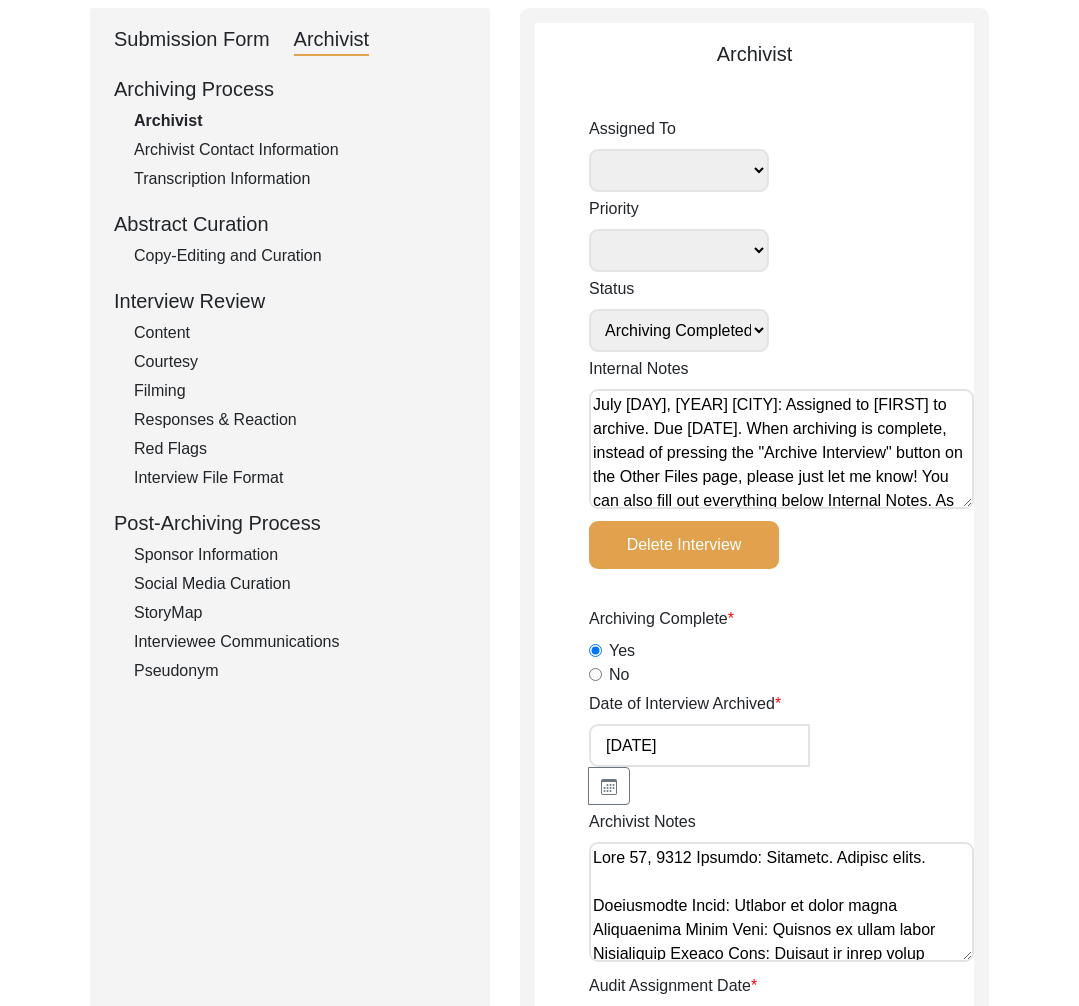 select 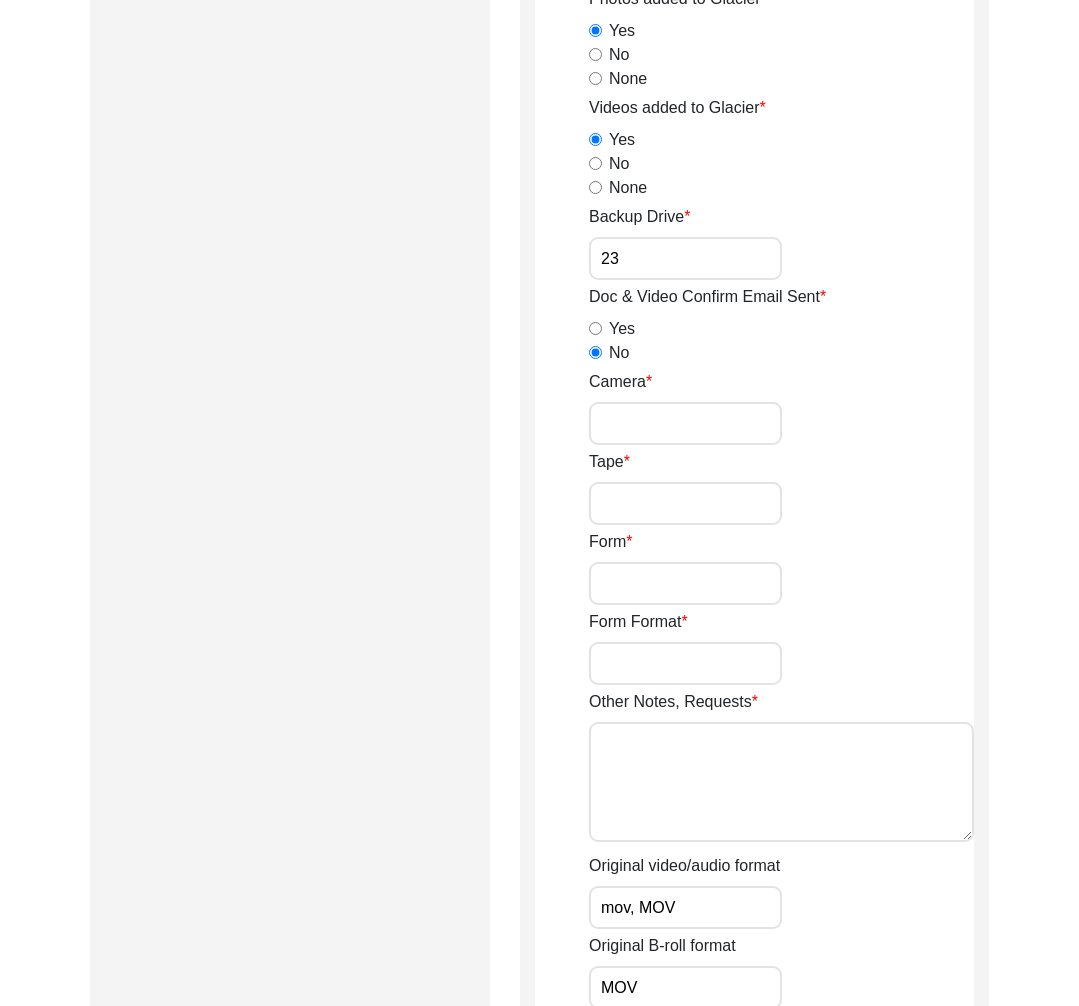 scroll, scrollTop: 3388, scrollLeft: 0, axis: vertical 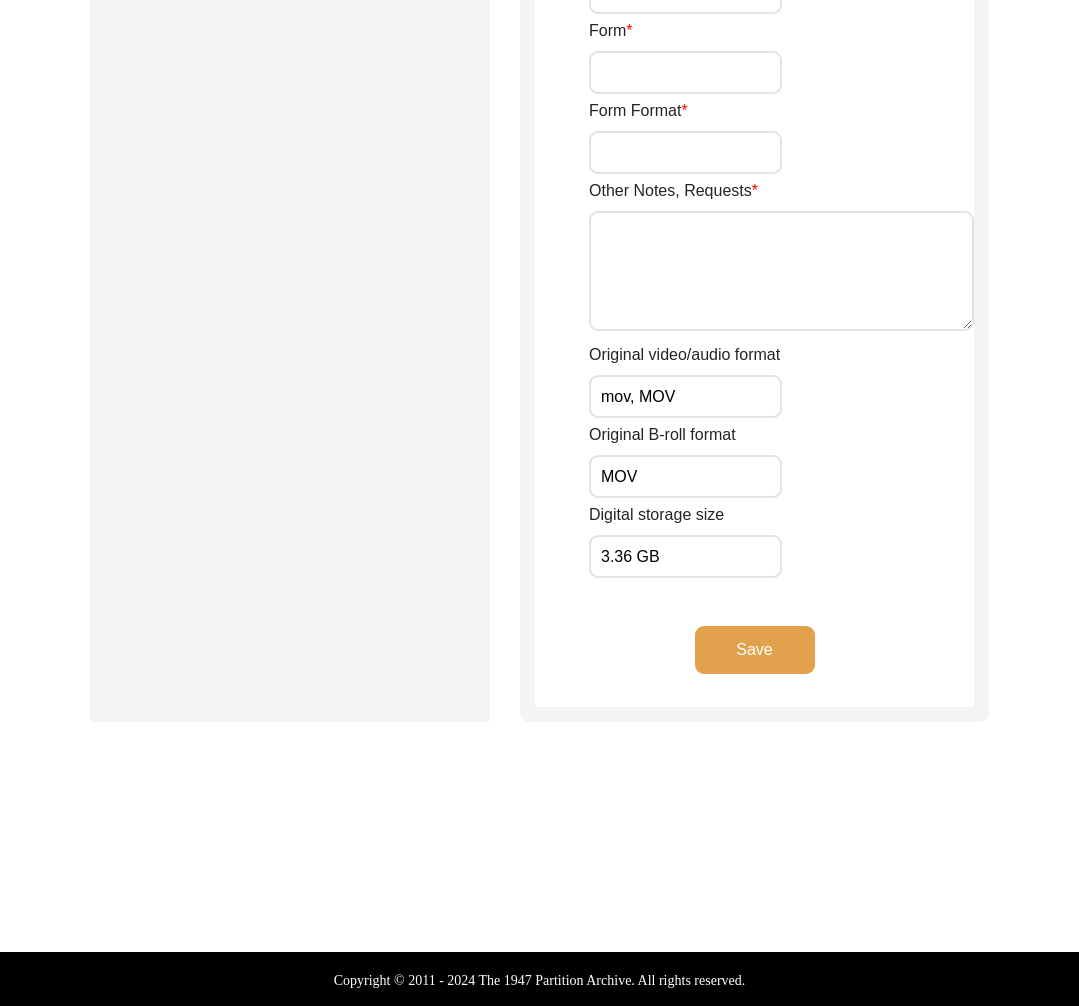 click on "Other Notes, Requests" at bounding box center [781, 271] 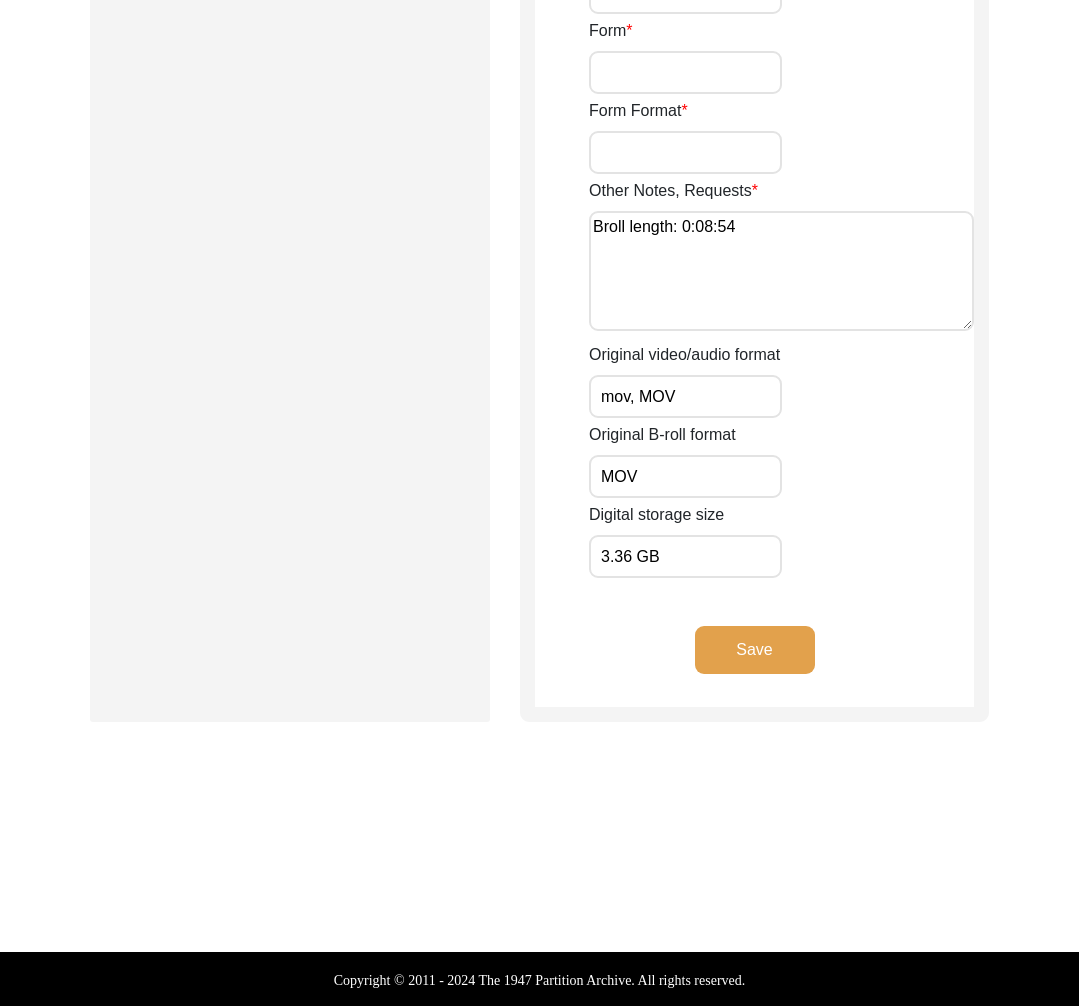 type on "Broll length: 0:08:54" 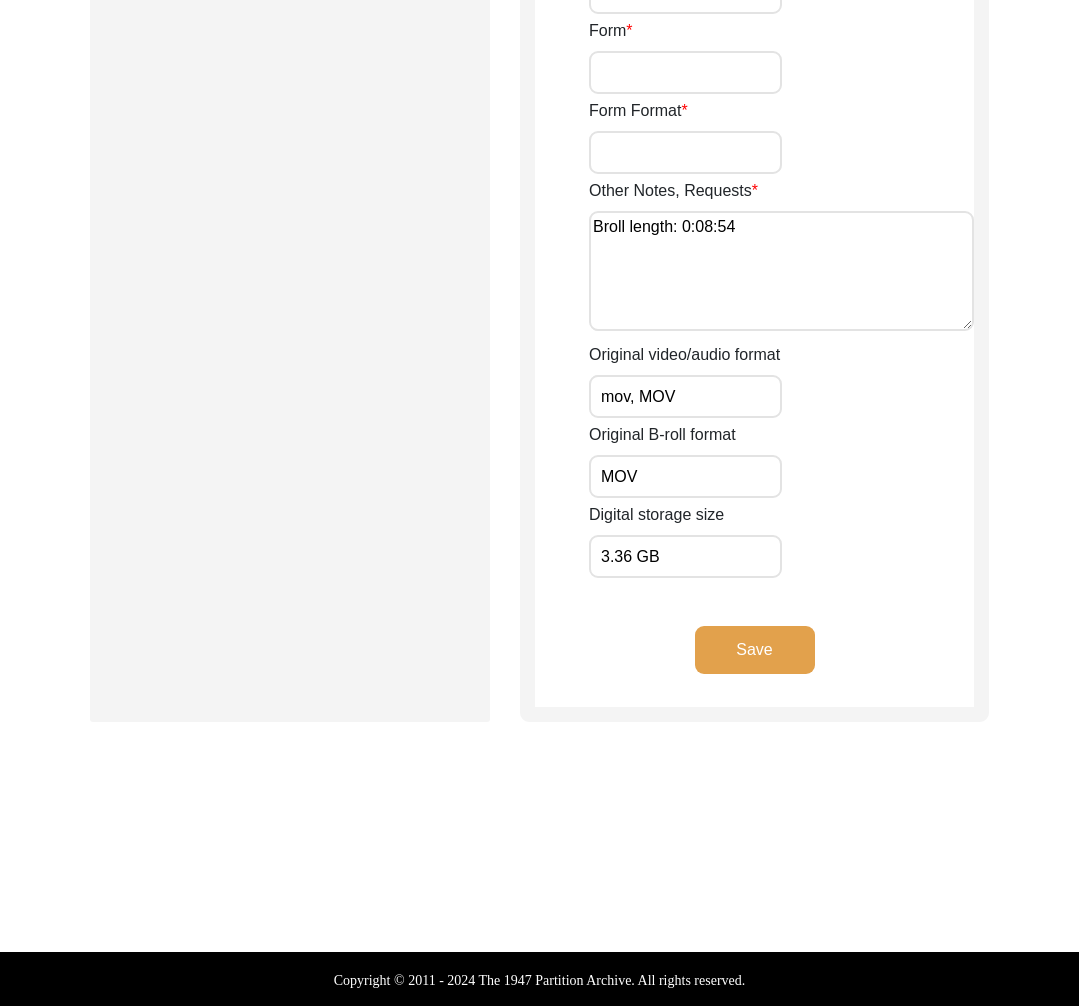 click on "Save" 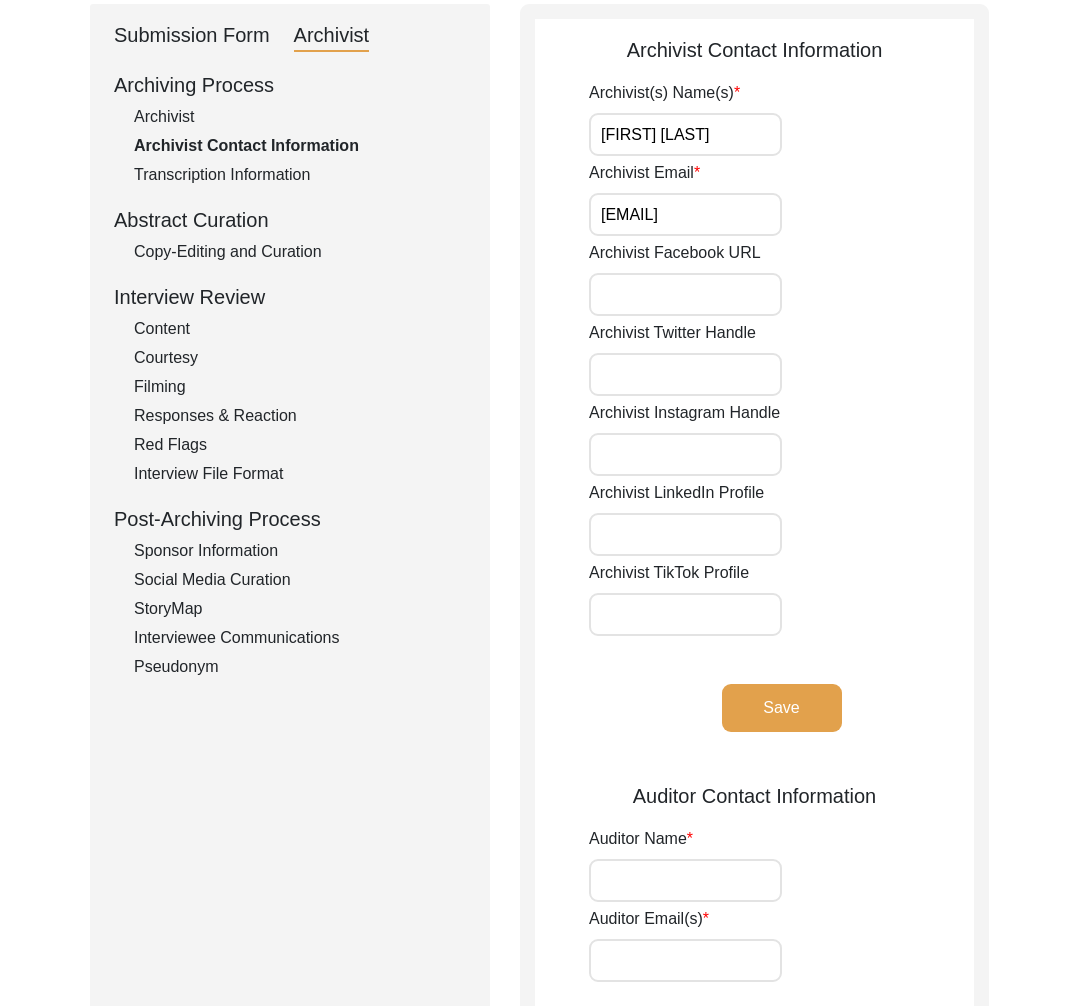 scroll, scrollTop: 0, scrollLeft: 0, axis: both 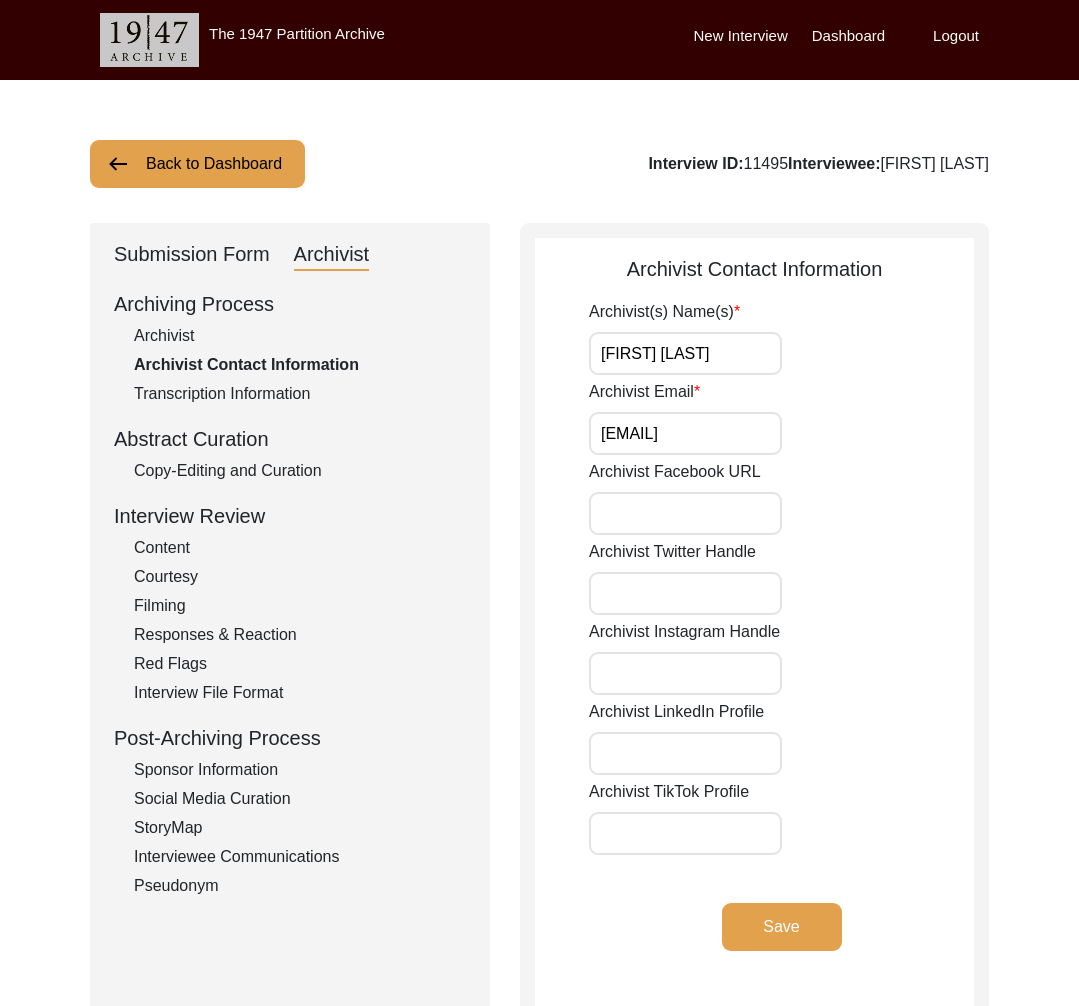 click on "Back to Dashboard" 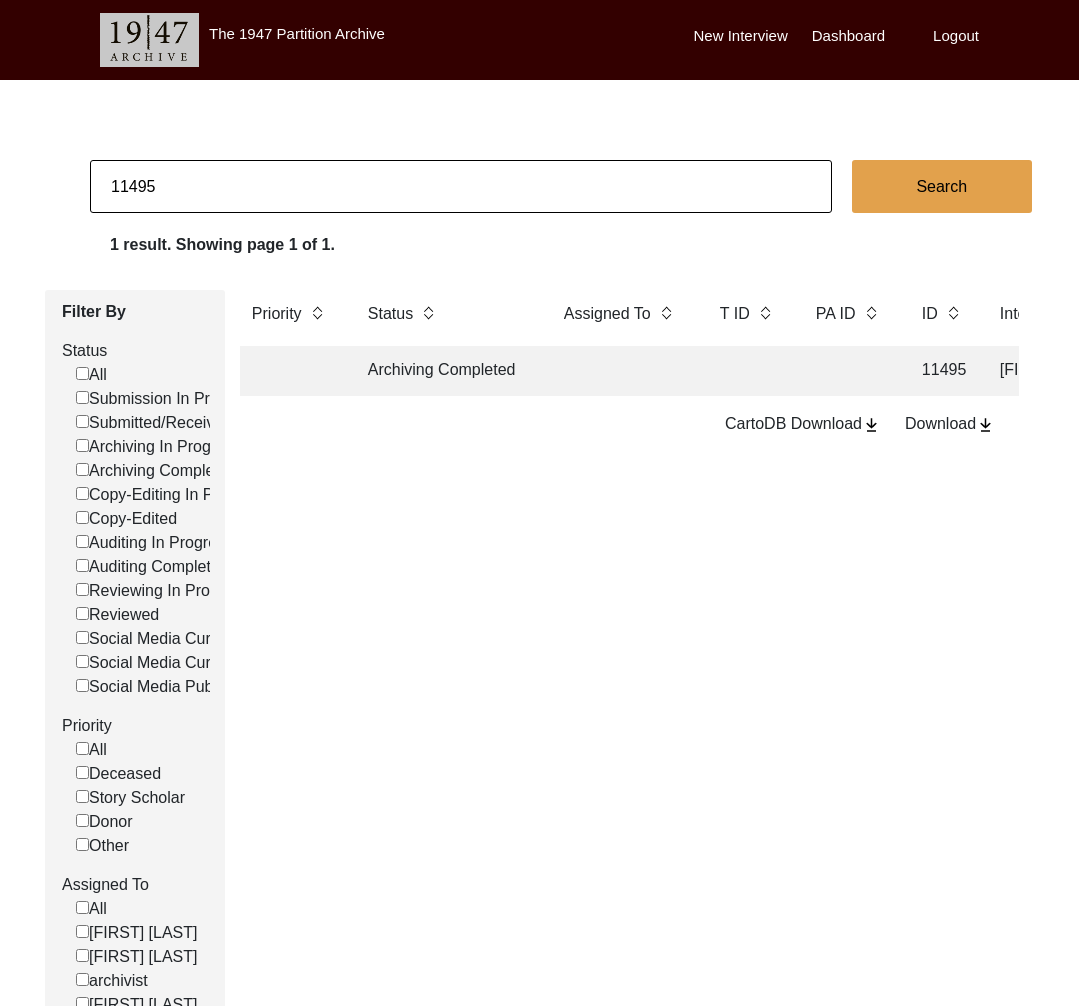 click on "11495" 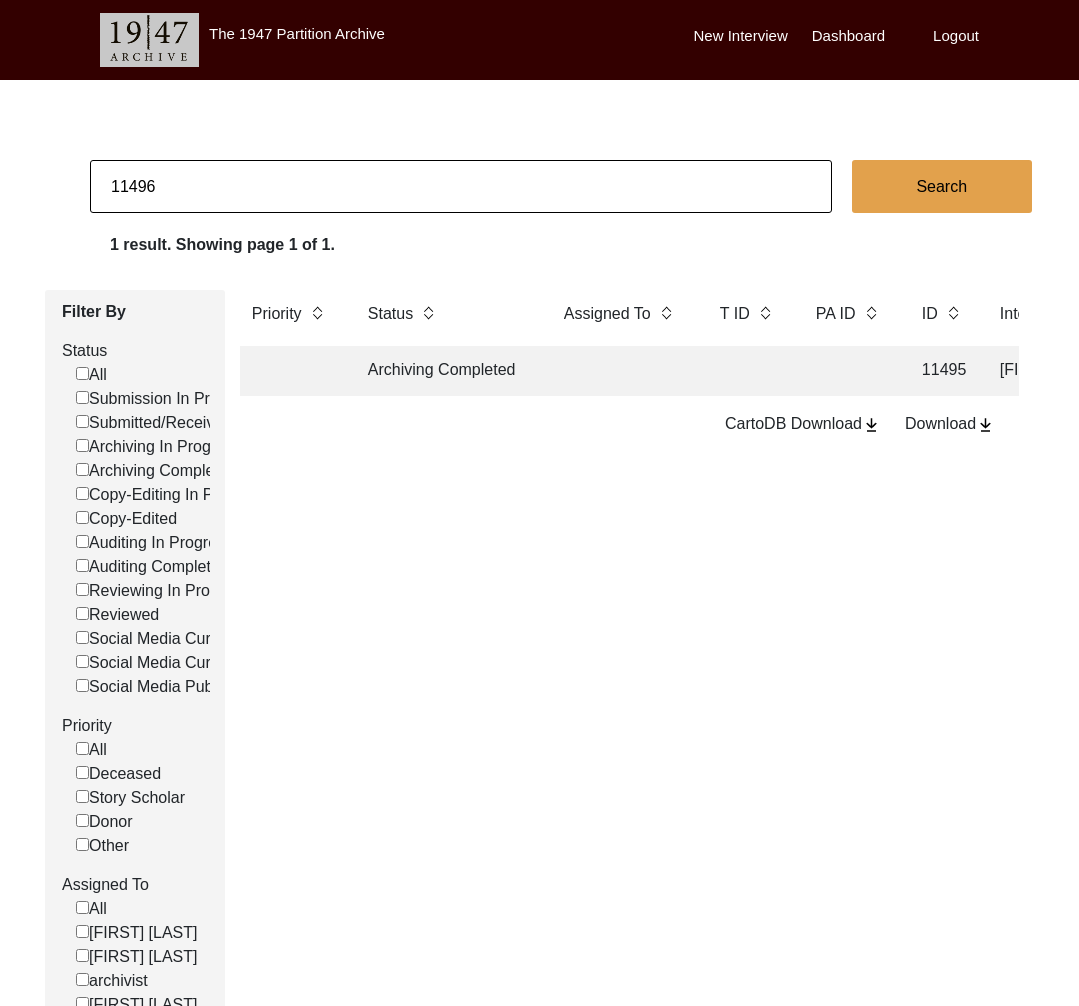 type on "11496" 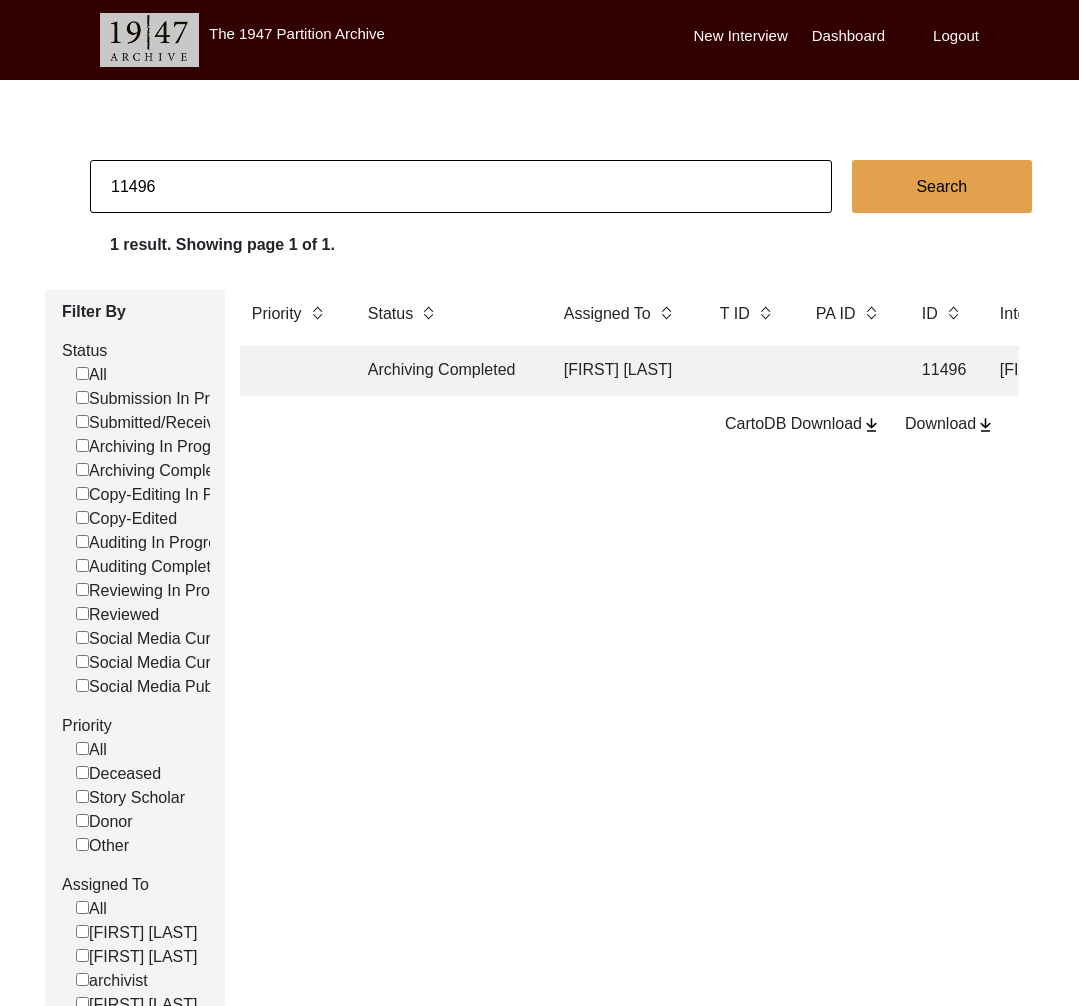 click on "Archiving Completed" 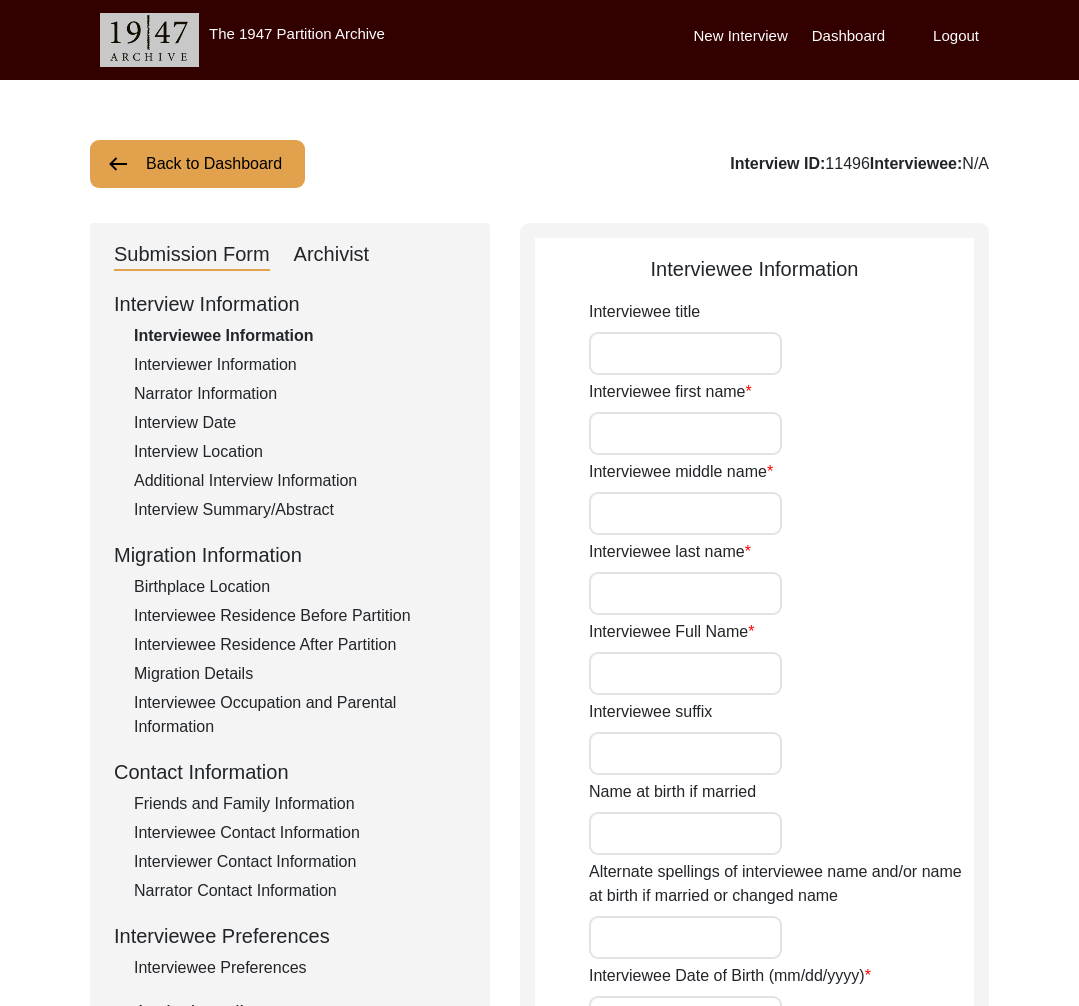 type on "Mrs." 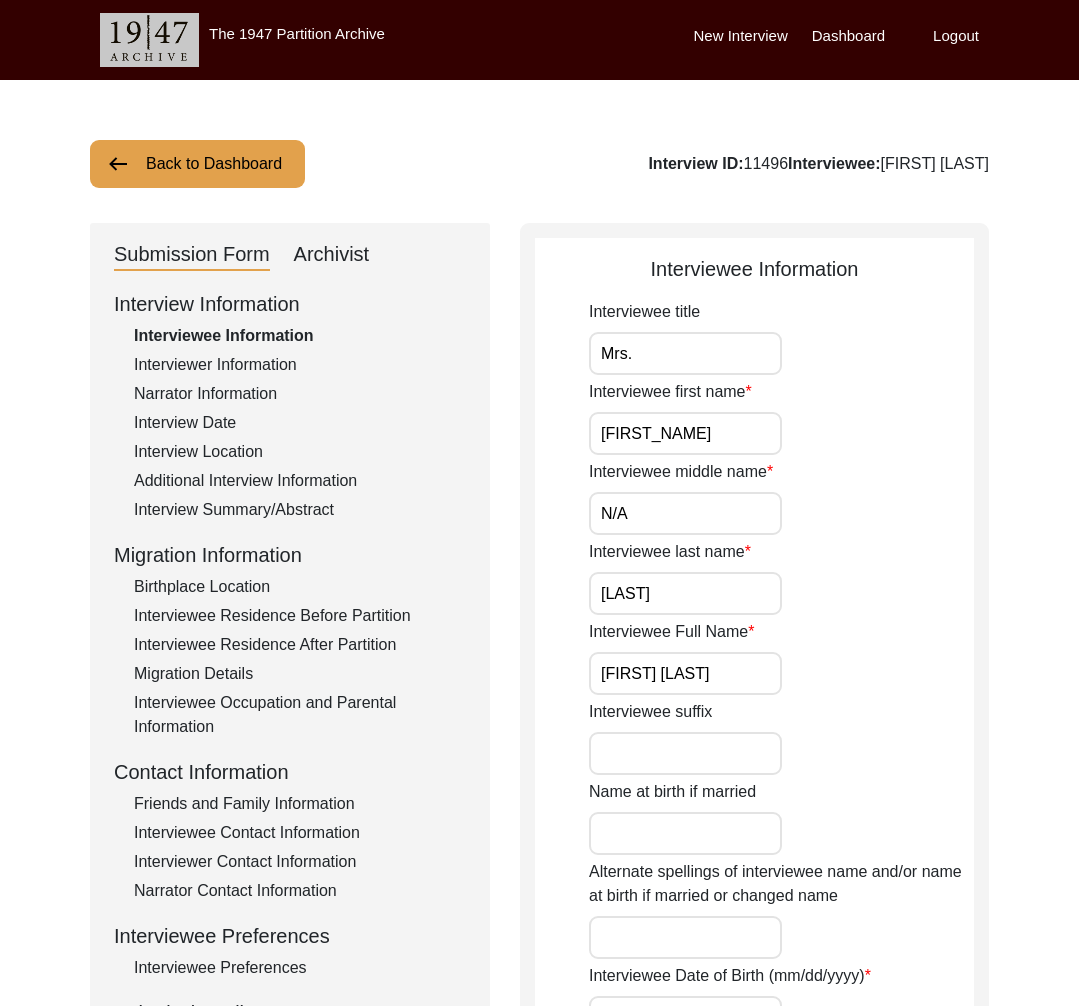 click on "Archivist" 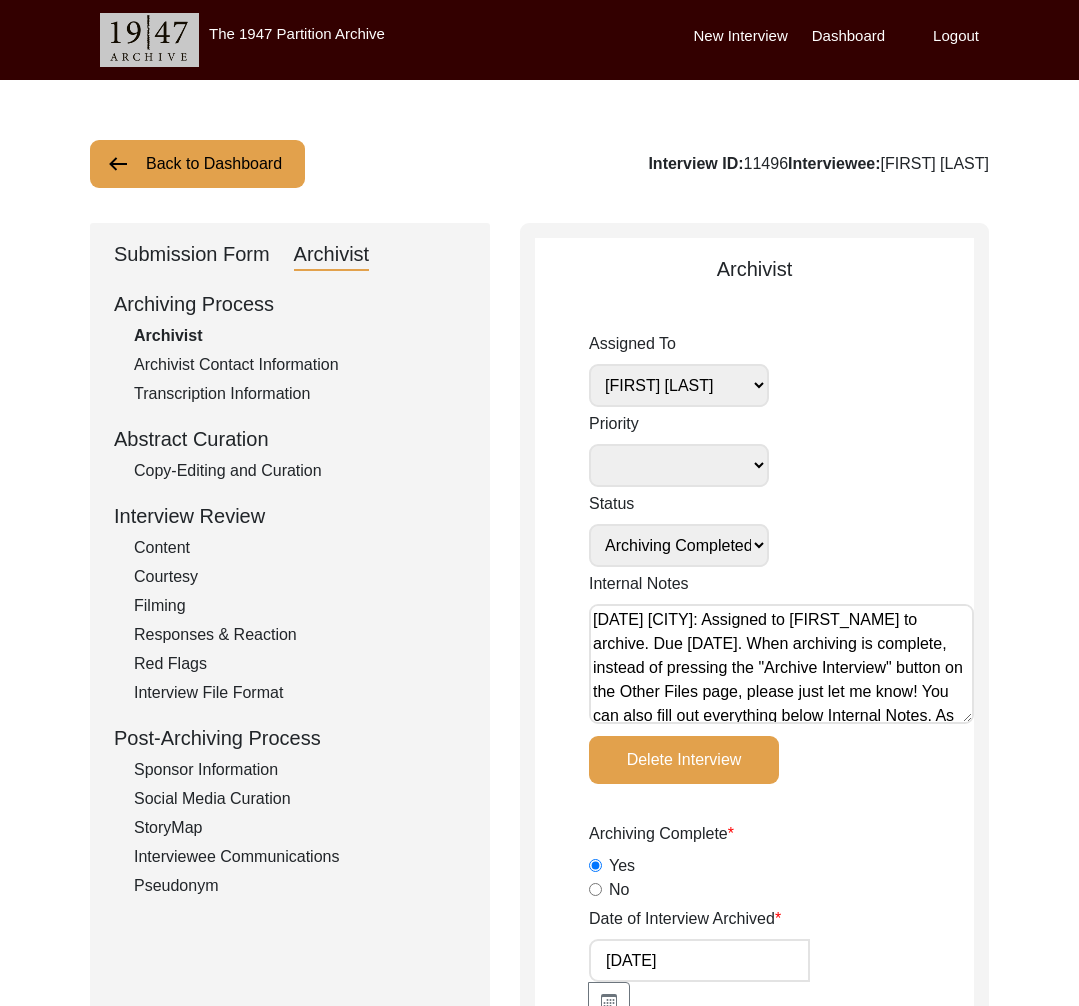 scroll, scrollTop: 176, scrollLeft: 0, axis: vertical 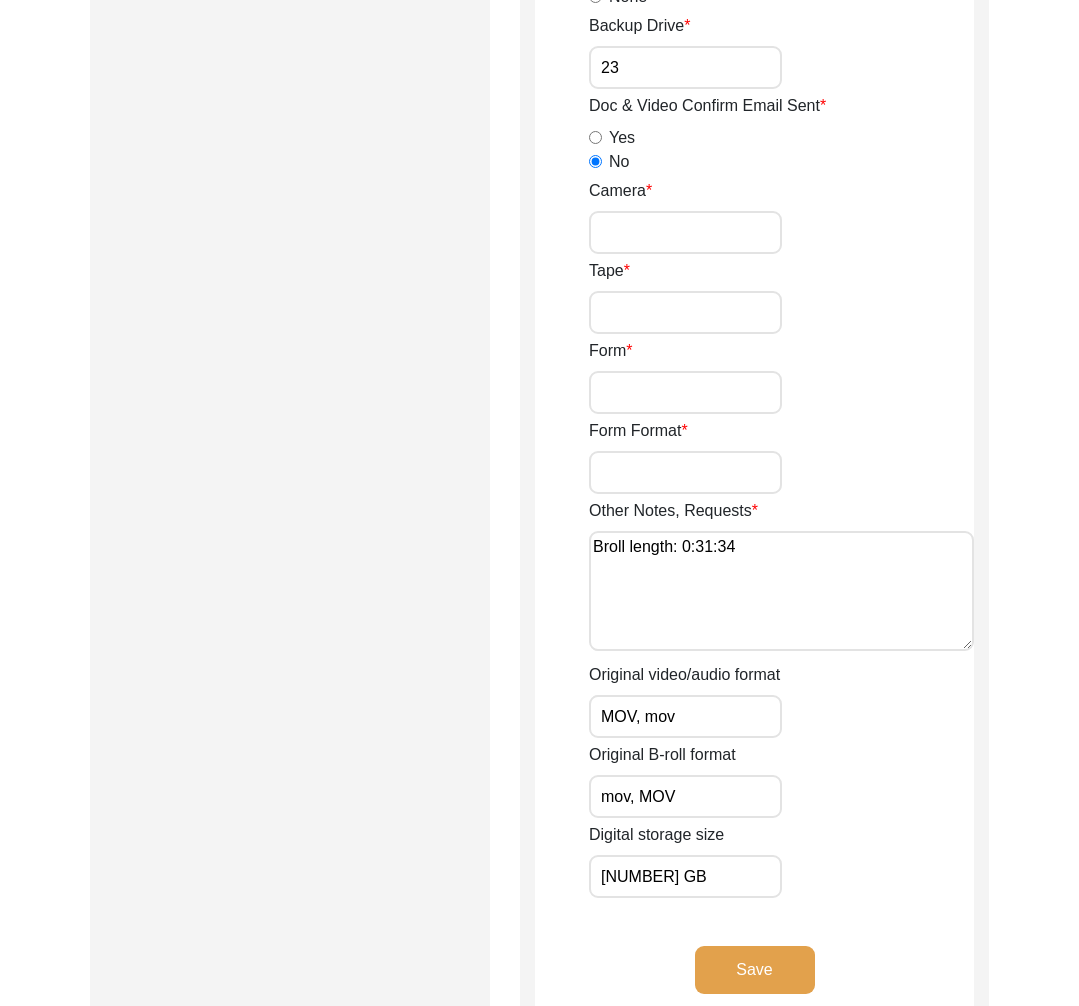 click on "Broll length: 0:31:34" at bounding box center (781, 591) 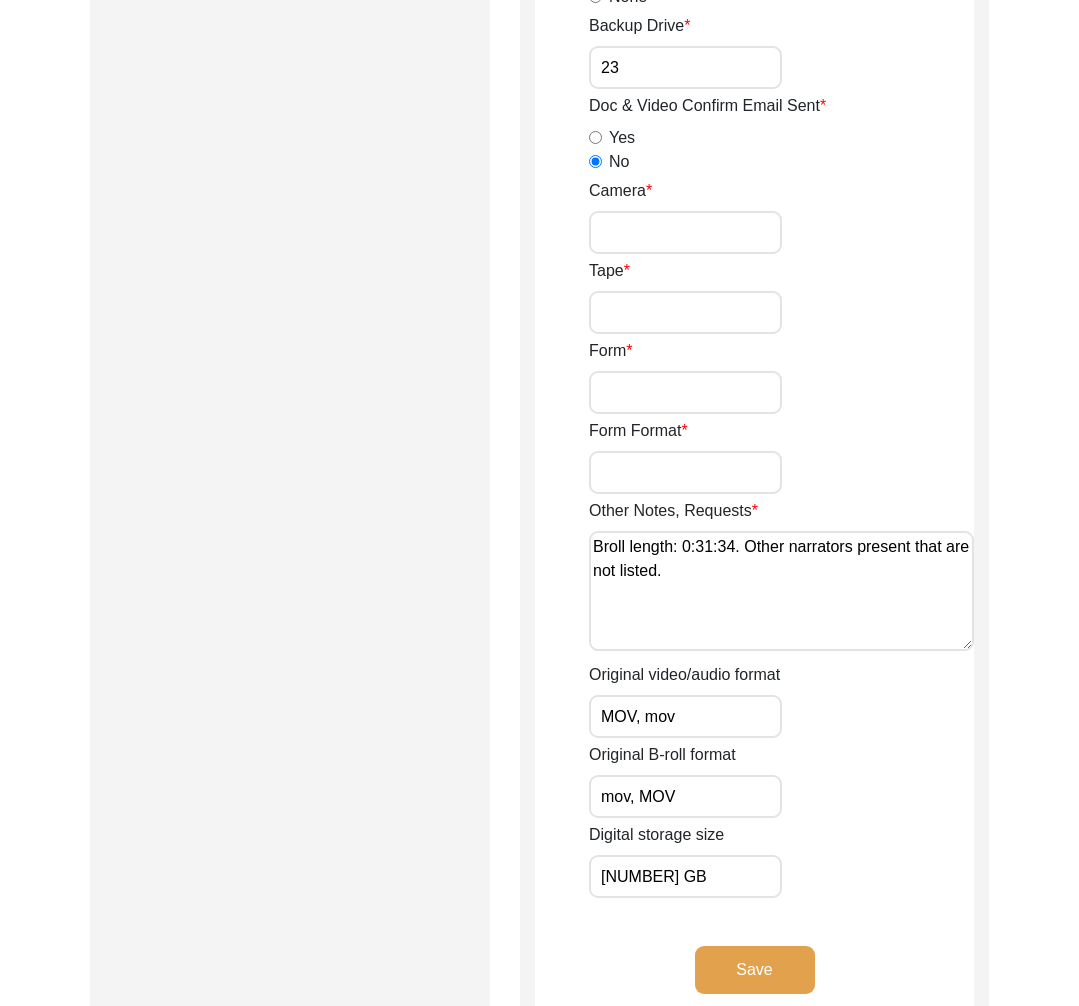 type on "Broll length: 0:31:34. Other narrators present that are not listed." 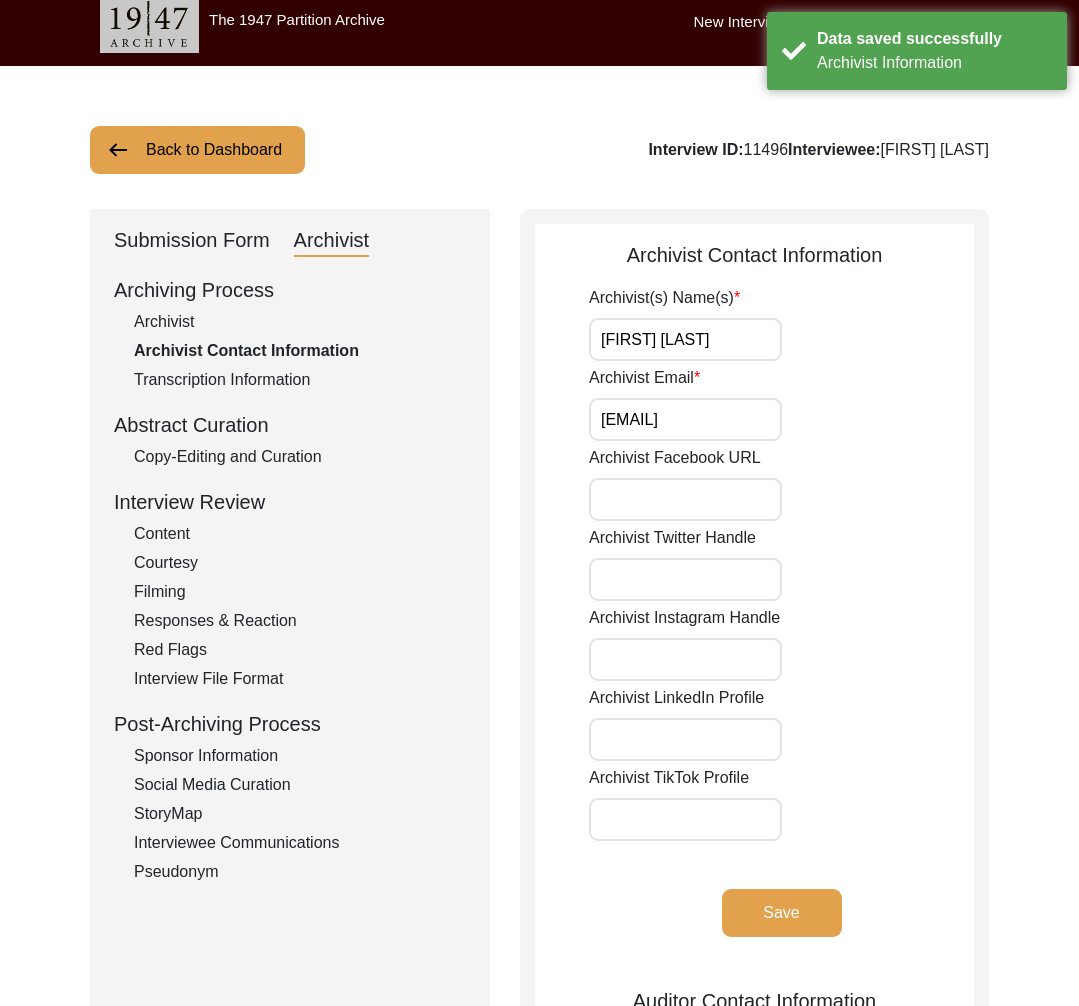 scroll, scrollTop: 0, scrollLeft: 0, axis: both 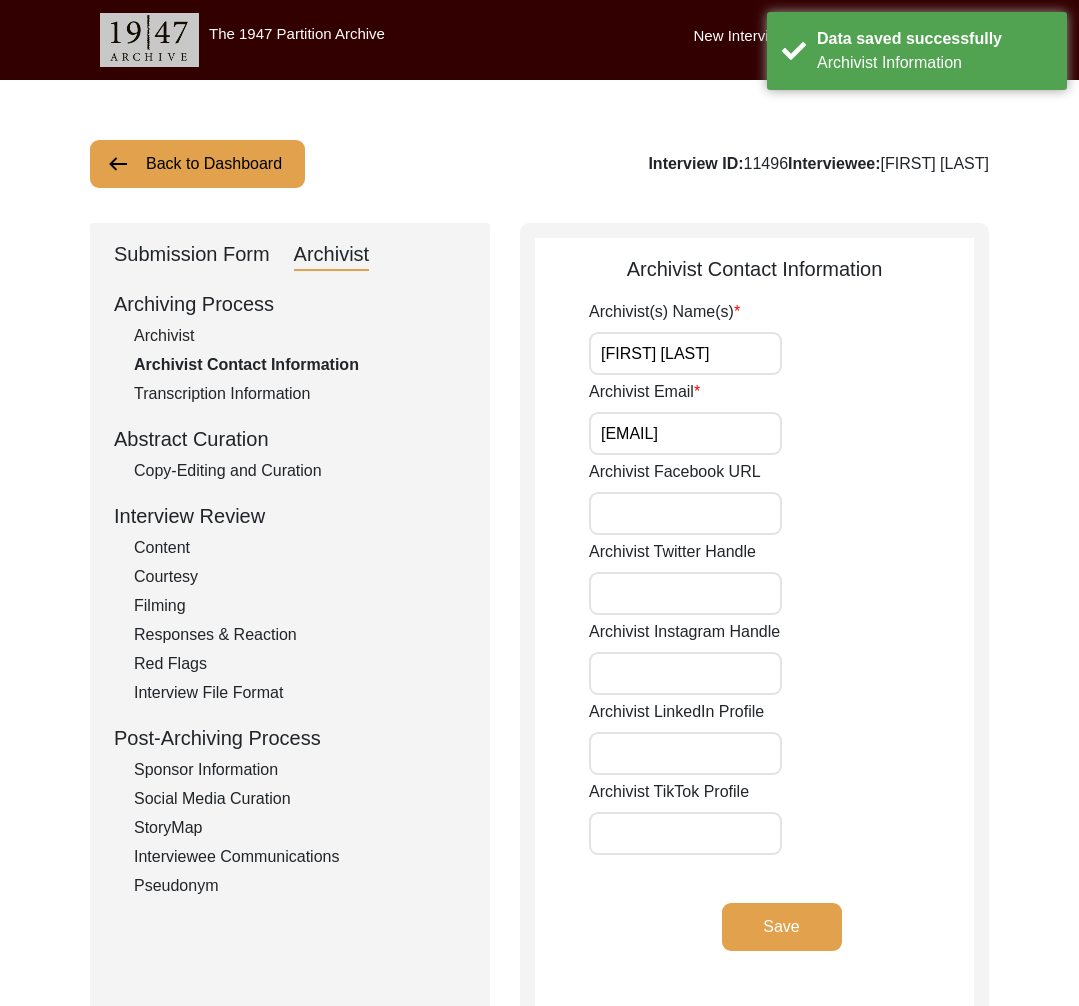 click on "Interview ID: #### Interviewee: [FIRST] [LAST]" 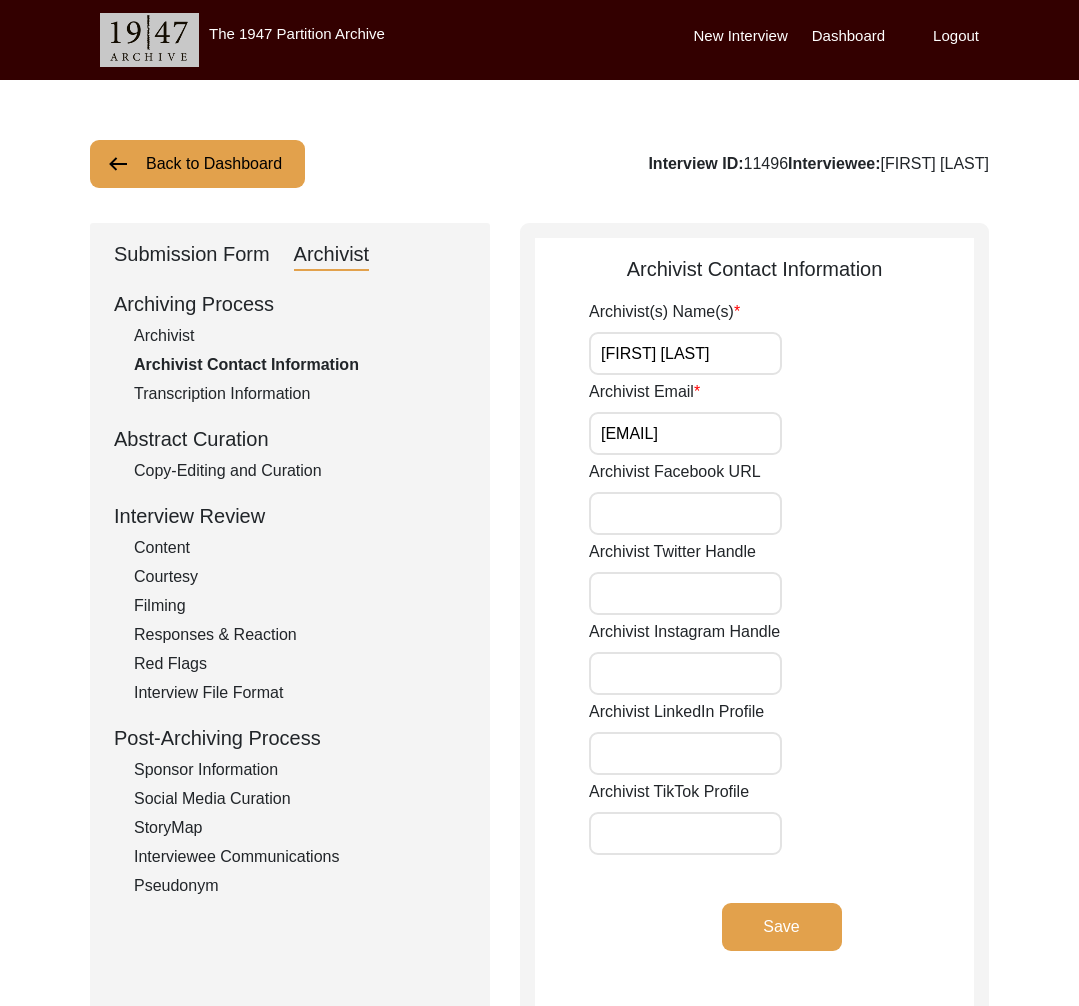 click on "Back to Dashboard" 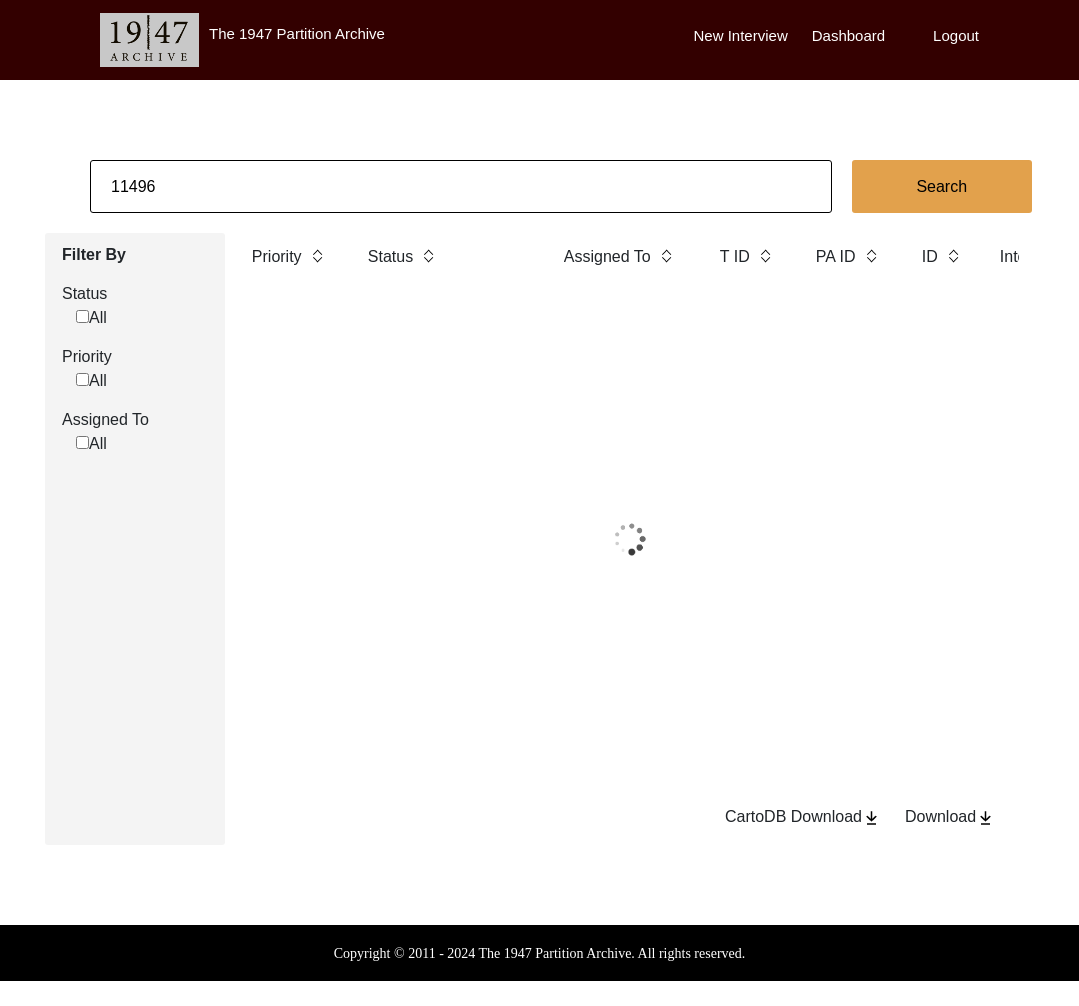 drag, startPoint x: 240, startPoint y: 160, endPoint x: 265, endPoint y: 186, distance: 36.069378 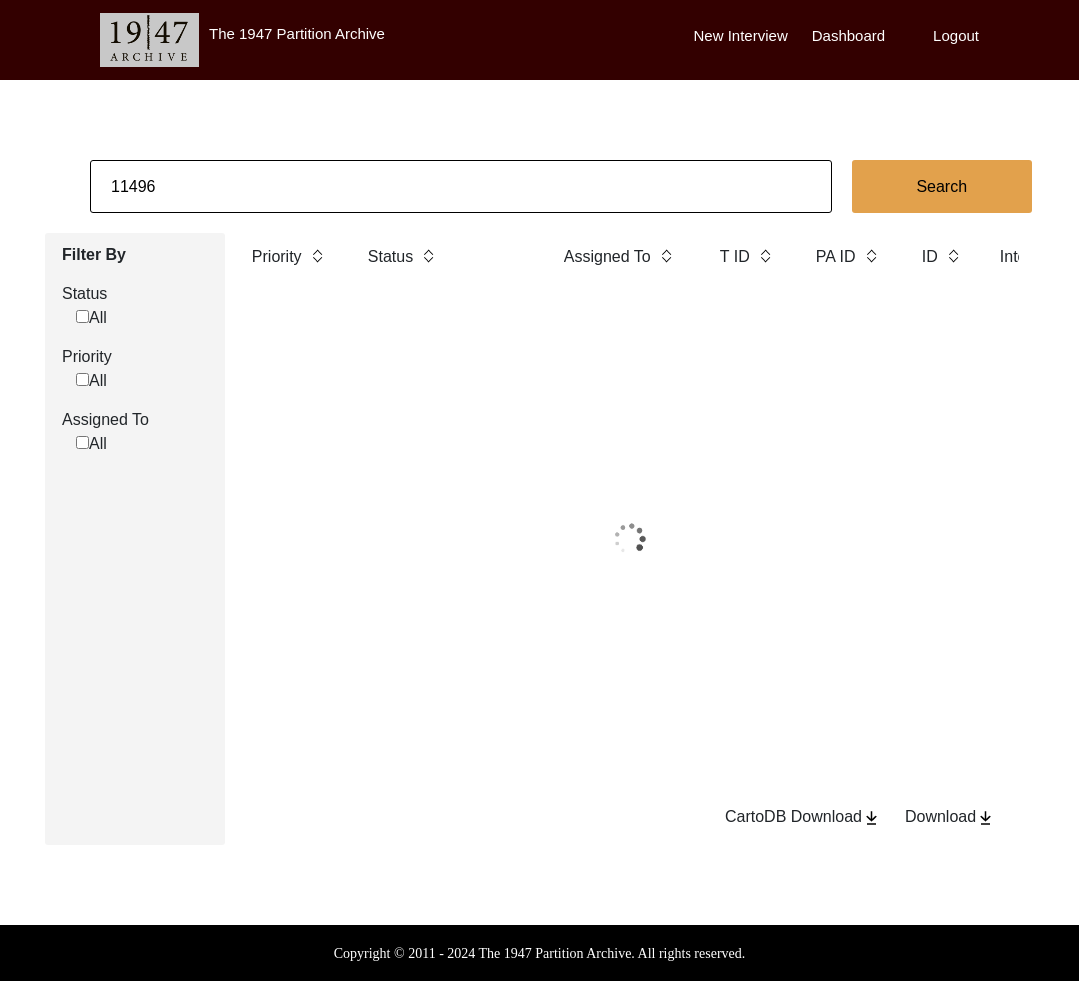 click on "11496" 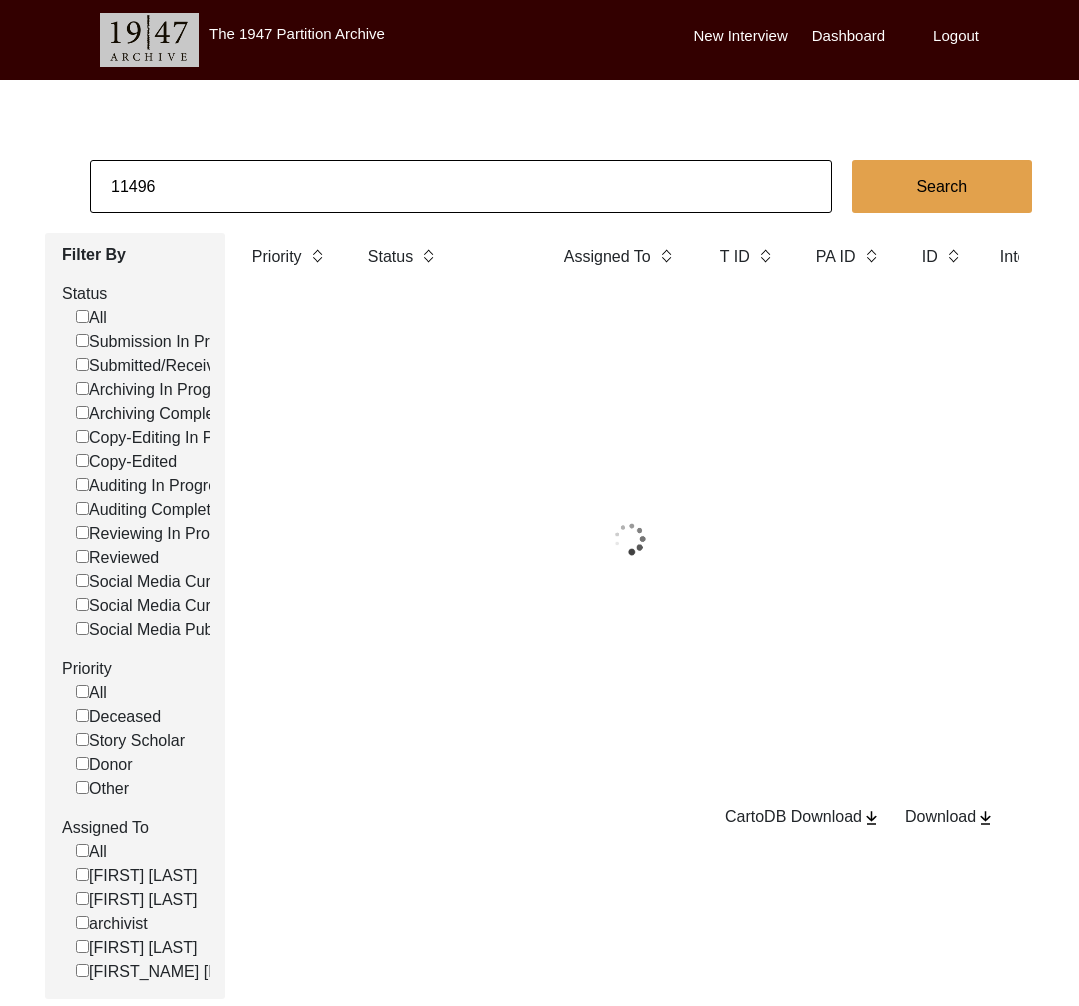 click on "11496" 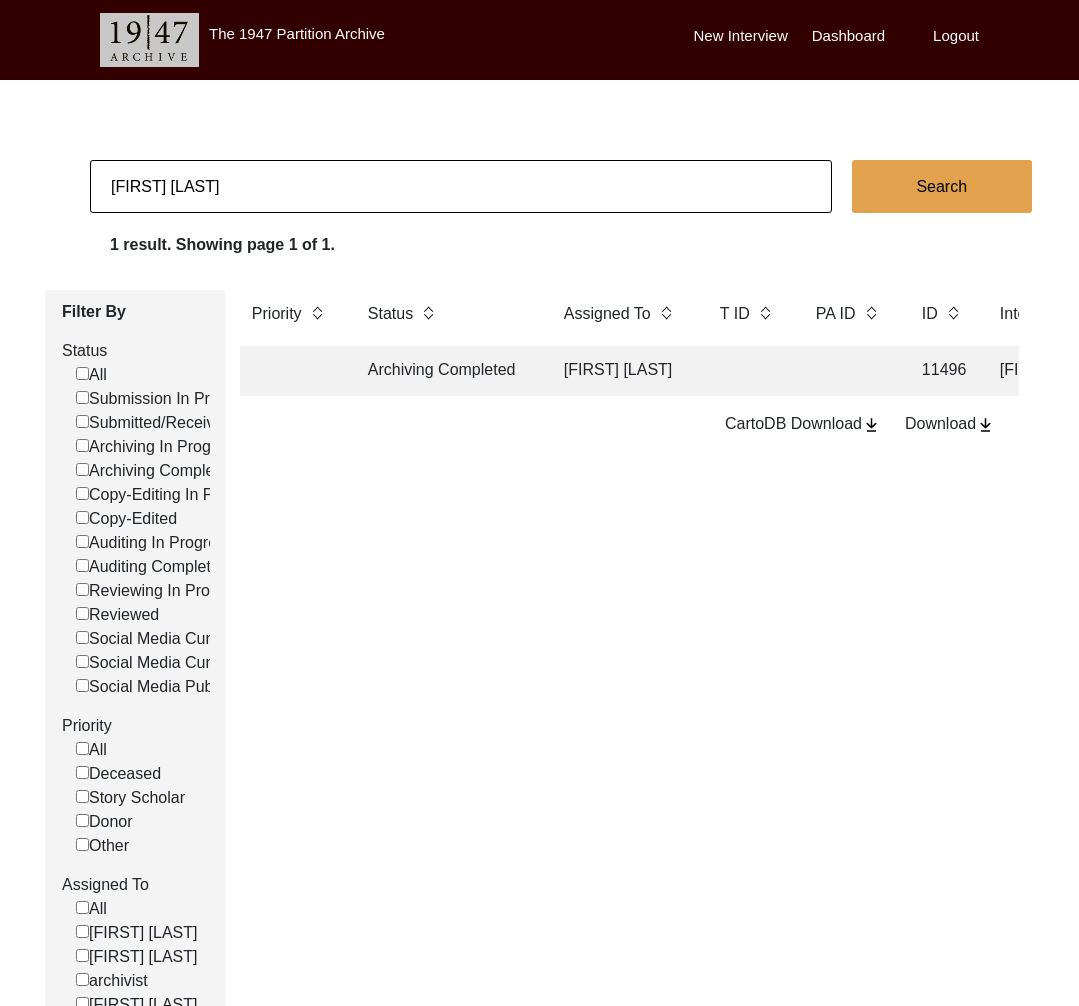 type on "[FIRST] [LAST]" 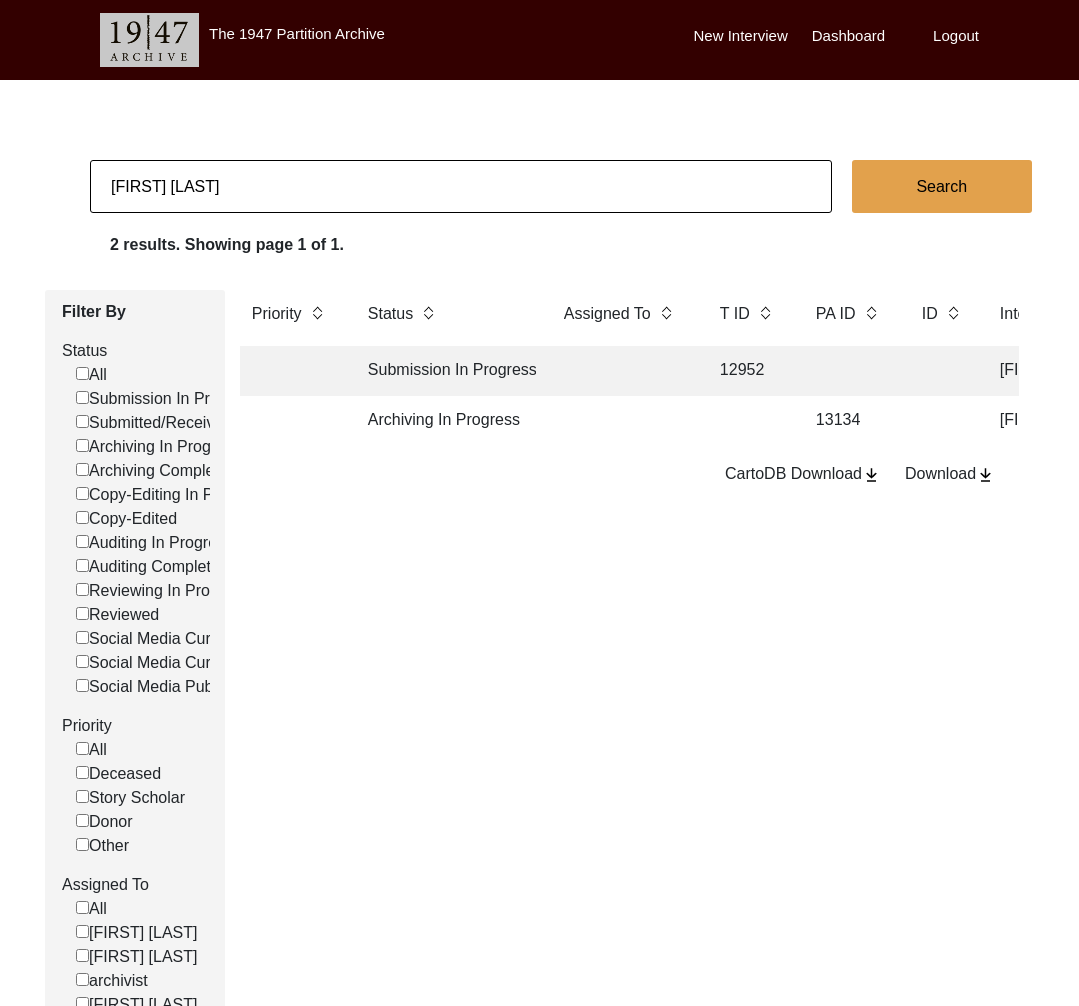 click on "Archiving In Progress" 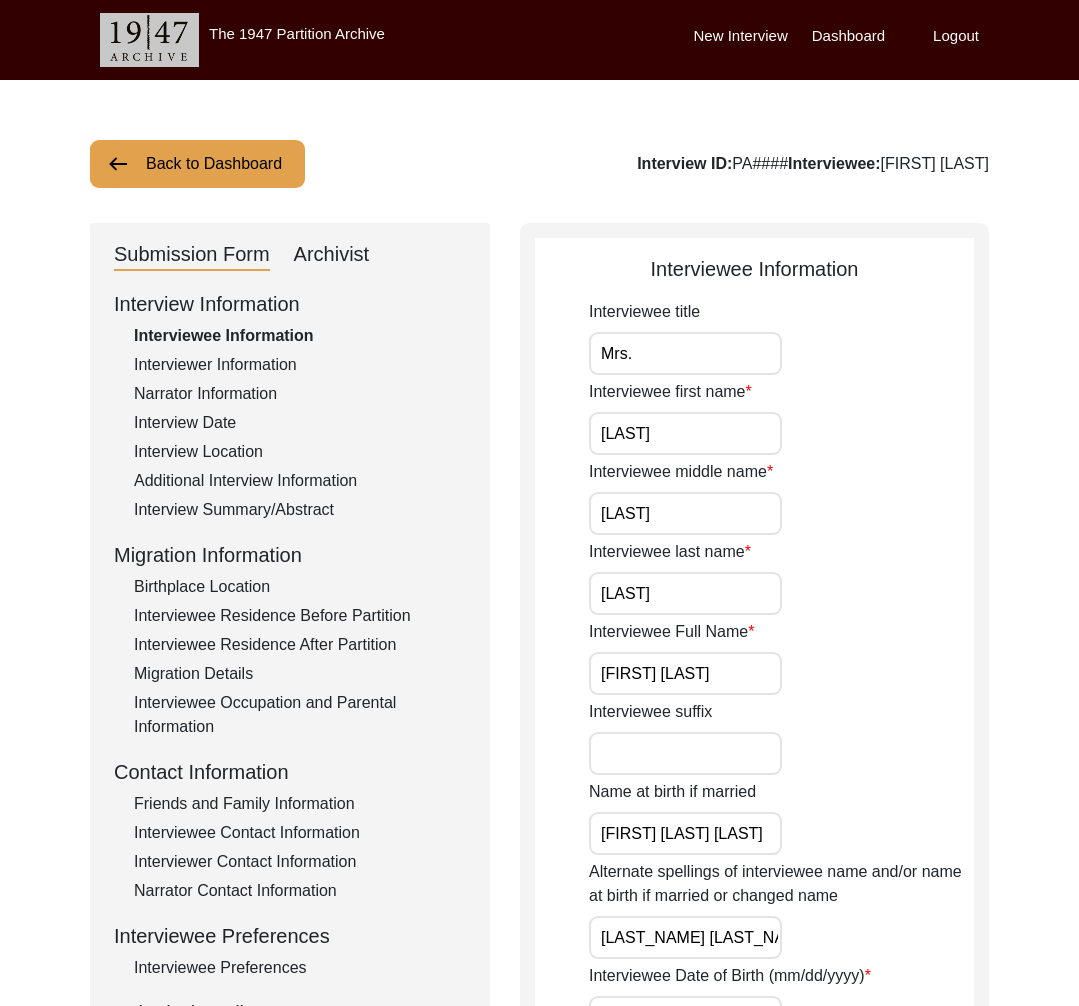 click on "Back to Dashboard" 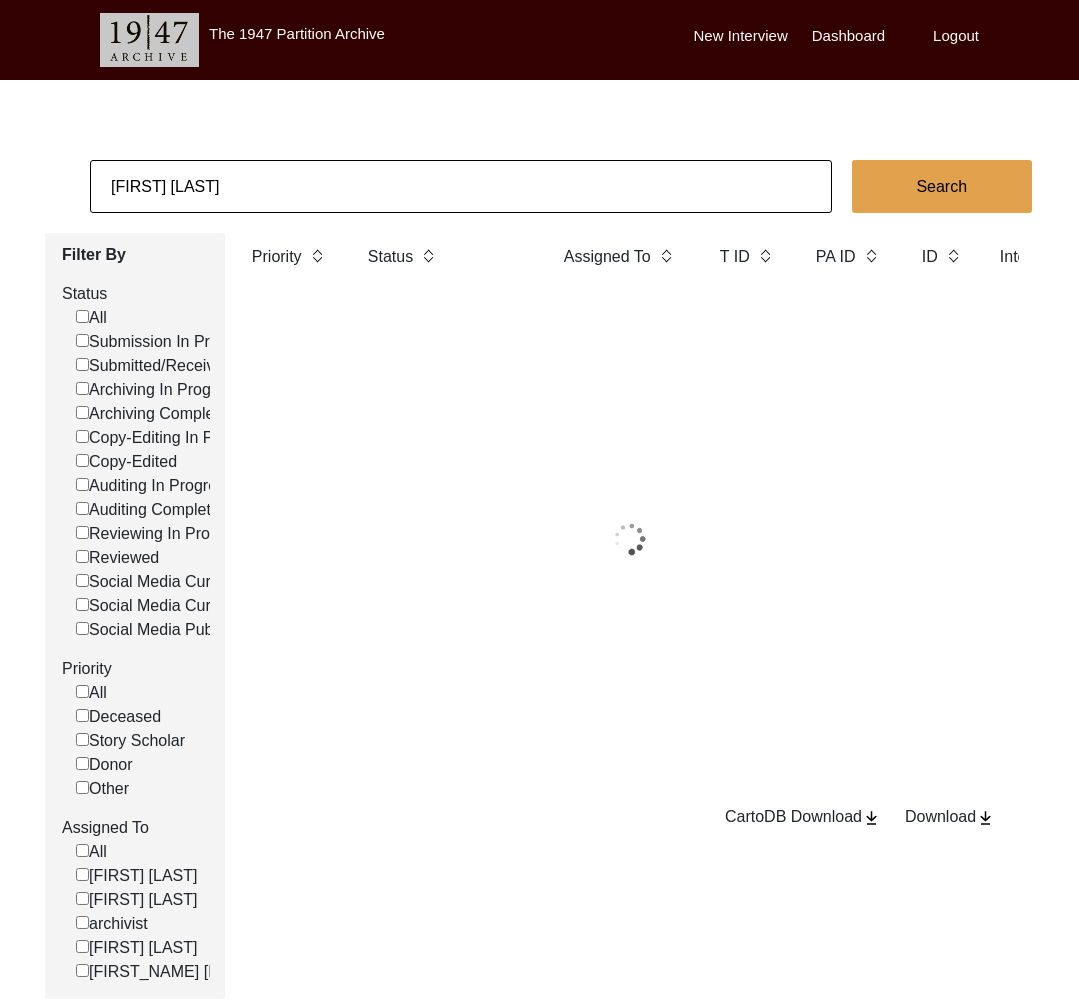 click on "[FIRST] [LAST]" 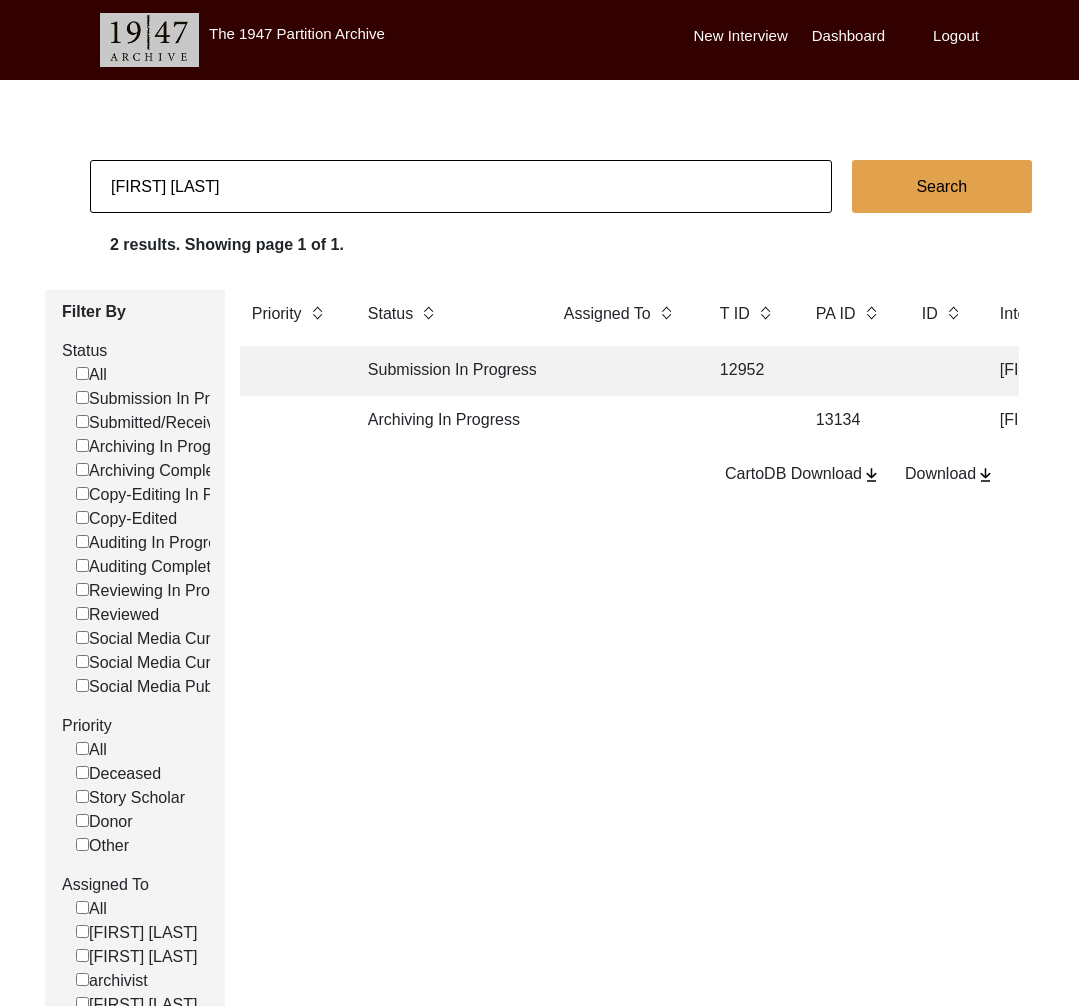 click on "[FIRST] [LAST]" 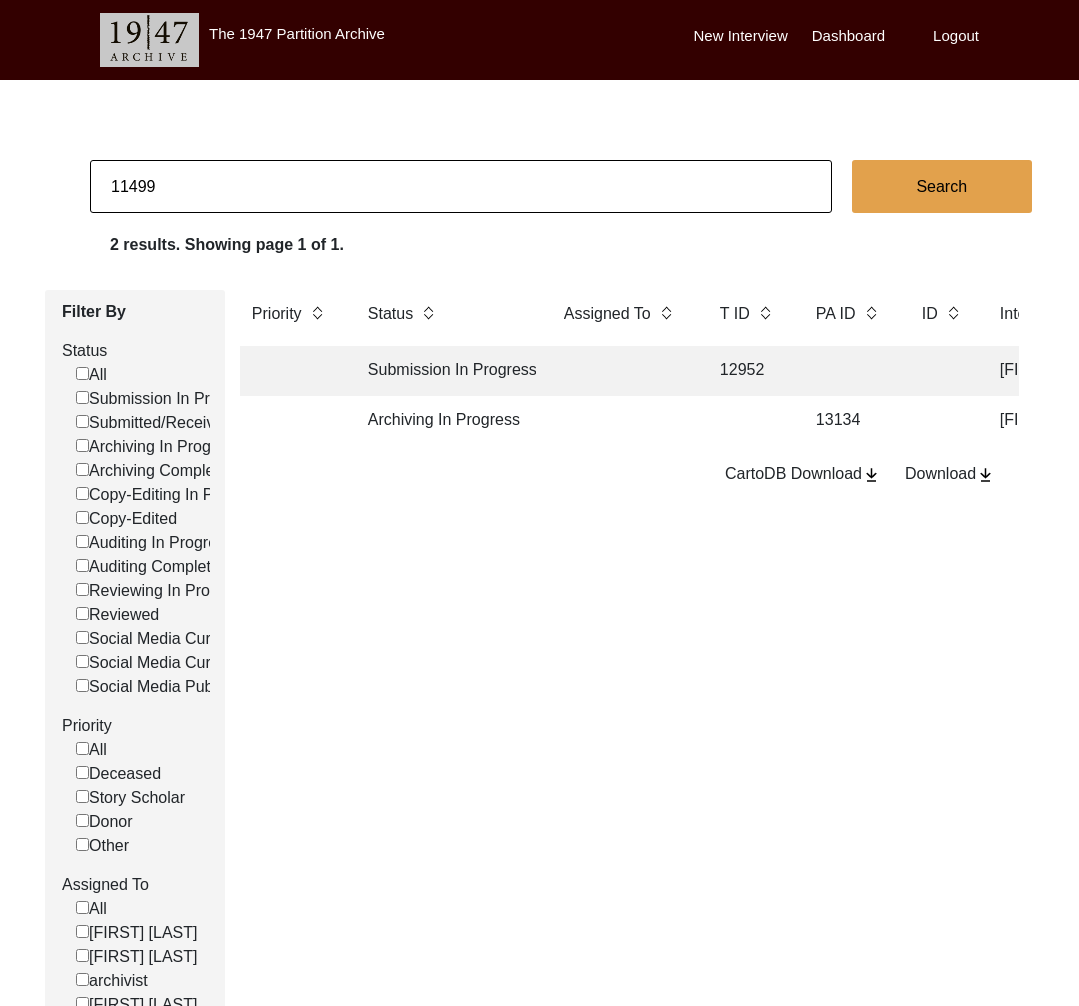 type on "11499" 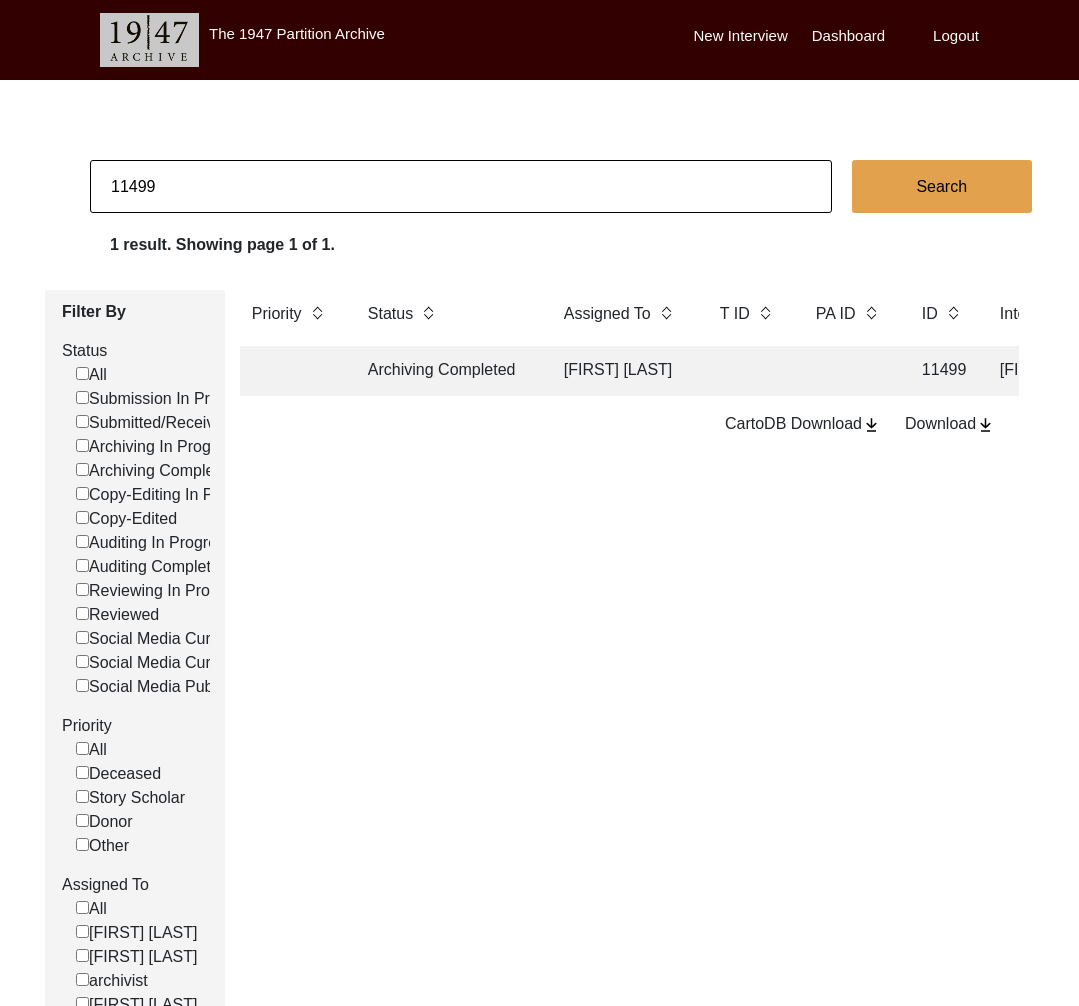 click on "Archiving Completed" 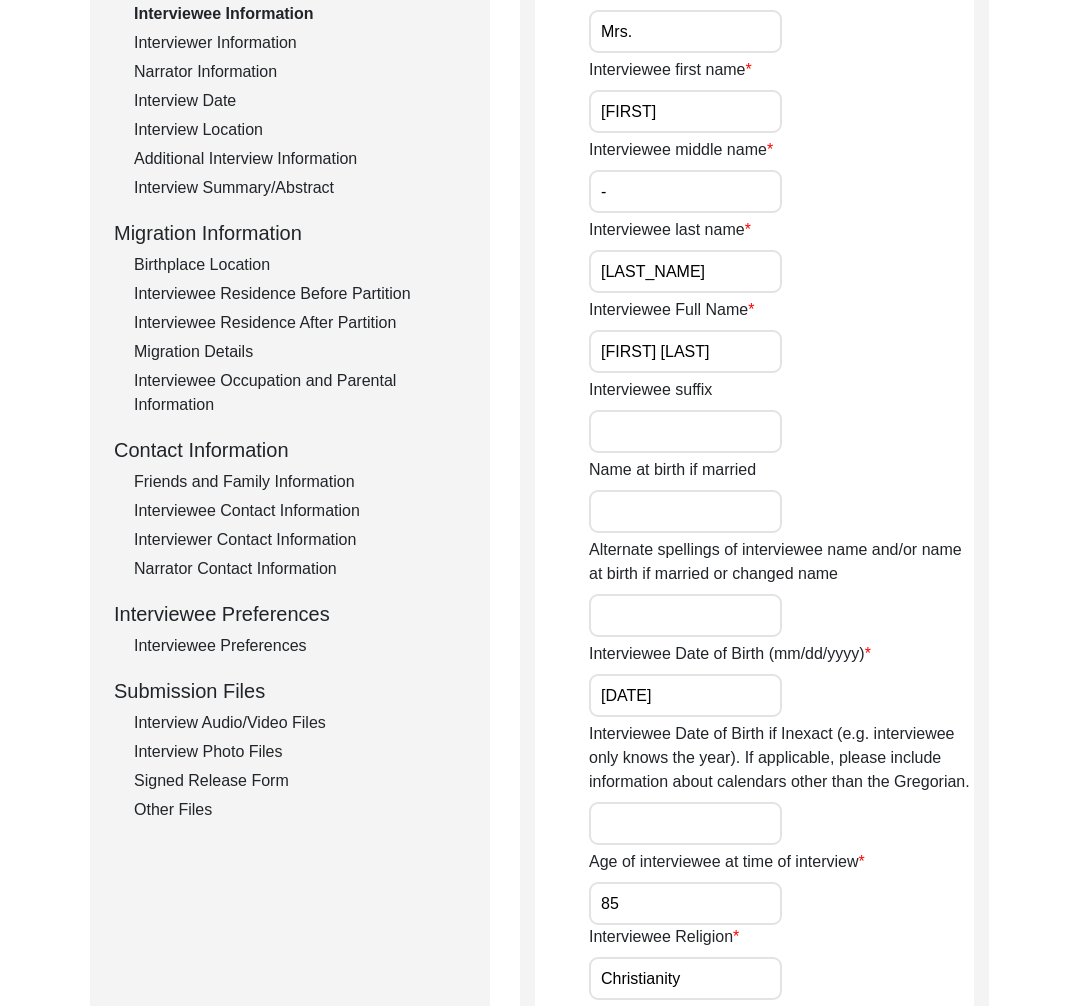 scroll, scrollTop: 367, scrollLeft: 0, axis: vertical 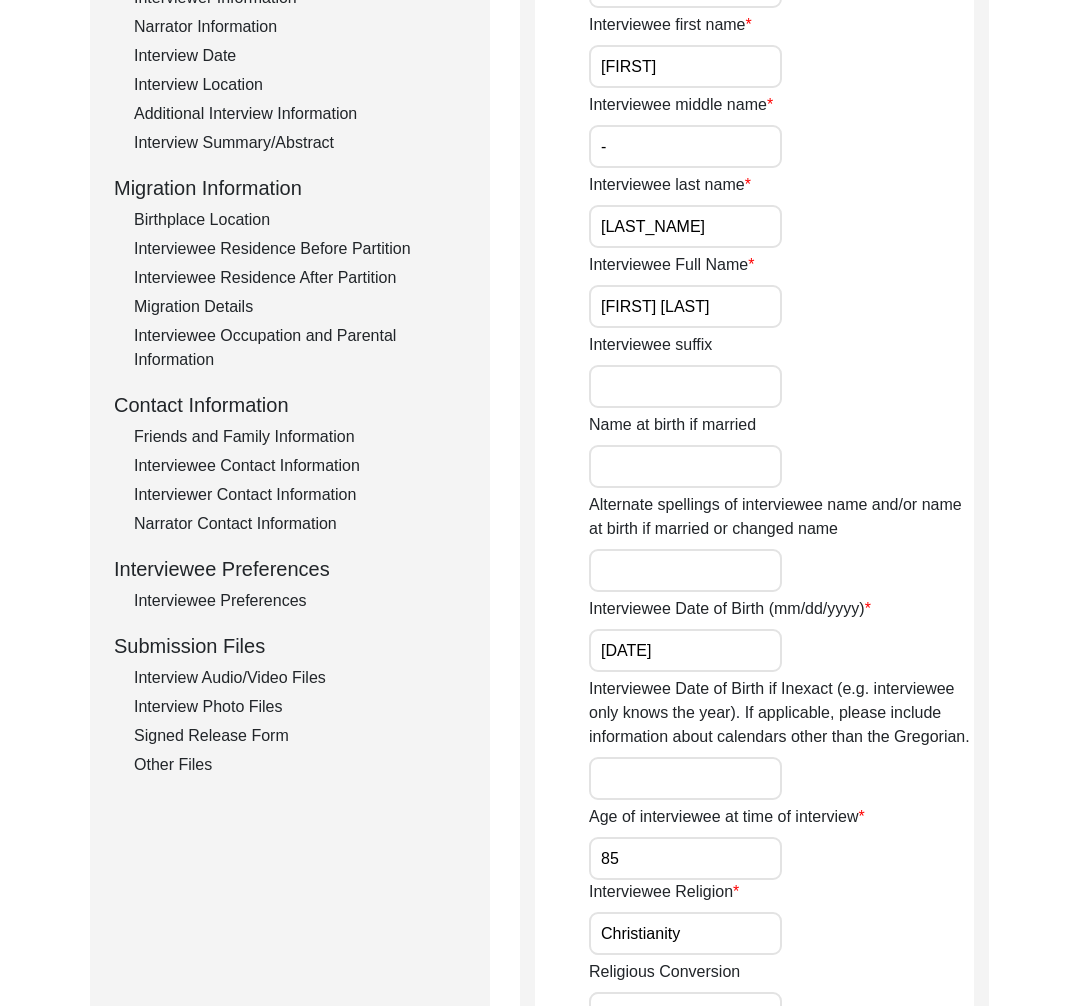 click on "Interview Audio/Video Files" 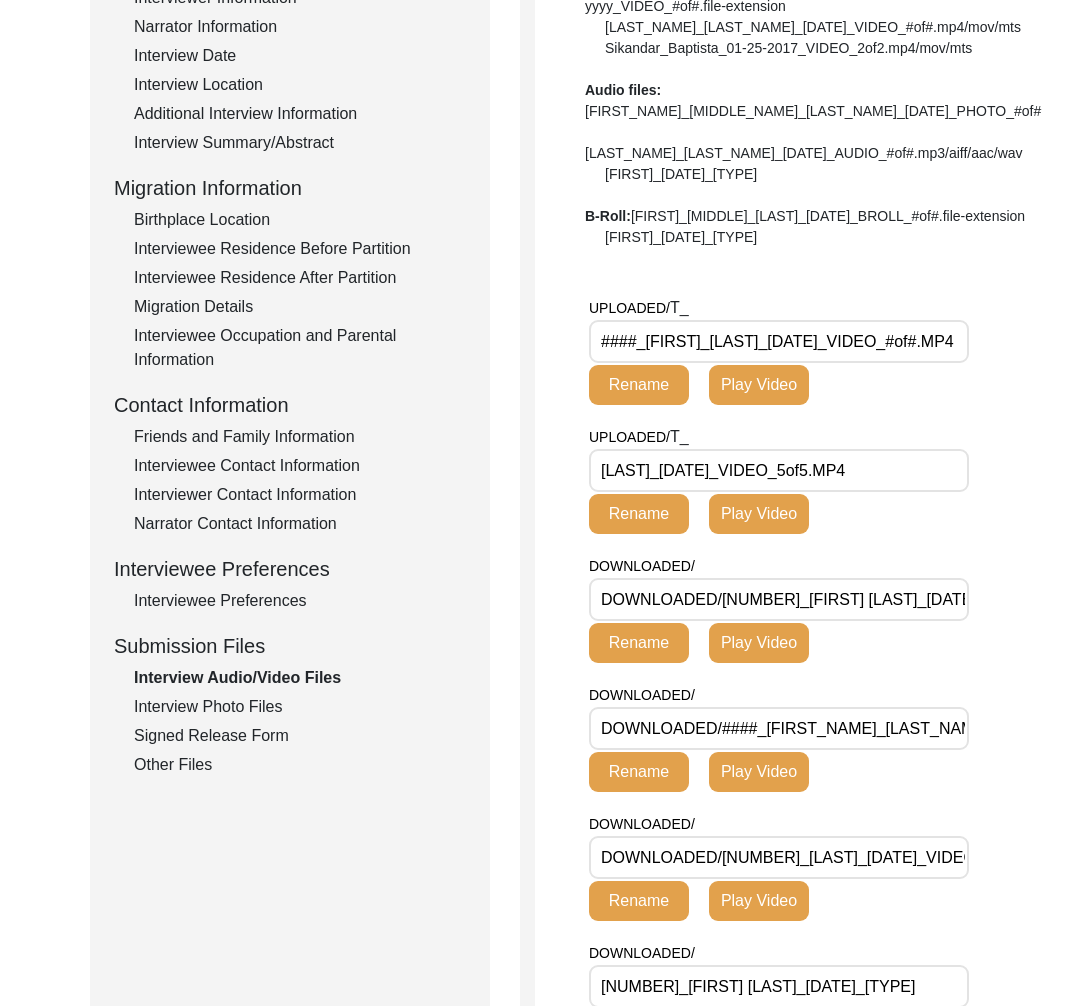scroll, scrollTop: 0, scrollLeft: 0, axis: both 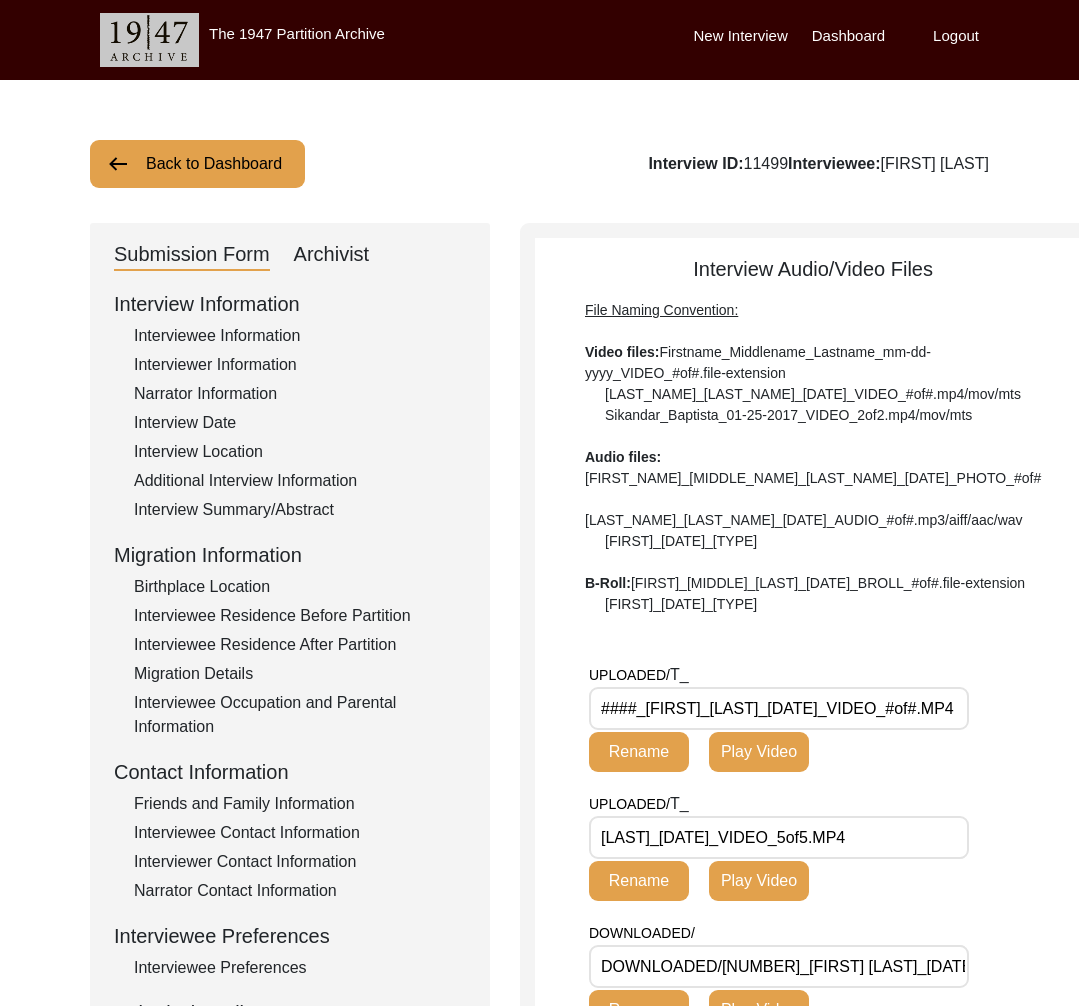 click on "Archivist" 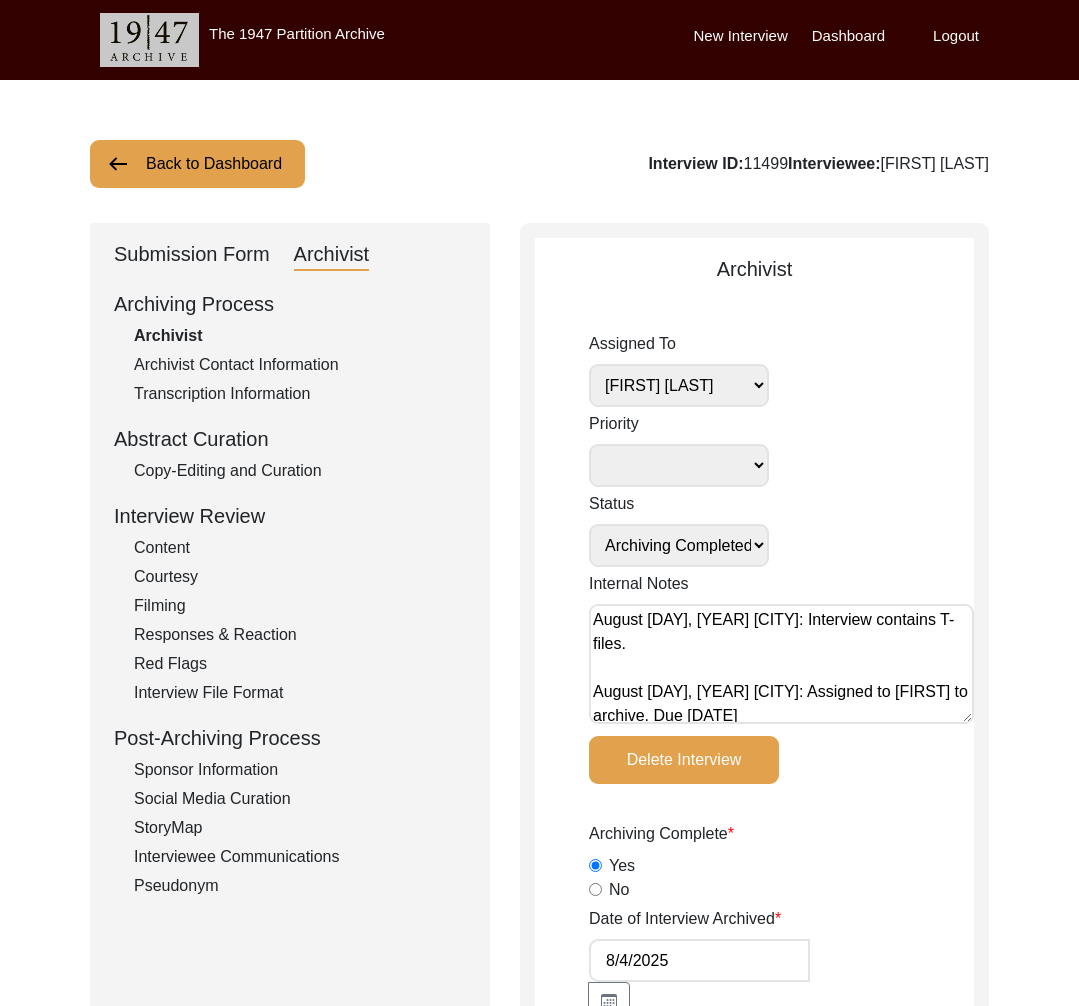 click on "Submission Form" 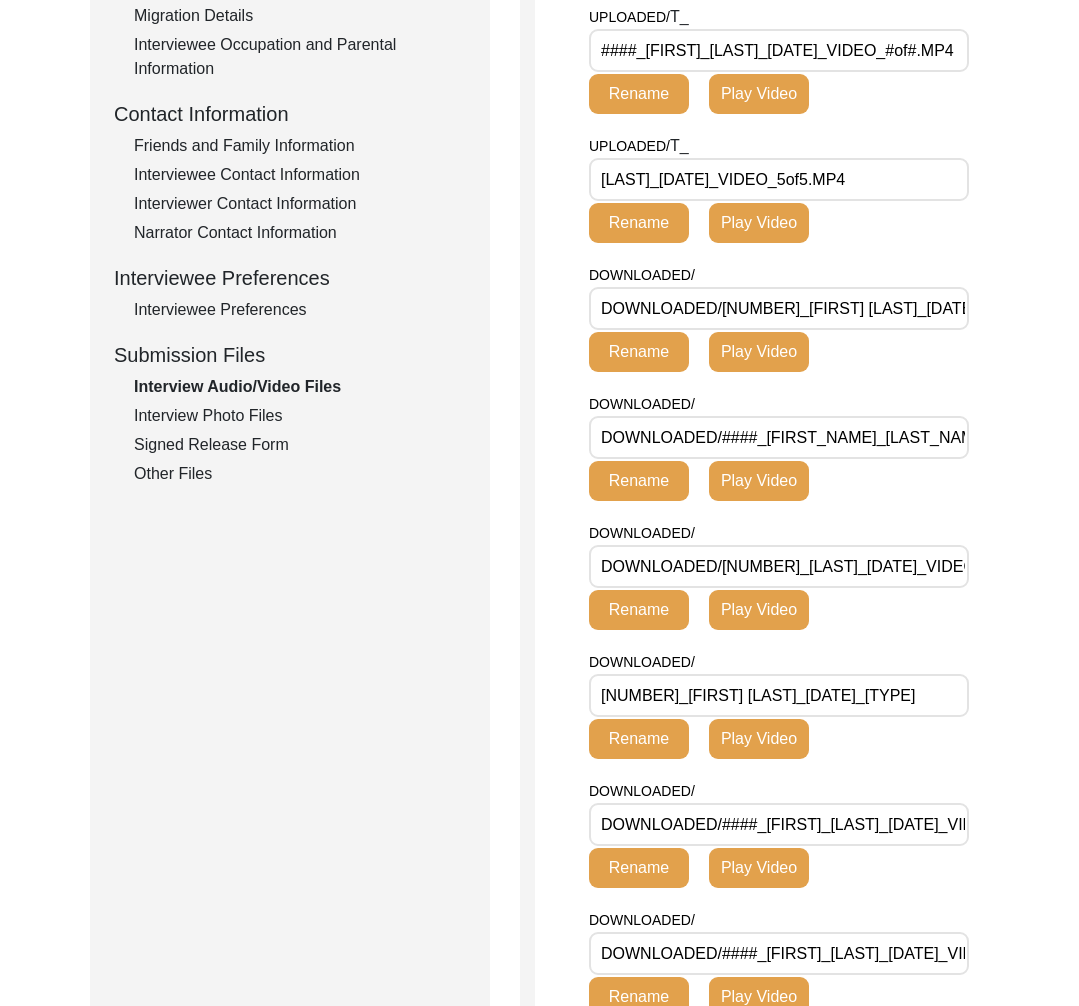 scroll, scrollTop: 556, scrollLeft: 0, axis: vertical 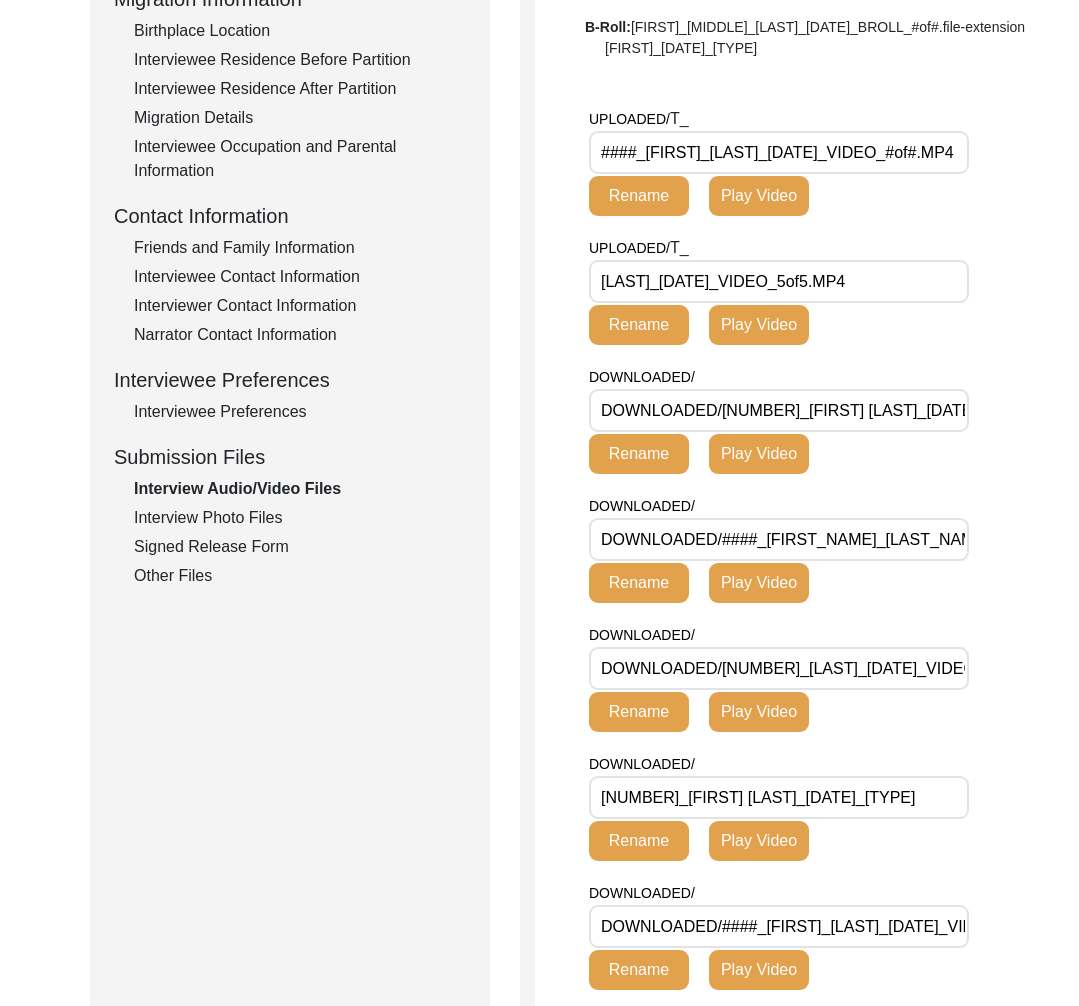 click on "####_[FIRST]_[LAST]_[DATE]_VIDEO_#of#.MP4" at bounding box center (779, 152) 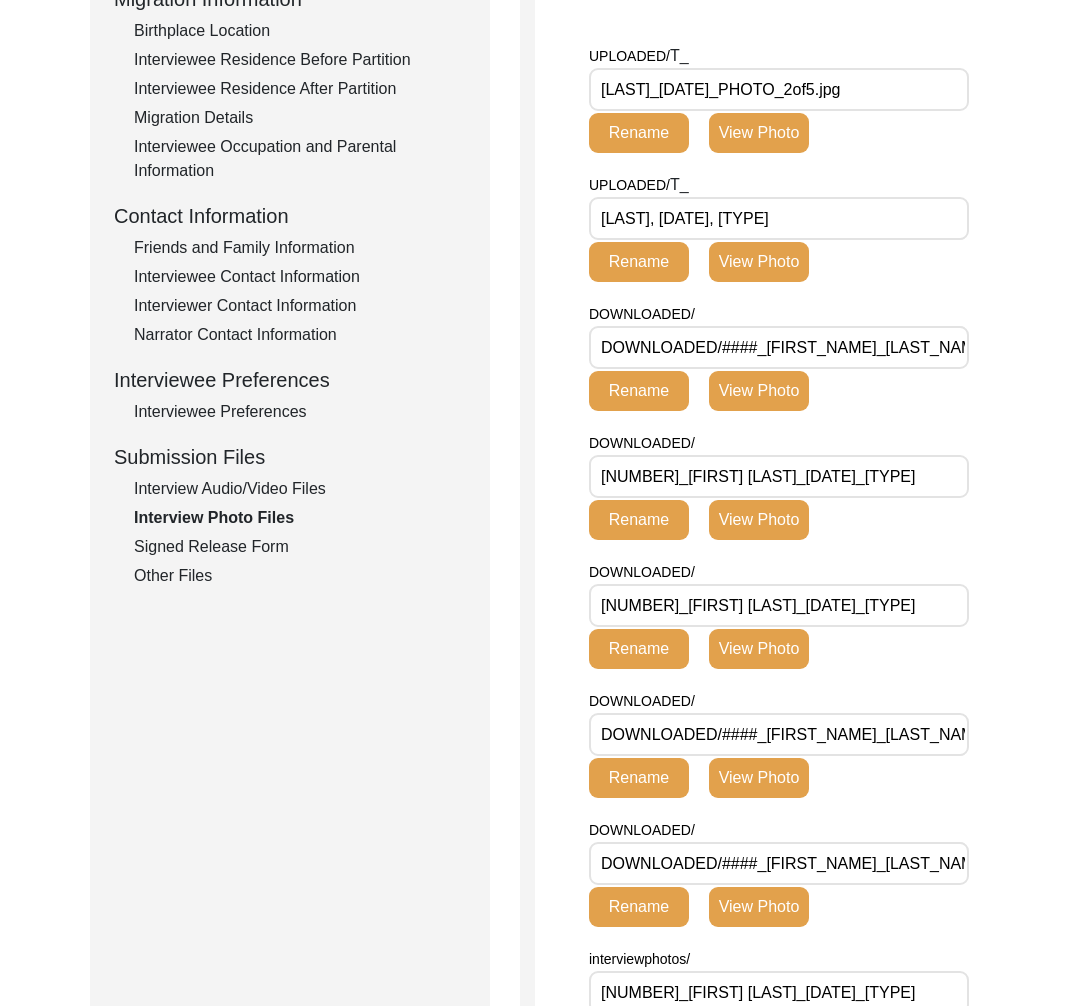 click on "[LAST]_[DATE]_PHOTO_2of5.jpg" at bounding box center (779, 89) 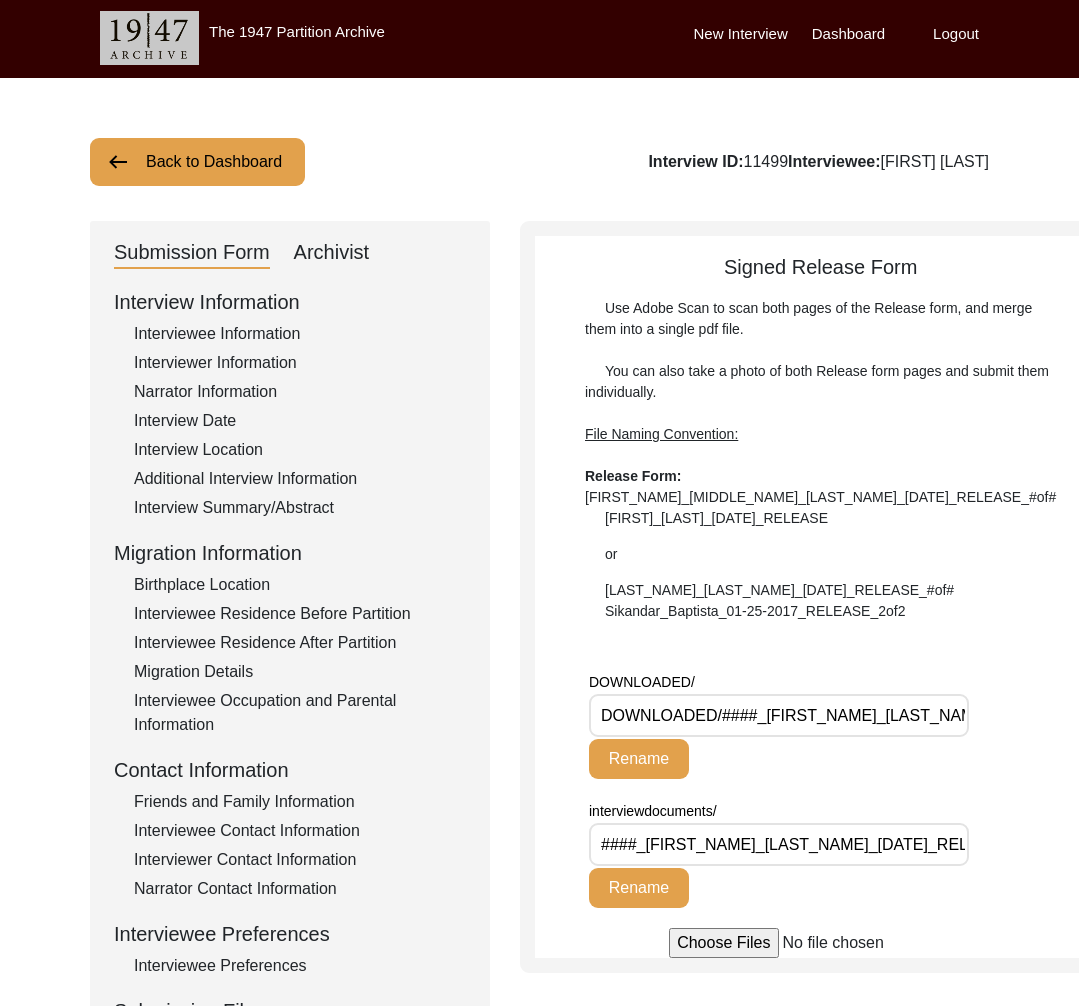scroll, scrollTop: 0, scrollLeft: 0, axis: both 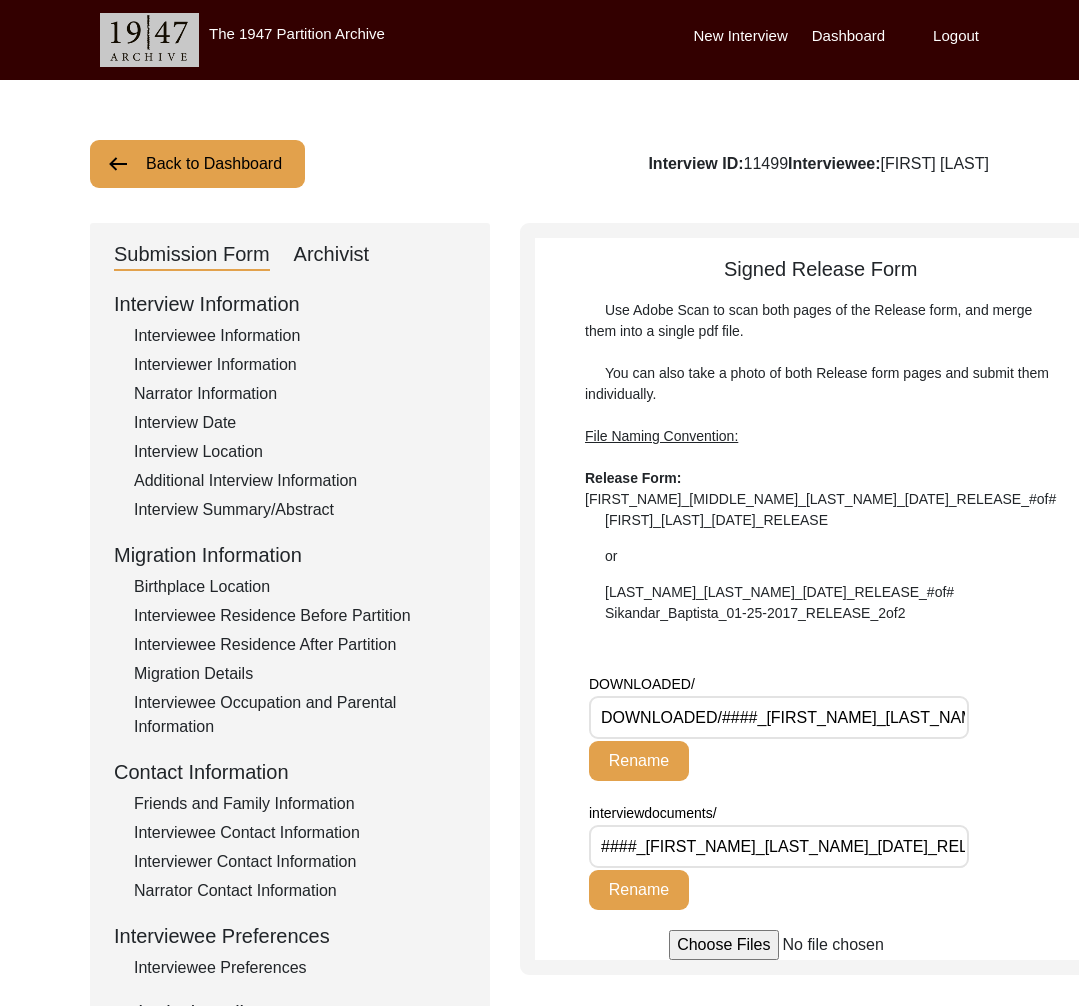 click on "Back to Dashboard" 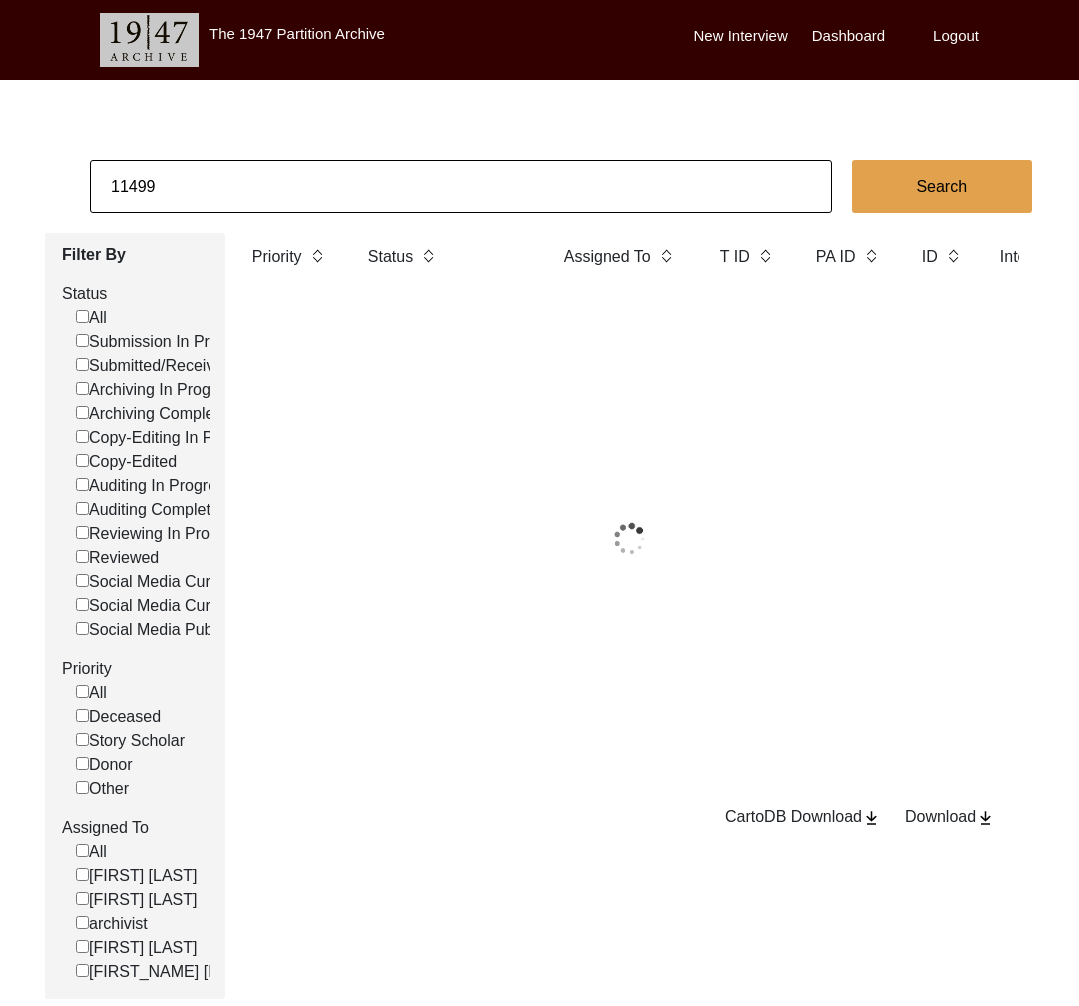 click on "11499" 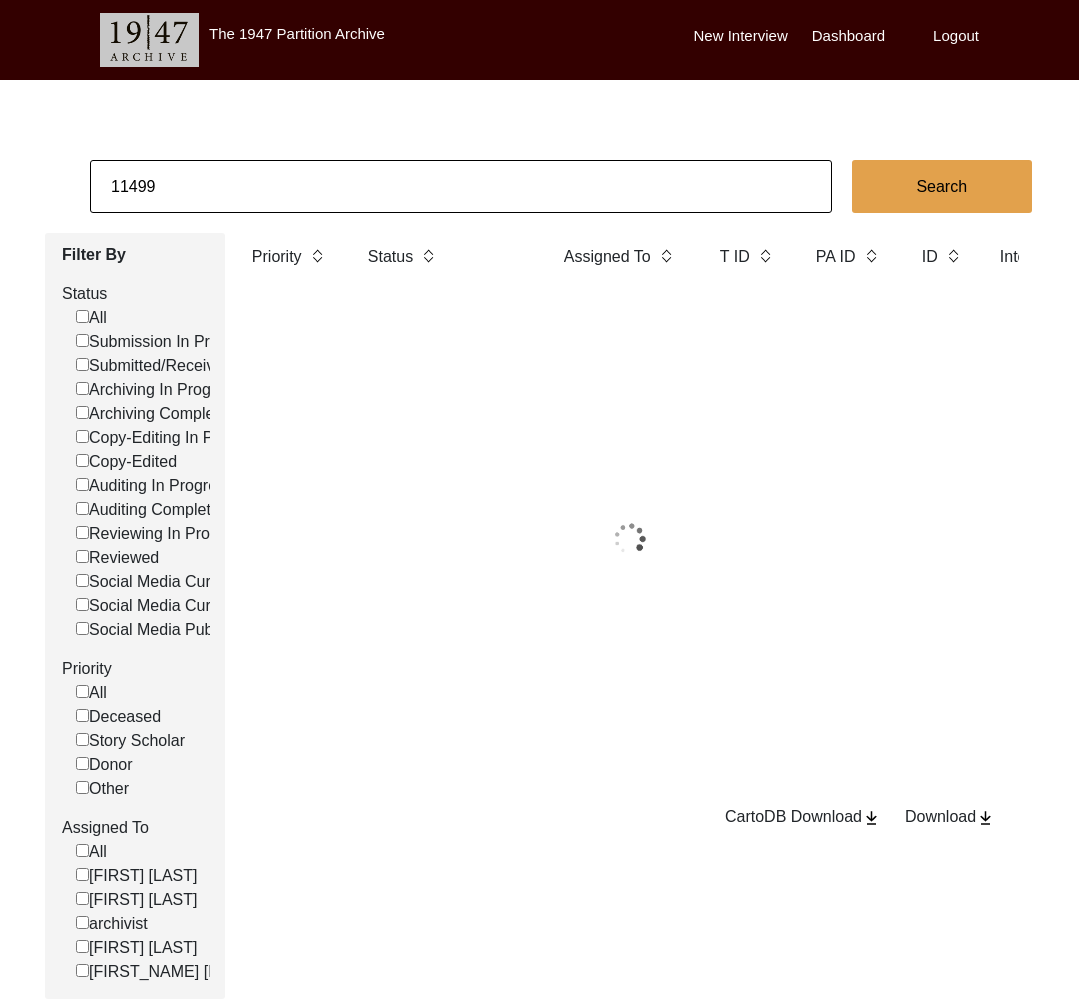click on "11499" 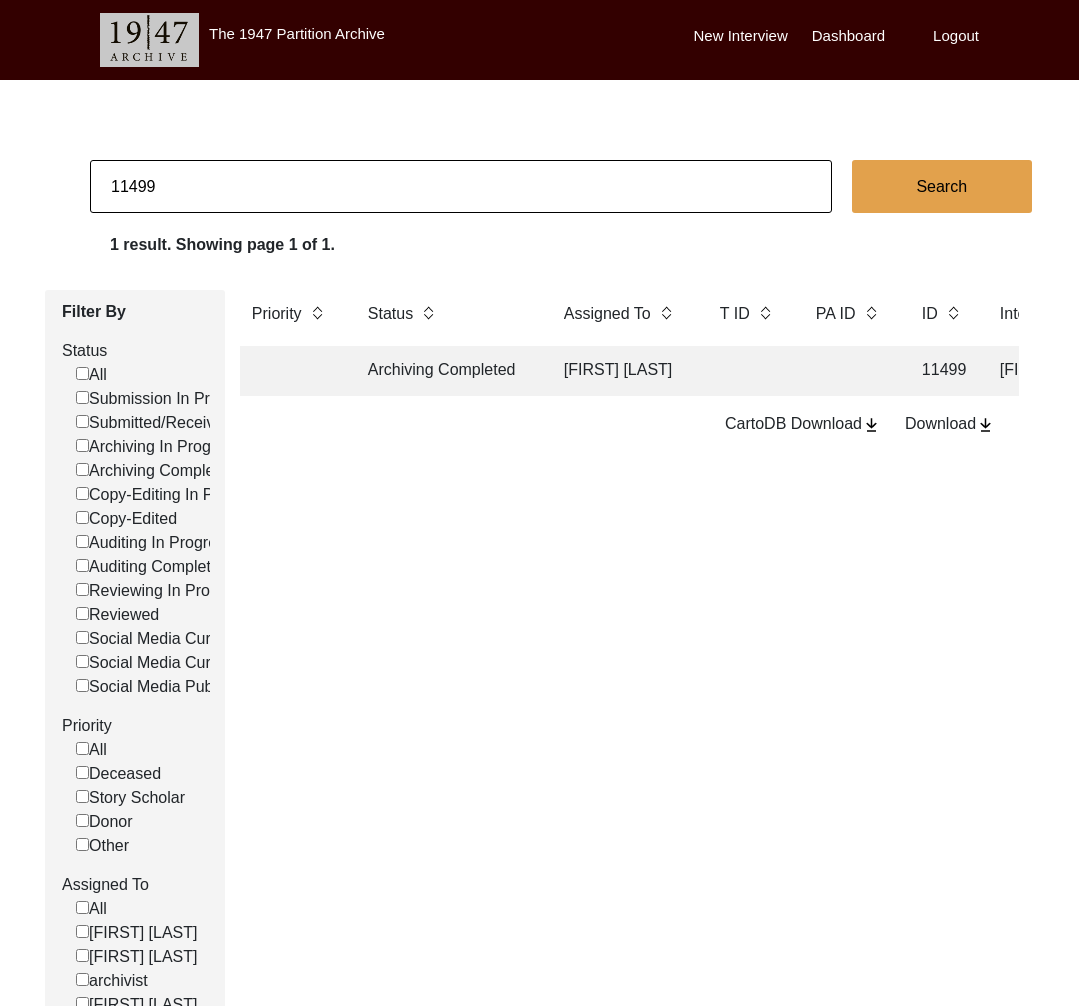 drag, startPoint x: 141, startPoint y: 180, endPoint x: 154, endPoint y: 192, distance: 17.691807 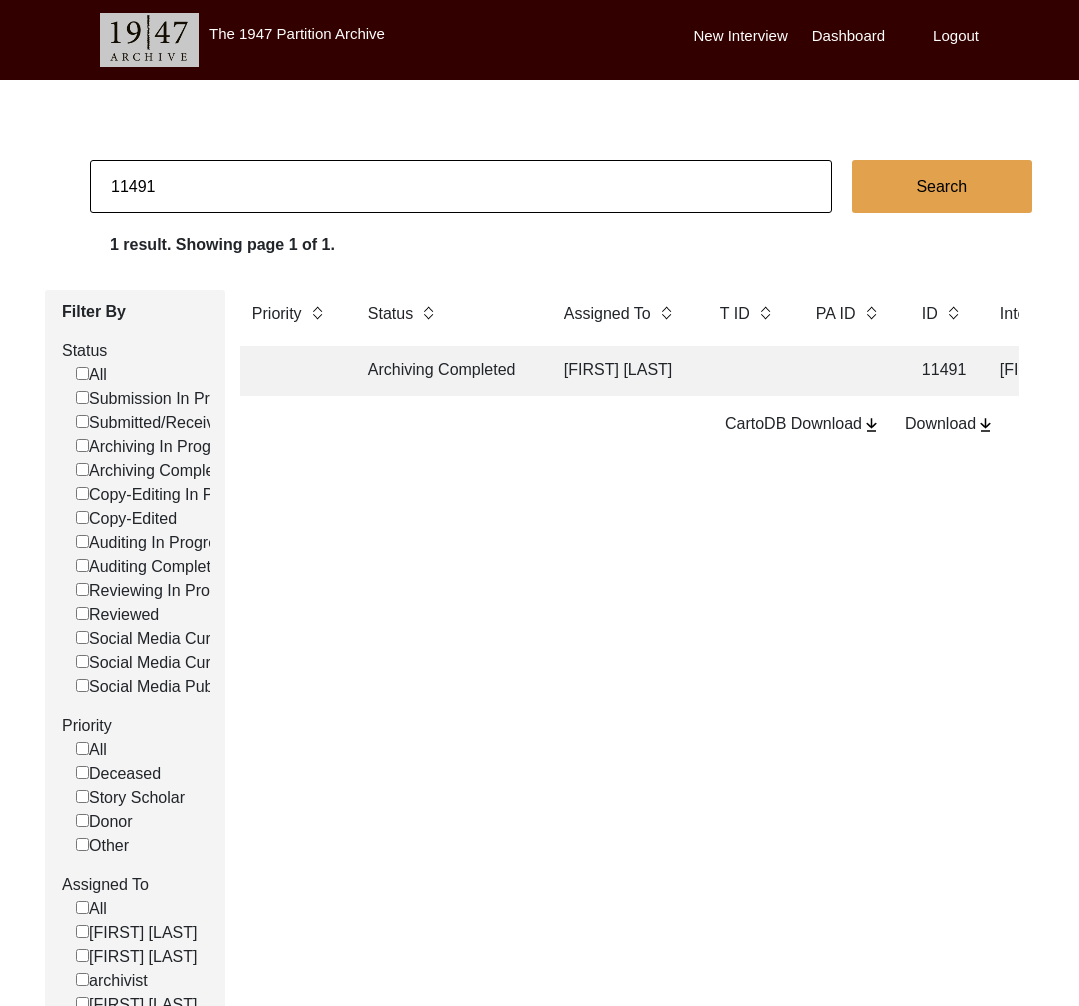 click on "Archiving Completed" 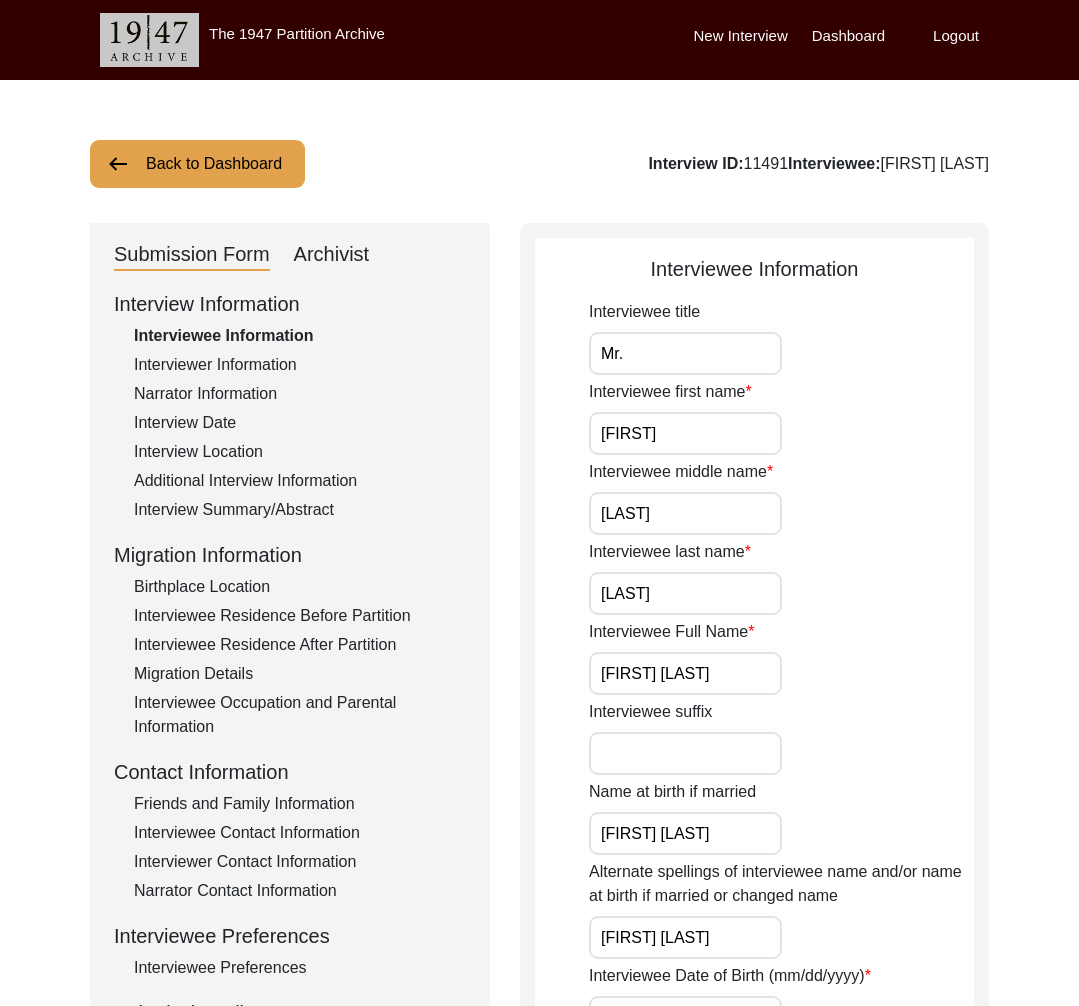 click on "Archivist" 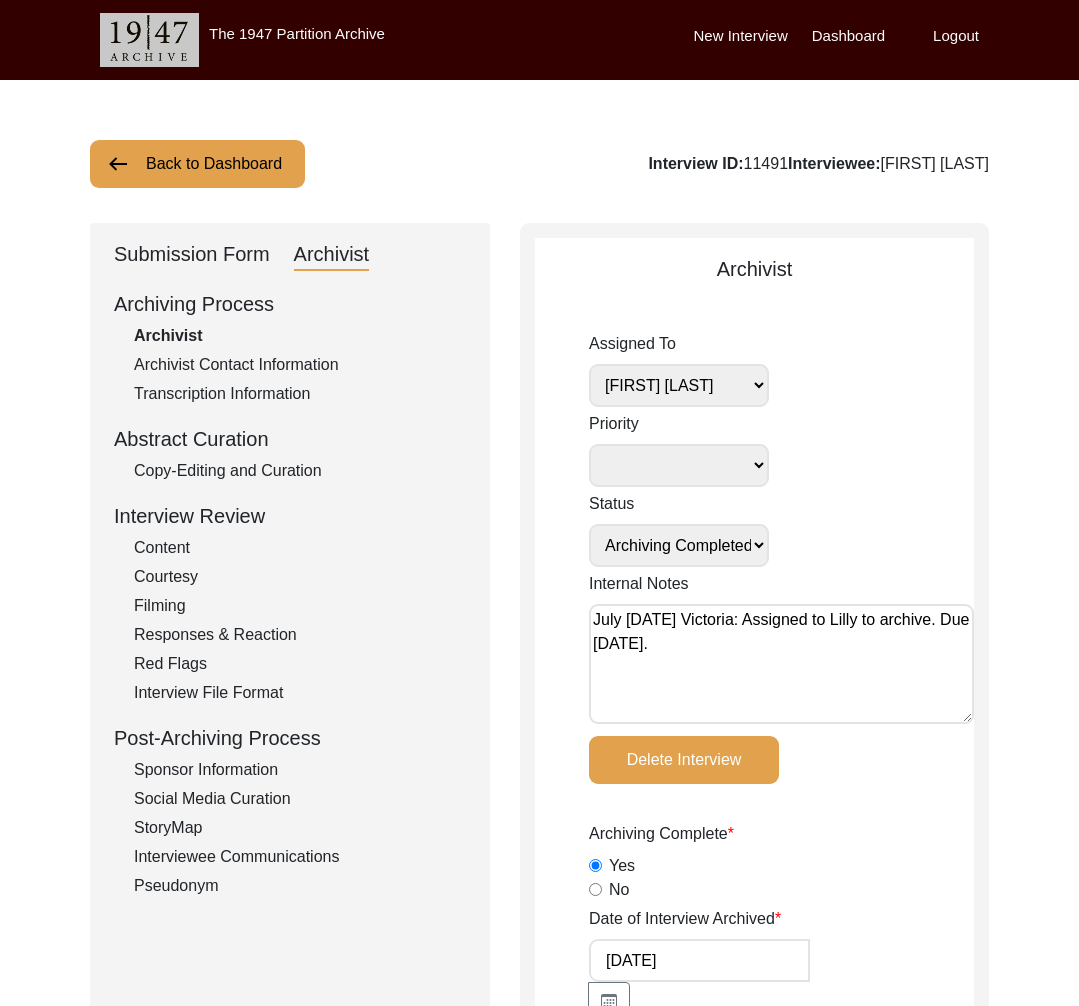 click on "Submission Form" 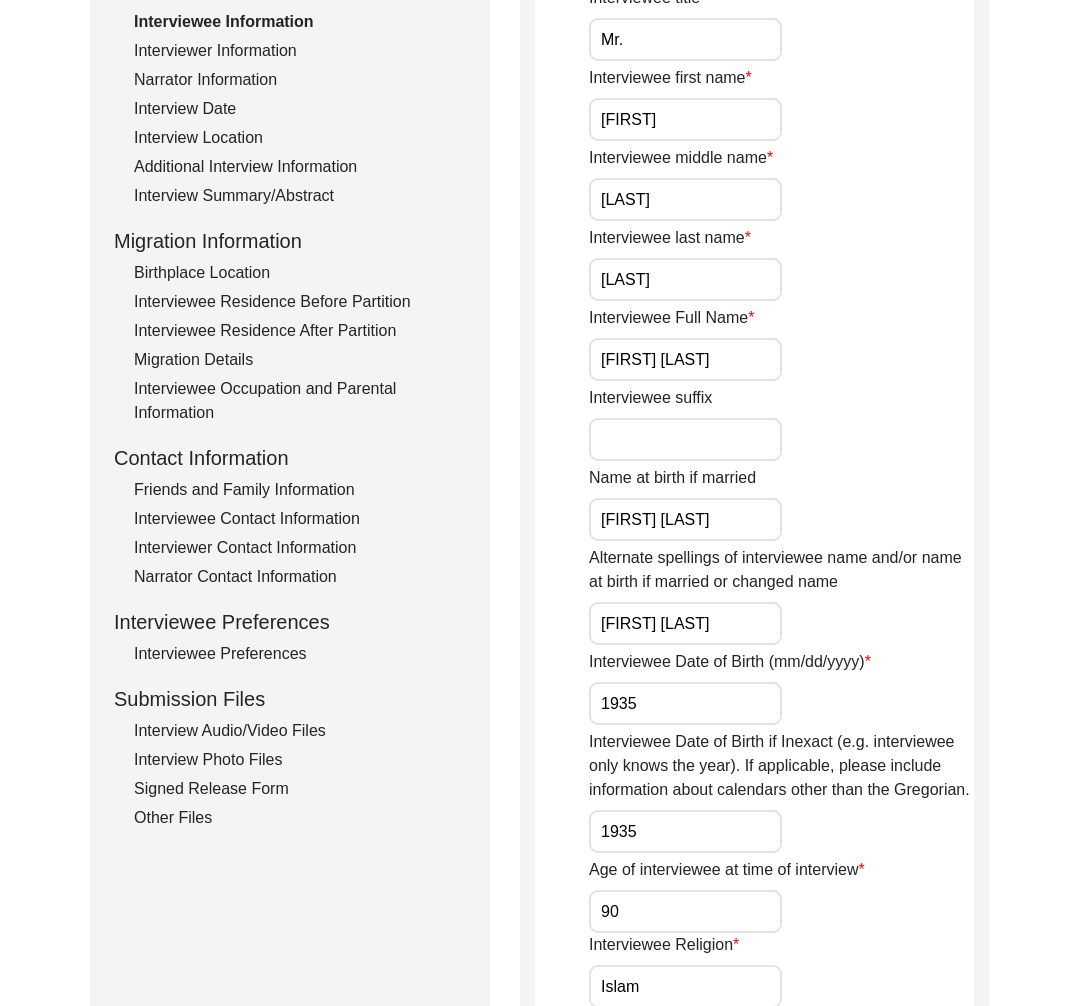 scroll, scrollTop: 402, scrollLeft: 0, axis: vertical 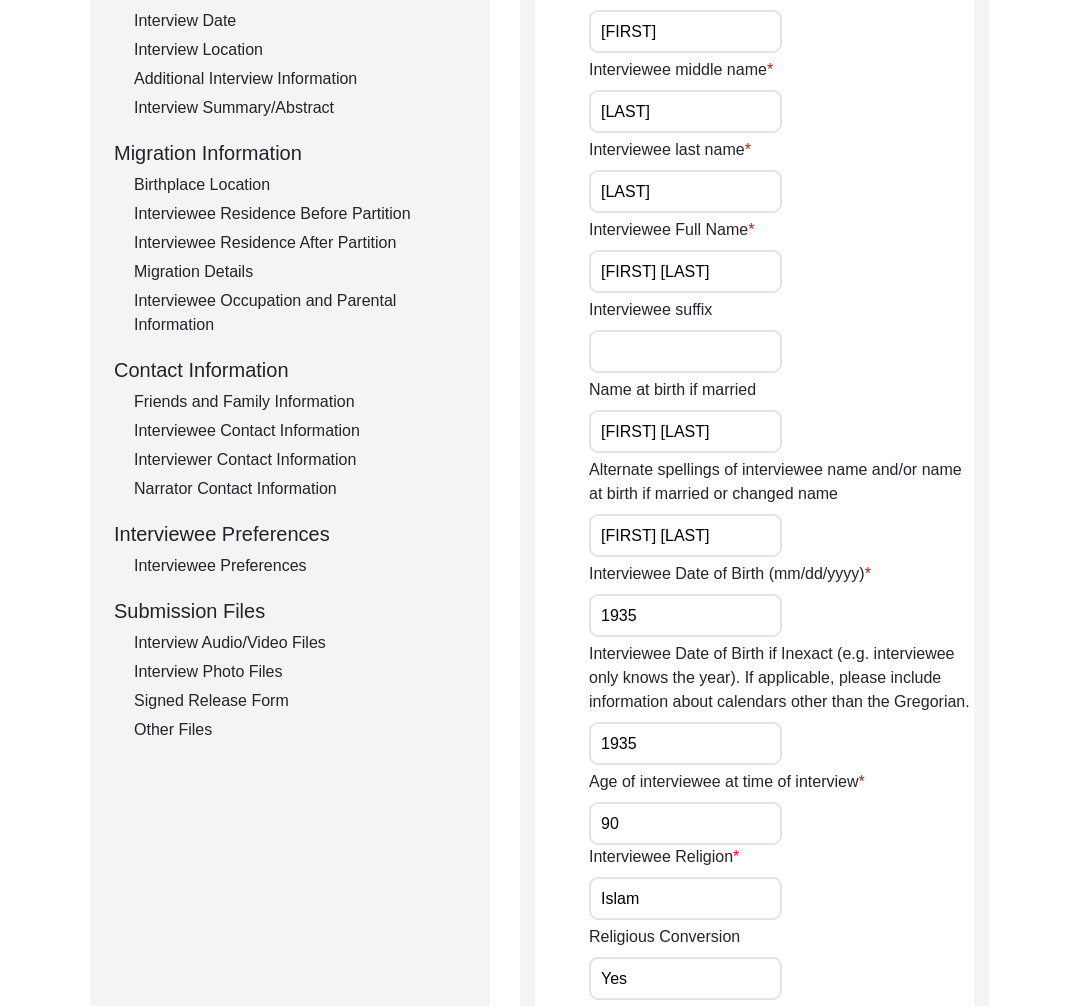 click on "Interview Audio/Video Files" 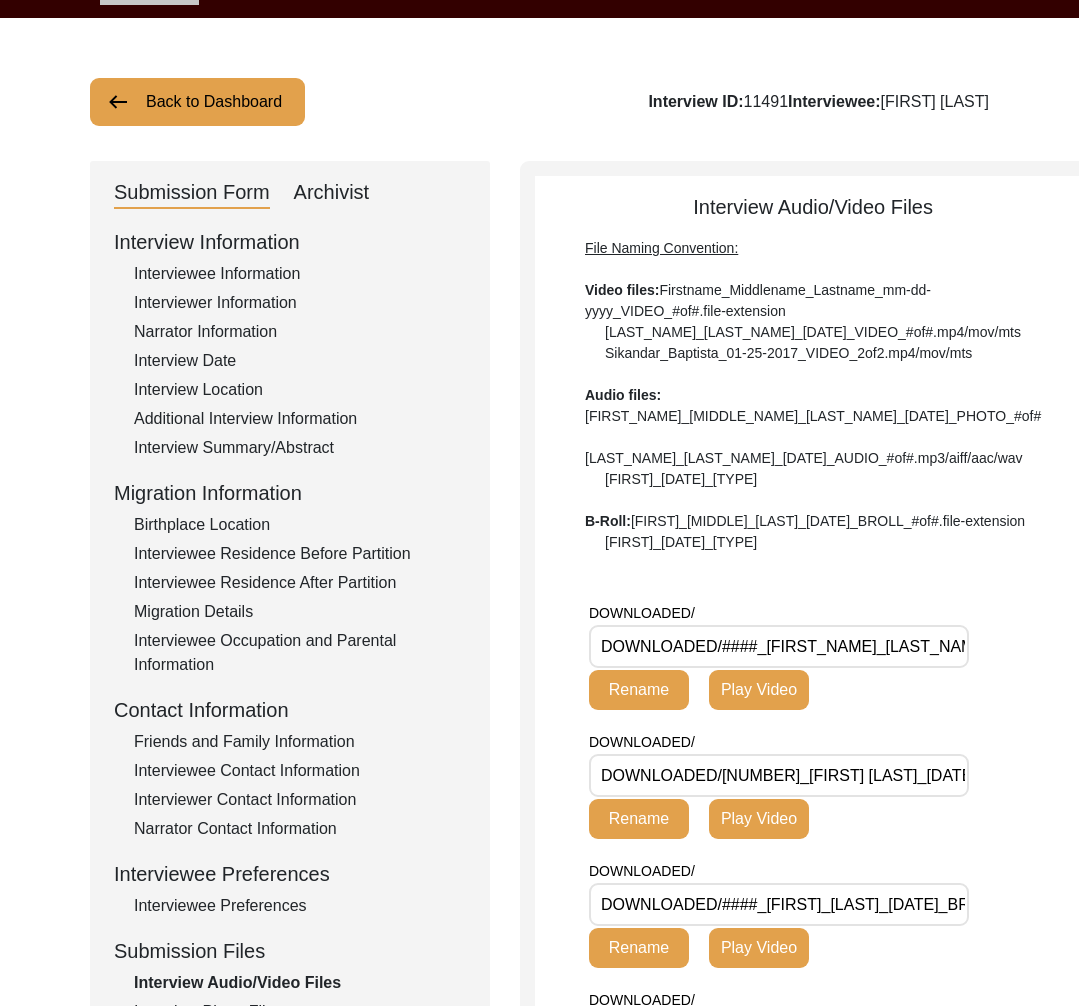 scroll, scrollTop: 58, scrollLeft: 0, axis: vertical 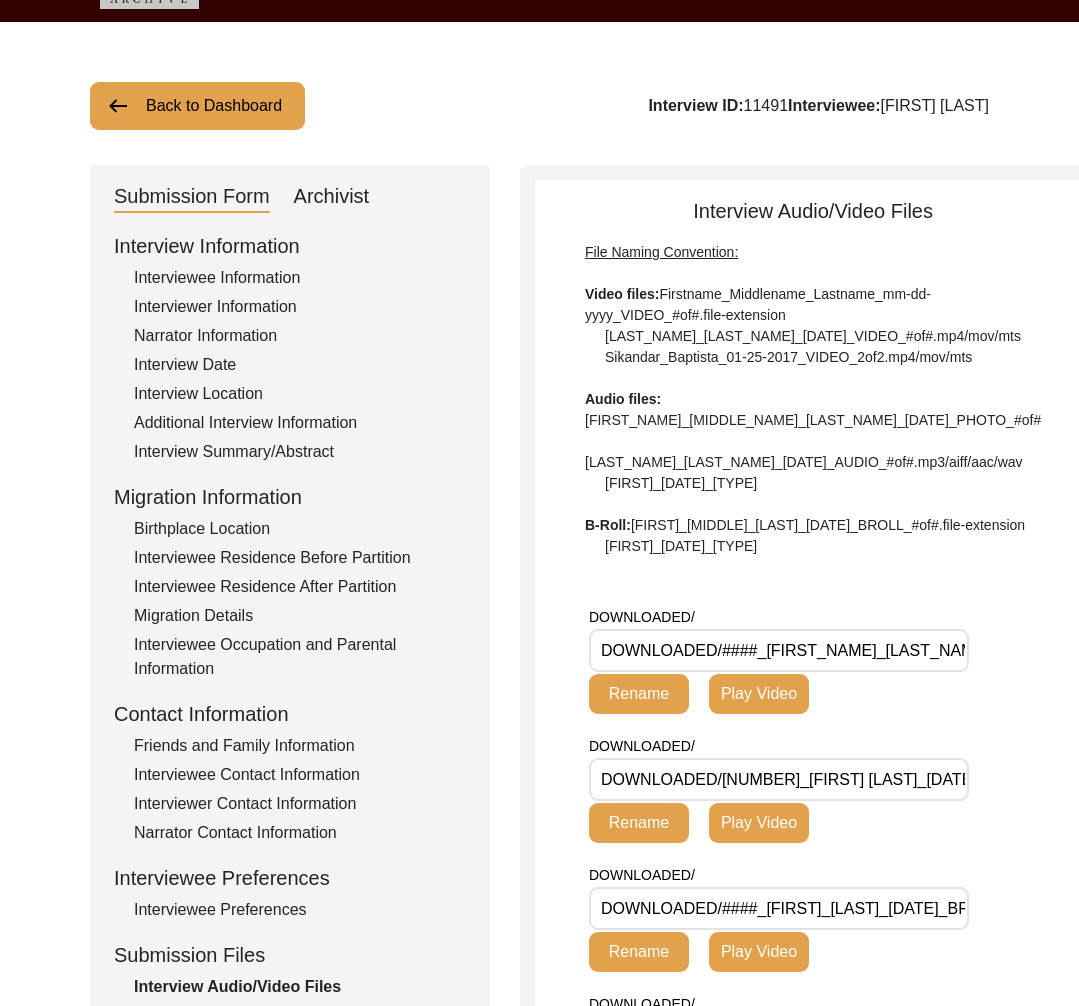 click on "Back to Dashboard" 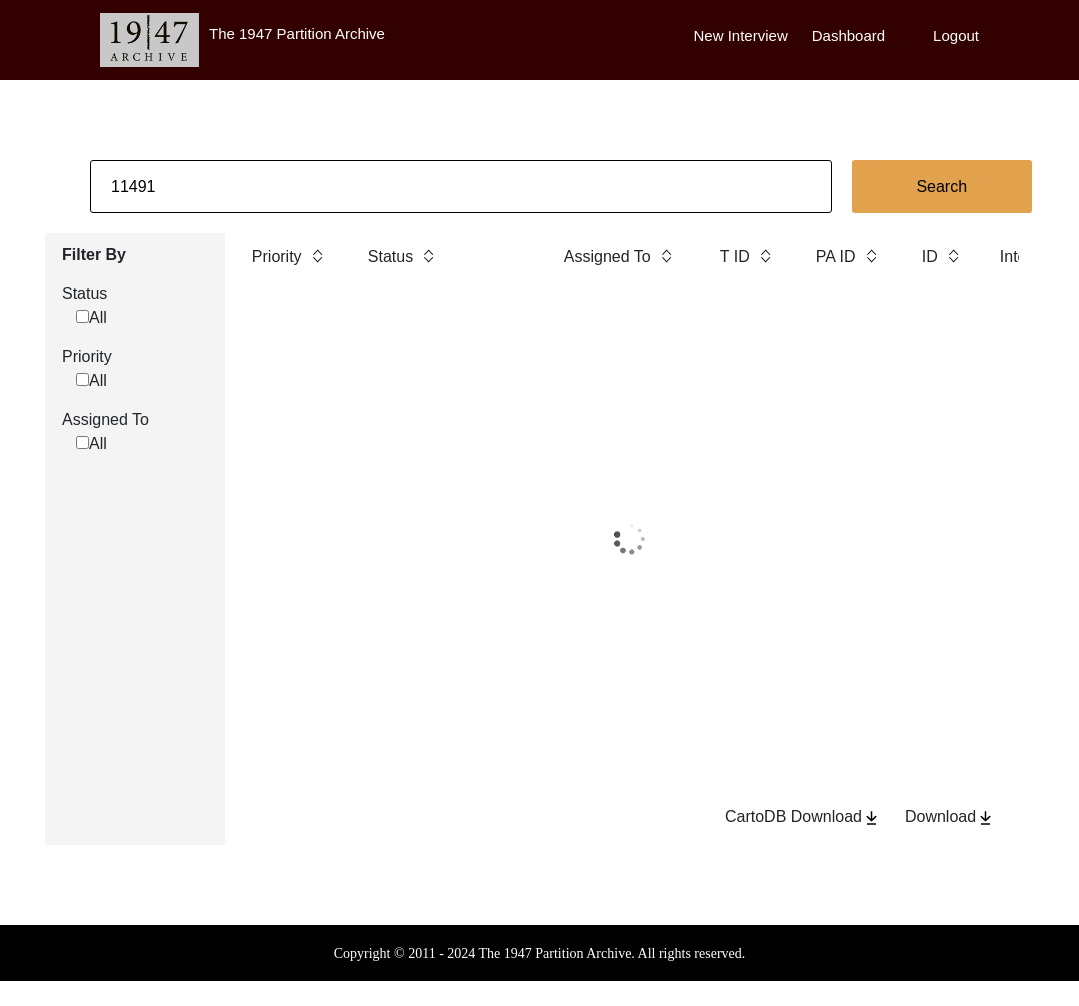 scroll, scrollTop: 0, scrollLeft: 0, axis: both 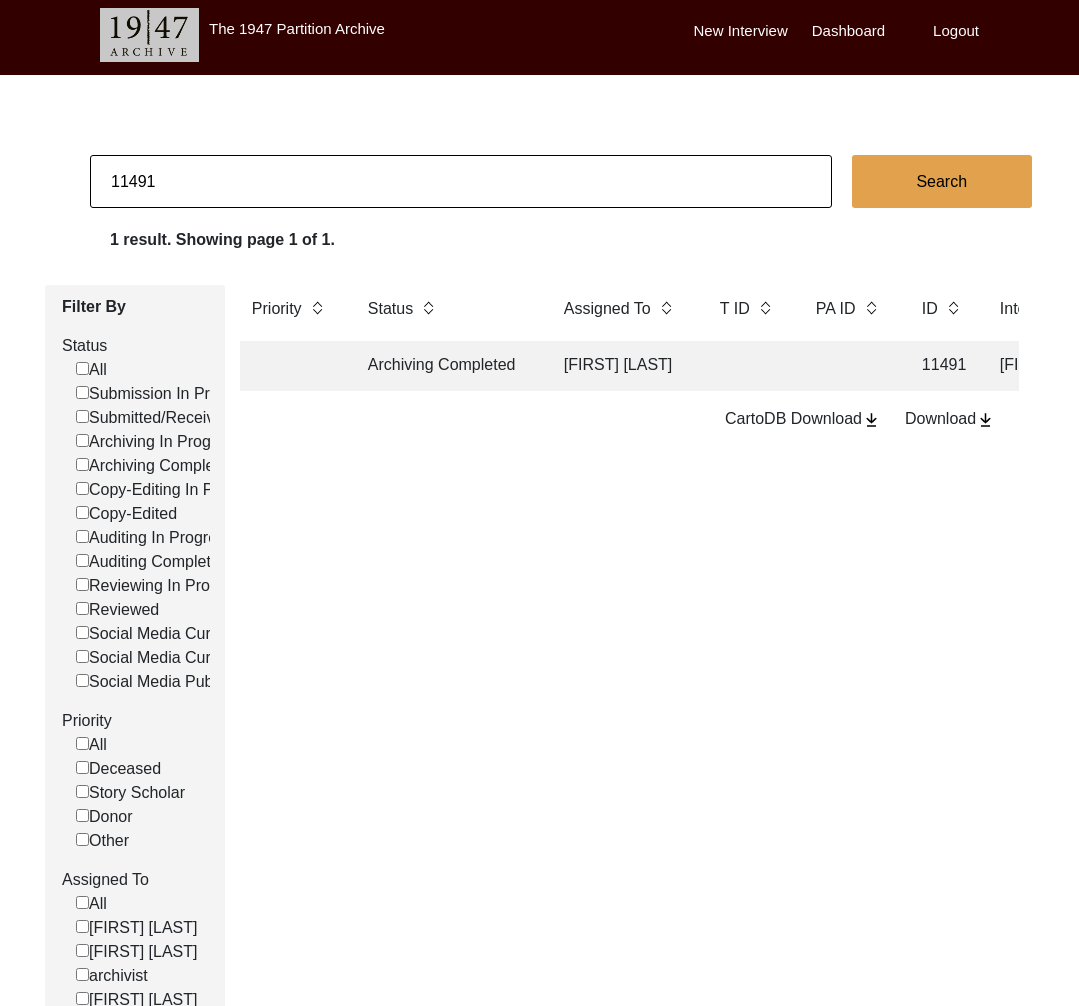drag, startPoint x: 144, startPoint y: 179, endPoint x: 186, endPoint y: 184, distance: 42.296574 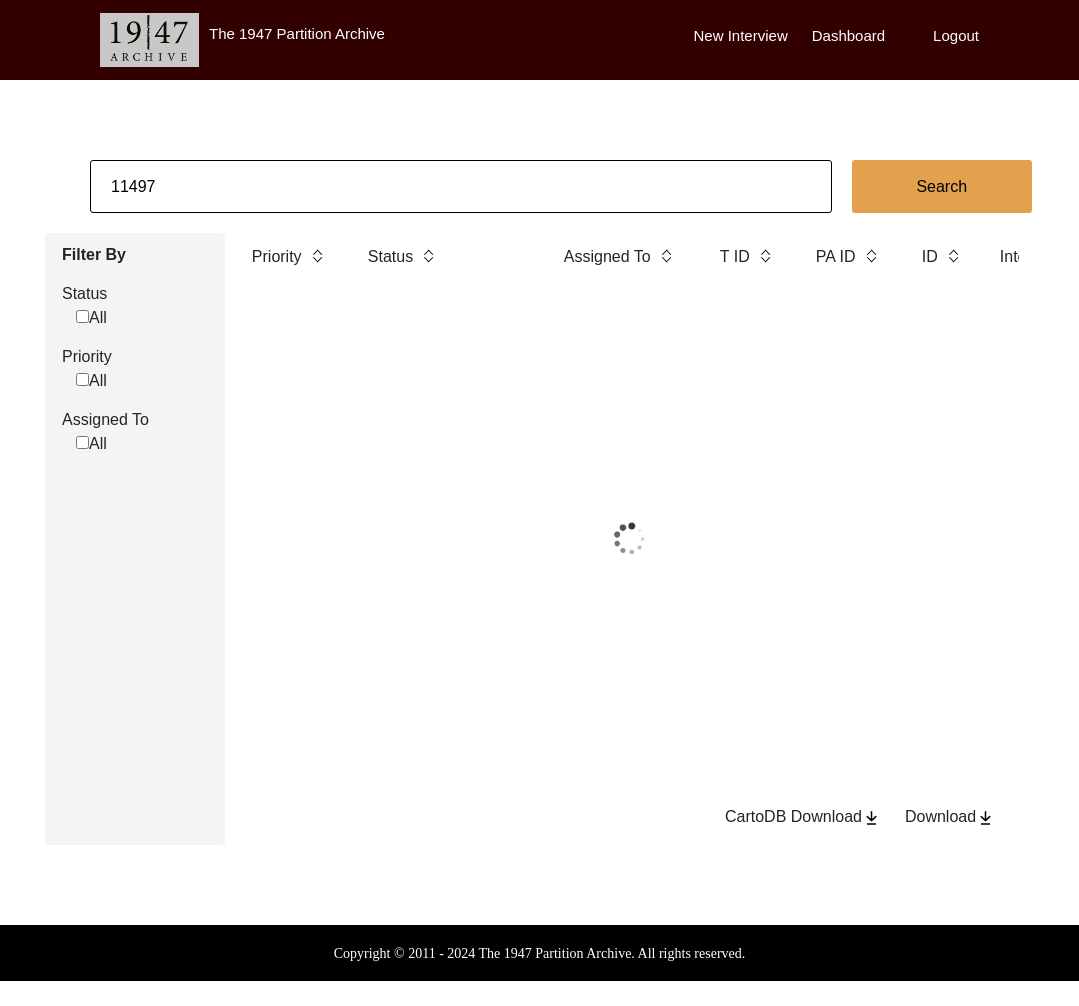 scroll, scrollTop: 0, scrollLeft: 0, axis: both 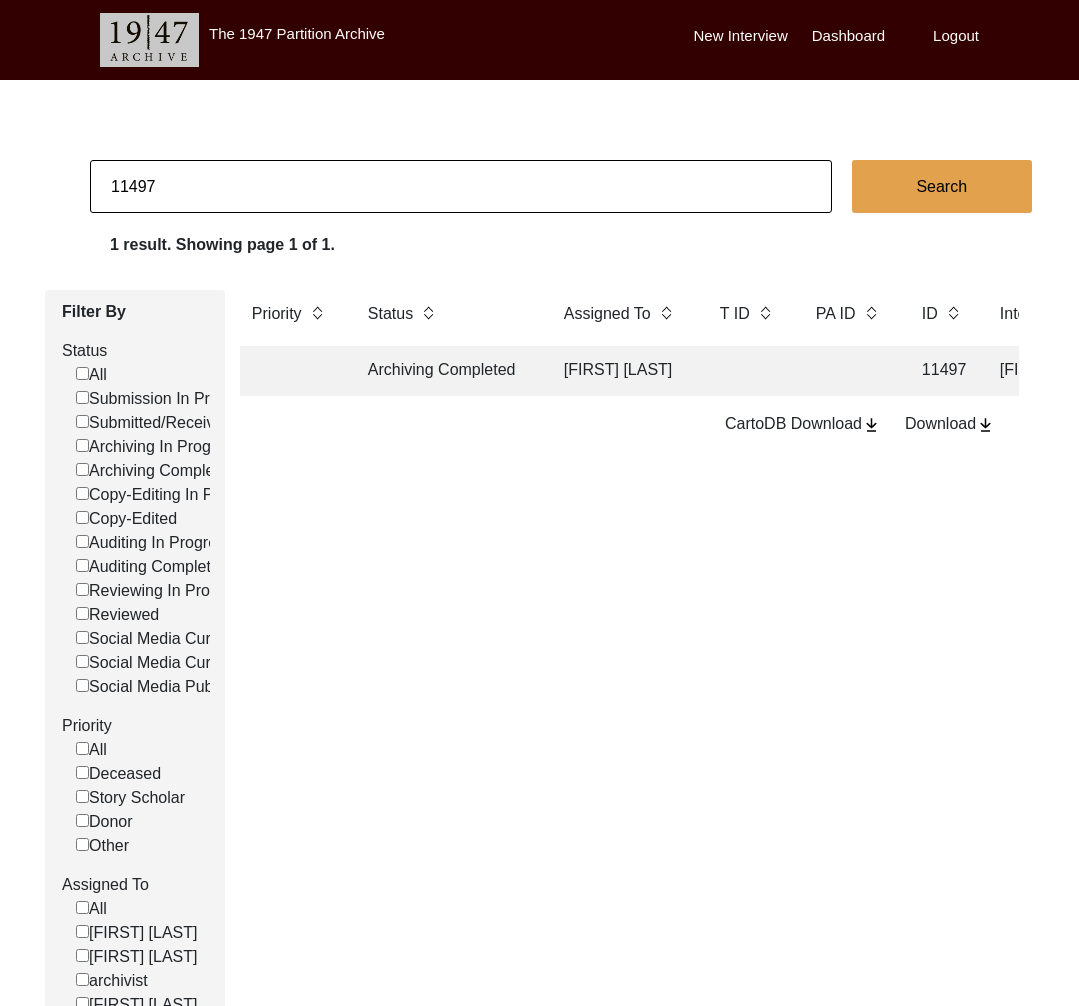 click on "Archiving Completed" 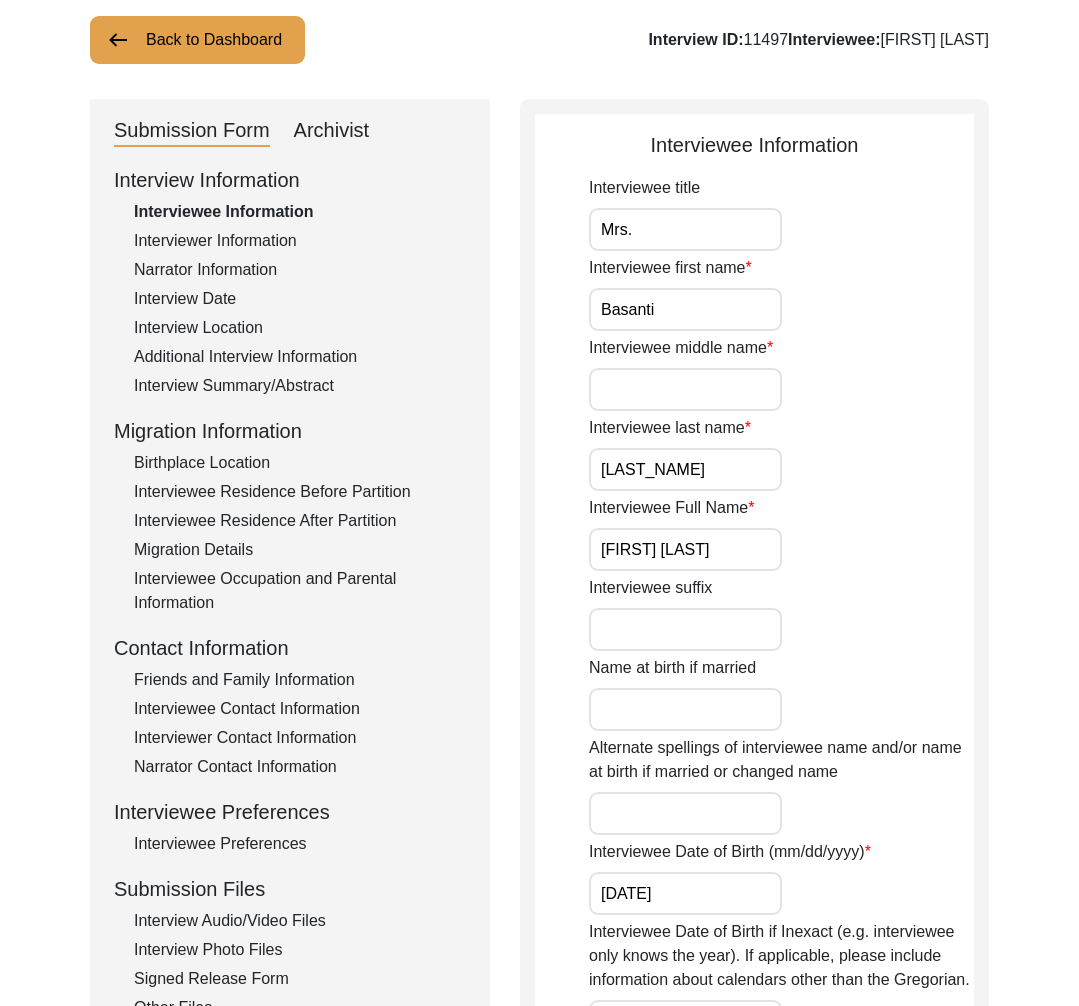 scroll, scrollTop: 344, scrollLeft: 0, axis: vertical 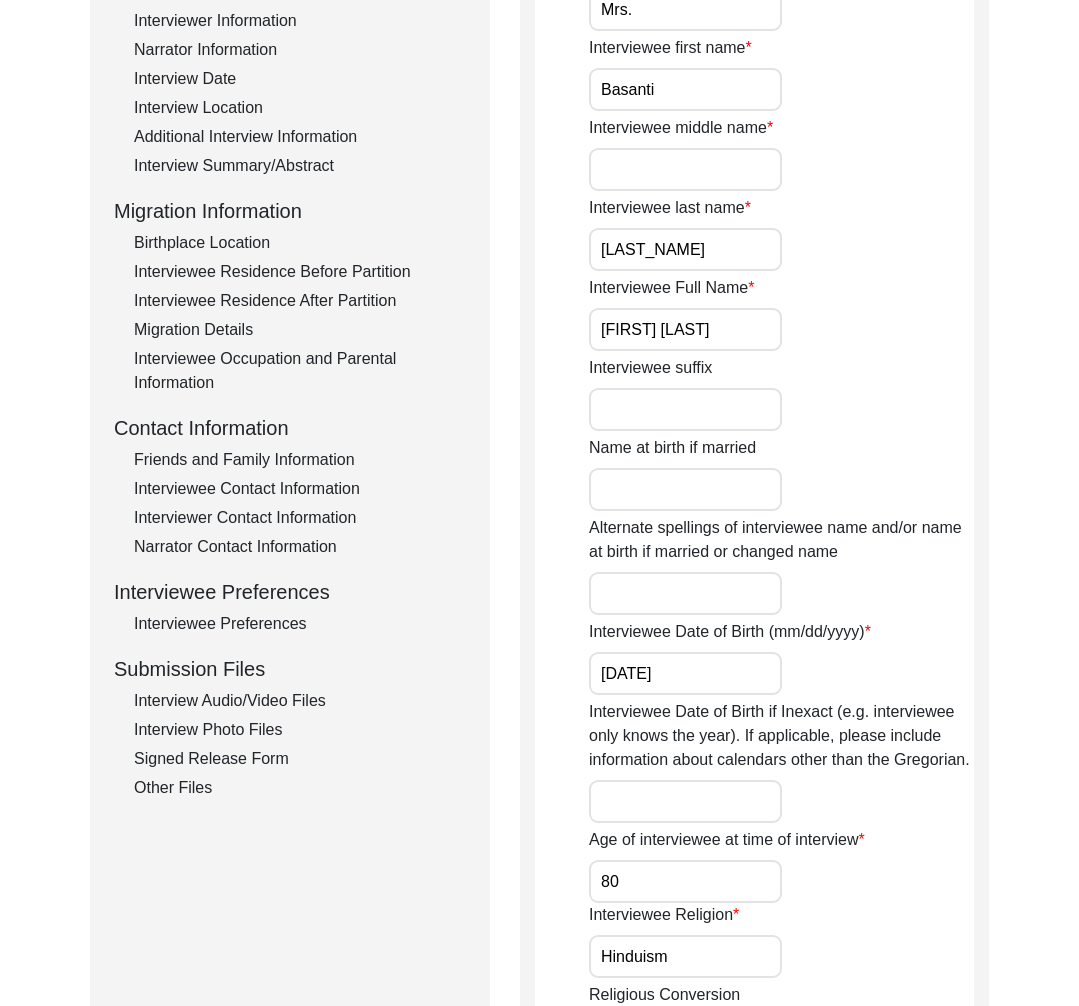 click on "Interview Audio/Video Files" 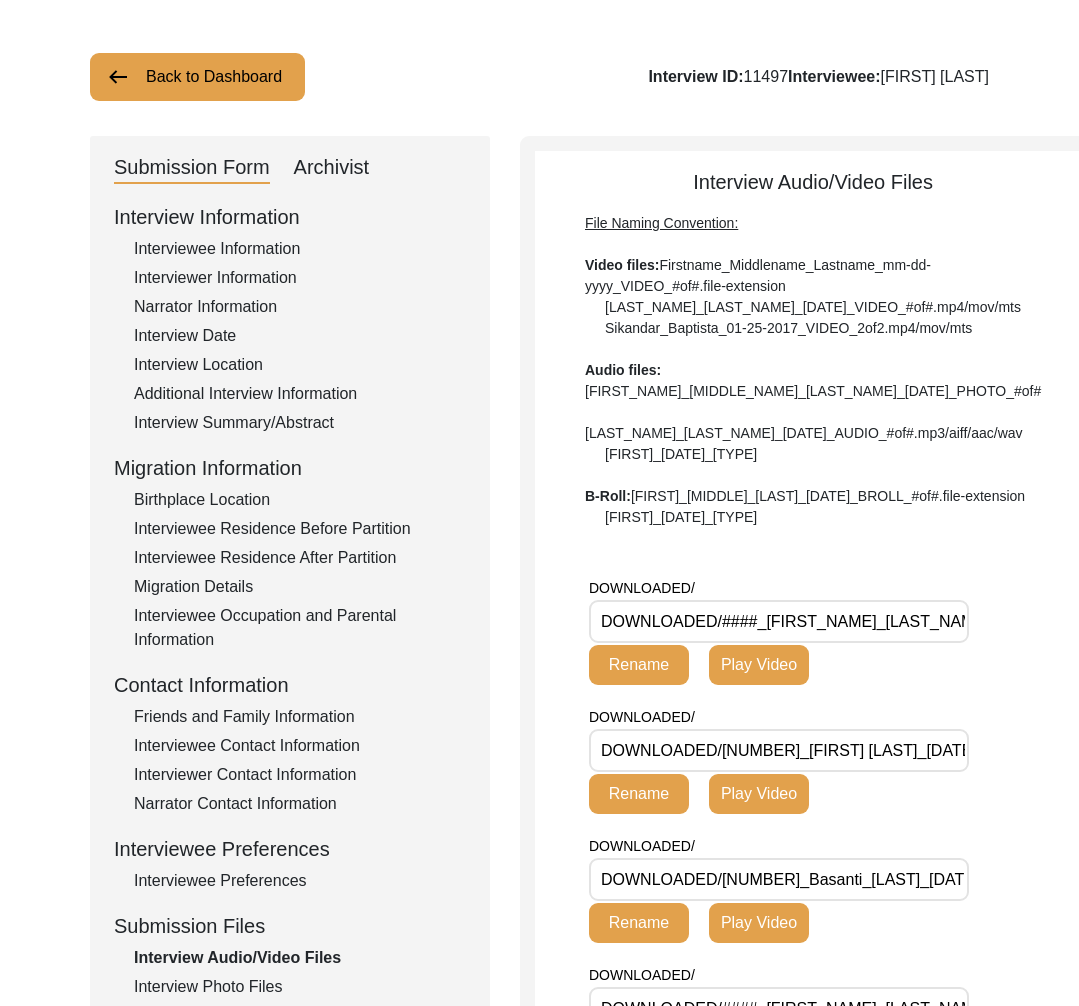 scroll, scrollTop: 0, scrollLeft: 0, axis: both 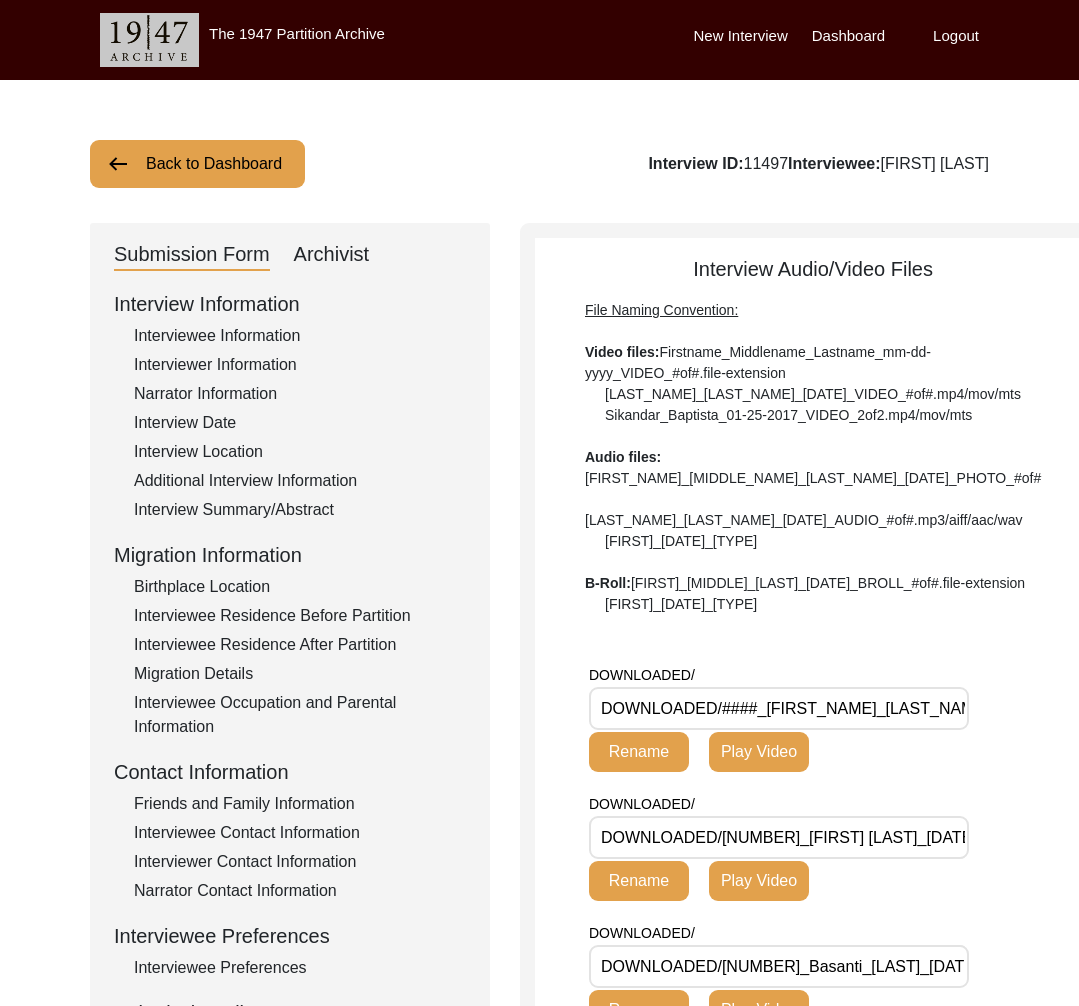 click on "Archivist" 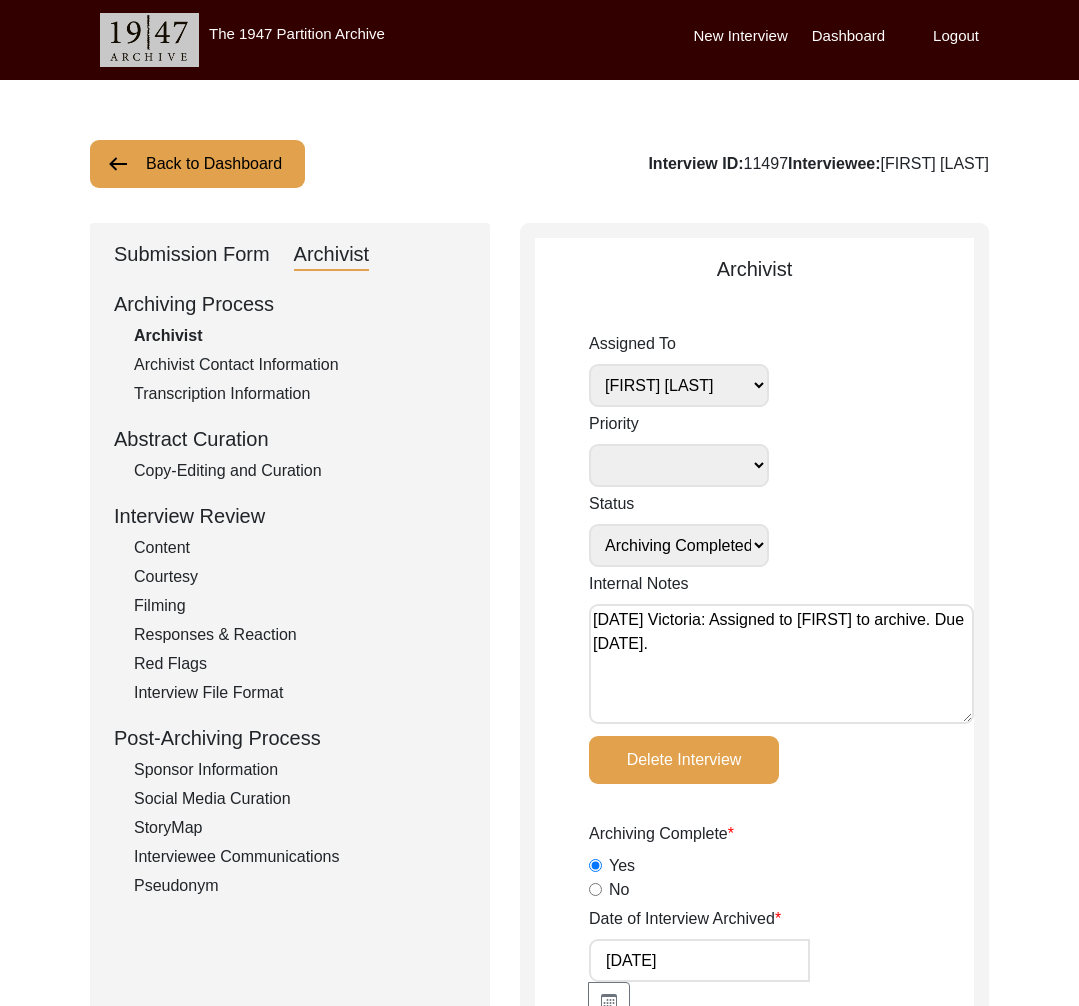 click on "Back to Dashboard" 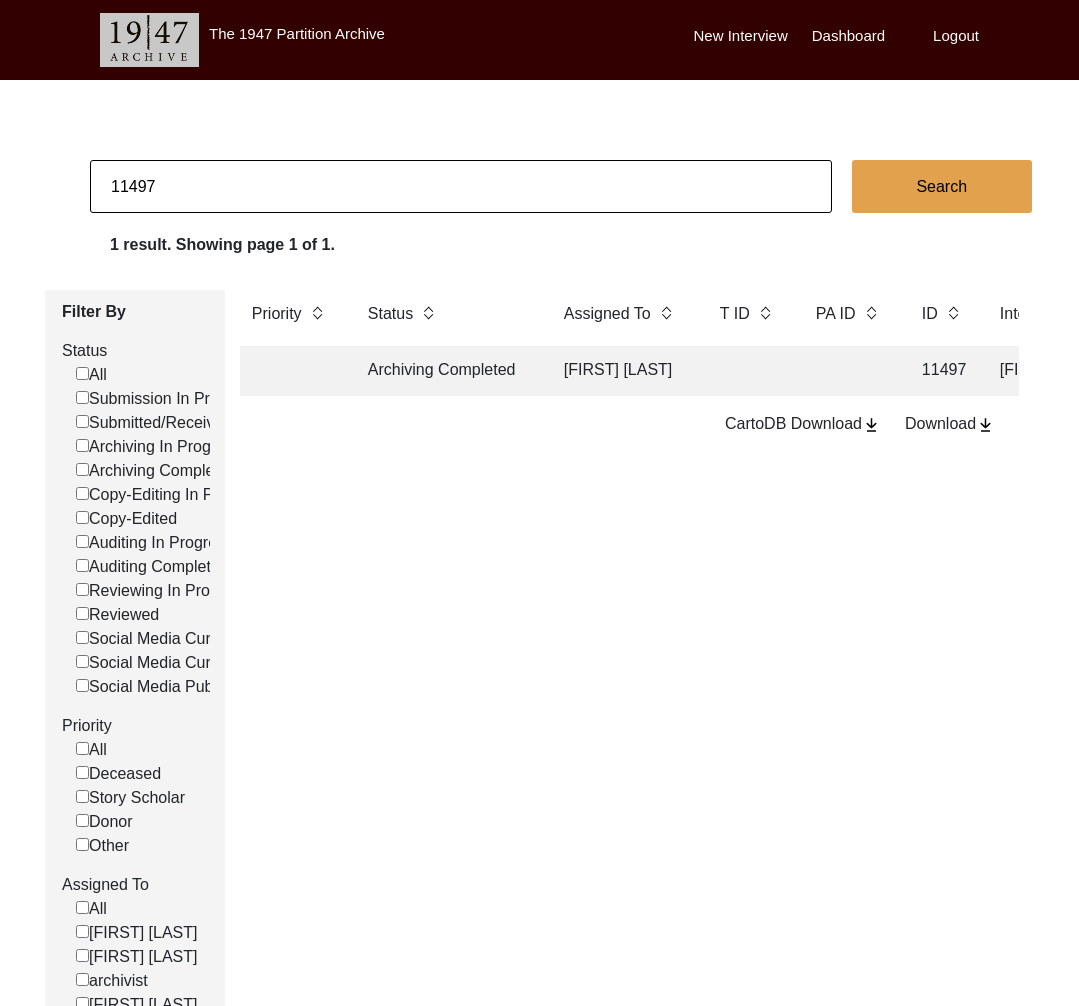 drag, startPoint x: 151, startPoint y: 192, endPoint x: 141, endPoint y: 186, distance: 11.661903 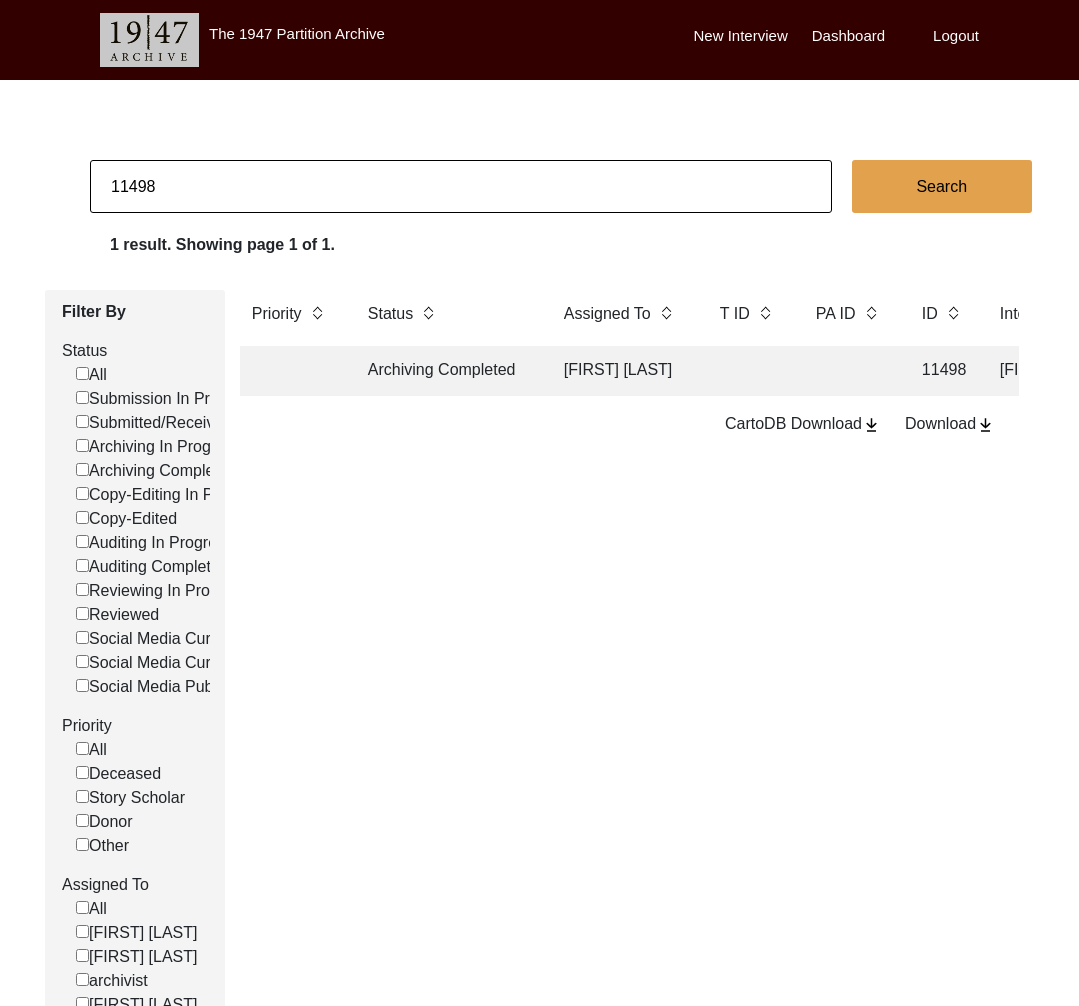 click on "Archiving Completed" 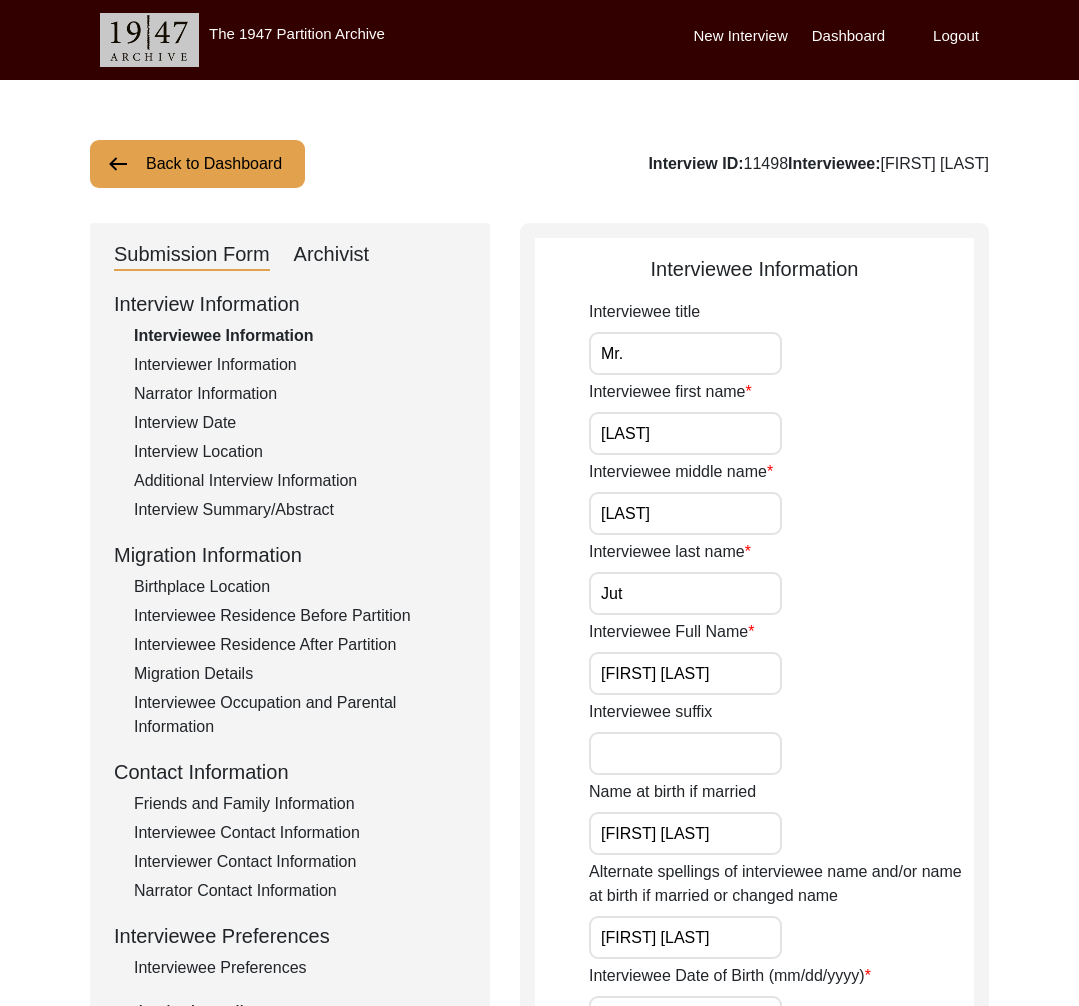 scroll, scrollTop: 158, scrollLeft: 0, axis: vertical 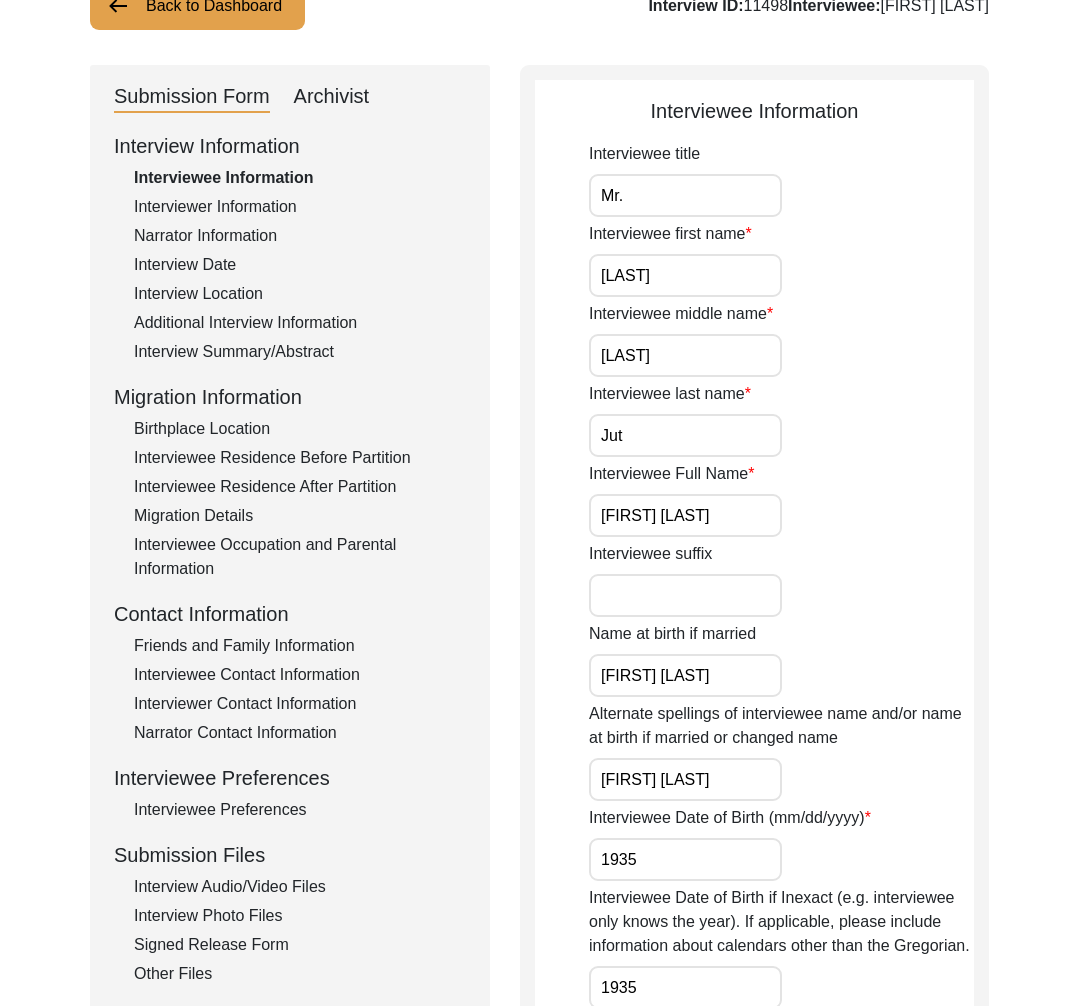 click on "Interview Audio/Video Files" 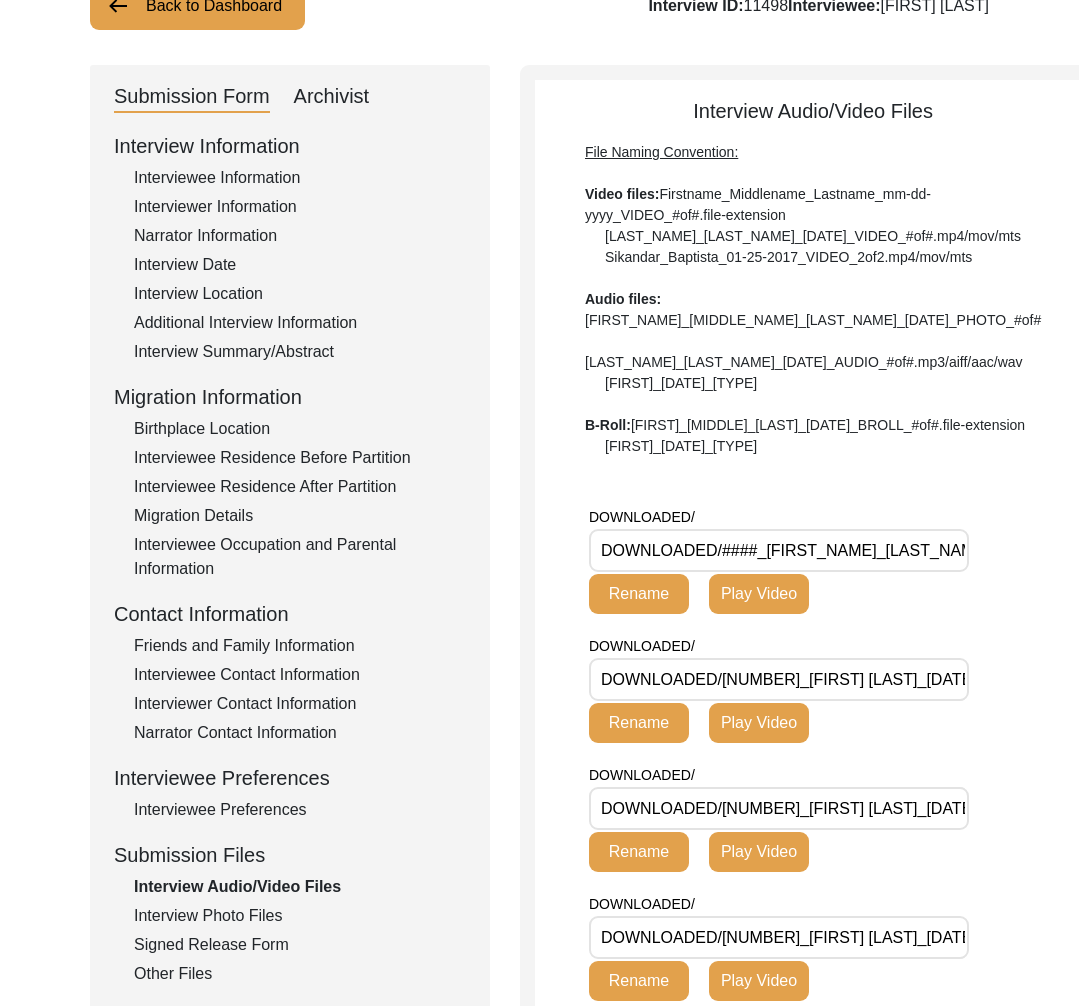 click on "Archivist" 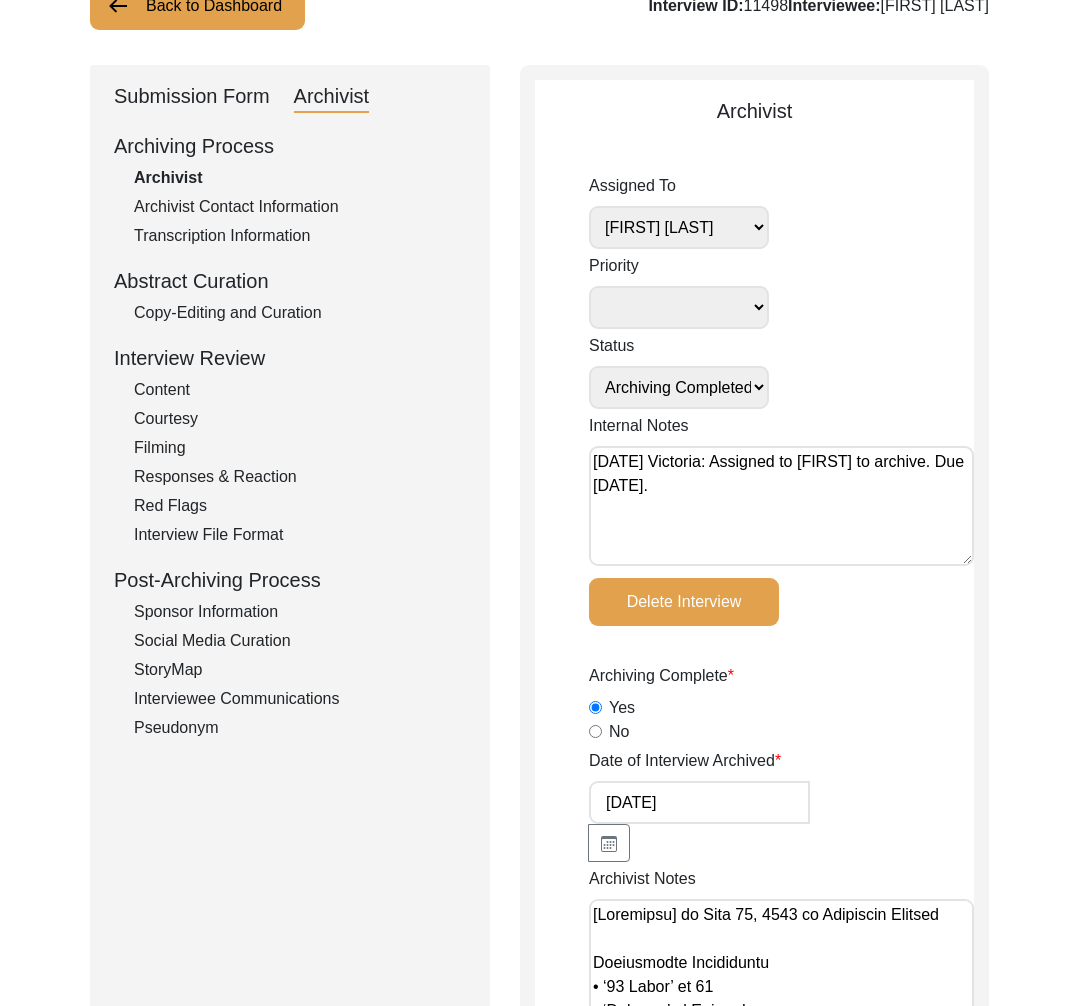 scroll, scrollTop: 0, scrollLeft: 0, axis: both 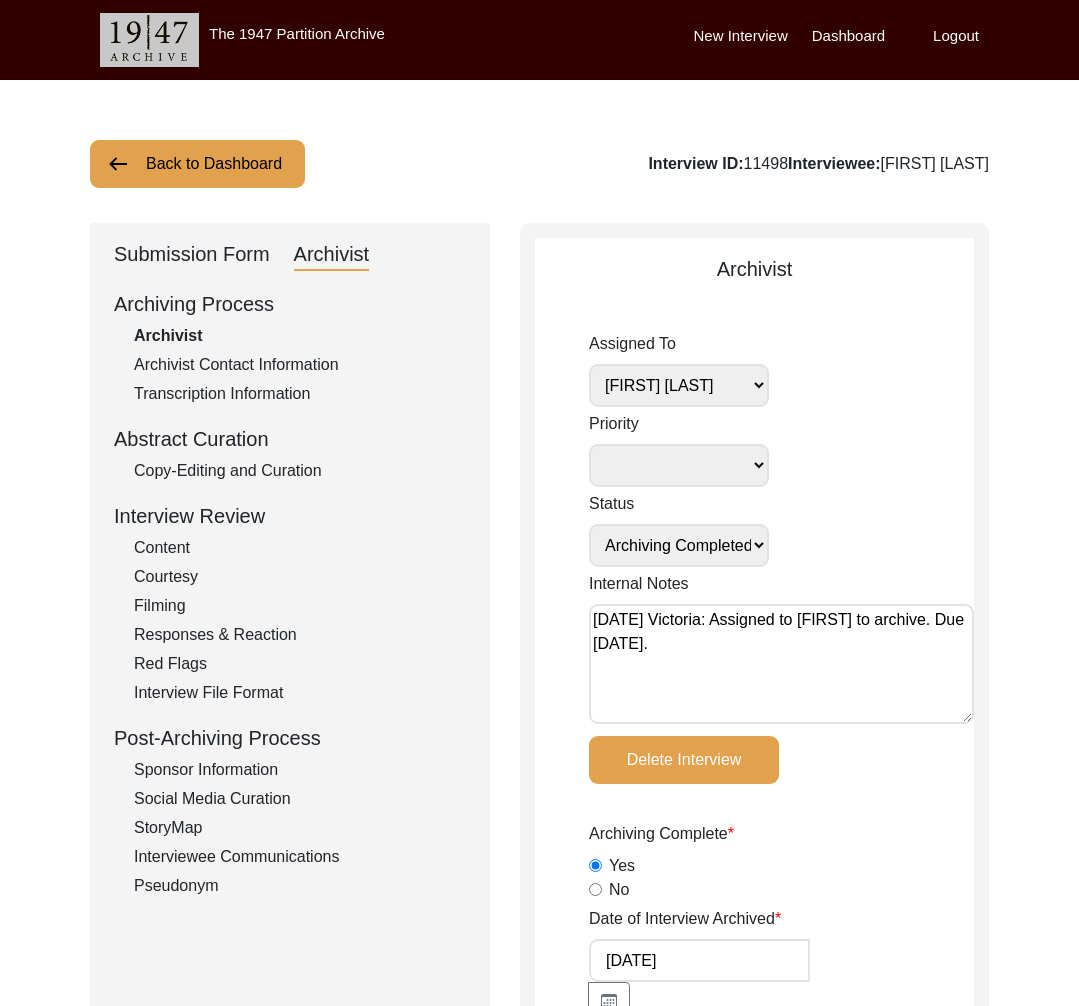 click on "Back to Dashboard" 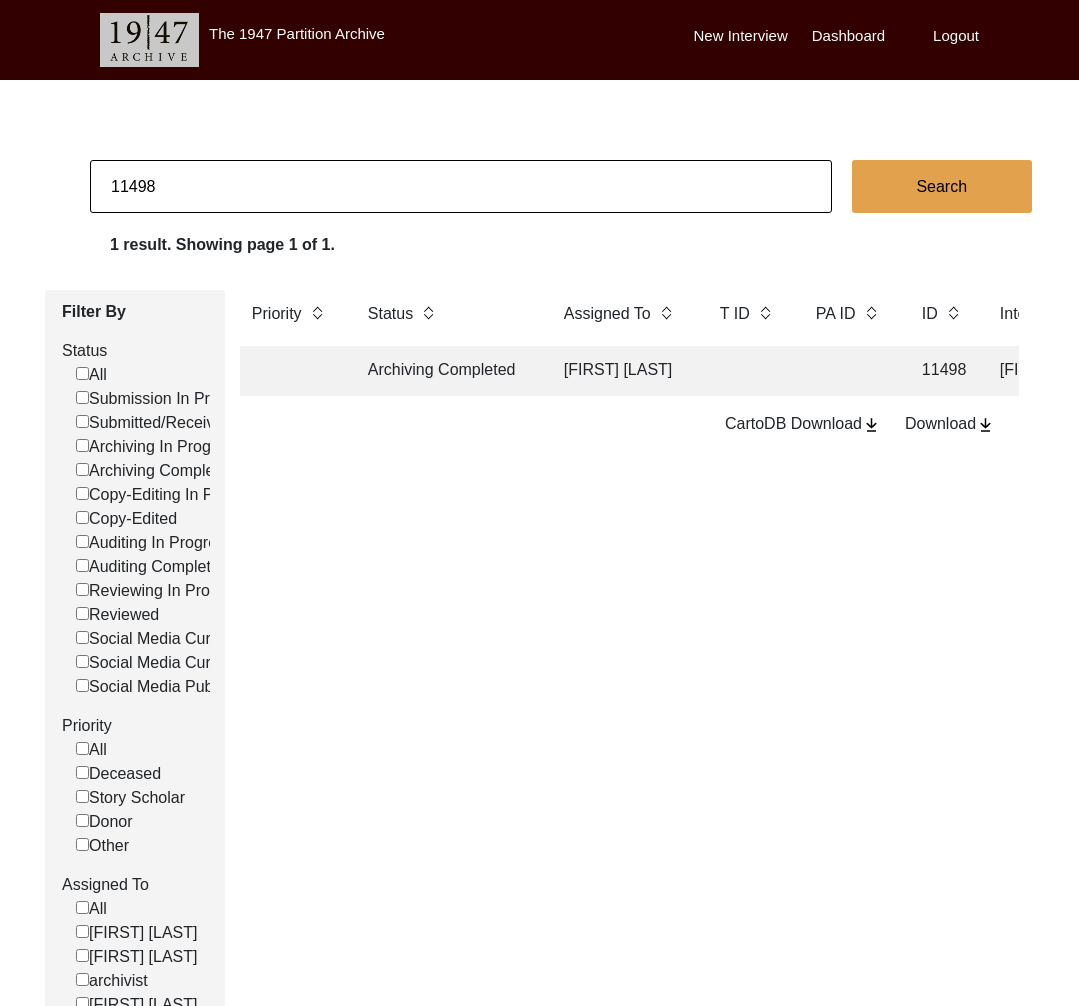 click on "11498" 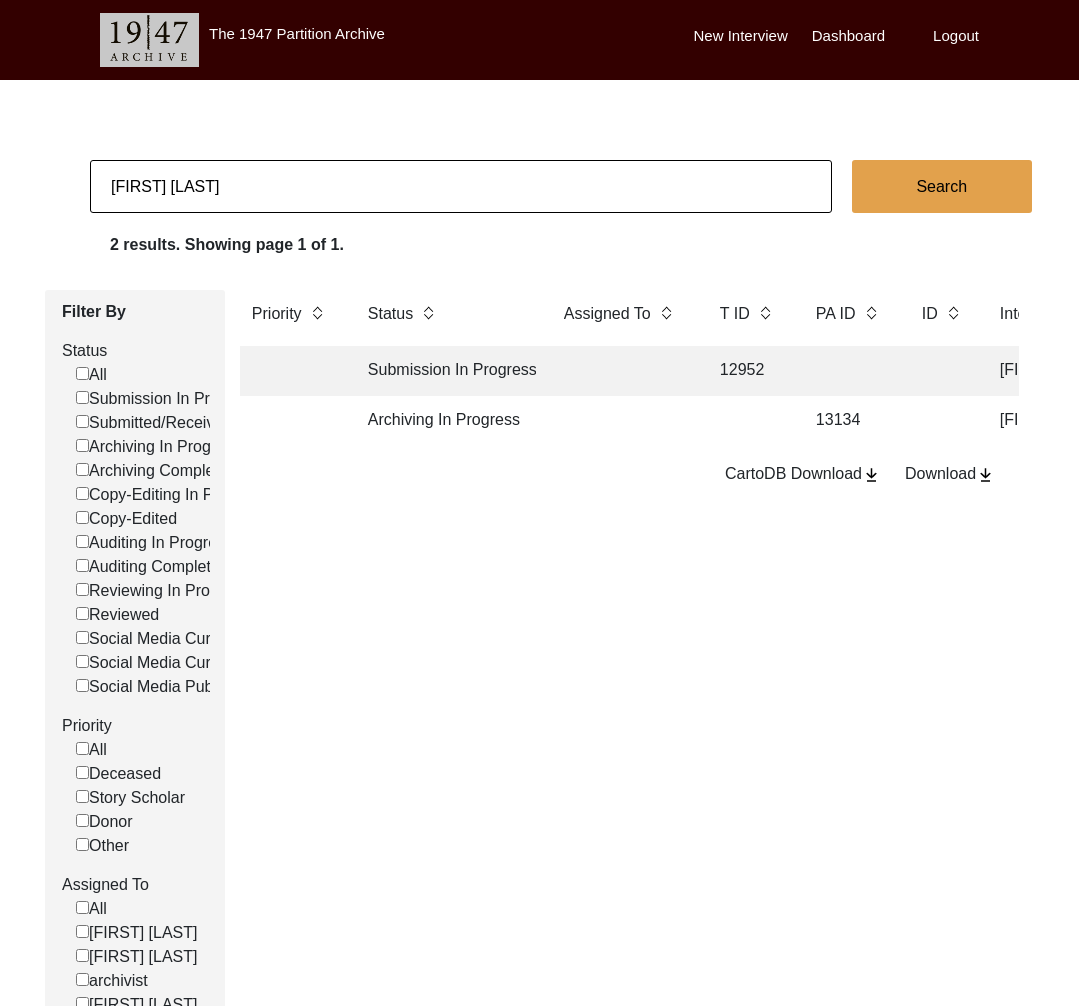 click on "Archiving In Progress" 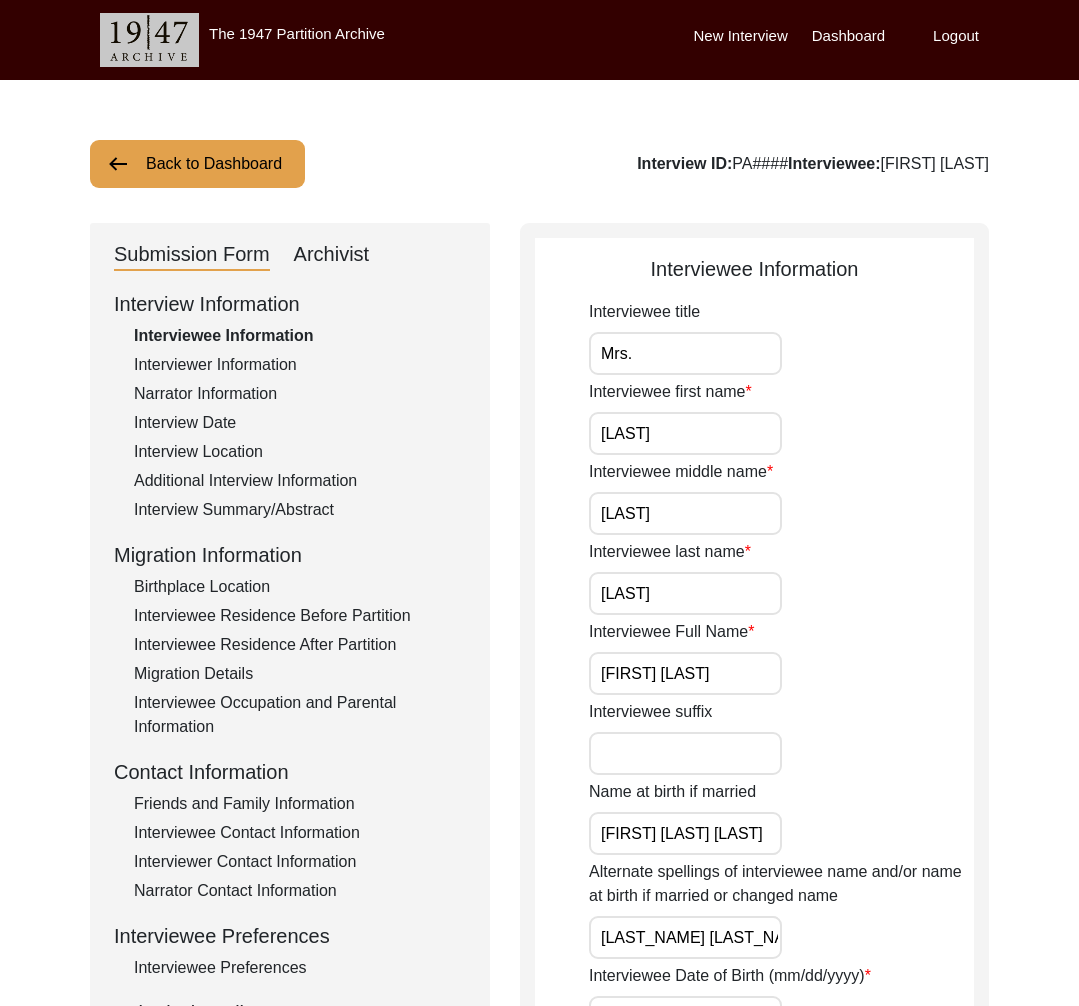 click on "Interview ID:  PA####  Interviewee:  [LAST_NAME] [LAST_NAME] [LAST_NAME]" 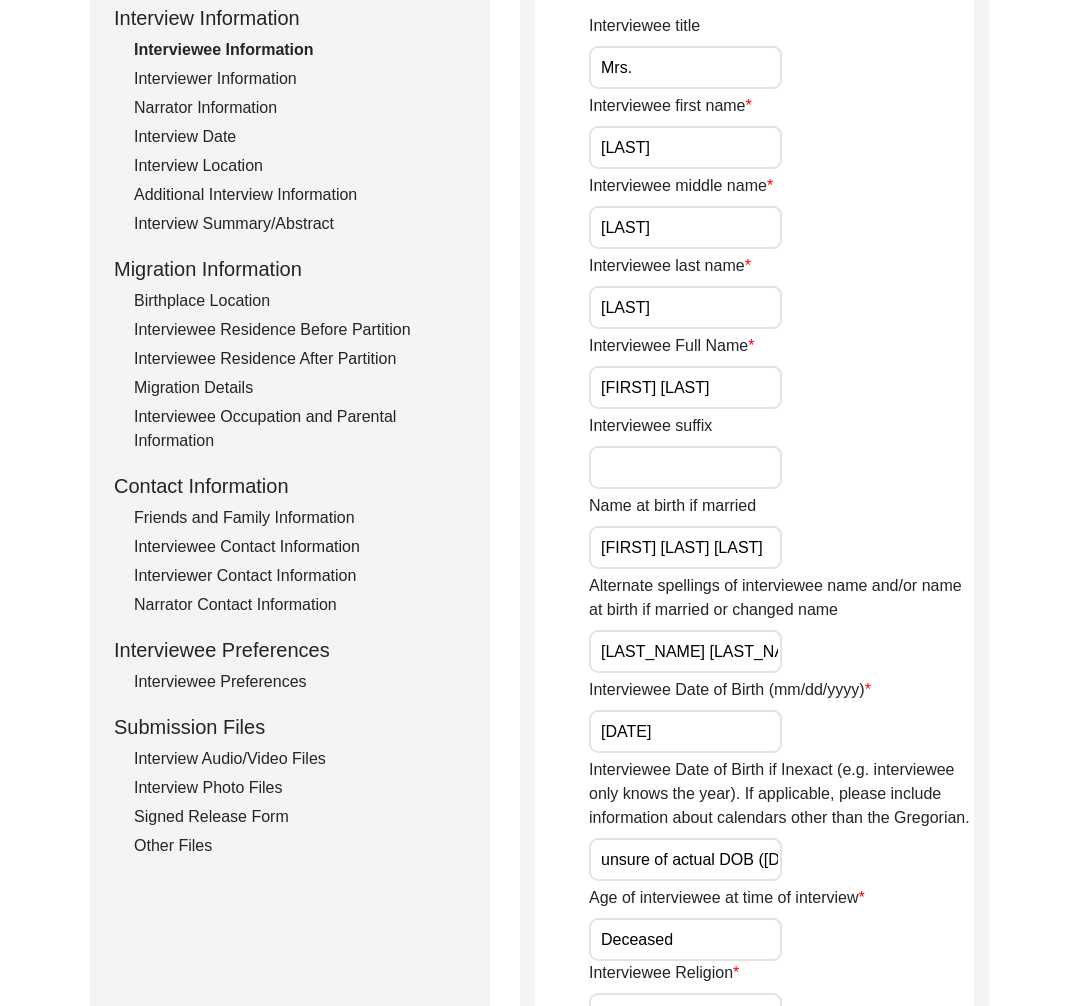 scroll, scrollTop: 0, scrollLeft: 0, axis: both 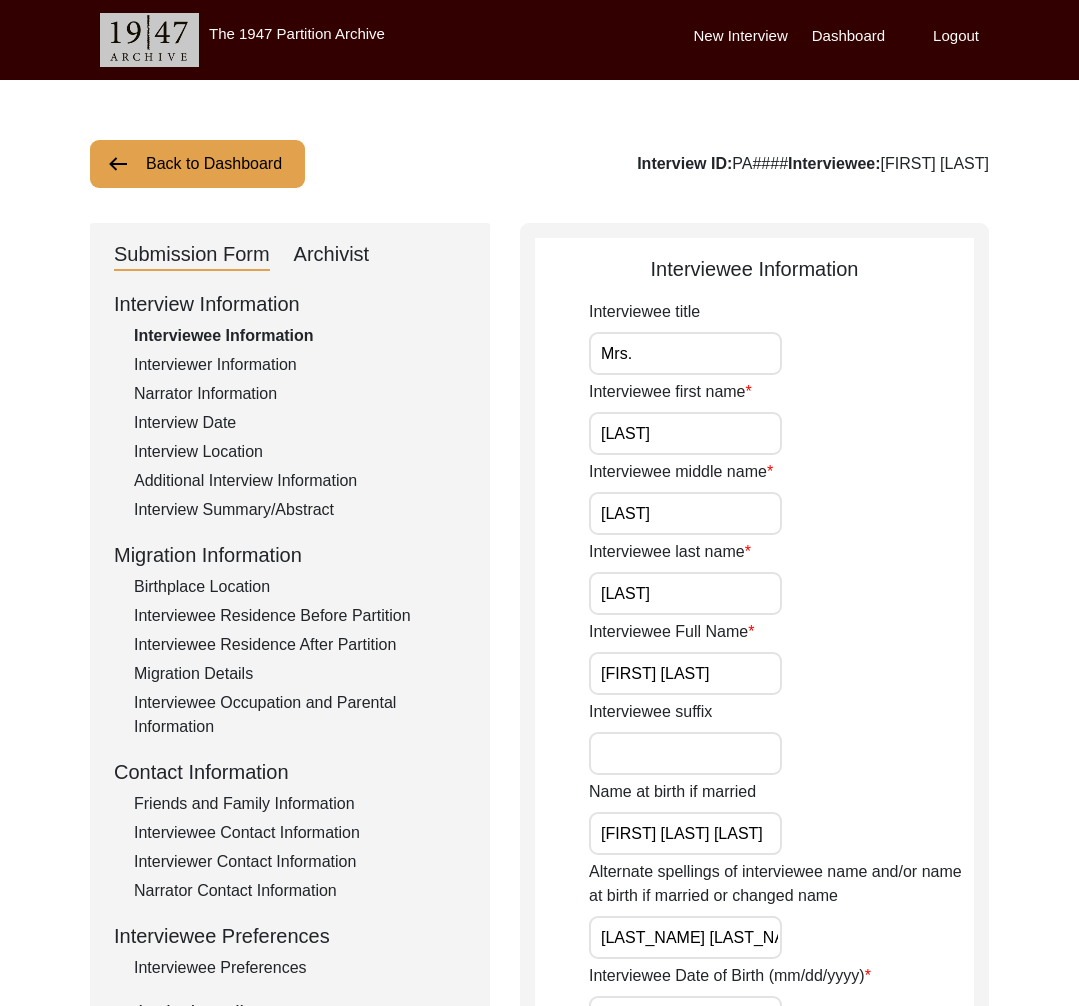 click on "Archivist" 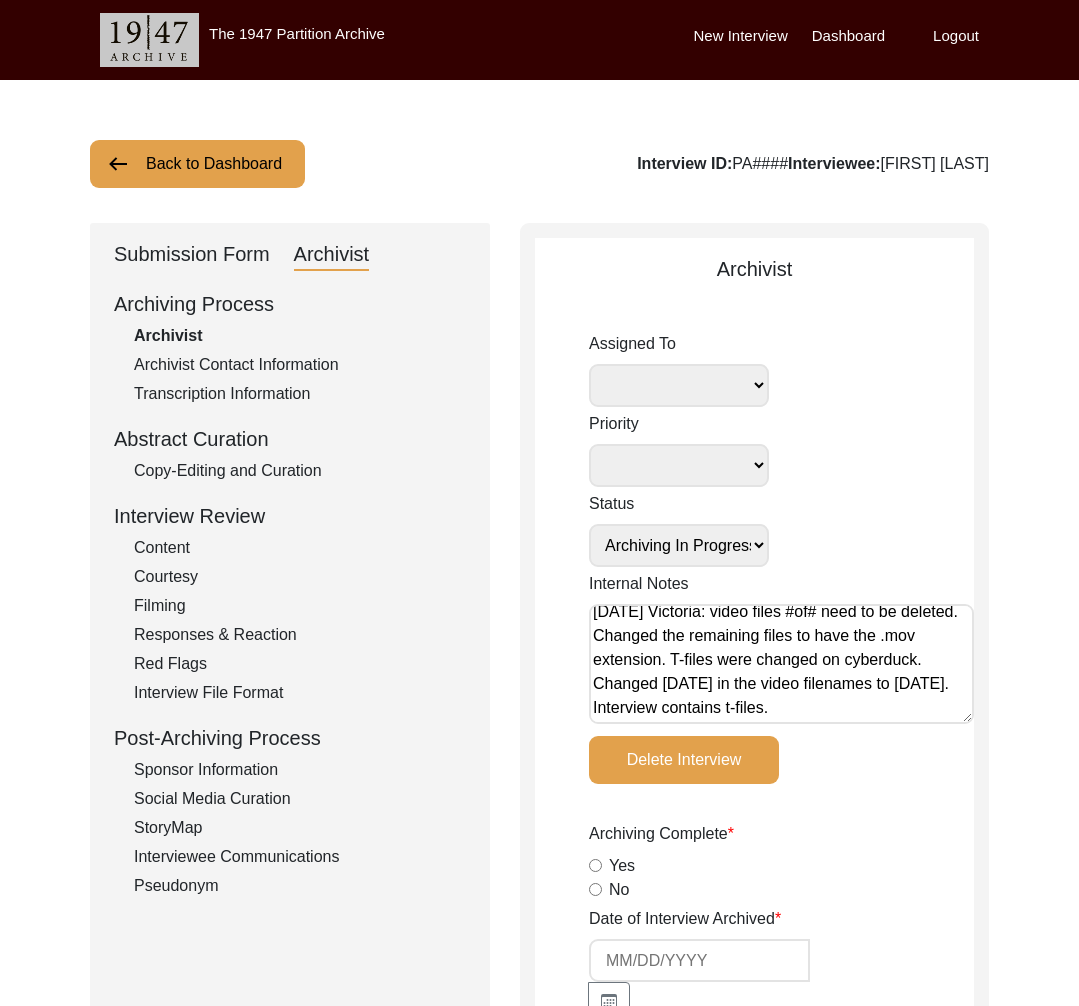 scroll, scrollTop: 152, scrollLeft: 0, axis: vertical 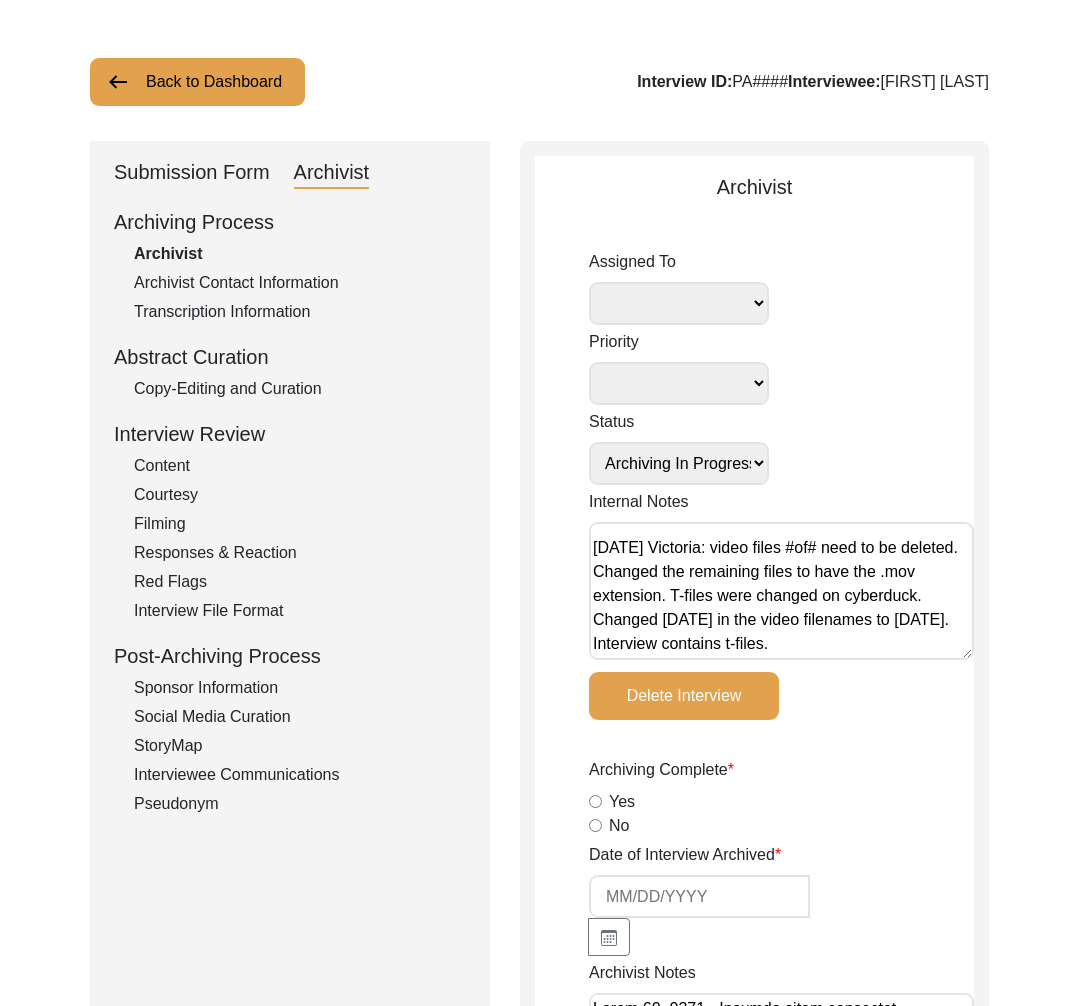 drag, startPoint x: 962, startPoint y: 631, endPoint x: 960, endPoint y: 649, distance: 18.110771 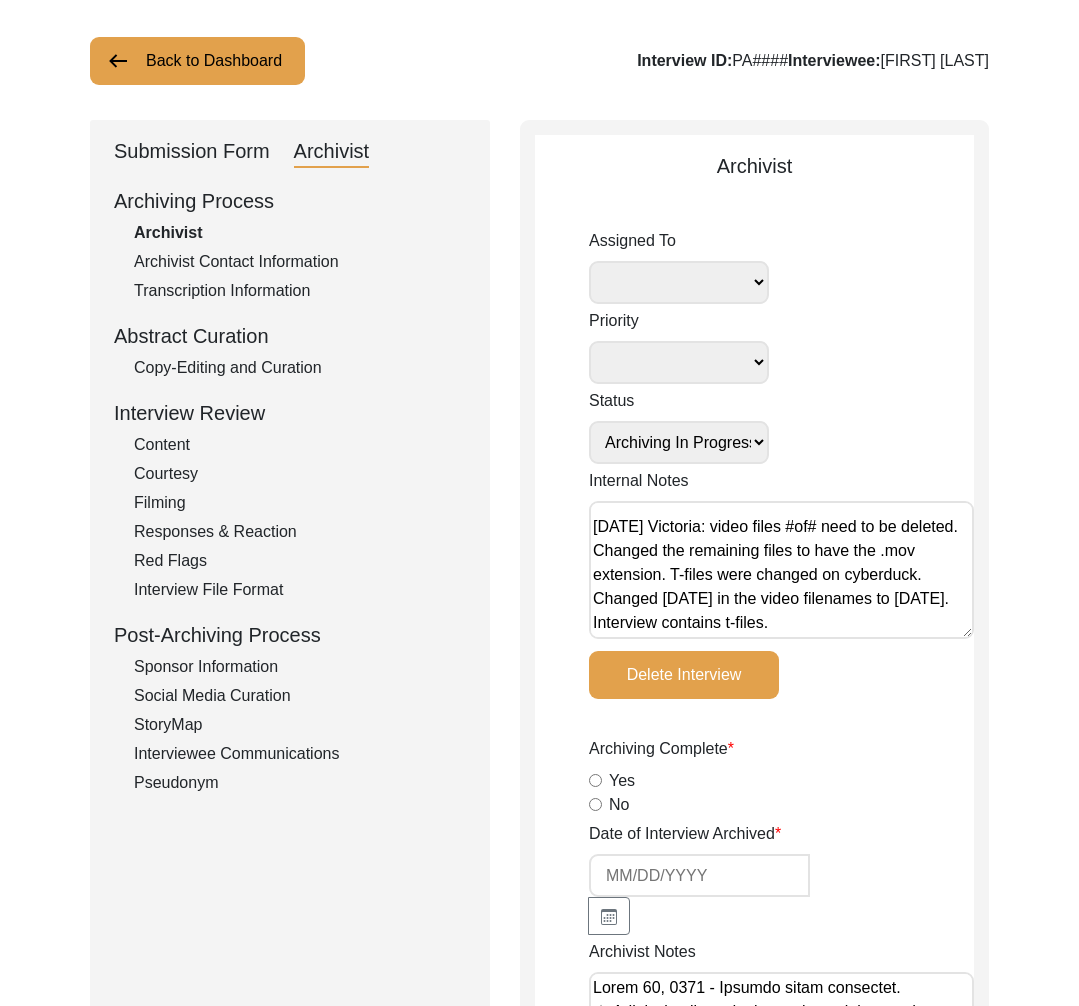 scroll, scrollTop: 37, scrollLeft: 0, axis: vertical 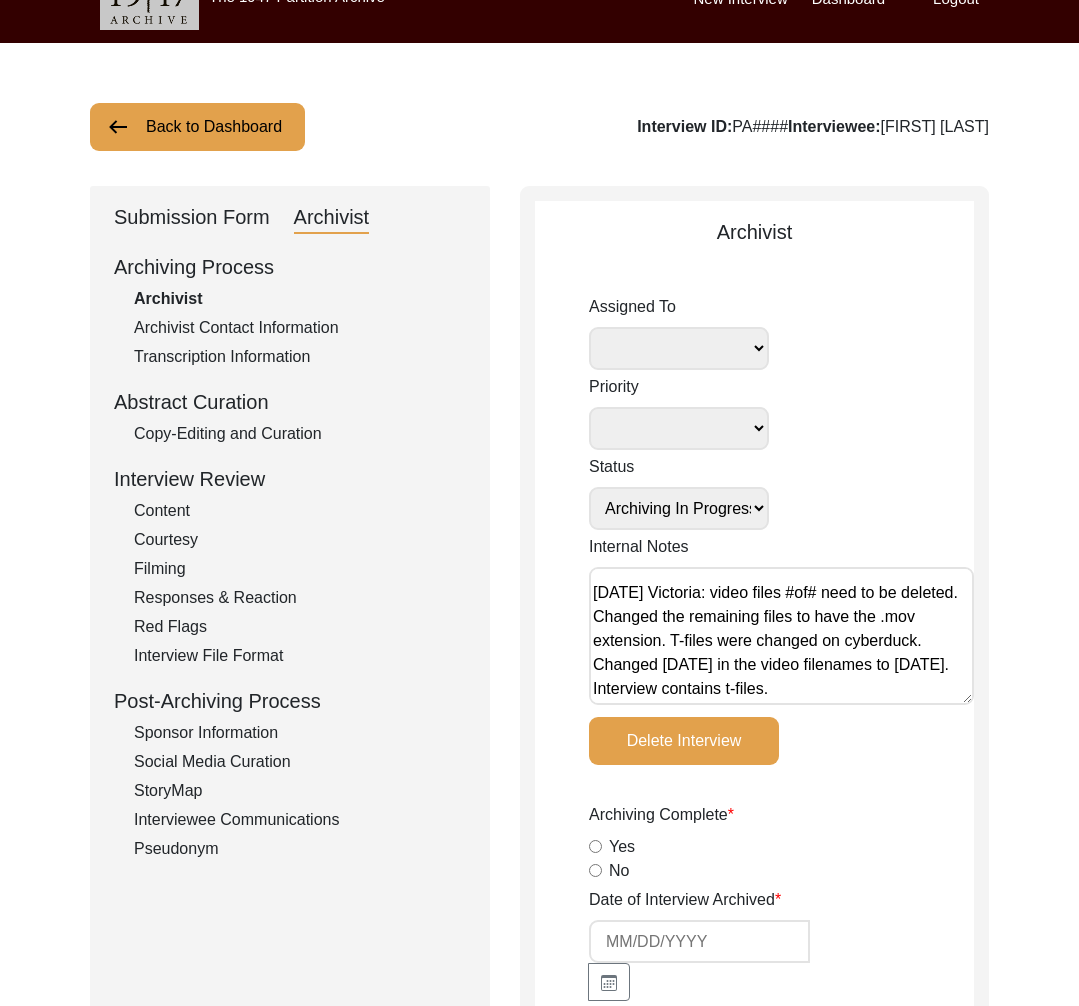 click on "Submission Form" 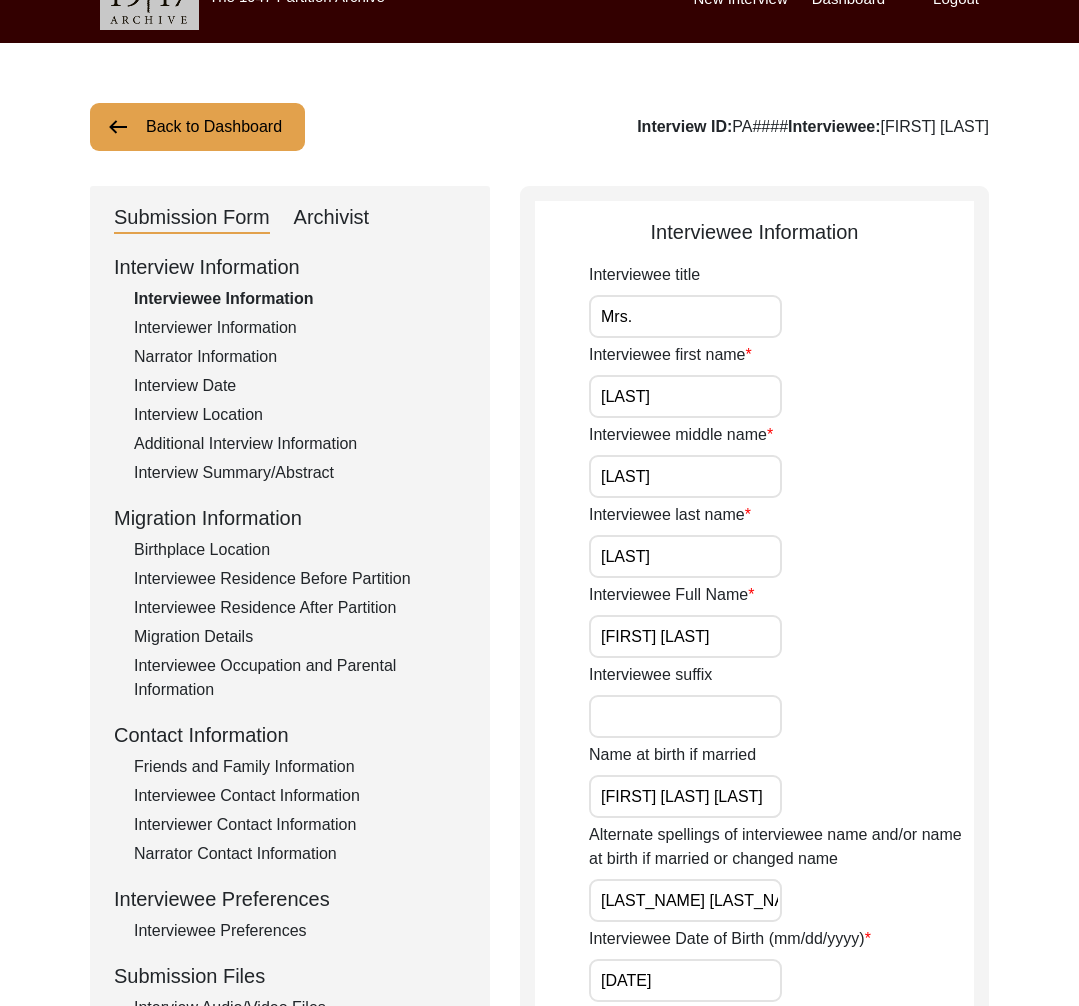 click on "Interviewer Information" 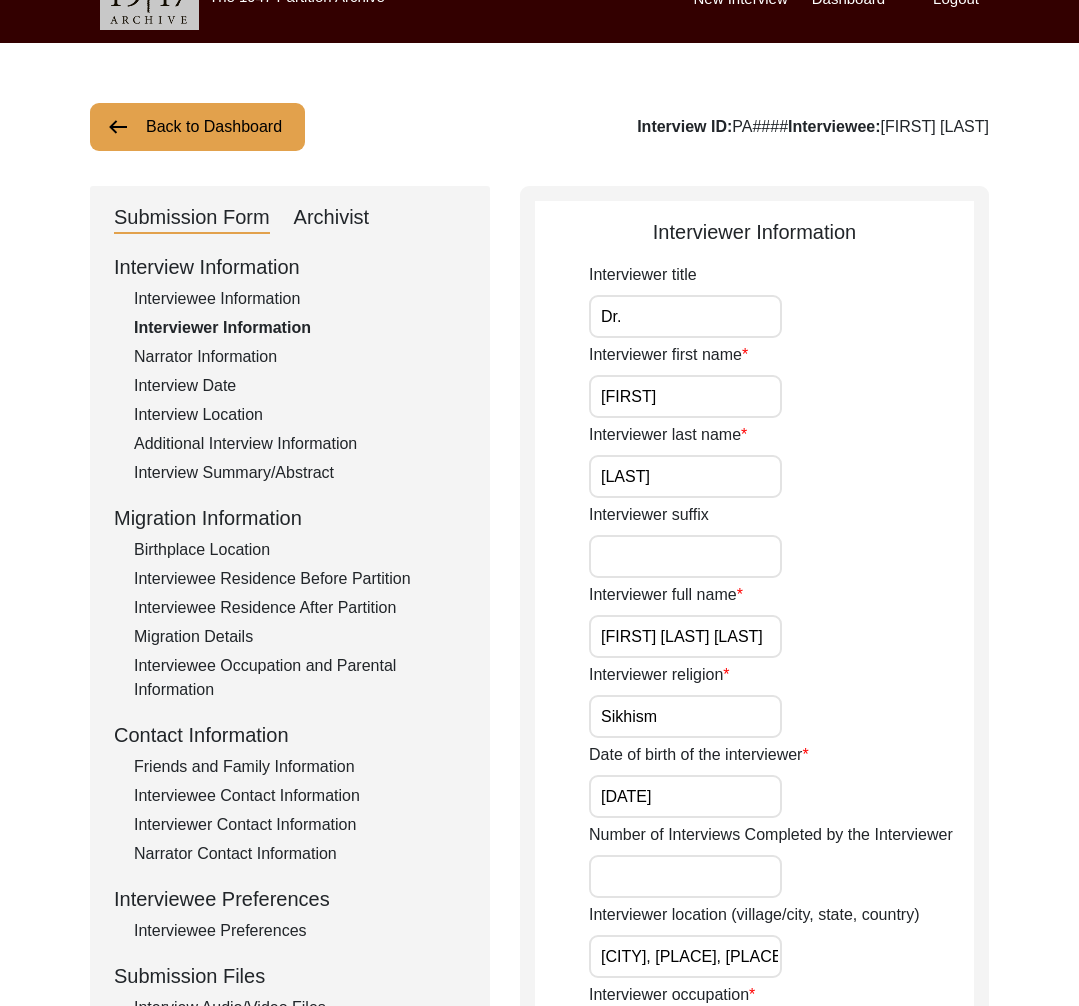 click on "Interview Date" 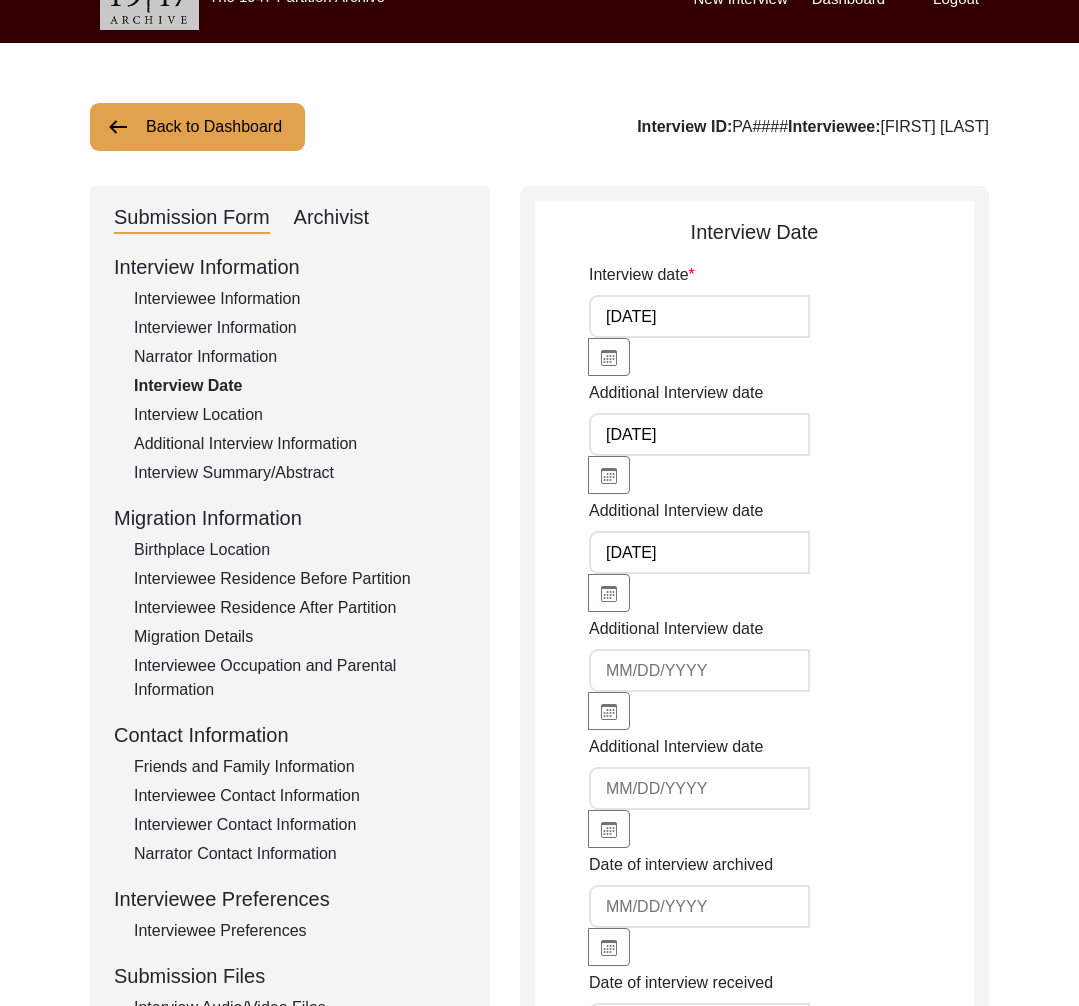 drag, startPoint x: 374, startPoint y: 232, endPoint x: 335, endPoint y: 220, distance: 40.804413 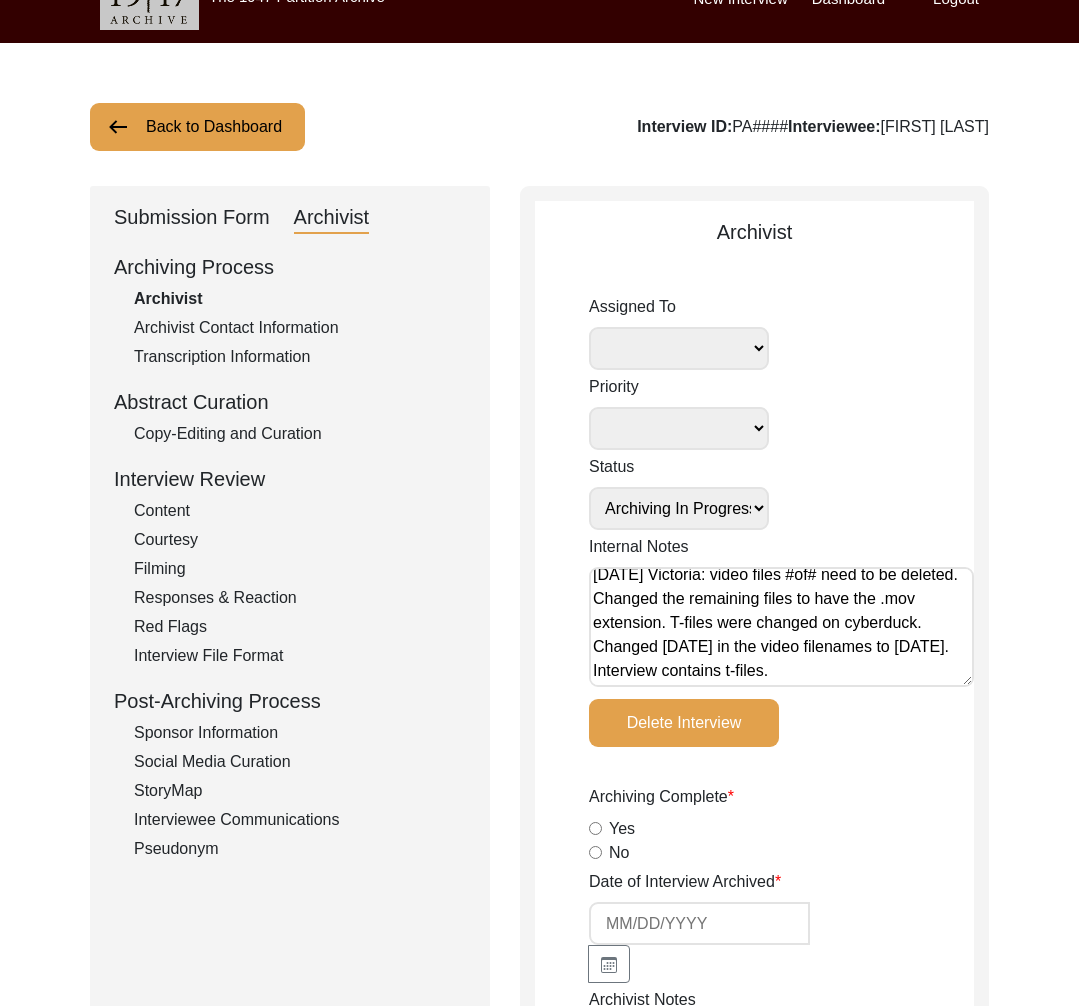 scroll, scrollTop: 0, scrollLeft: 0, axis: both 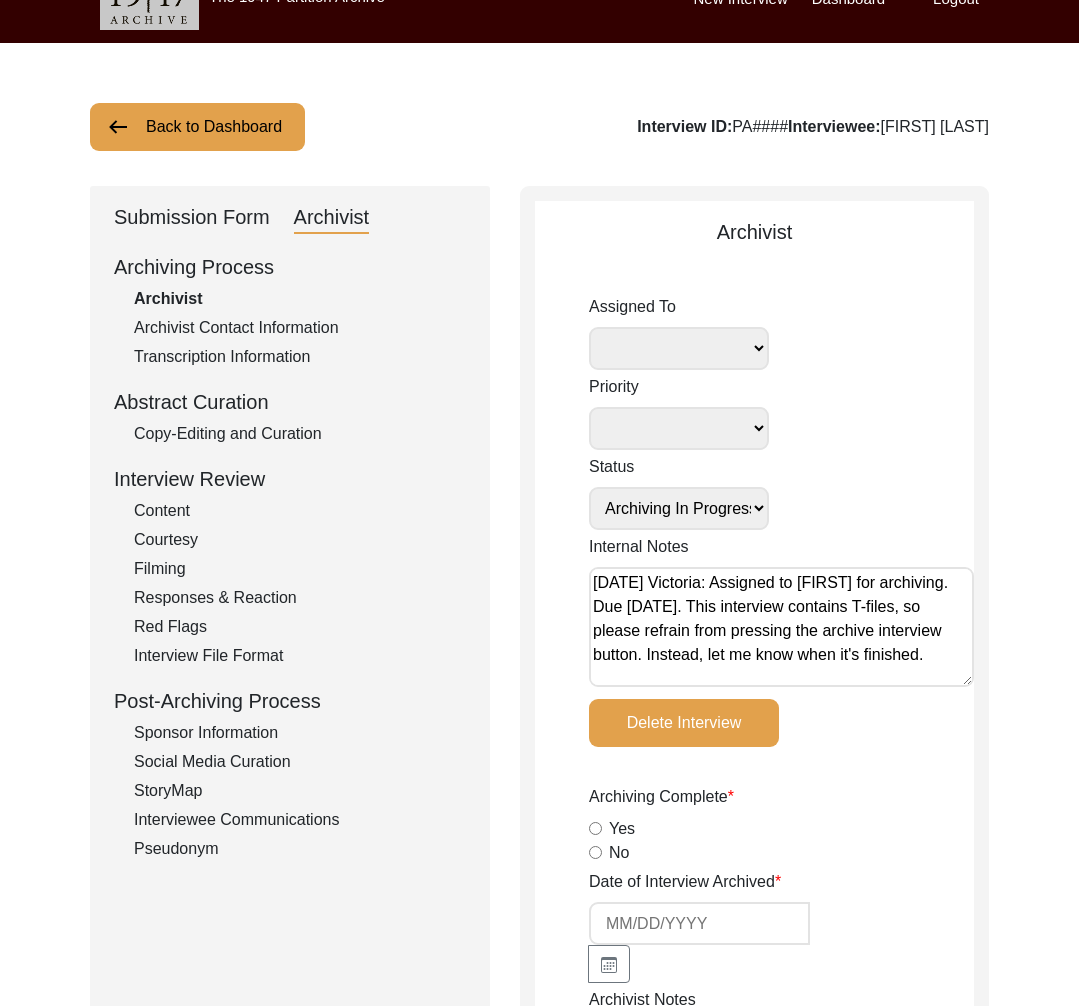 click on "Submission Form" 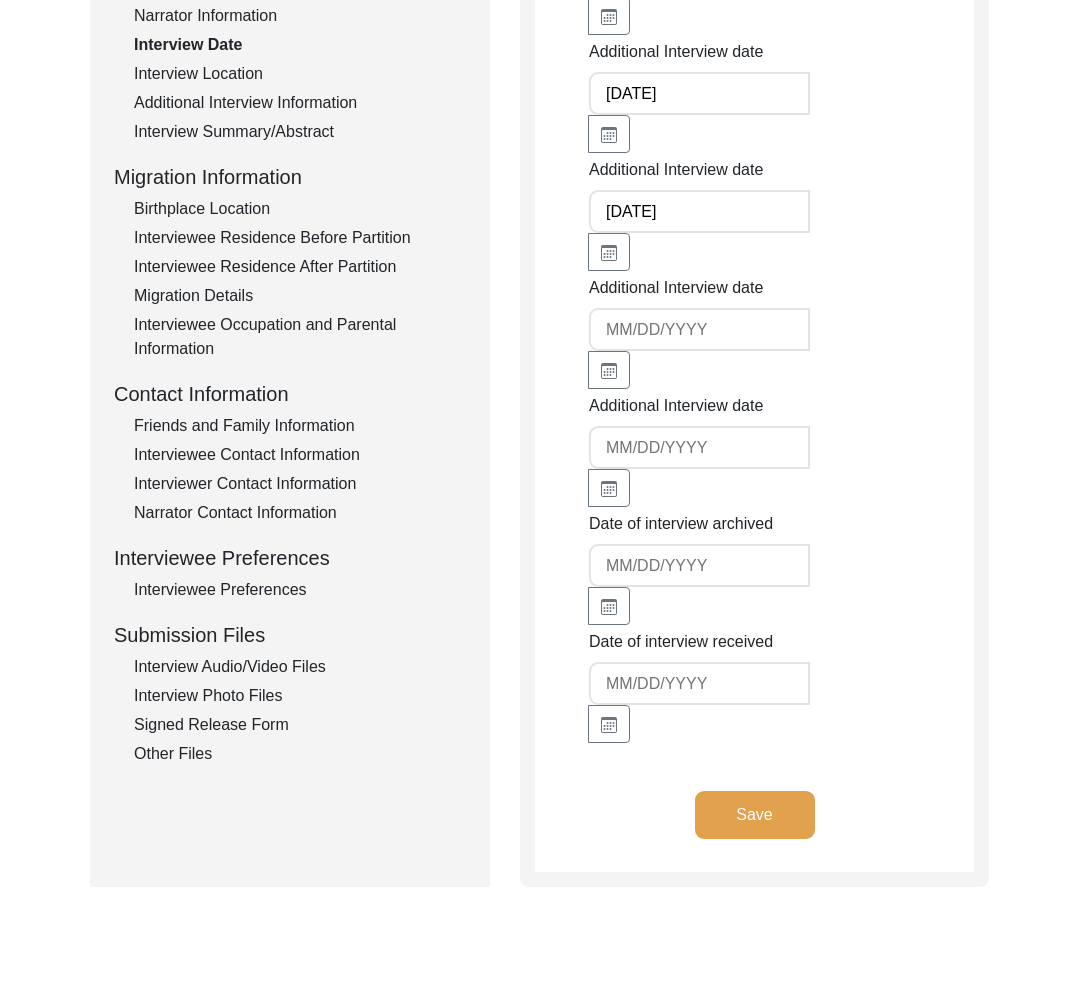 scroll, scrollTop: 455, scrollLeft: 0, axis: vertical 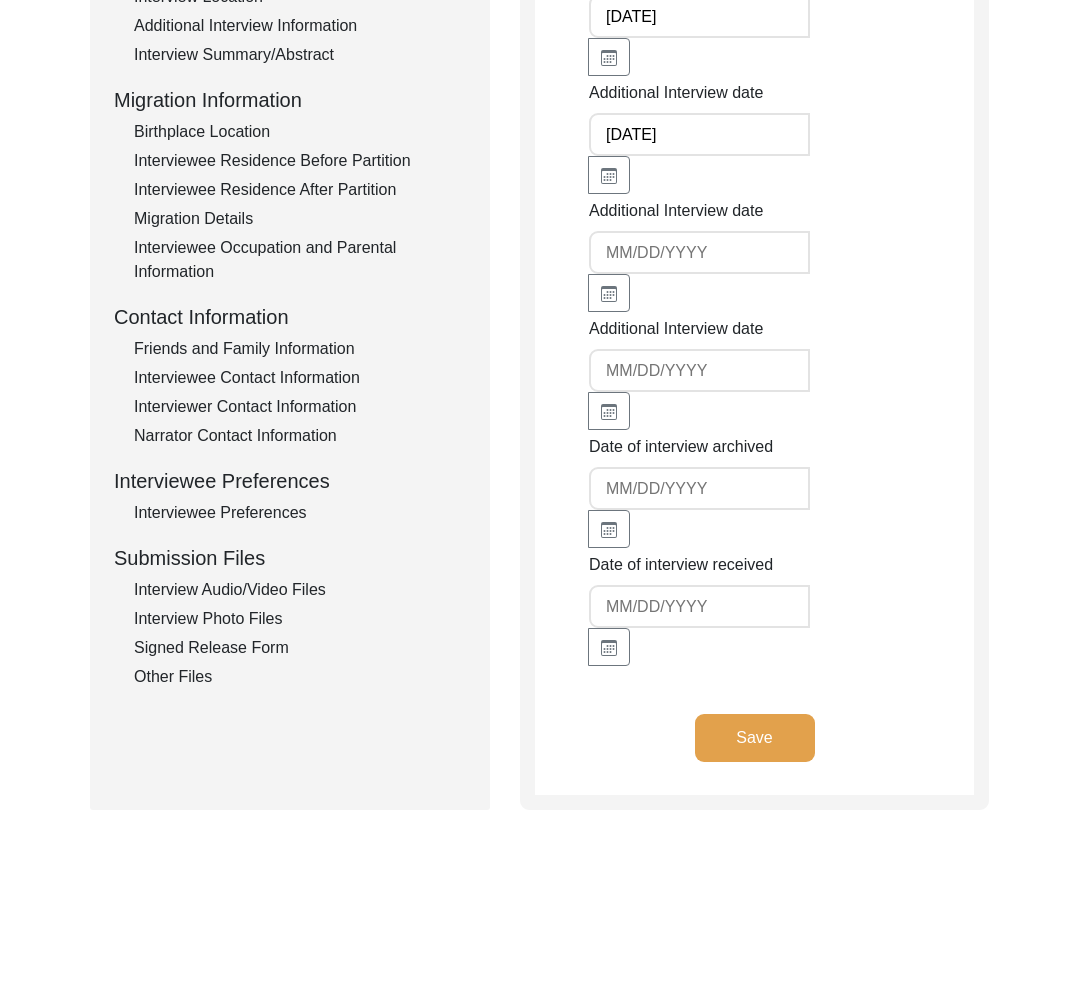click on "Other Files" 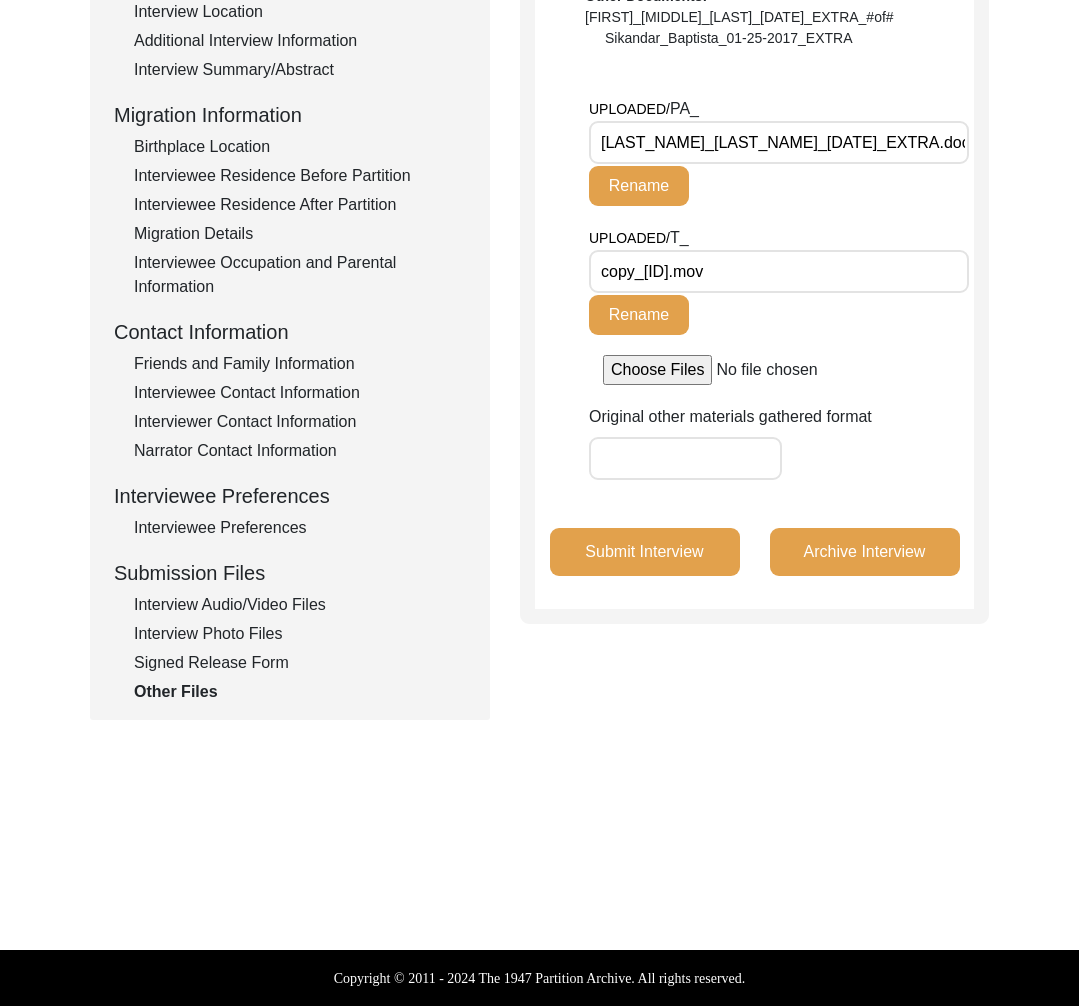 scroll, scrollTop: 0, scrollLeft: 0, axis: both 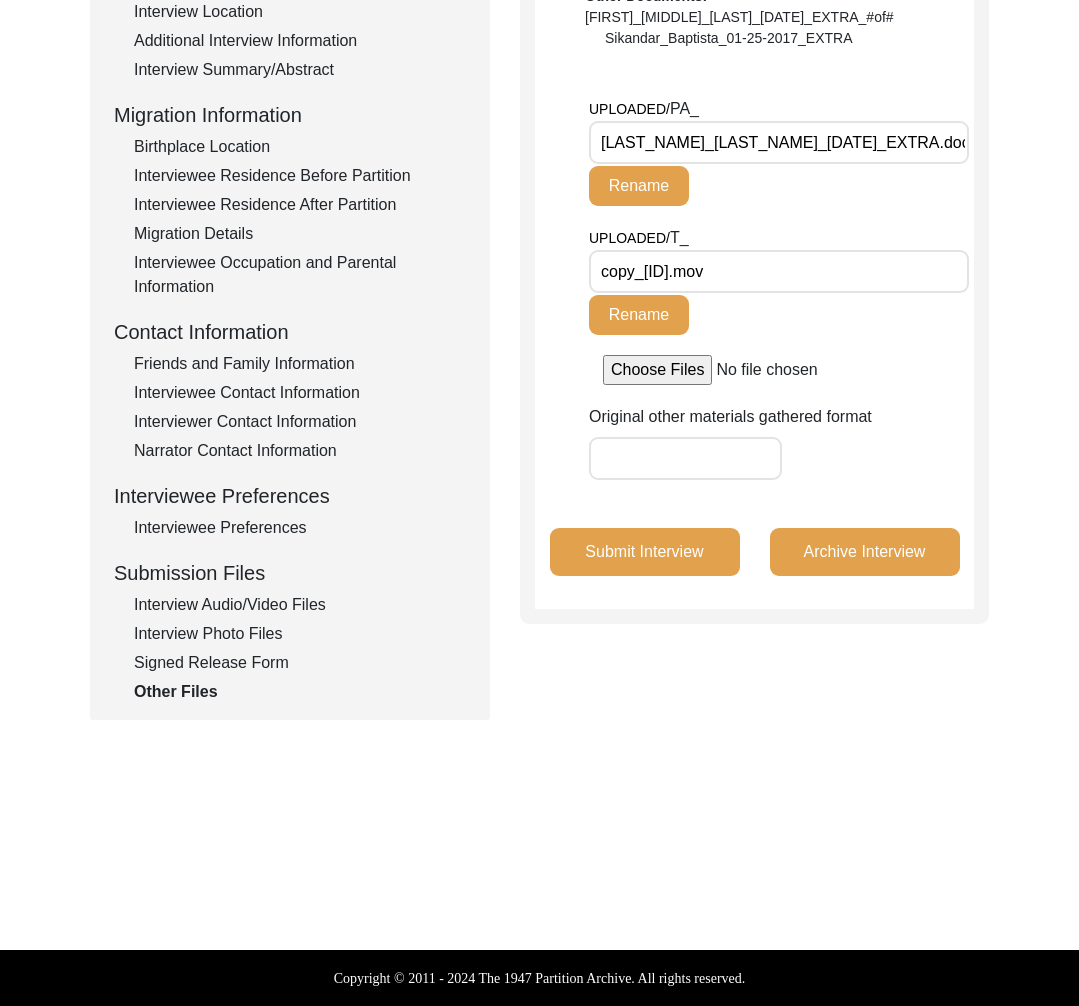 click on "copy_[ID].mov" at bounding box center (779, 271) 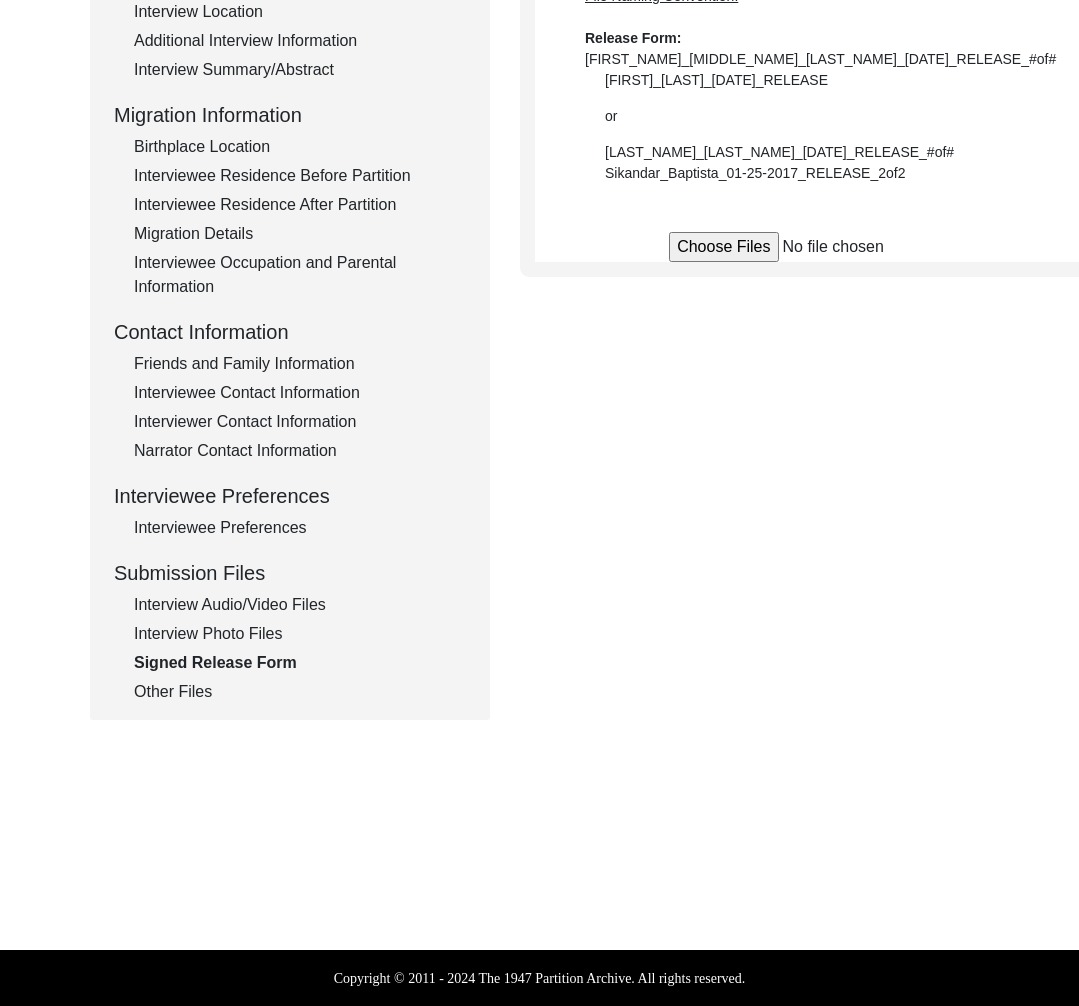 click on "Other Files" 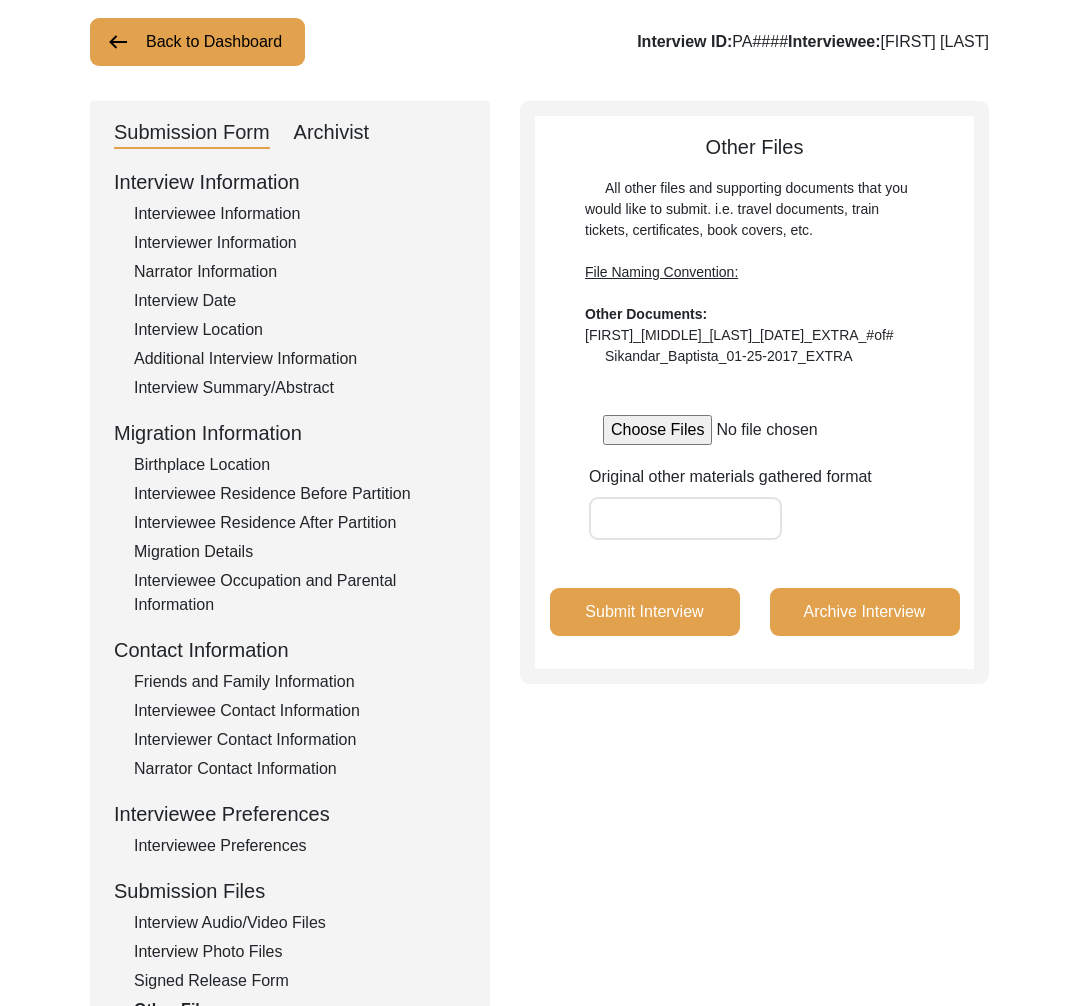 scroll, scrollTop: 0, scrollLeft: 0, axis: both 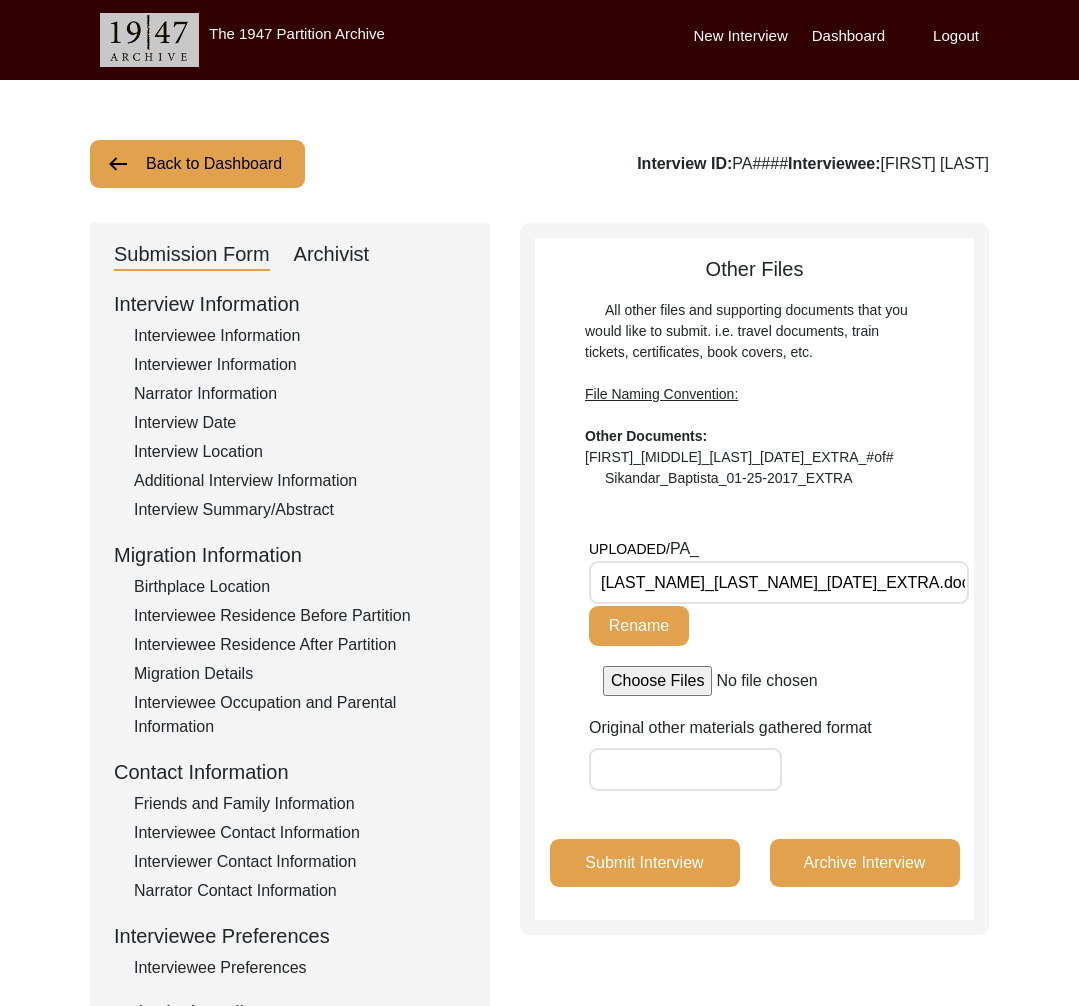 drag, startPoint x: 351, startPoint y: 253, endPoint x: 481, endPoint y: 304, distance: 139.64598 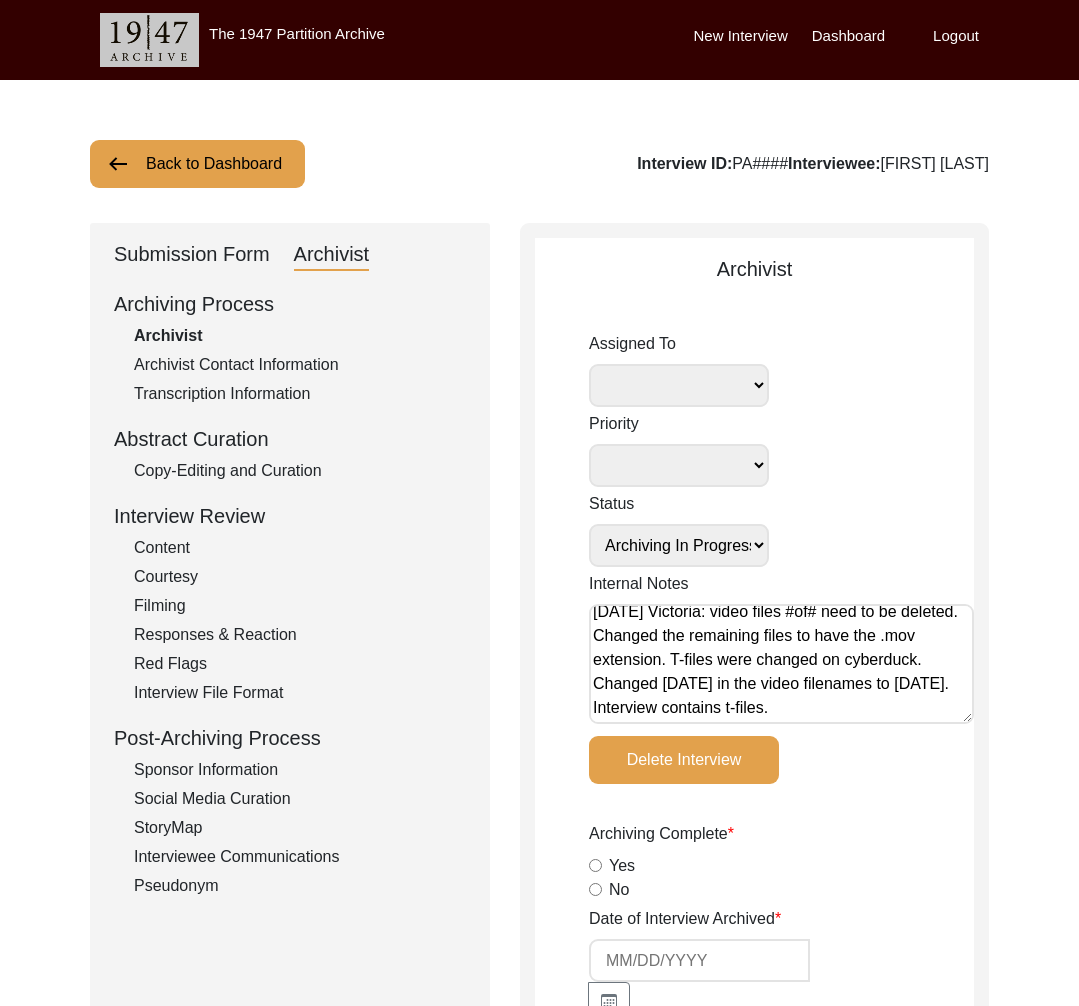 scroll, scrollTop: 131, scrollLeft: 0, axis: vertical 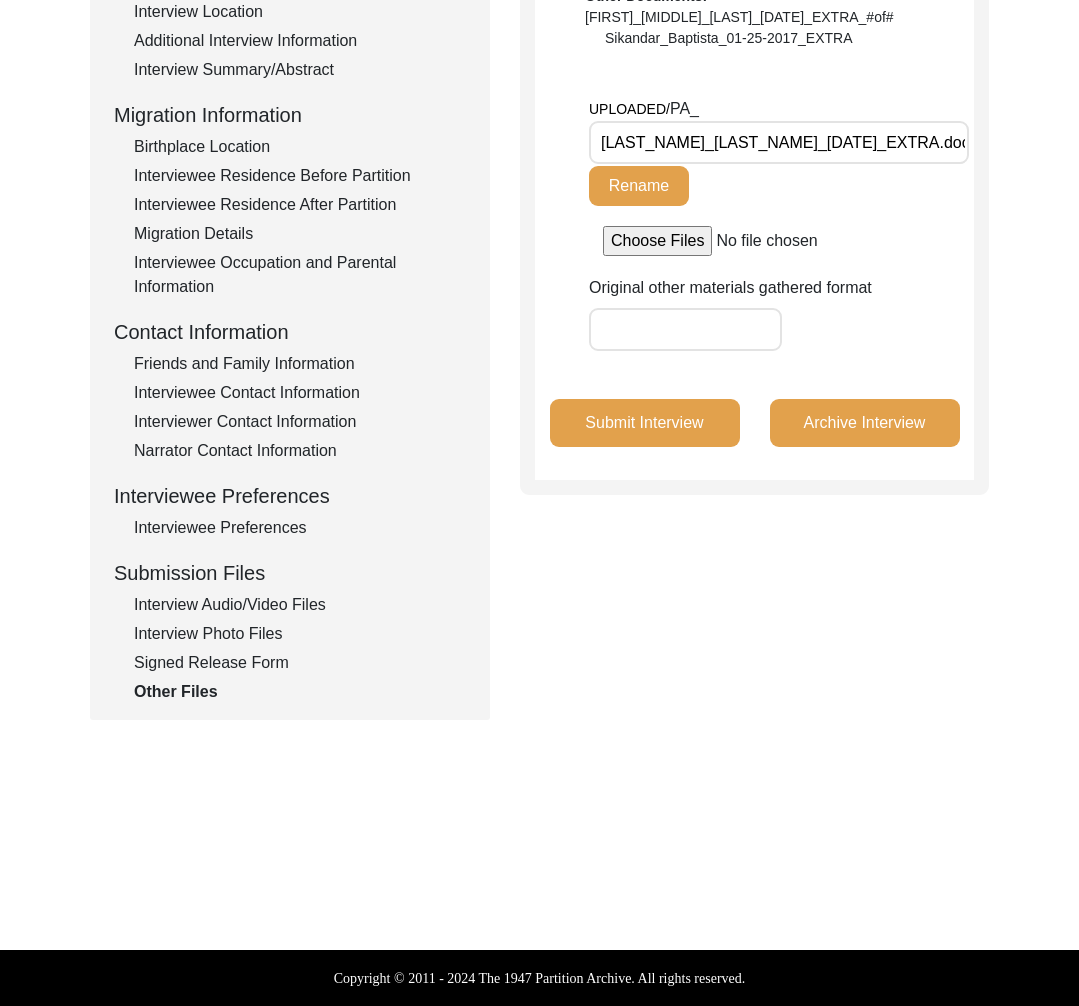 click on "Interview Audio/Video Files" 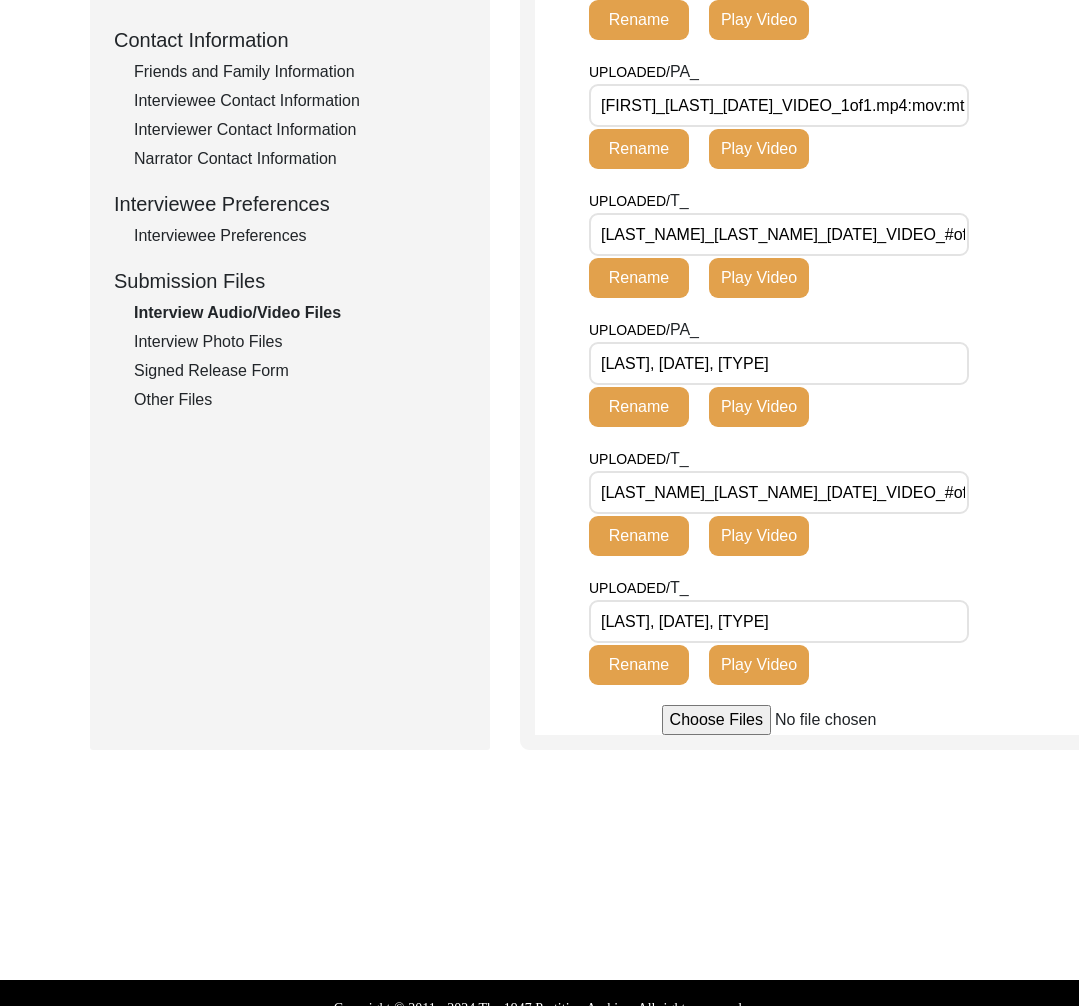 scroll, scrollTop: 802, scrollLeft: 0, axis: vertical 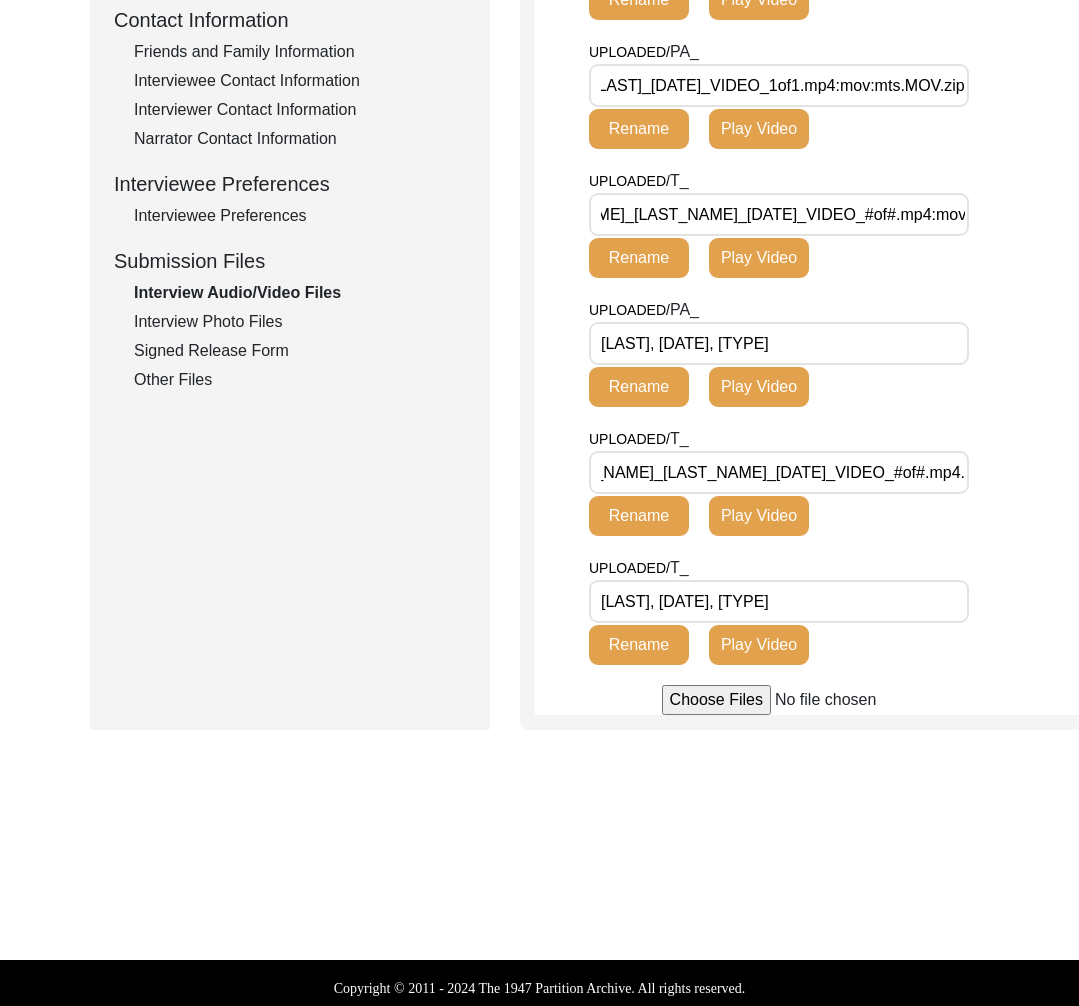 click on "Other Files" 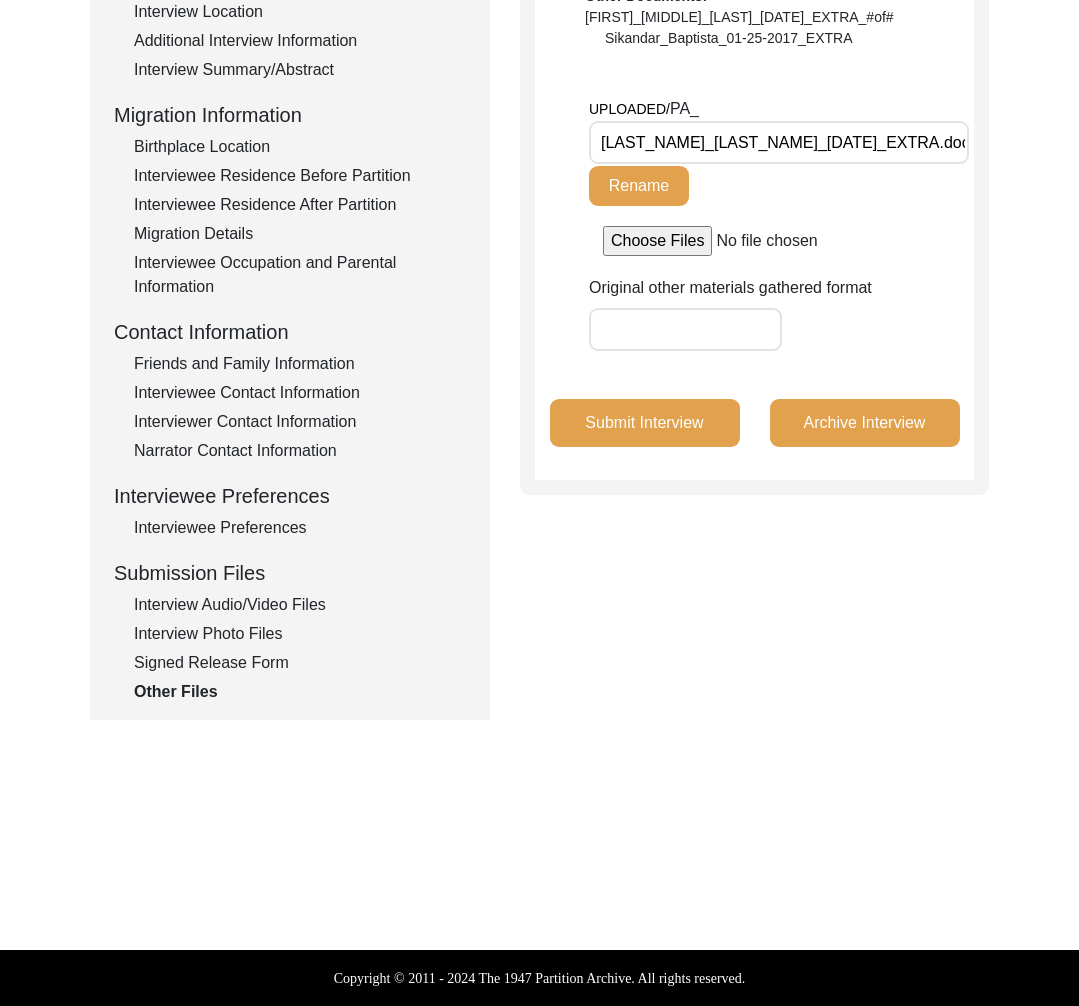 click on "Signed Release Form" 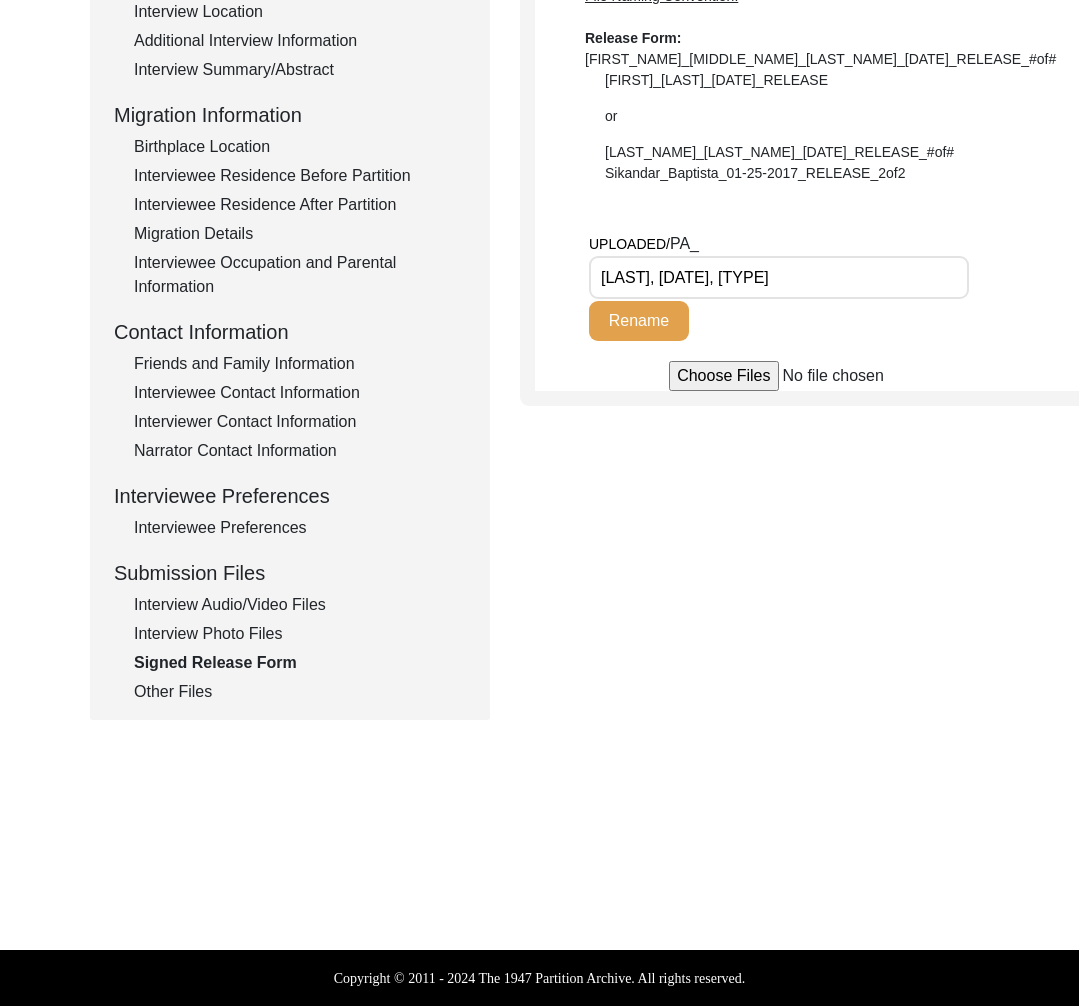 click on "Interview Photo Files" 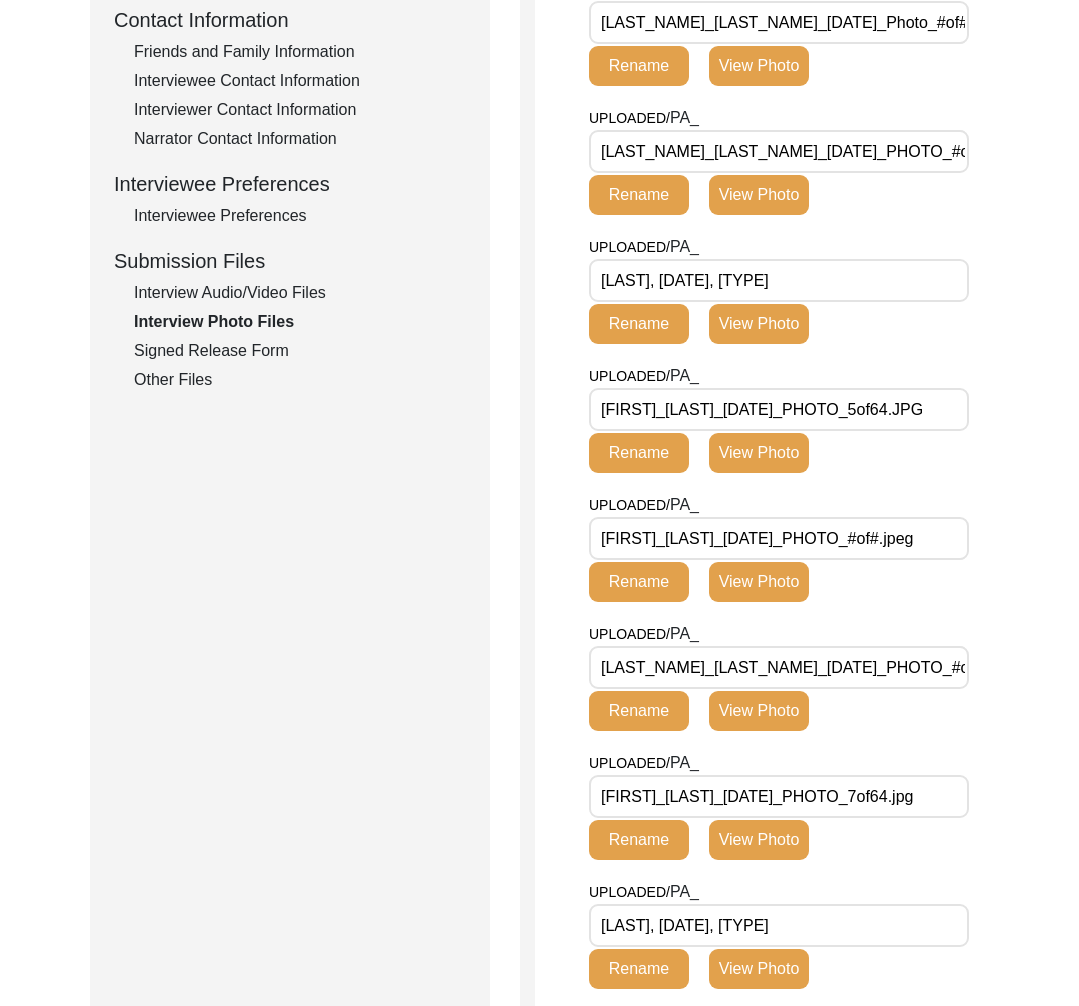 drag, startPoint x: 265, startPoint y: 313, endPoint x: 267, endPoint y: 300, distance: 13.152946 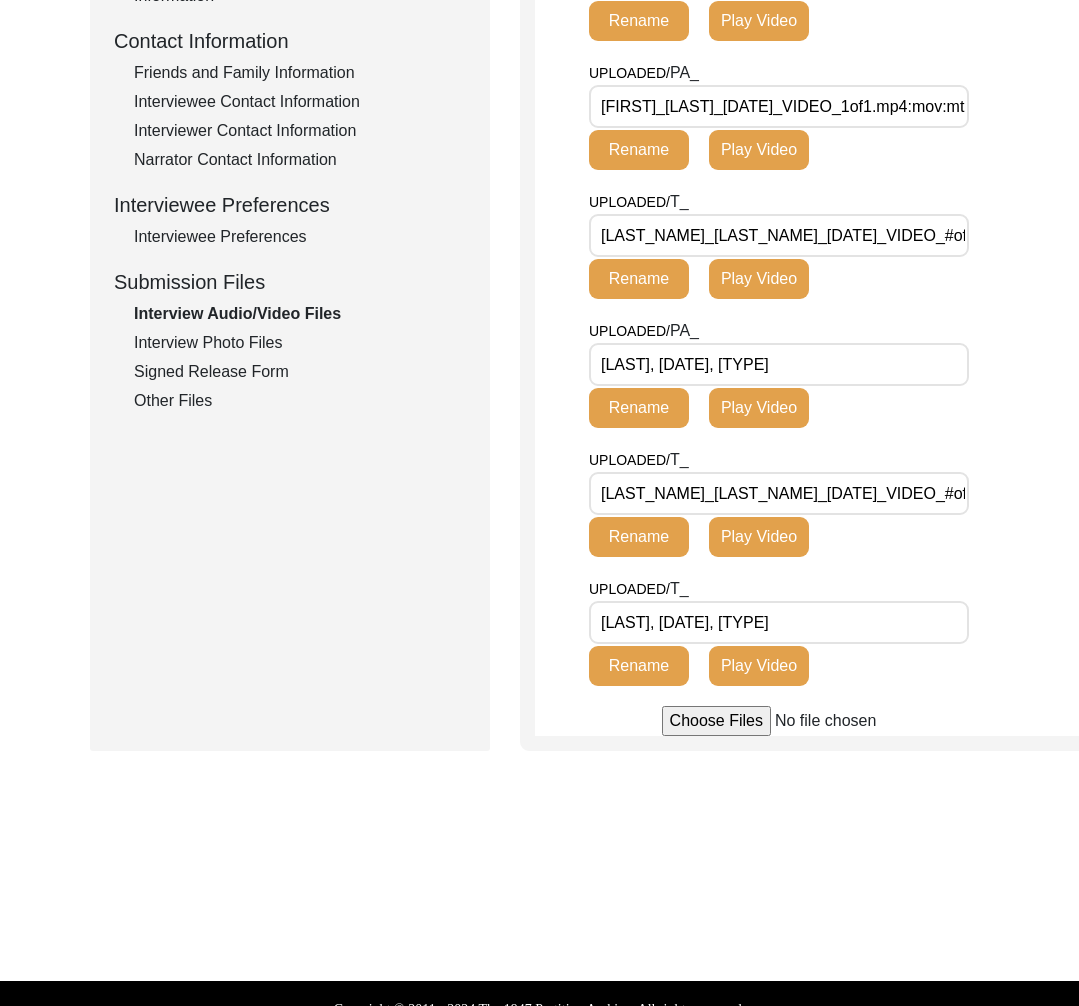 scroll, scrollTop: 0, scrollLeft: 0, axis: both 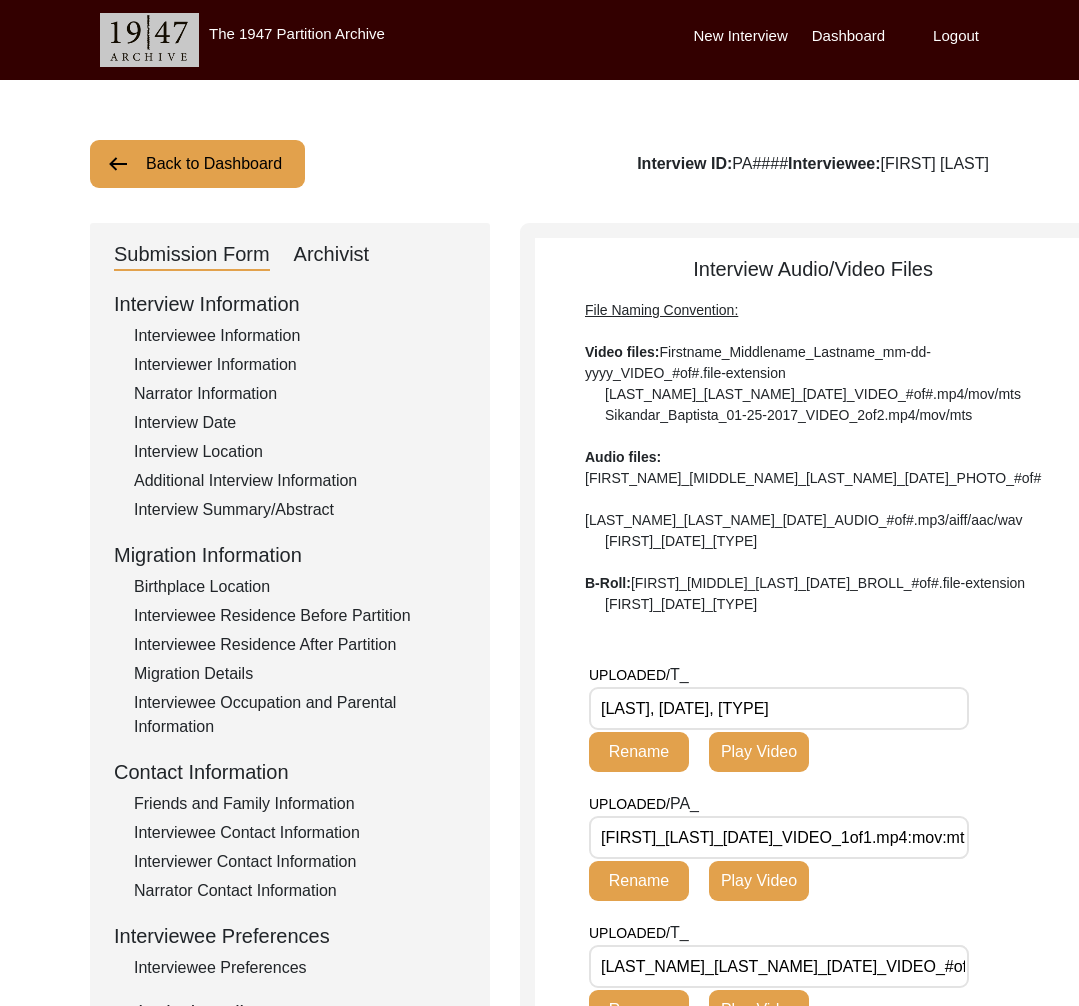 click on "Back to Dashboard" 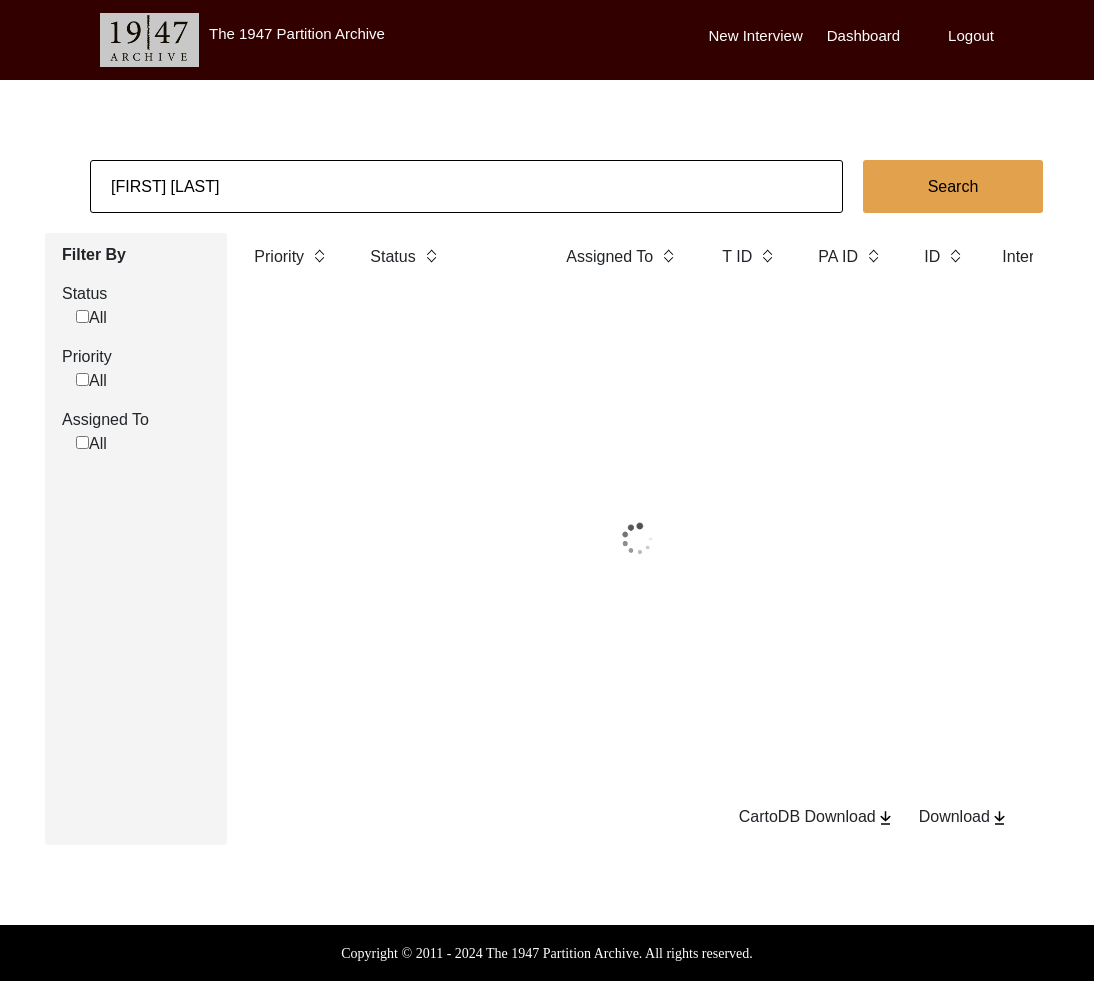 click on "[FIRST] [LAST]" 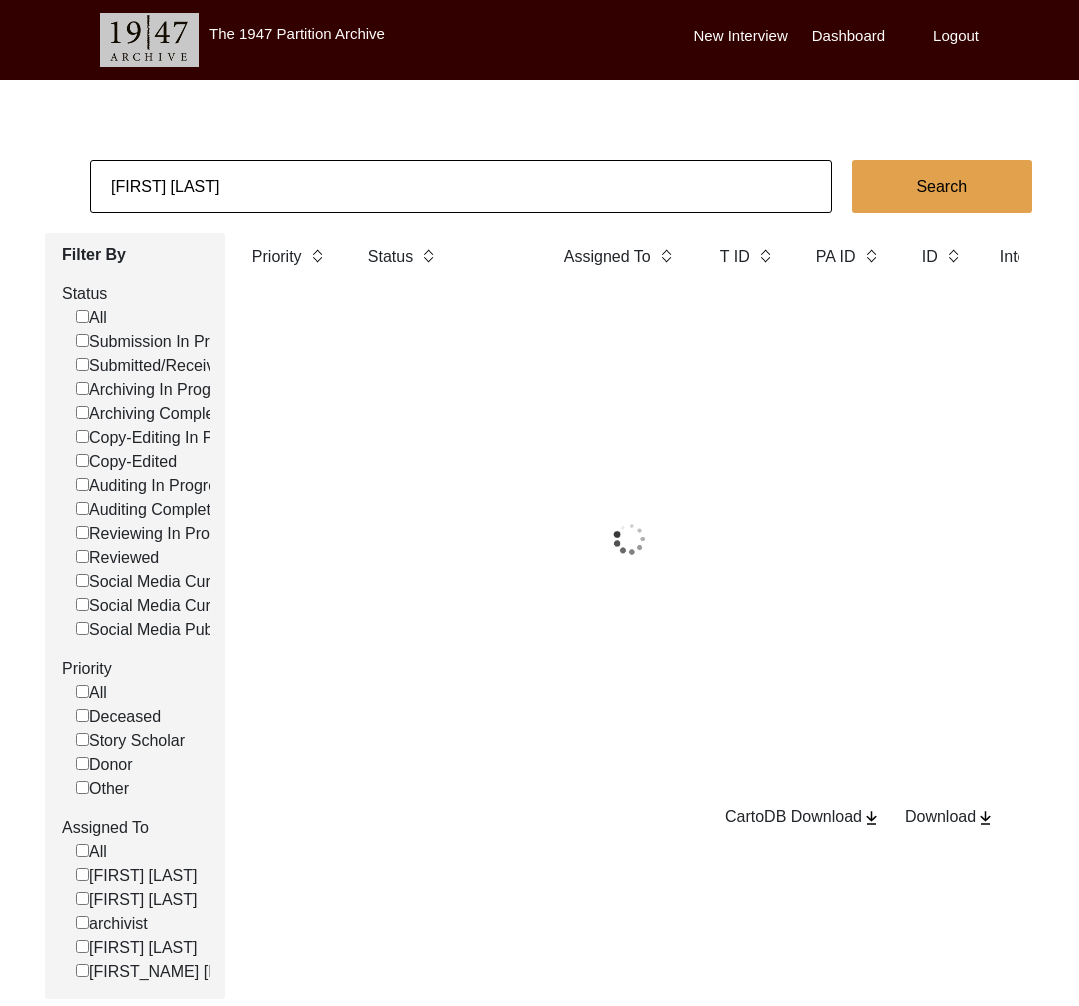 click on "[FIRST] [LAST]" 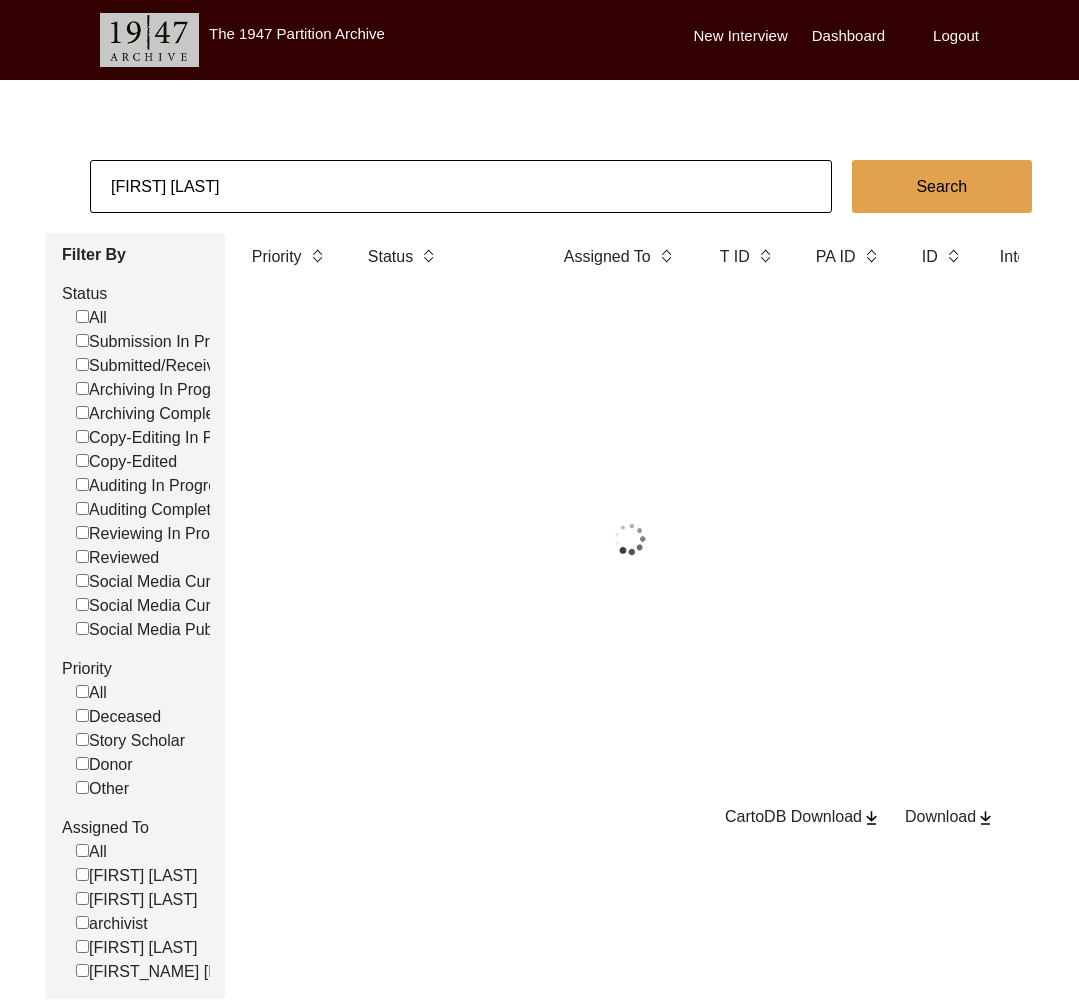 click on "[FIRST] [LAST]" 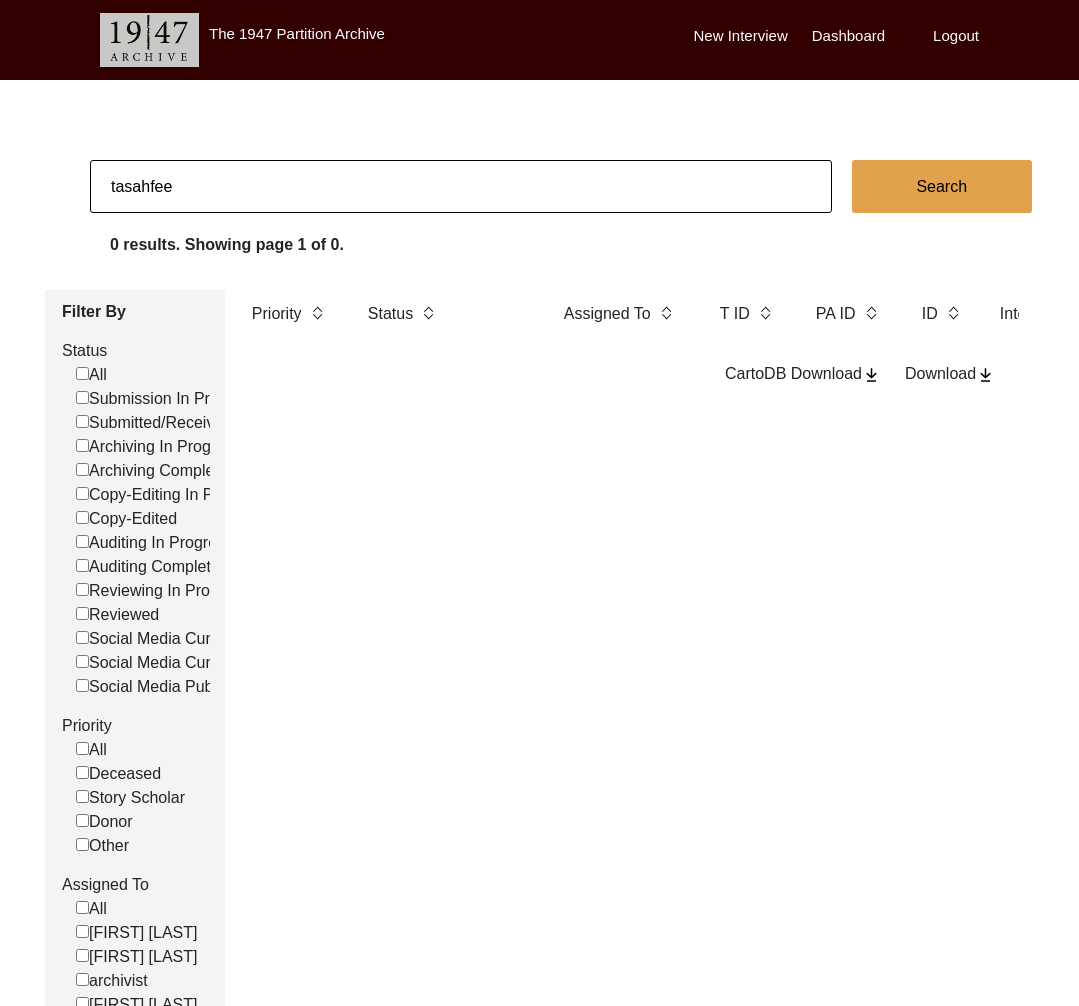 click on "tasahfee" 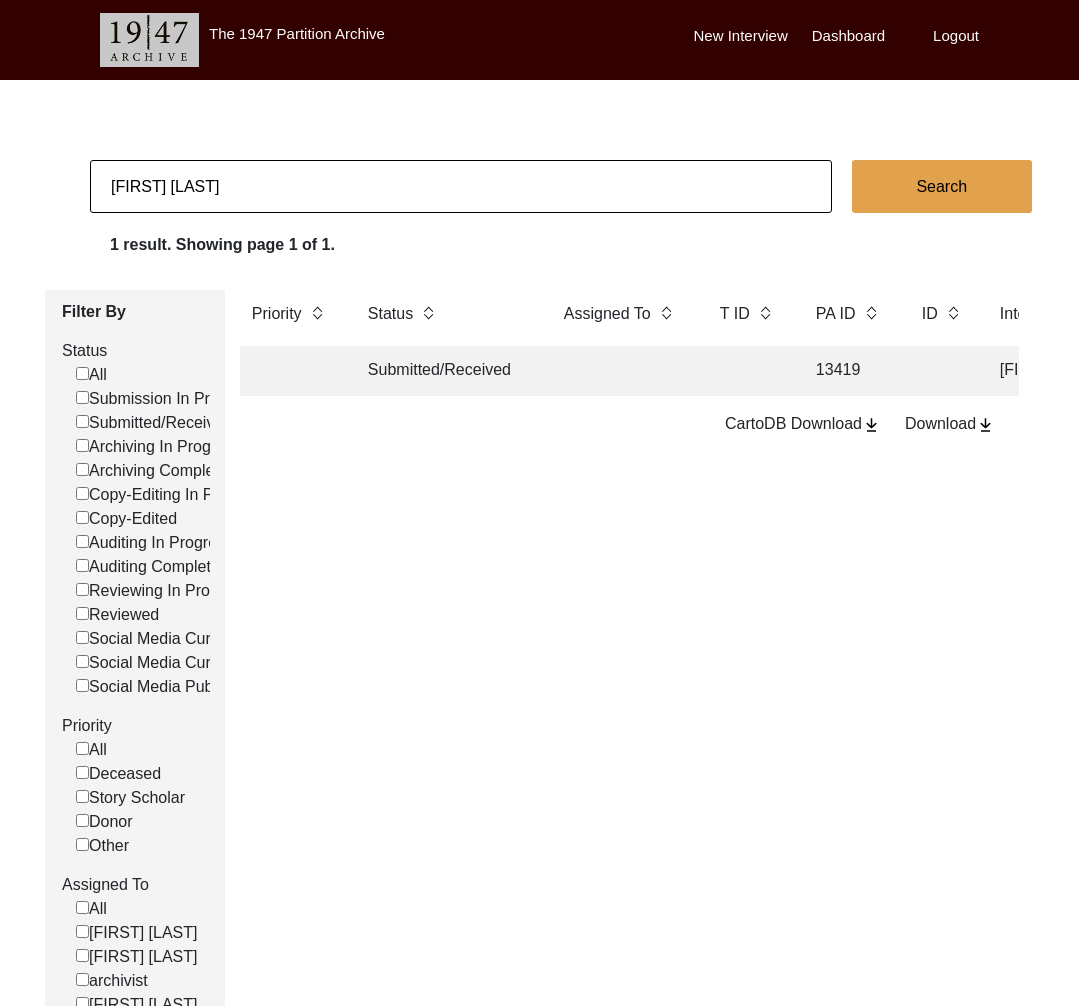 click on "Submitted/Received" 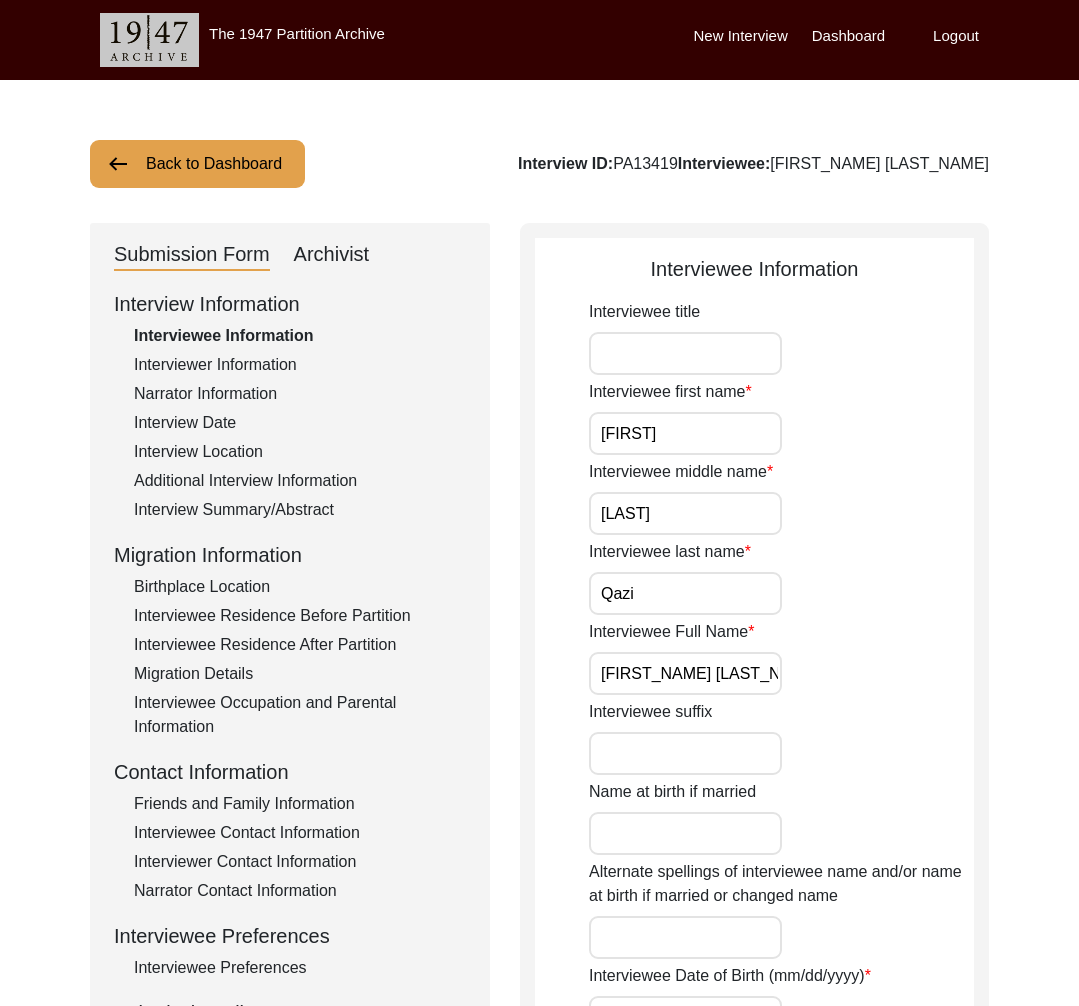 click on "Archivist" 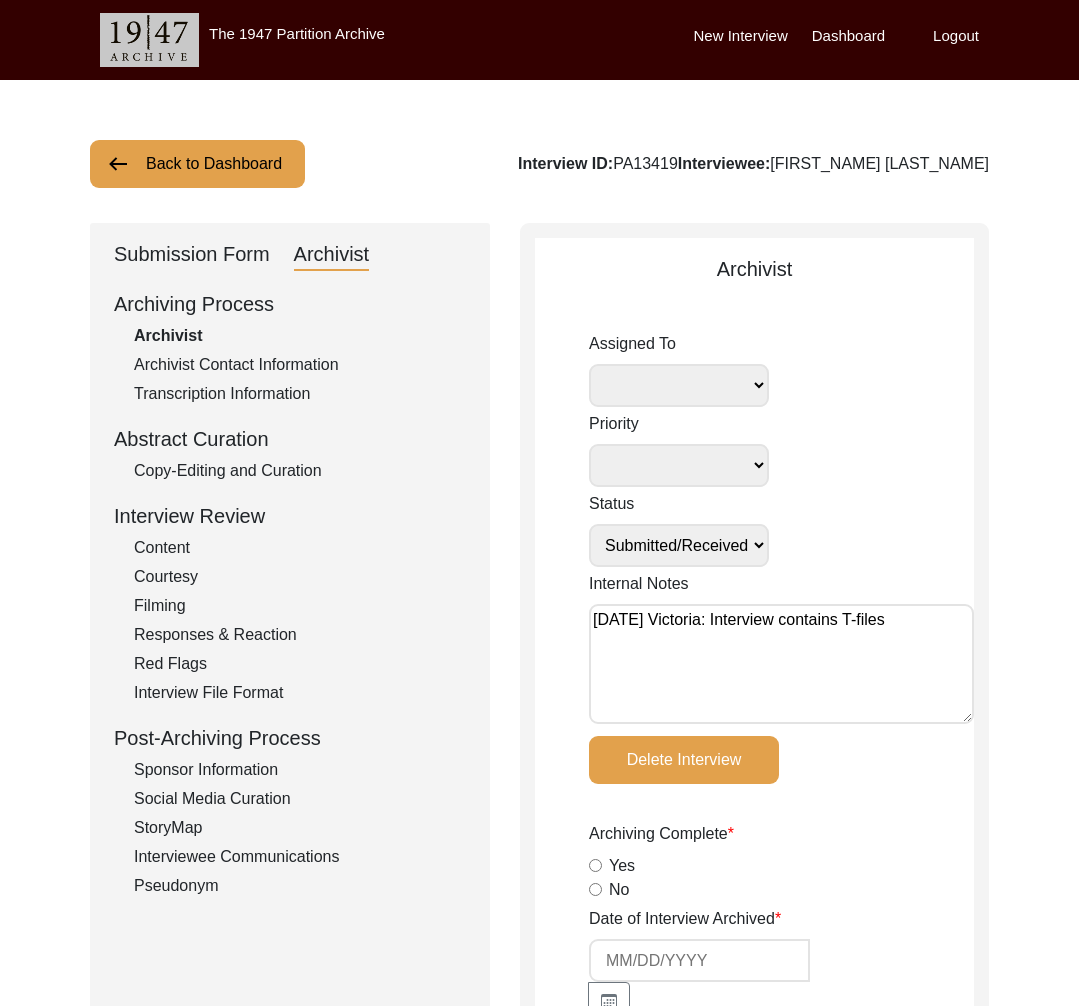 drag, startPoint x: 911, startPoint y: 645, endPoint x: 596, endPoint y: 640, distance: 315.03967 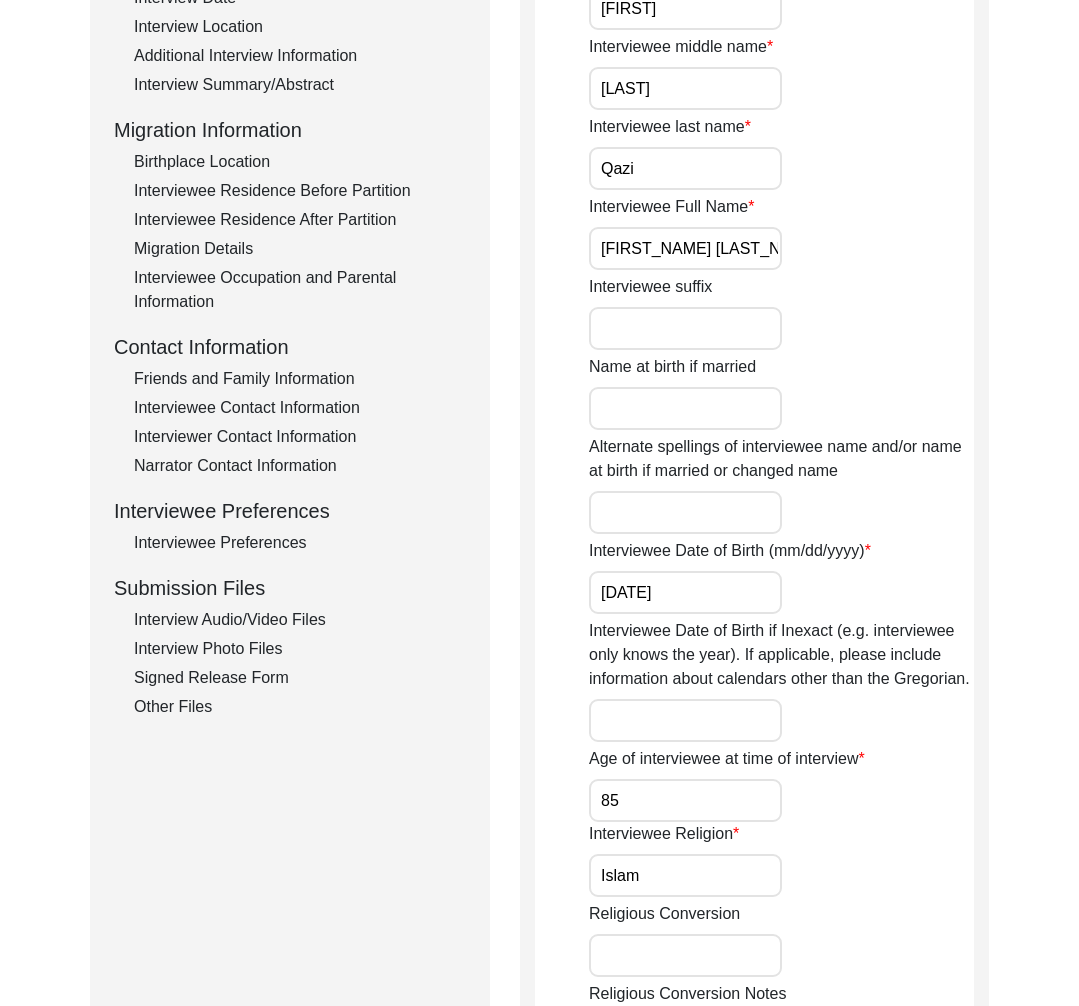 scroll, scrollTop: 473, scrollLeft: 0, axis: vertical 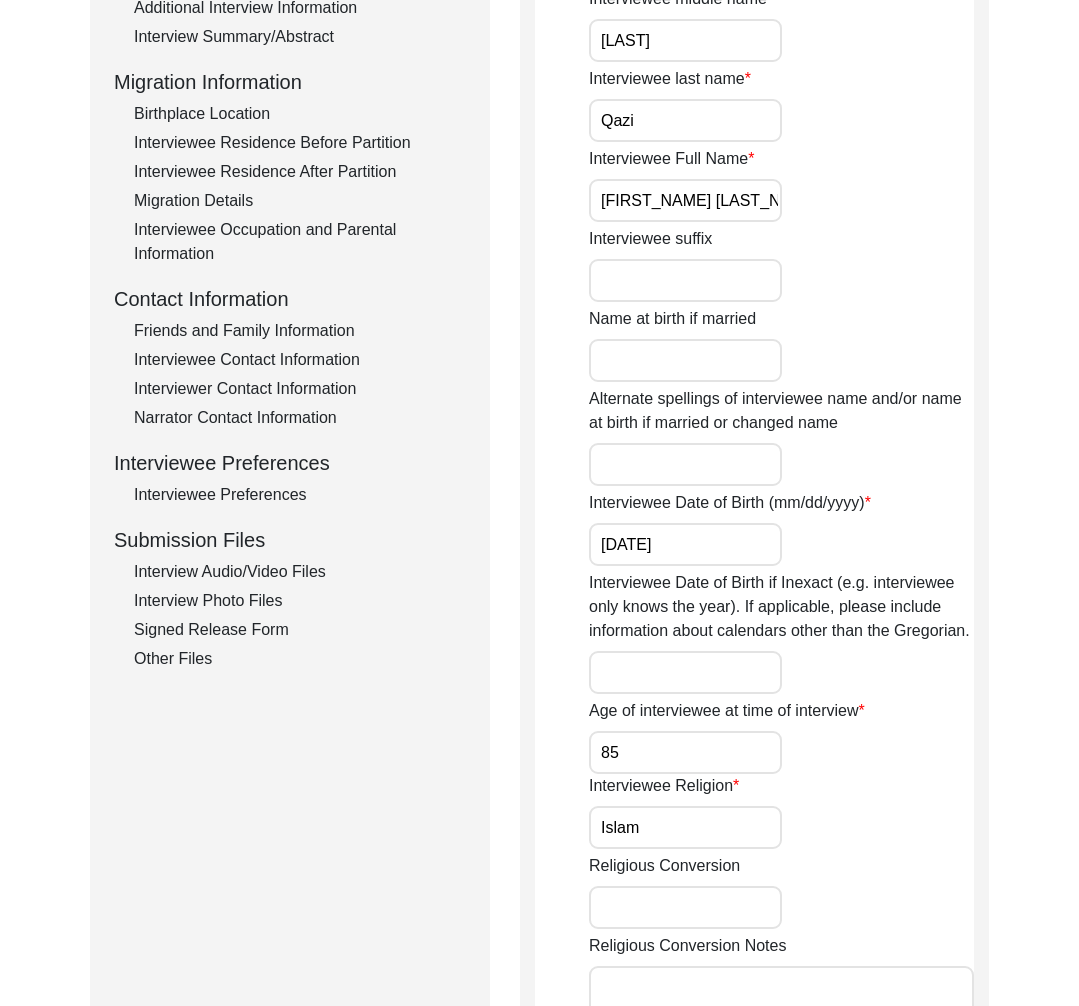 click on "Interview Audio/Video Files" 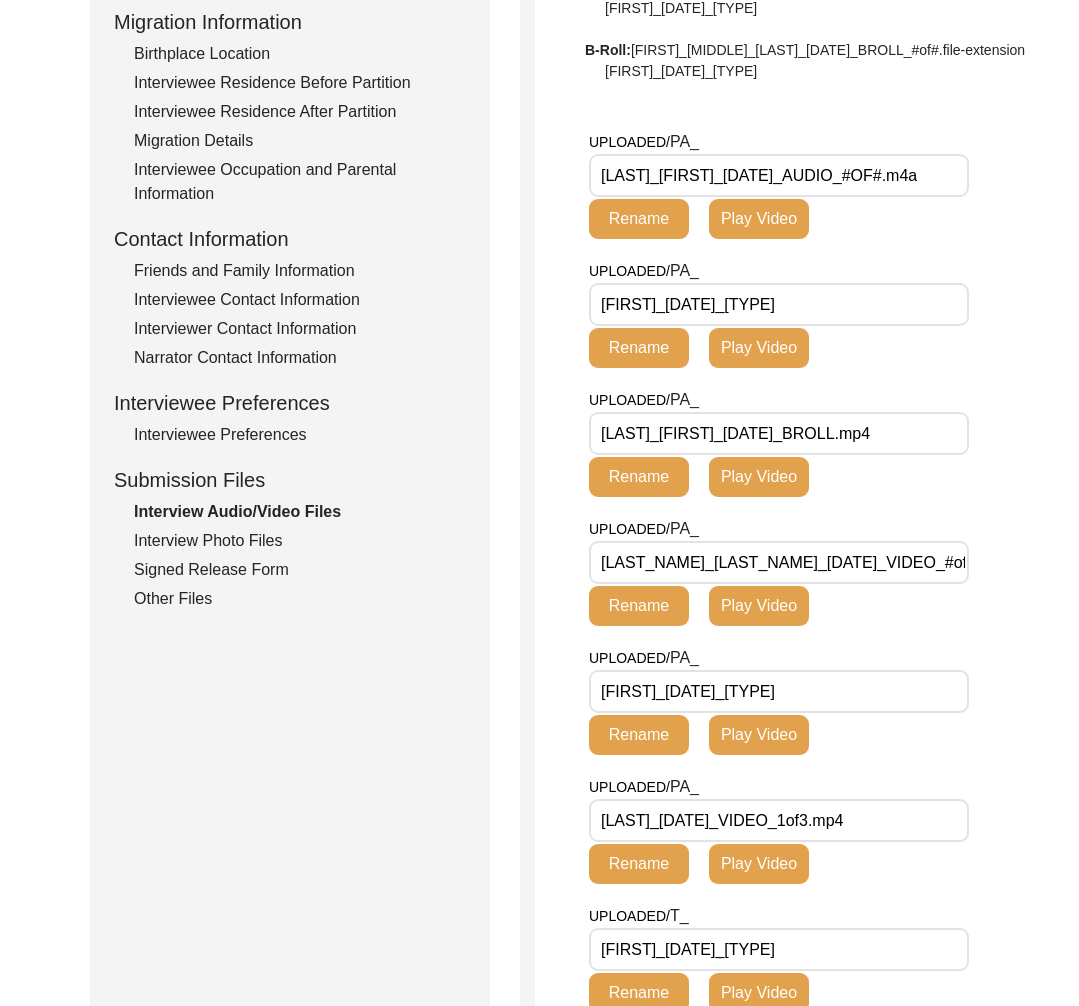scroll, scrollTop: 198, scrollLeft: 0, axis: vertical 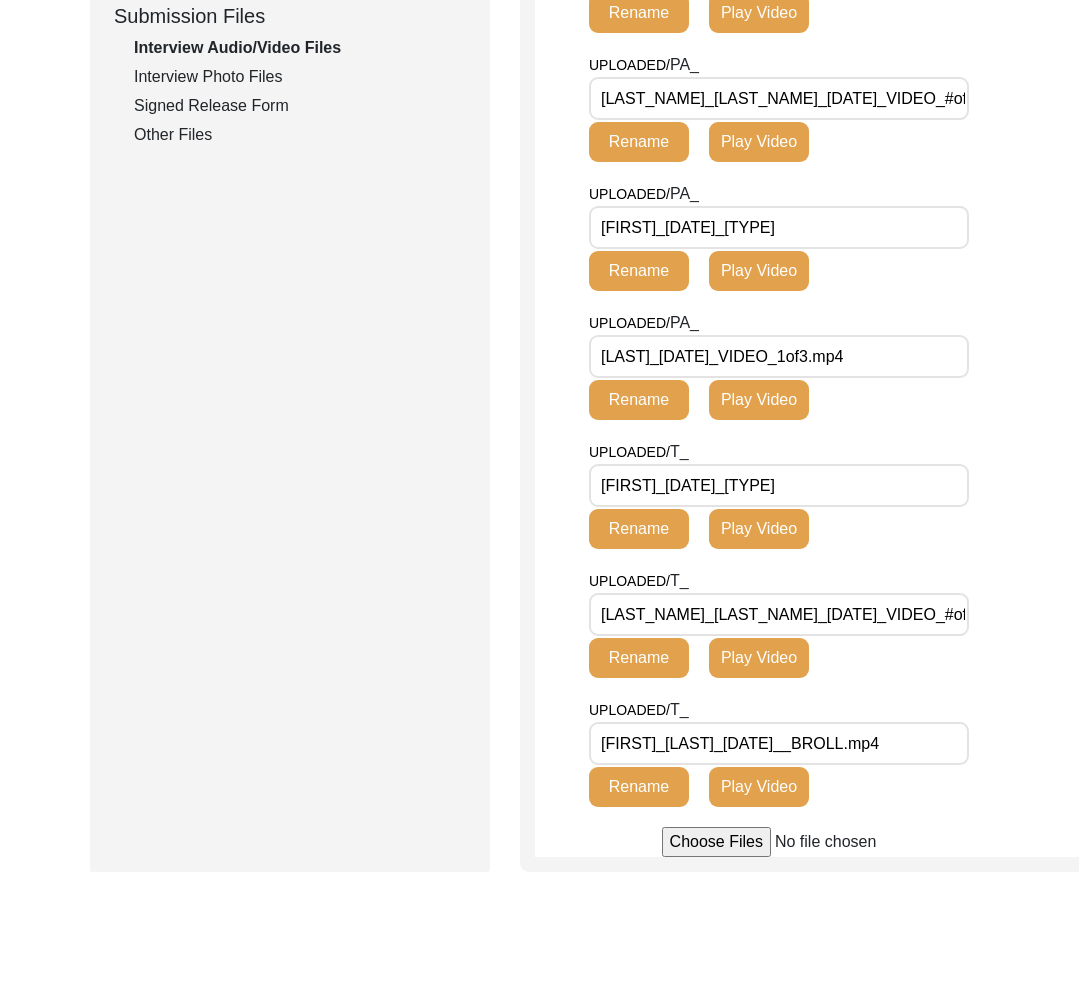 click on "Signed Release Form" 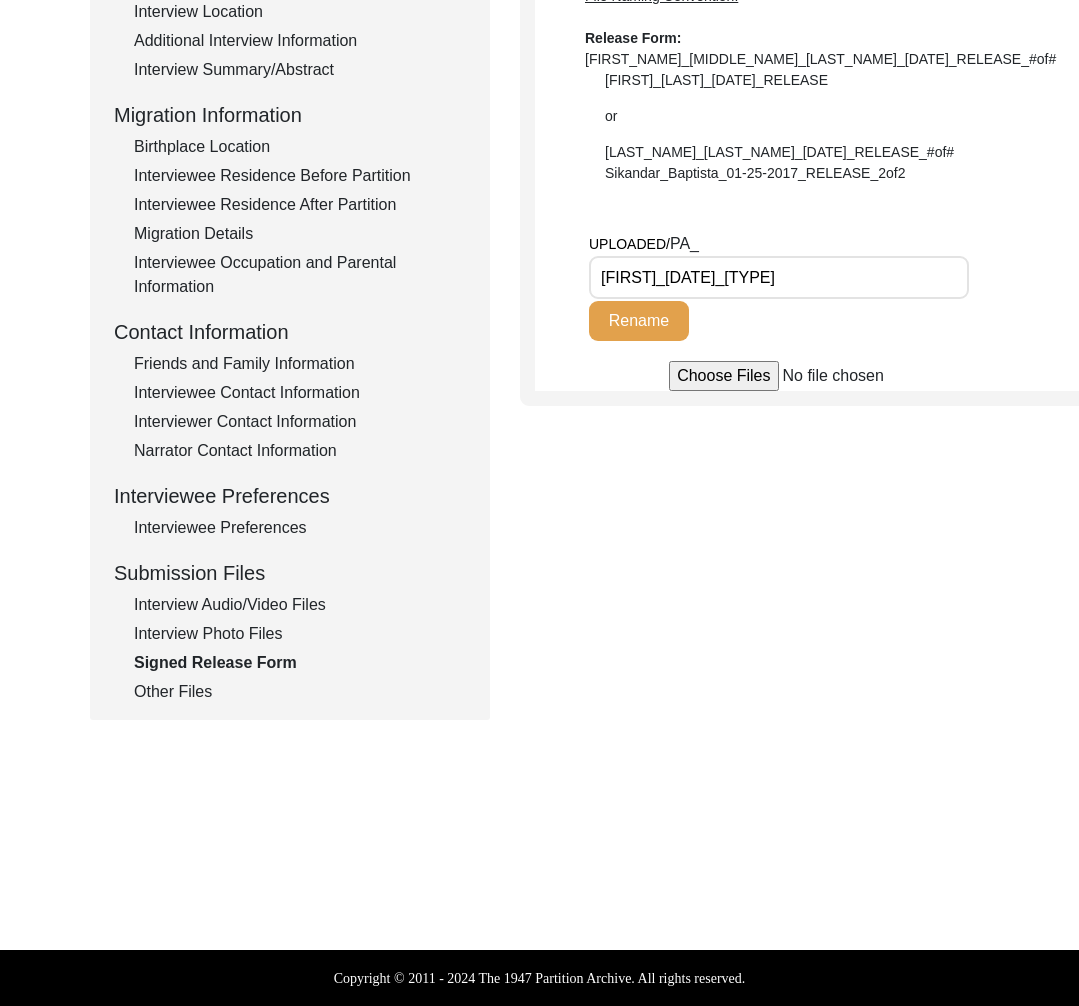 click on "Interview Photo Files" 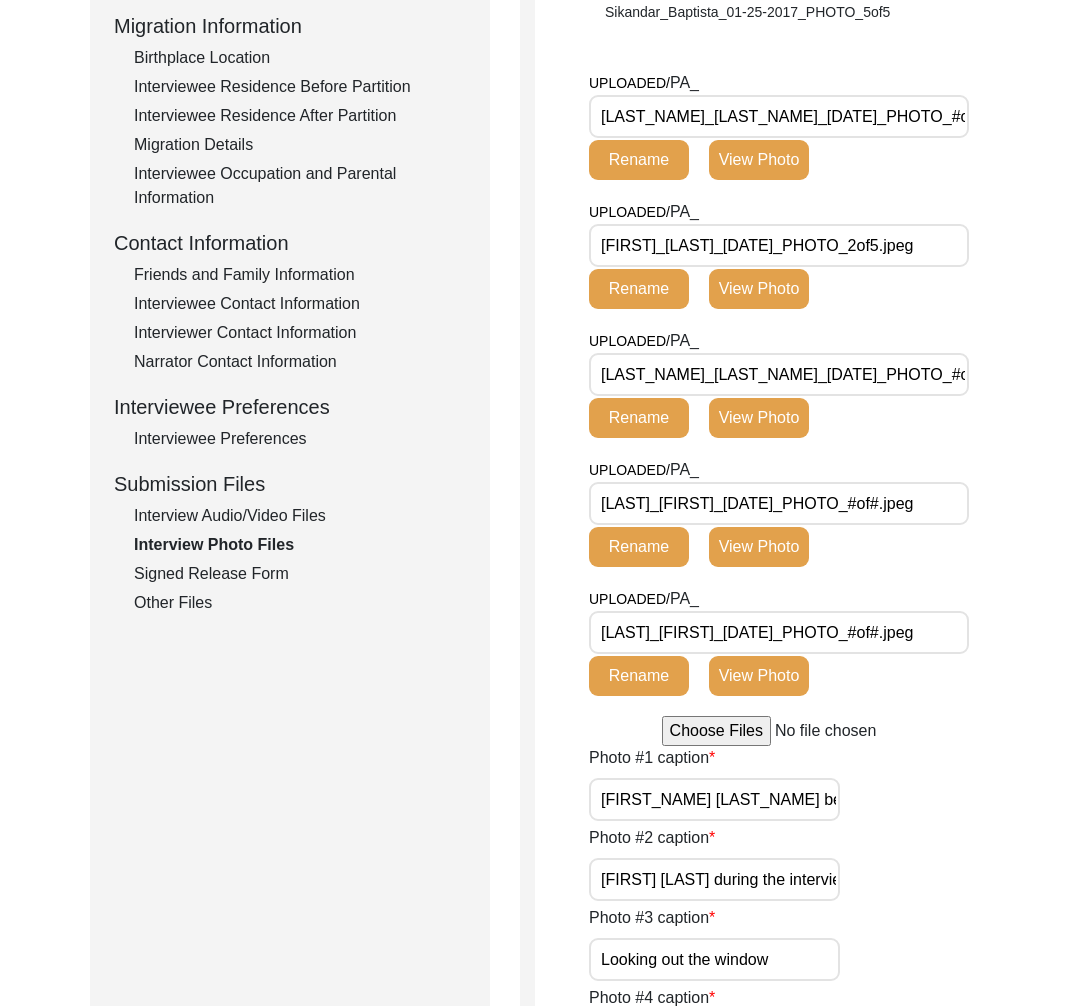 scroll, scrollTop: 490, scrollLeft: 0, axis: vertical 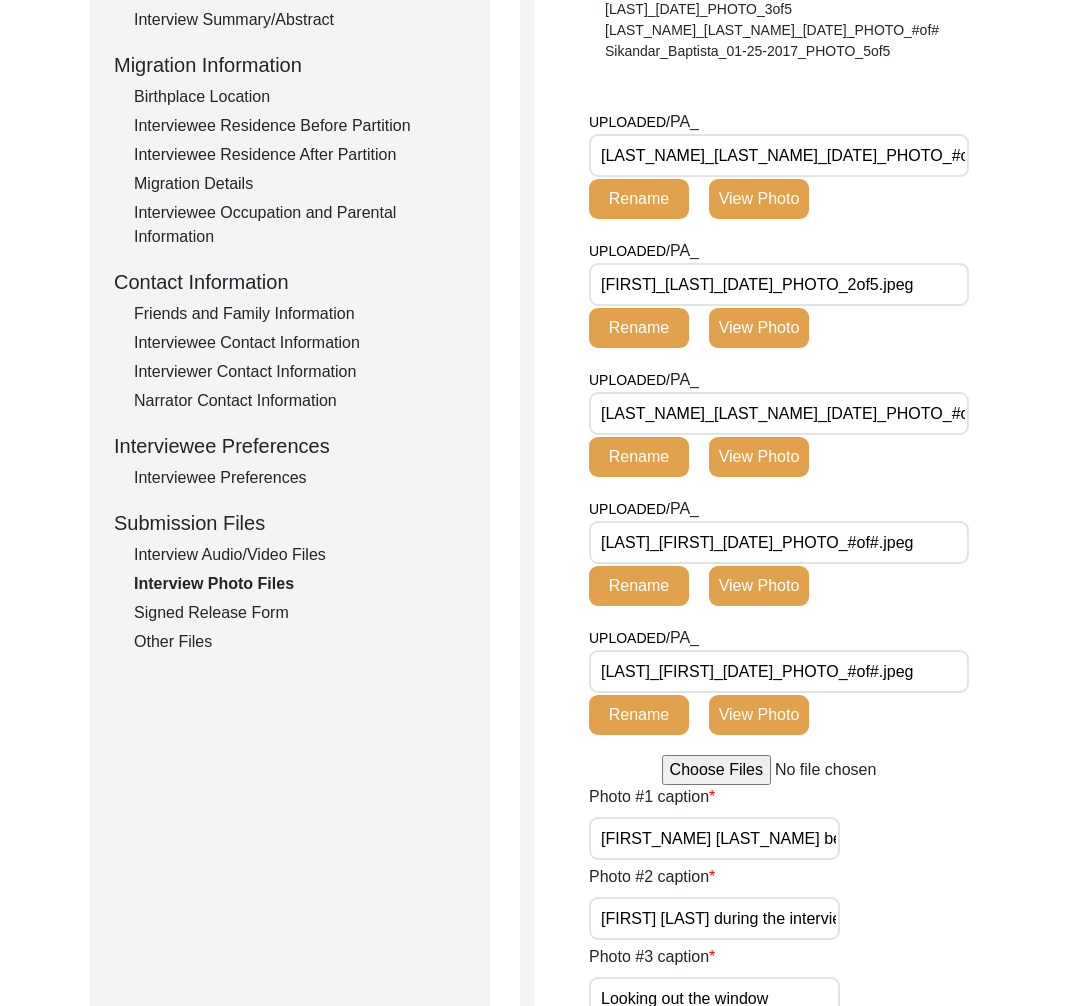 click on "Interview Audio/Video Files" 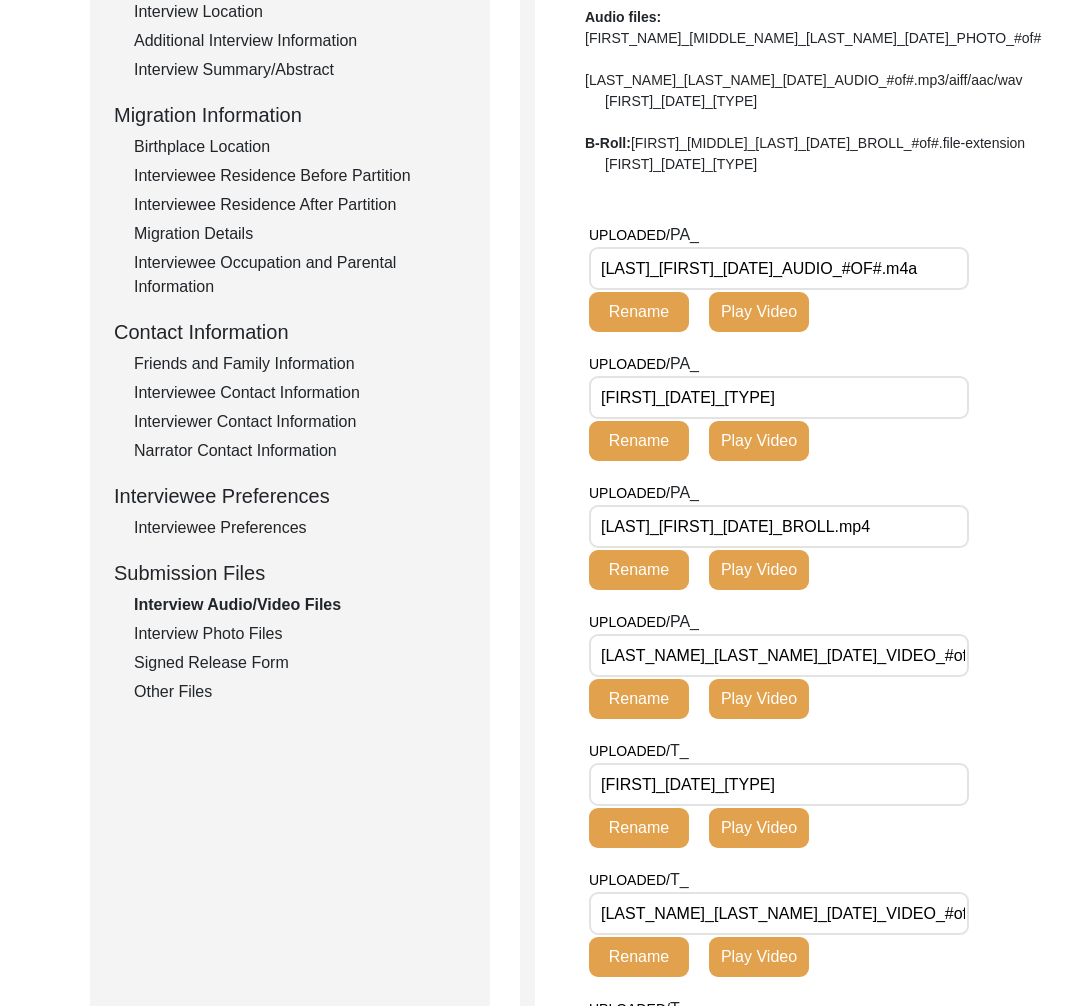scroll, scrollTop: 490, scrollLeft: 0, axis: vertical 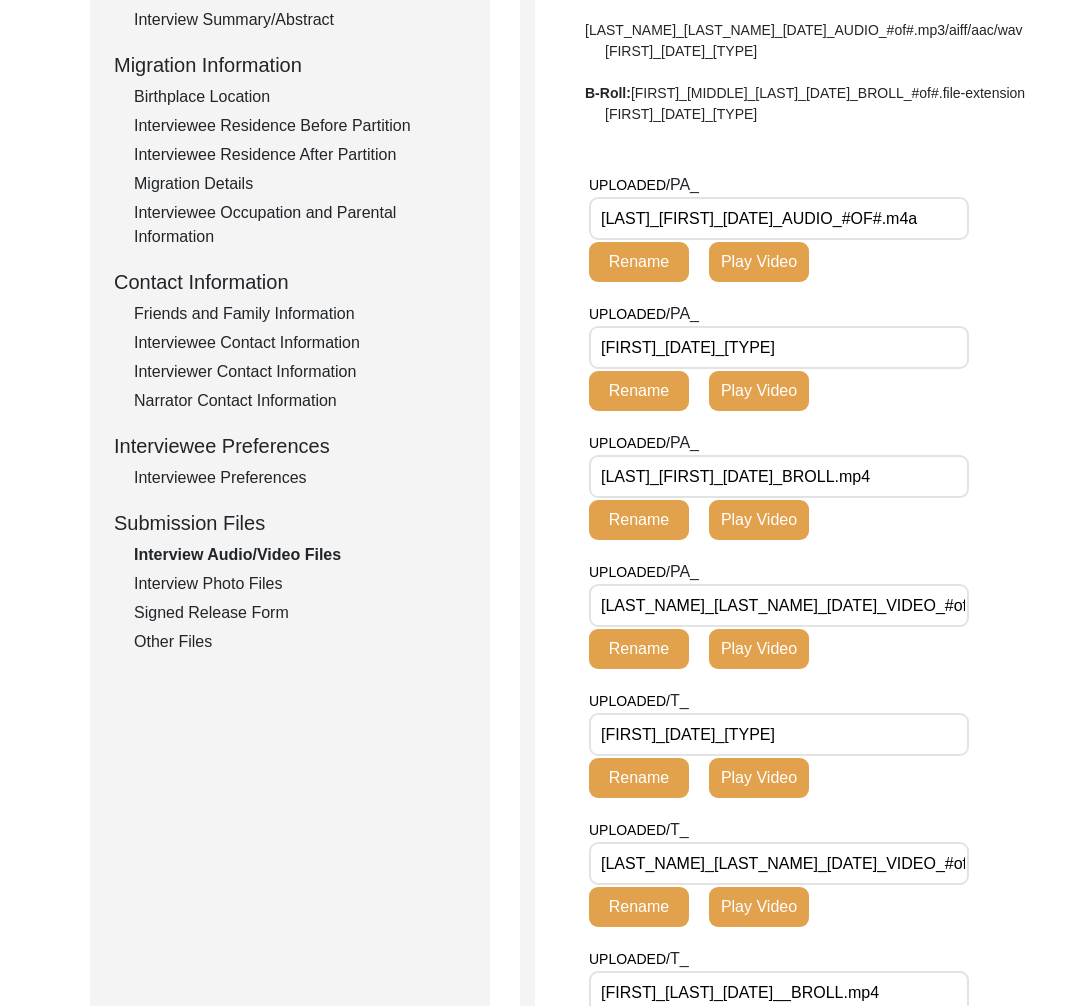 click on "[LAST]_[FIRST]_[DATE]_BROLL.mp4" at bounding box center [779, 476] 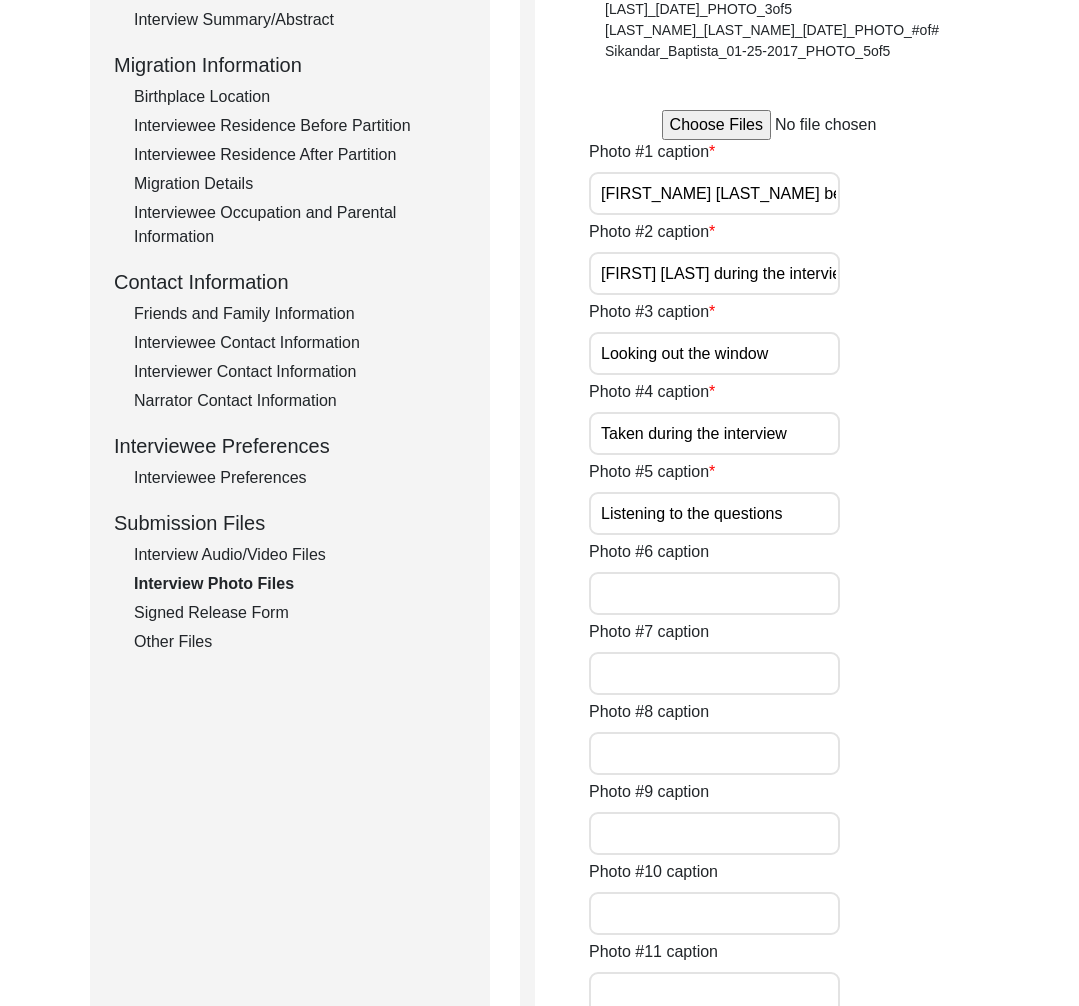 click on "Interview Audio/Video Files" 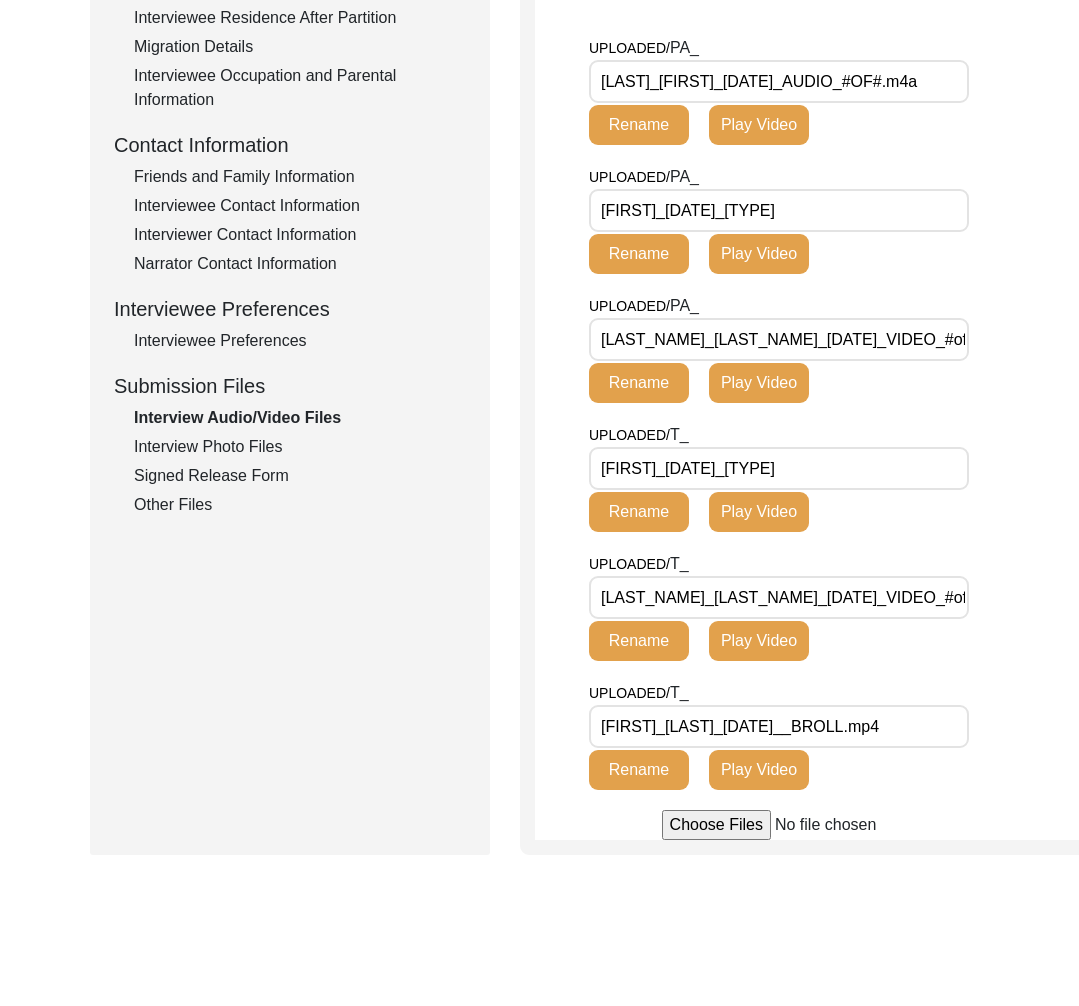 scroll, scrollTop: 628, scrollLeft: 0, axis: vertical 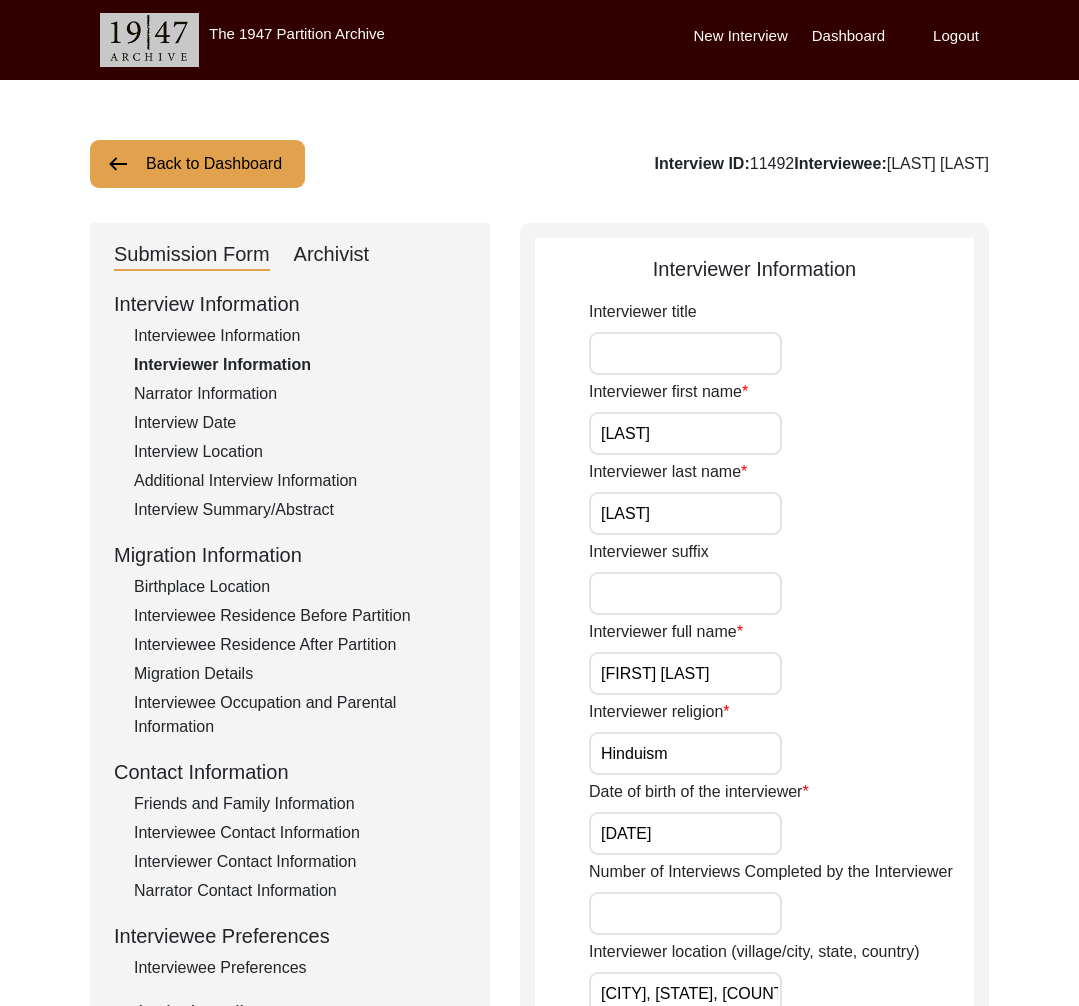 click on "Back to Dashboard" 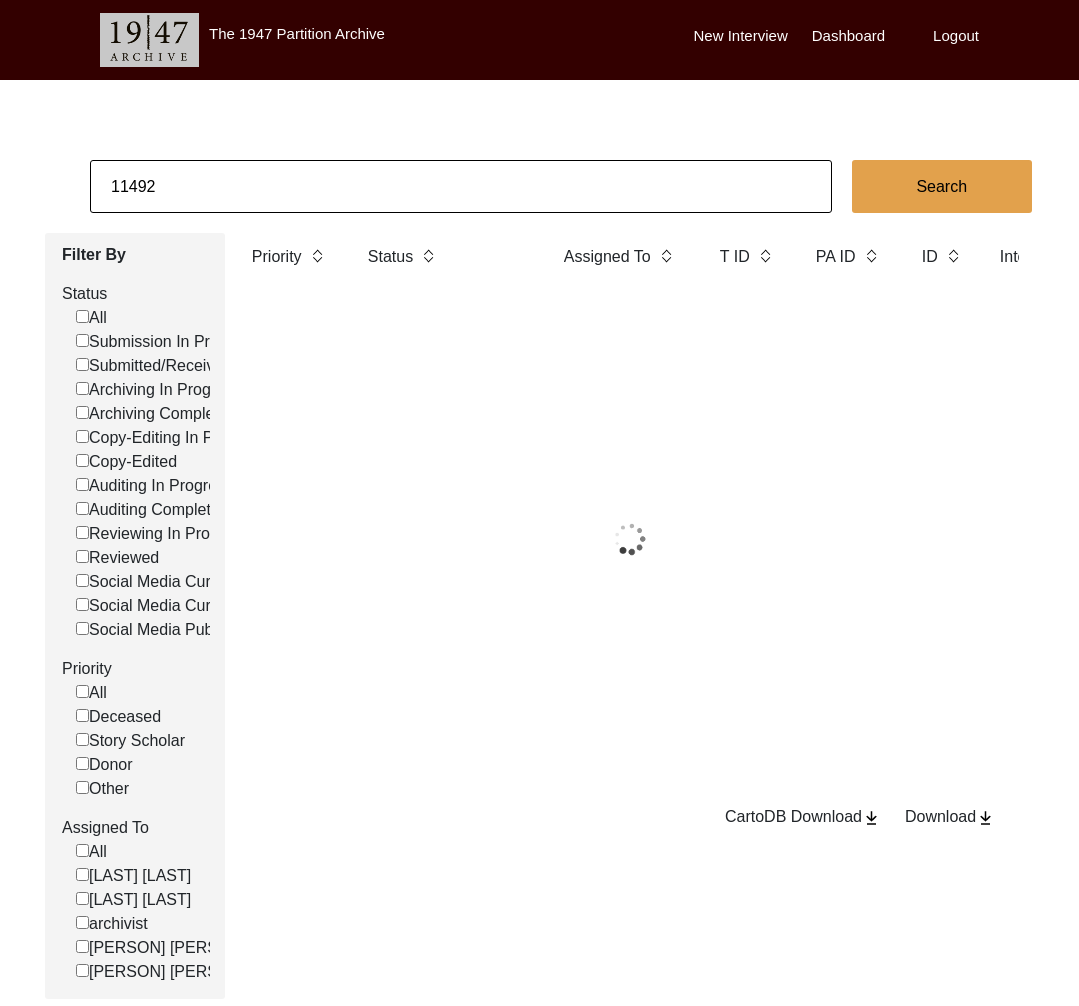 click on "11492" 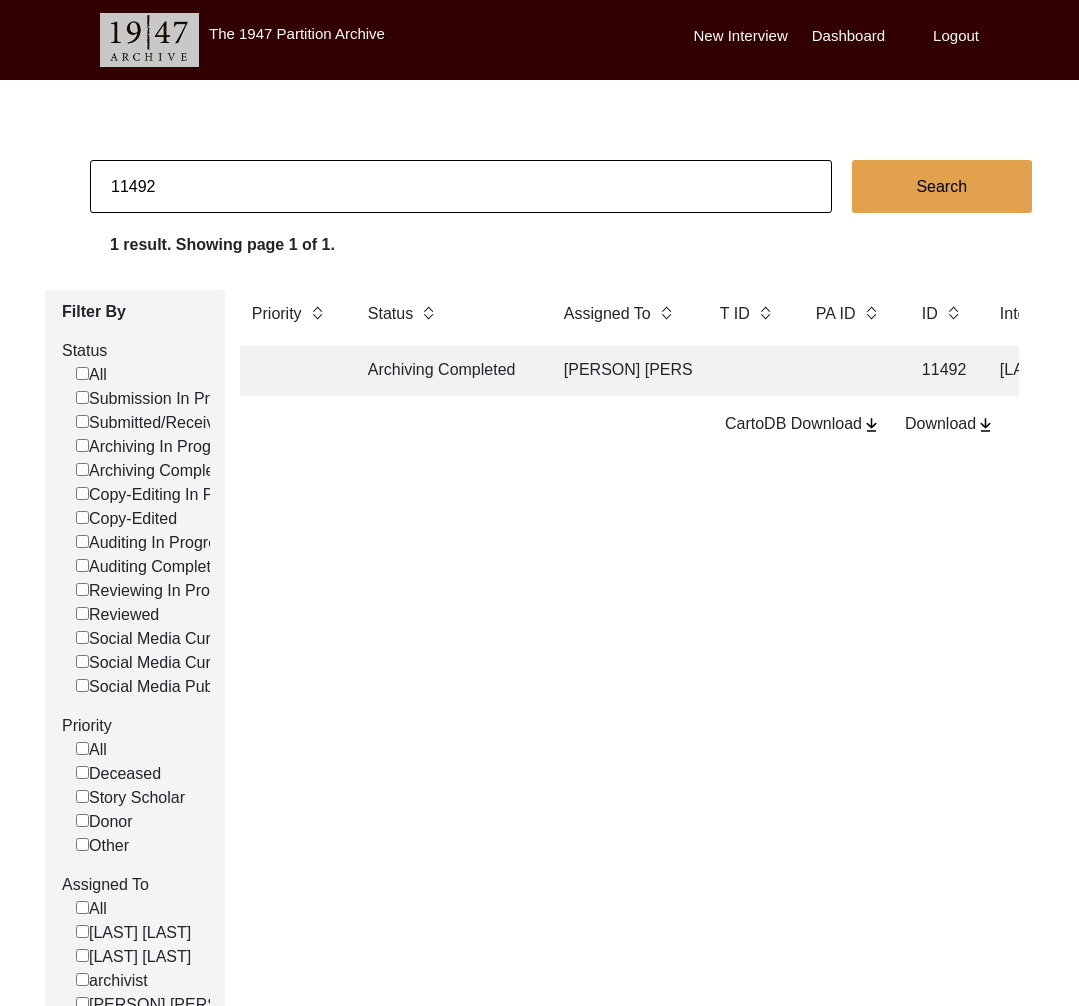 drag, startPoint x: 138, startPoint y: 181, endPoint x: 233, endPoint y: 184, distance: 95.047356 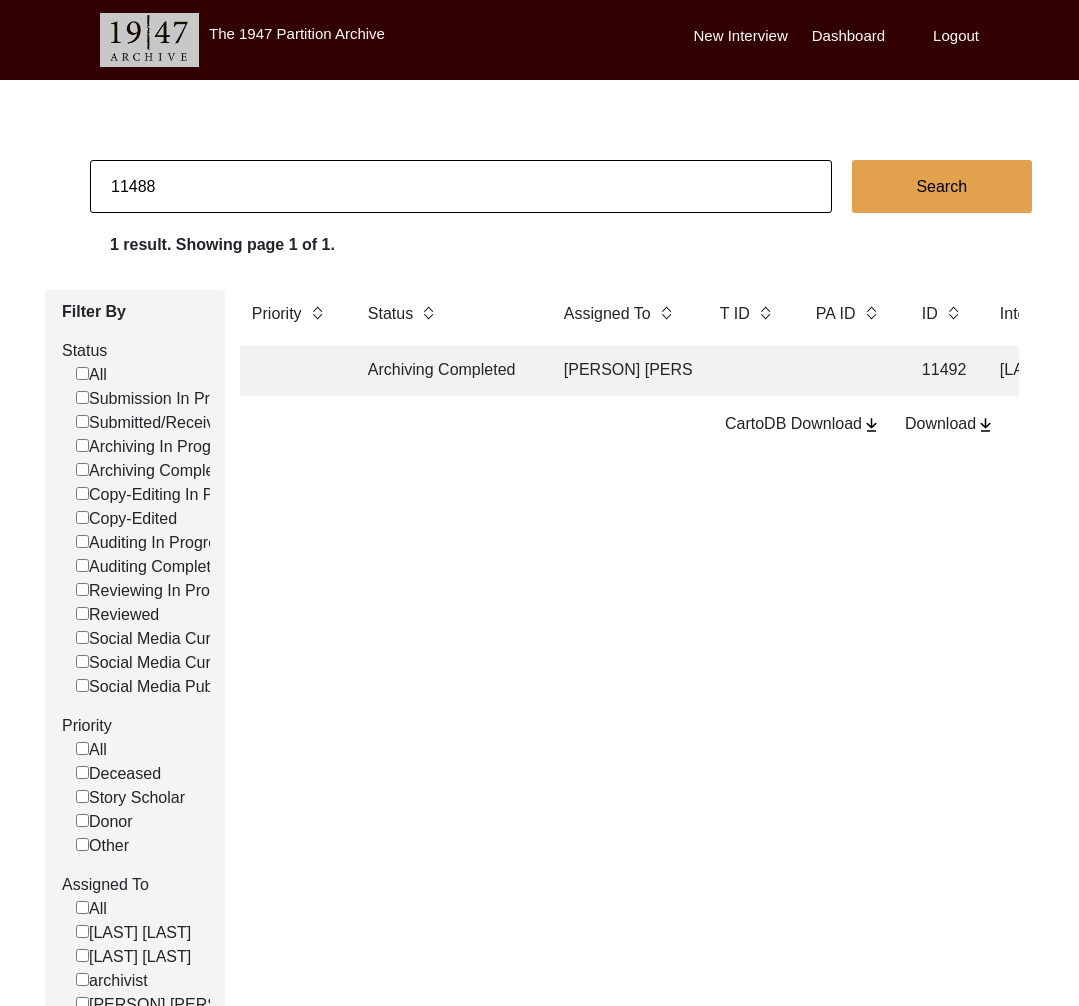 type on "11488" 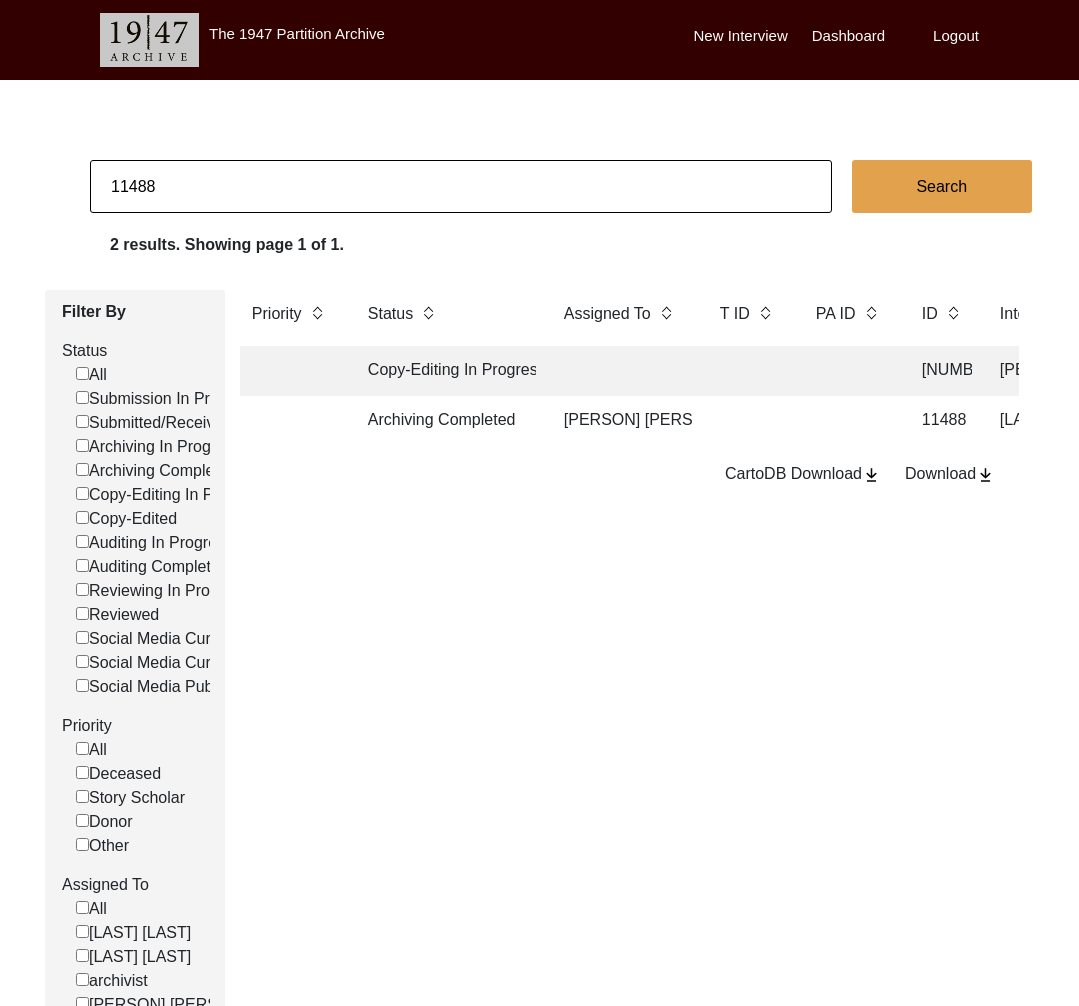 click on "[FIRST_NAME] [LAST_NAME]" 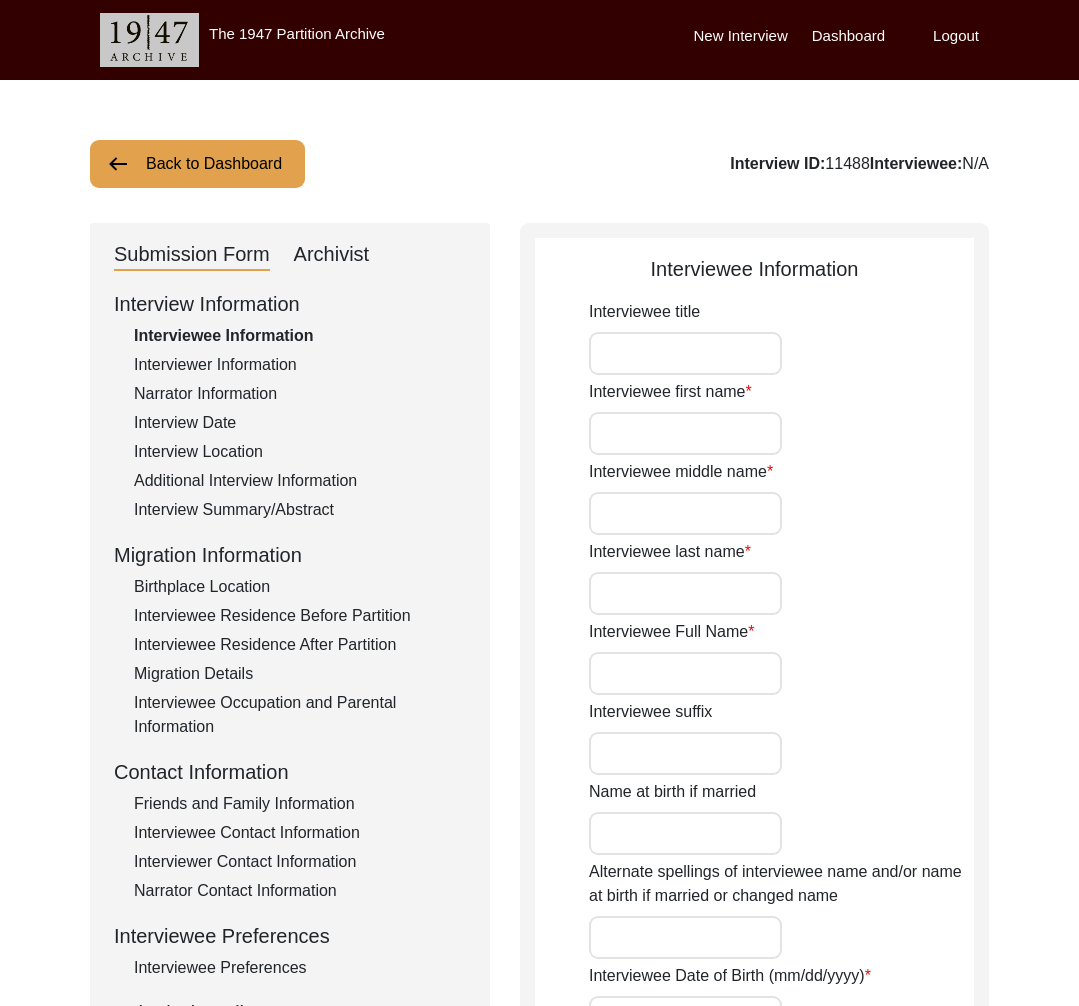 type on "Mr." 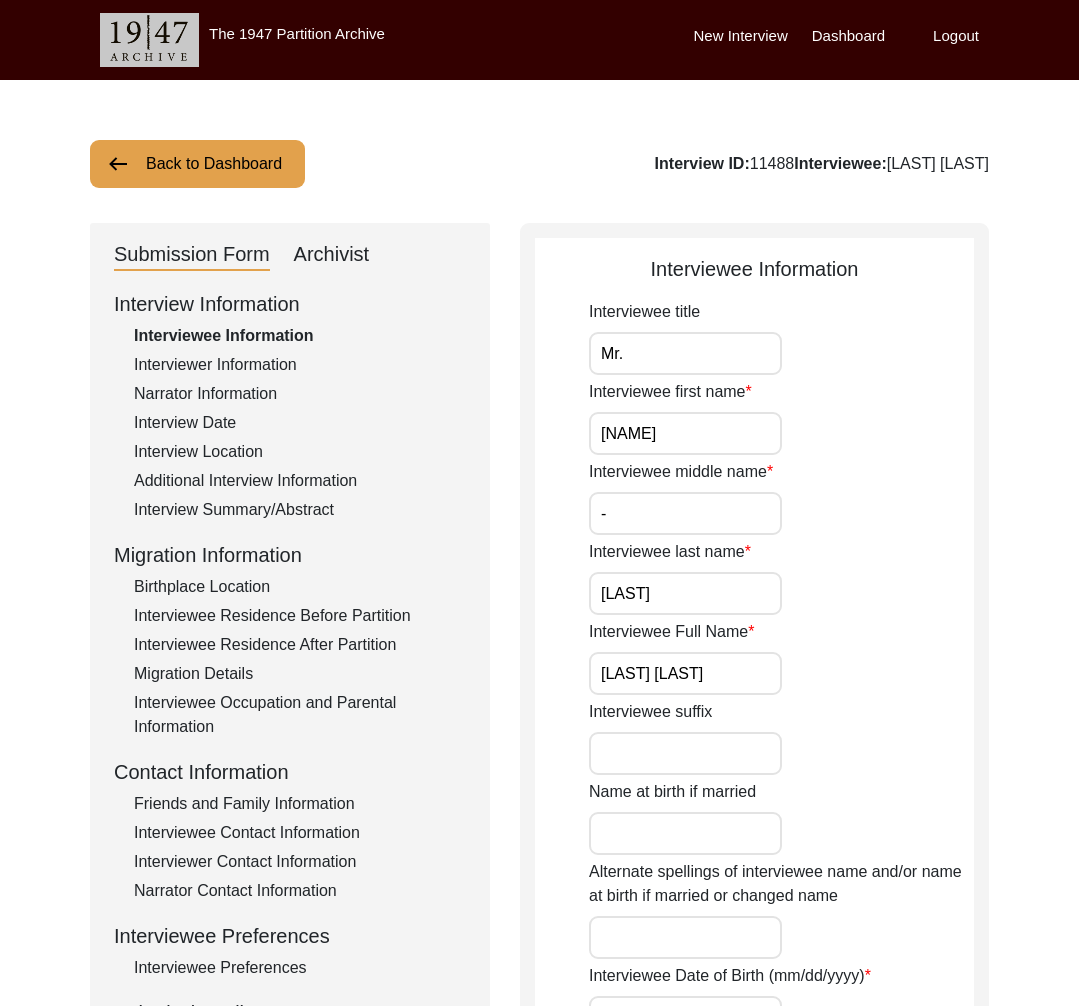 click on "Back to Dashboard" 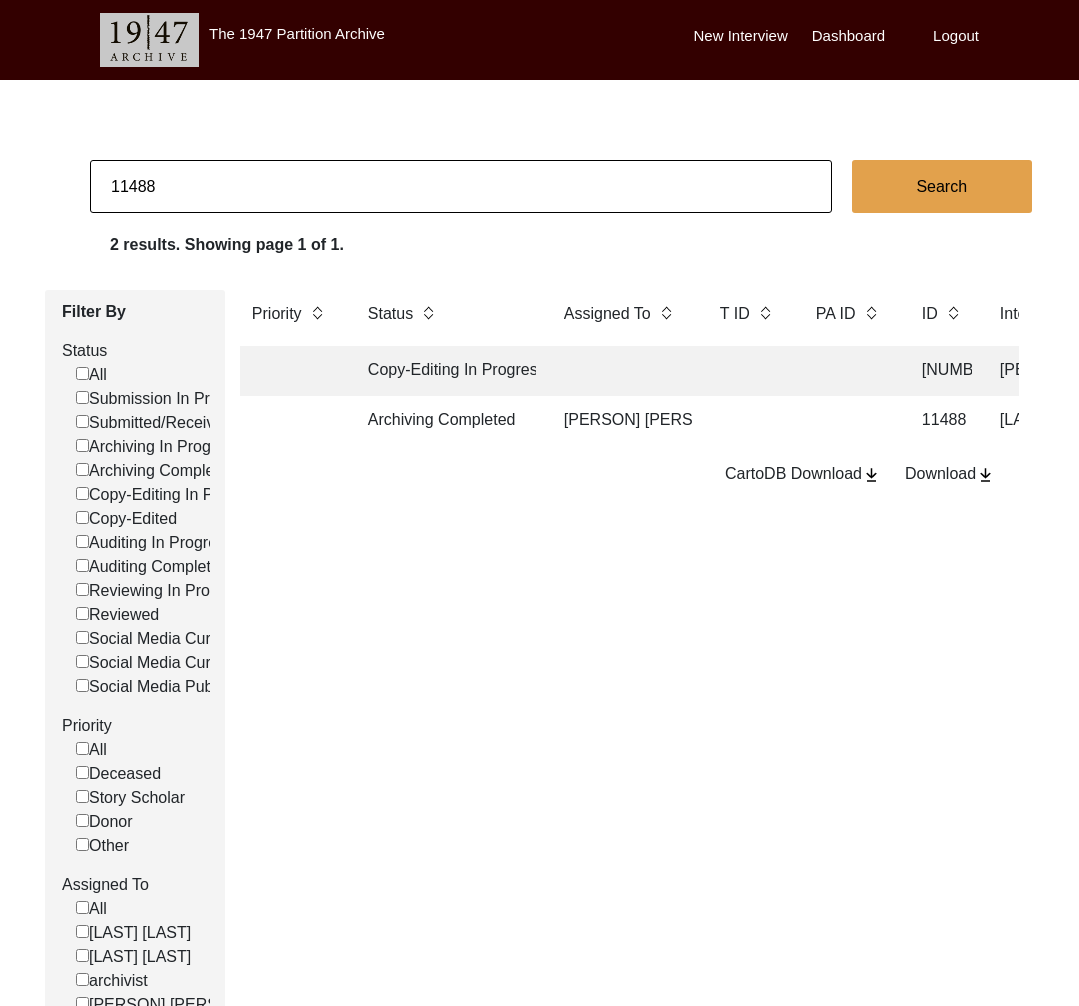 click on "11488" 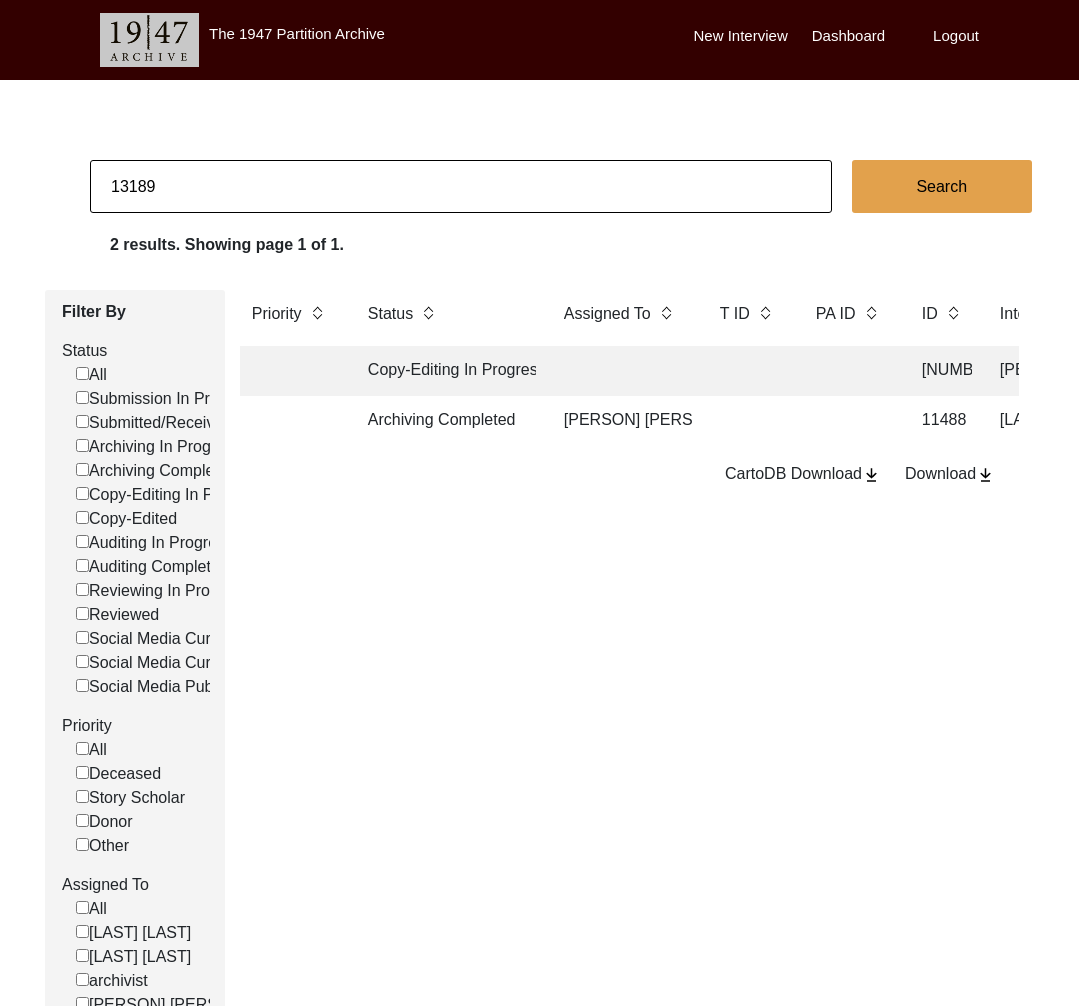 type on "13189" 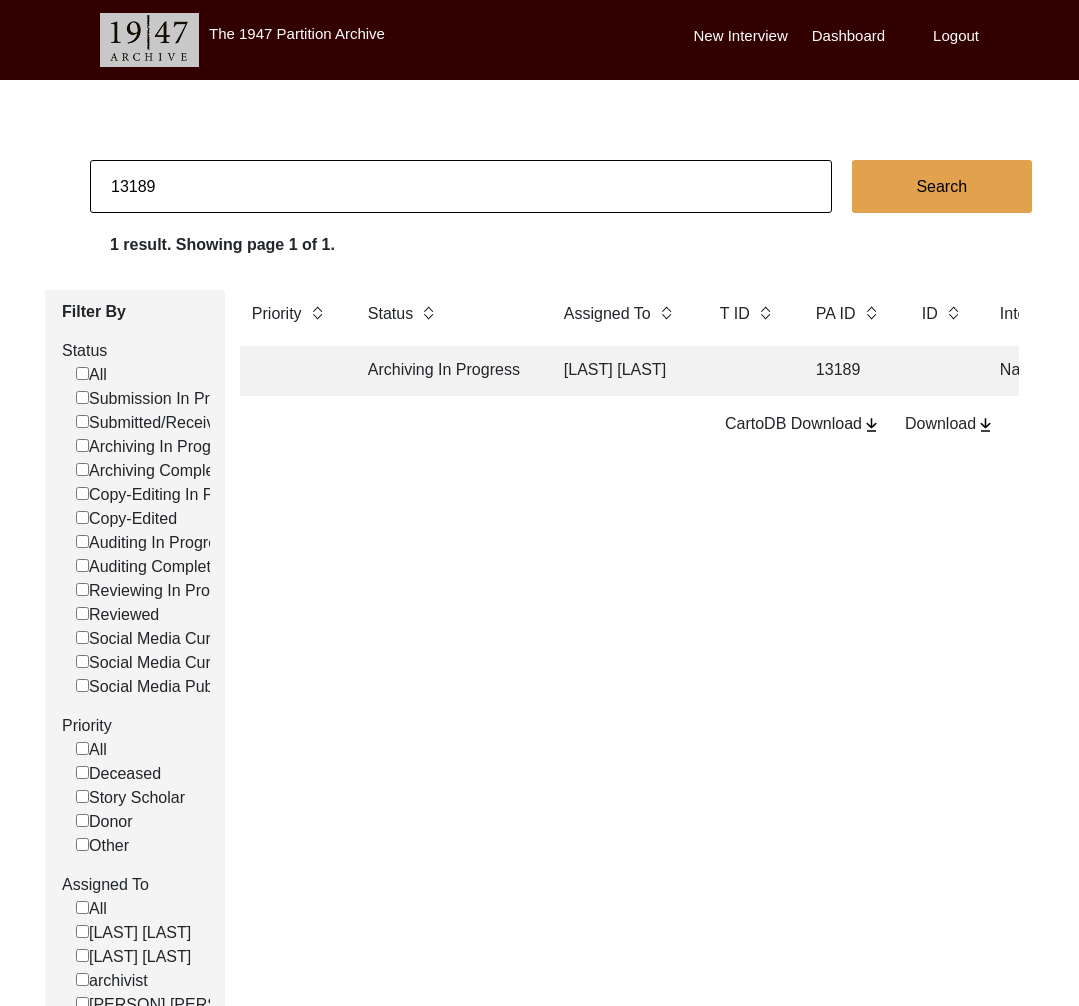 click on "Archiving In Progress" 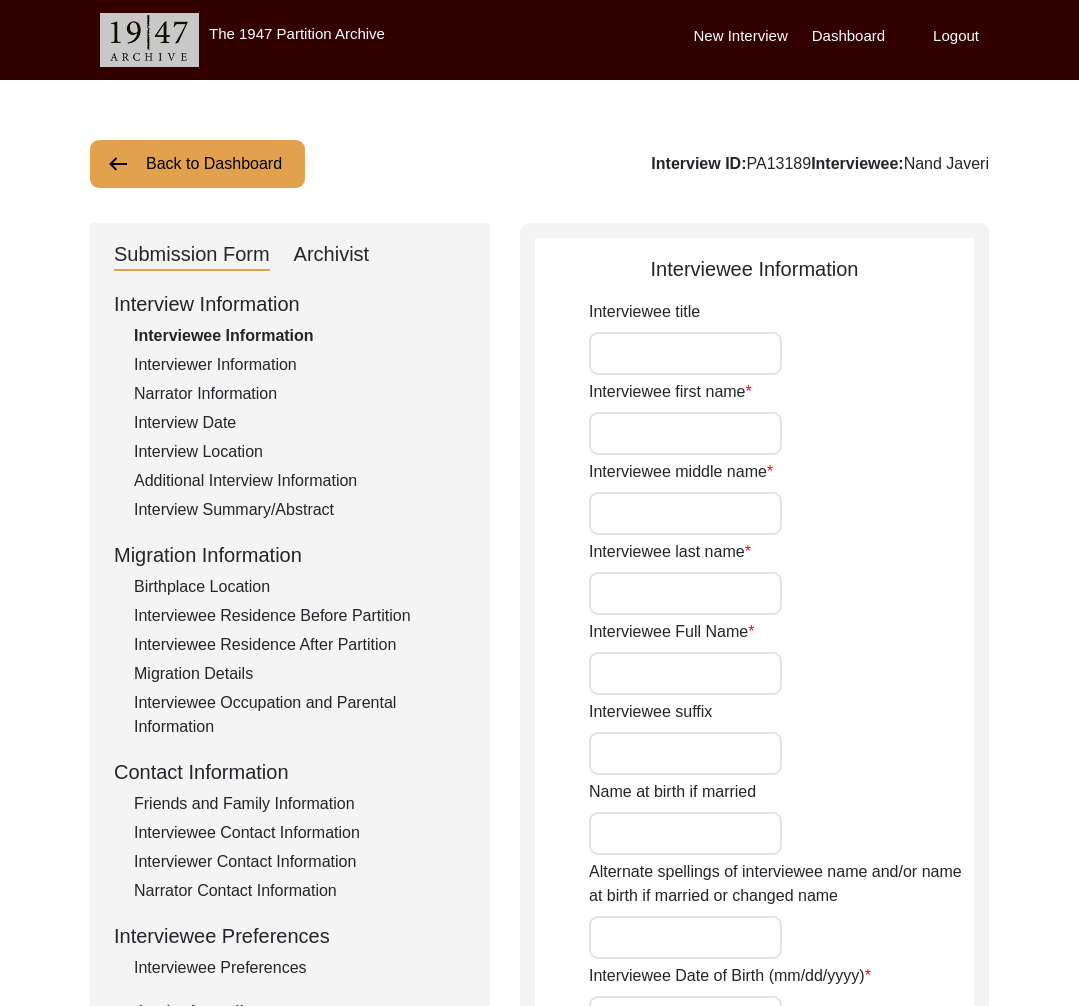 type on "Nand" 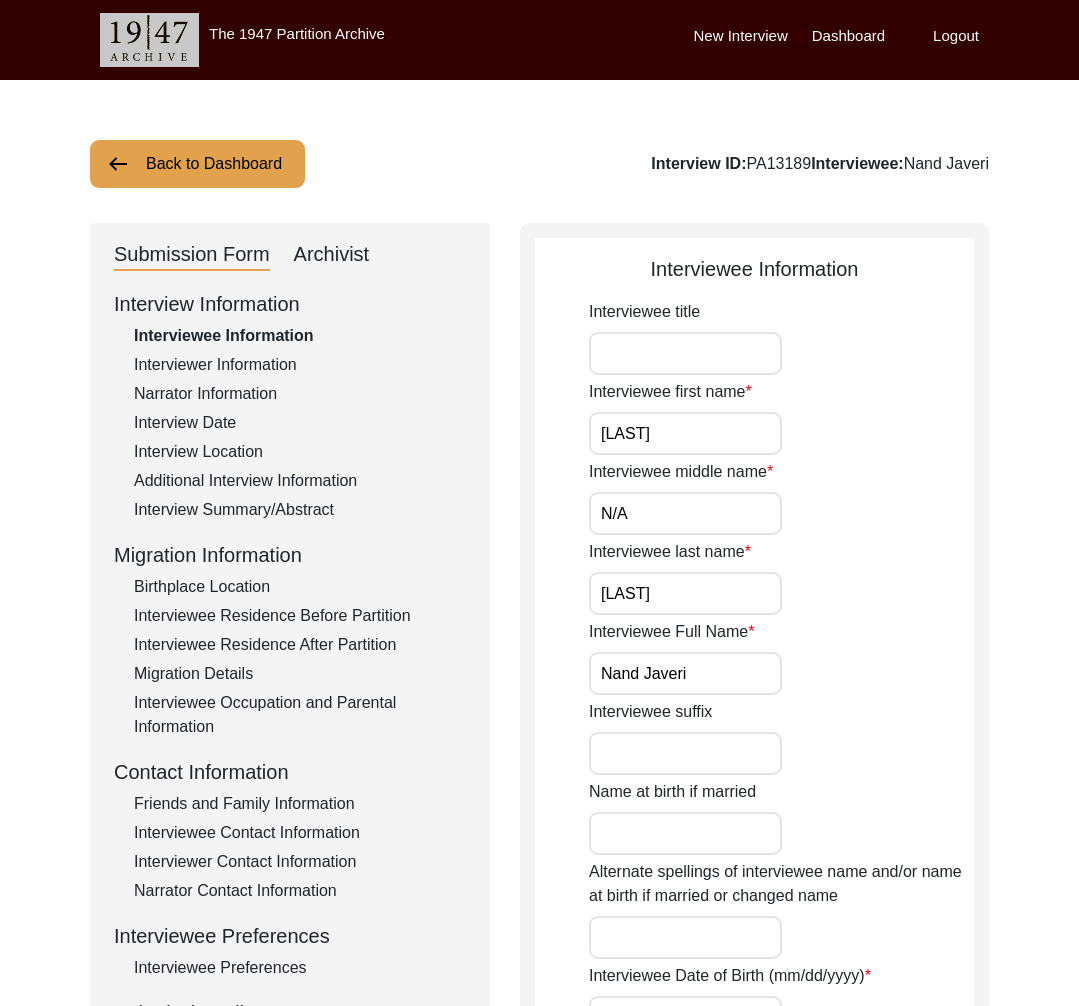 click on "Interview ID:  PA13189  Interviewee:  Nand Javeri" 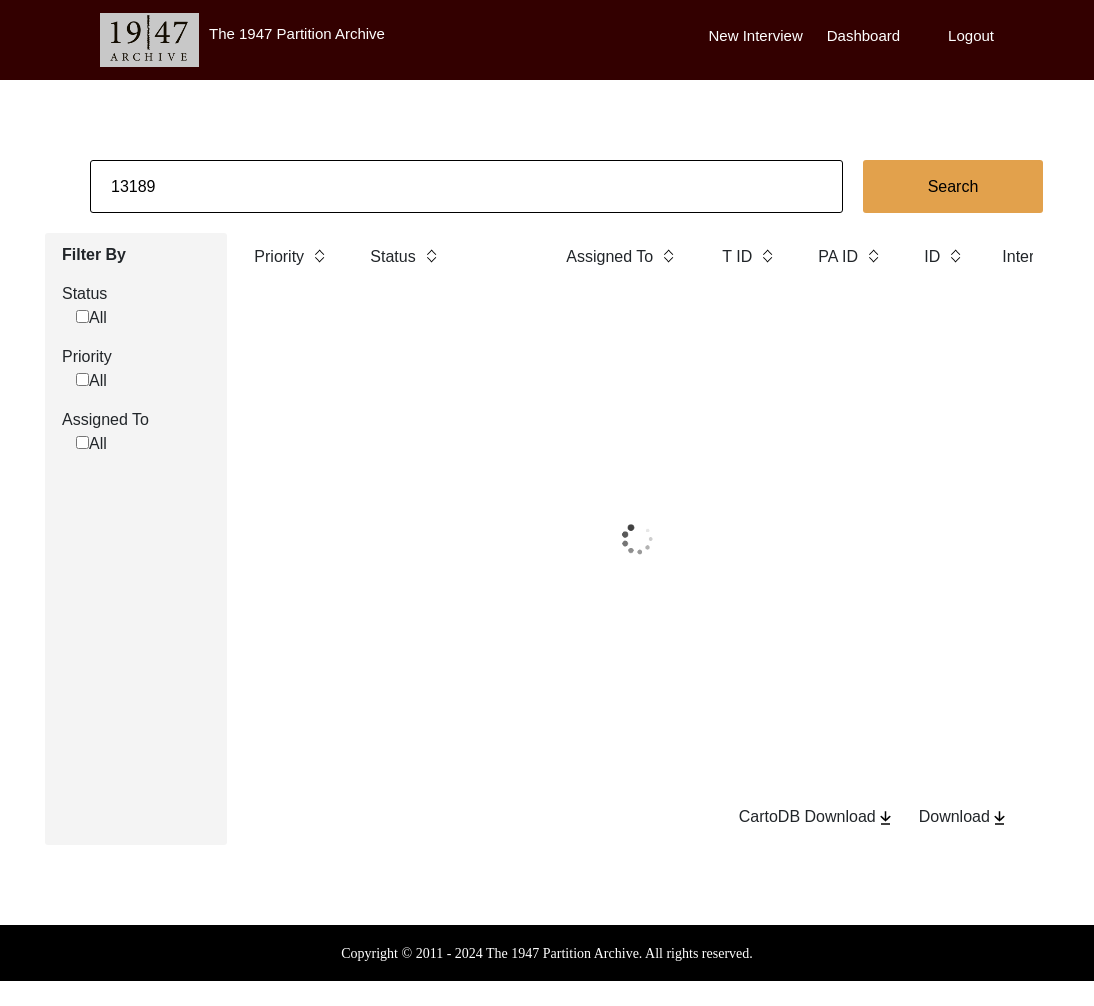 click on "13189" 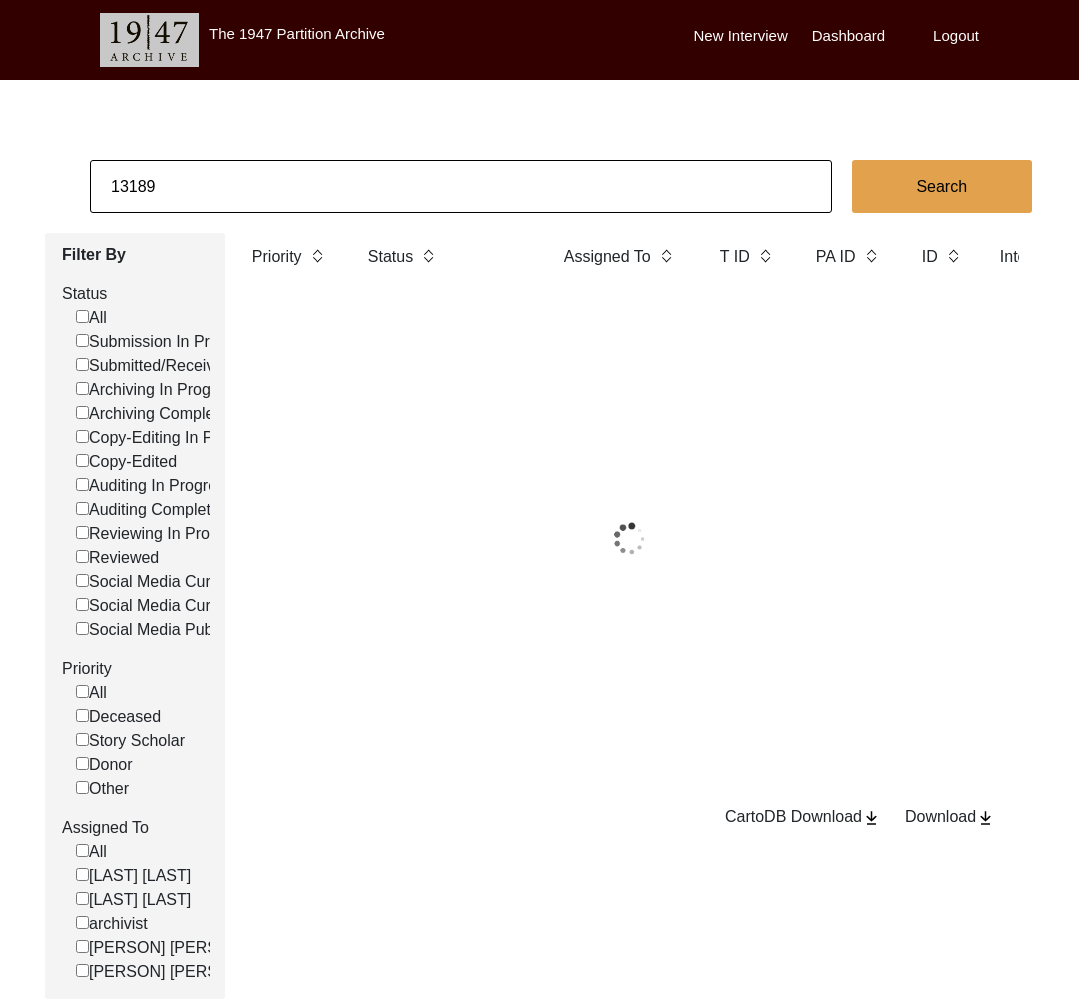 click on "13189" 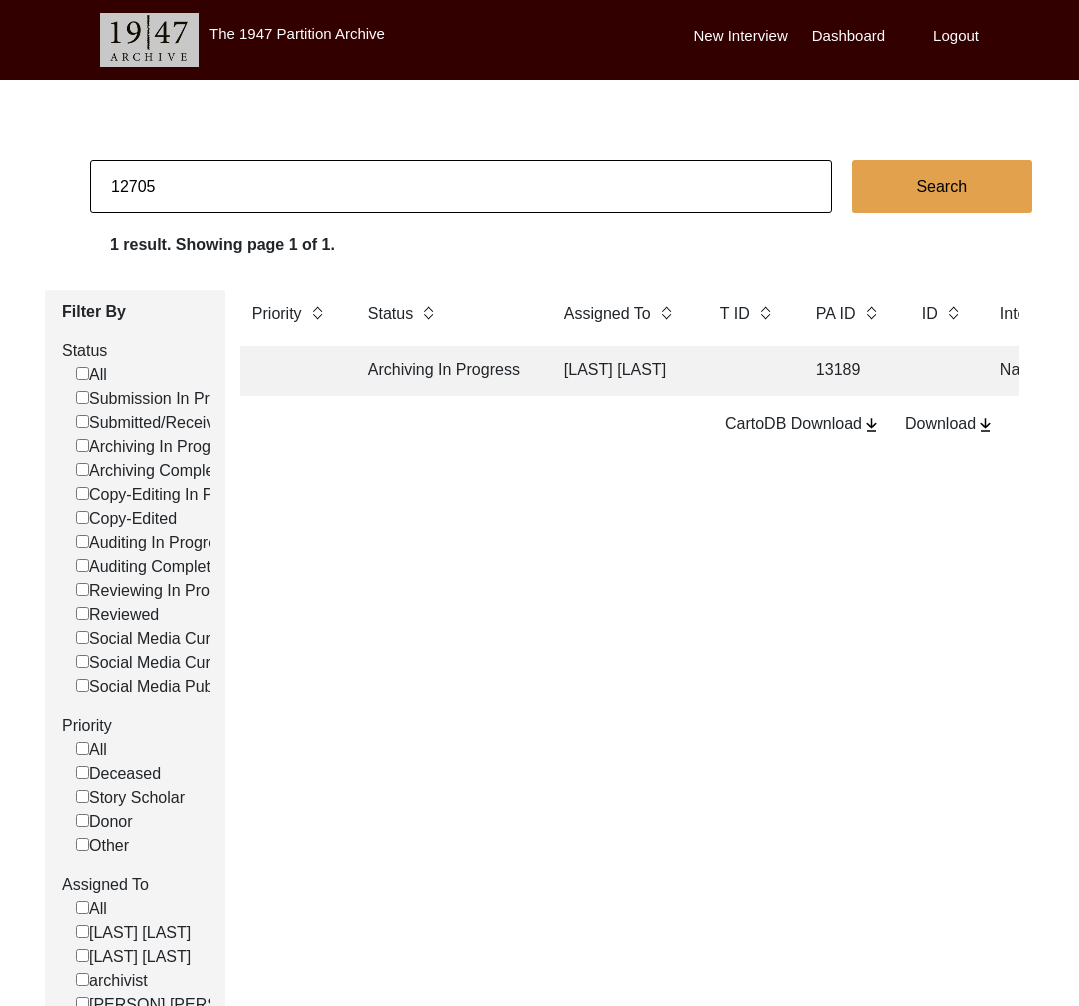 type on "12705" 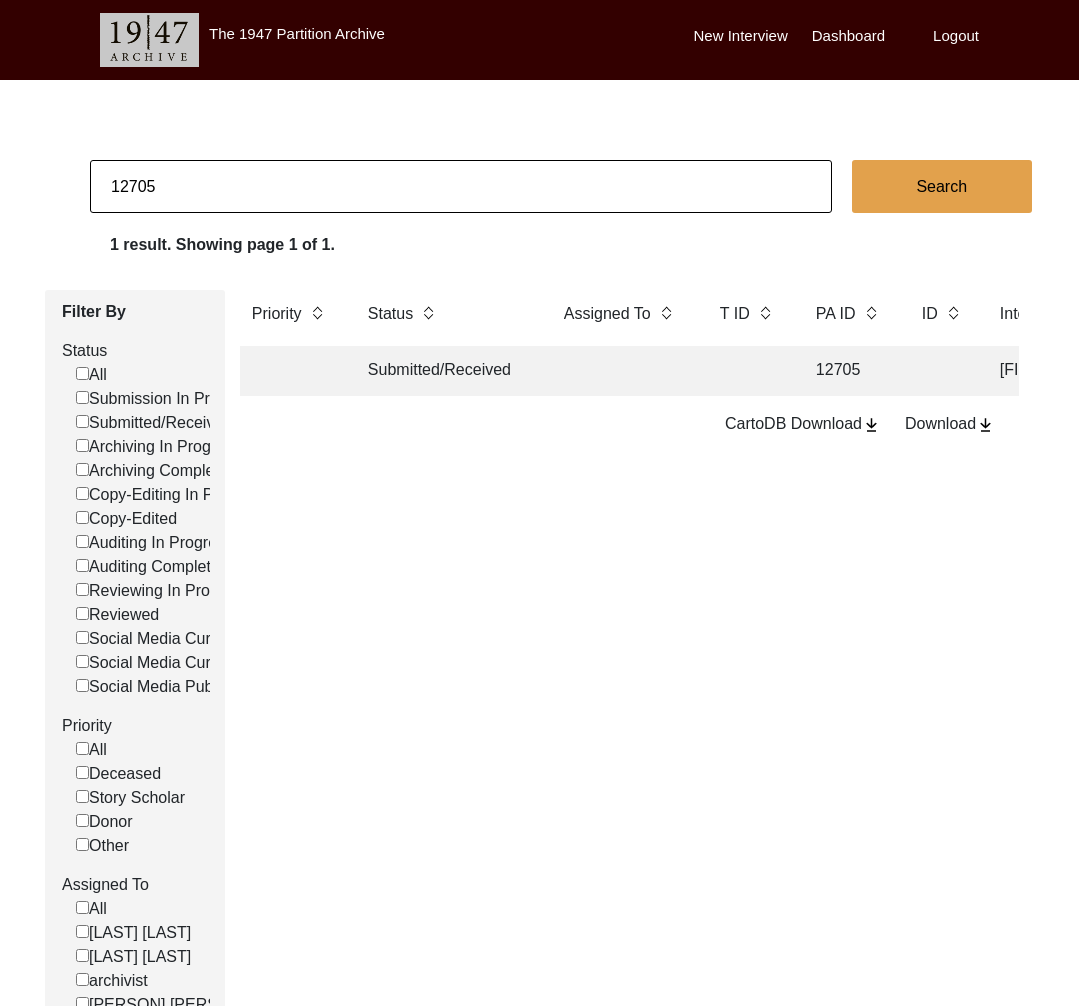 click on "Submitted/Received" 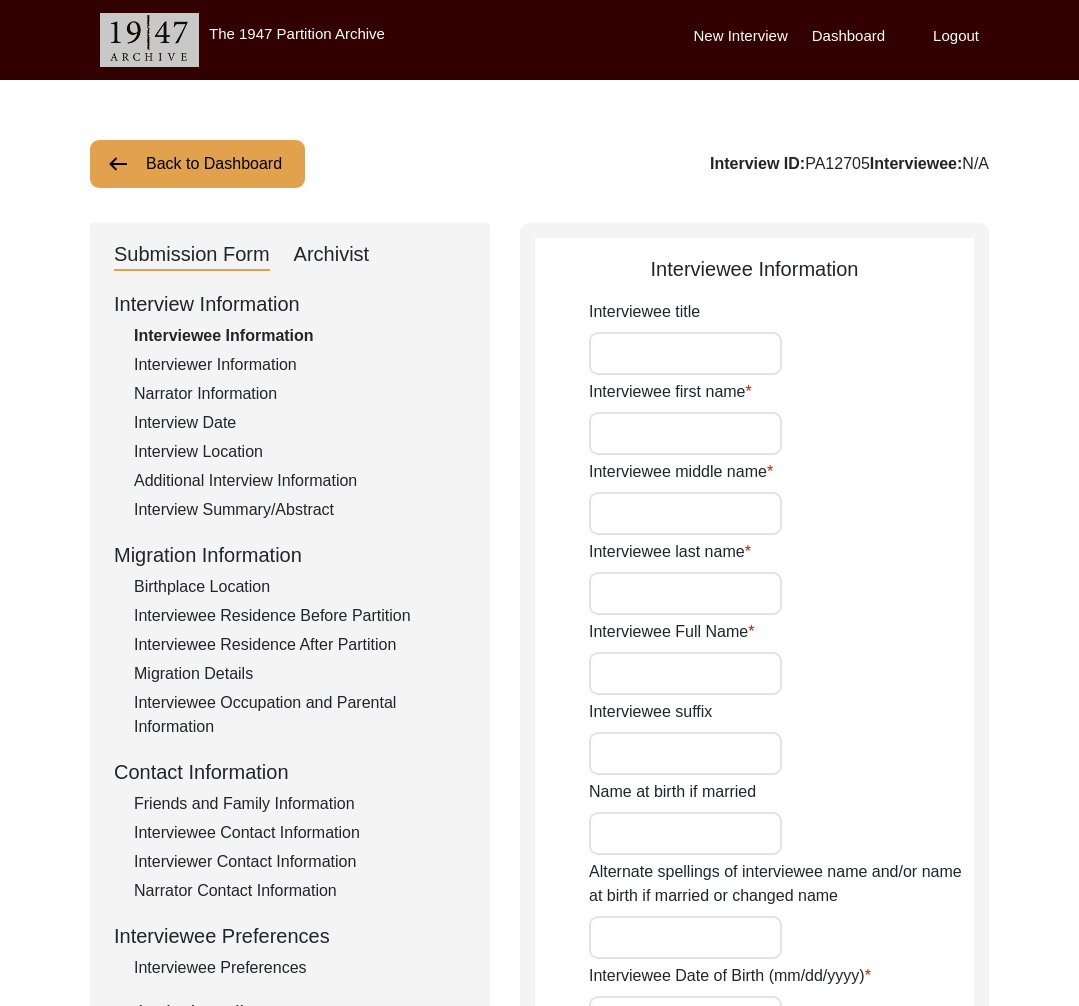 type on "Mohammad" 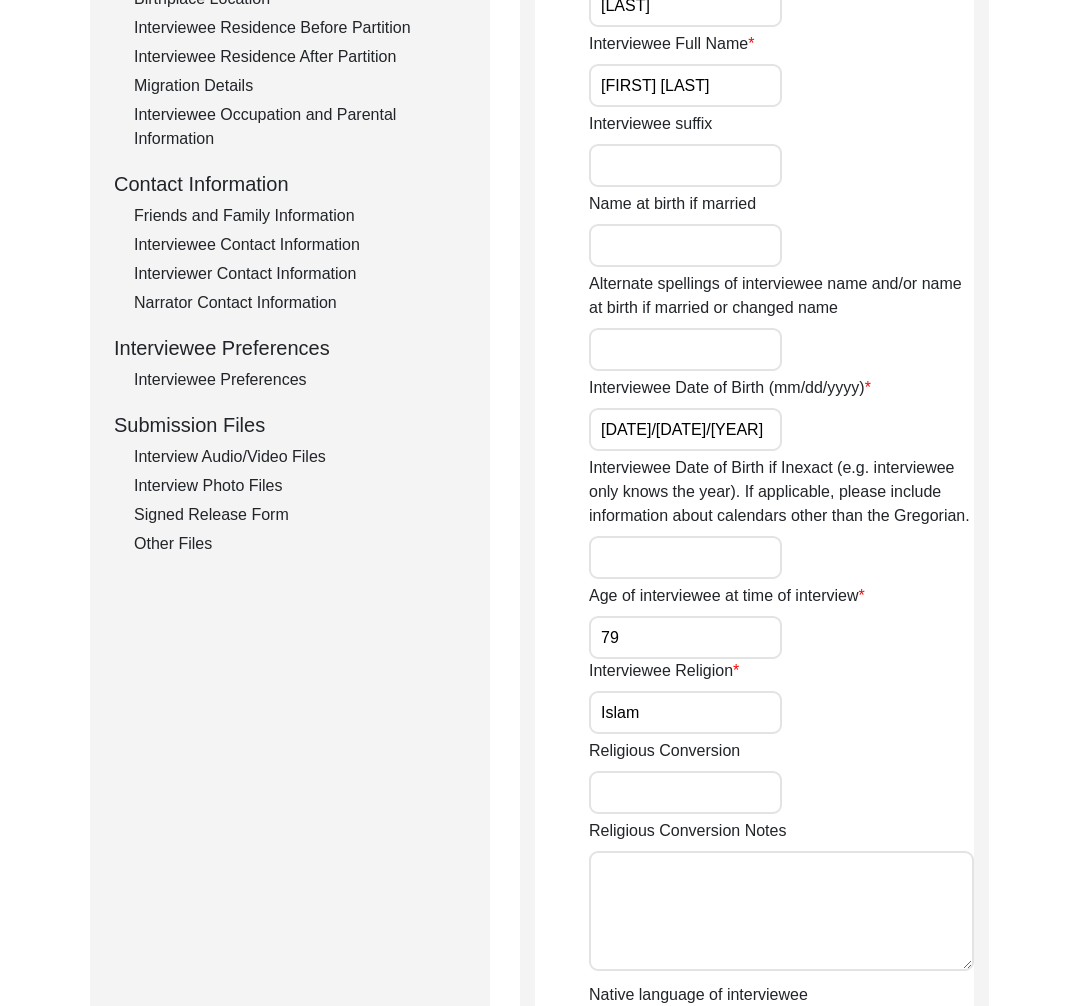 drag, startPoint x: 311, startPoint y: 445, endPoint x: 327, endPoint y: 459, distance: 21.260292 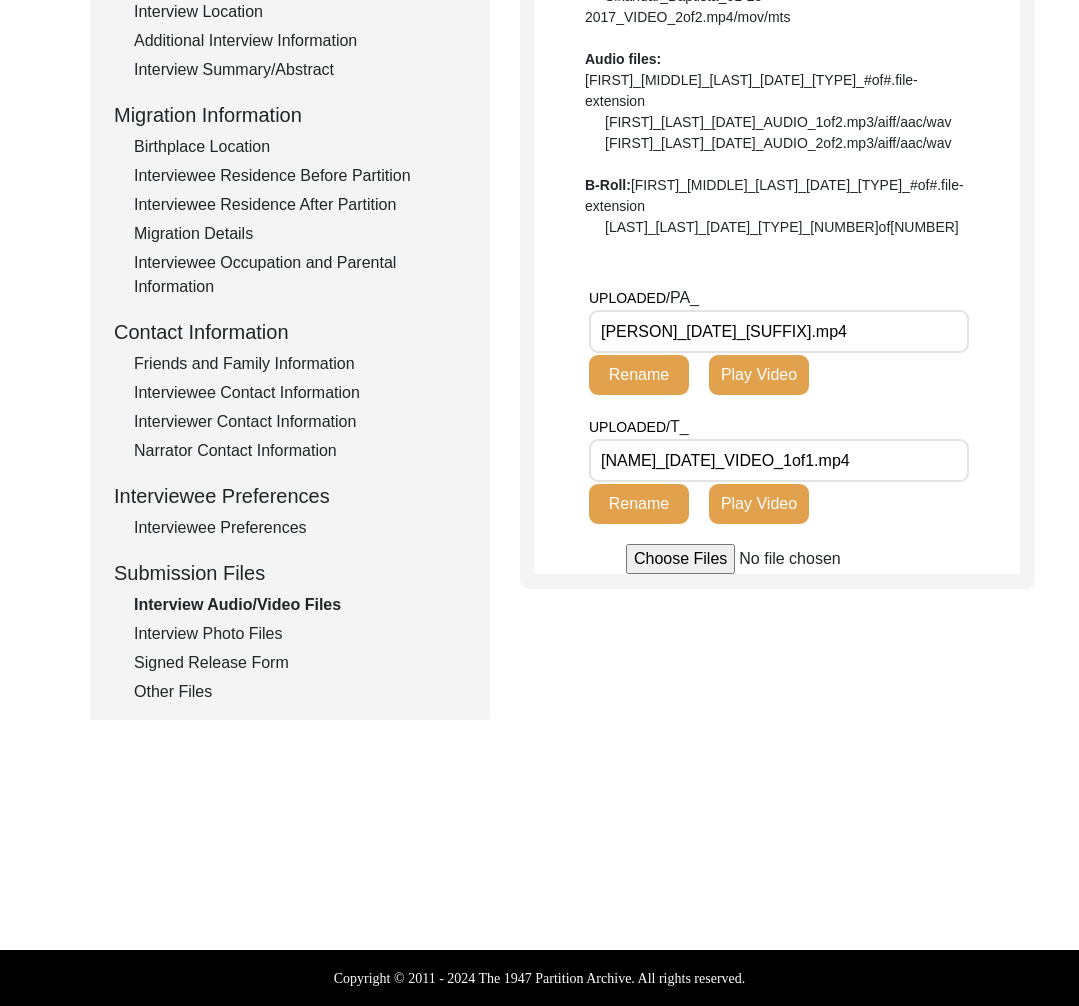 scroll, scrollTop: 0, scrollLeft: 8, axis: horizontal 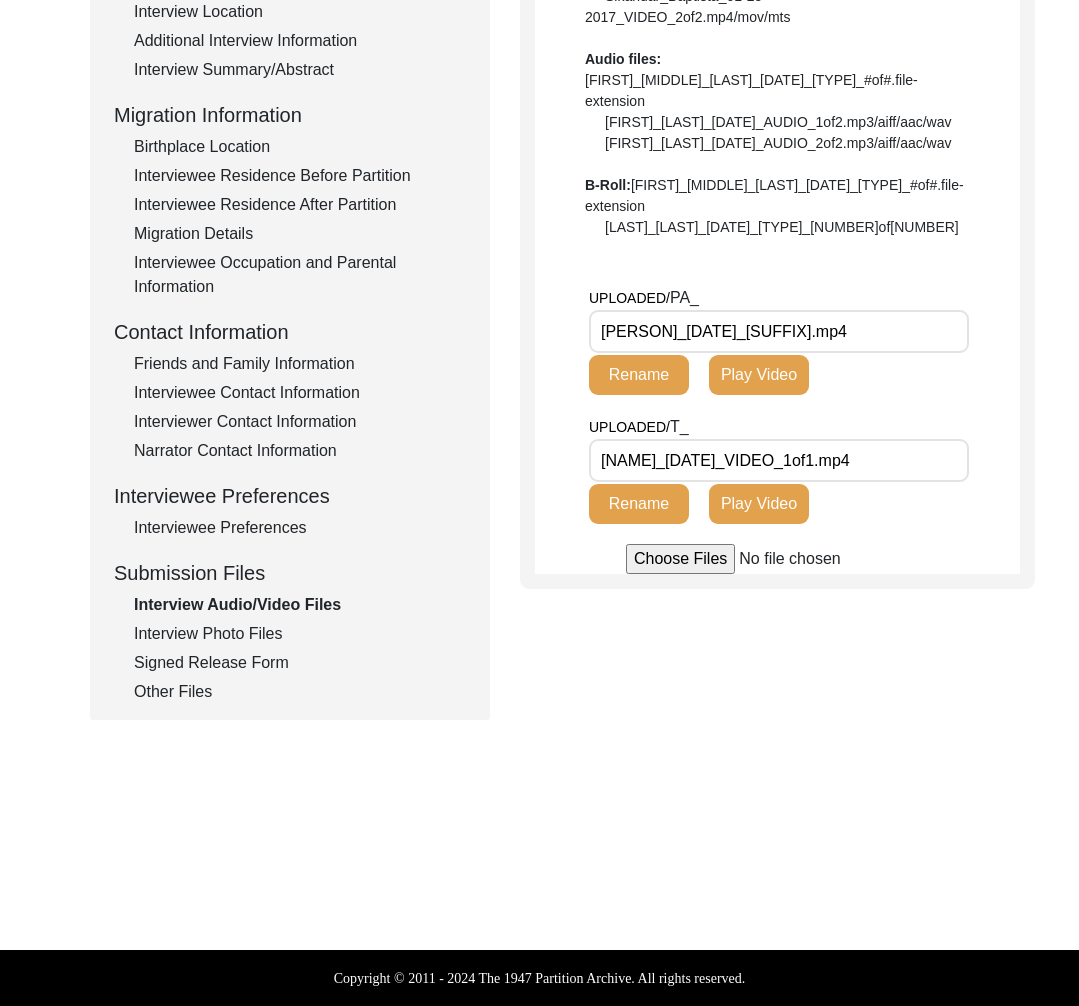 click on "Interview Photo Files" 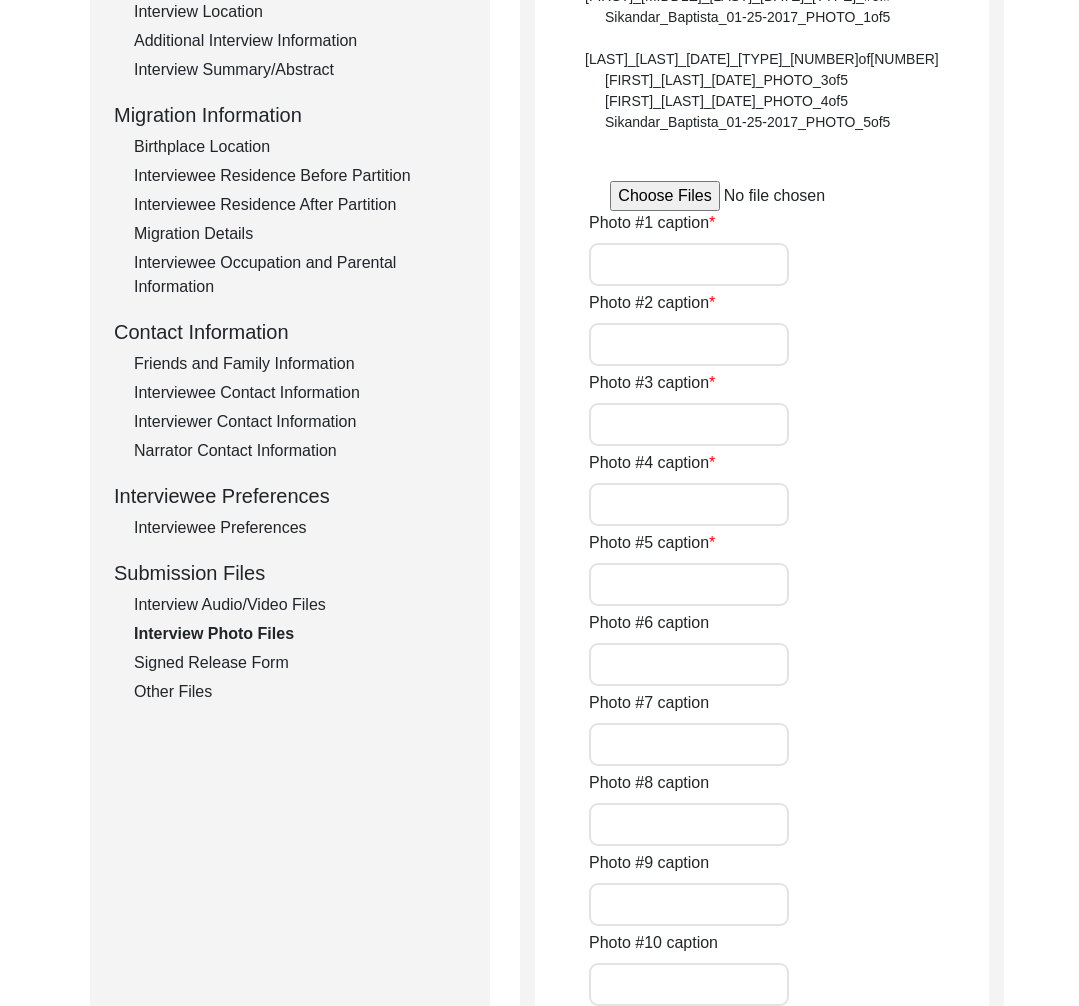type on "Qasim.1,2024 photo 1" 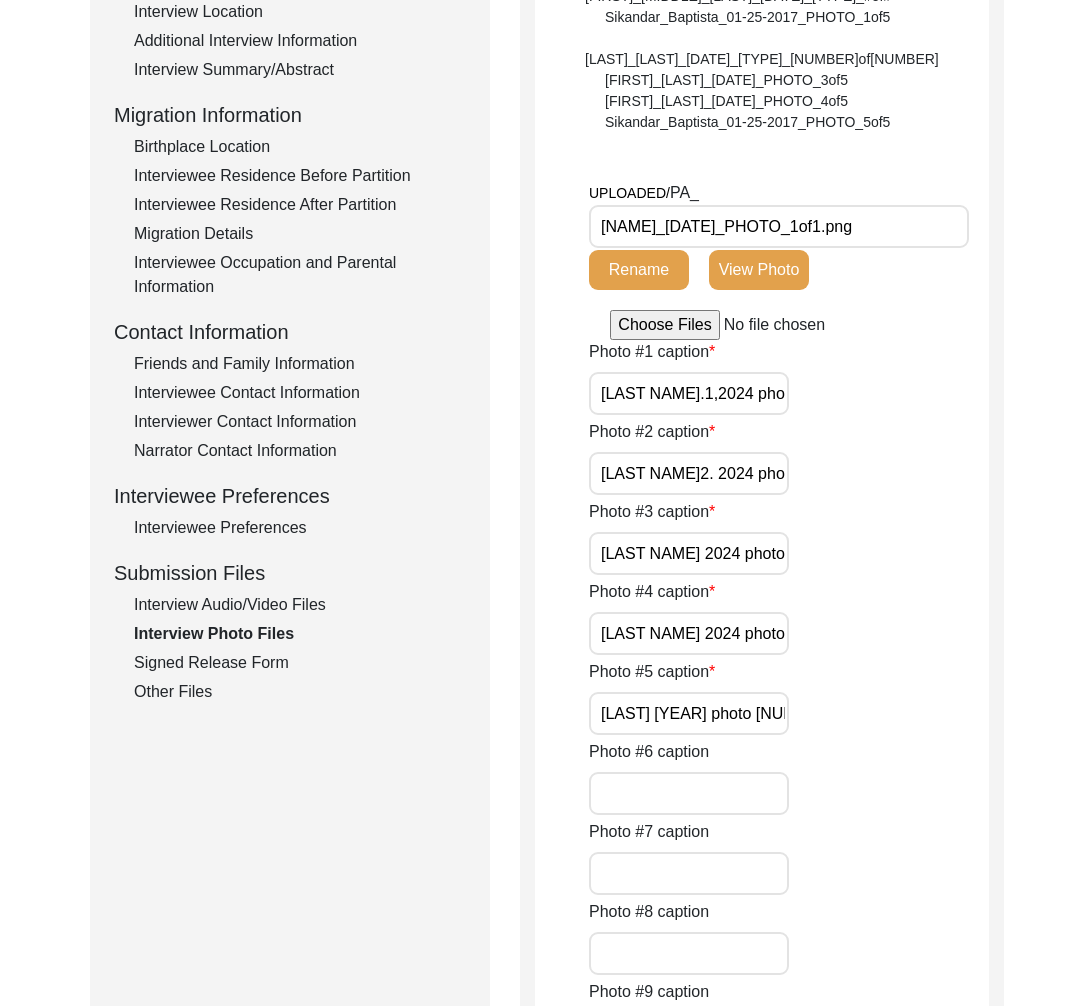 scroll, scrollTop: 0, scrollLeft: 3, axis: horizontal 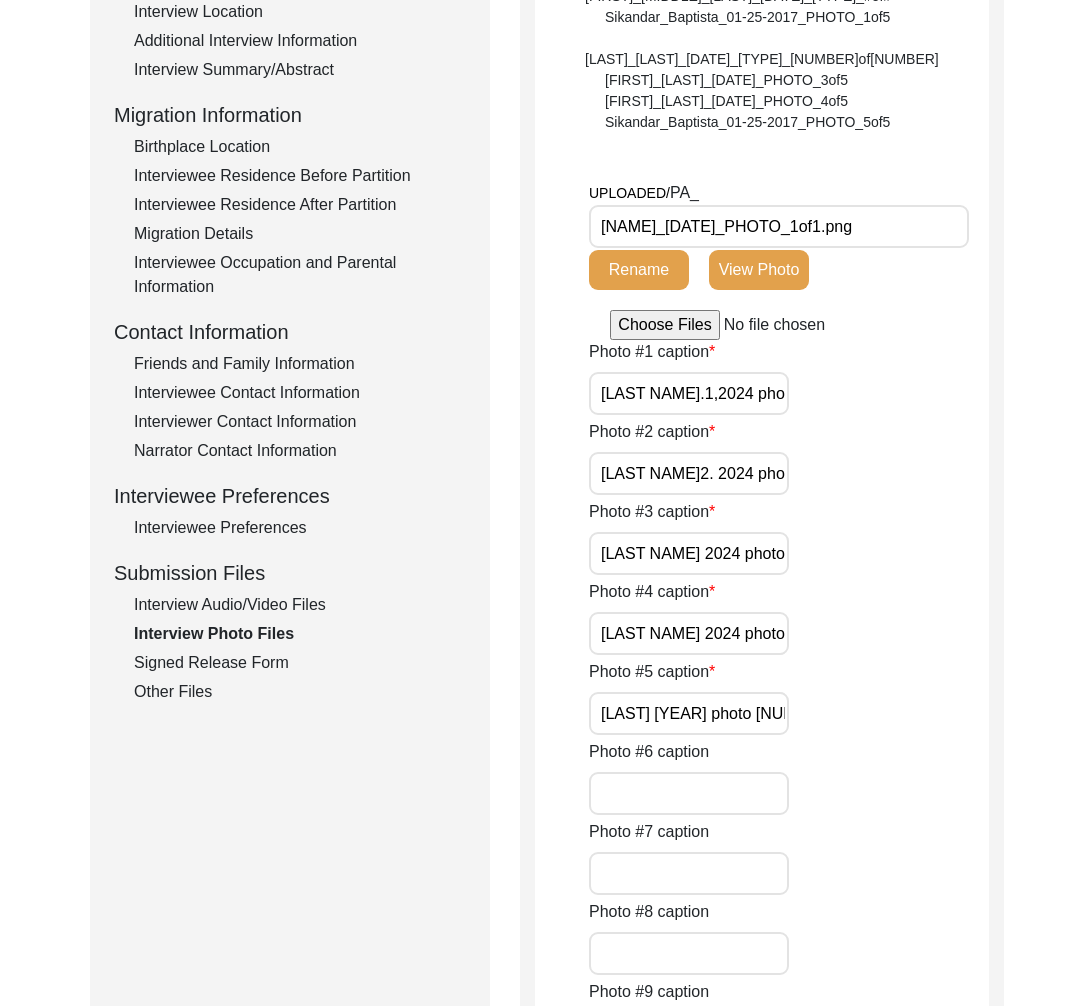 click on "Signed Release Form" 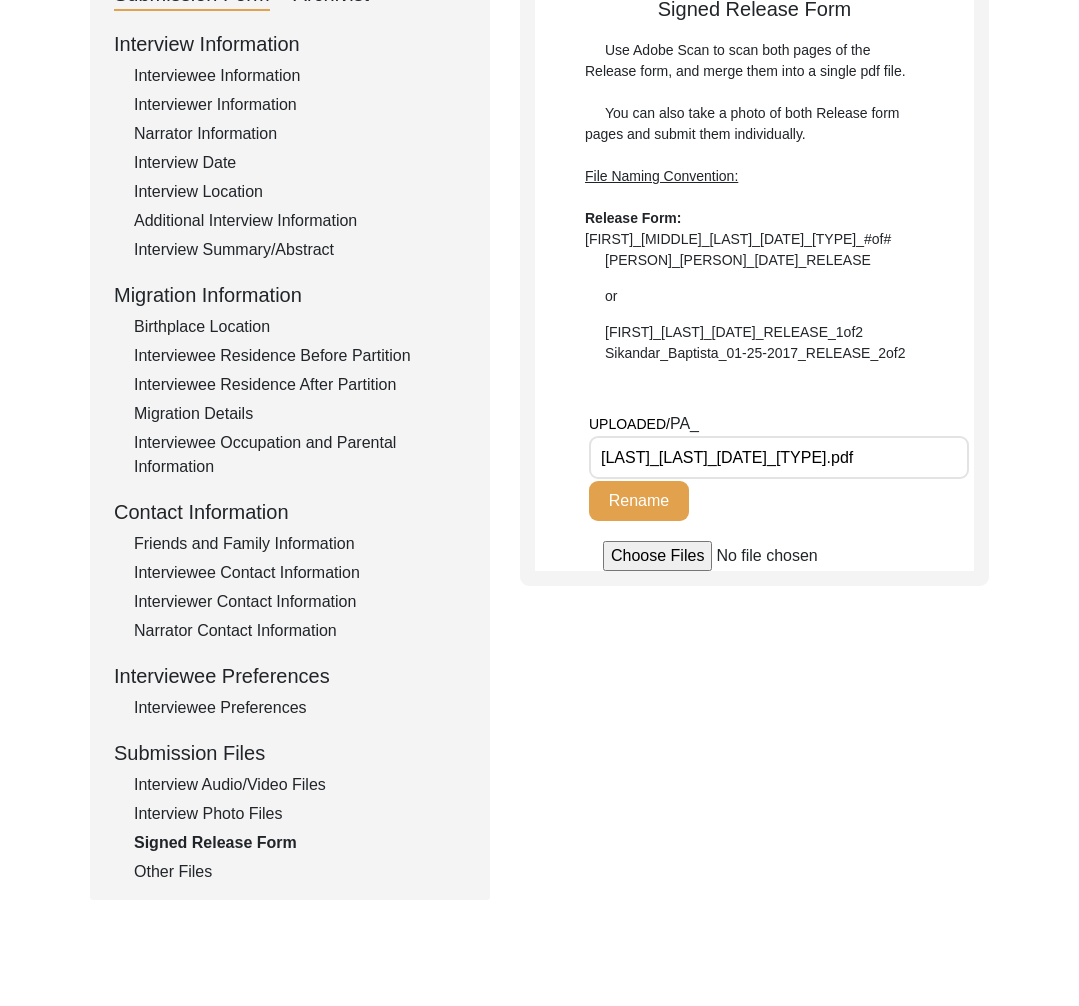 scroll, scrollTop: 0, scrollLeft: 0, axis: both 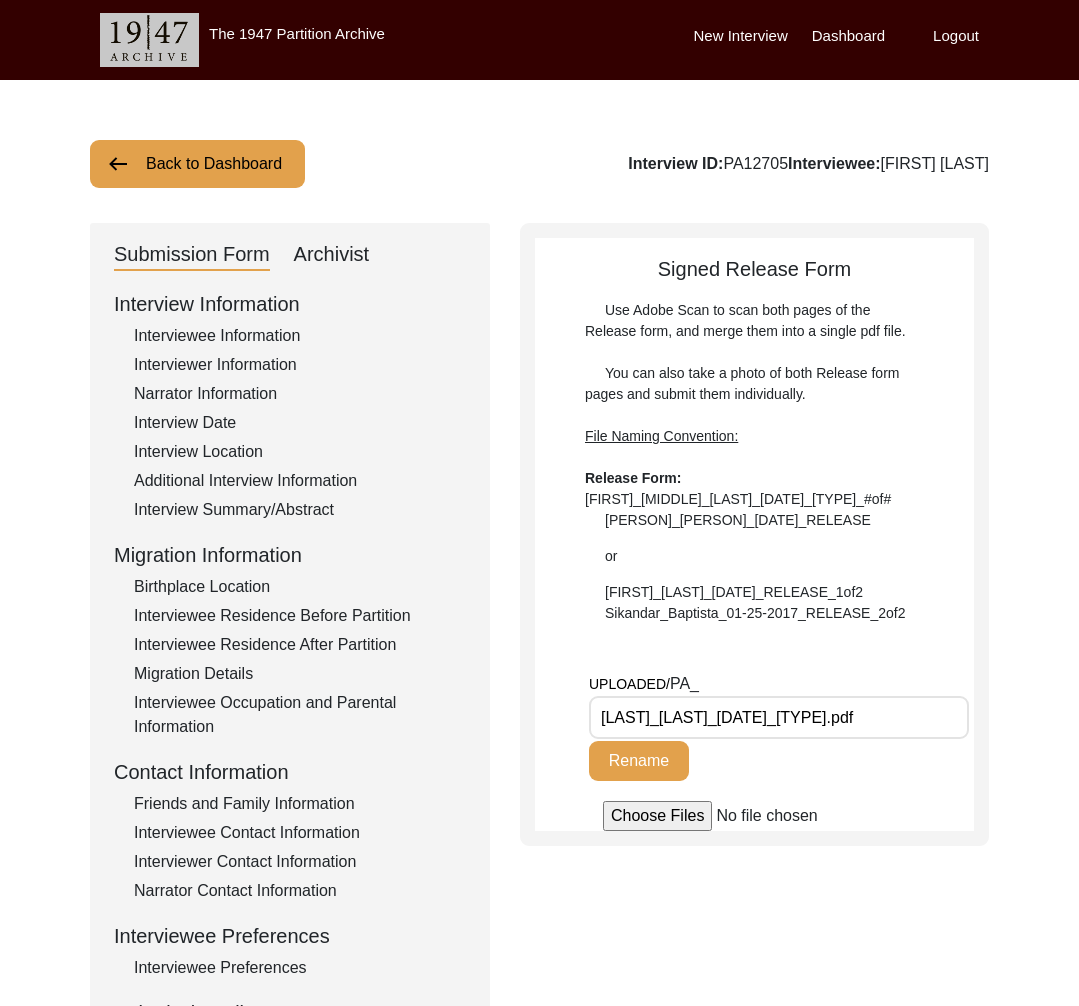click on "Interviewee Information" 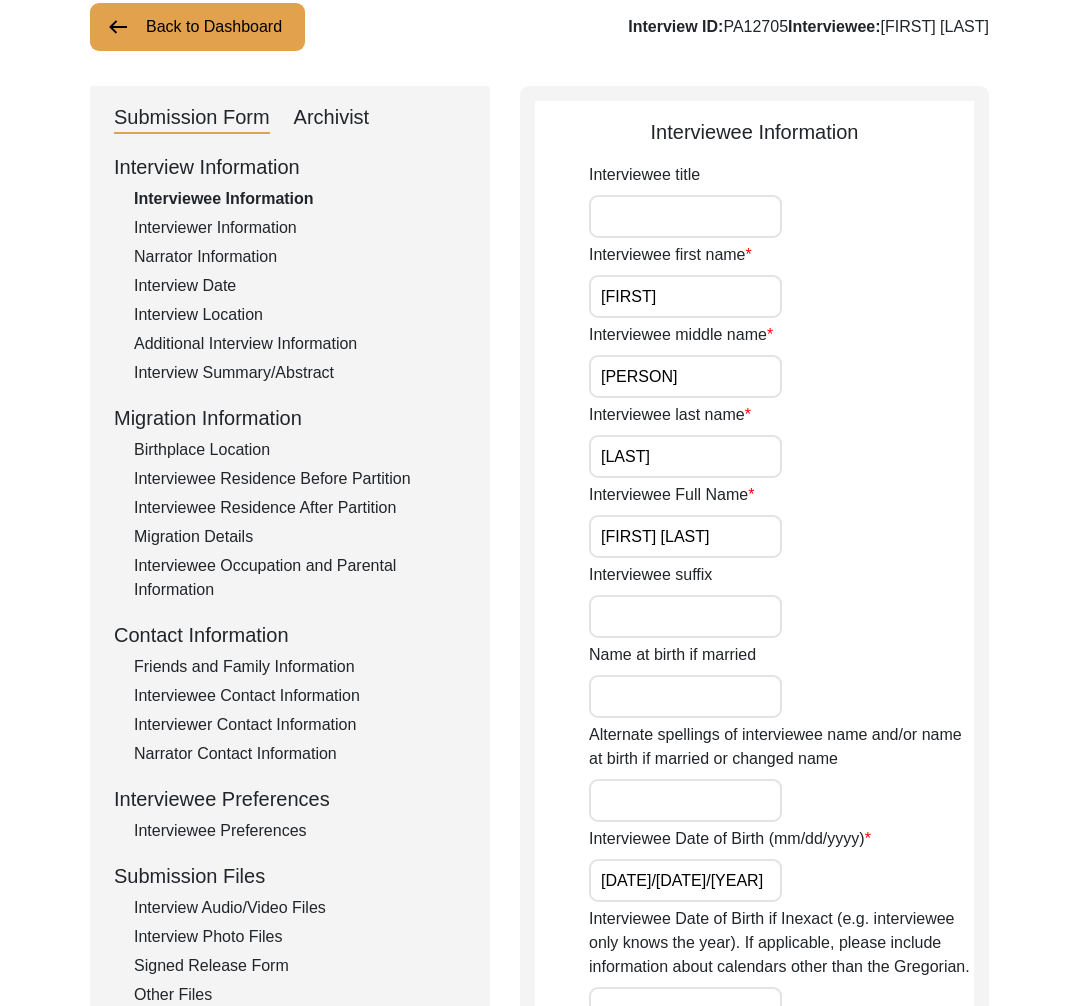 click on "Interview Summary/Abstract" 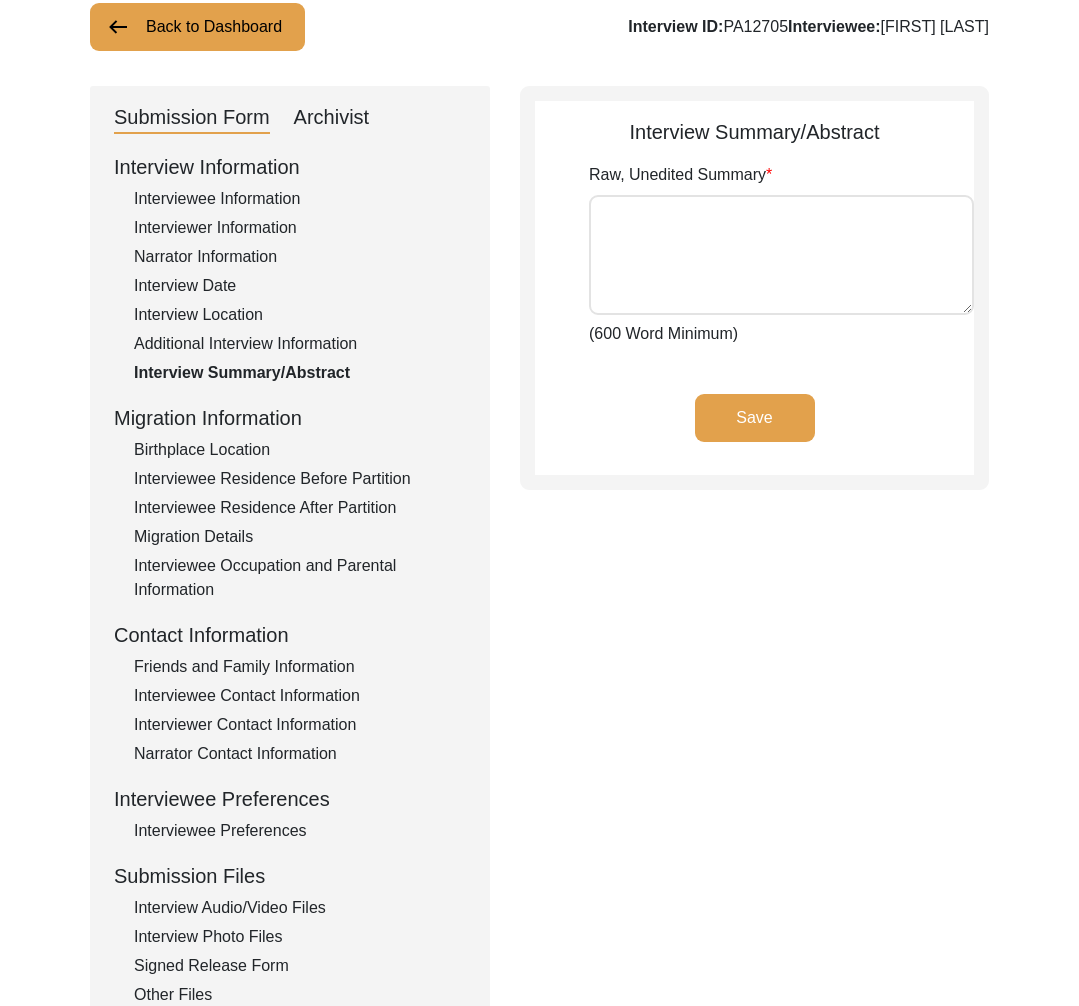 scroll, scrollTop: 133, scrollLeft: 0, axis: vertical 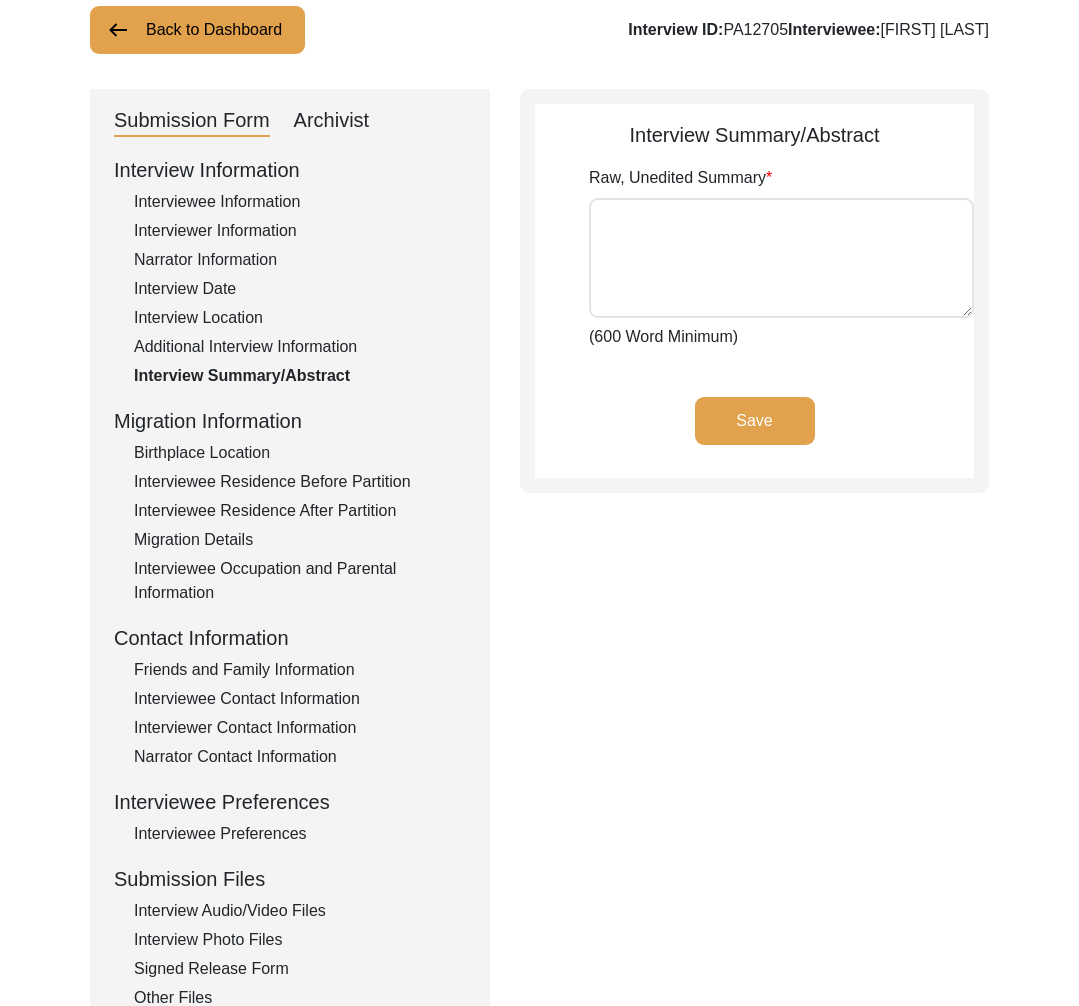 type on "Interviews taken place at Srinagar teed Jammu and Kashmir India, the  host name is Mohammed Qasim who belong to a tribal community of Jammu and Kashmir which is known by name of Gujjar and bakarwal, he talk about in detail the migration of Gujjar bakarwal from Khyber pakhtun Khan to Jammu and Kashmir, he talks in detail about bajran community and it's status before 1947 and after, the host person Mohammad Qasim is very knowledgeable person and about in detail all the information from his childhood to still date,he  about
himself as a shepherd, from his childhood his spend entire his life this occupation, at his childhood the Muhammad Qasim lost his father and mother also after some, he suffered badly at initial stage of his life after the both of the parents death he was under the care of his aunt who are the also widow, he got emotional when he talk about the childhood stories and childhood challenges of his life, candidate also song is song which is connected to his motherland and mother tongue, he has ..." 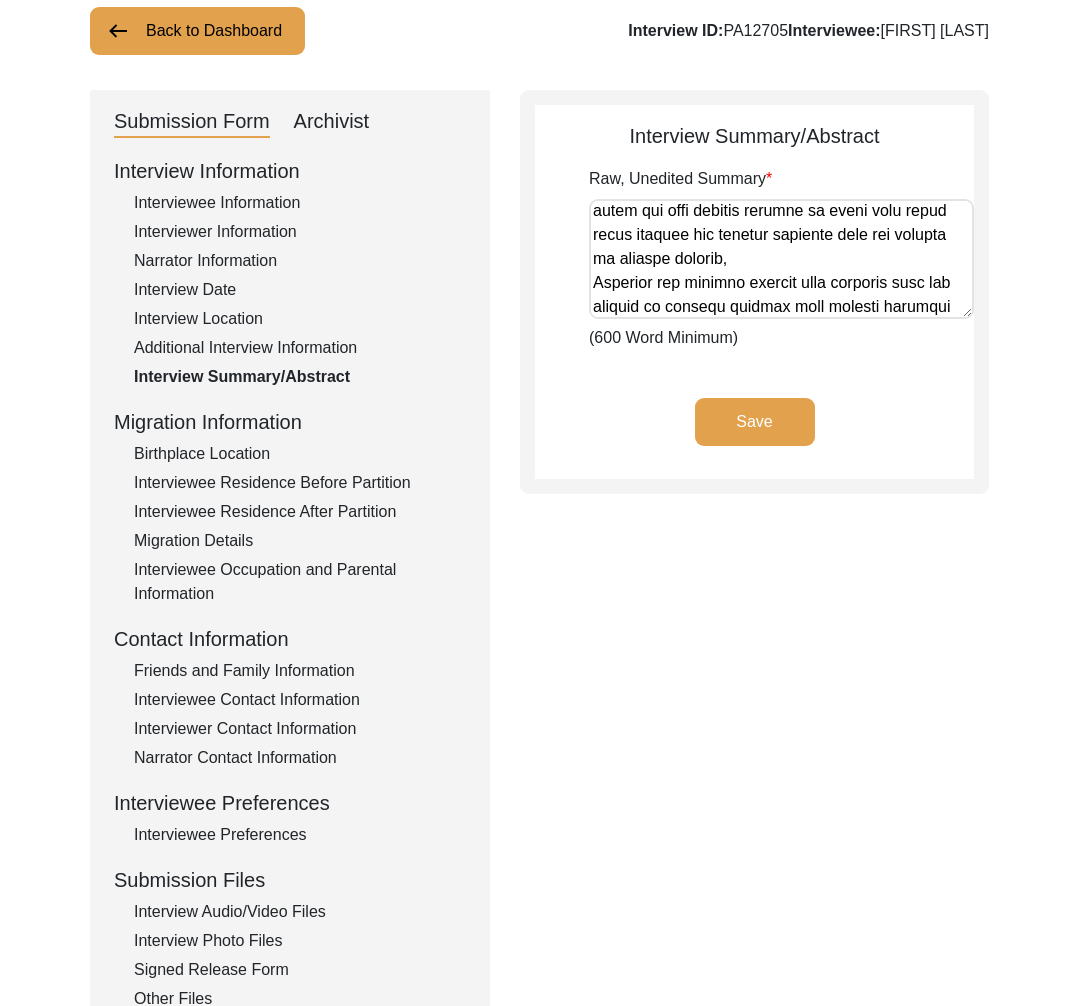 scroll, scrollTop: 1784, scrollLeft: 0, axis: vertical 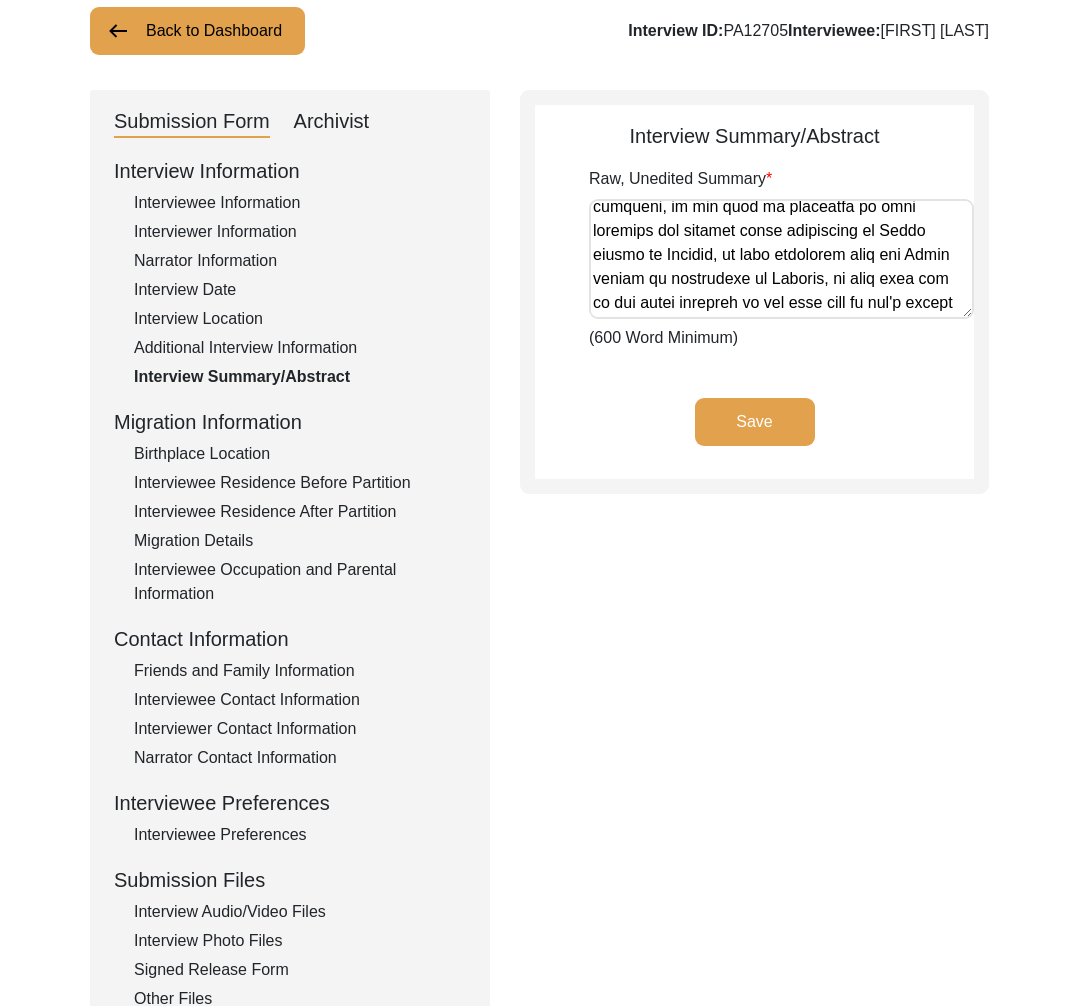 click on "Interview ID:  PA12705  Interviewee:  Mohammad Qasim" 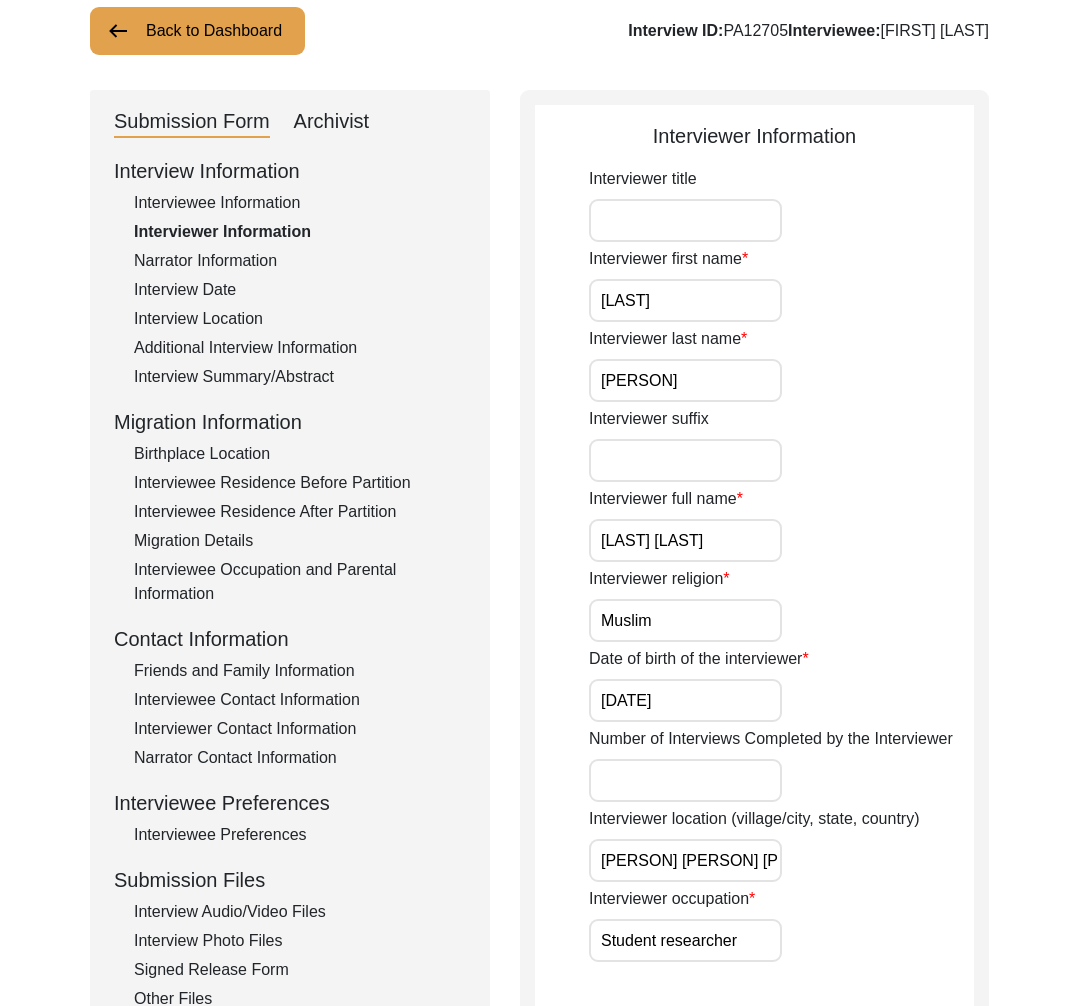 click on "Archivist" 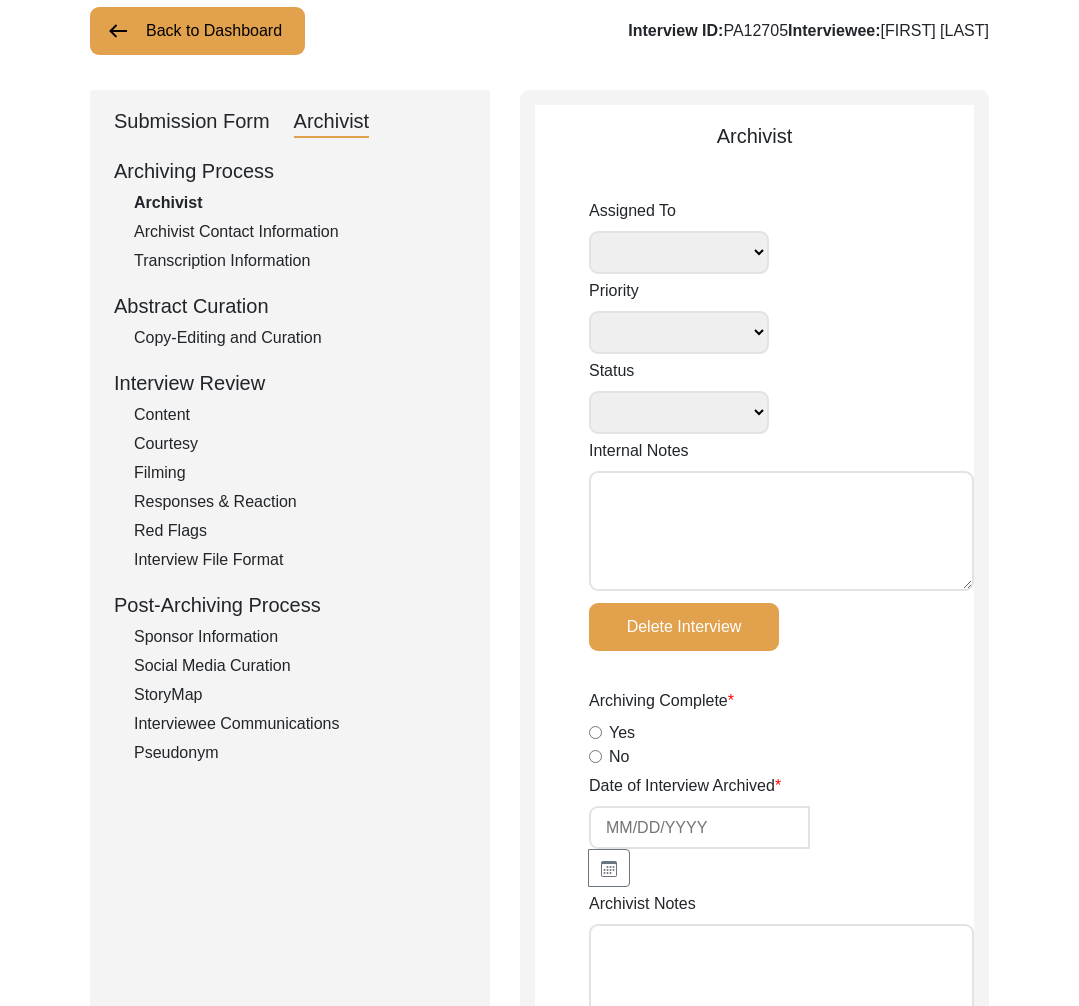 select 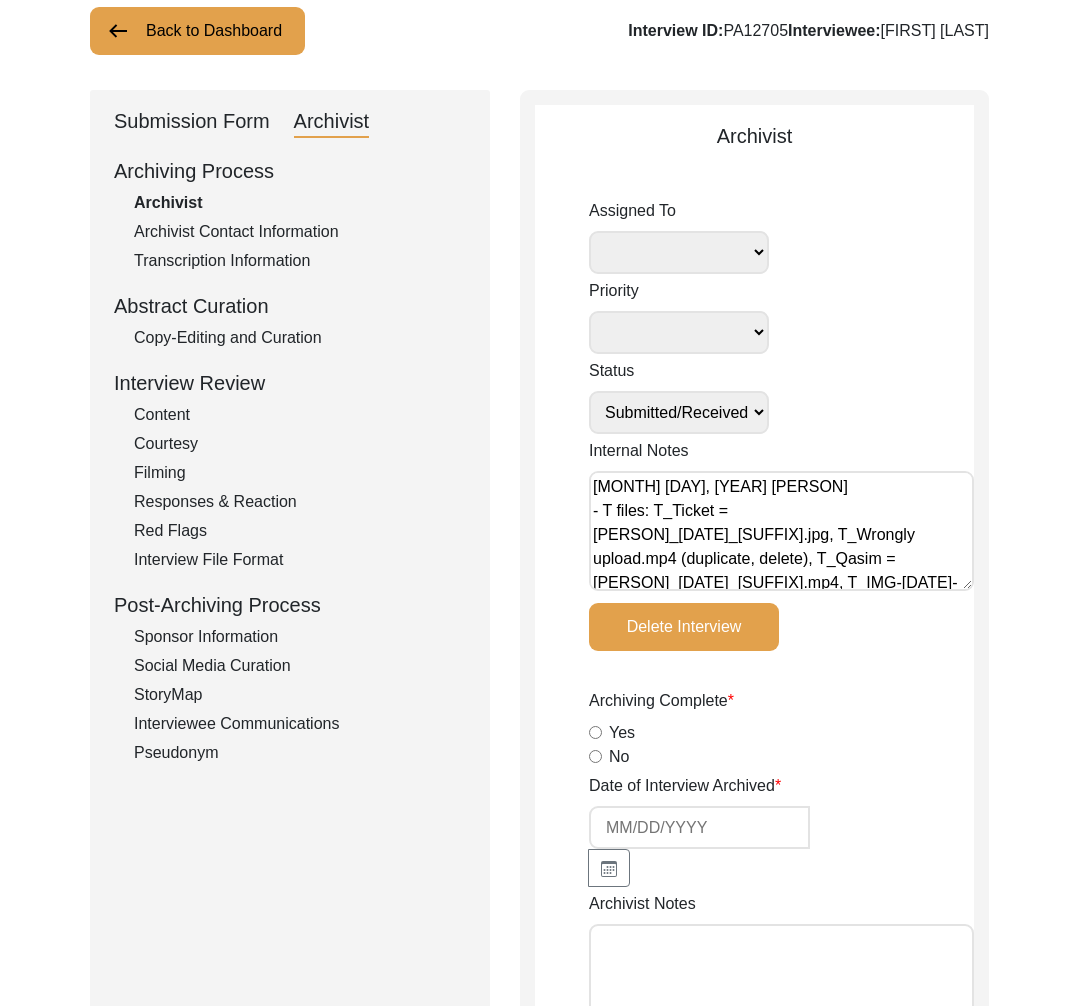 select 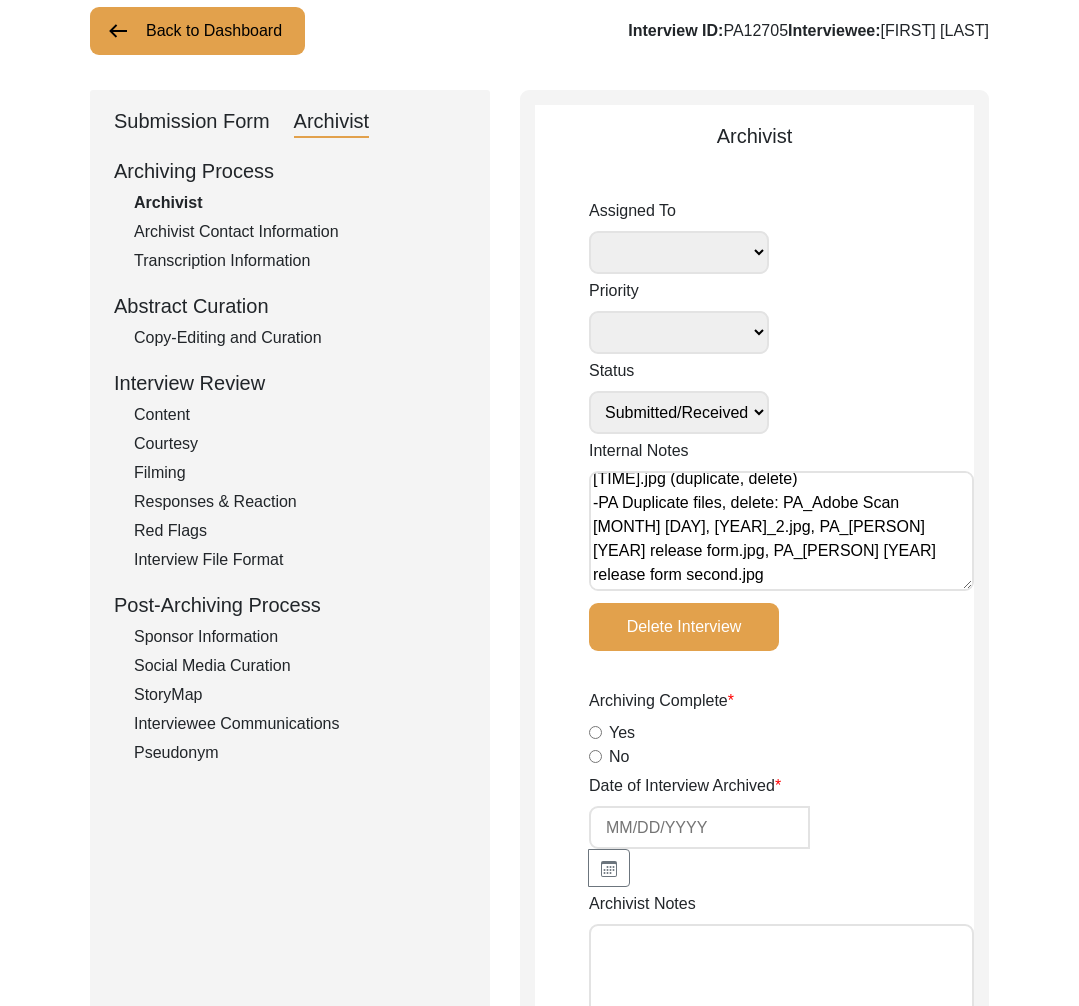 scroll, scrollTop: 152, scrollLeft: 0, axis: vertical 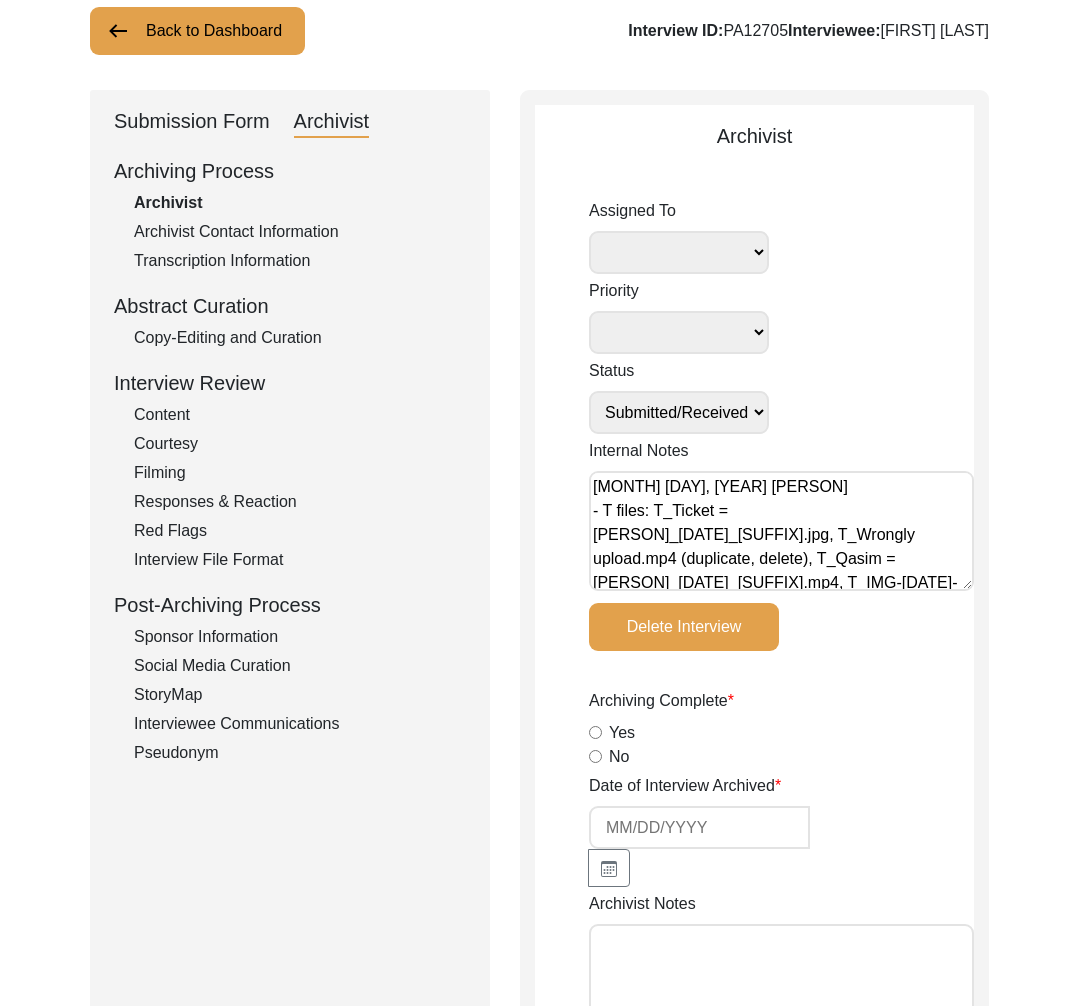 drag, startPoint x: 909, startPoint y: 585, endPoint x: 624, endPoint y: 433, distance: 323 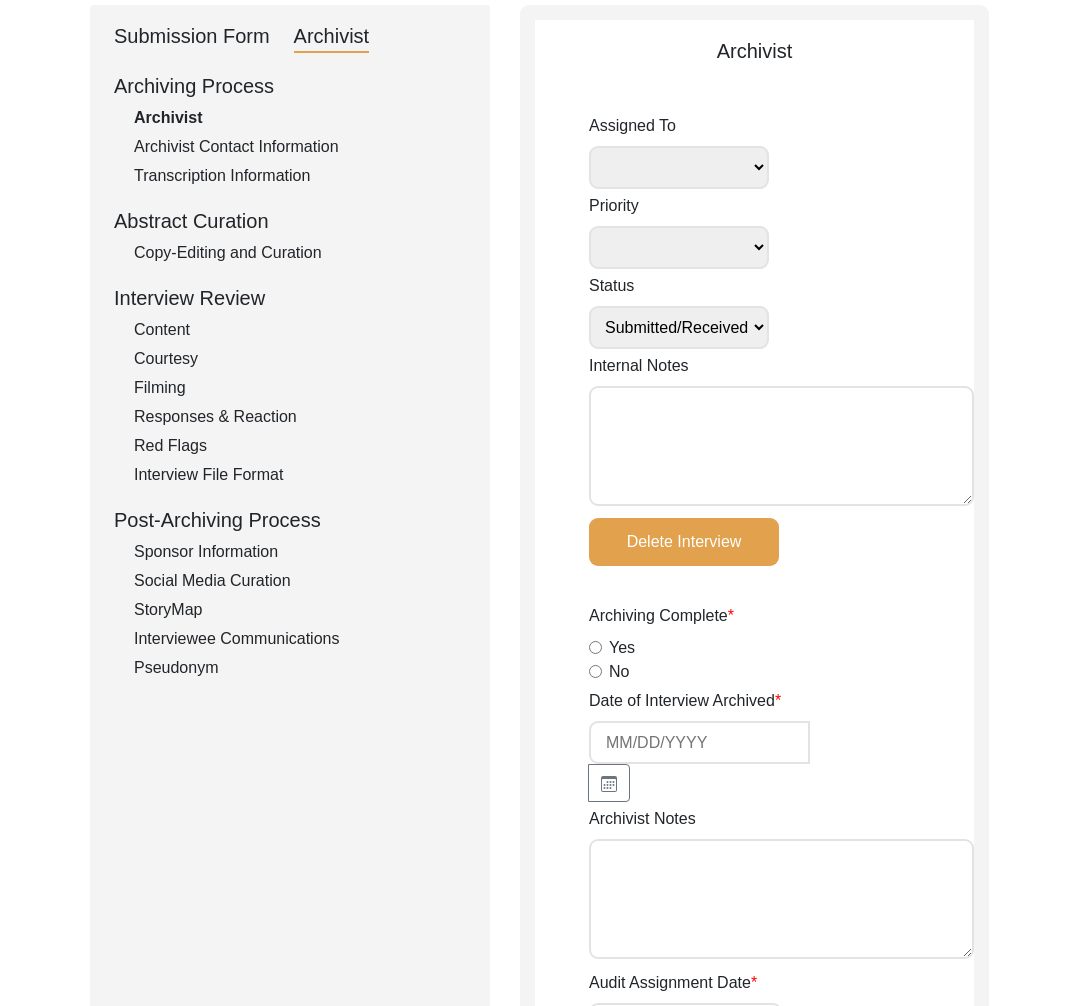 scroll, scrollTop: 220, scrollLeft: 0, axis: vertical 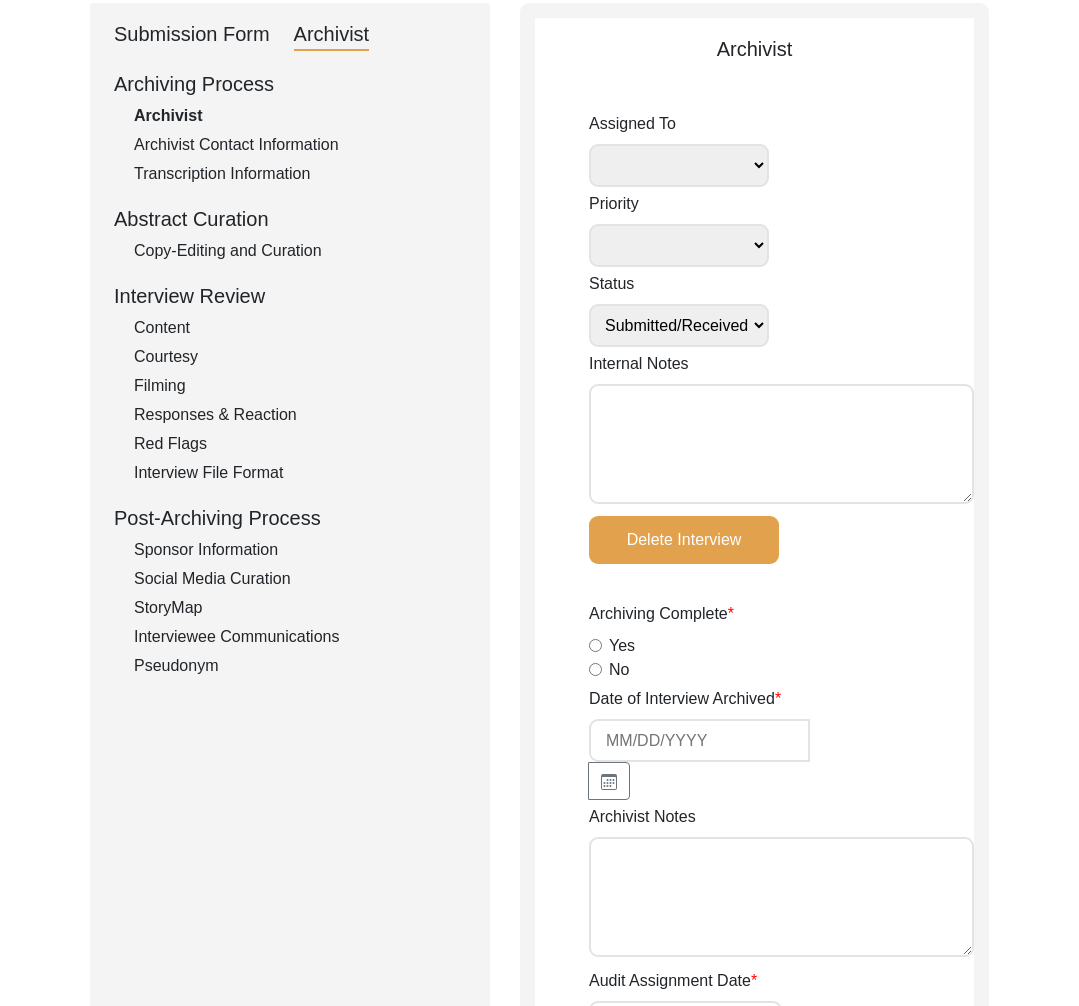 type 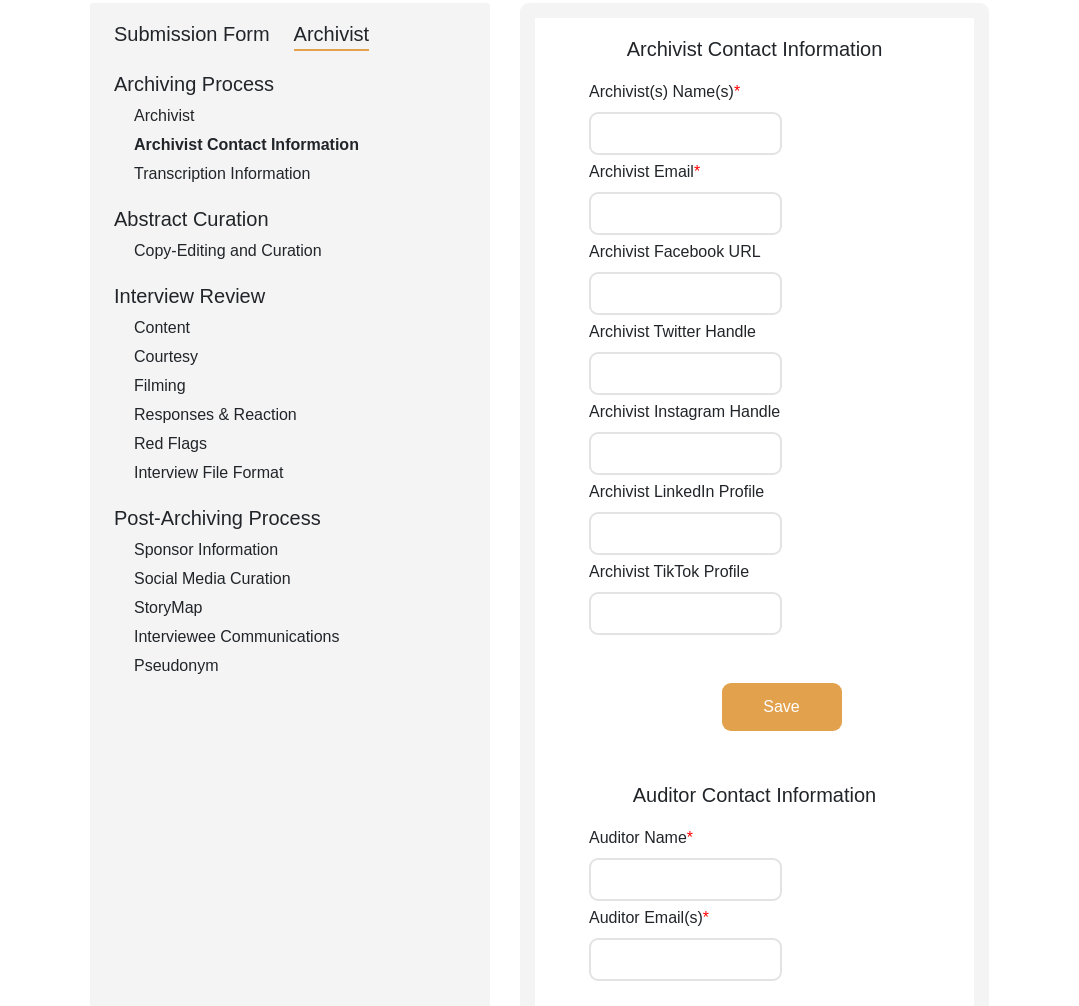 click on "Archivist" 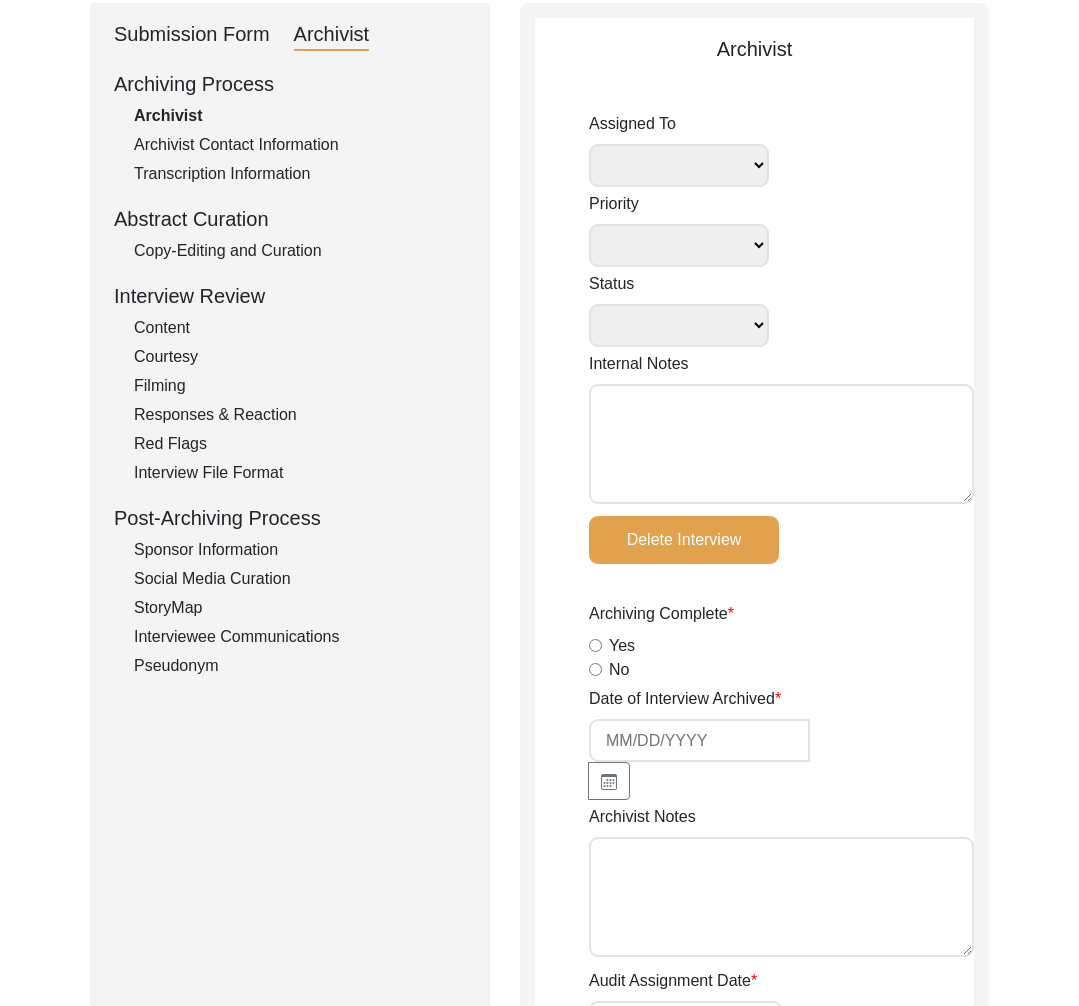 select 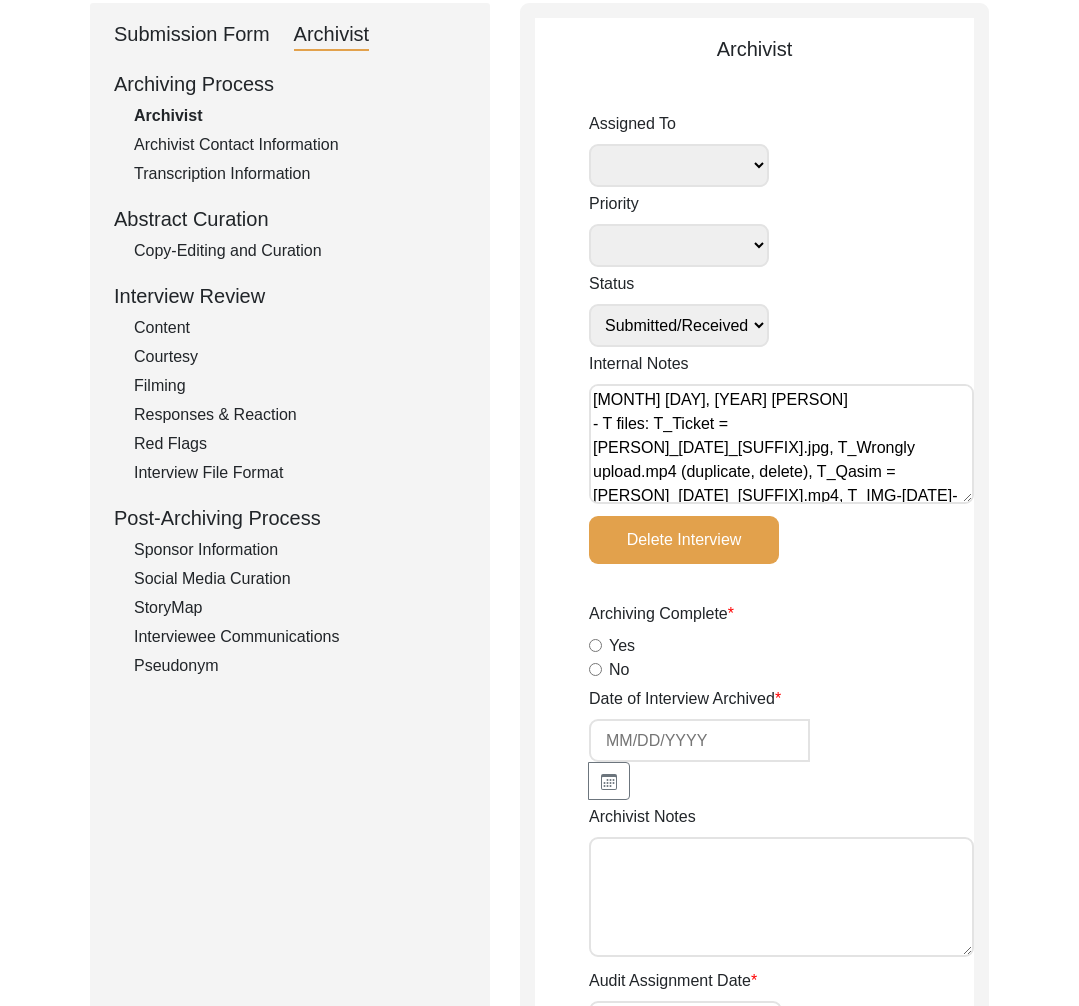 select 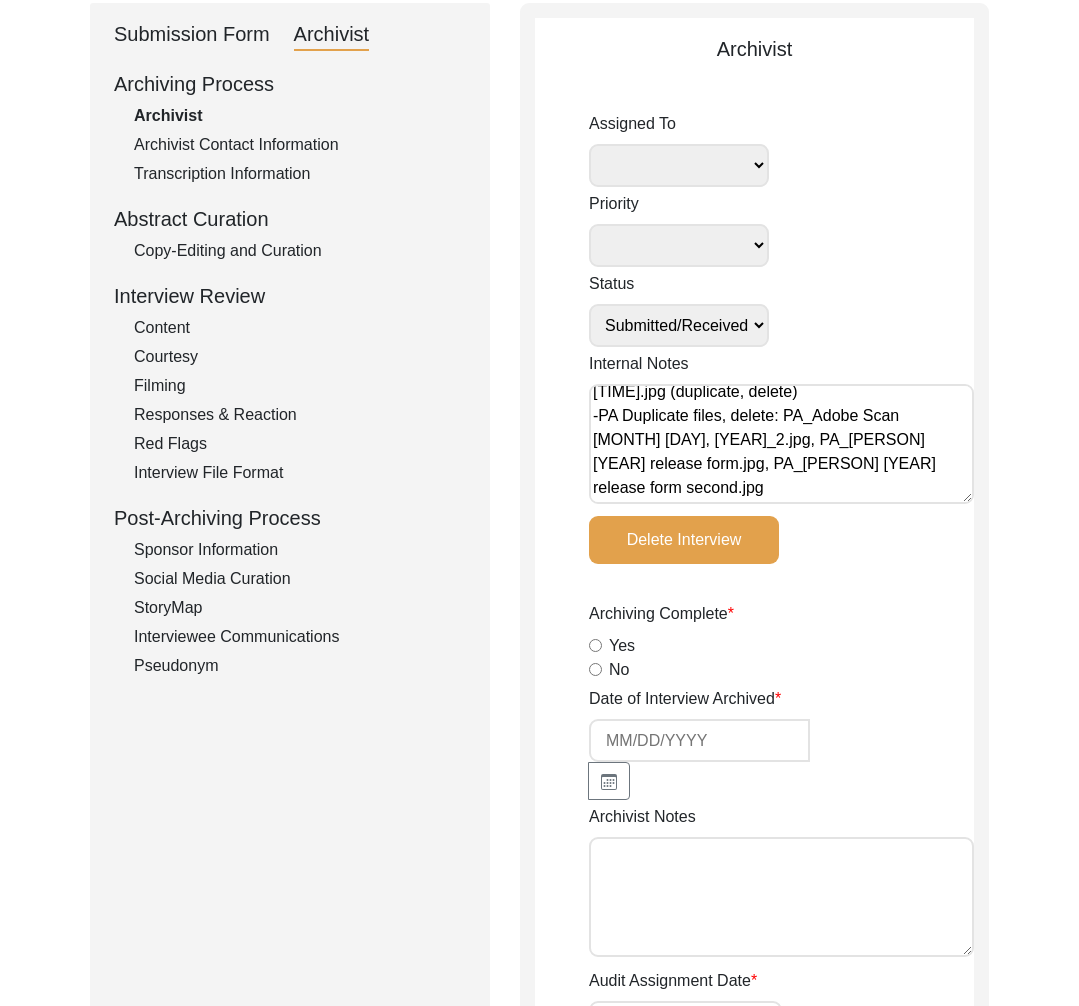 scroll, scrollTop: 152, scrollLeft: 0, axis: vertical 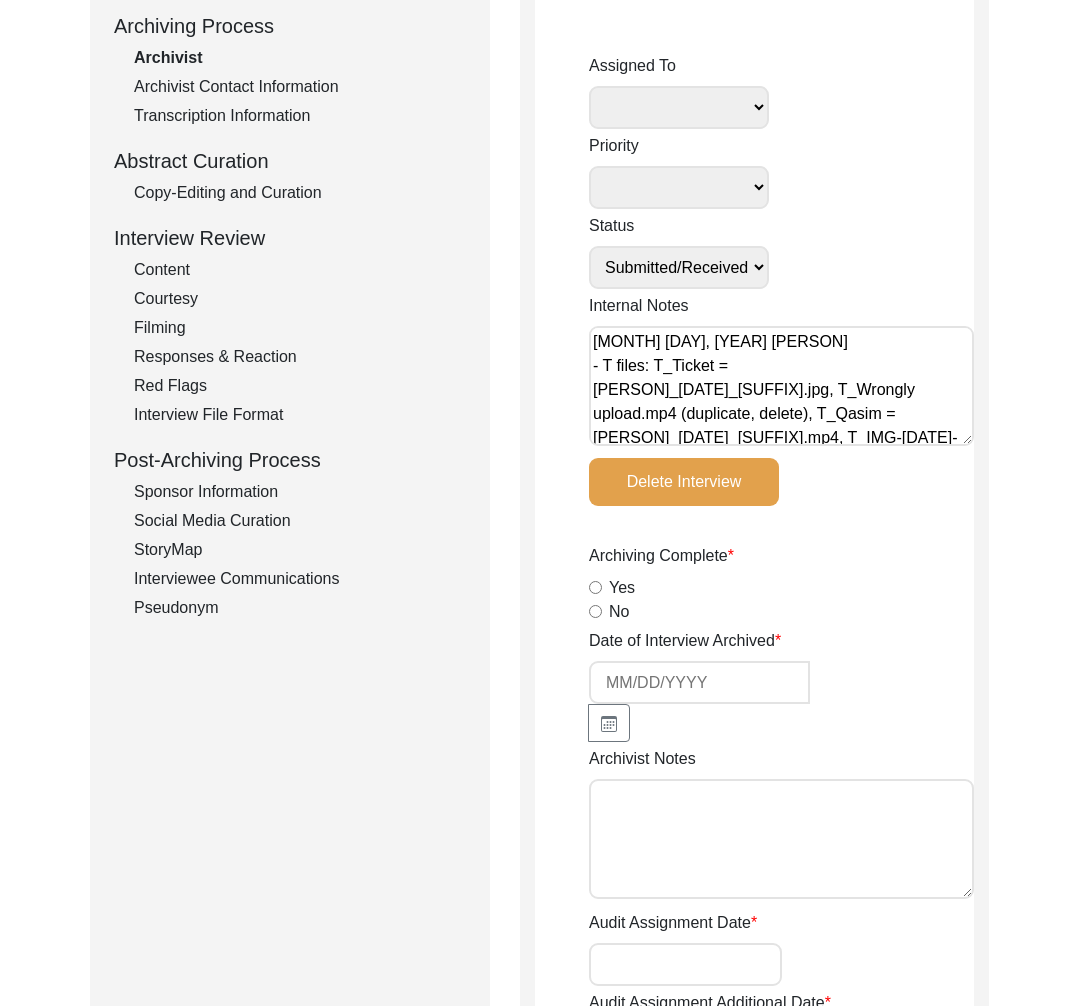 drag, startPoint x: 909, startPoint y: 436, endPoint x: 657, endPoint y: 324, distance: 275.768 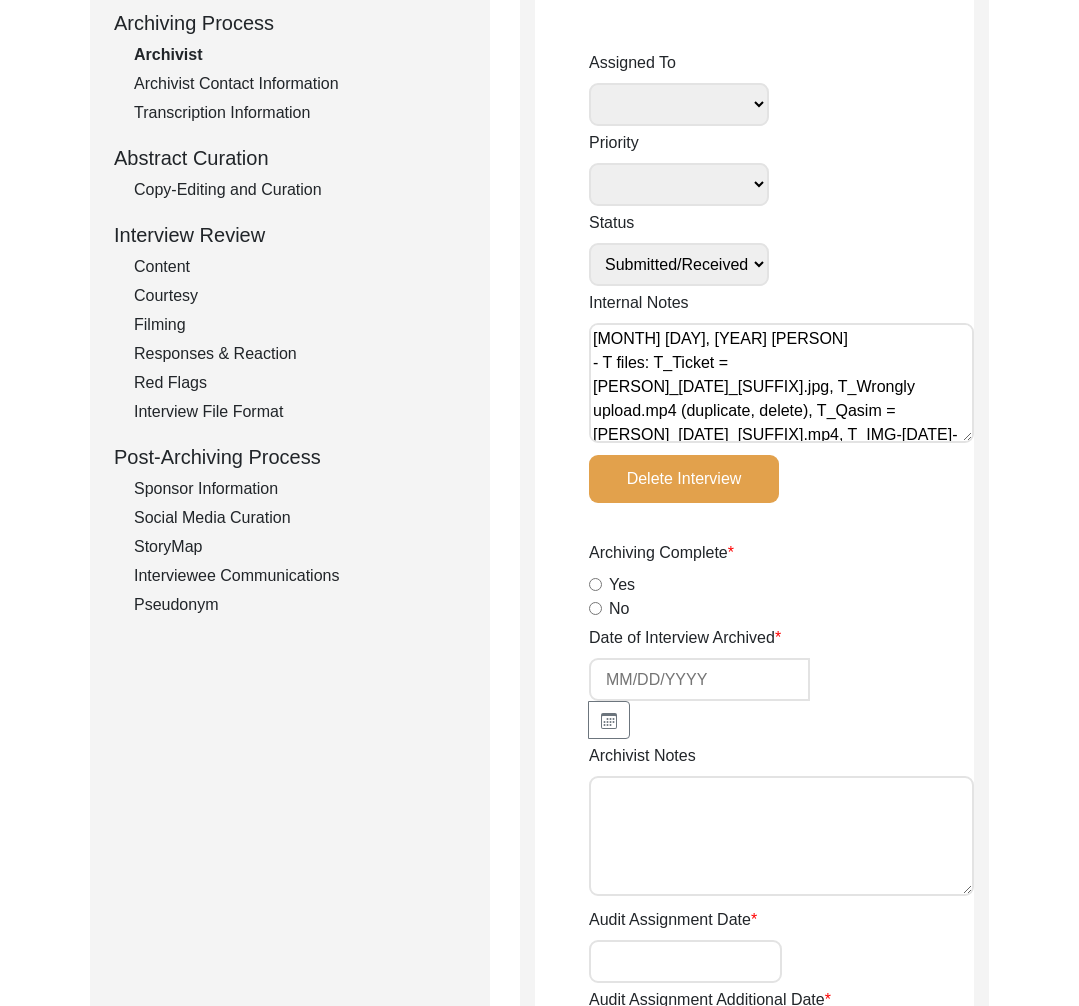 click on "February 19, 2025 Tori
- T files: T_Ticket = Mohammad_Qasim_07_12_2024_EXTRA_1of1.jpg, T_Wrongly upload.mp4 (duplicate, delete), T_Qasim = Mohammad_Qasim_07_10_2024_VIDEO_1of1.mp4, T_IMG-20240715-WA0005.jpg (duplicate, delete)
-PA Duplicate files, delete: PA_Adobe Scan Jul 20, 2024_2.jpg, PA_Qasam 2024 release form.jpg, PA_Qasam 2024 release form second.jpg" at bounding box center [781, 383] 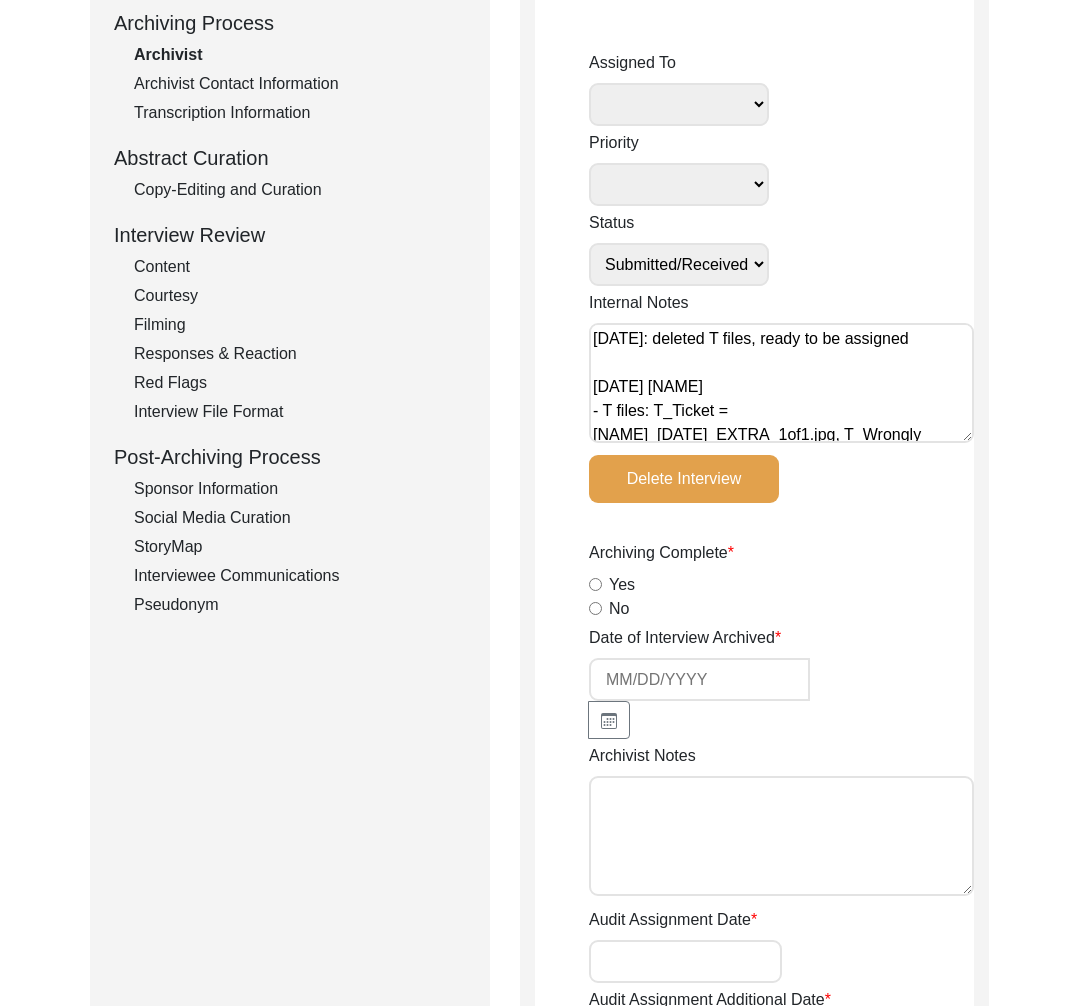 click on "Assigned To Simran Subramaniam Brianna Pollock archivist Lillianne Quijano Alexis Miller Priority Deceased Alive Other Status Submission In Progress Submitted/Received Archiving In Progress Archiving Completed Copy-Editing In Progress Copy-Edited Auditing In Progress Auditing Completed Reviewing In Progress Reviewed Social Media Curation In Progress Social Media Curated Social Media Published Internal Notes August 7, 2025: deleted T files, ready to be assigned
February 19, 2025 Tori
- T files: T_Ticket = Mohammad_Qasim_07_12_2024_EXTRA_1of1.jpg, T_Wrongly upload.mp4 (duplicate, delete), T_Qasim = Mohammad_Qasim_07_10_2024_VIDEO_1of1.mp4, T_IMG-20240715-WA0005.jpg (duplicate, delete)
-PA Duplicate files, delete: PA_Adobe Scan Jul 20, 2024_2.jpg, PA_Qasam 2024 release form.jpg, PA_Qasam 2024 release form second.jpg Delete Interview Archiving Complete  Yes   No  Date of Interview Archived Archivist Notes Audit Assignment Date Audit Assignment Additional Date POST Form  Yes   No   None  Summary  Yes   No   None" 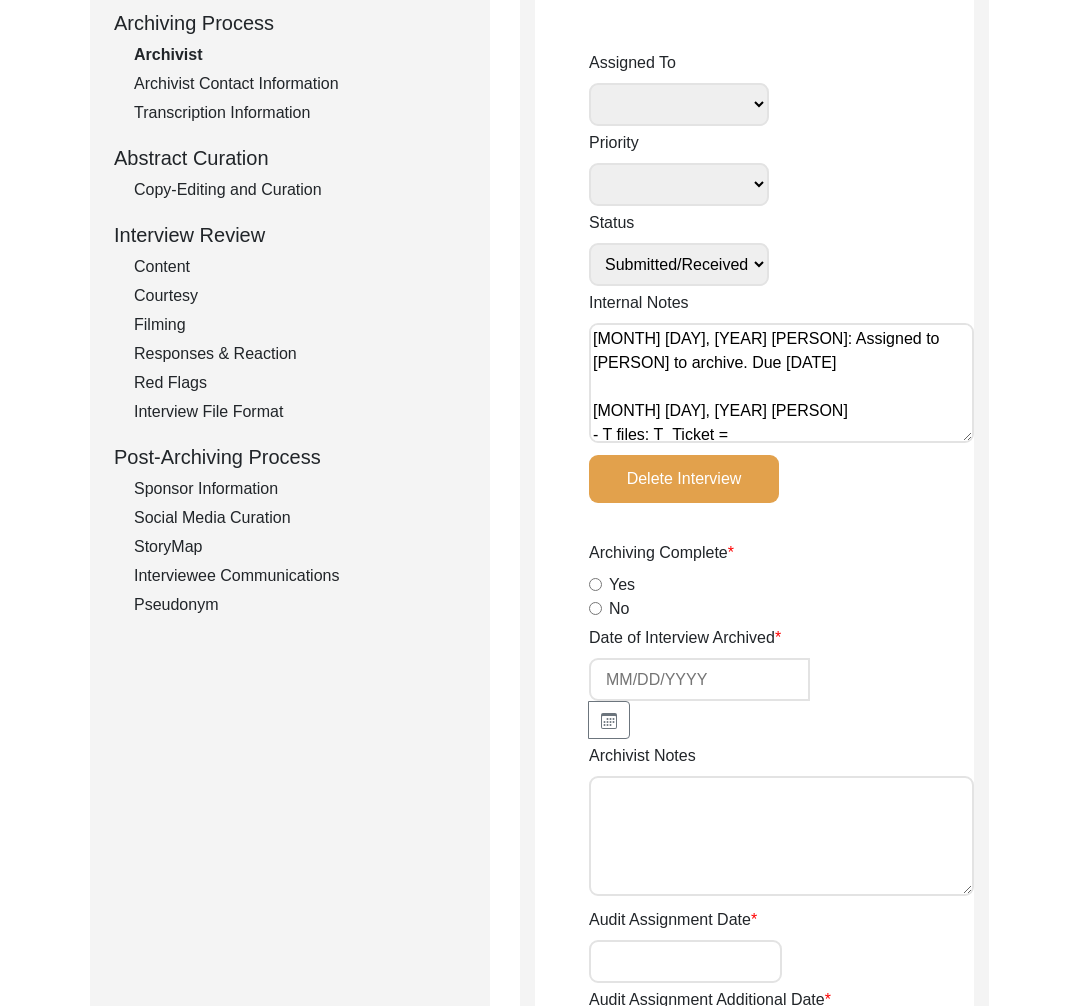 type on "August 07, 2025 Tori: Assigned to Brianna to archive. Due 08/17/2025
February 19, 2025 Tori
- T files: T_Ticket = Mohammad_Qasim_07_12_2024_EXTRA_1of1.jpg, T_Wrongly upload.mp4 (duplicate, delete), T_Qasim = Mohammad_Qasim_07_10_2024_VIDEO_1of1.mp4, T_IMG-20240715-WA0005.jpg (duplicate, delete)
-PA Duplicate files, delete: PA_Adobe Scan Jul 20, 2024_2.jpg, PA_Qasam 2024 release form.jpg, PA_Qasam 2024 release form second.jpg" 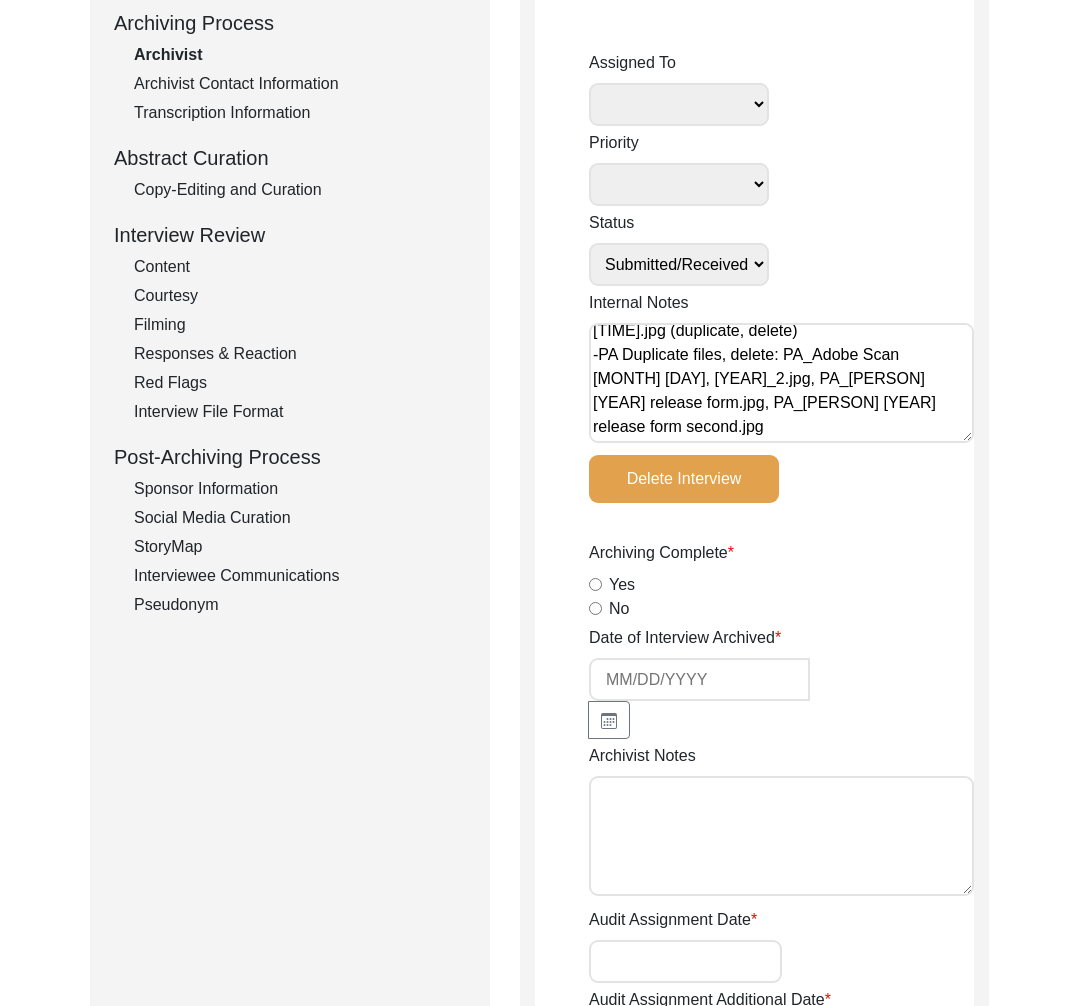 click on "Simran Subramaniam Brianna Pollock archivist Lillianne Quijano Alexis Miller" at bounding box center [679, 104] 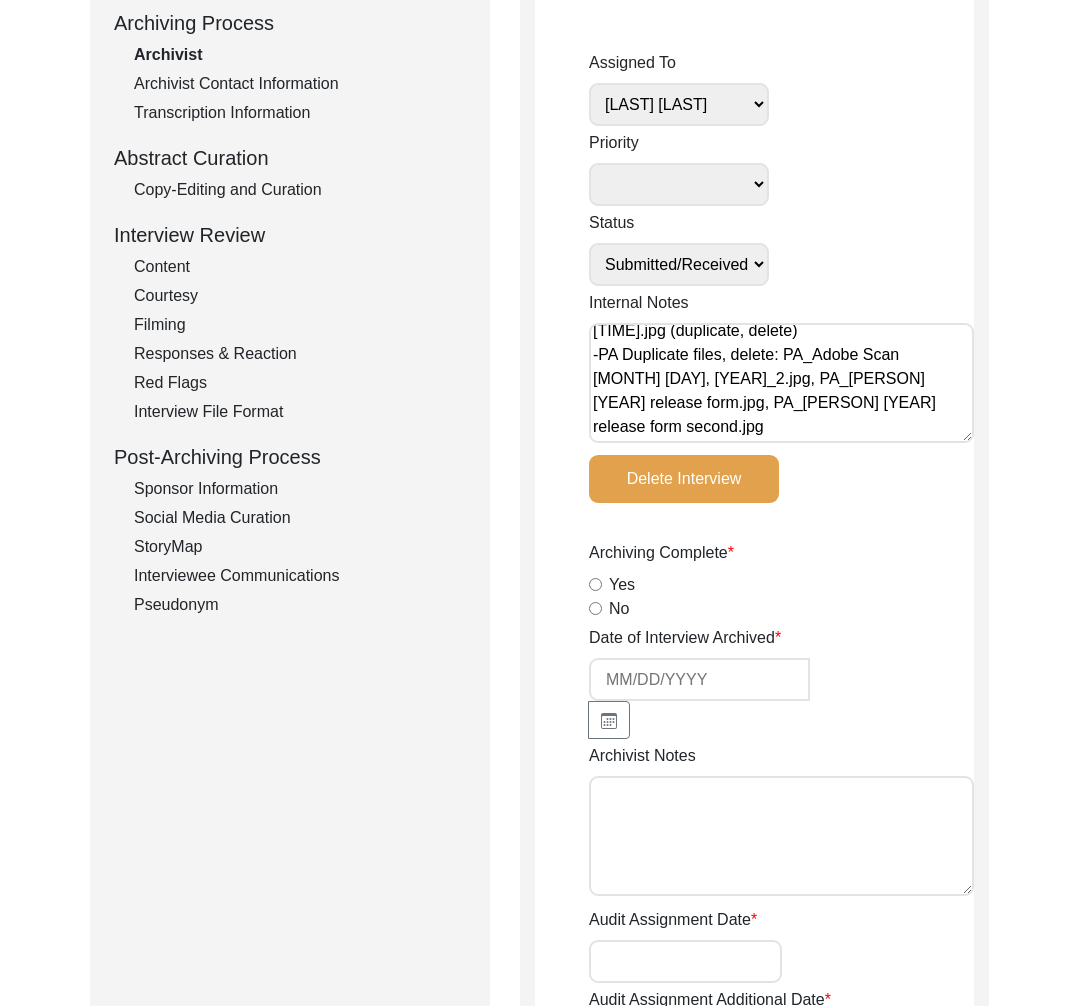 click on "Submission In Progress Submitted/Received Archiving In Progress Archiving Completed Copy-Editing In Progress Copy-Edited Auditing In Progress Auditing Completed Reviewing In Progress Reviewed Social Media Curation In Progress Social Media Curated Social Media Published" at bounding box center [679, 264] 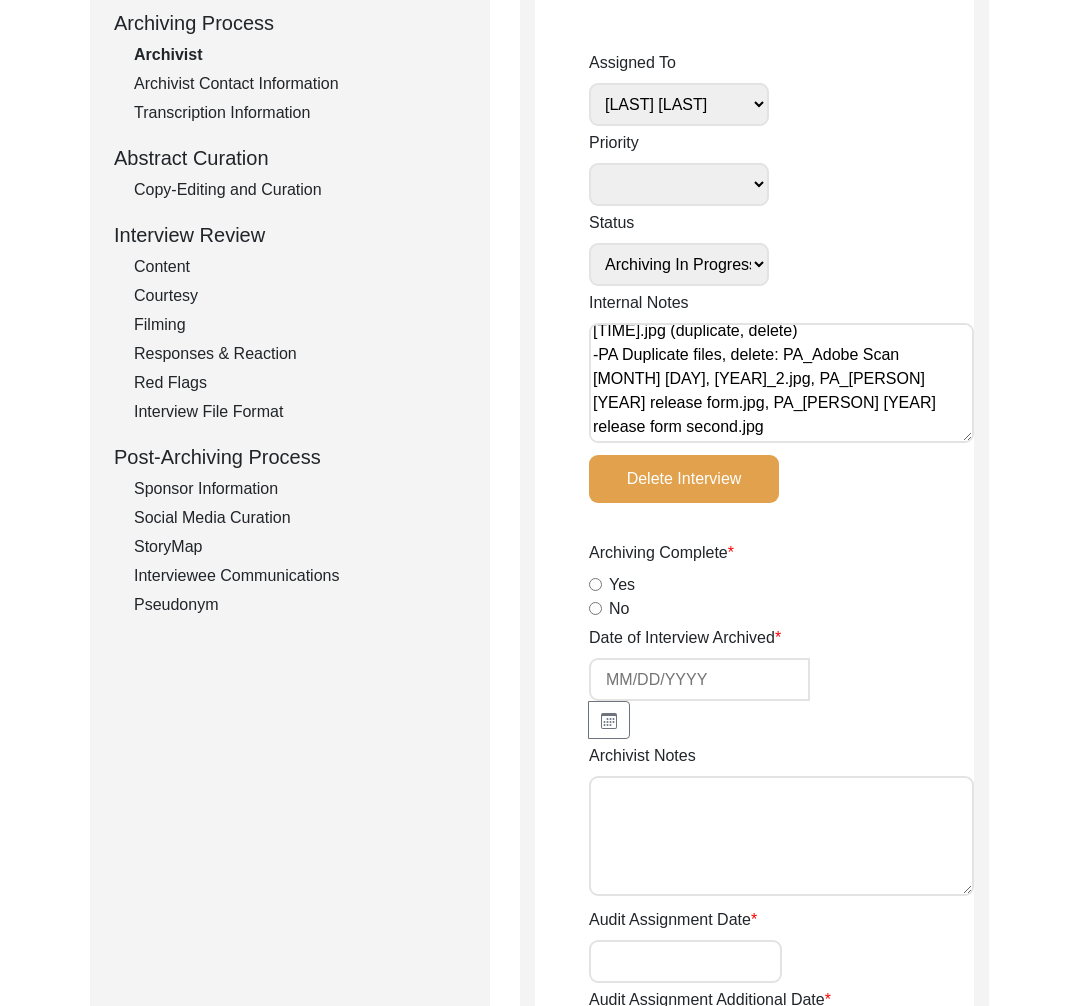 click on "Assigned To Simran Subramaniam Brianna Pollock archivist Lillianne Quijano Alexis Miller Priority Deceased Alive Other Status Submission In Progress Submitted/Received Archiving In Progress Archiving Completed Copy-Editing In Progress Copy-Edited Auditing In Progress Auditing Completed Reviewing In Progress Reviewed Social Media Curation In Progress Social Media Curated Social Media Published Internal Notes August 07, 2025 Tori: Assigned to Brianna to archive. Due 08/17/2025
February 19, 2025 Tori
- T files: T_Ticket = Mohammad_Qasim_07_12_2024_EXTRA_1of1.jpg, T_Wrongly upload.mp4 (duplicate, delete), T_Qasim = Mohammad_Qasim_07_10_2024_VIDEO_1of1.mp4, T_IMG-20240715-WA0005.jpg (duplicate, delete)
-PA Duplicate files, delete: PA_Adobe Scan Jul 20, 2024_2.jpg, PA_Qasam 2024 release form.jpg, PA_Qasam 2024 release form second.jpg Delete Interview Archiving Complete  Yes   No  Date of Interview Archived Archivist Notes Audit Assignment Date Audit Assignment Additional Date POST Form  Yes   No   None  Summary" 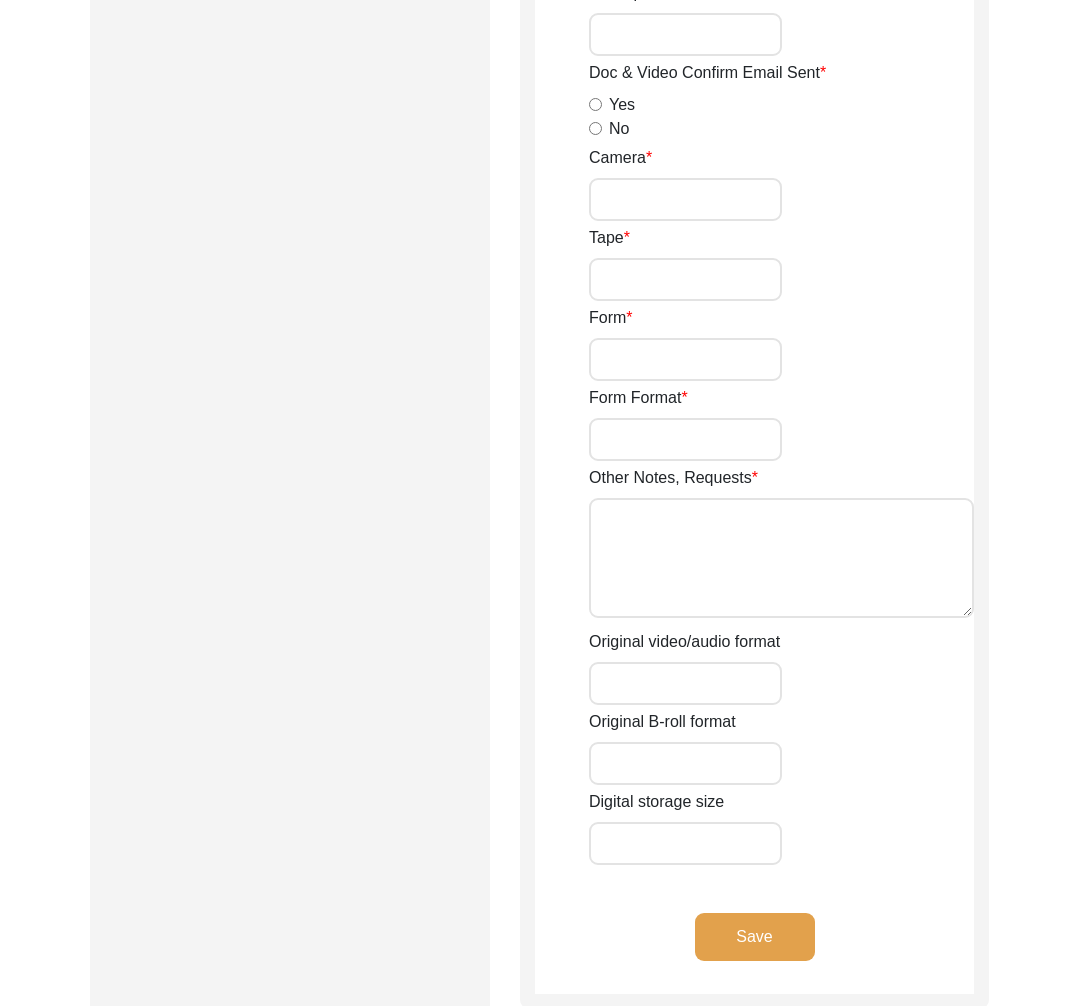 scroll, scrollTop: 3208, scrollLeft: 0, axis: vertical 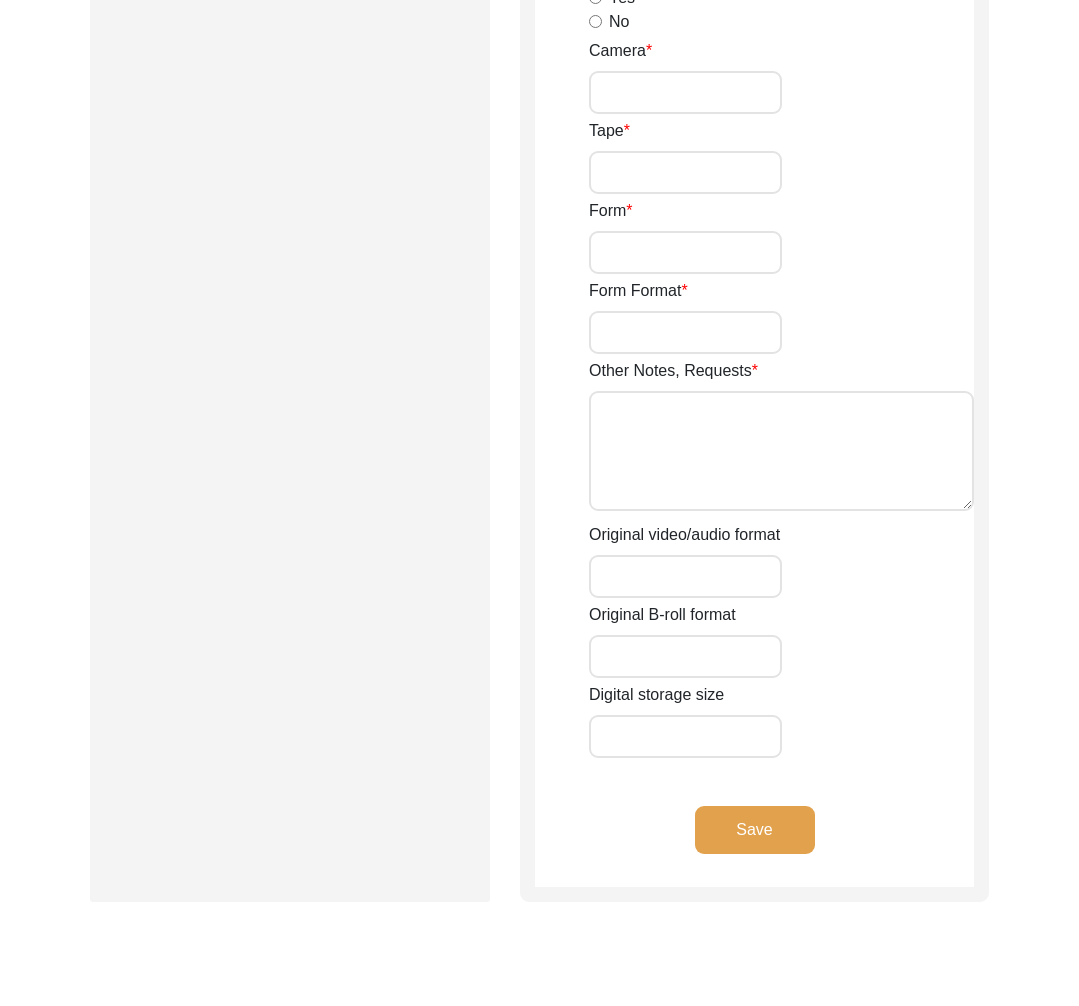 click on "Save" 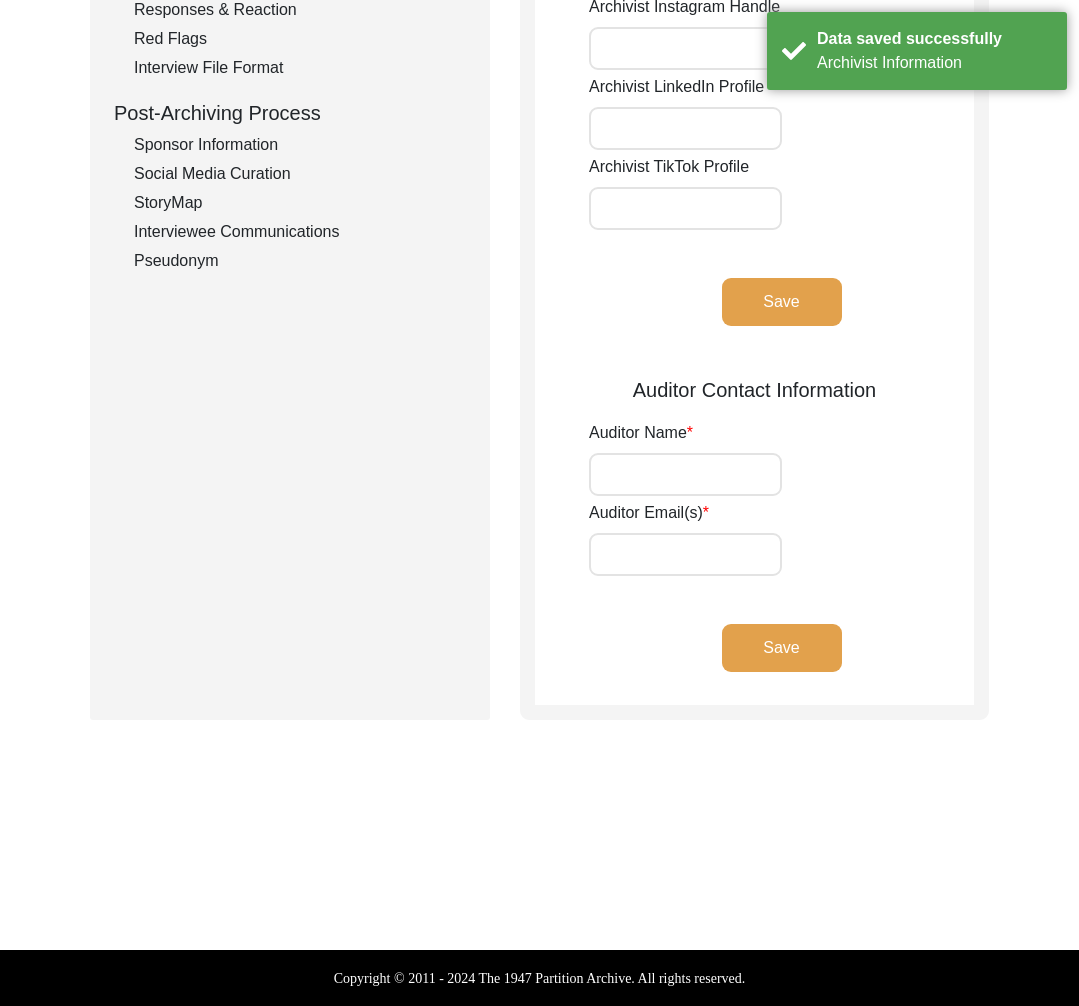 scroll, scrollTop: 0, scrollLeft: 0, axis: both 